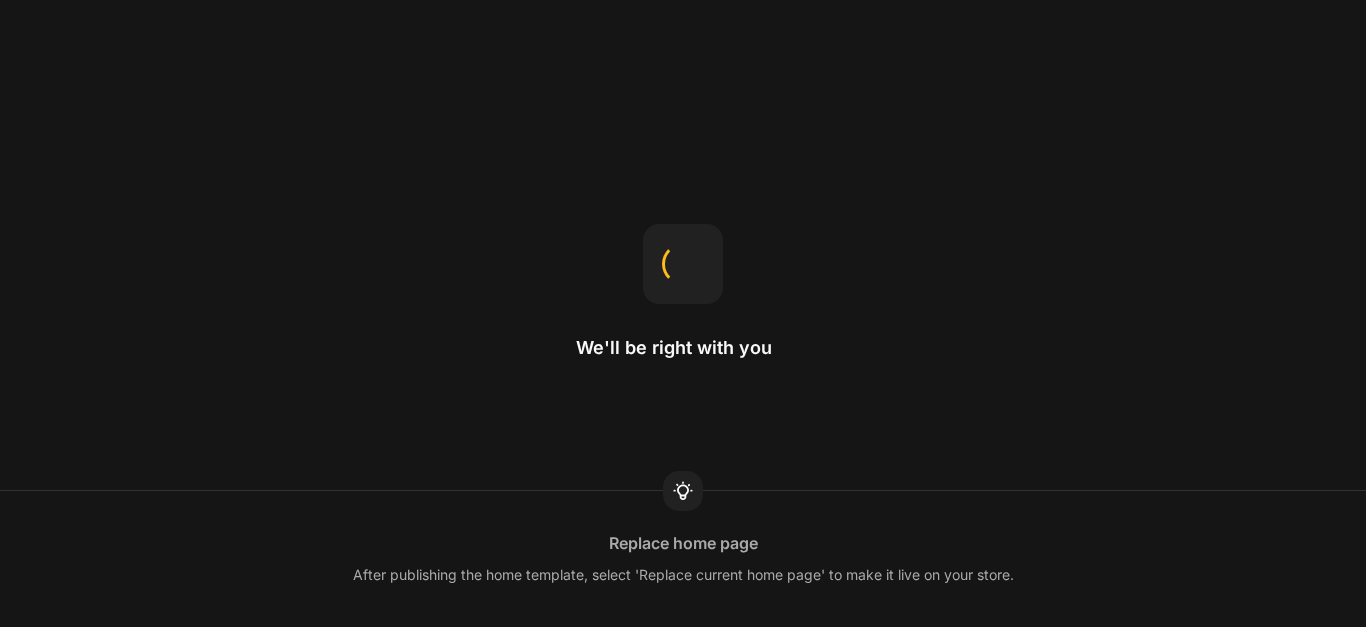 scroll, scrollTop: 0, scrollLeft: 0, axis: both 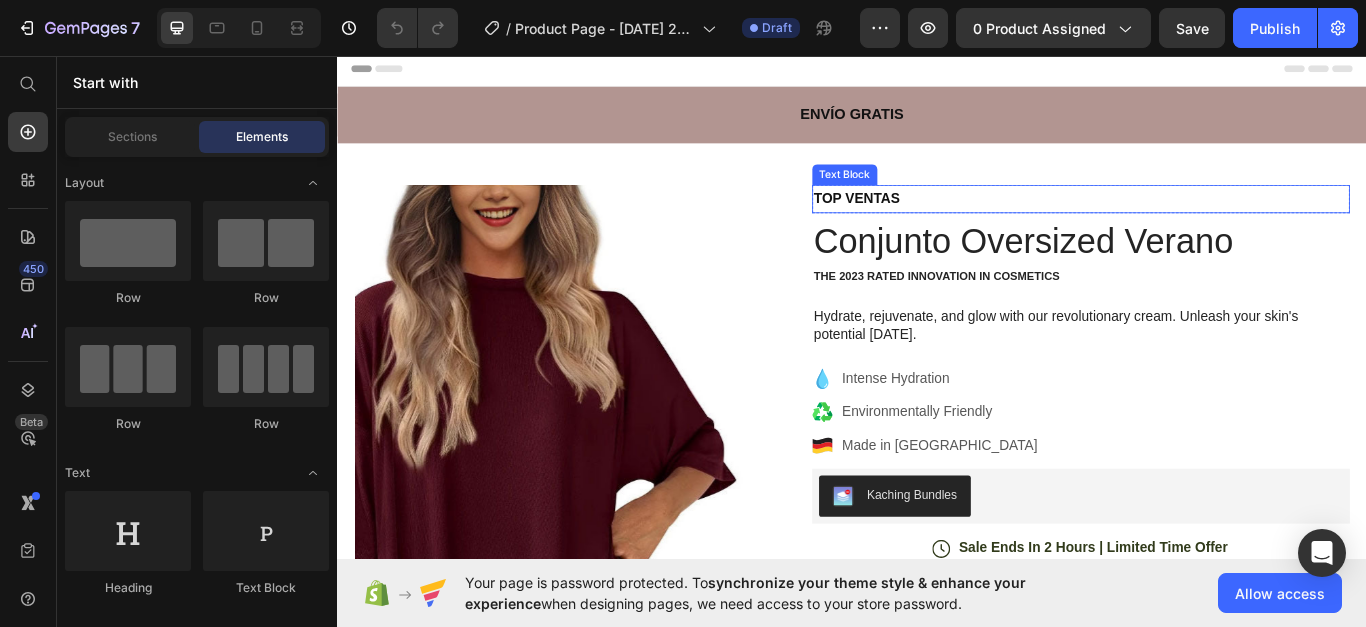 click on "TOP VENTAS" at bounding box center [1203, 222] 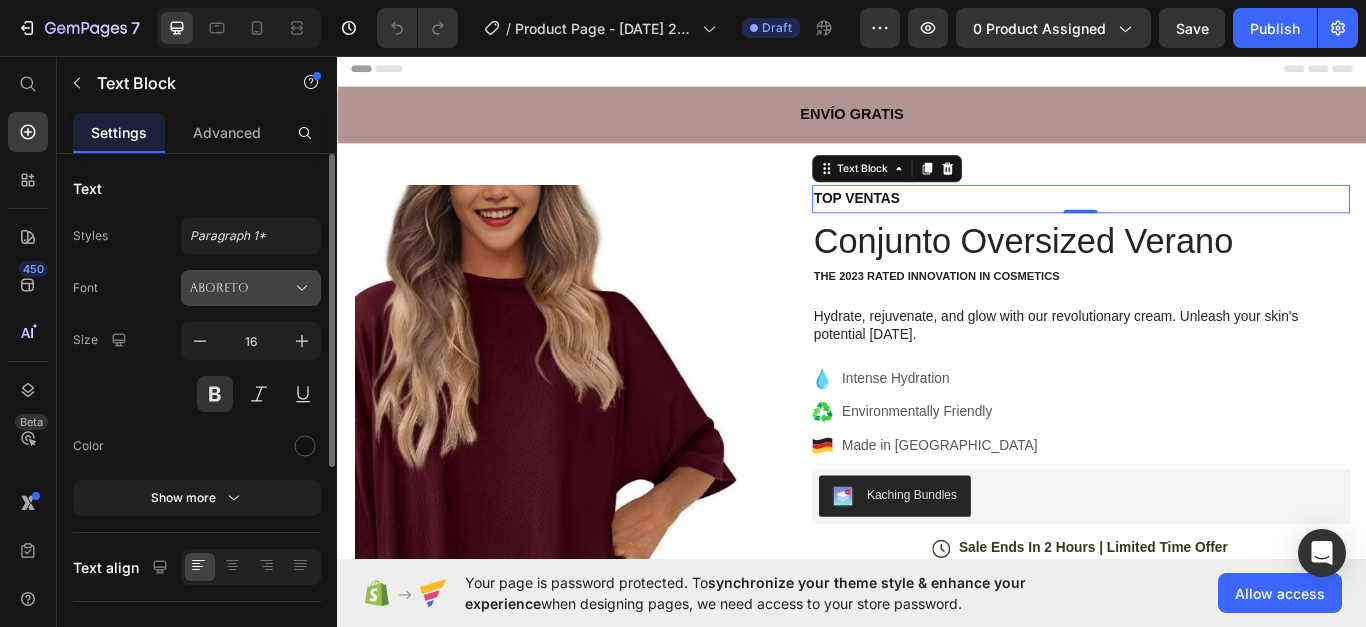 click on "Aboreto" at bounding box center (241, 288) 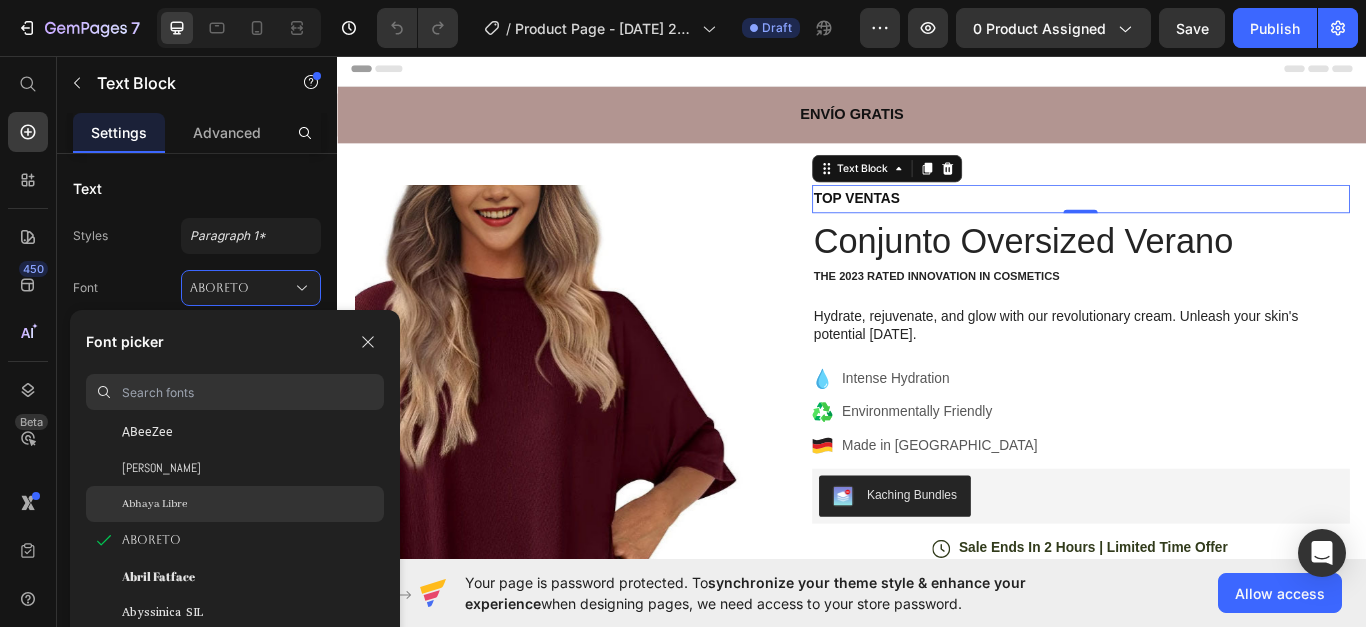 scroll, scrollTop: 0, scrollLeft: 0, axis: both 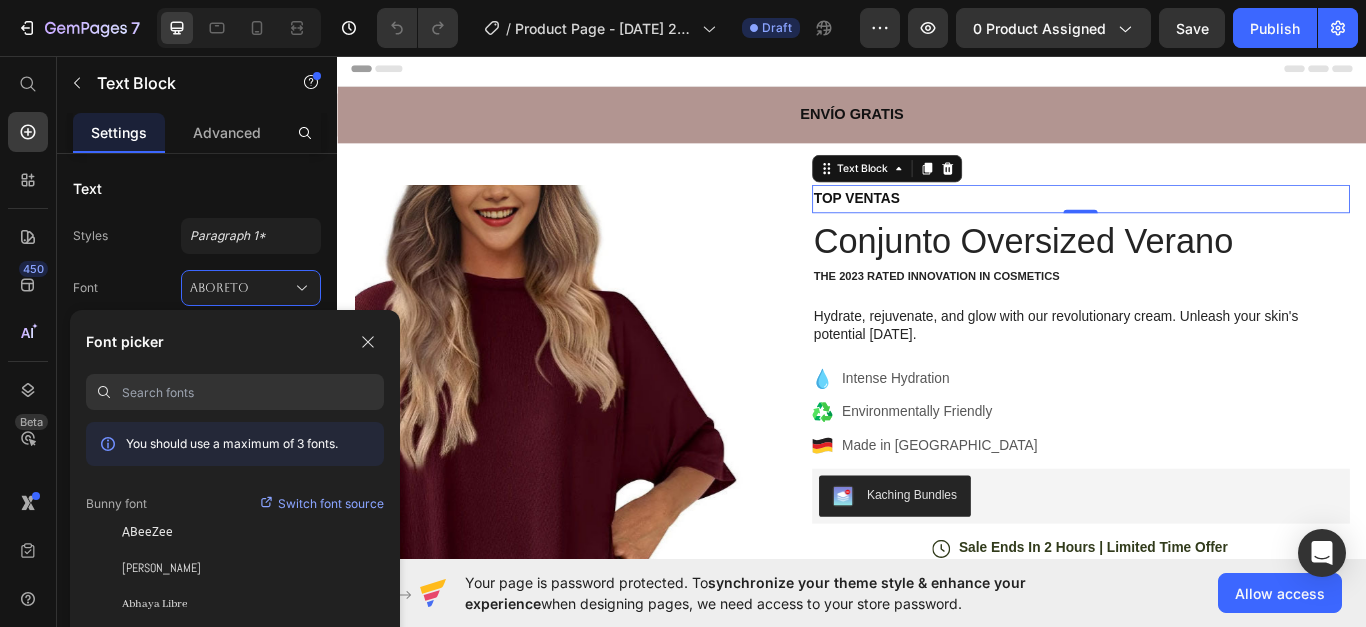 click at bounding box center (253, 392) 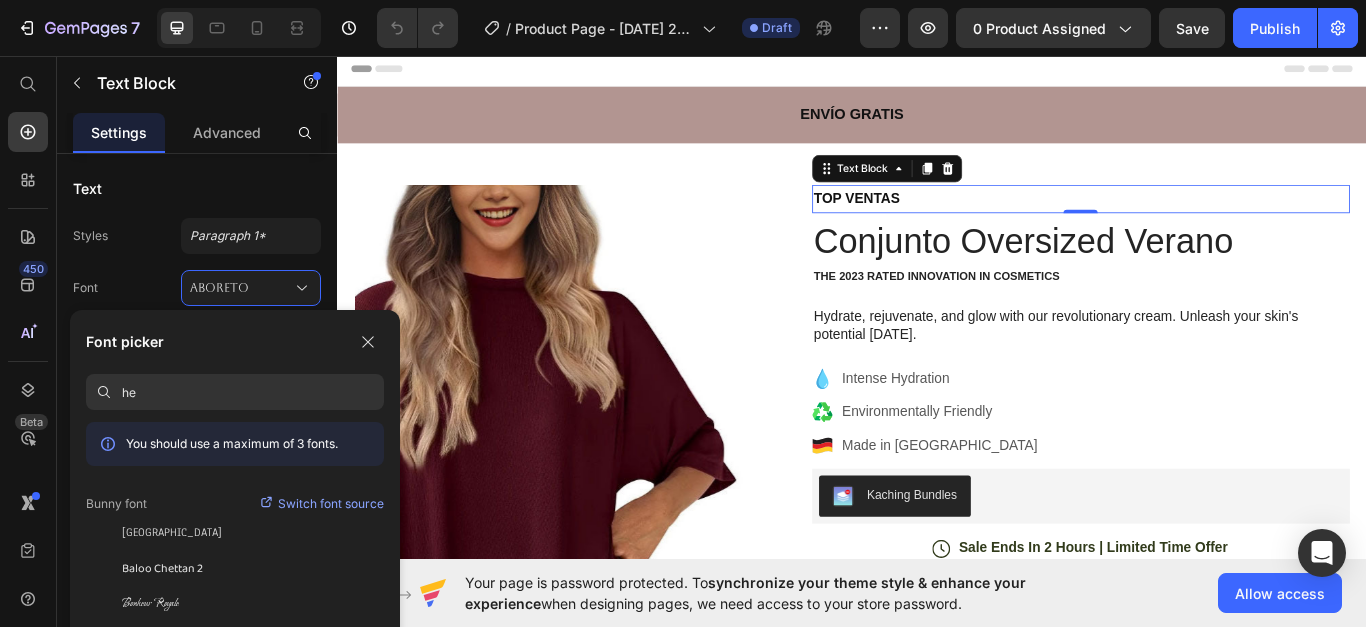 type on "h" 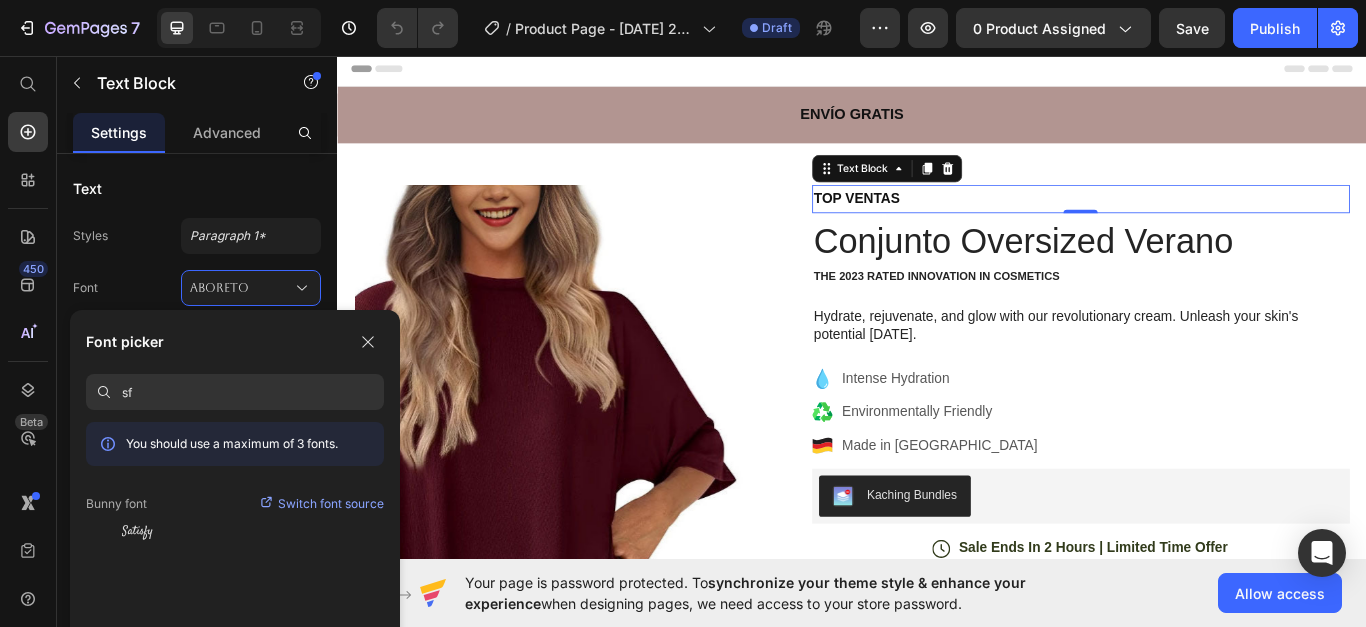type on "s" 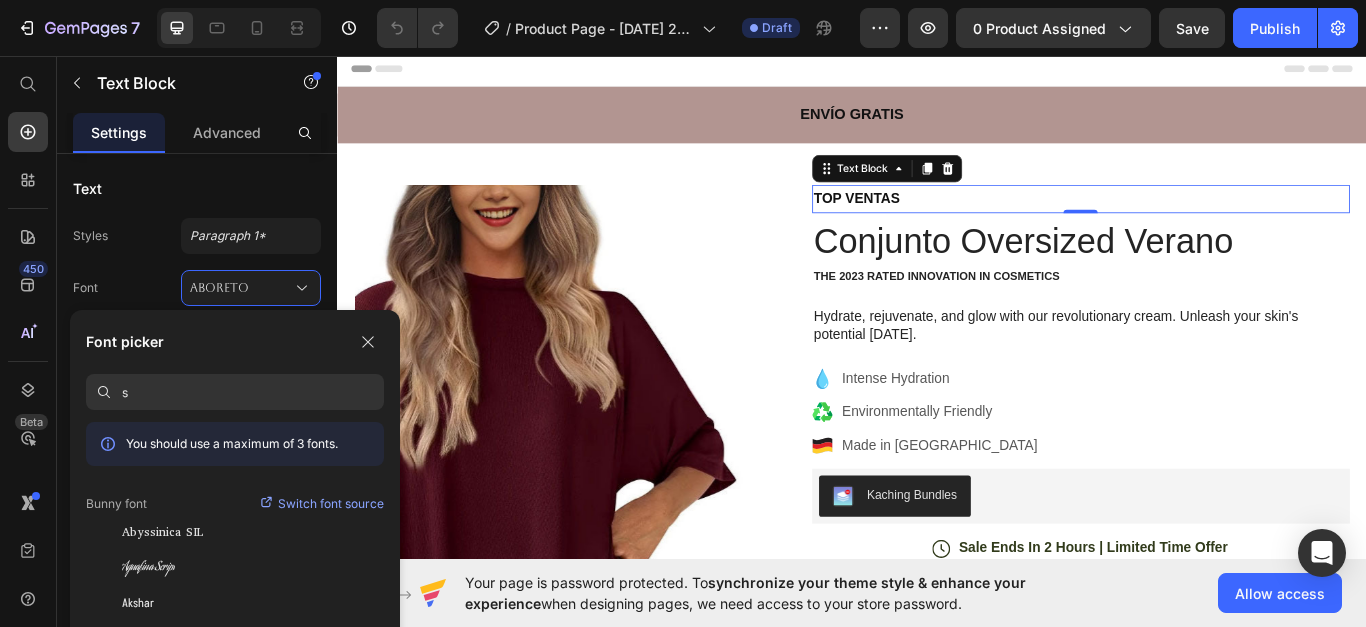type 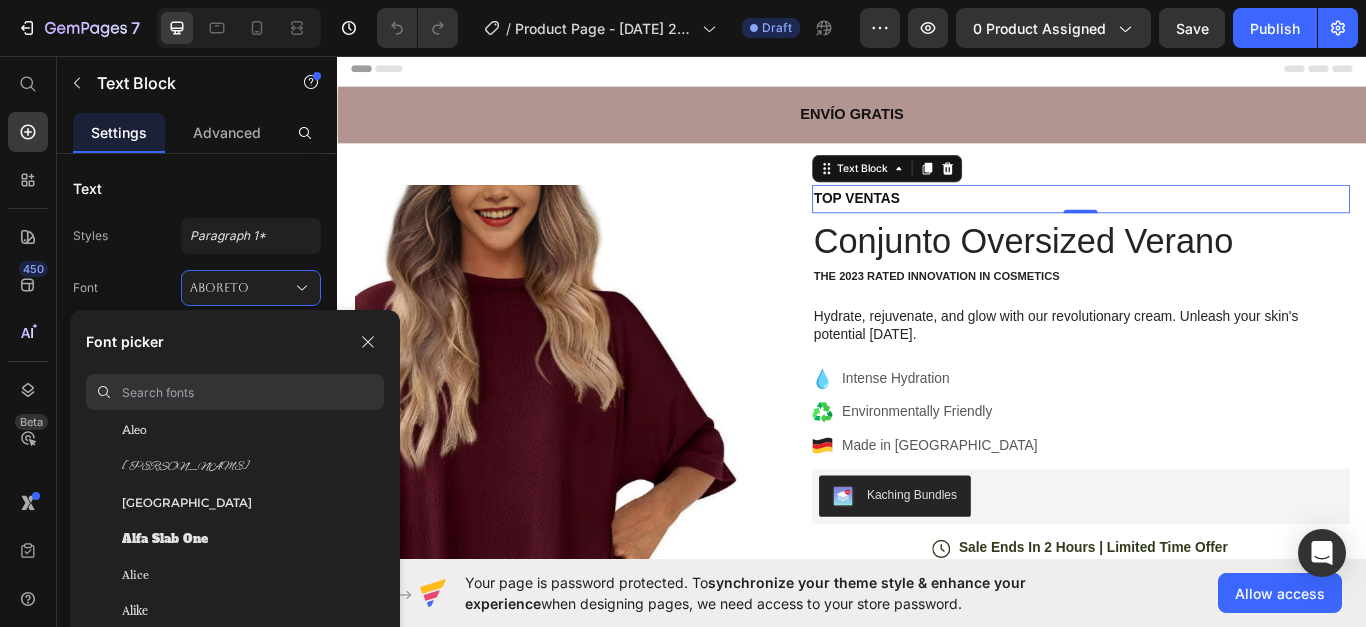 scroll, scrollTop: 1400, scrollLeft: 0, axis: vertical 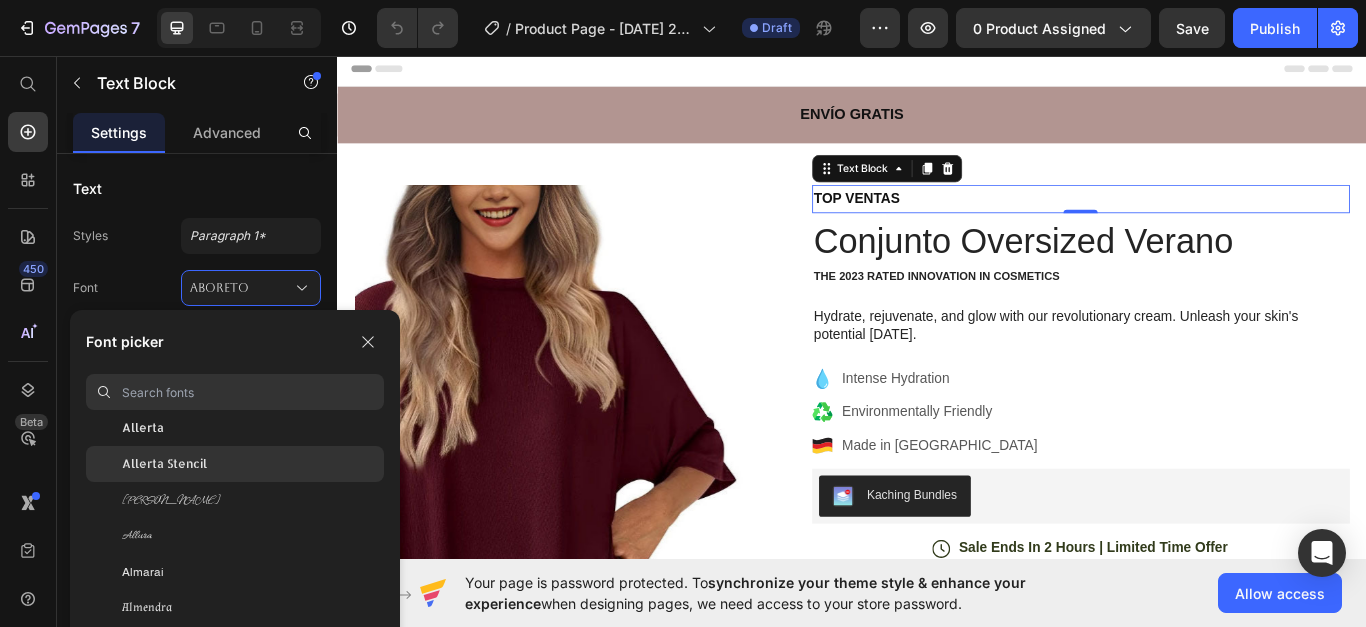 click on "Allerta Stencil" 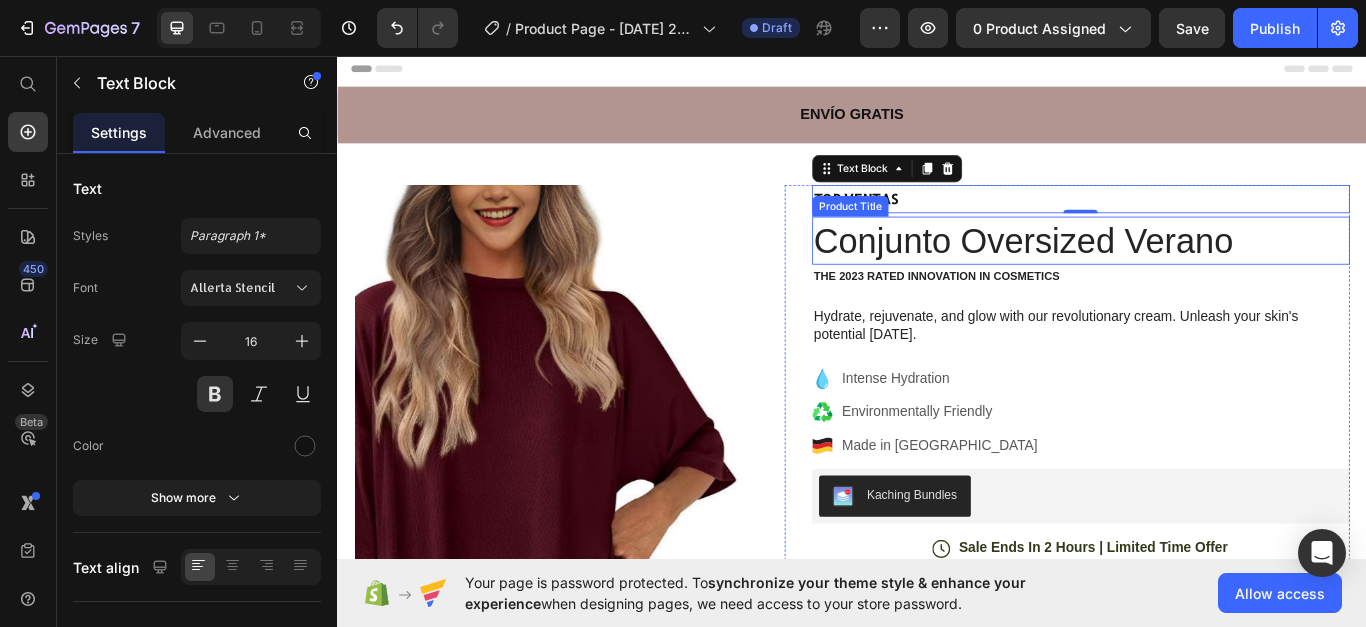 drag, startPoint x: 1013, startPoint y: 273, endPoint x: 998, endPoint y: 286, distance: 19.849434 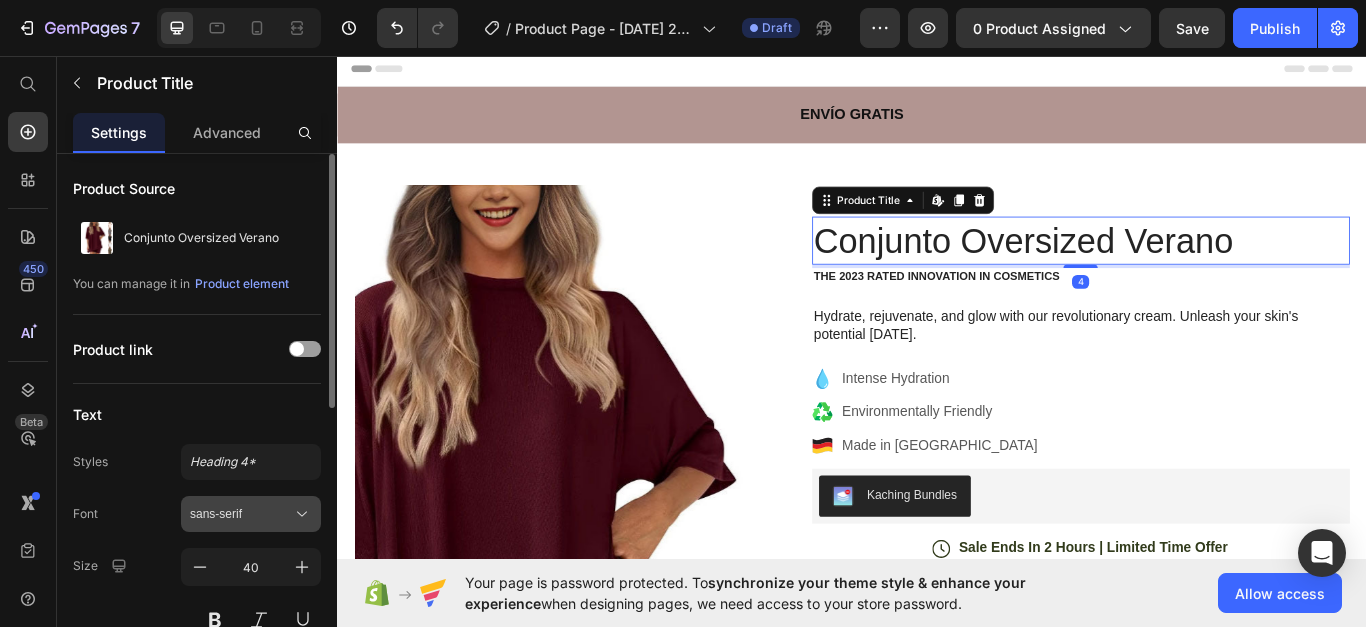 click on "sans-serif" at bounding box center [241, 514] 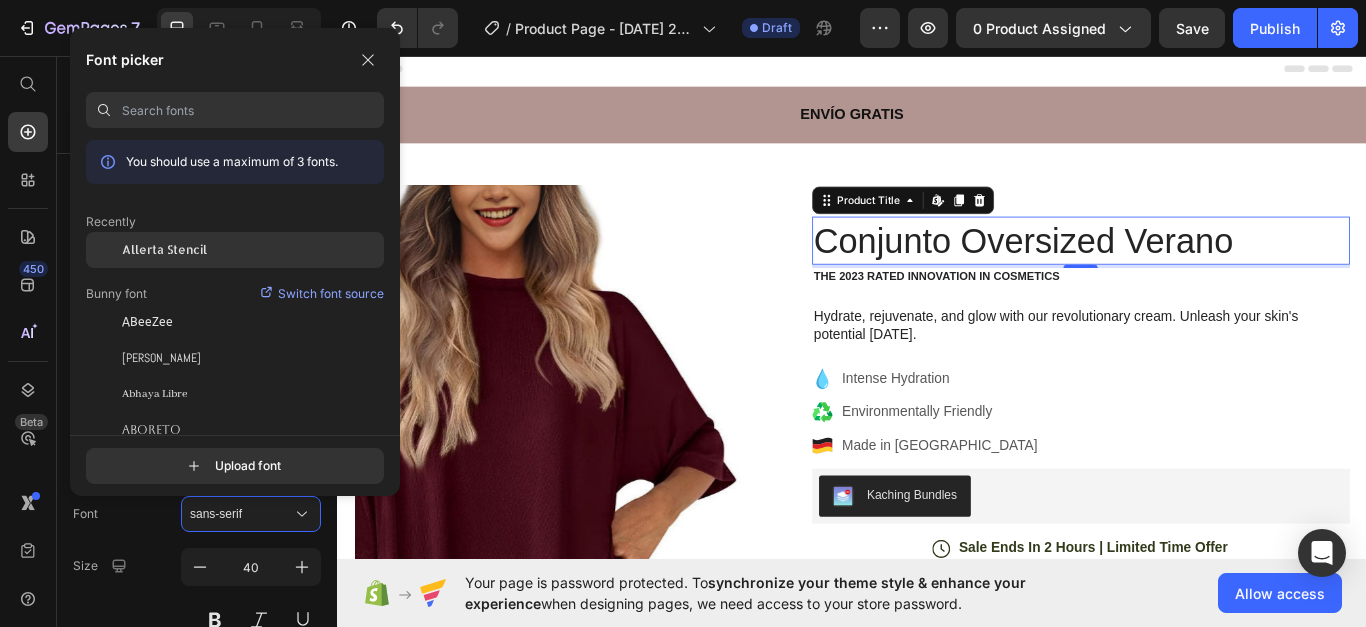 click on "Allerta Stencil" 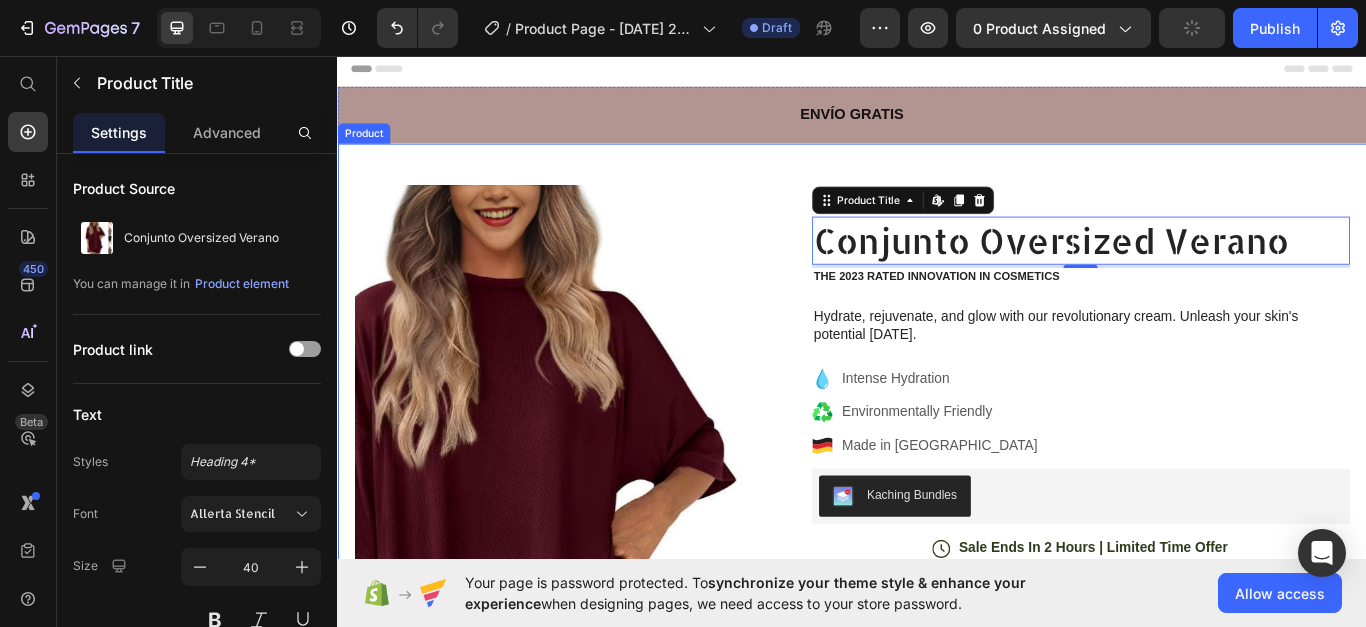 click at bounding box center [592, 615] 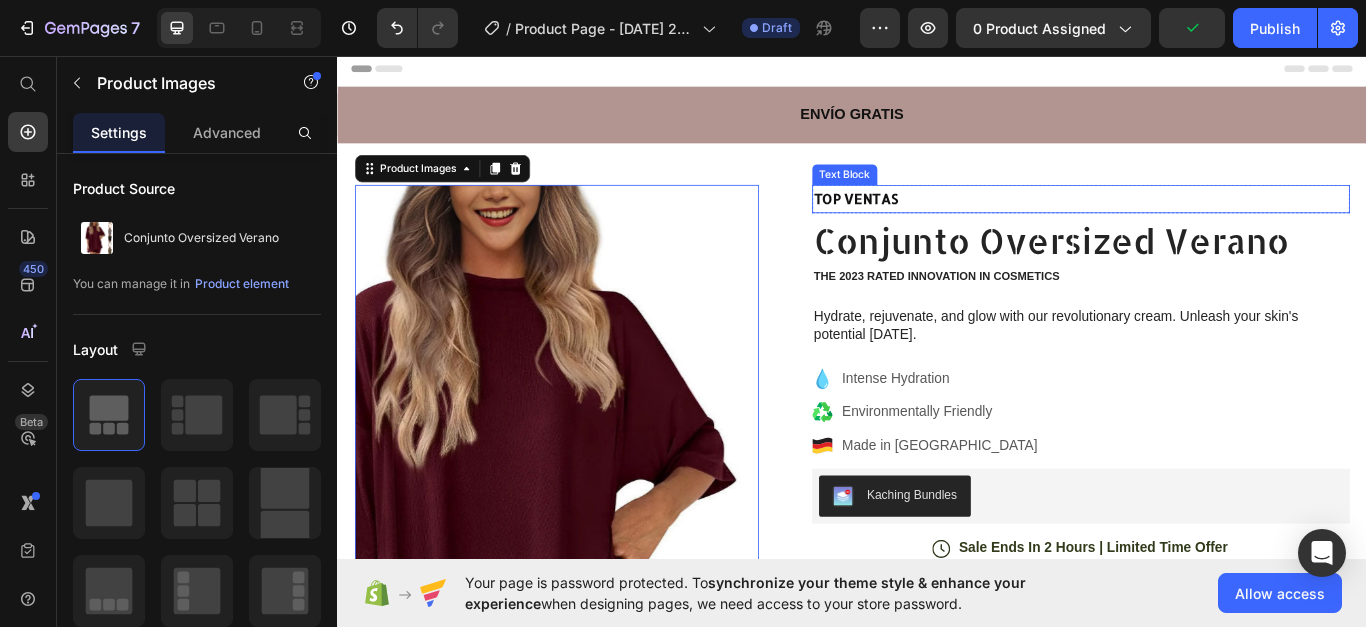 click on "TOP VENTAS" at bounding box center (1203, 222) 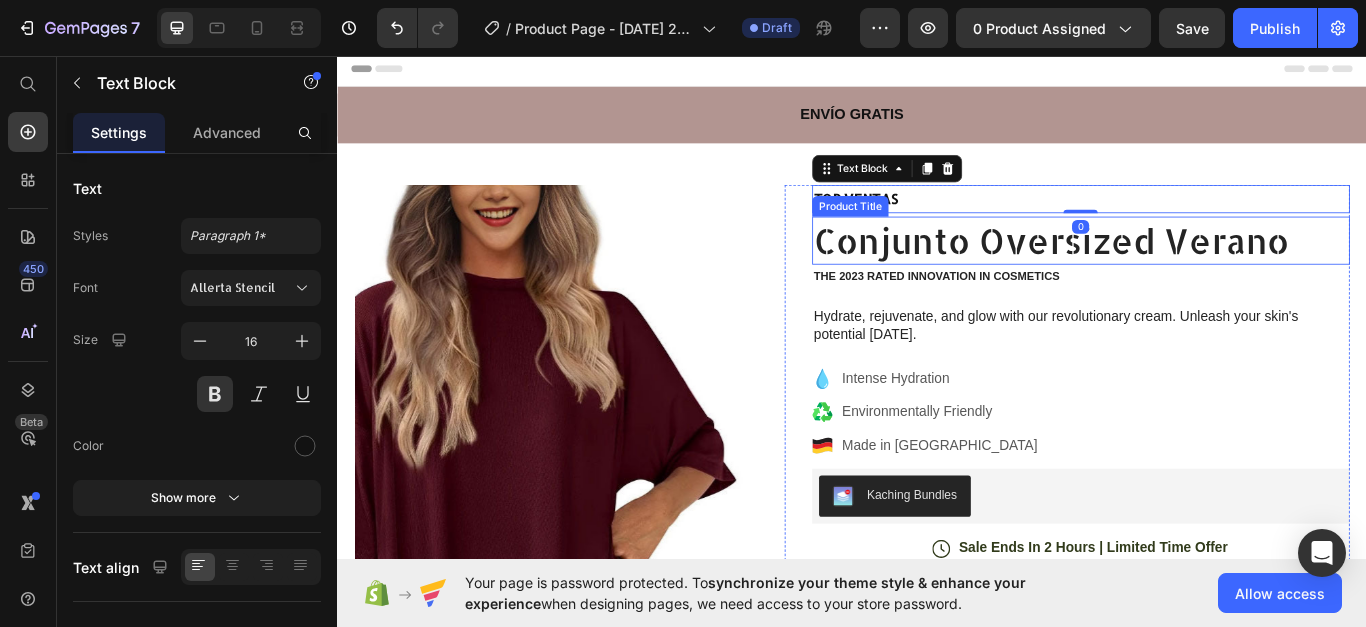 click on "Conjunto Oversized Verano" at bounding box center [1203, 271] 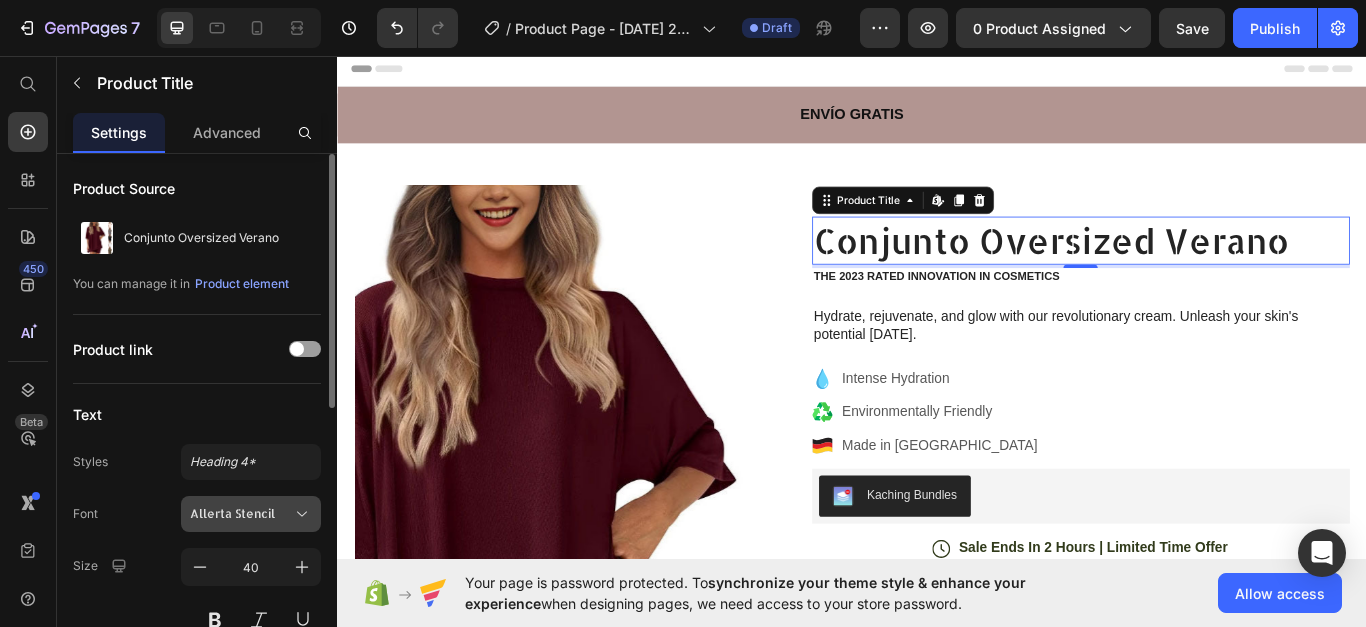 click on "Allerta Stencil" at bounding box center (241, 514) 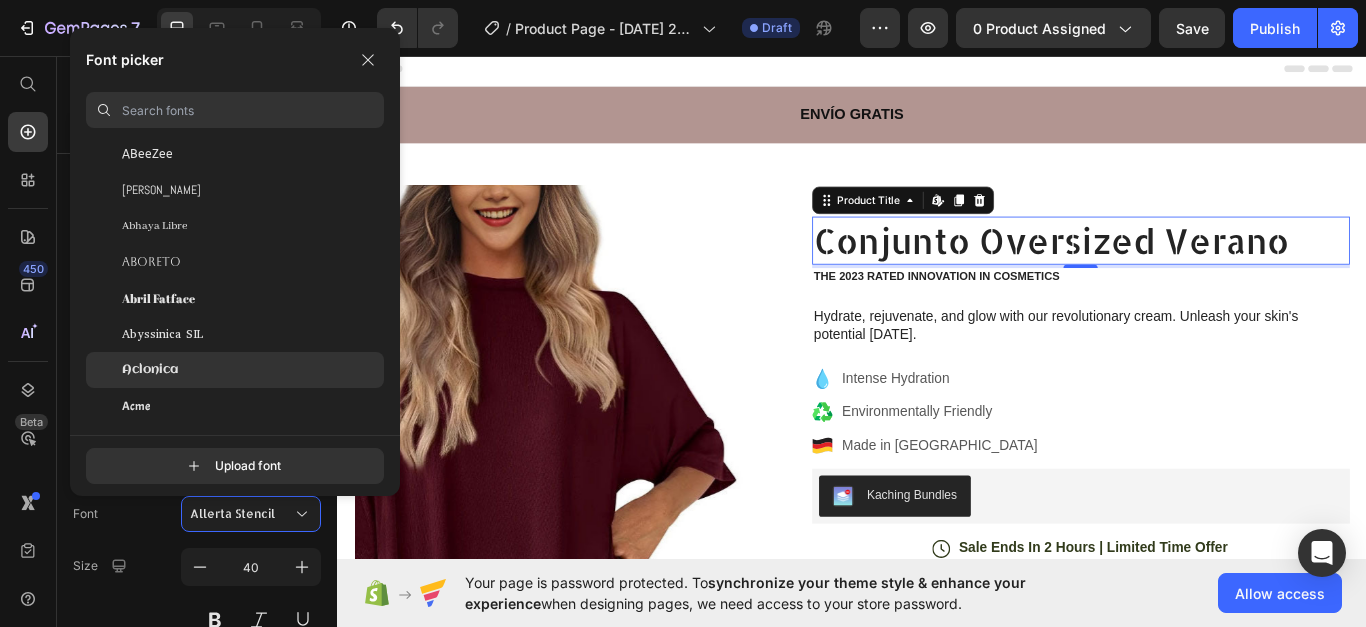 scroll, scrollTop: 200, scrollLeft: 0, axis: vertical 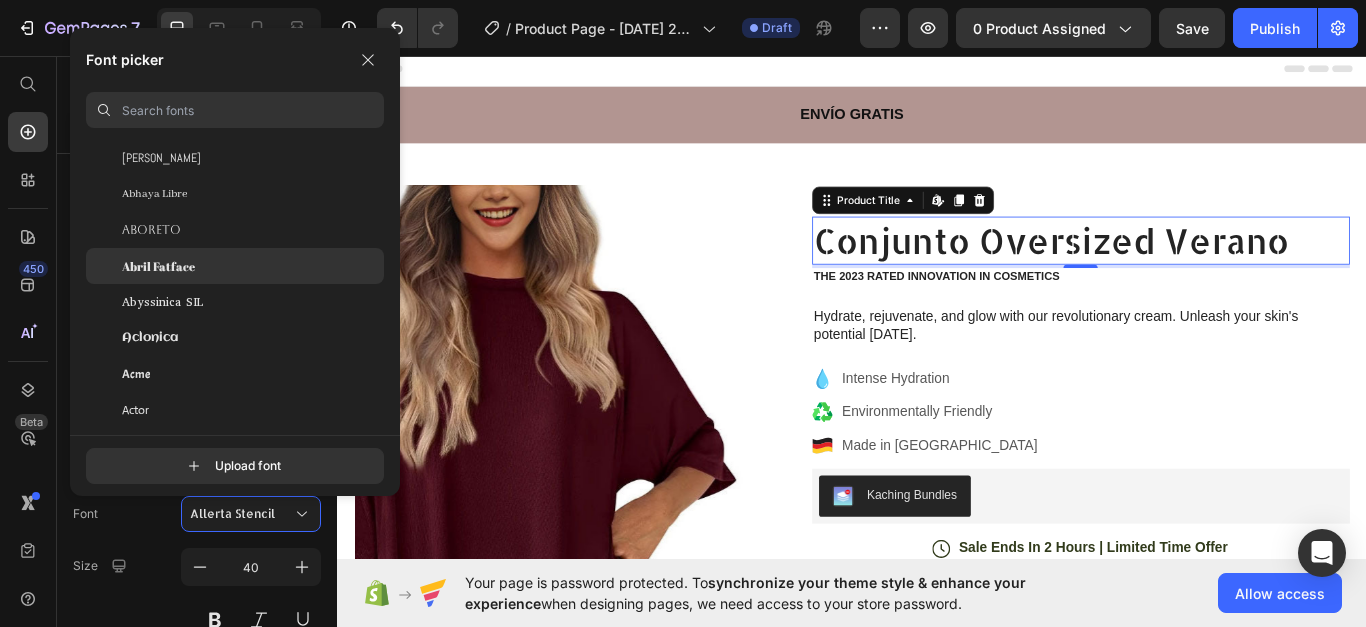 click on "Abril Fatface" 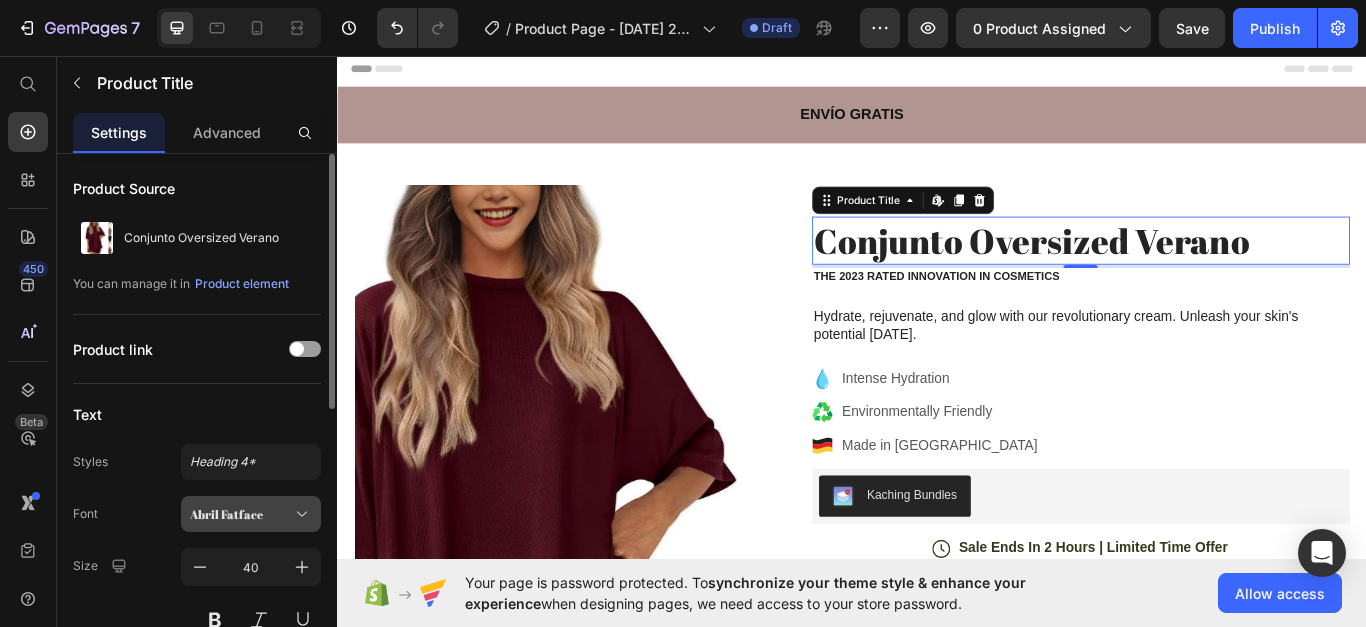 click 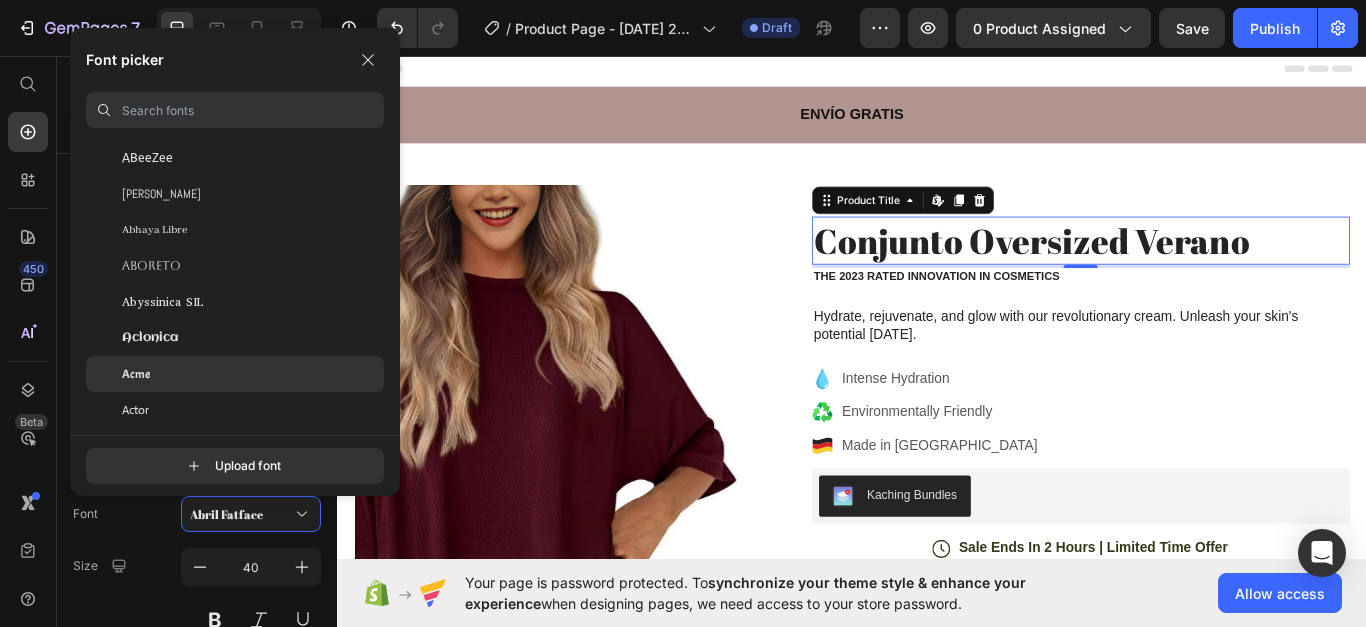 click on "Acme" 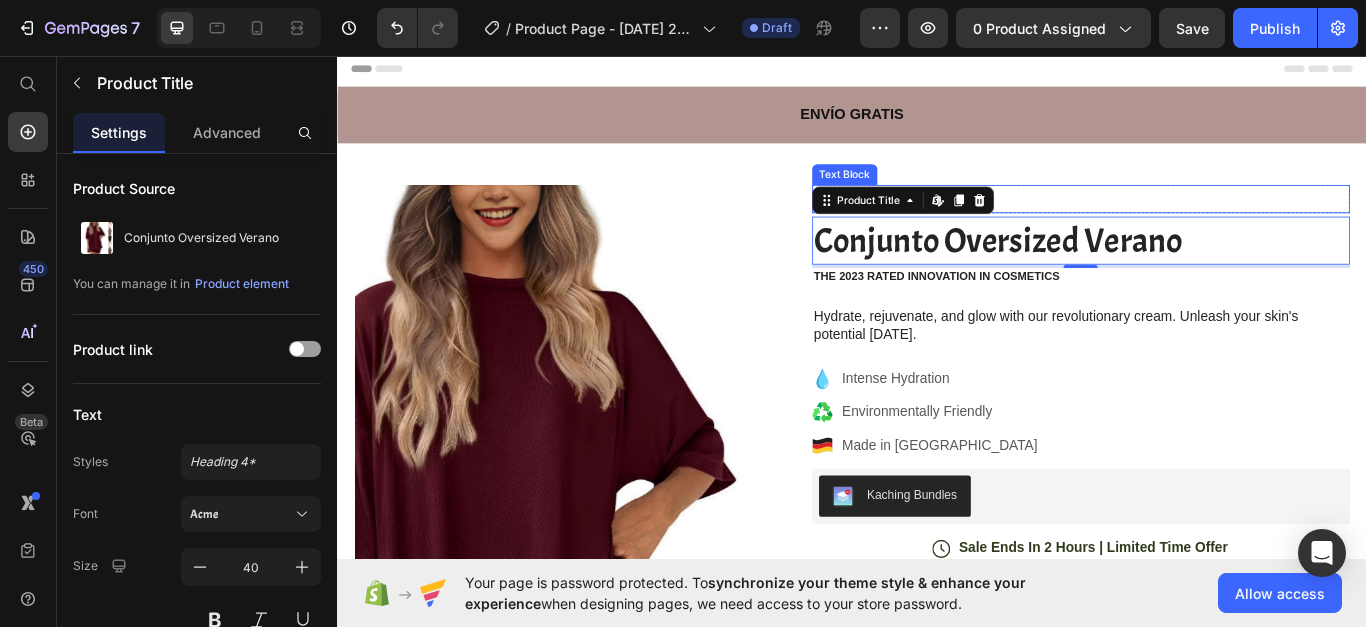 click on "Product Images Image Icon Icon Icon Icon Icon Icon List “This skin cream is a game-changer! It has transformed my dry, lackluster skin into a hydrated and radiant complexion. I love how it absorbs quickly and leaves no greasy residue. Highly recommend” Text Block
Icon Hannah N. (Houston, USA) Text Block Row Row Row TOP VENTAS Text Block Row Conjunto Oversized Verano Product Title   Edit content in Shopify 4 The 2023 Rated Innovation in Cosmetics Text Block Hydrate, rejuvenate, and glow with our revolutionary cream. Unleash your skin's potential today. Text Block
Intense Hydration
Environmentally Friendly
Made in Germany Item List Kaching Bundles Kaching Bundles
Icon Sale Ends In 2 Hours | Limited Time Offer Text Block Row add to cart Add to Cart
Icon Free Shipping Text Block
Icon Money-Back Text Block
Icon Easy Returns Text Block Row Image Icon Icon" at bounding box center [937, 820] 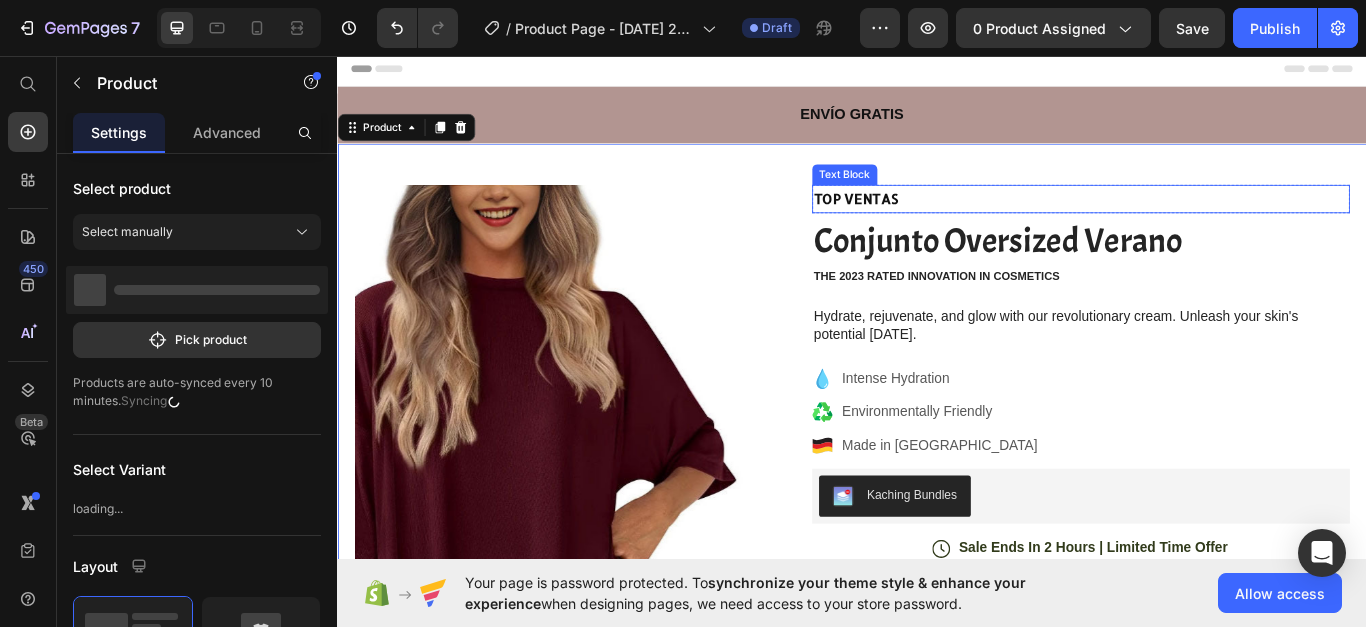 click on "TOP VENTAS" at bounding box center (1203, 222) 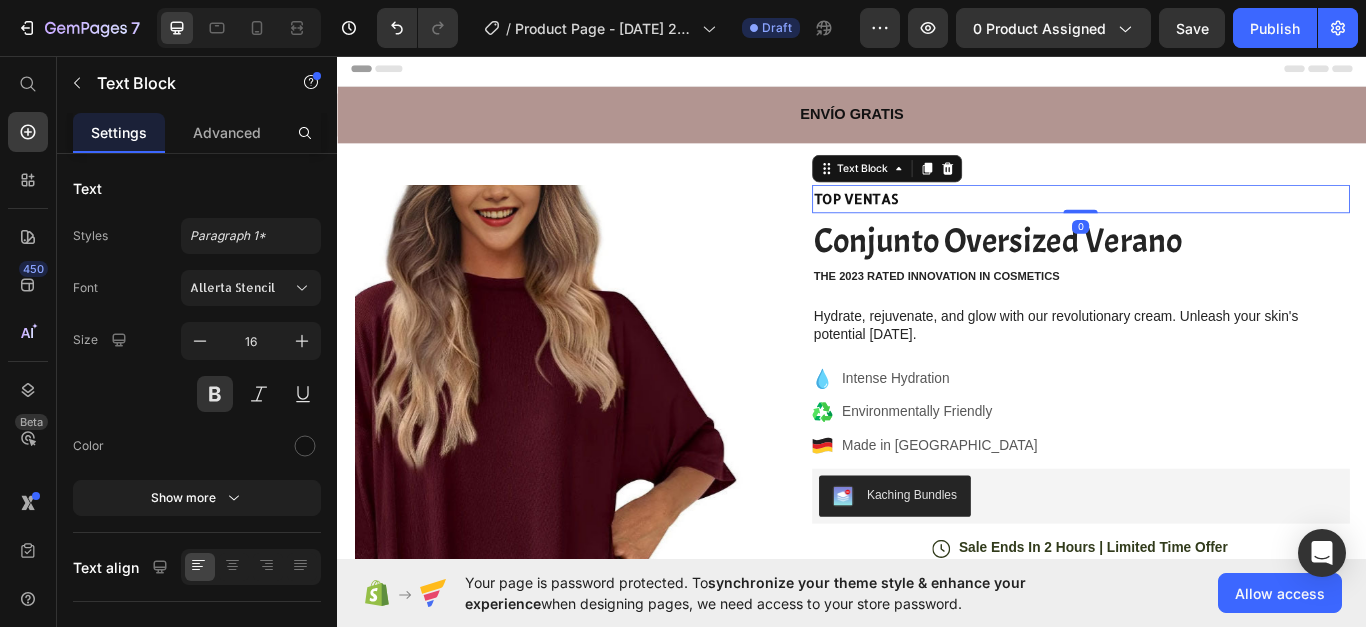 drag, startPoint x: 1201, startPoint y: 237, endPoint x: 1199, endPoint y: 209, distance: 28.071337 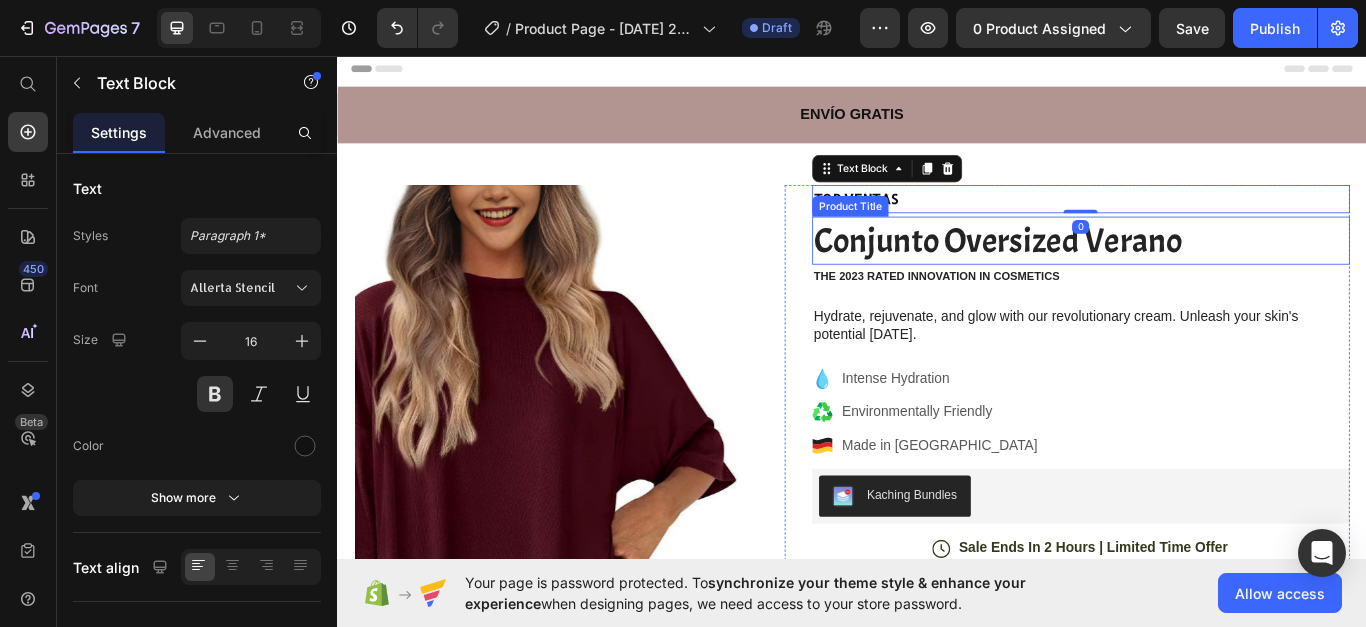 click on "Conjunto Oversized Verano" at bounding box center (1203, 271) 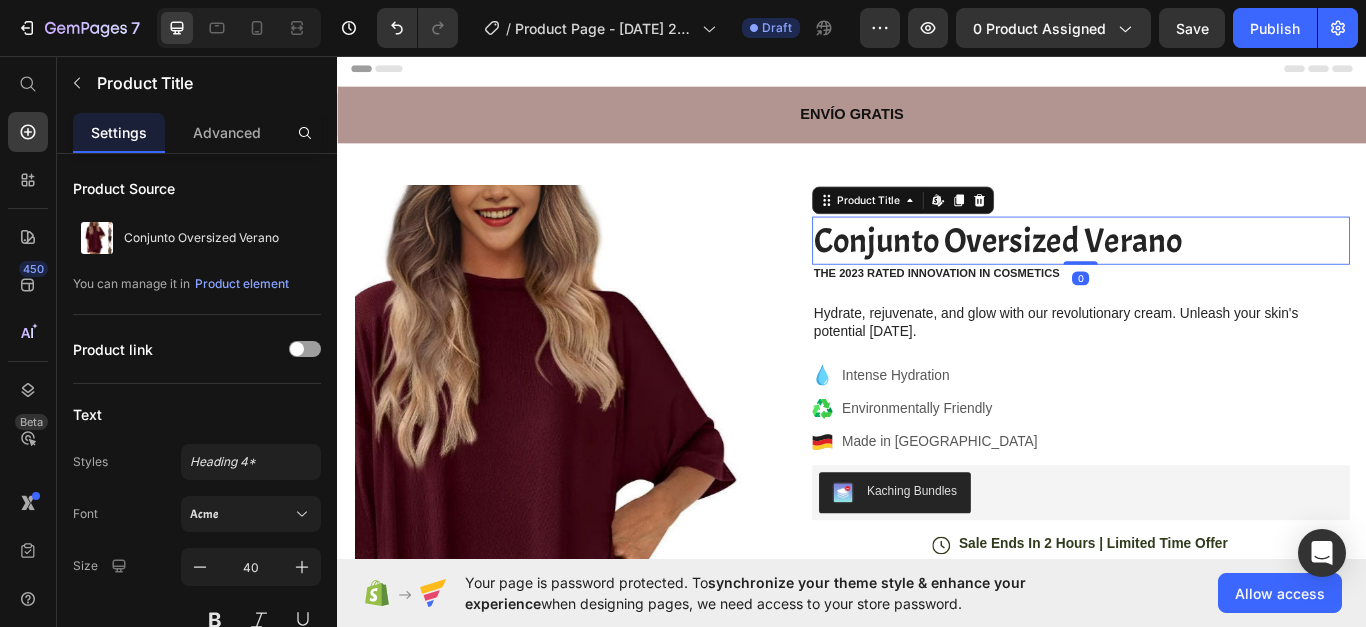 drag, startPoint x: 1191, startPoint y: 301, endPoint x: 1187, endPoint y: 274, distance: 27.294687 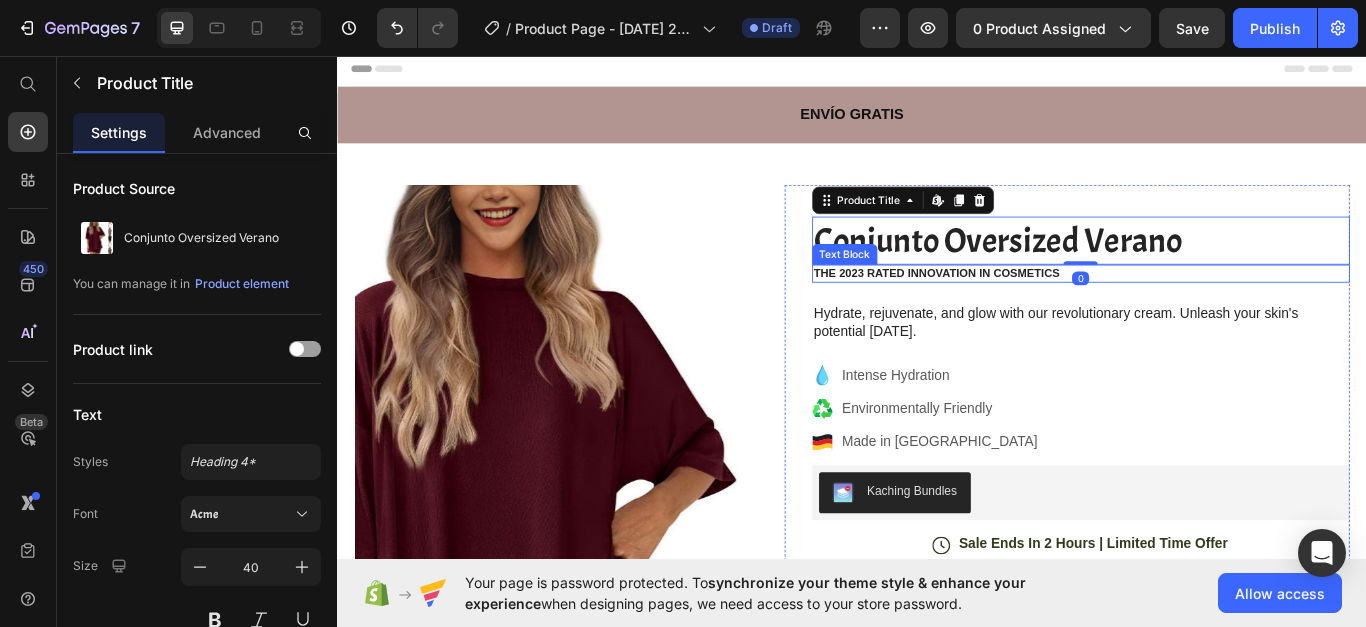 click on "The 2023 Rated Innovation in Cosmetics" at bounding box center (1203, 309) 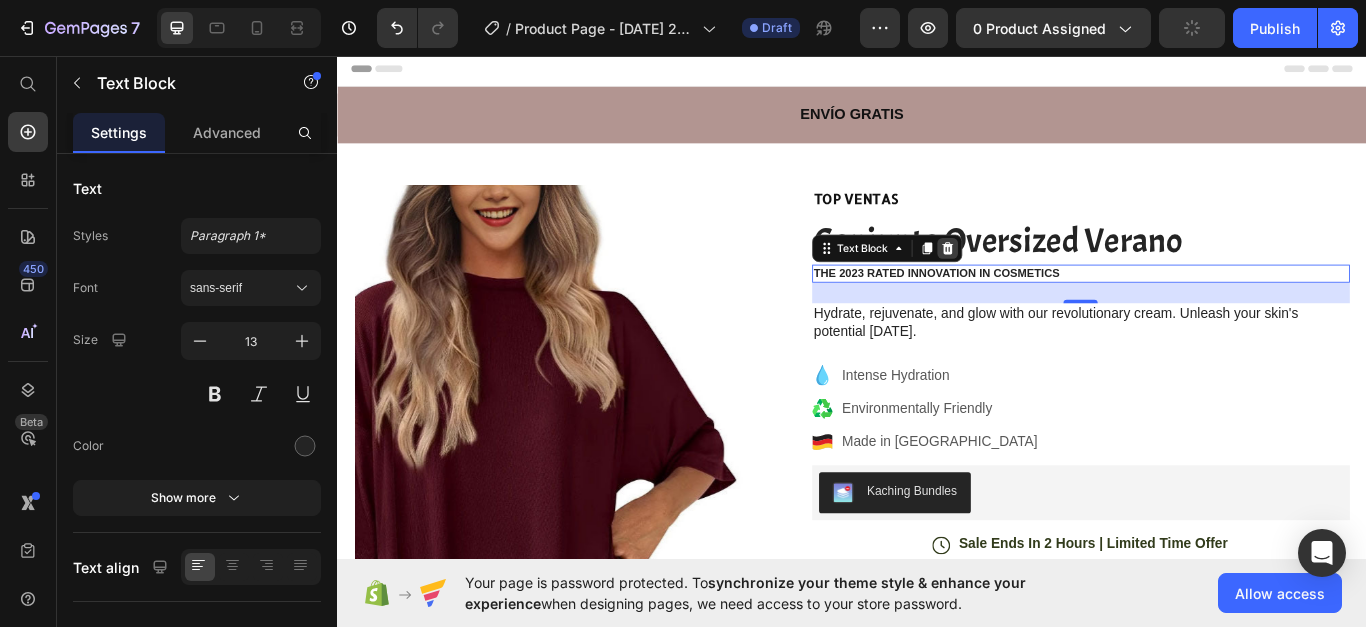 click 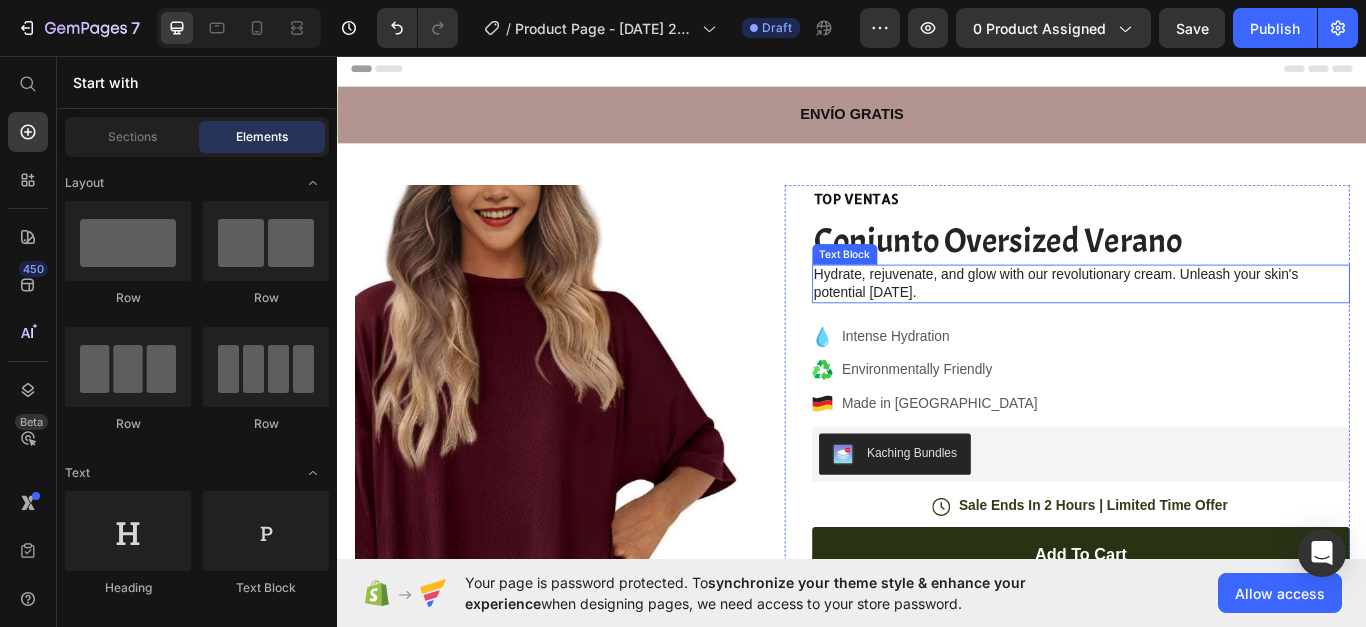 click on "Hydrate, rejuvenate, and glow with our revolutionary cream. Unleash your skin's potential today." at bounding box center (1203, 322) 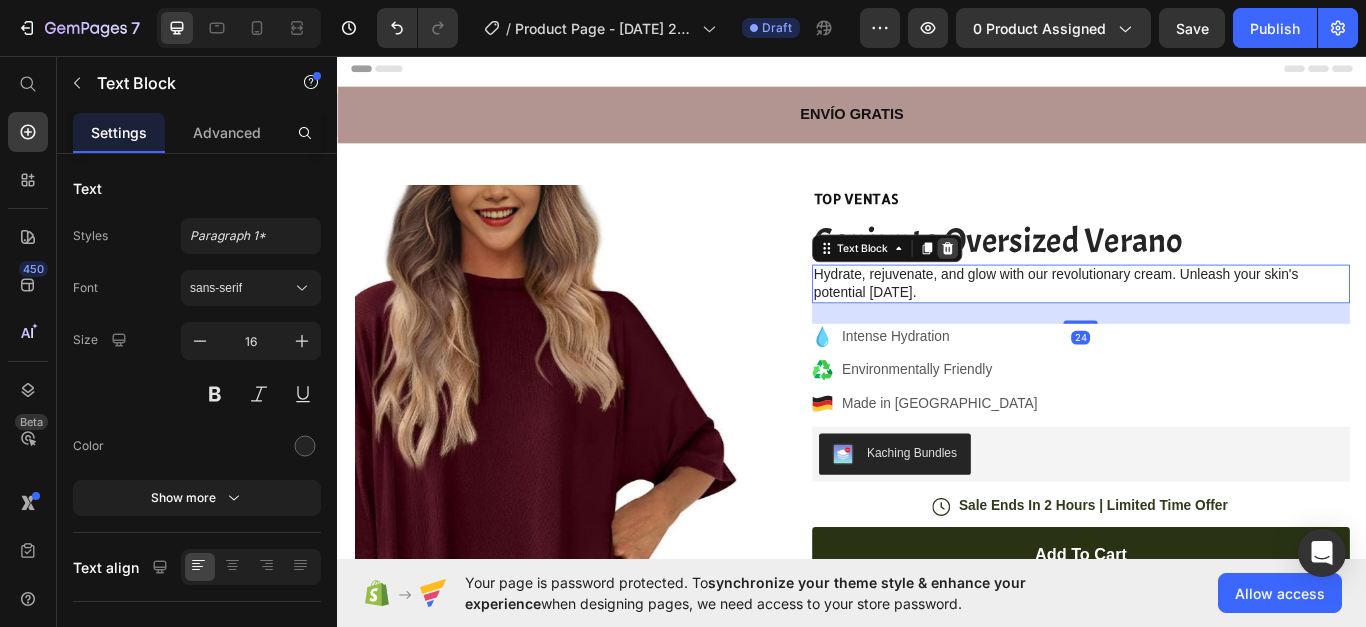 click 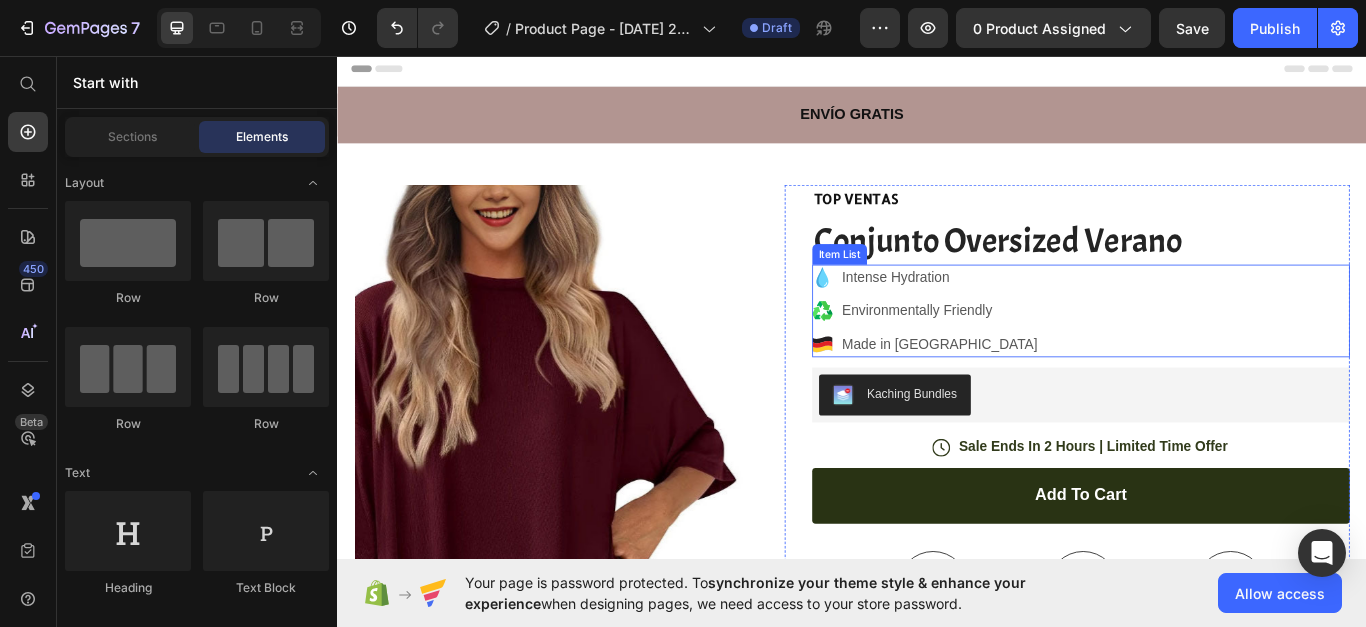 click on "Intense Hydration" at bounding box center [1039, 314] 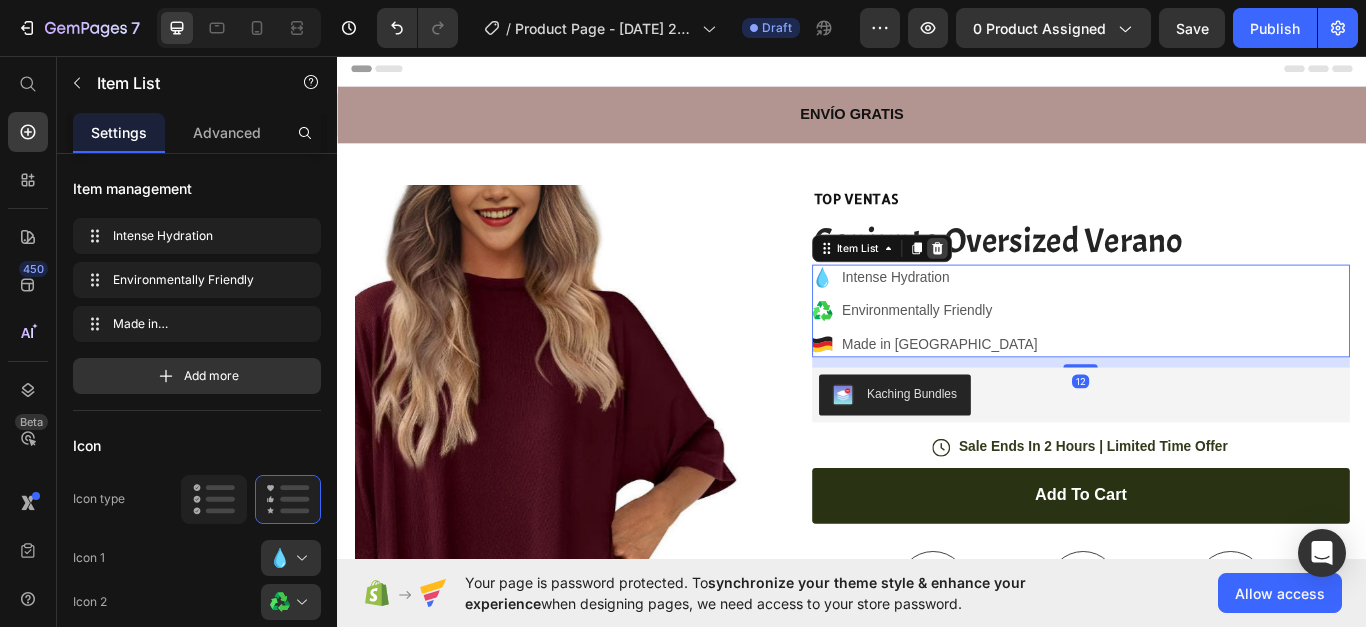 click at bounding box center (1036, 280) 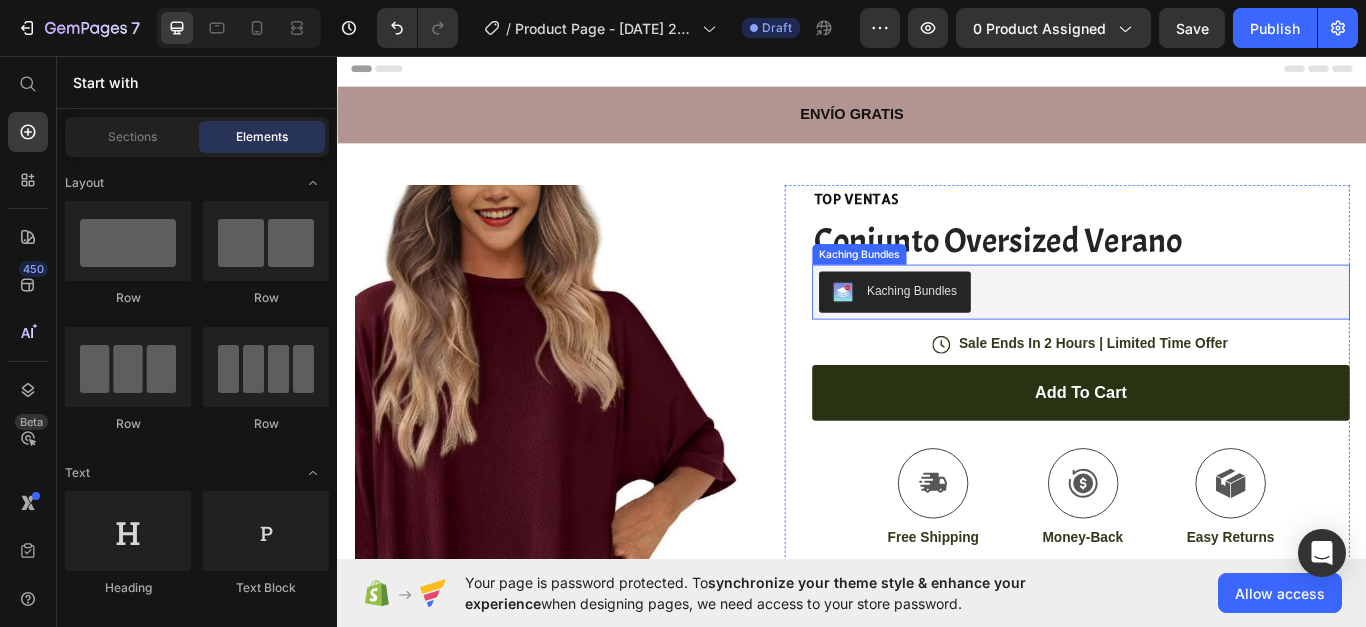 click on "Kaching Bundles" at bounding box center [1203, 331] 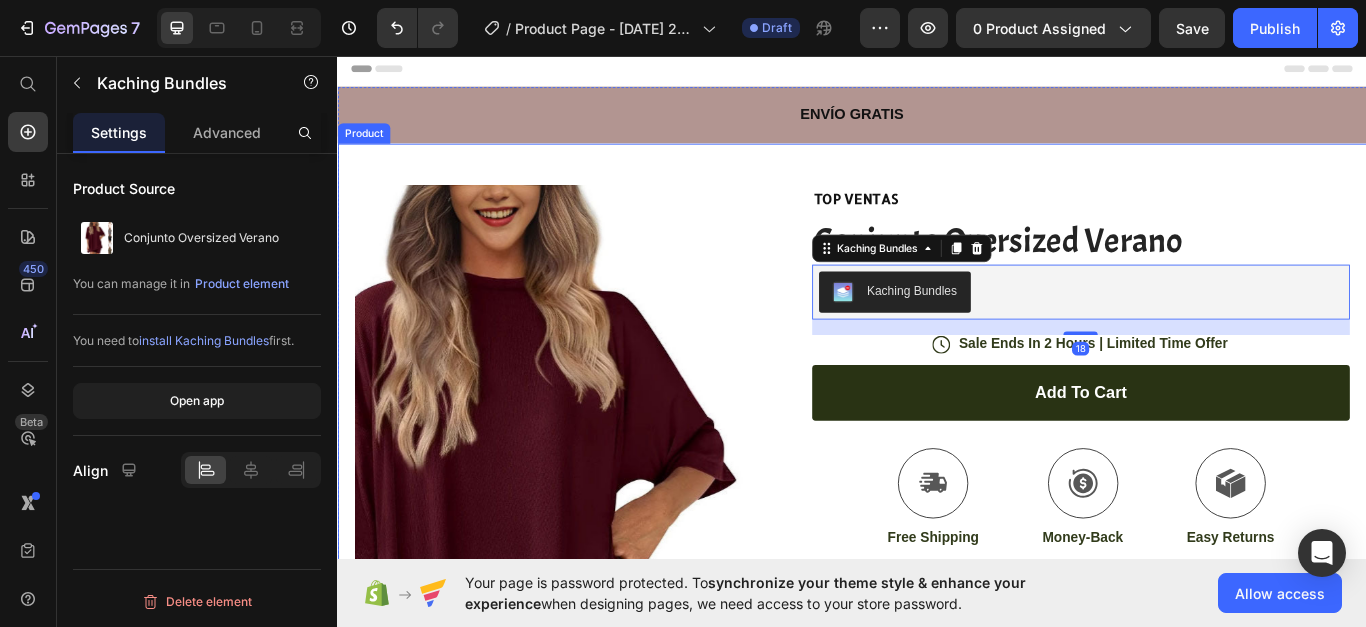 click on "Product Images Image Icon Icon Icon Icon Icon Icon List “This skin cream is a game-changer! It has transformed my dry, lackluster skin into a hydrated and radiant complexion. I love how it absorbs quickly and leaves no greasy residue. Highly recommend” Text Block
Icon Hannah N. (Houston, USA) Text Block Row Row Row TOP VENTAS Text Block Row Conjunto Oversized Verano Product Title Kaching Bundles Kaching Bundles   18
Icon Sale Ends In 2 Hours | Limited Time Offer Text Block Row add to cart Add to Cart
Icon Free Shipping Text Block
Icon Money-Back Text Block
Icon Easy Returns Text Block Row Image Icon Icon Icon Icon Icon Icon List “This skin cream is a game-changer! It has transformed my dry, lackluster skin into a hydrated and radiant complexion. I love how it absorbs quickly and leaves no greasy residue. Highly recommend” Text Block
Icon Hannah N. (Houston, USA) Text Block Row Row" at bounding box center [937, 820] 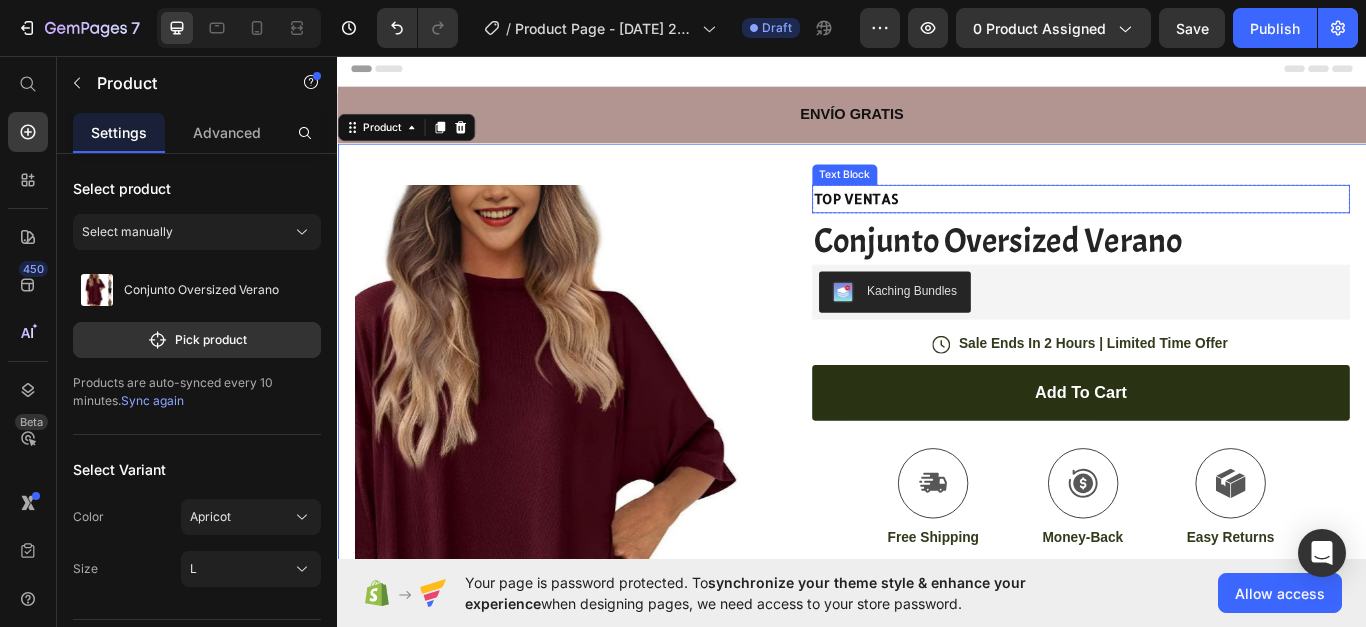 click on "TOP VENTAS" at bounding box center (1203, 222) 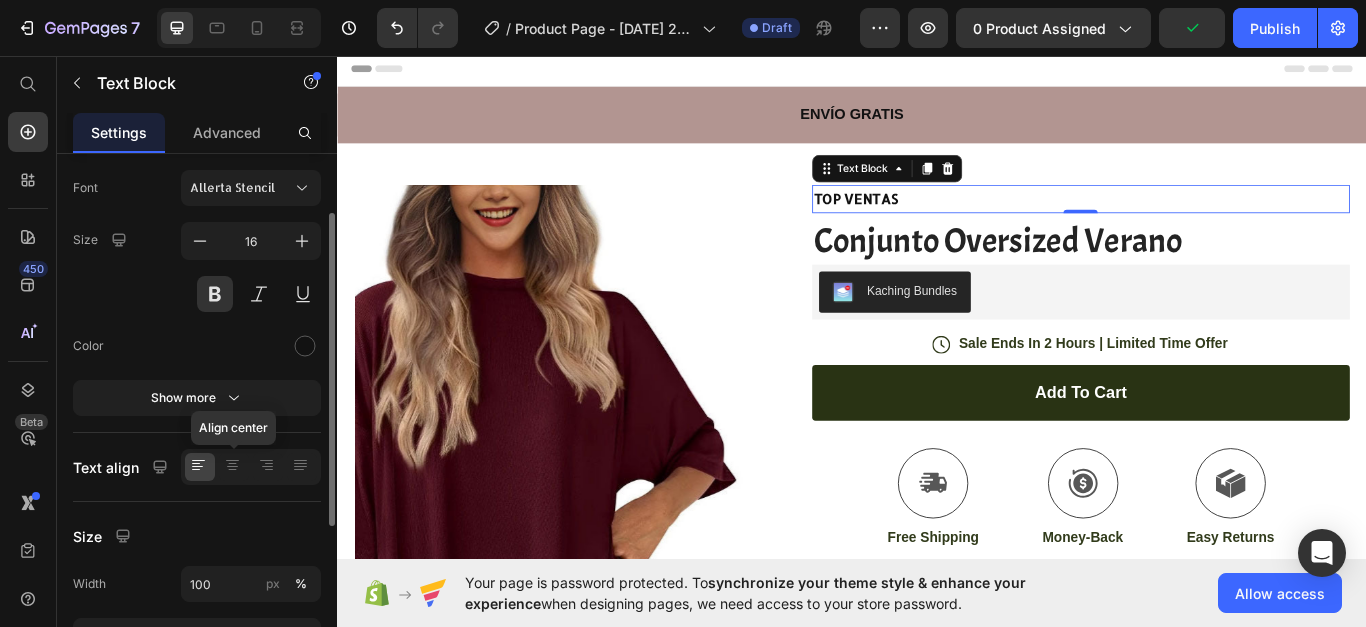 scroll, scrollTop: 300, scrollLeft: 0, axis: vertical 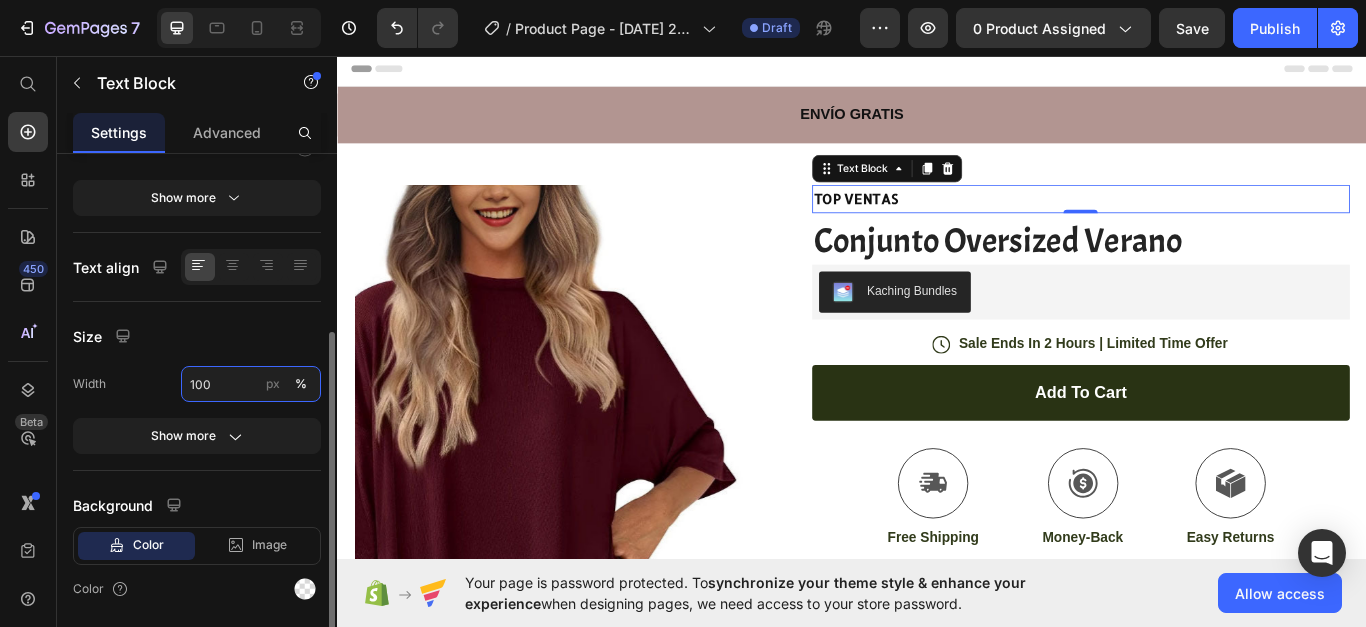 click on "100" at bounding box center [251, 384] 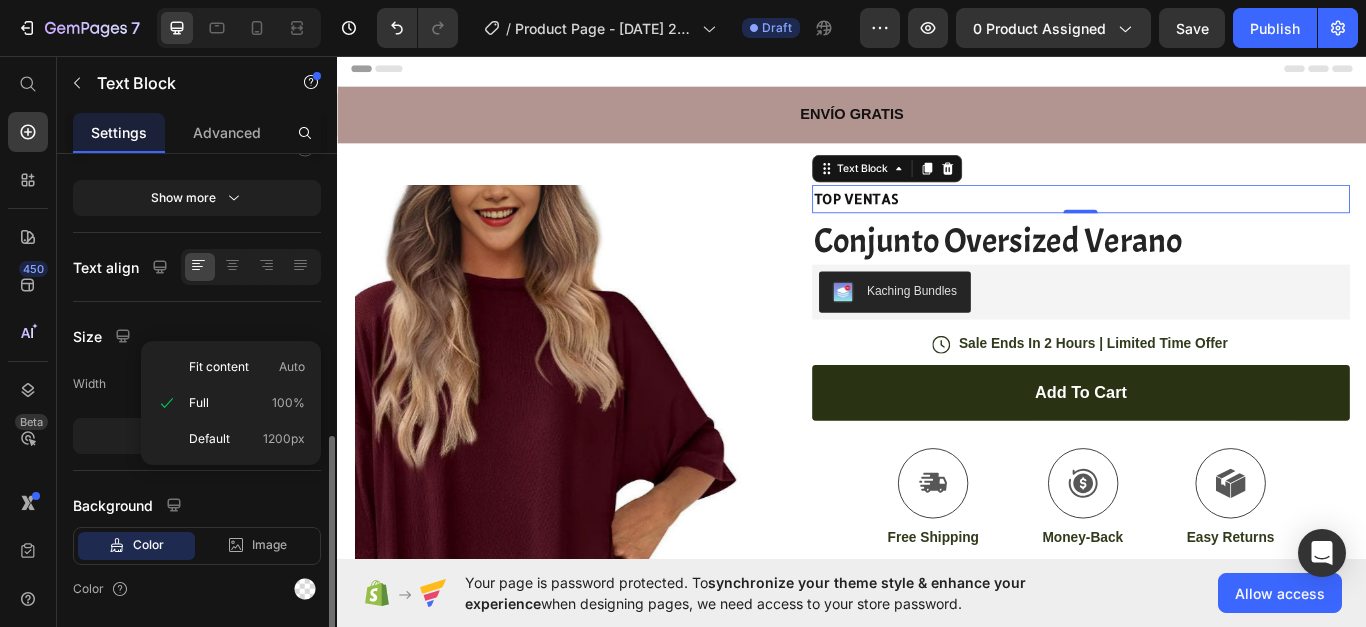 scroll, scrollTop: 365, scrollLeft: 0, axis: vertical 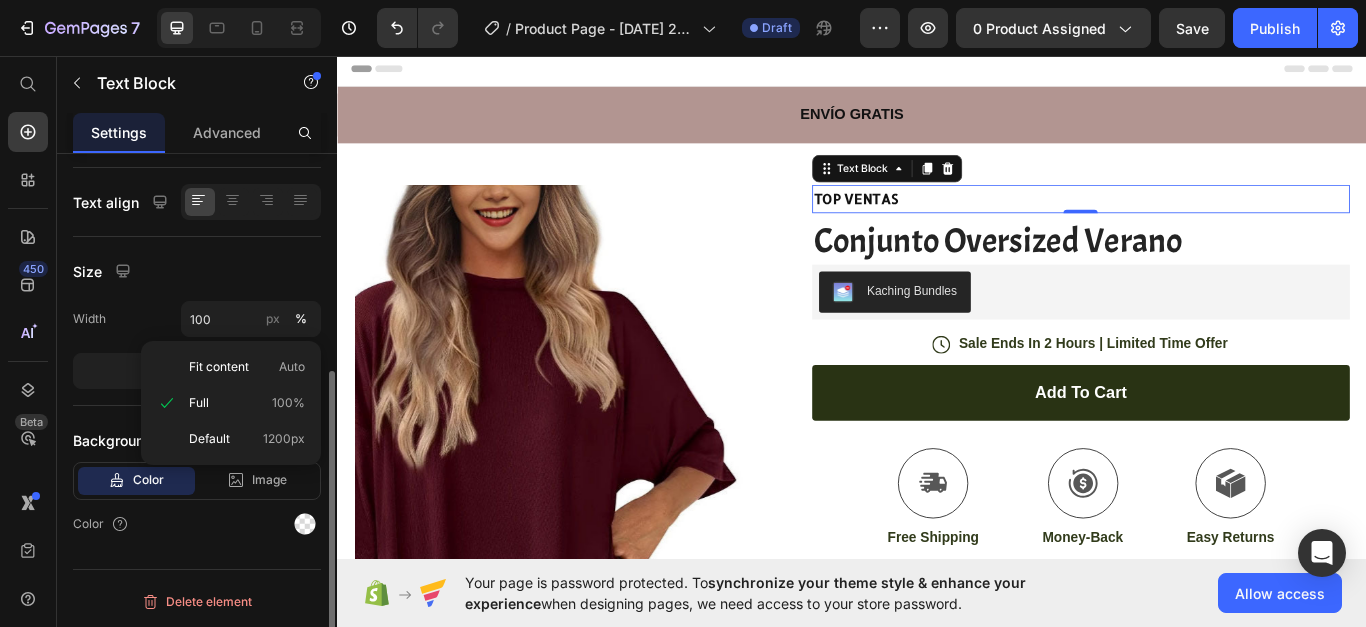 click on "Size" at bounding box center [197, 271] 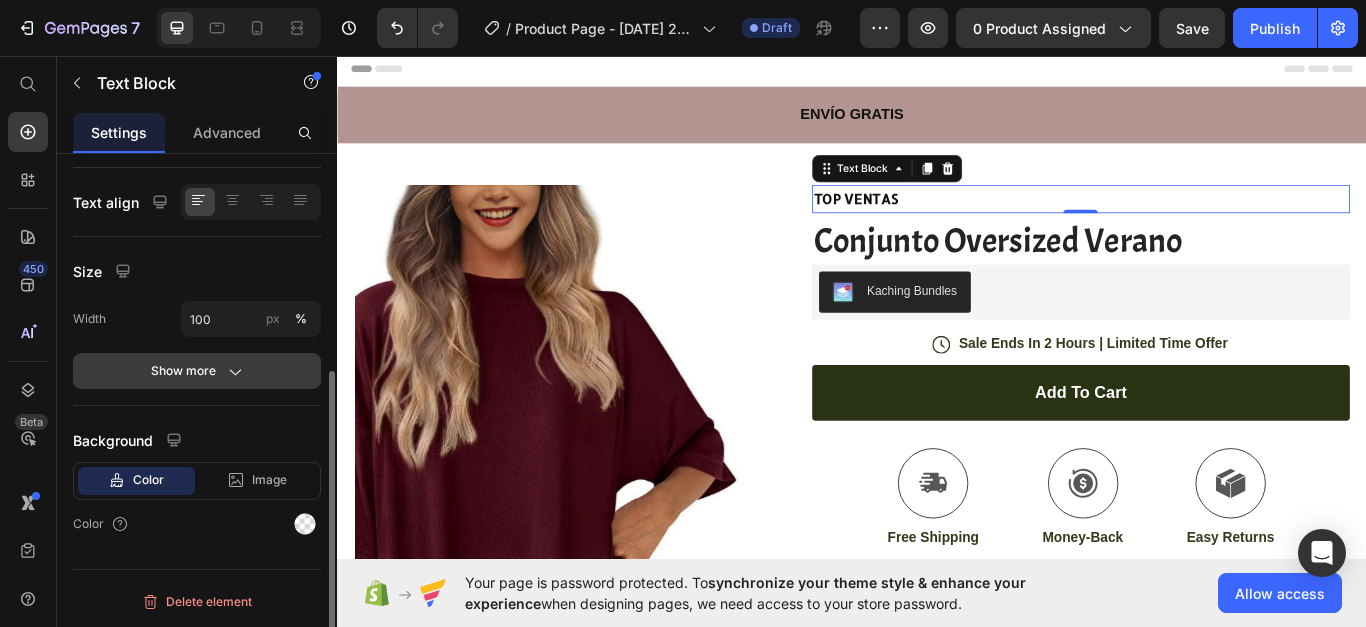 click on "Show more" at bounding box center [197, 371] 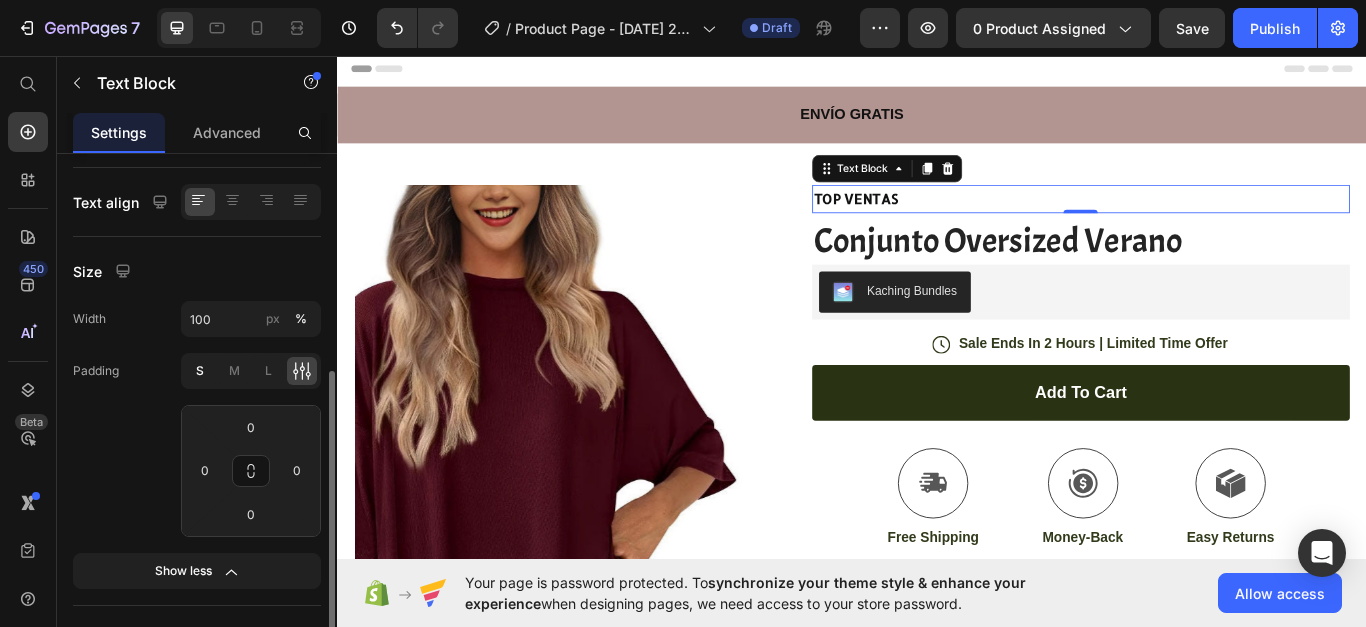 click on "S" 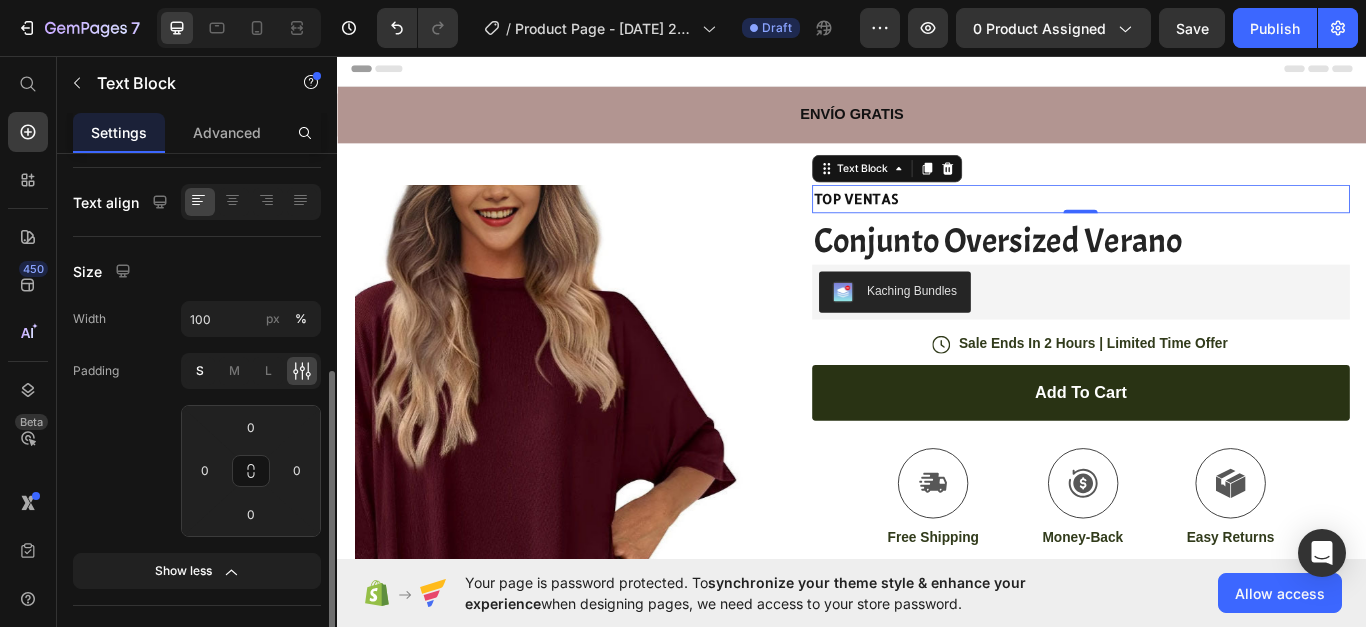 type on "4" 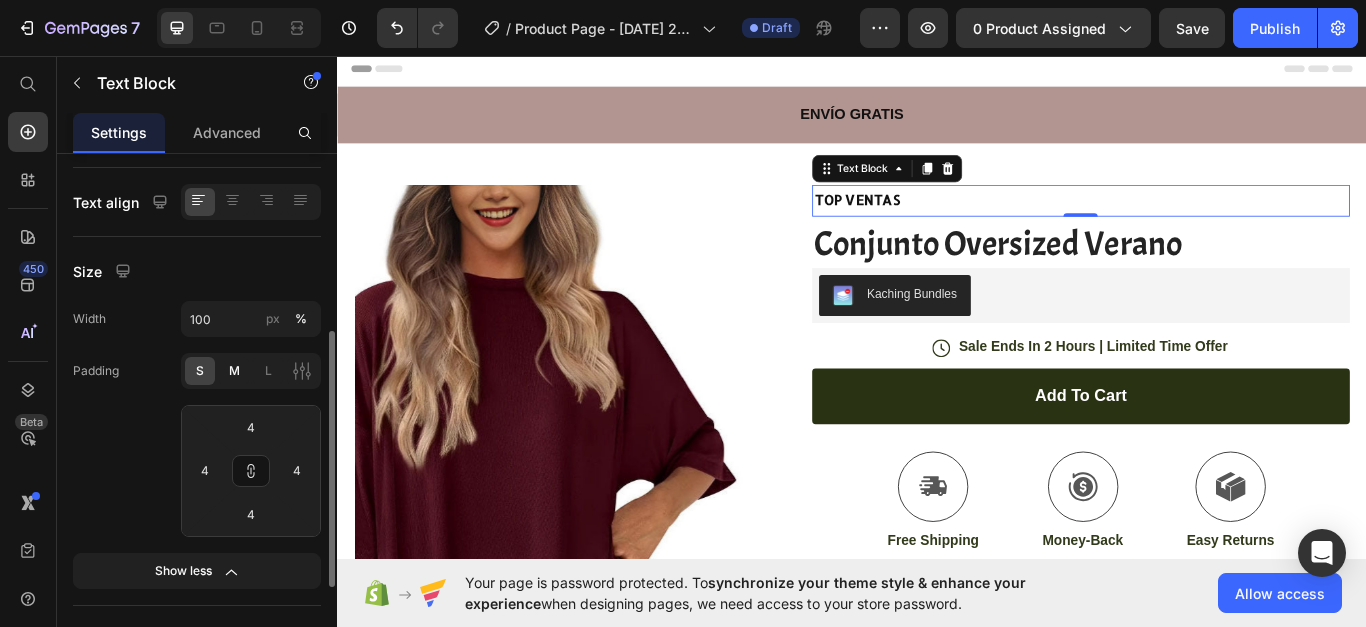 click on "M" 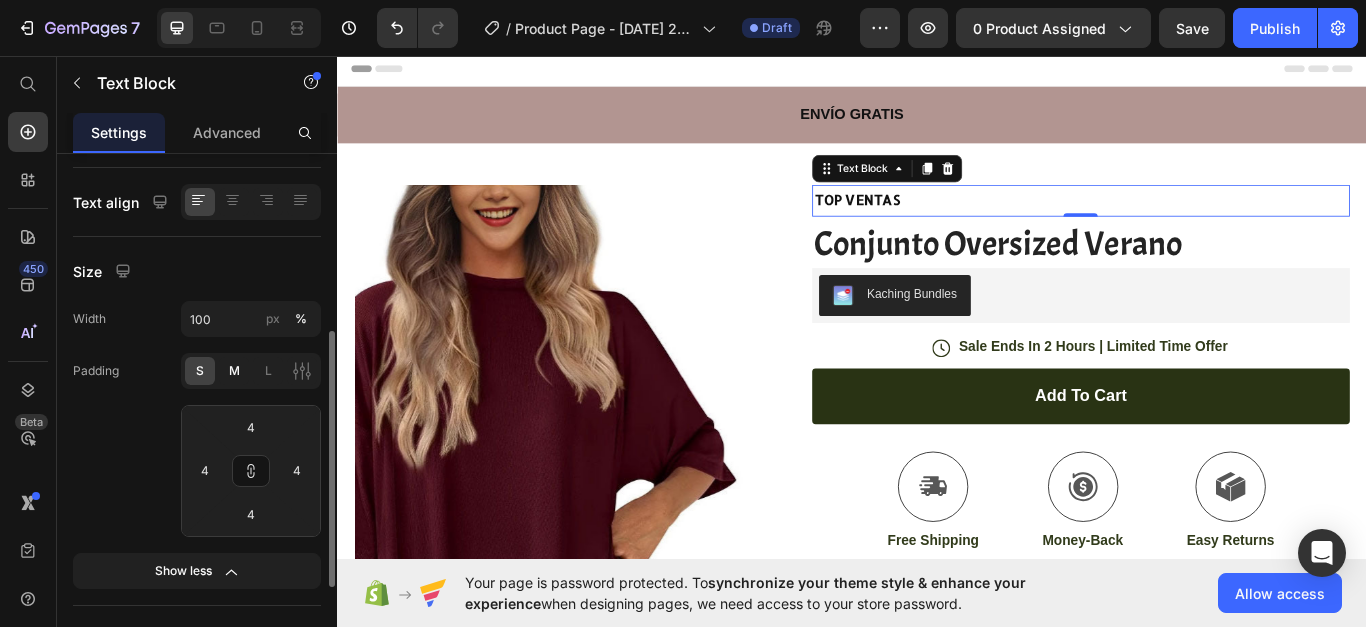 type on "8" 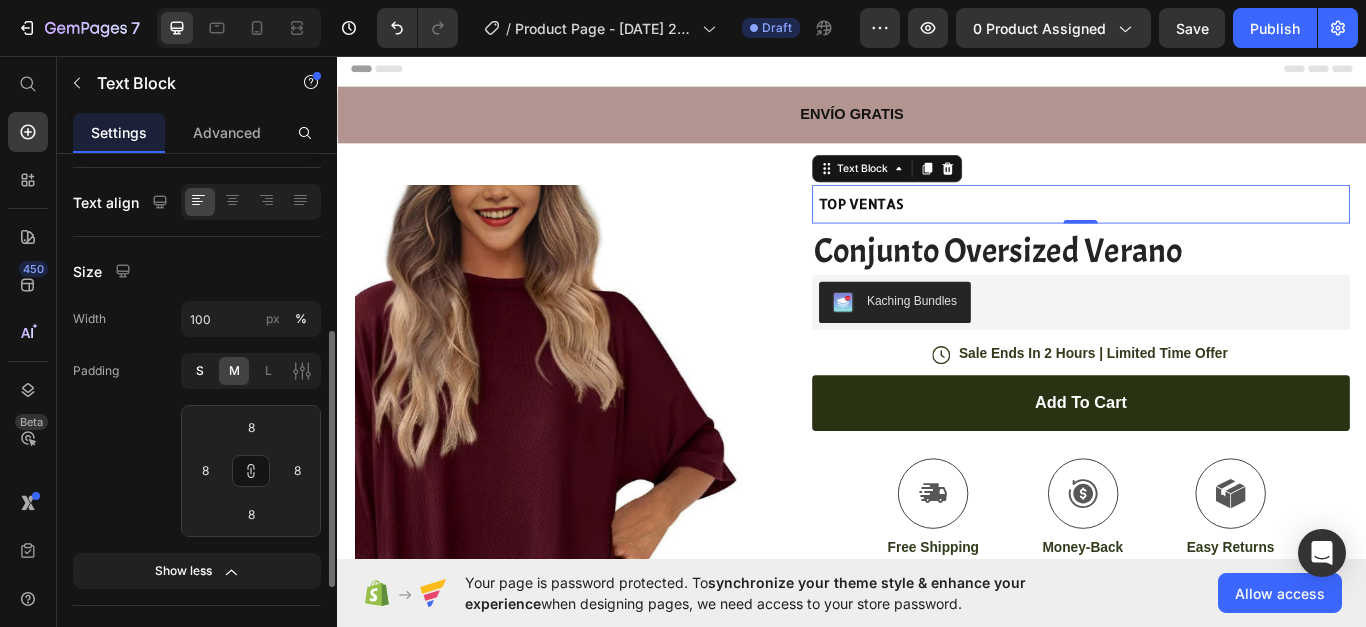 click on "S" 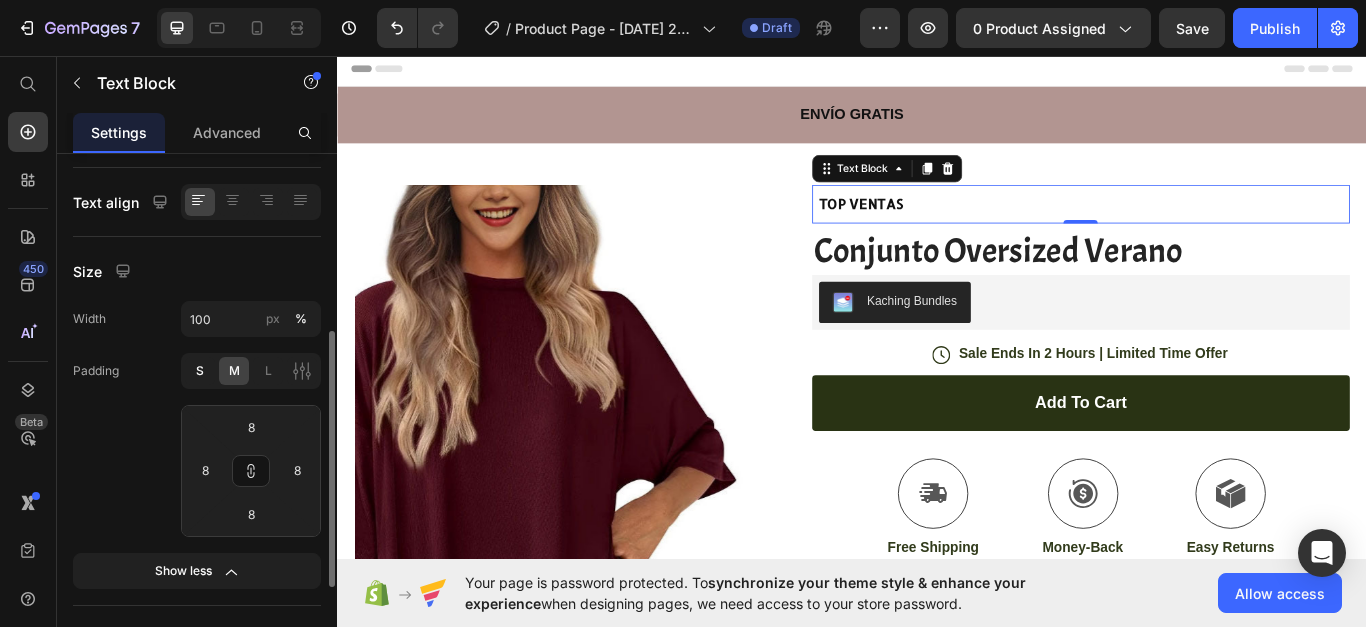 type on "4" 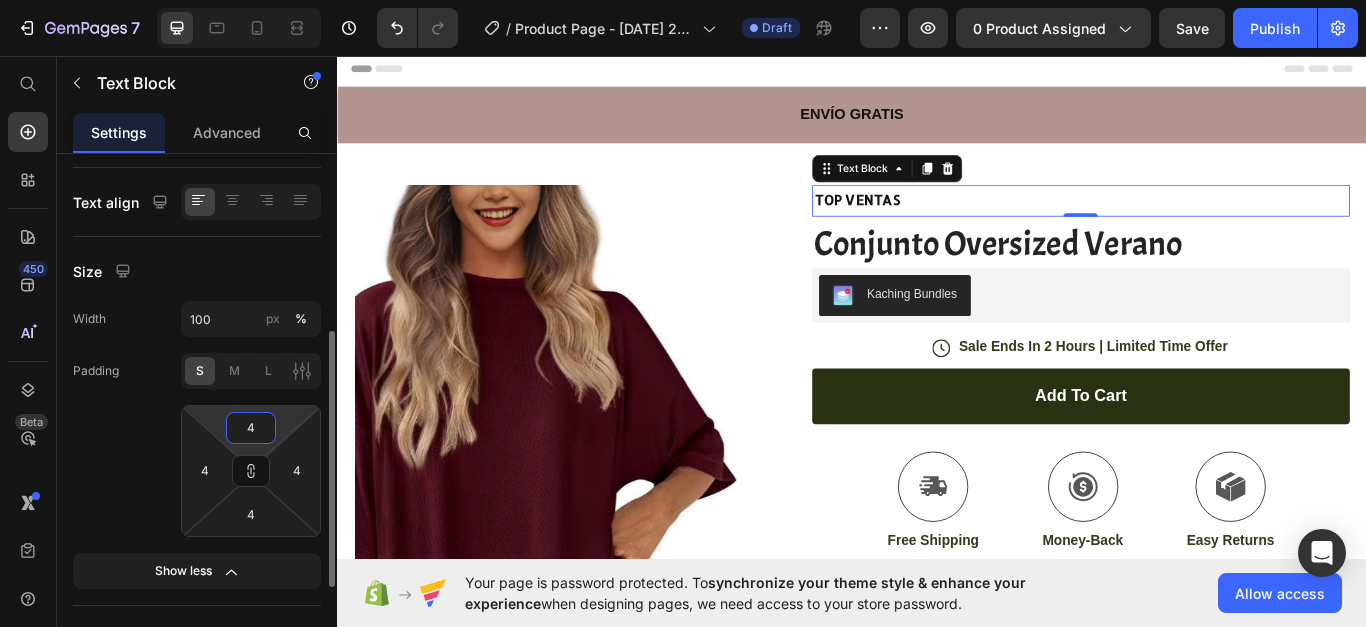 click on "4" at bounding box center (251, 428) 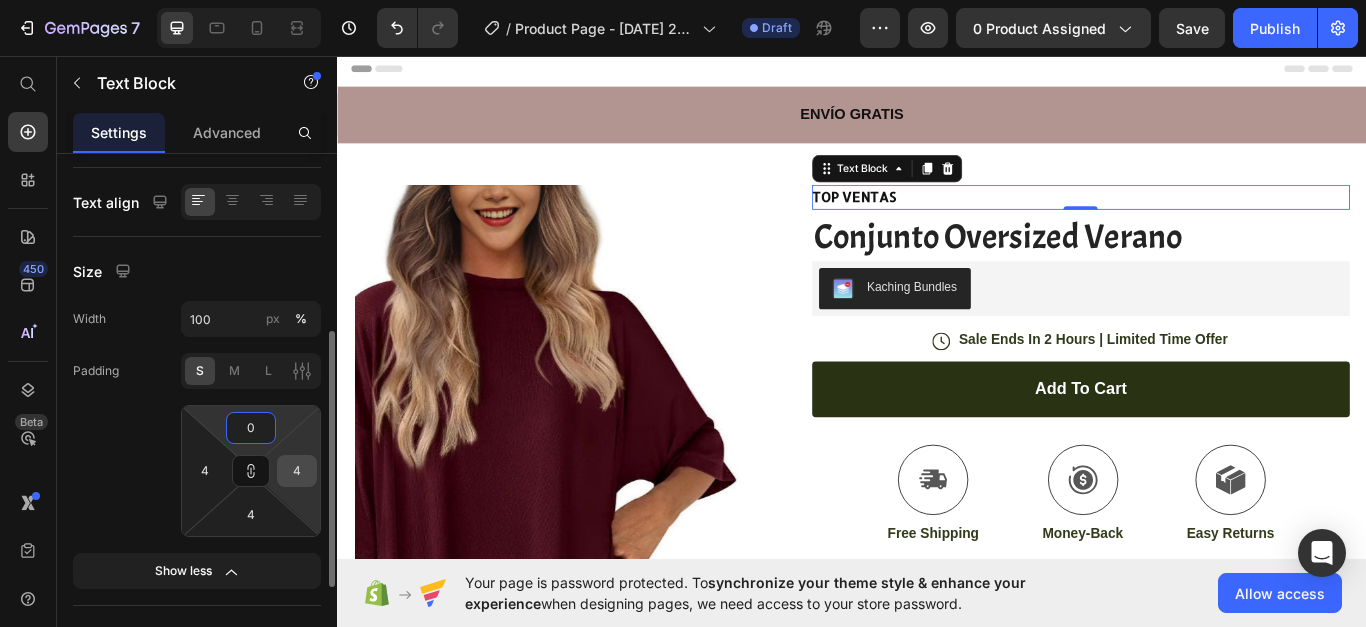 type on "0" 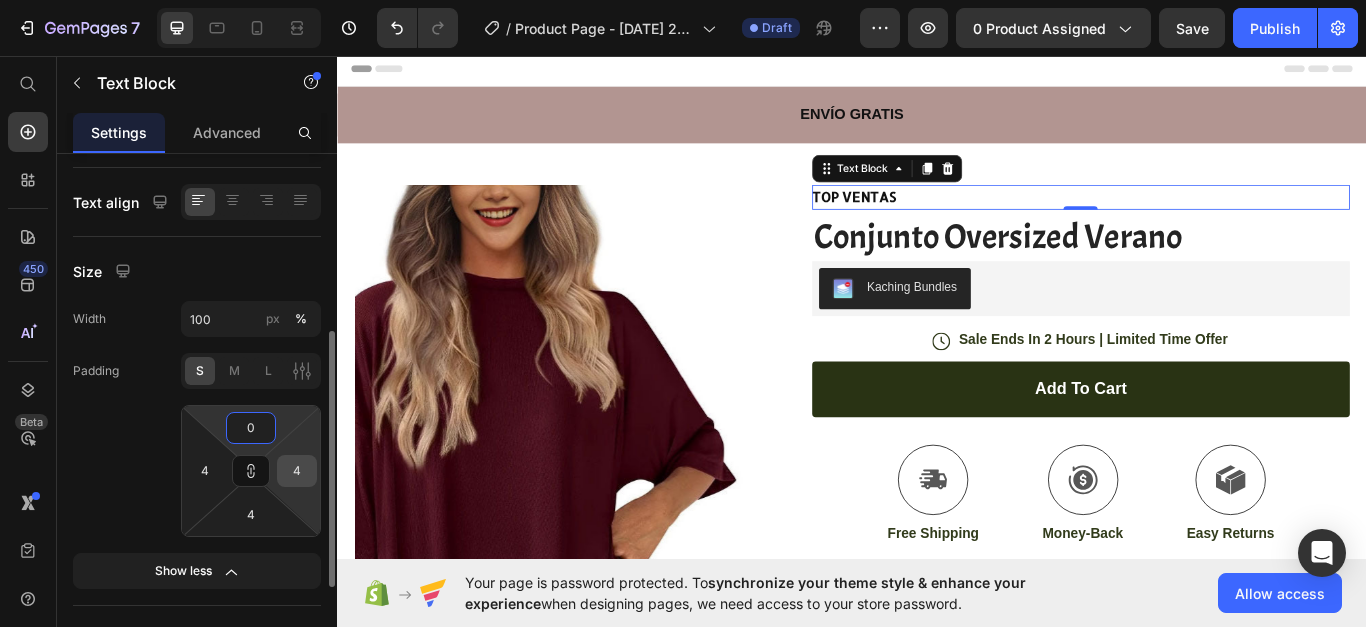 click on "4" at bounding box center [297, 471] 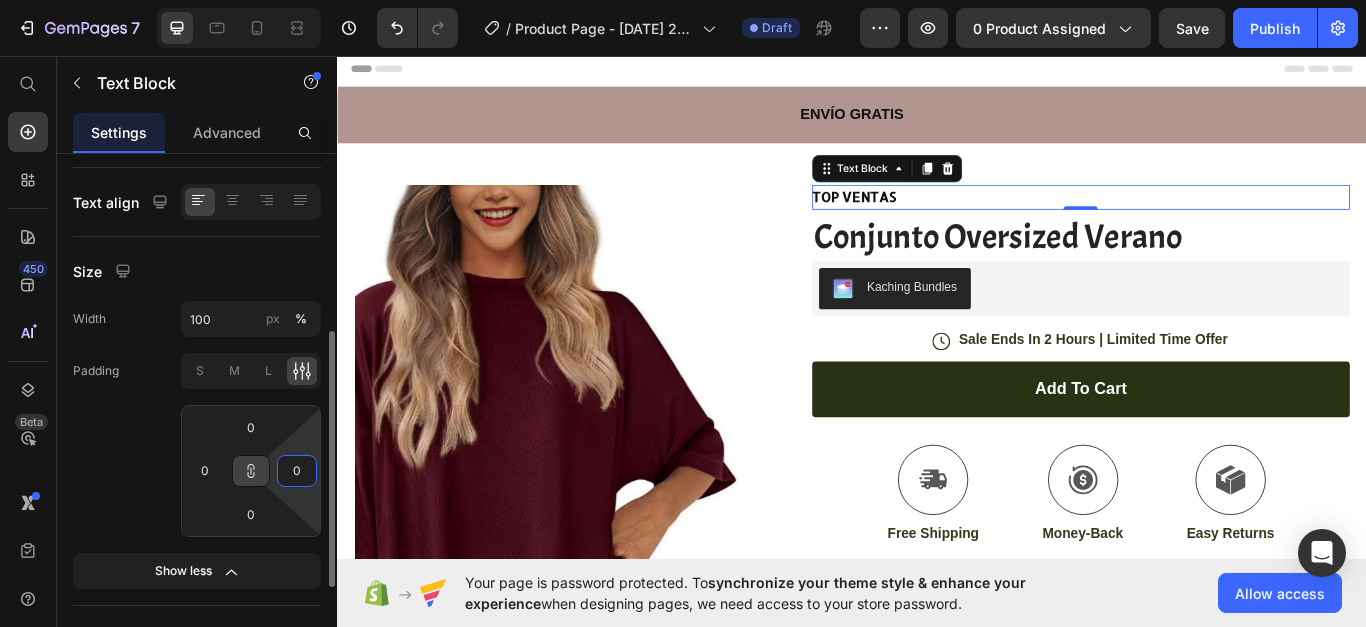 scroll, scrollTop: 565, scrollLeft: 0, axis: vertical 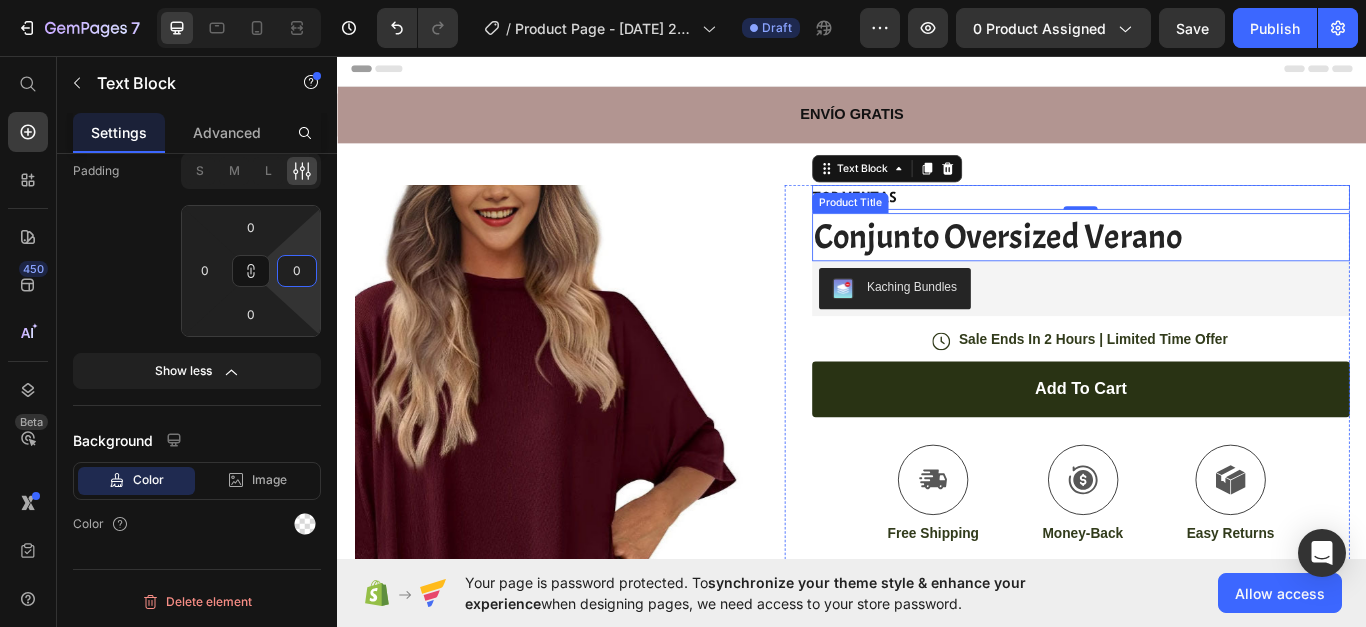 click on "Conjunto Oversized Verano" at bounding box center (1203, 267) 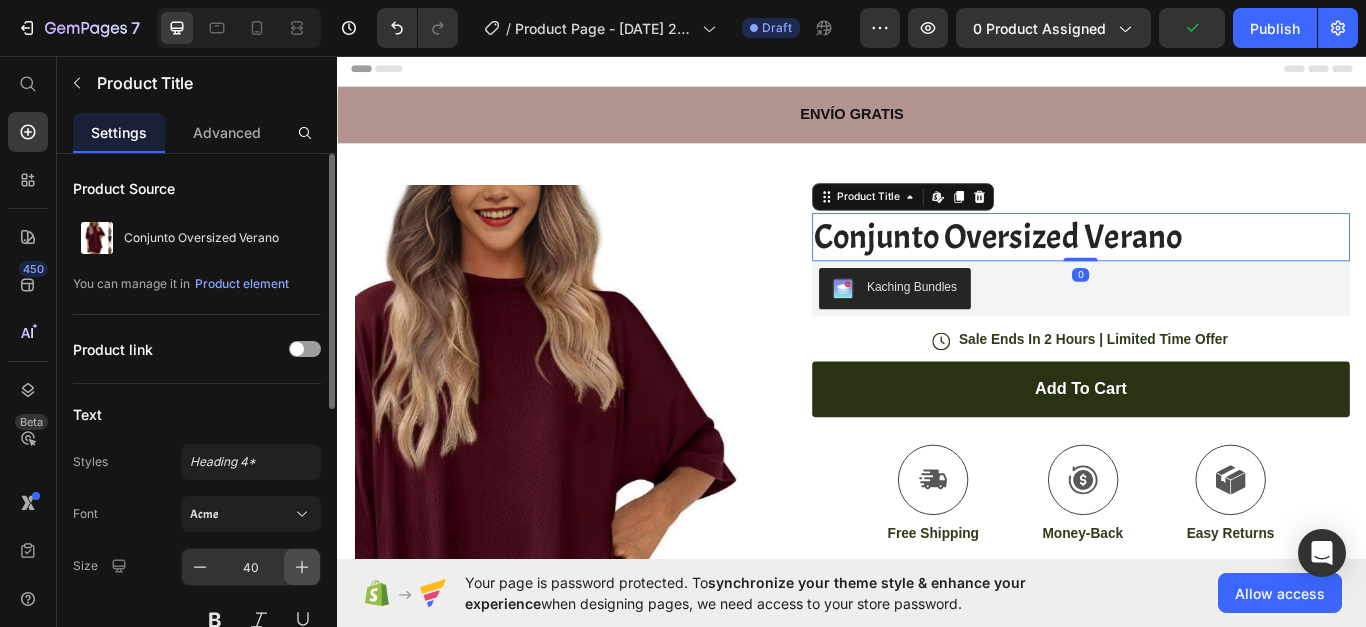 scroll, scrollTop: 100, scrollLeft: 0, axis: vertical 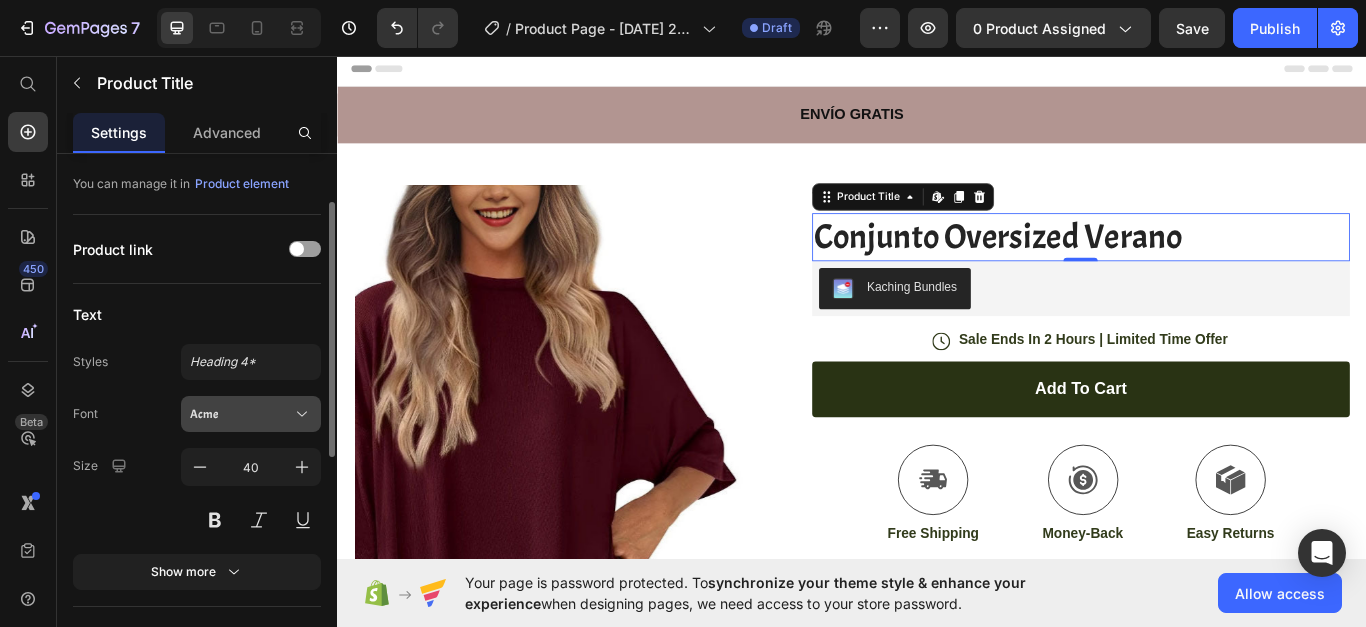 click on "Acme" at bounding box center (241, 414) 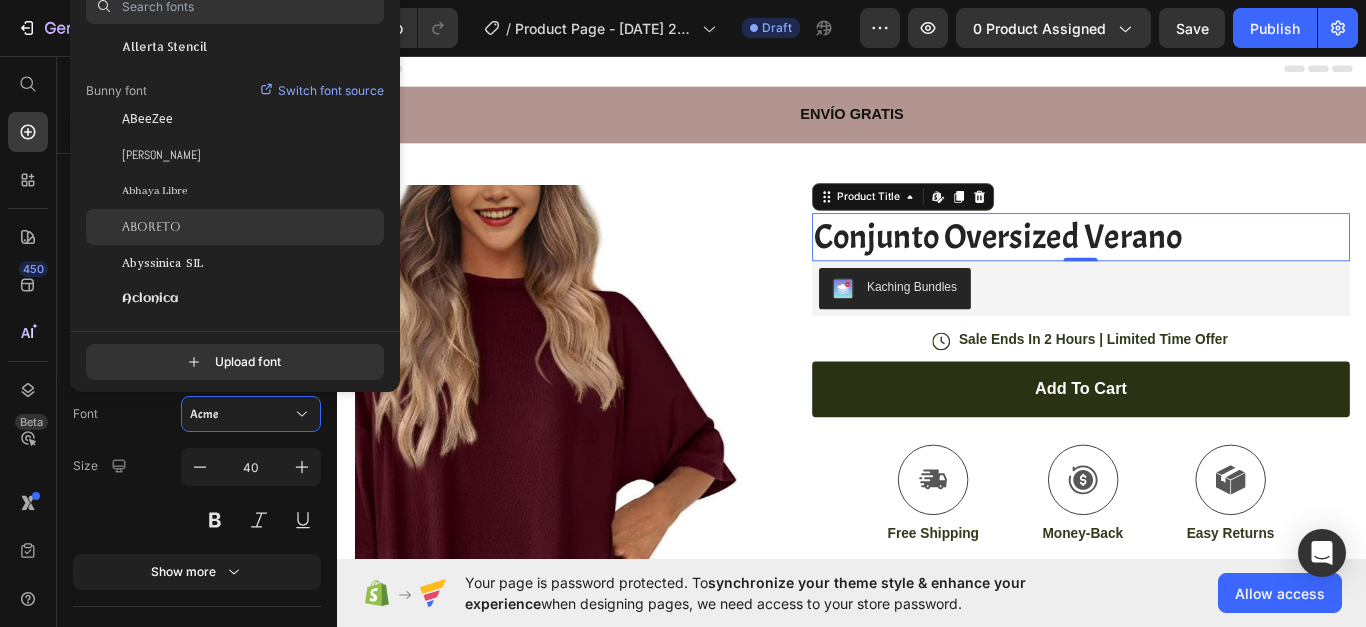 scroll, scrollTop: 200, scrollLeft: 0, axis: vertical 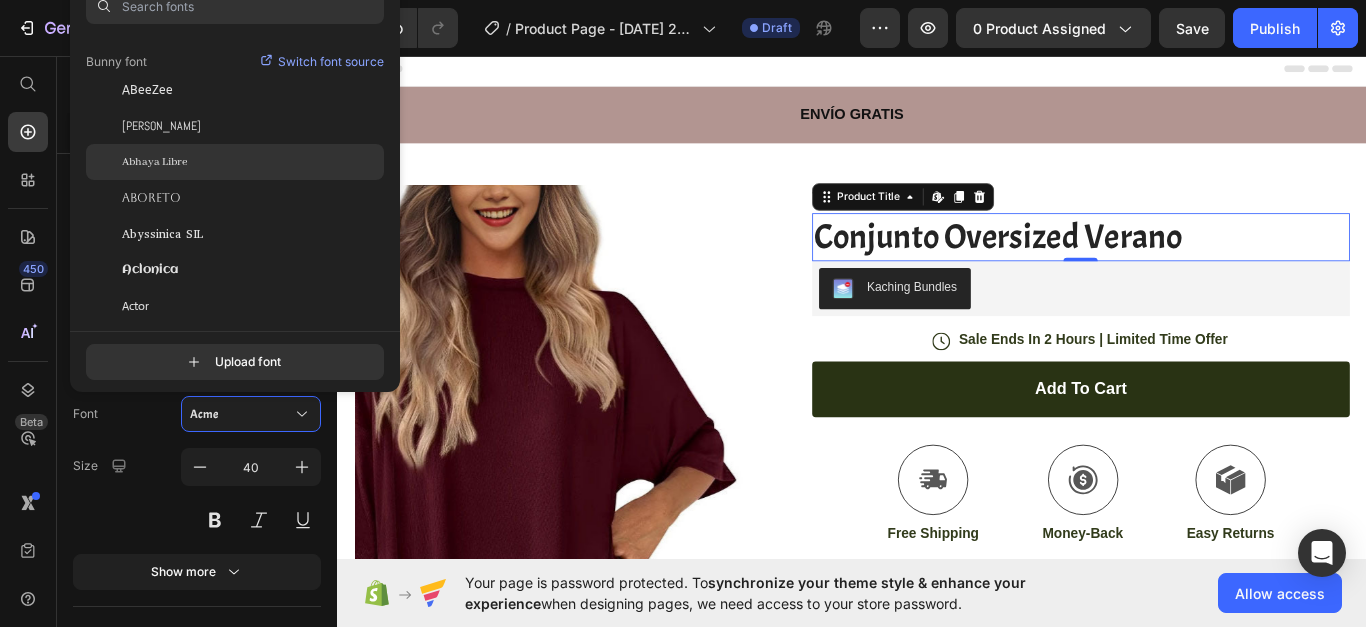 click on "Abhaya Libre" 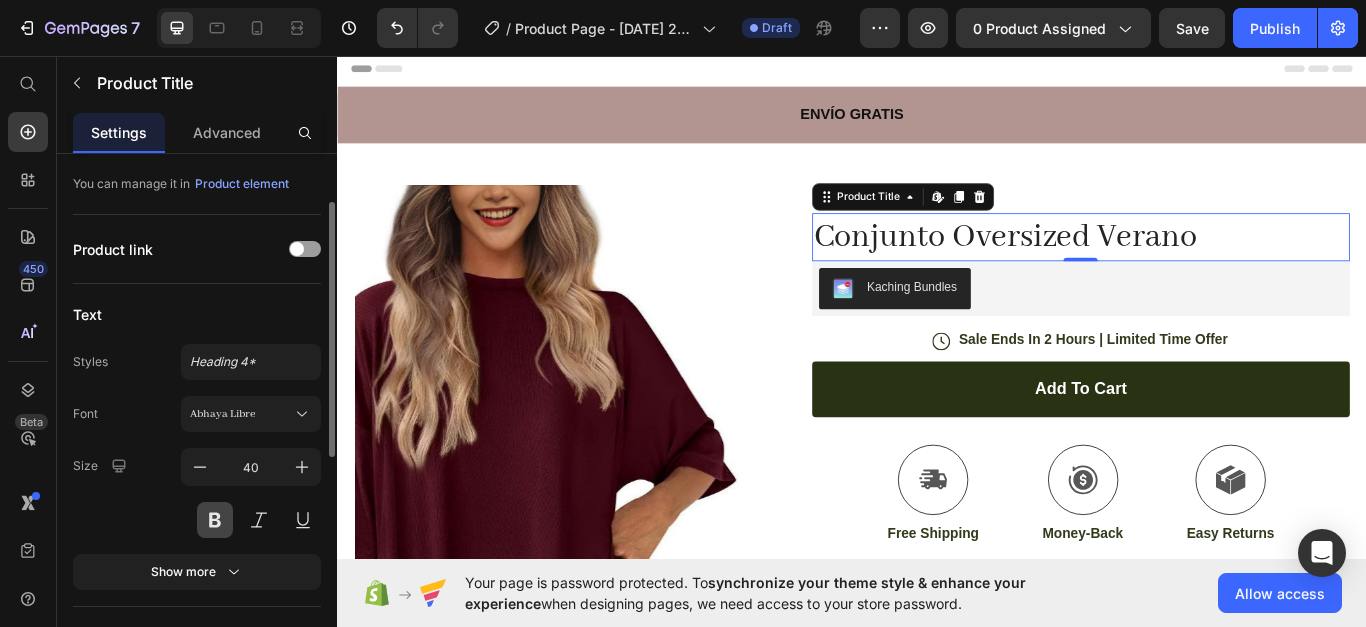 click at bounding box center [215, 520] 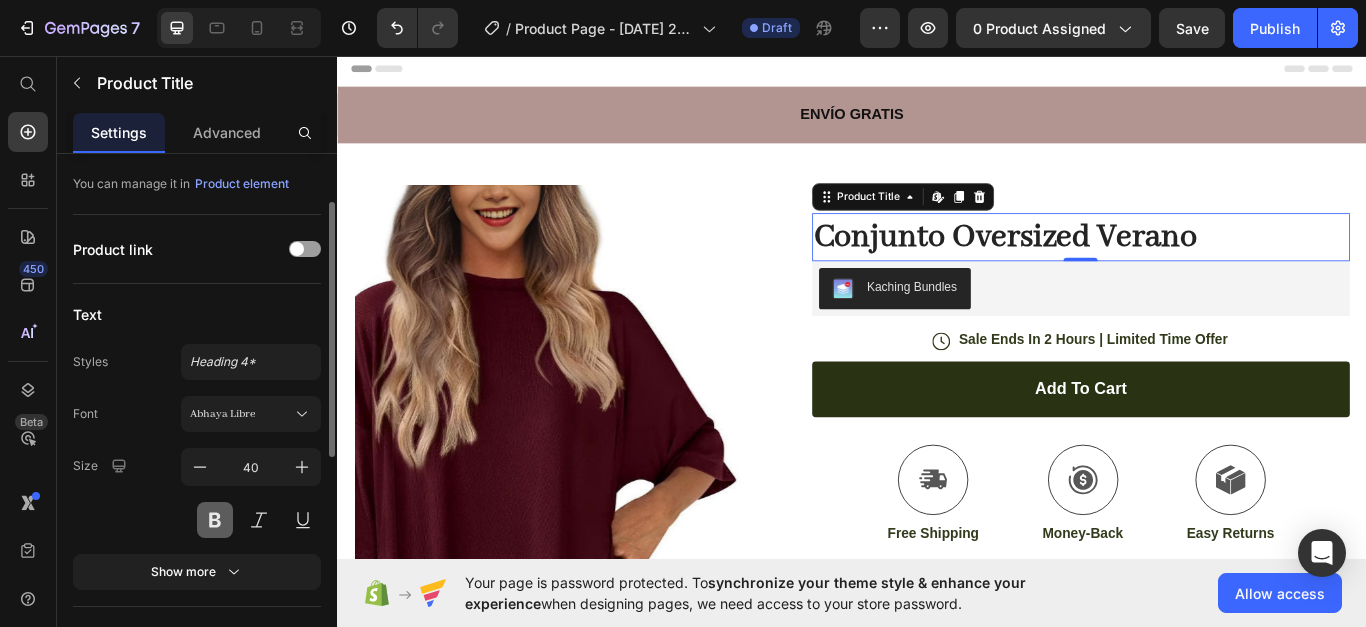 type 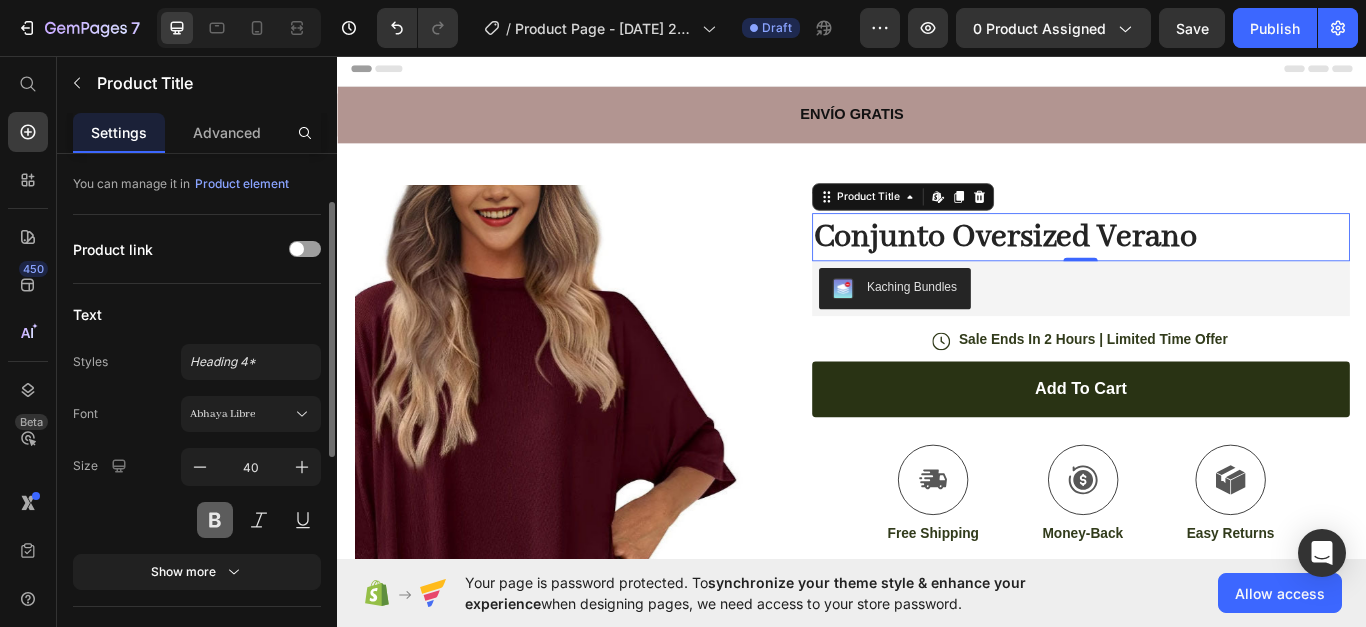 click at bounding box center [215, 520] 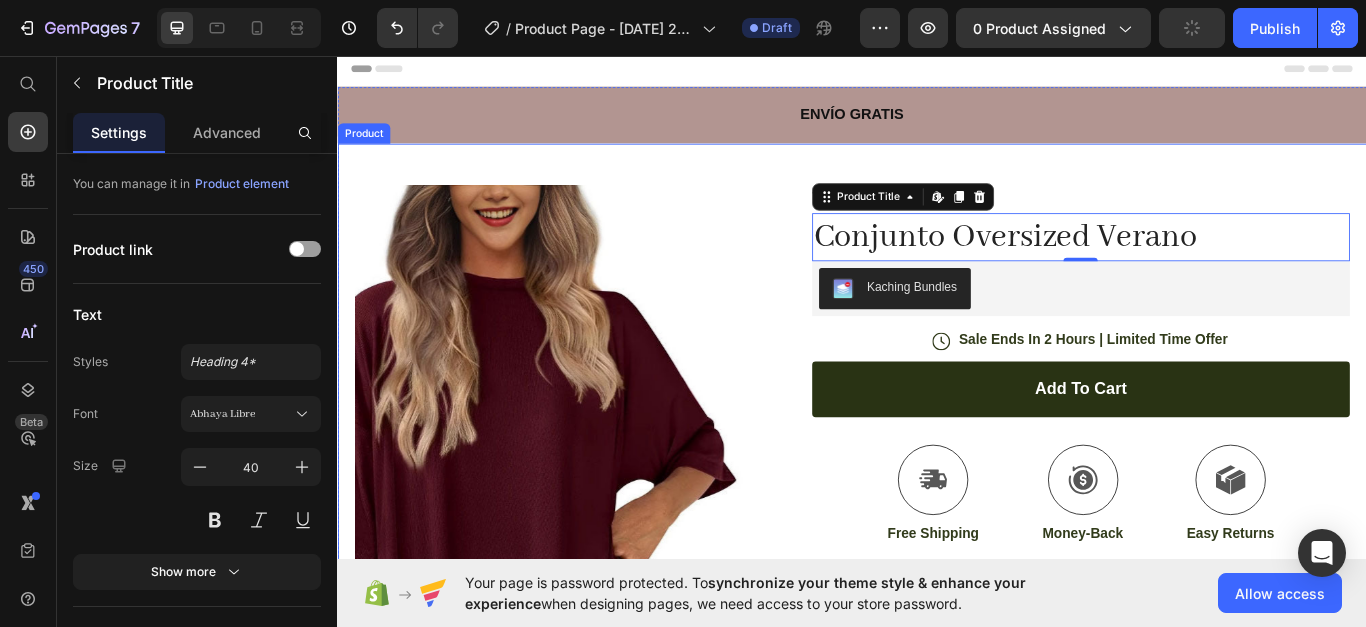 click on "Product Images Image Icon Icon Icon Icon Icon Icon List “This skin cream is a game-changer! It has transformed my dry, lackluster skin into a hydrated and radiant complexion. I love how it absorbs quickly and leaves no greasy residue. Highly recommend” Text Block
Icon Hannah N. (Houston, USA) Text Block Row Row Row TOP VENTAS Text Block Row Conjunto Oversized Verano Product Title   Edit content in Shopify 0 Kaching Bundles Kaching Bundles
Icon Sale Ends In 2 Hours | Limited Time Offer Text Block Row add to cart Add to Cart
Icon Free Shipping Text Block
Icon Money-Back Text Block
Icon Easy Returns Text Block Row Image Icon Icon Icon Icon Icon Icon List “This skin cream is a game-changer! It has transformed my dry, lackluster skin into a hydrated and radiant complexion. I love how it absorbs quickly and leaves no greasy residue. Highly recommend” Text Block
Icon Text Block Row Row" at bounding box center [937, 820] 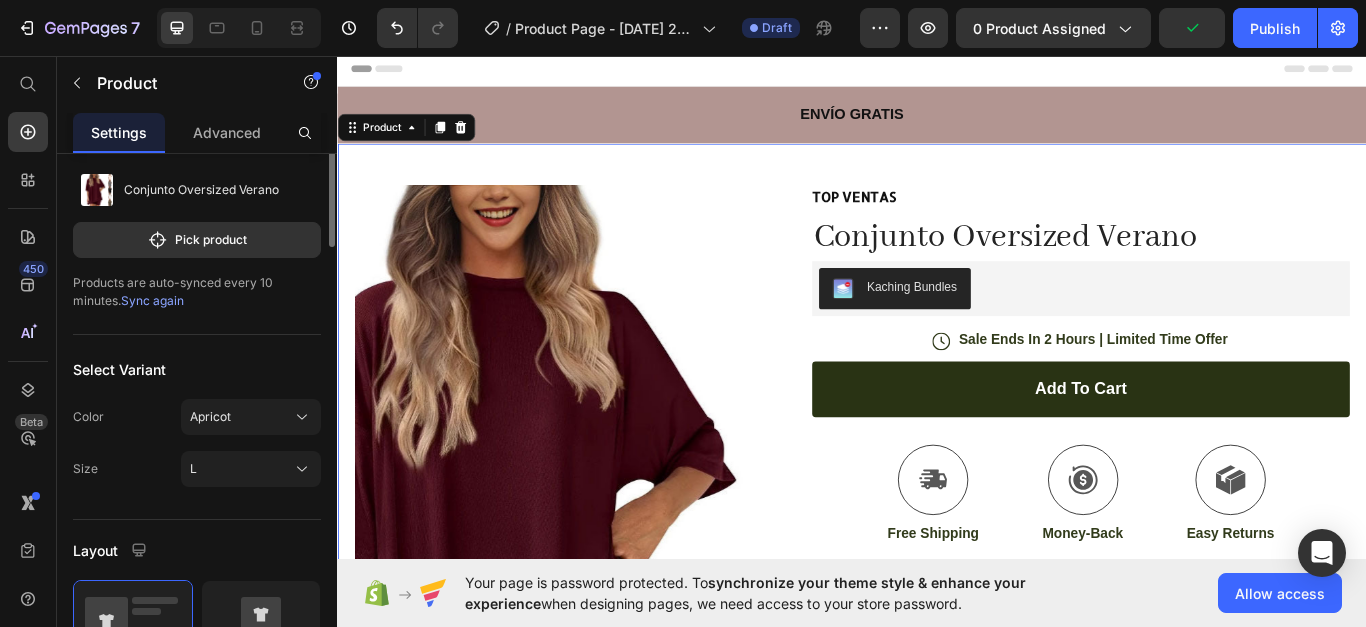 scroll, scrollTop: 0, scrollLeft: 0, axis: both 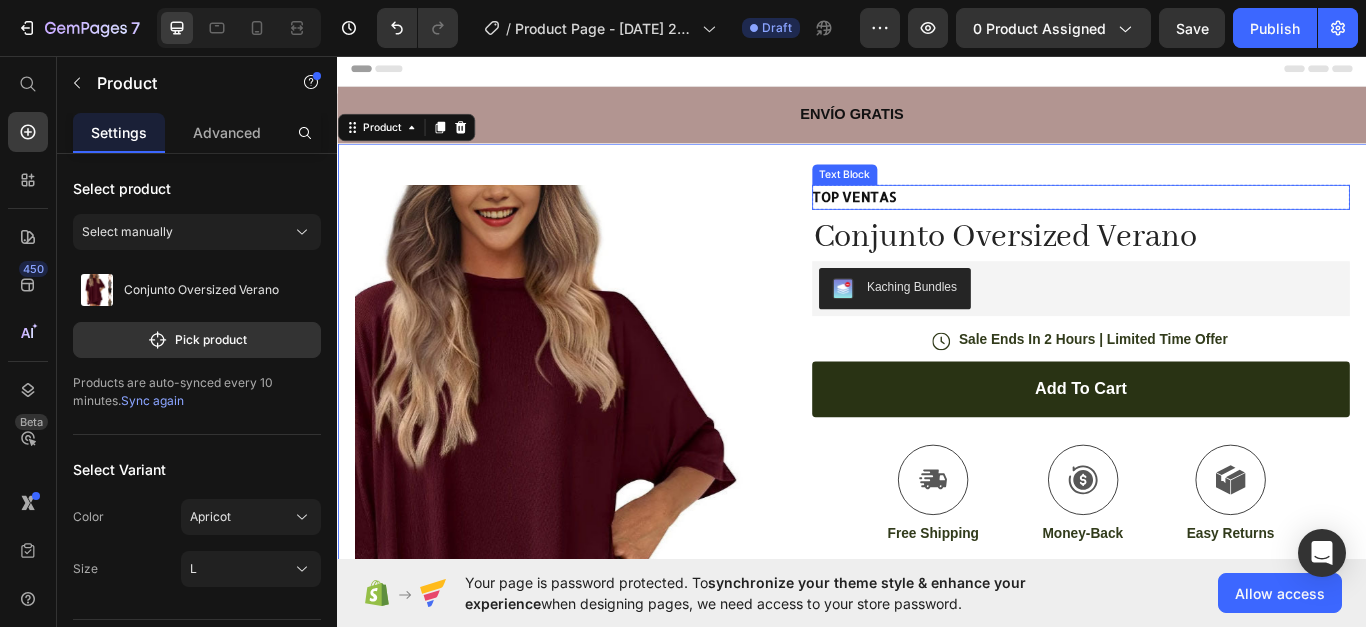 click on "TOP VENTAS" at bounding box center [1203, 220] 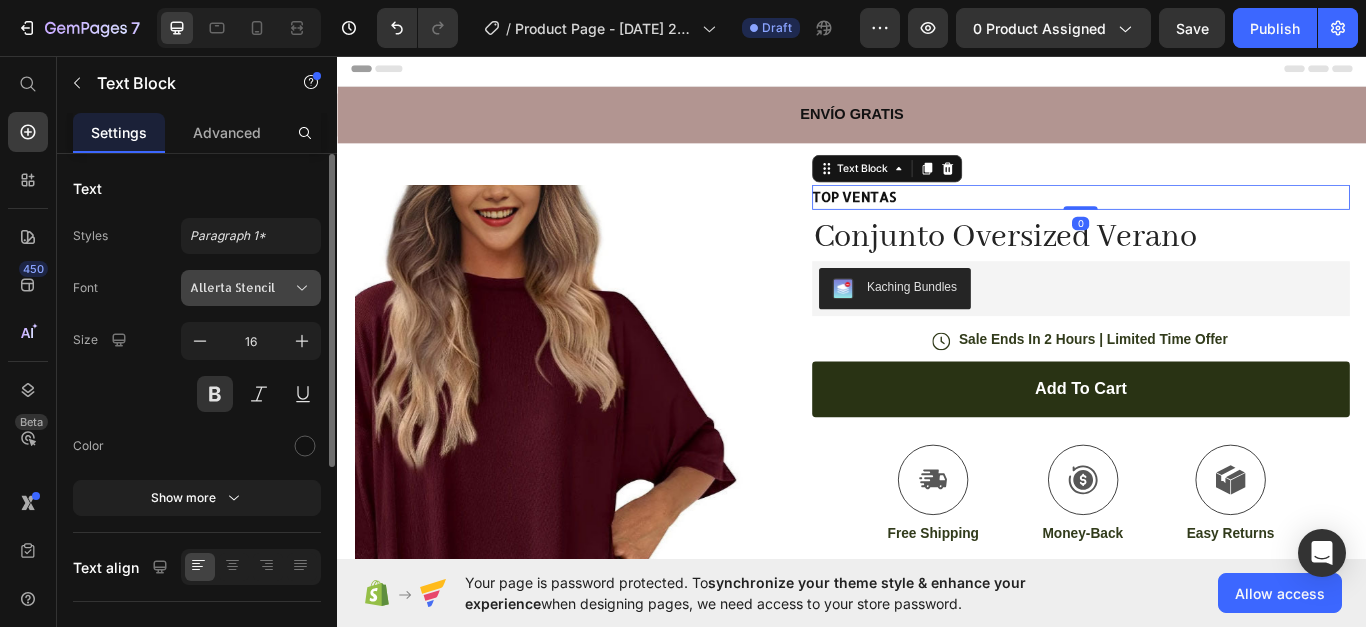 click on "Allerta Stencil" at bounding box center (241, 288) 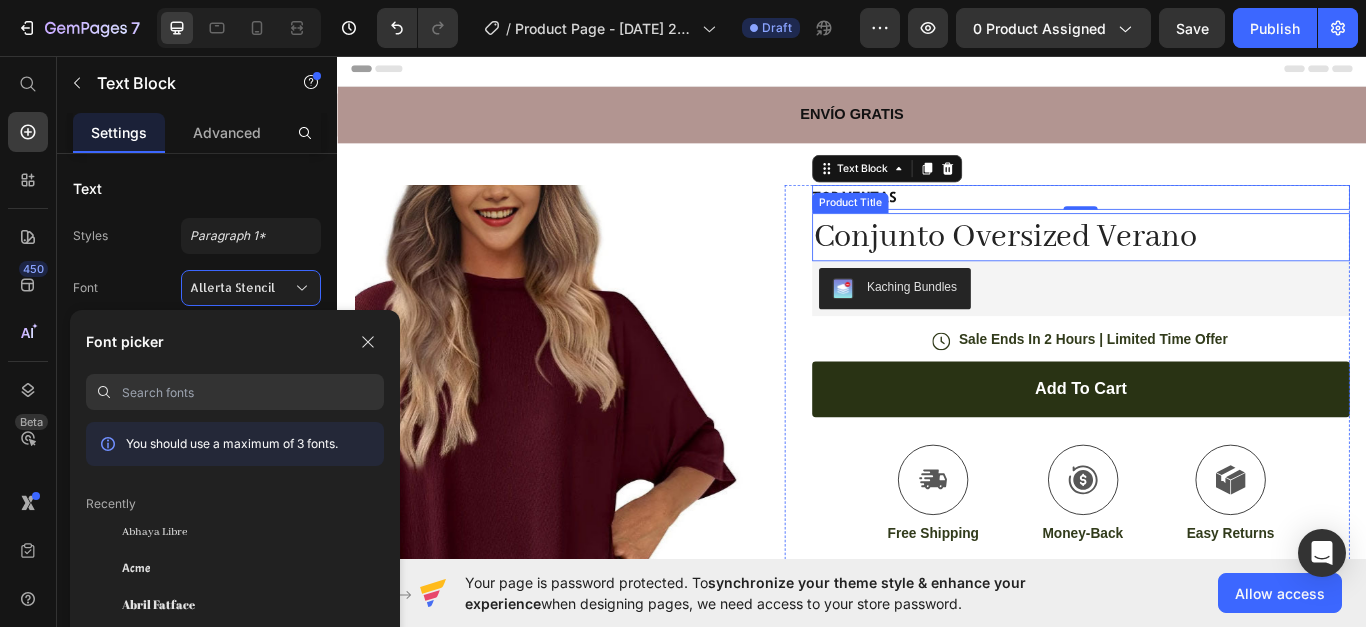 click on "Conjunto Oversized Verano" at bounding box center [1203, 267] 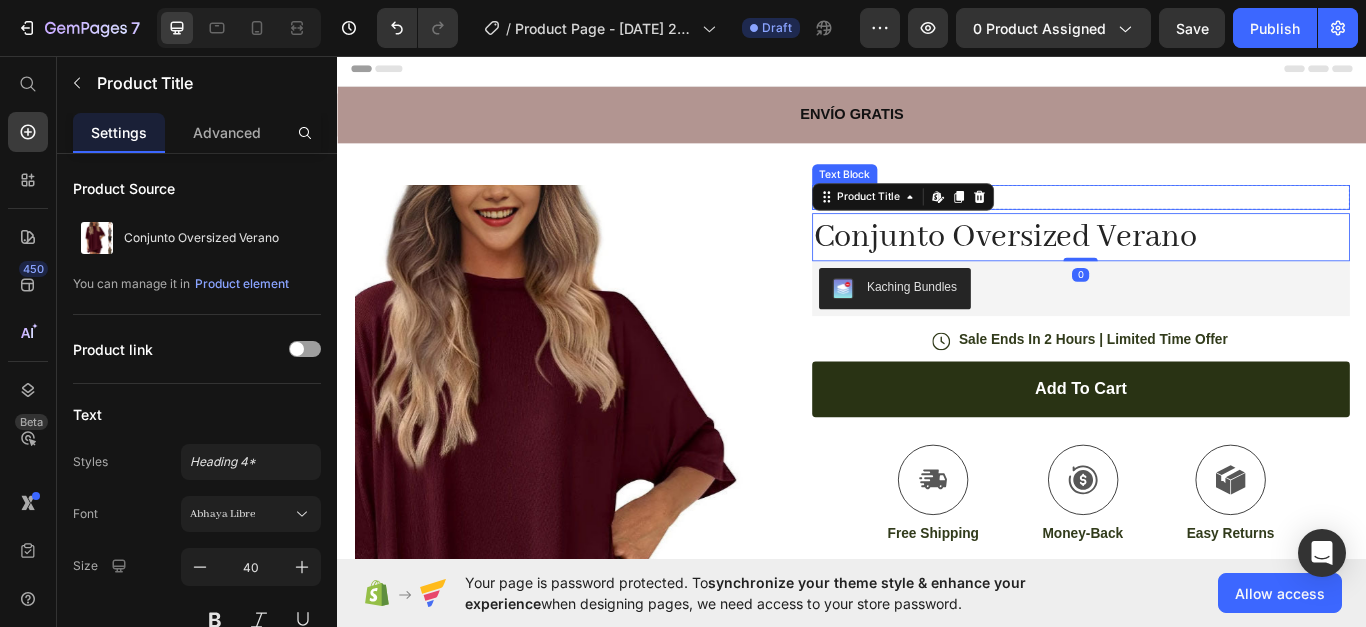 click on "TOP VENTAS" at bounding box center (1203, 220) 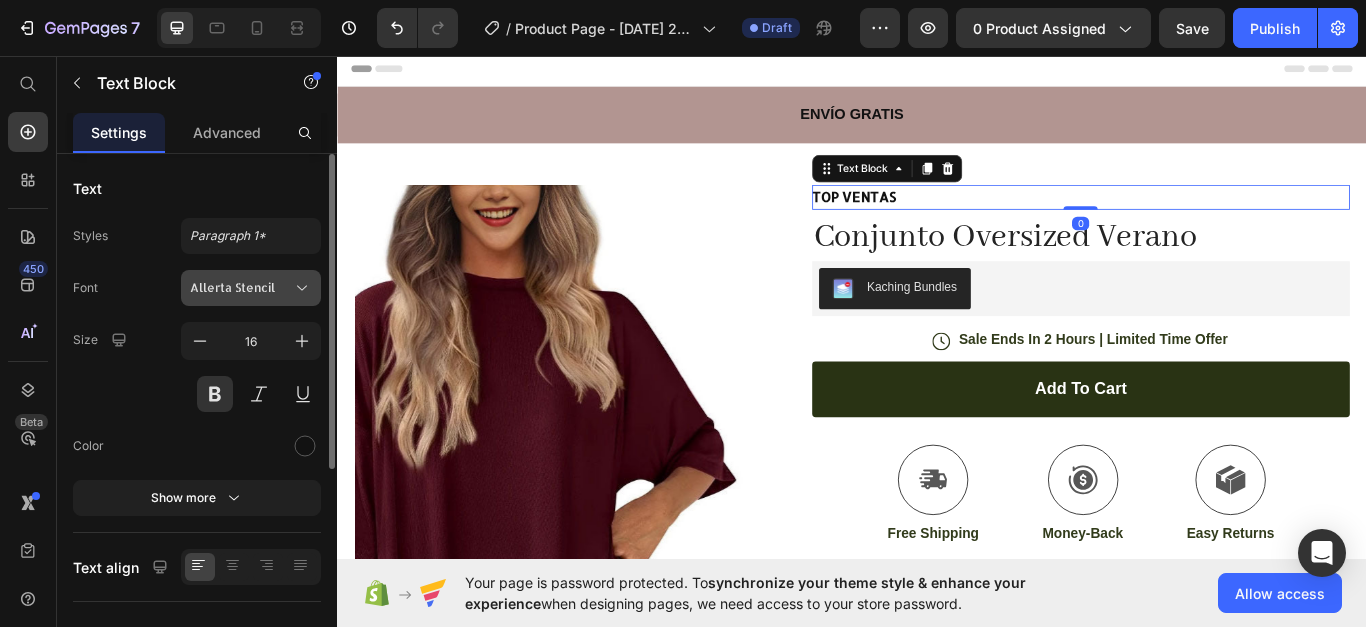 click on "Allerta Stencil" at bounding box center [251, 288] 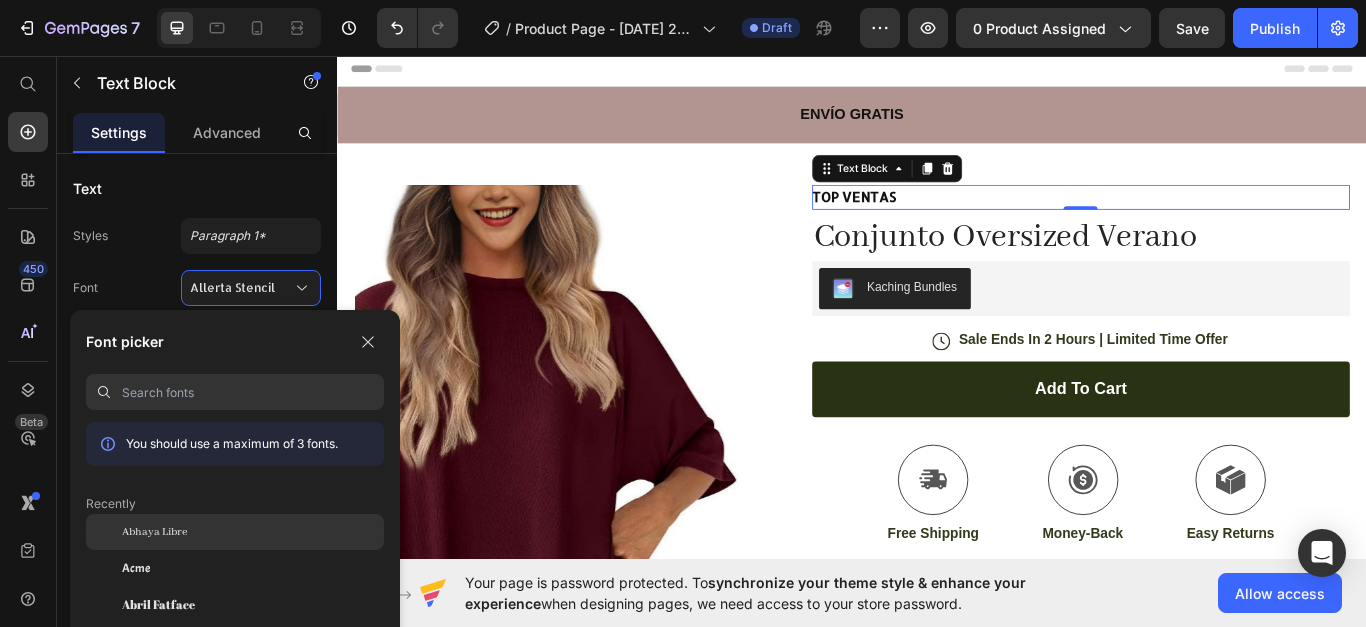 click on "Abhaya Libre" 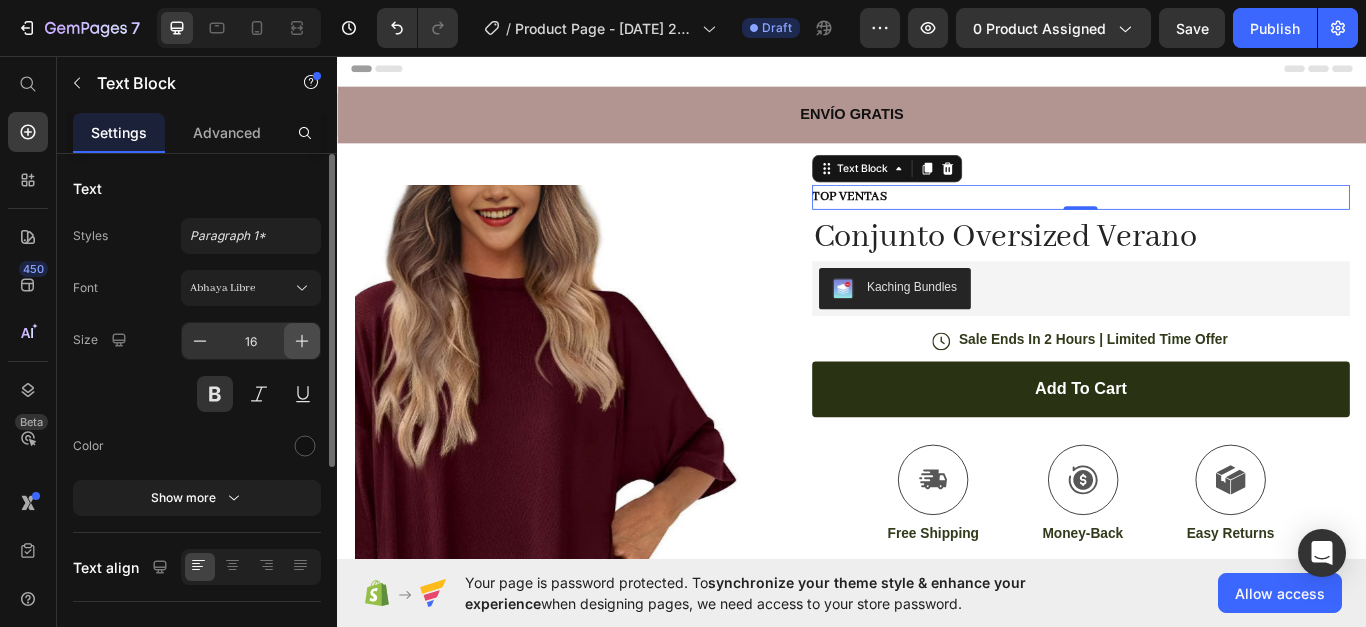 click 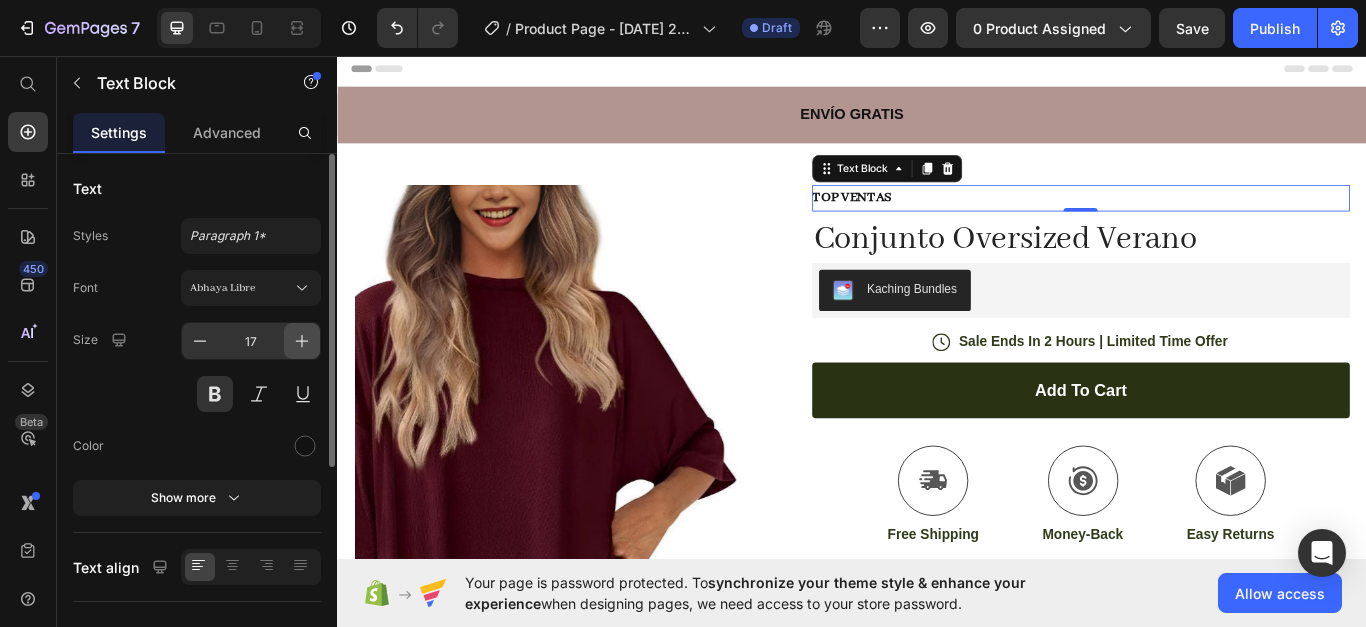 click 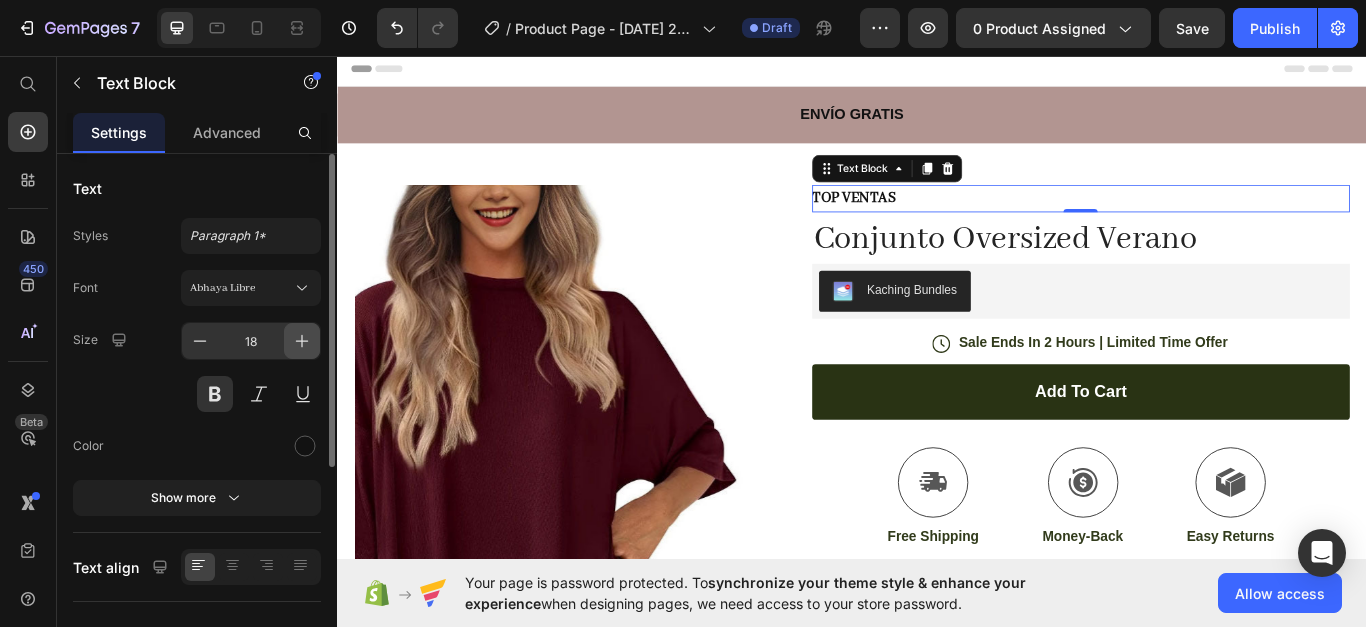click 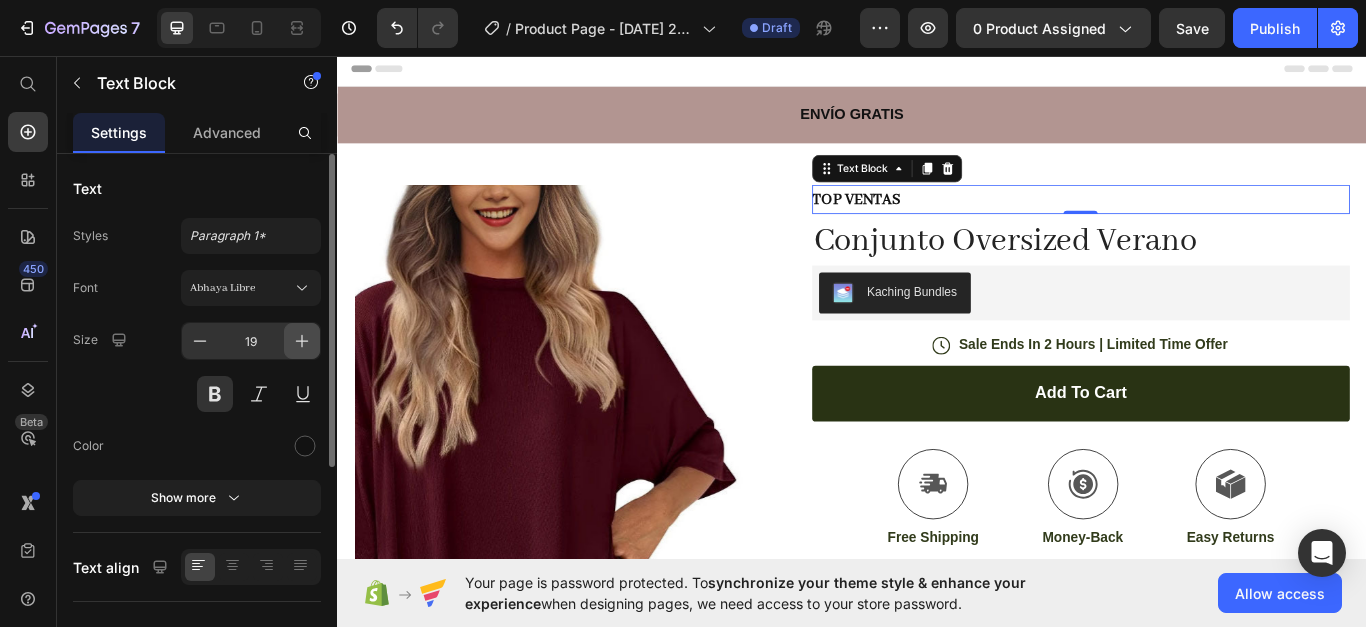 click 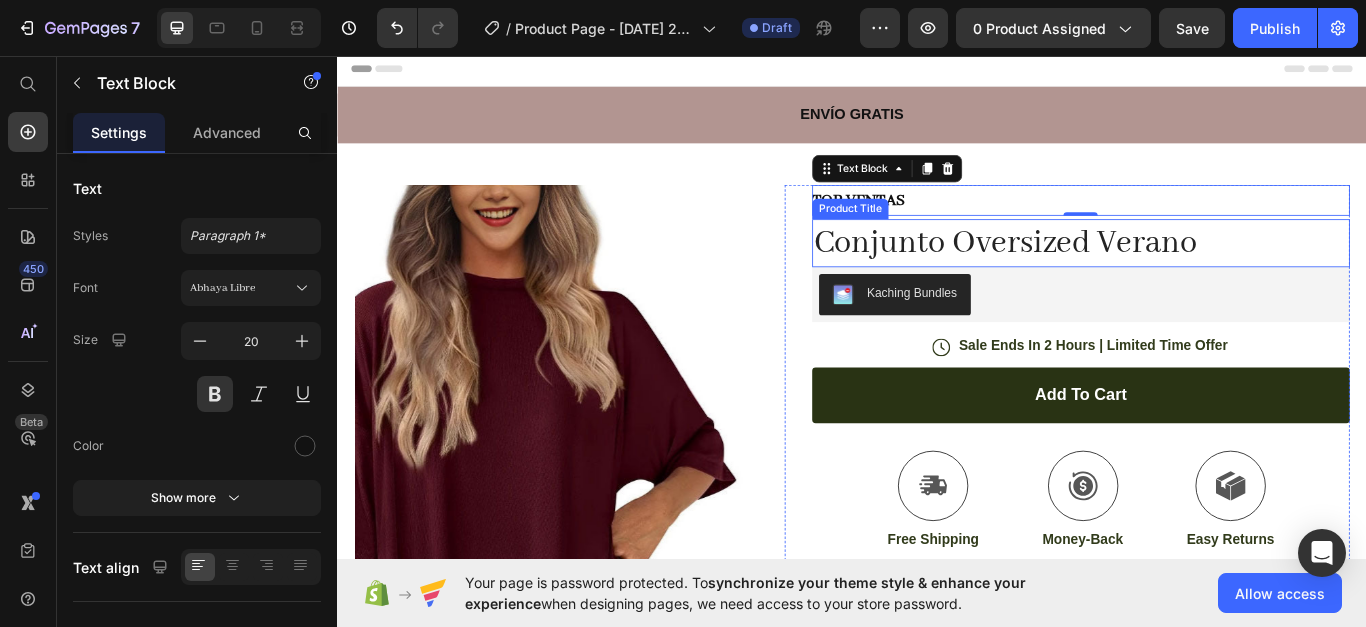 click on "Conjunto Oversized Verano" at bounding box center [1203, 274] 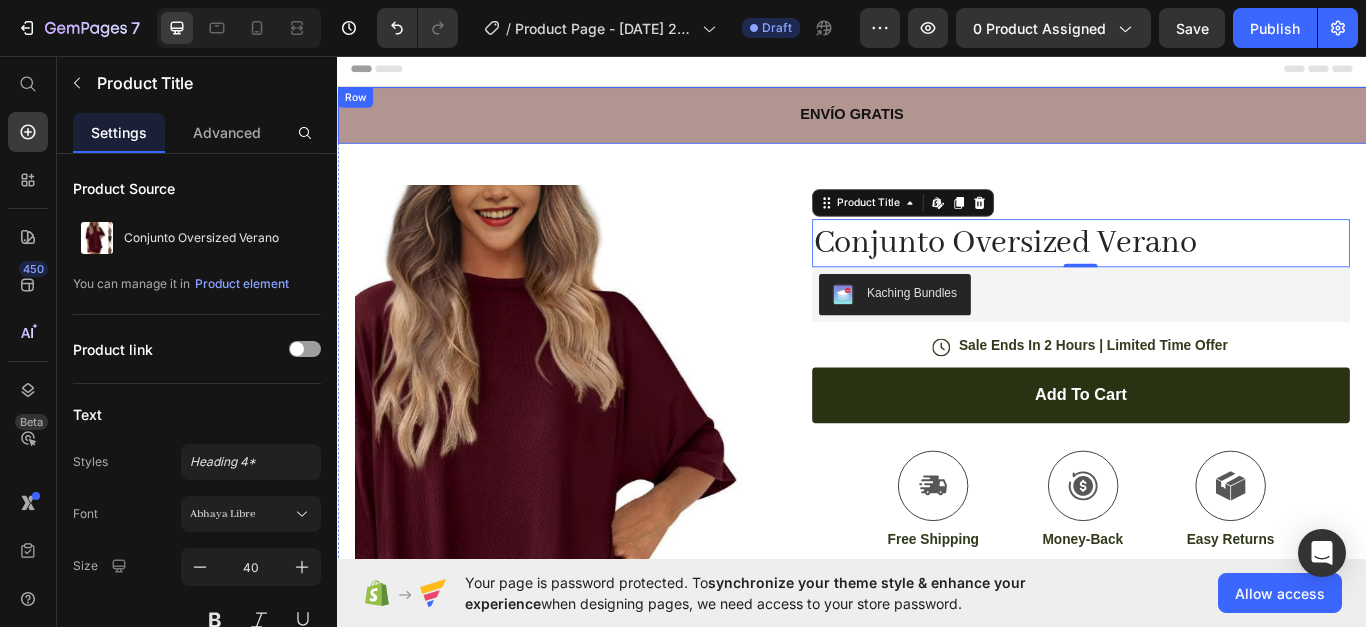 click on "ENVÍO GRATIS  Text Block Row" at bounding box center [937, 125] 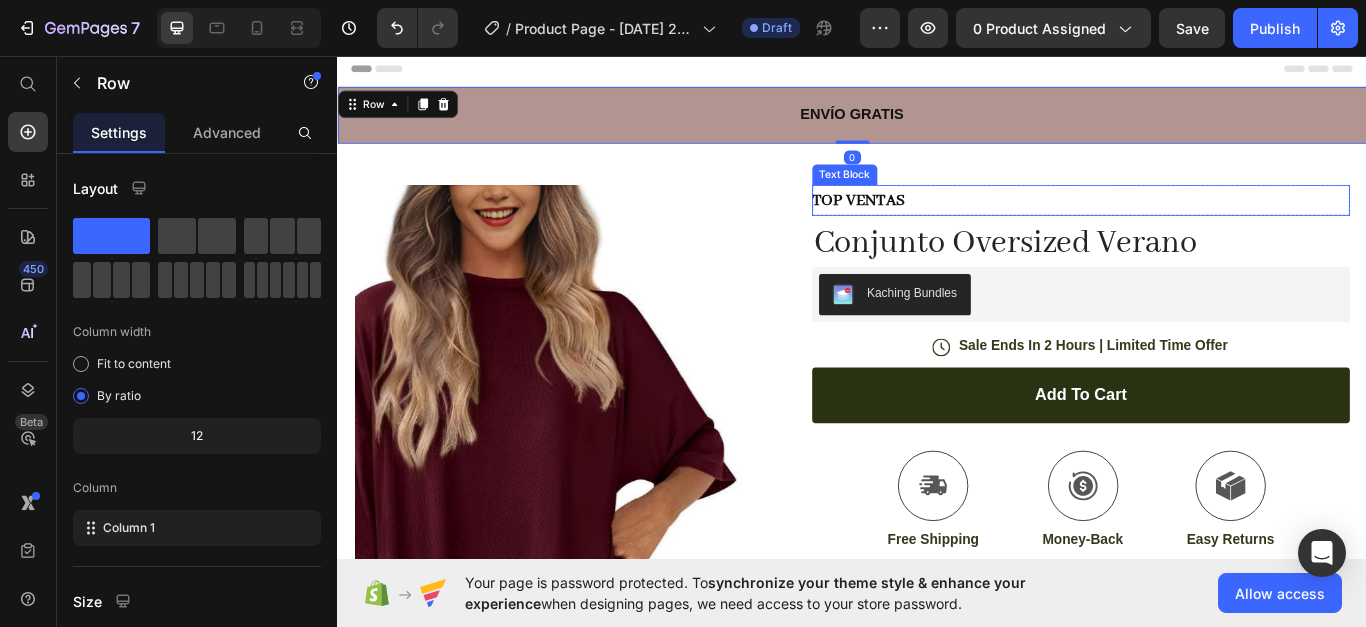 click on "TOP VENTAS" at bounding box center [1203, 224] 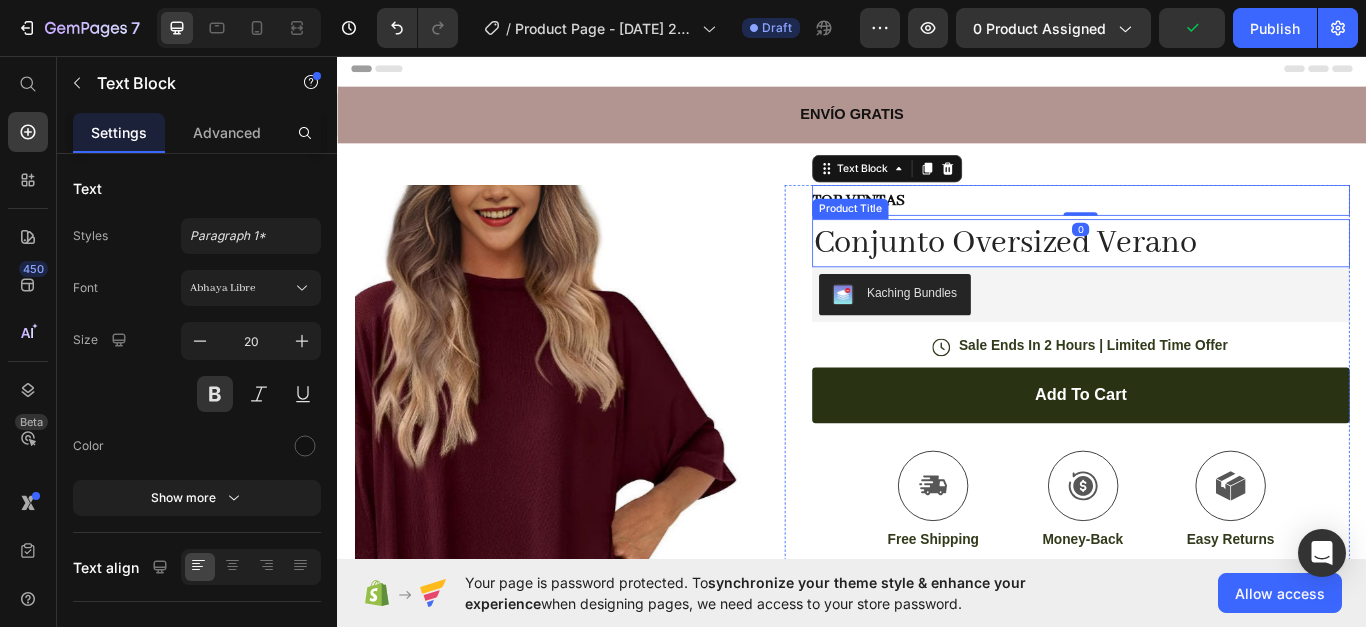 click on "Conjunto Oversized Verano" at bounding box center (1203, 274) 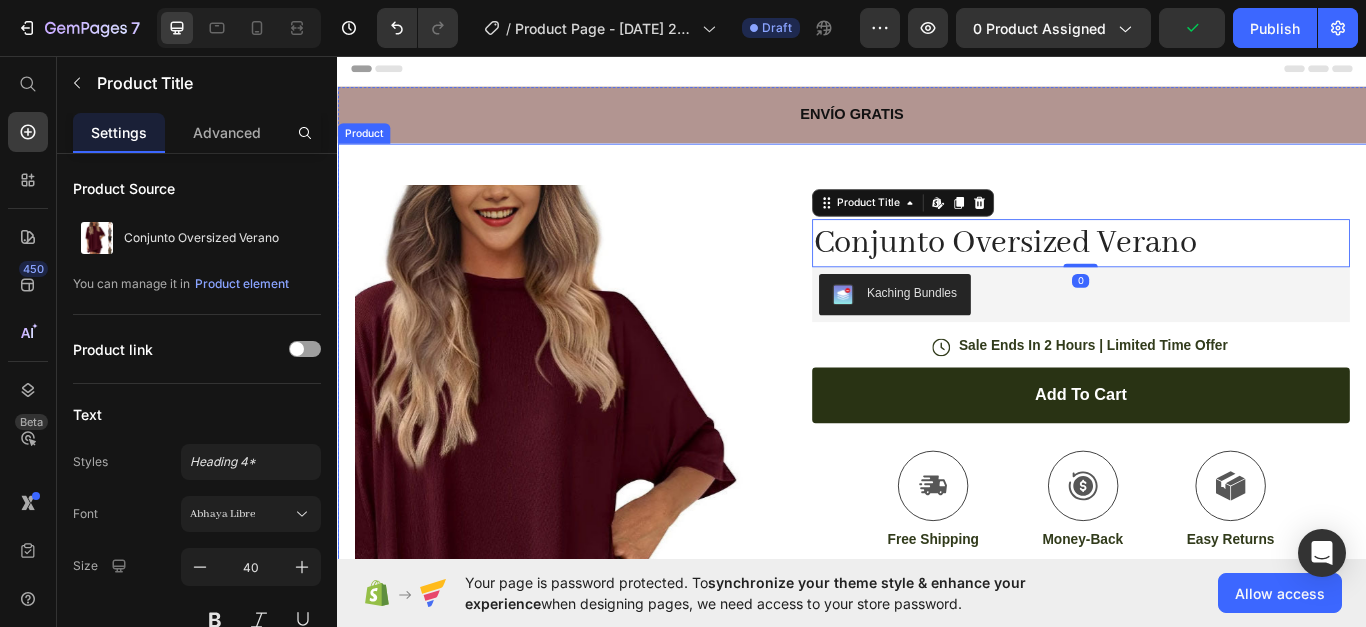 click on "Product Images Image Icon Icon Icon Icon Icon Icon List “This skin cream is a game-changer! It has transformed my dry, lackluster skin into a hydrated and radiant complexion. I love how it absorbs quickly and leaves no greasy residue. Highly recommend” Text Block
Icon Hannah N. (Houston, USA) Text Block Row Row Row TOP VENTAS Text Block Row Conjunto Oversized Verano Product Title   Edit content in Shopify 0 Kaching Bundles Kaching Bundles
Icon Sale Ends In 2 Hours | Limited Time Offer Text Block Row add to cart Add to Cart
Icon Free Shipping Text Block
Icon Money-Back Text Block
Icon Easy Returns Text Block Row Image Icon Icon Icon Icon Icon Icon List “This skin cream is a game-changer! It has transformed my dry, lackluster skin into a hydrated and radiant complexion. I love how it absorbs quickly and leaves no greasy residue. Highly recommend” Text Block
Icon Text Block Row Row" at bounding box center [937, 820] 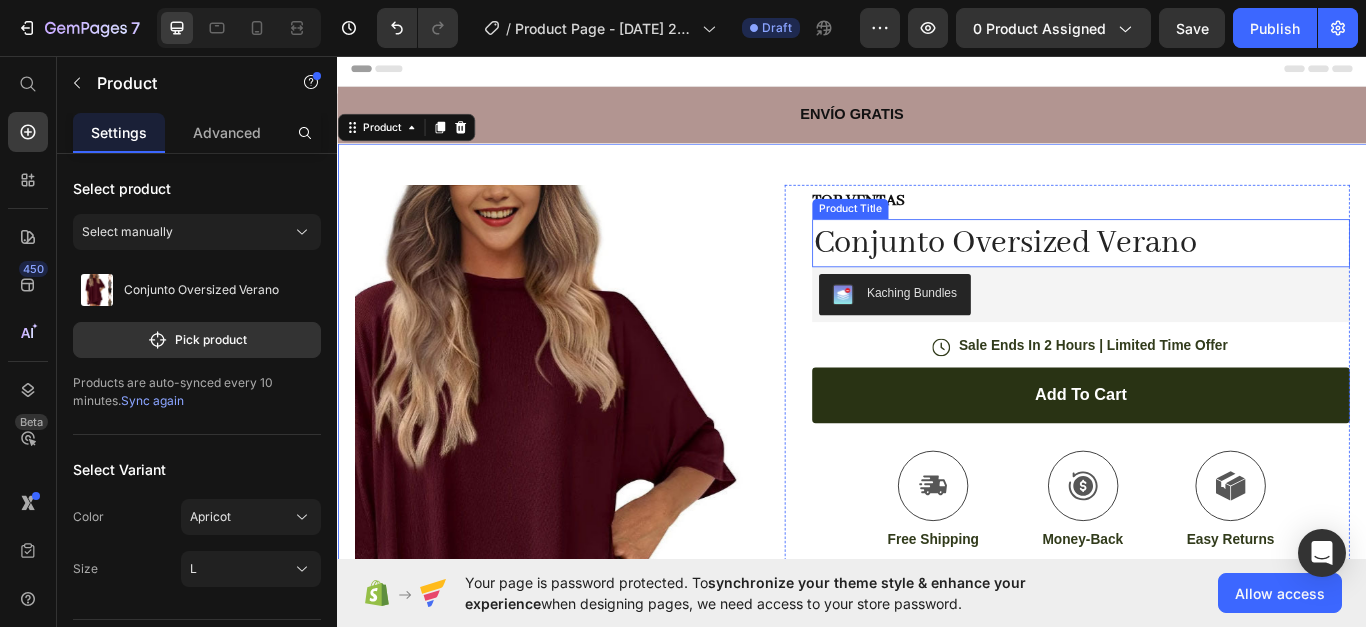 click on "Conjunto Oversized Verano" at bounding box center (1203, 274) 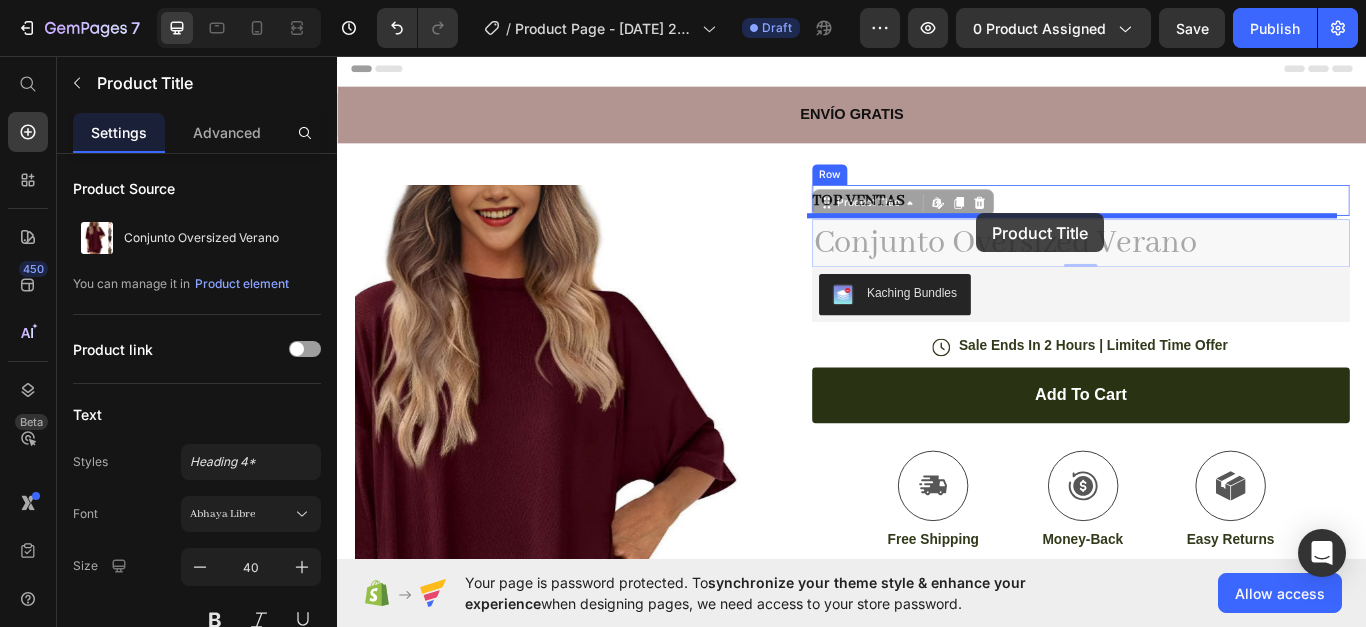 drag, startPoint x: 1049, startPoint y: 279, endPoint x: 1082, endPoint y: 242, distance: 49.57822 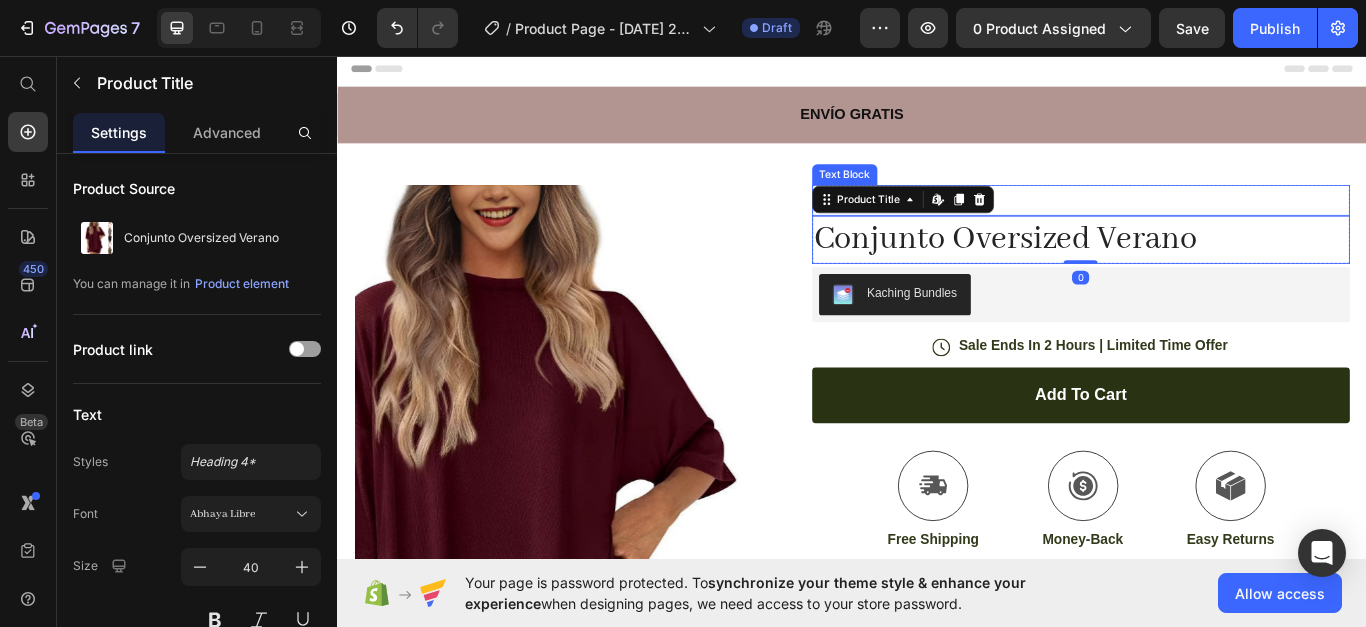 click on "Product Images Image Icon Icon Icon Icon Icon Icon List “This skin cream is a game-changer! It has transformed my dry, lackluster skin into a hydrated and radiant complexion. I love how it absorbs quickly and leaves no greasy residue. Highly recommend” Text Block
Icon Hannah N. (Houston, USA) Text Block Row Row Row TOP VENTAS Text Block Conjunto Oversized Verano Product Title   Edit content in Shopify 0 Row Kaching Bundles Kaching Bundles
Icon Sale Ends In 2 Hours | Limited Time Offer Text Block Row add to cart Add to Cart
Icon Free Shipping Text Block
Icon Money-Back Text Block
Icon Easy Returns Text Block Row Image Icon Icon Icon Icon Icon Icon List “This skin cream is a game-changer! It has transformed my dry, lackluster skin into a hydrated and radiant complexion. I love how it absorbs quickly and leaves no greasy residue. Highly recommend” Text Block
Icon Text Block Row Row" at bounding box center [937, 820] 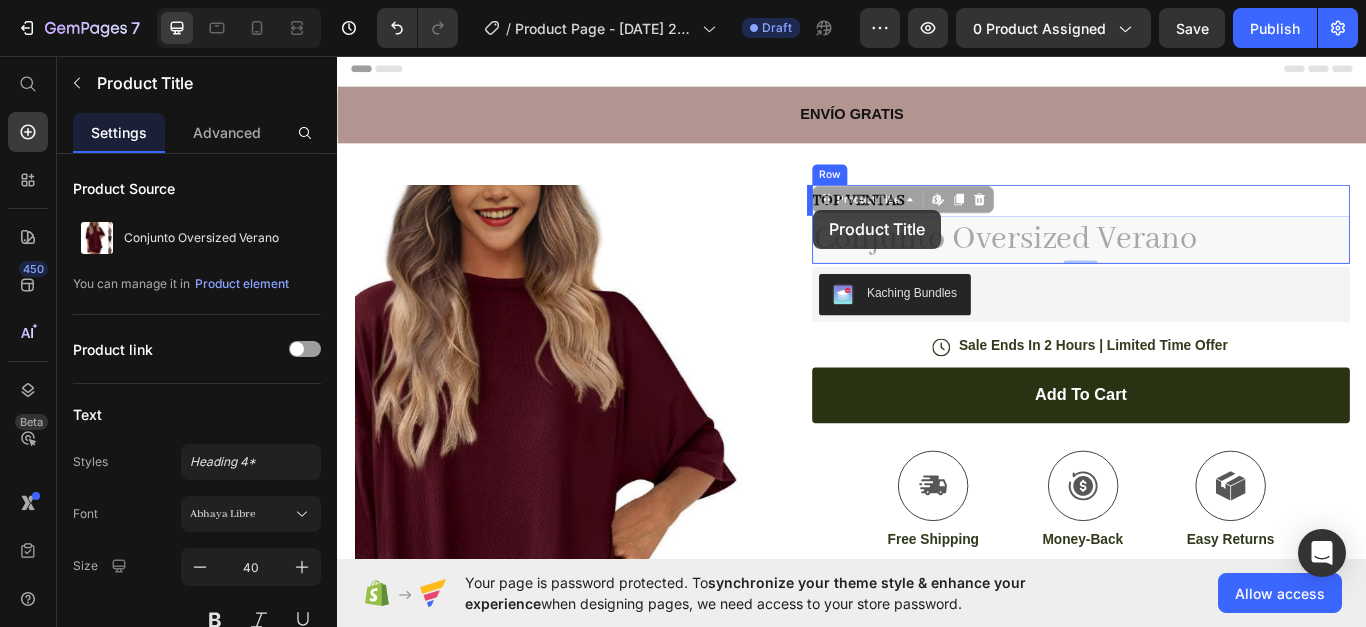 drag, startPoint x: 1090, startPoint y: 273, endPoint x: 892, endPoint y: 235, distance: 201.6135 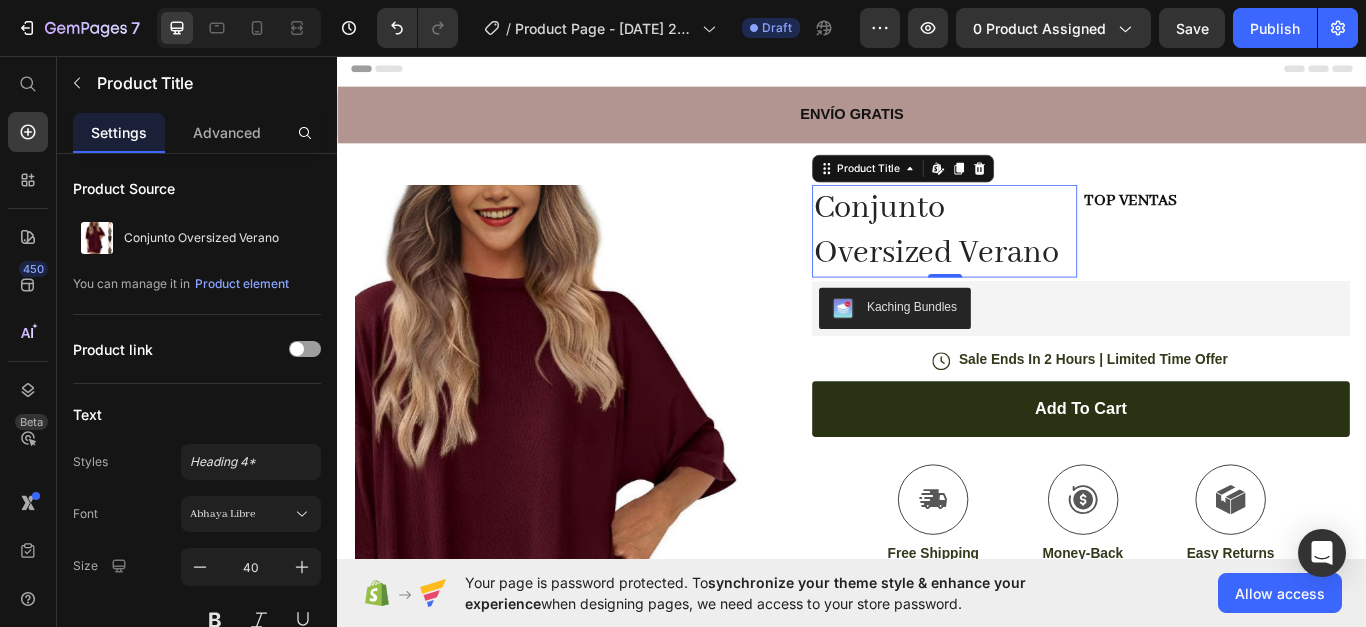 click on "Conjunto Oversized Verano" at bounding box center [1045, 260] 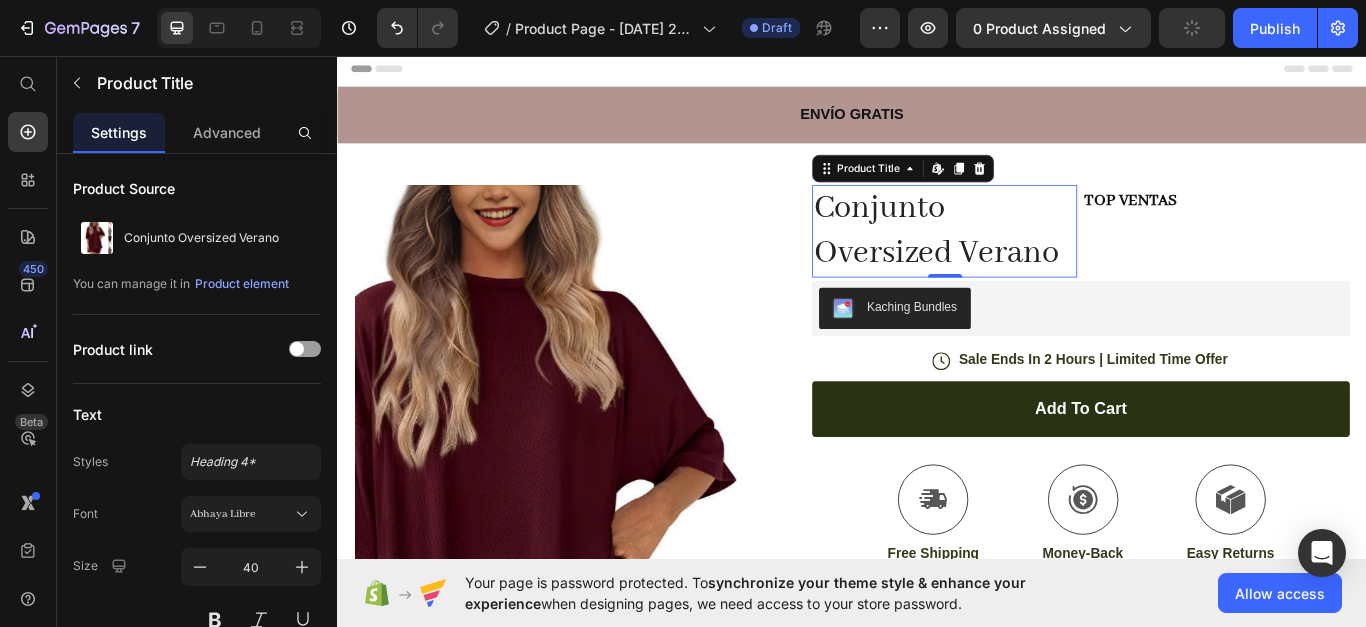 click on "Conjunto Oversized Verano" at bounding box center (1045, 260) 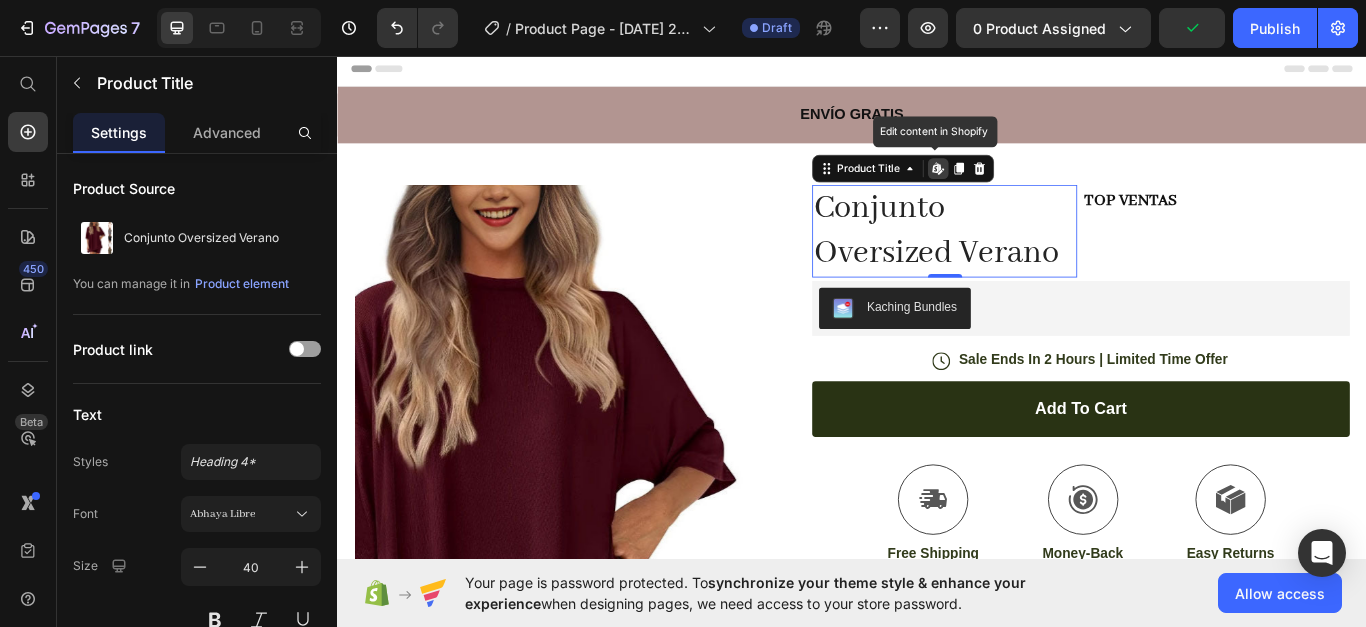 click on "Conjunto Oversized Verano" at bounding box center (1045, 260) 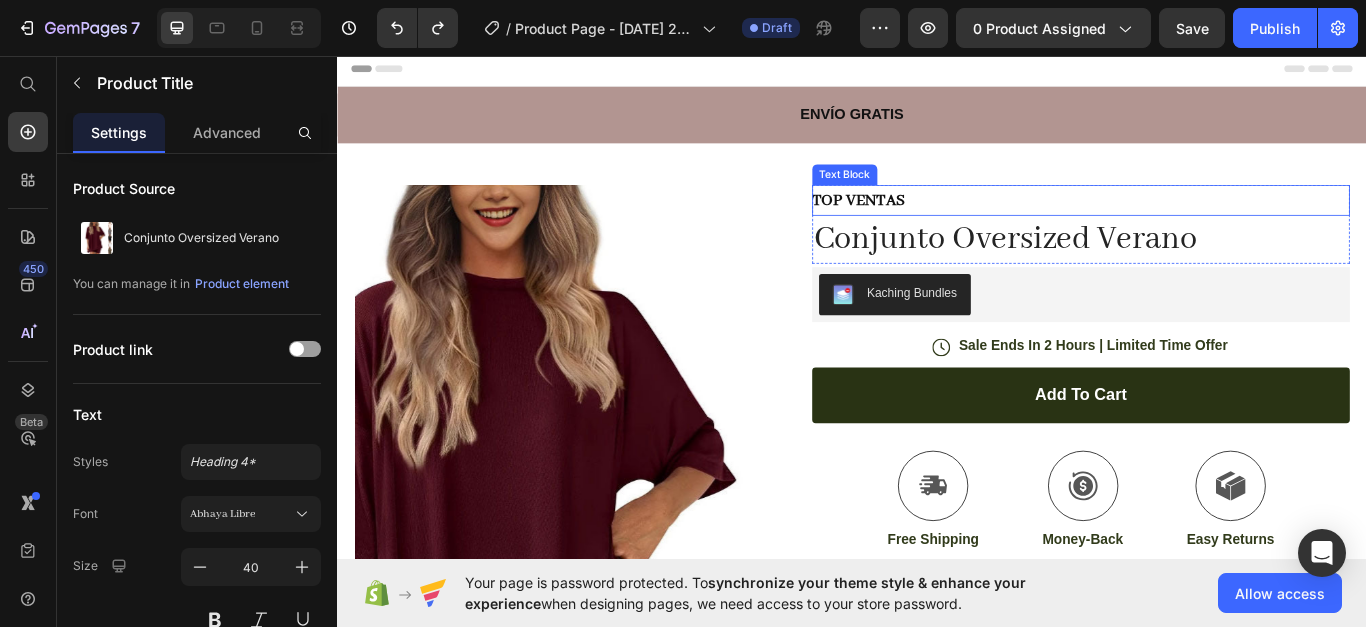 click on "TOP VENTAS" at bounding box center [1203, 224] 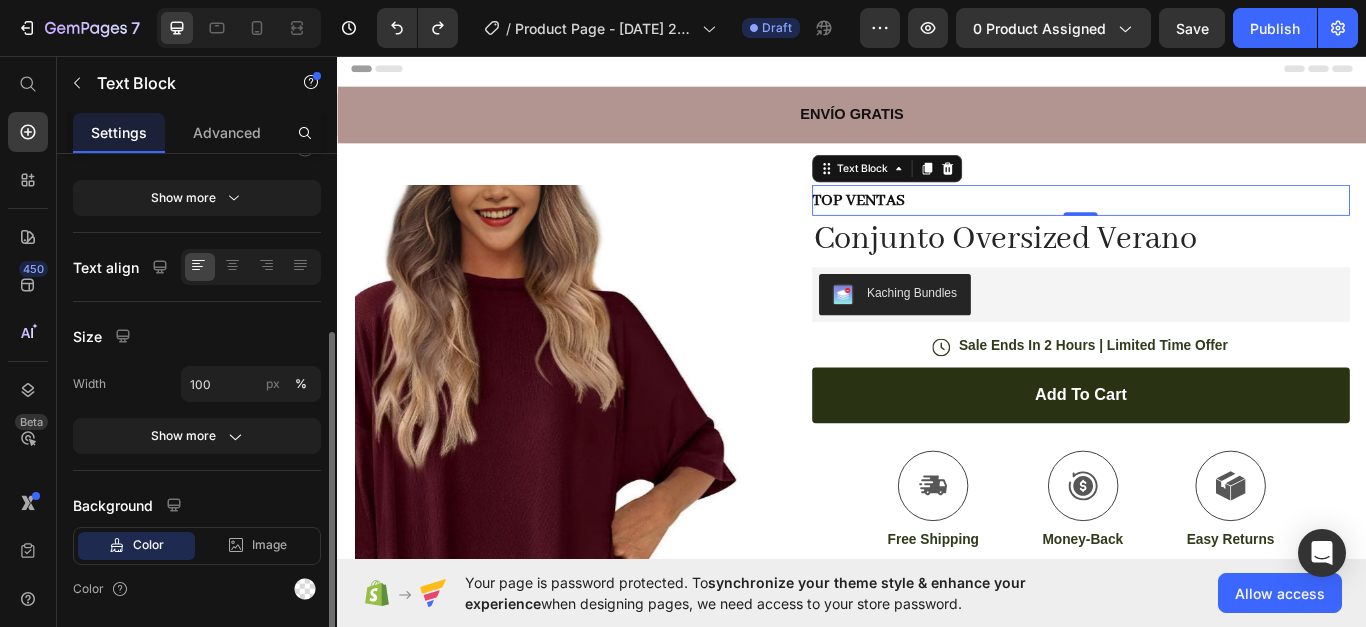 scroll, scrollTop: 365, scrollLeft: 0, axis: vertical 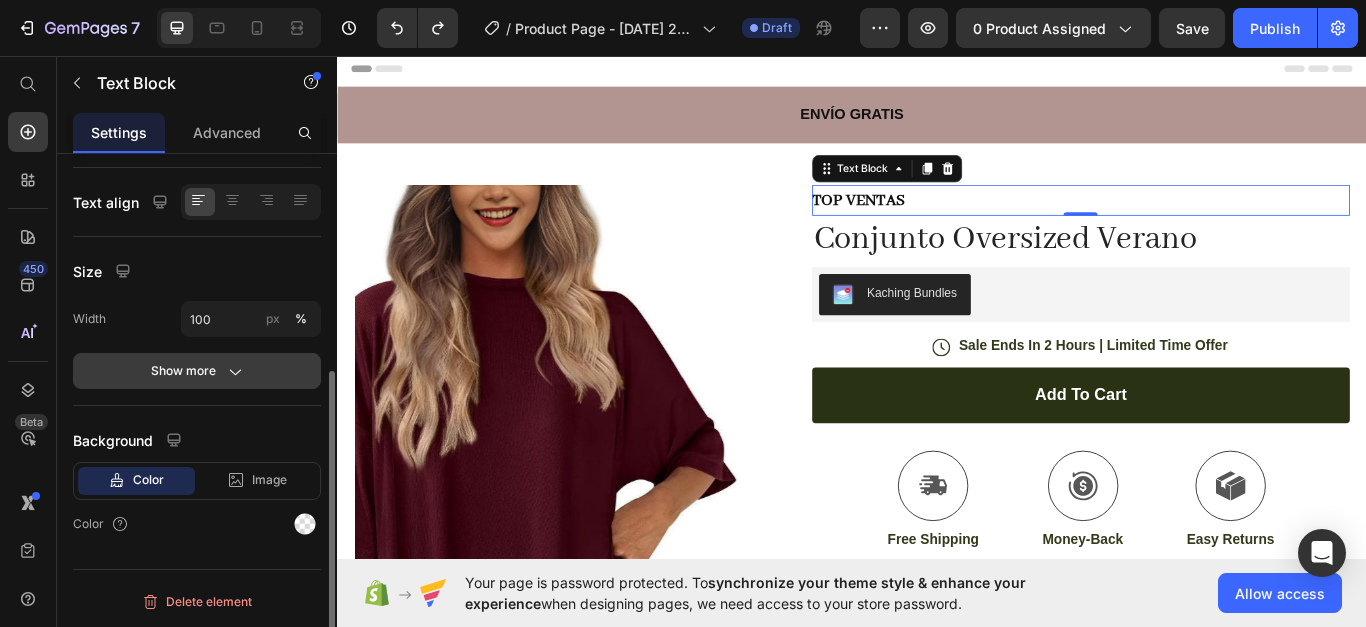 click 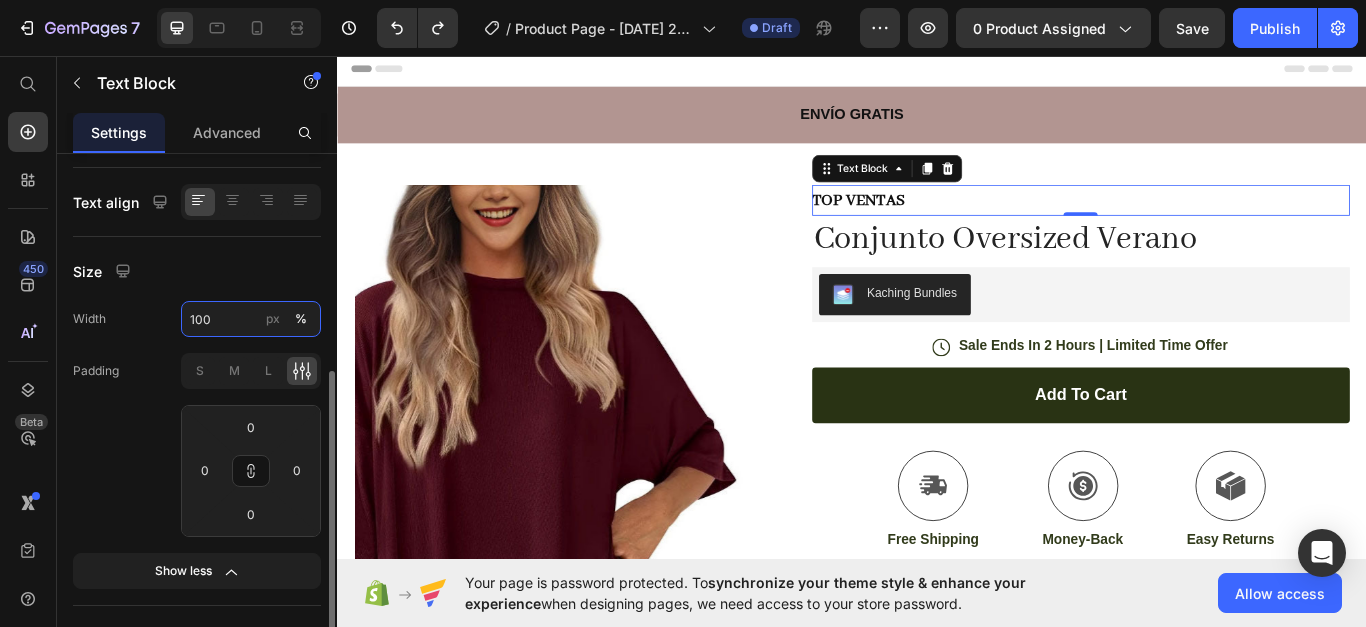 click on "100" at bounding box center (251, 319) 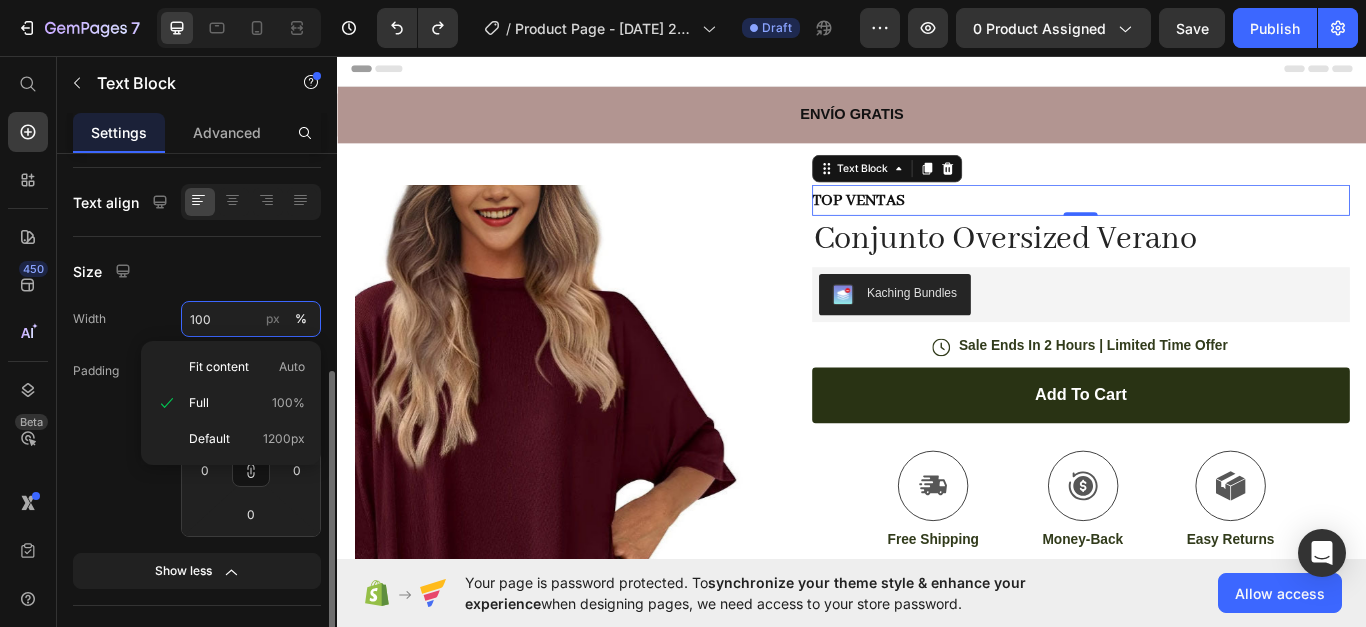 type on "0" 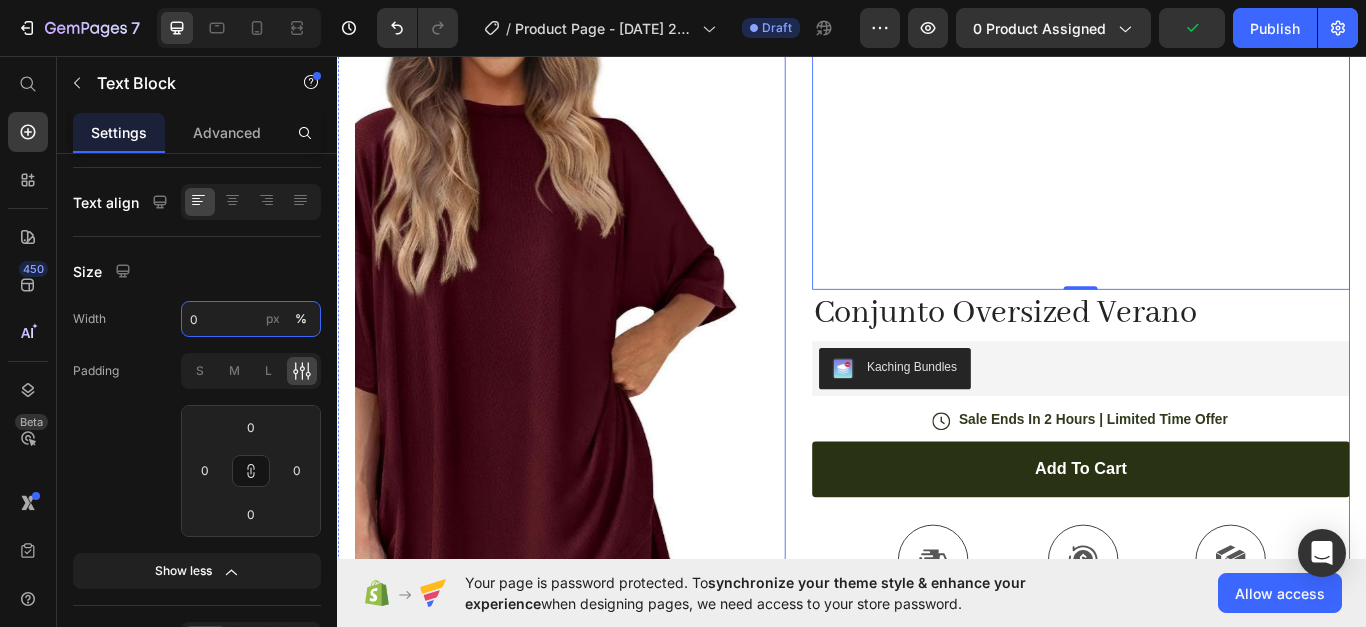 scroll, scrollTop: 100, scrollLeft: 0, axis: vertical 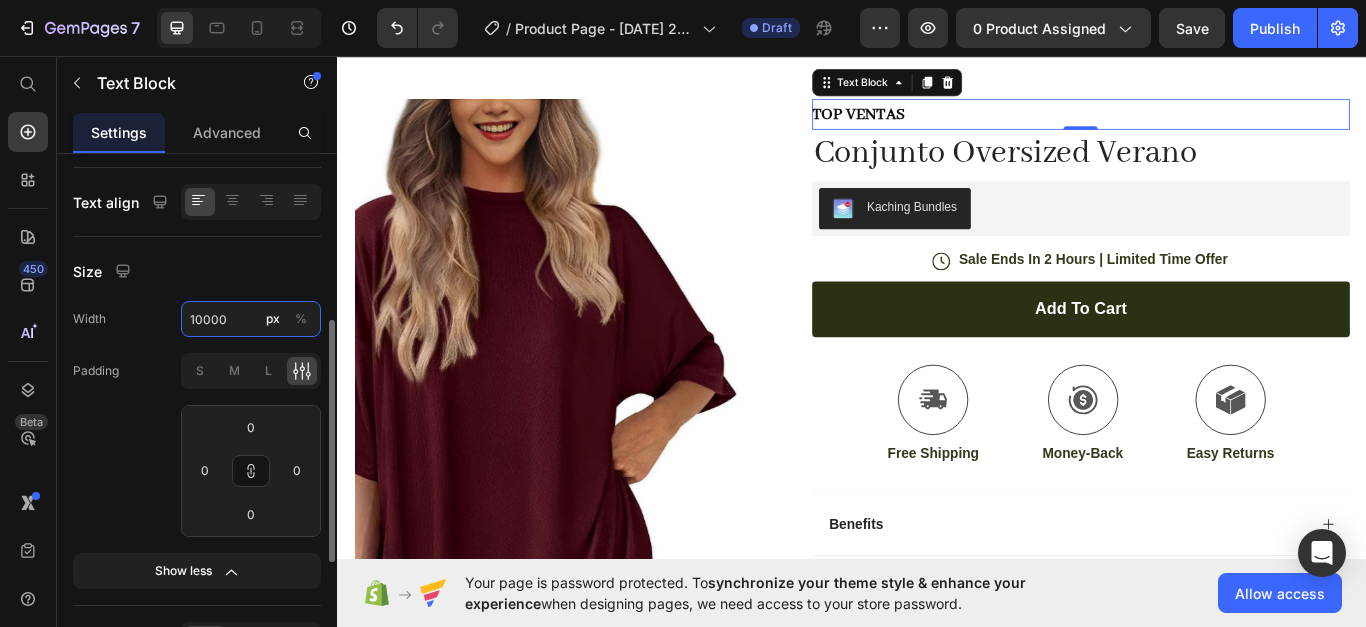 type on "1000" 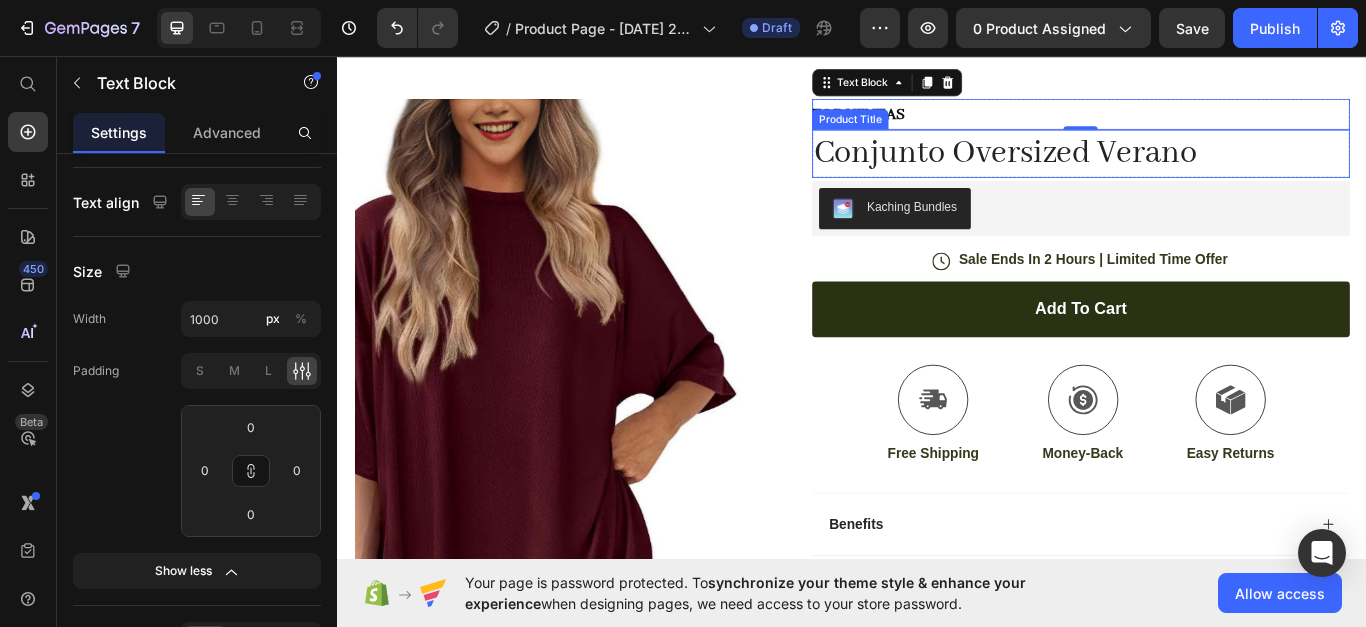 click on "Conjunto Oversized Verano" at bounding box center (1203, 170) 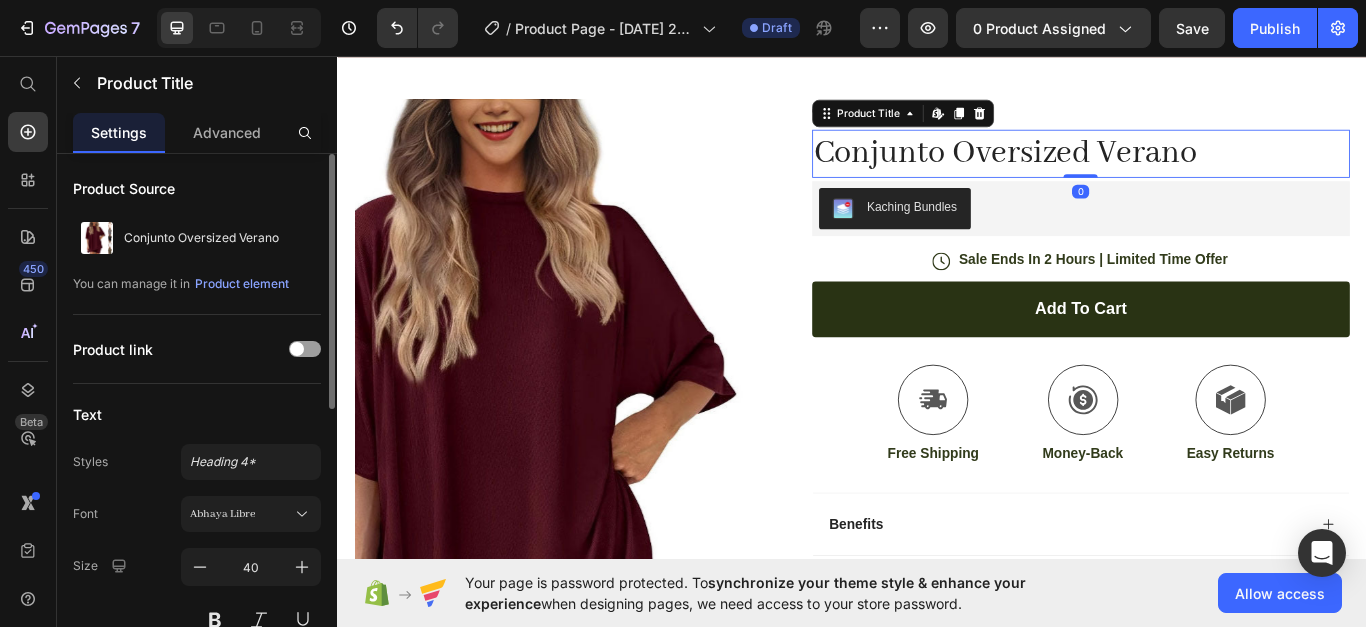 scroll, scrollTop: 300, scrollLeft: 0, axis: vertical 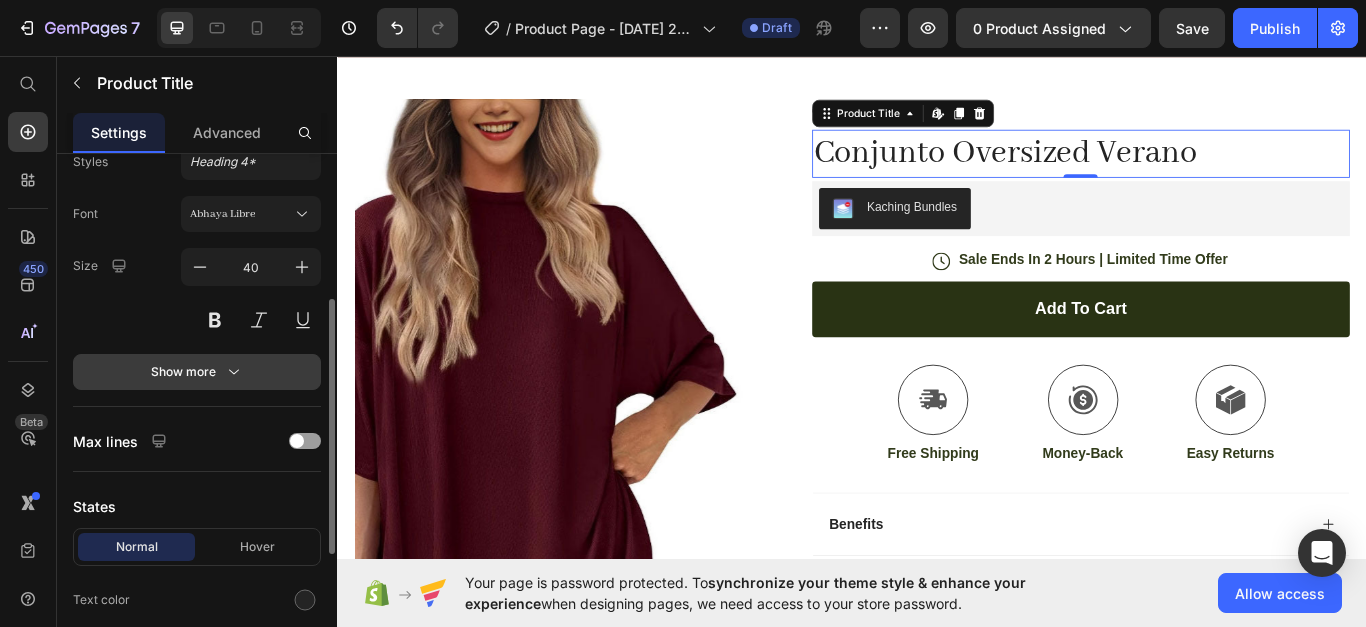 click 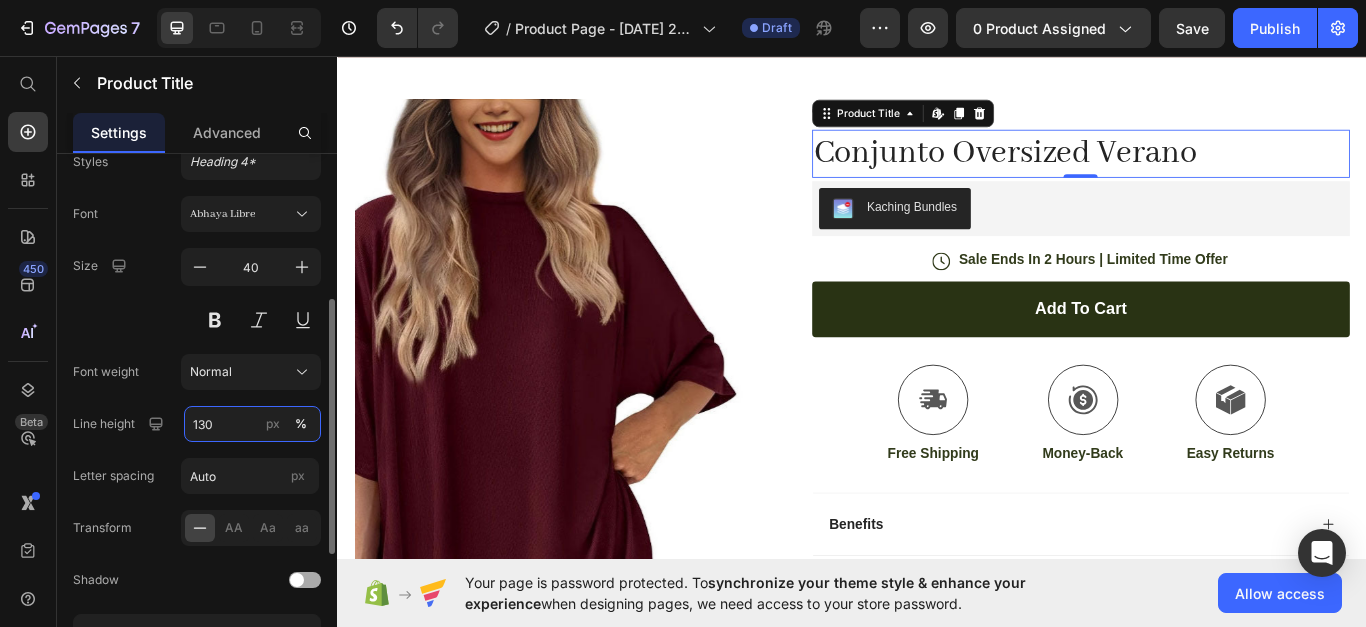 click on "130" at bounding box center (252, 424) 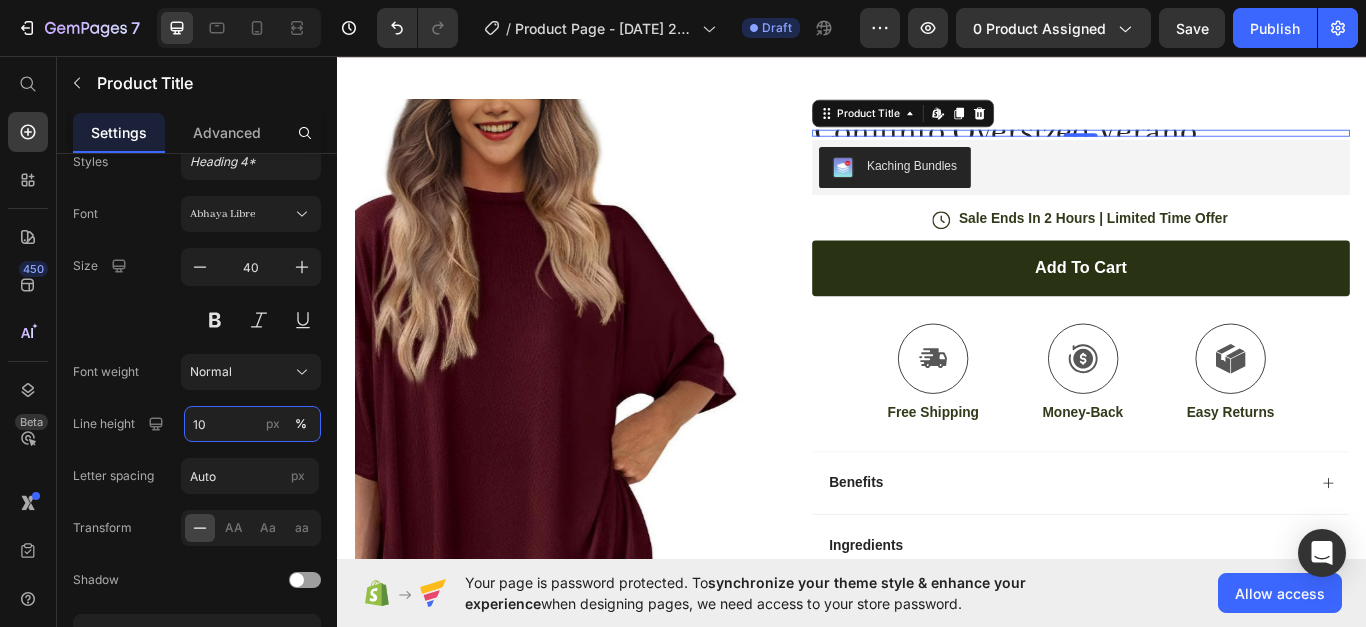 type on "100" 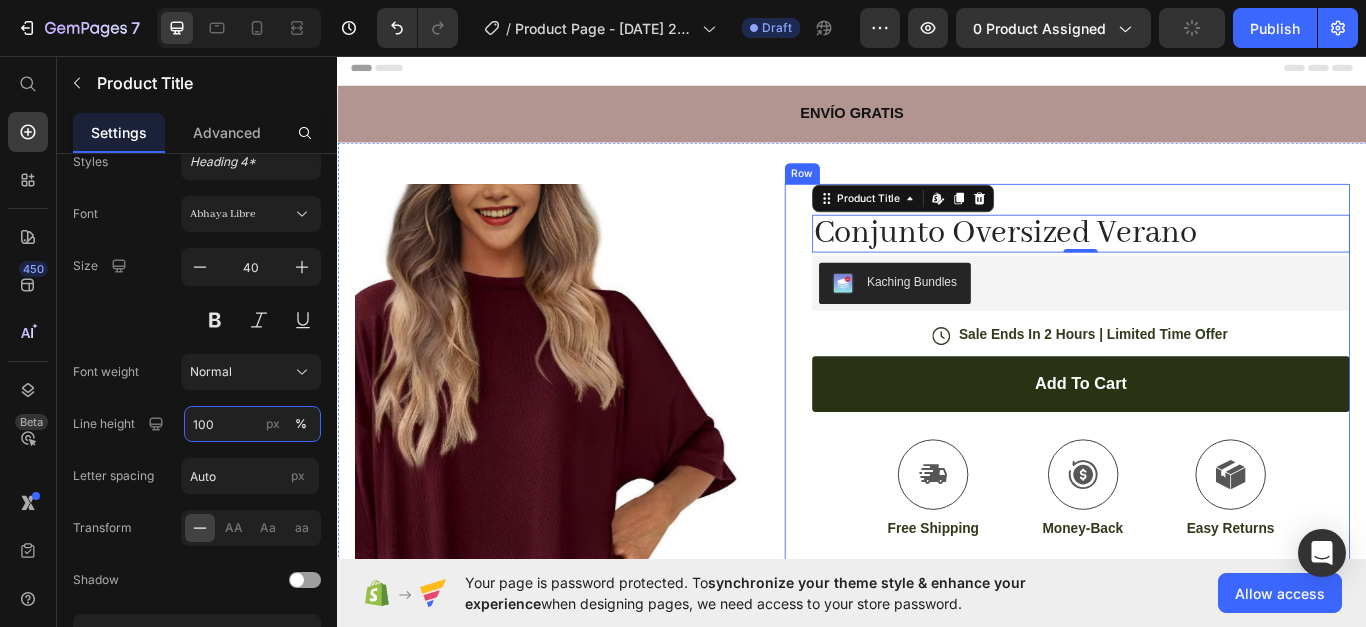 scroll, scrollTop: 0, scrollLeft: 0, axis: both 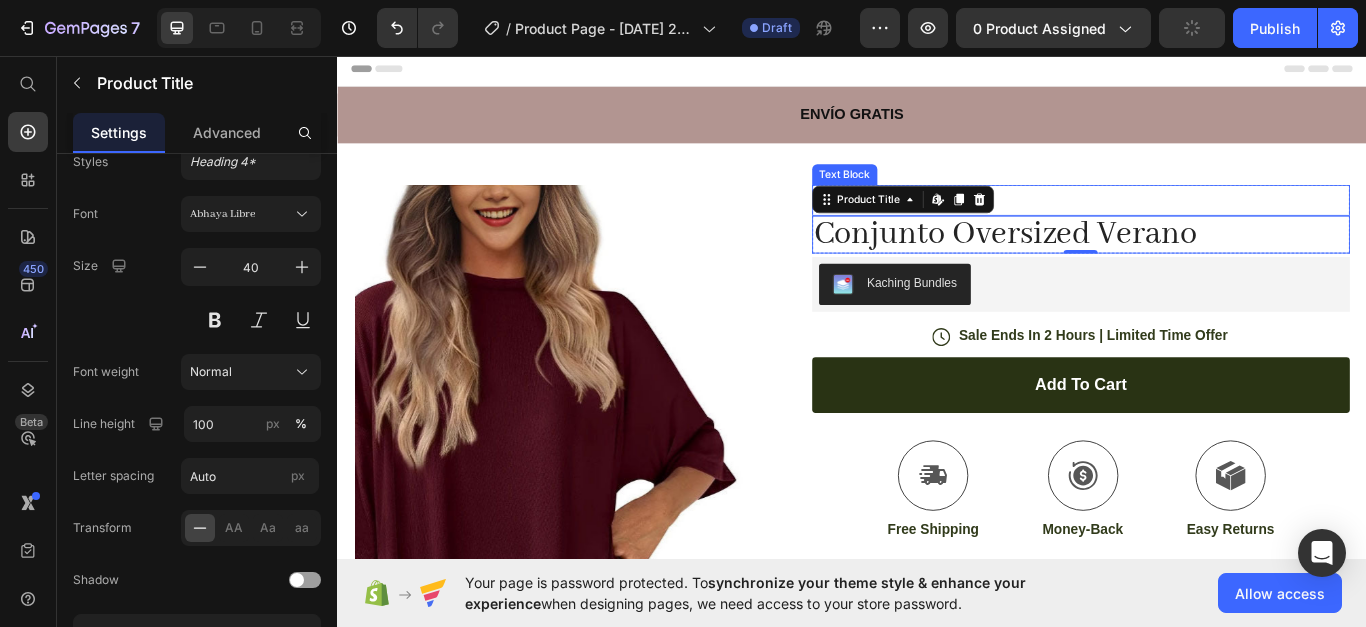 click on "Product Images Image Icon Icon Icon Icon Icon Icon List “This skin cream is a game-changer! It has transformed my dry, lackluster skin into a hydrated and radiant complexion. I love how it absorbs quickly and leaves no greasy residue. Highly recommend” Text Block
Icon Hannah N. (Houston, USA) Text Block Row Row Row TOP VENTAS Text Block Conjunto Oversized Verano Product Title   Edit content in Shopify 0 Row Kaching Bundles Kaching Bundles
Icon Sale Ends In 2 Hours | Limited Time Offer Text Block Row add to cart Add to Cart
Icon Free Shipping Text Block
Icon Money-Back Text Block
Icon Easy Returns Text Block Row Image Icon Icon Icon Icon Icon Icon List “This skin cream is a game-changer! It has transformed my dry, lackluster skin into a hydrated and radiant complexion. I love how it absorbs quickly and leaves no greasy residue. Highly recommend” Text Block
Icon Text Block Row Row" at bounding box center (937, 820) 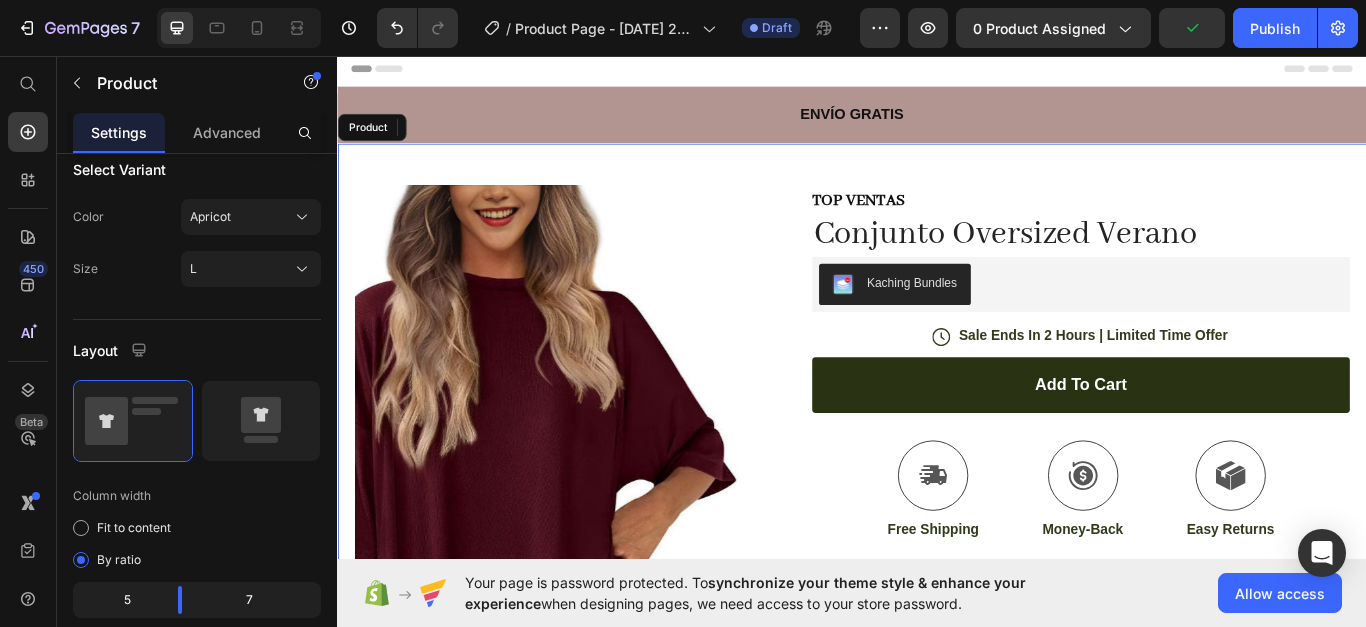 scroll, scrollTop: 0, scrollLeft: 0, axis: both 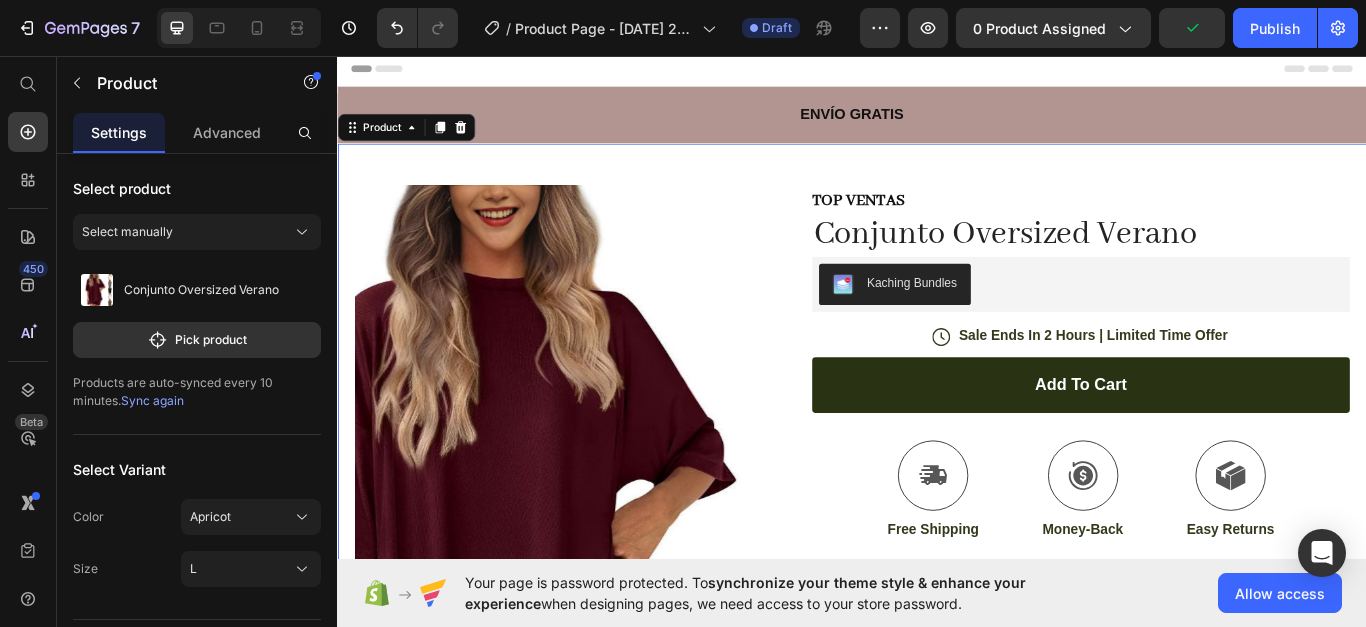 click on "Product Images Image Icon Icon Icon Icon Icon Icon List “This skin cream is a game-changer! It has transformed my dry, lackluster skin into a hydrated and radiant complexion. I love how it absorbs quickly and leaves no greasy residue. Highly recommend” Text Block
Icon Hannah N. (Houston, USA) Text Block Row Row Row TOP VENTAS Text Block Conjunto Oversized Verano Product Title Row Kaching Bundles Kaching Bundles
Icon Sale Ends In 2 Hours | Limited Time Offer Text Block Row add to cart Add to Cart
Icon Free Shipping Text Block
Icon Money-Back Text Block
Icon Easy Returns Text Block Row Image Icon Icon Icon Icon Icon Icon List “This skin cream is a game-changer! It has transformed my dry, lackluster skin into a hydrated and radiant complexion. I love how it absorbs quickly and leaves no greasy residue. Highly recommend” Text Block
Icon Hannah N. (Houston, USA) Text Block Row Row Image" at bounding box center (937, 820) 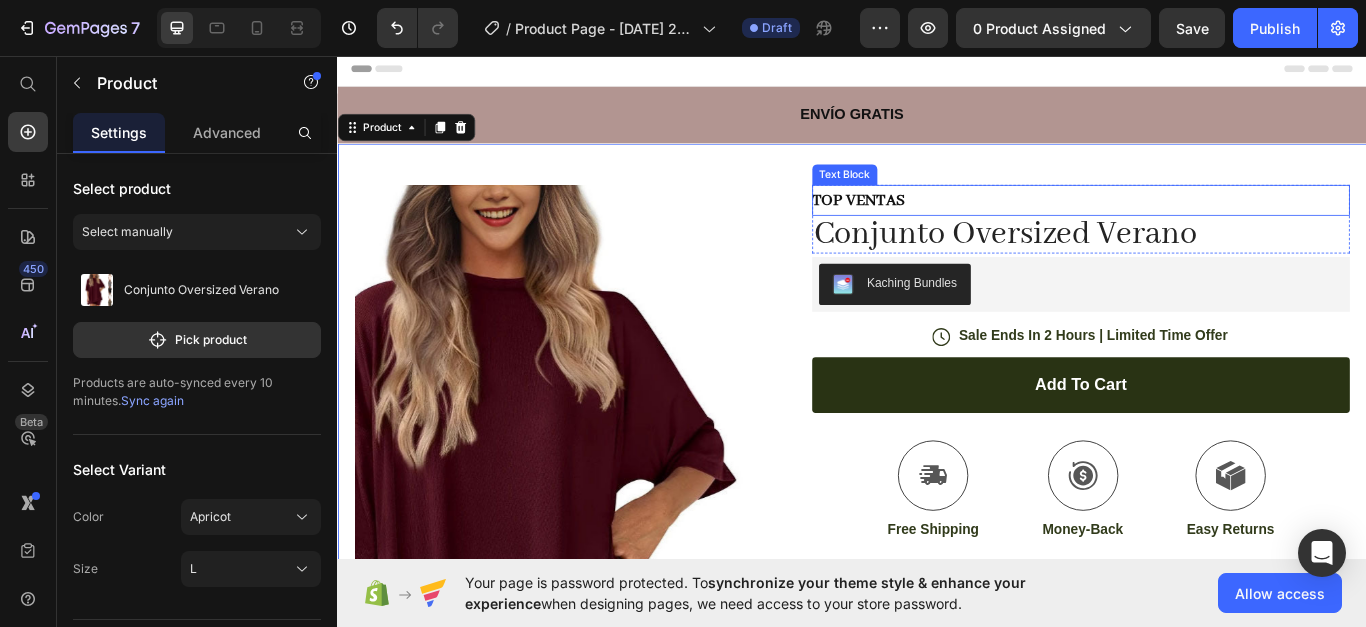 click on "Conjunto Oversized Verano" at bounding box center (1203, 264) 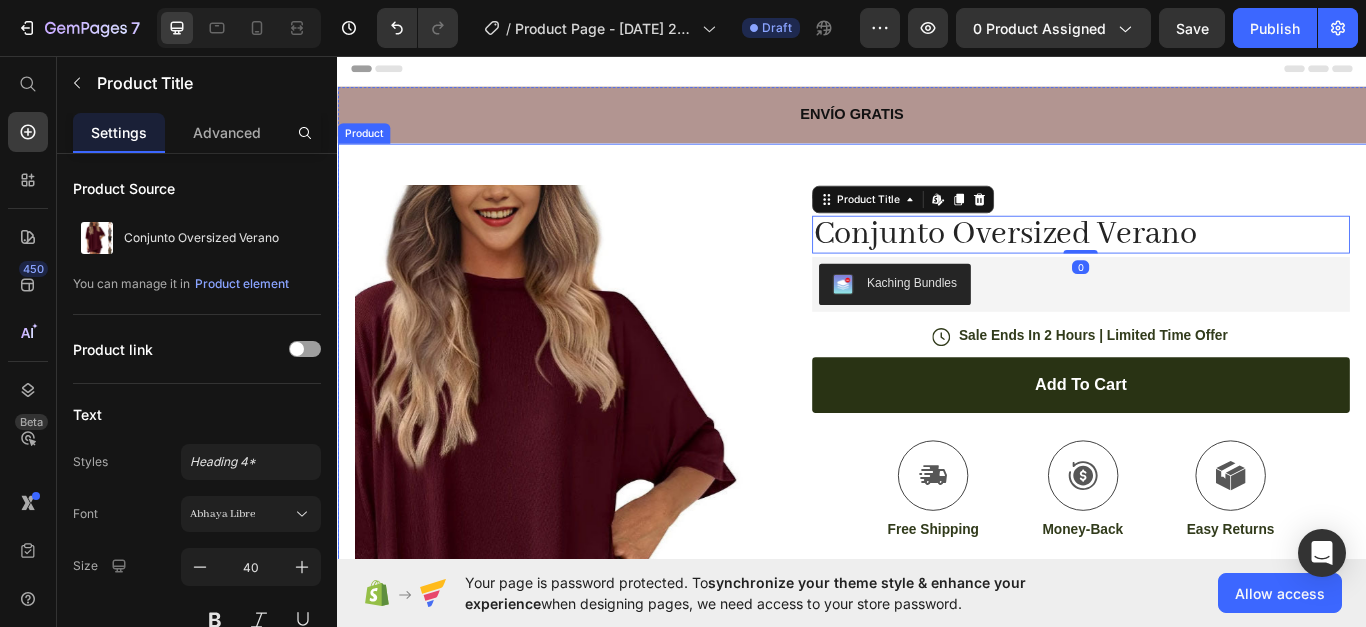 click on "Product Images Image Icon Icon Icon Icon Icon Icon List “This skin cream is a game-changer! It has transformed my dry, lackluster skin into a hydrated and radiant complexion. I love how it absorbs quickly and leaves no greasy residue. Highly recommend” Text Block
Icon Hannah N. (Houston, USA) Text Block Row Row Row TOP VENTAS Text Block Conjunto Oversized Verano Product Title   Edit content in Shopify 0 Row Kaching Bundles Kaching Bundles
Icon Sale Ends In 2 Hours | Limited Time Offer Text Block Row add to cart Add to Cart
Icon Free Shipping Text Block
Icon Money-Back Text Block
Icon Easy Returns Text Block Row Image Icon Icon Icon Icon Icon Icon List “This skin cream is a game-changer! It has transformed my dry, lackluster skin into a hydrated and radiant complexion. I love how it absorbs quickly and leaves no greasy residue. Highly recommend” Text Block
Icon Text Block Row Row" at bounding box center [937, 820] 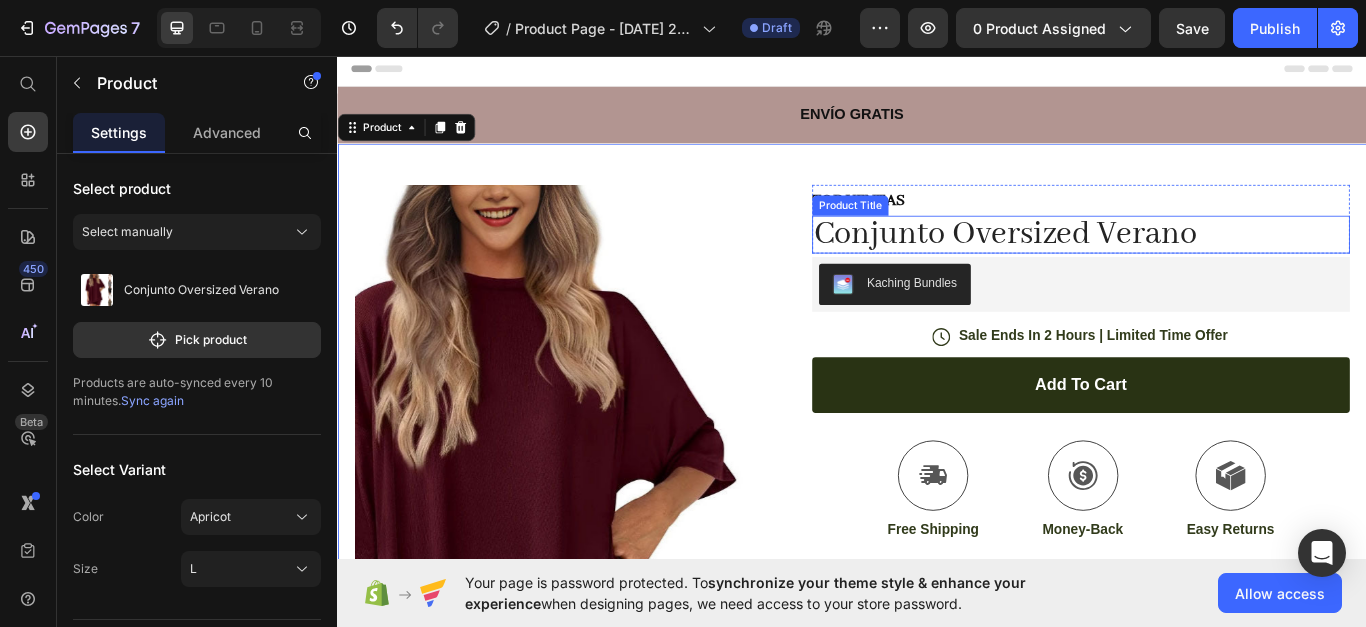 click on "Conjunto Oversized Verano" at bounding box center (1203, 264) 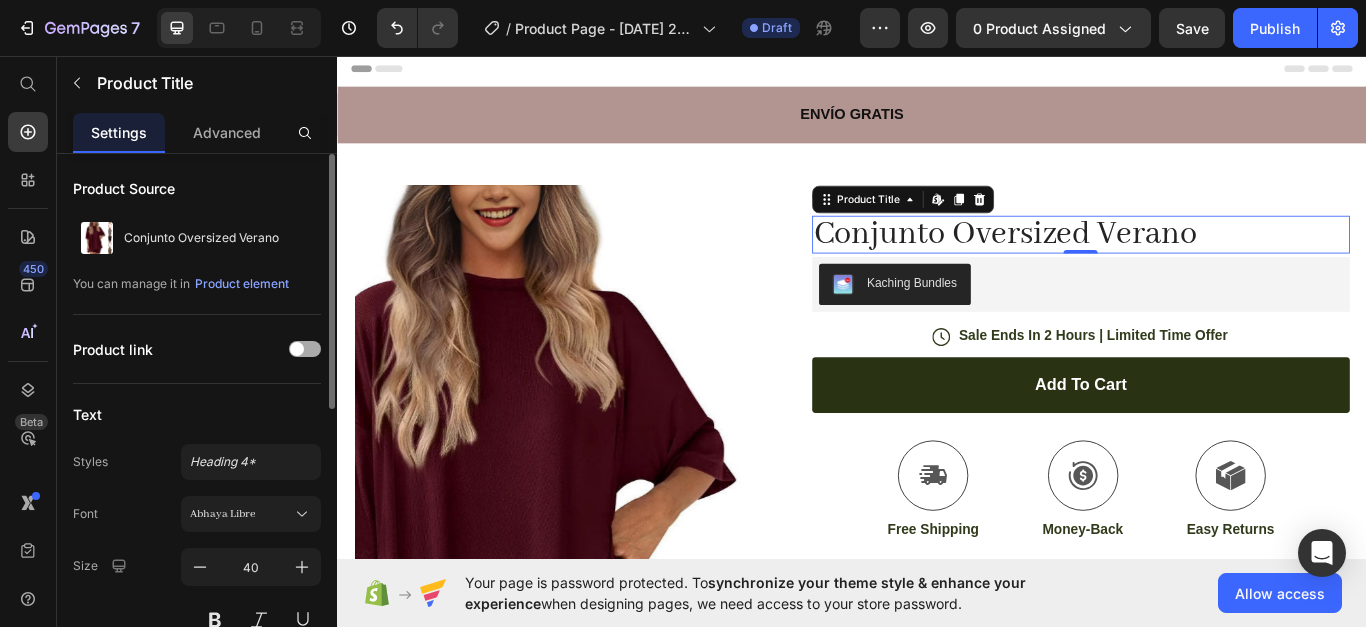click at bounding box center [297, 349] 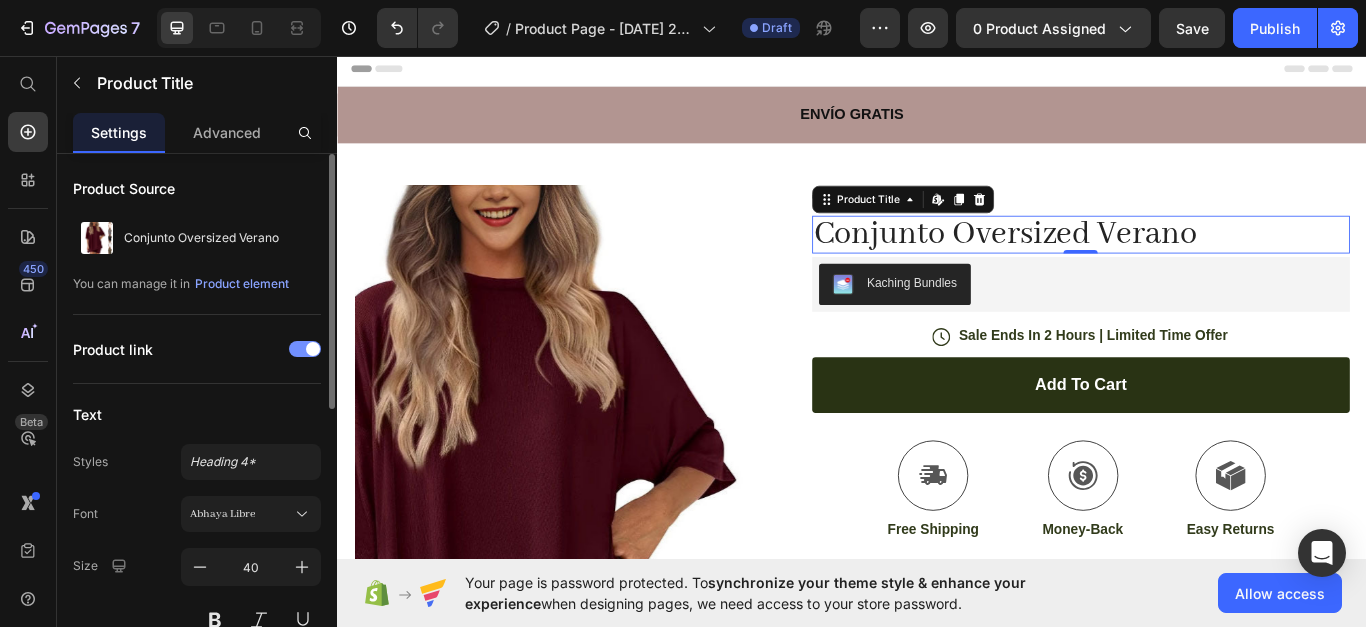 click at bounding box center [305, 349] 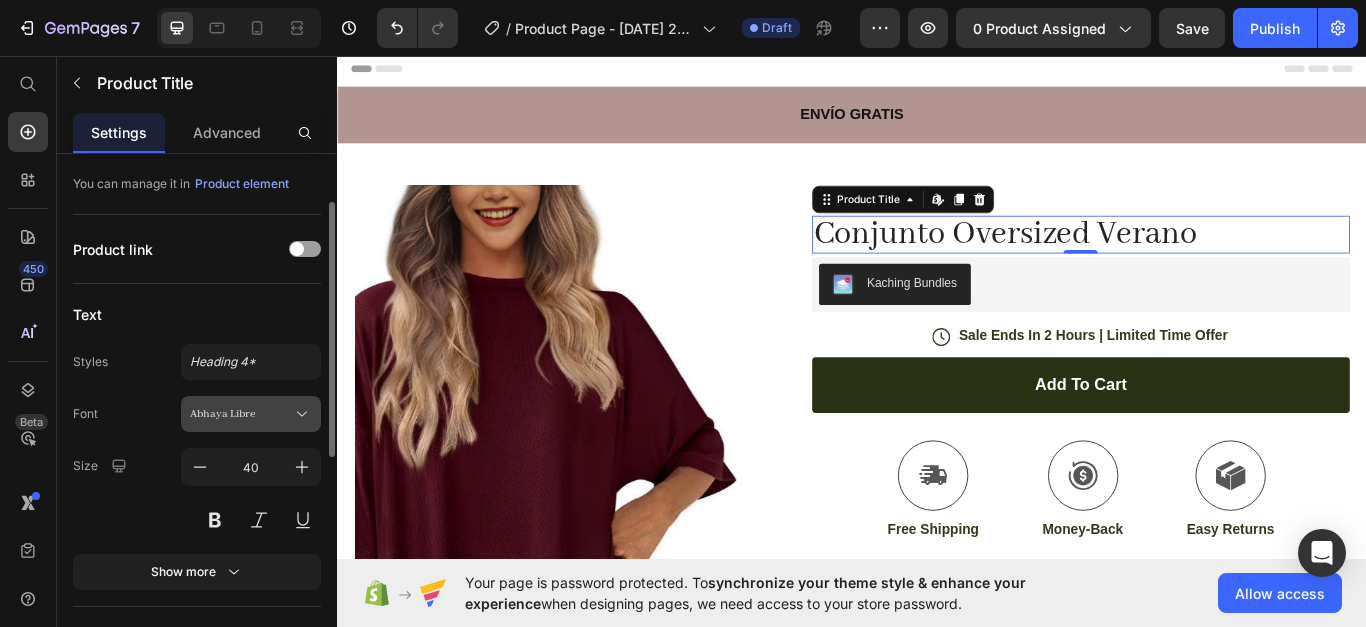 scroll, scrollTop: 200, scrollLeft: 0, axis: vertical 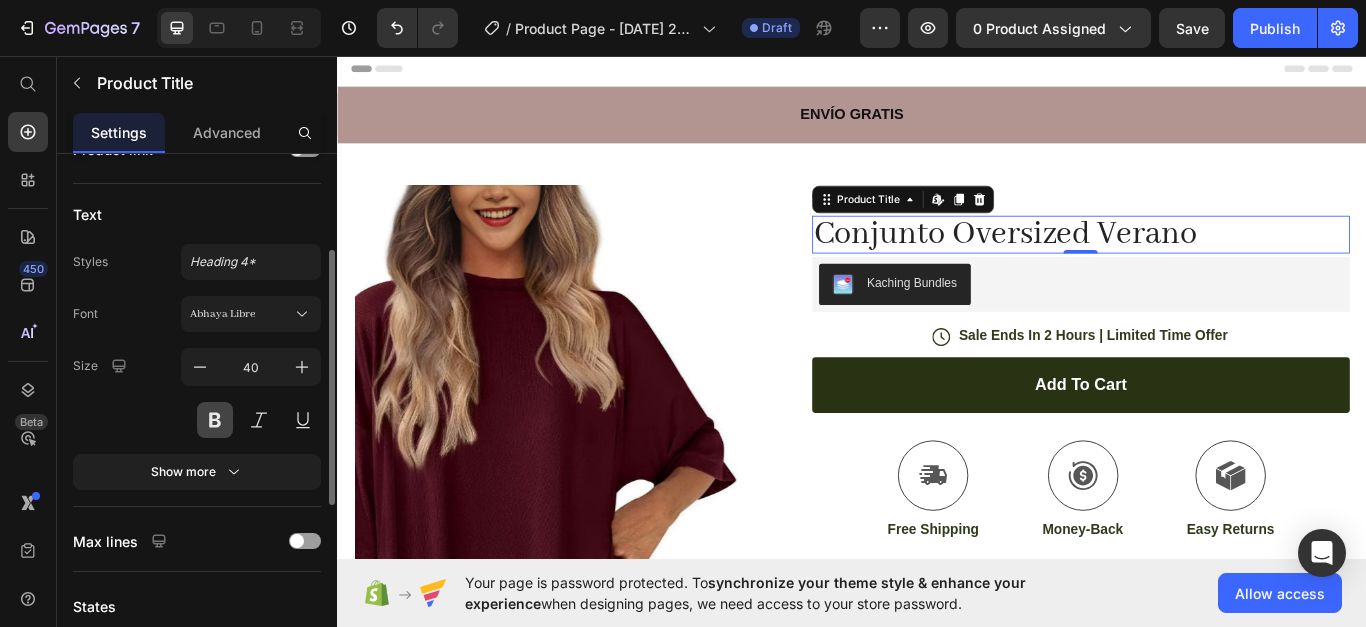 click at bounding box center (215, 420) 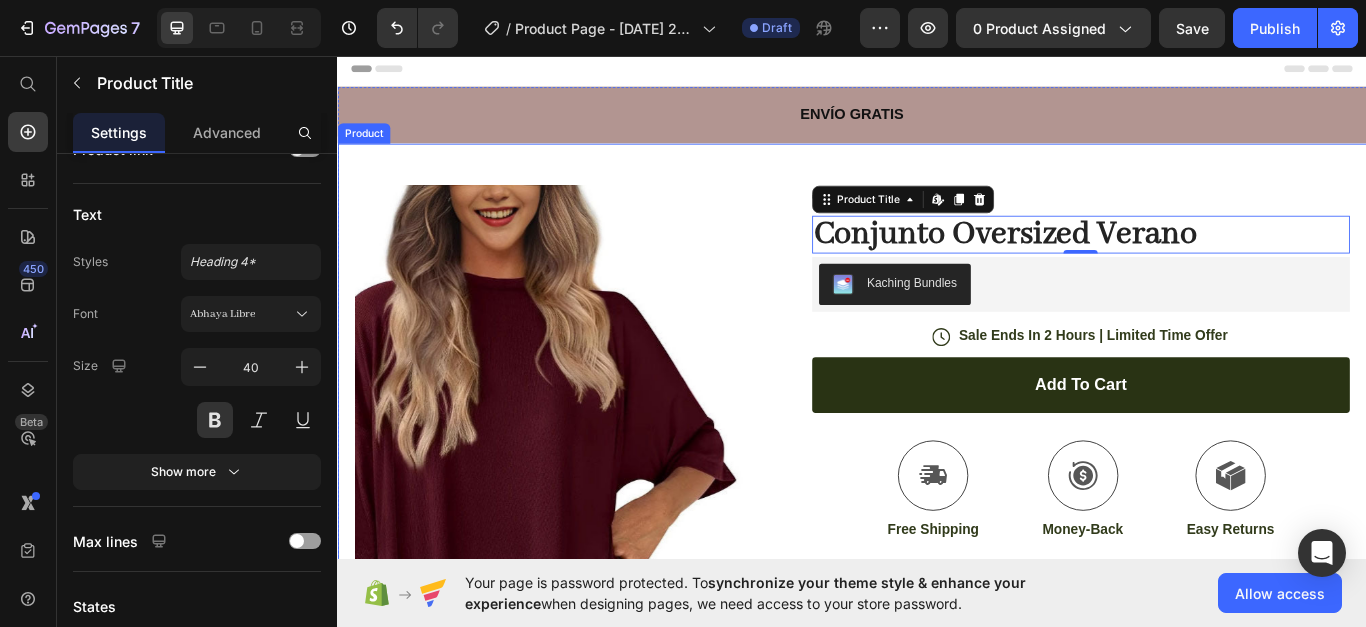 click on "Product Images Image Icon Icon Icon Icon Icon Icon List “This skin cream is a game-changer! It has transformed my dry, lackluster skin into a hydrated and radiant complexion. I love how it absorbs quickly and leaves no greasy residue. Highly recommend” Text Block
Icon Hannah N. (Houston, USA) Text Block Row Row Row TOP VENTAS Text Block Conjunto Oversized Verano Product Title   Edit content in Shopify 0 Row Kaching Bundles Kaching Bundles
Icon Sale Ends In 2 Hours | Limited Time Offer Text Block Row add to cart Add to Cart
Icon Free Shipping Text Block
Icon Money-Back Text Block
Icon Easy Returns Text Block Row Image Icon Icon Icon Icon Icon Icon List “This skin cream is a game-changer! It has transformed my dry, lackluster skin into a hydrated and radiant complexion. I love how it absorbs quickly and leaves no greasy residue. Highly recommend” Text Block
Icon Text Block Row Row" at bounding box center [937, 820] 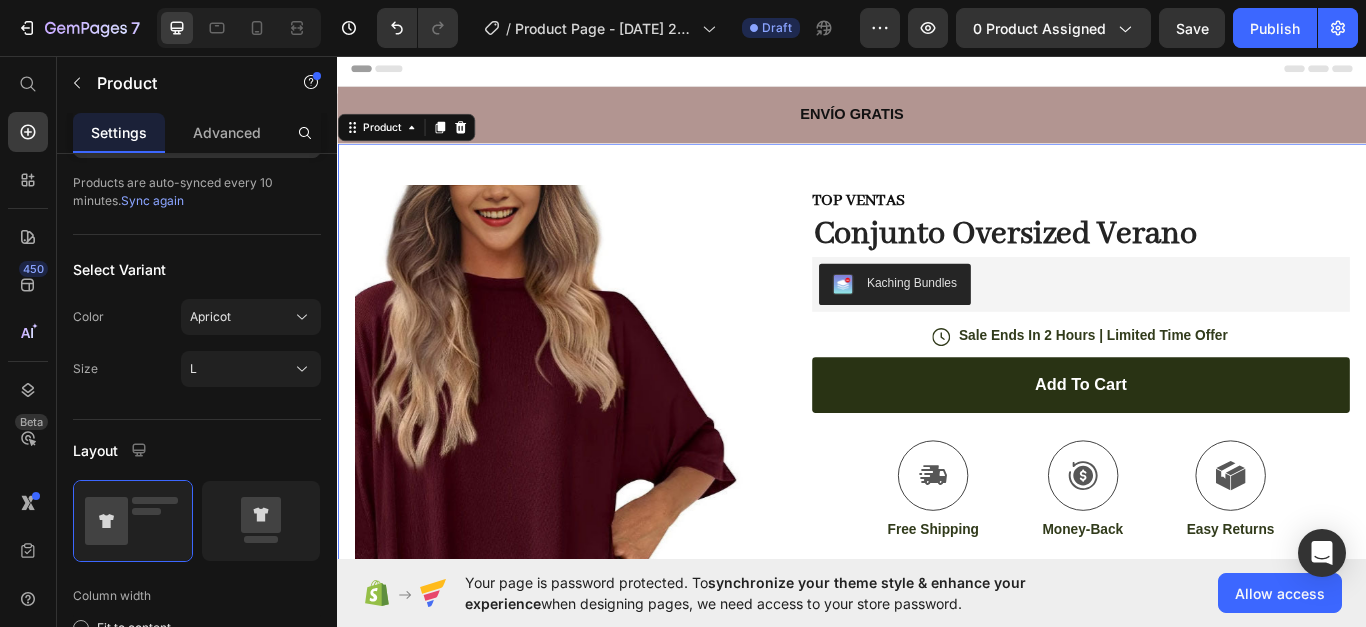 scroll, scrollTop: 0, scrollLeft: 0, axis: both 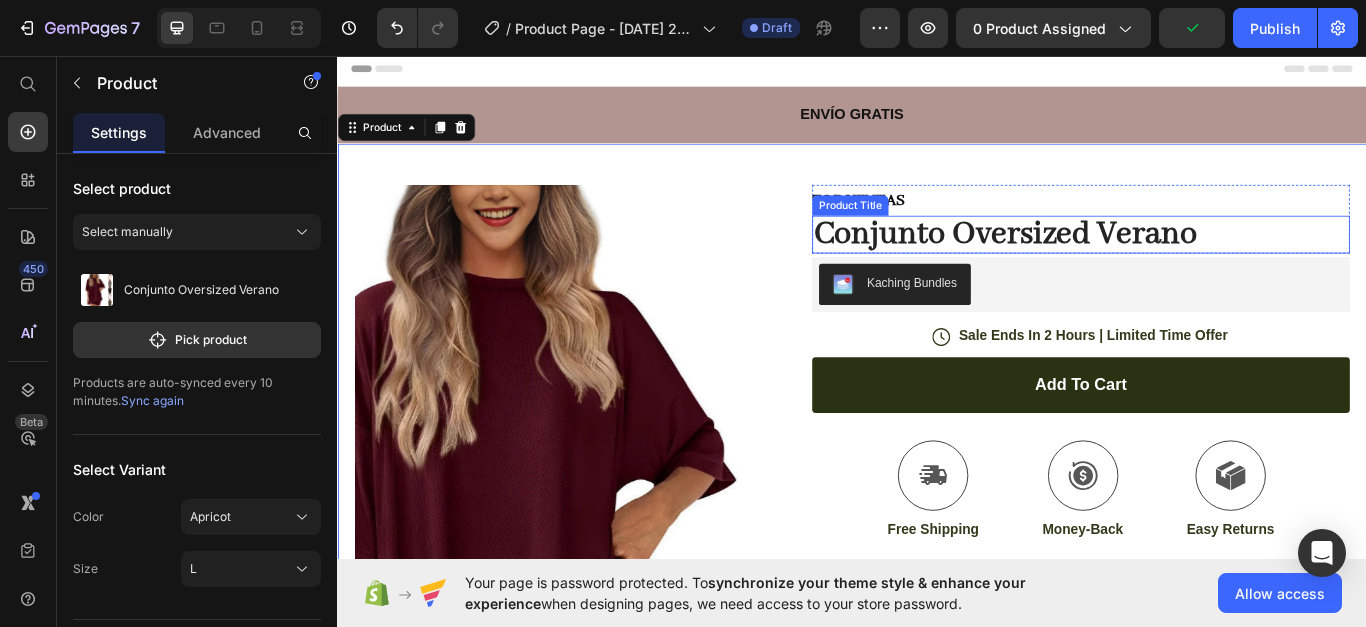 click on "Conjunto Oversized Verano" at bounding box center (1203, 264) 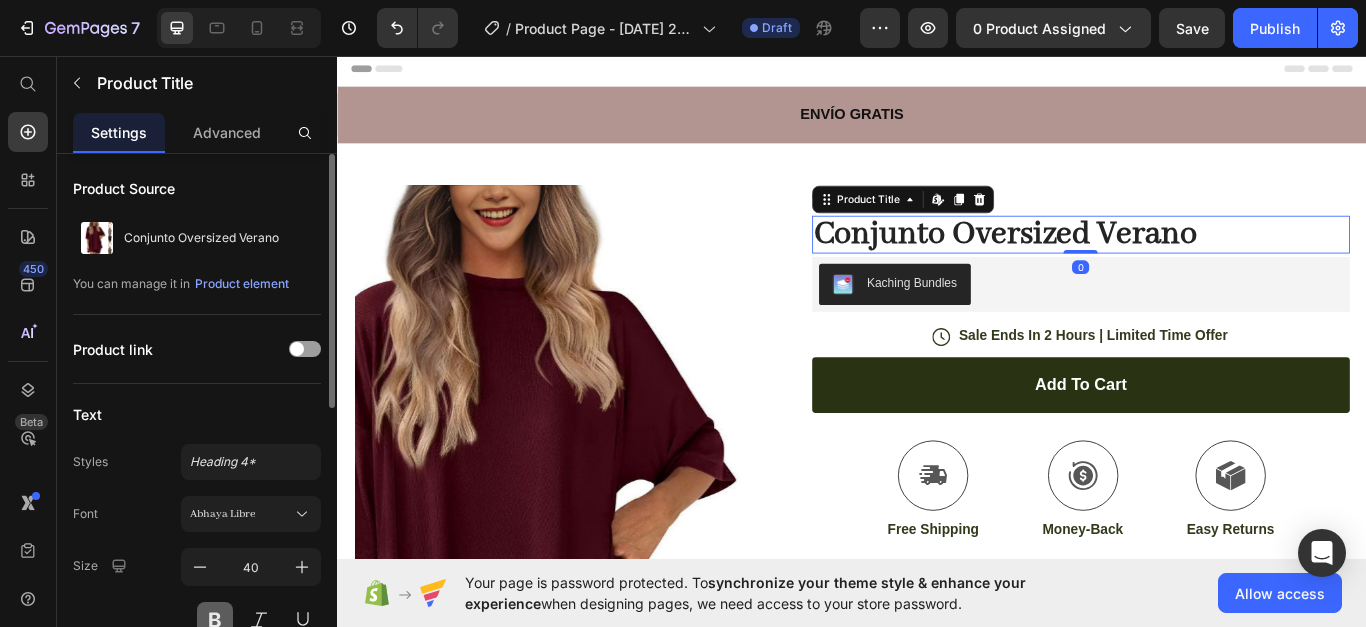 click on "40" at bounding box center [251, 593] 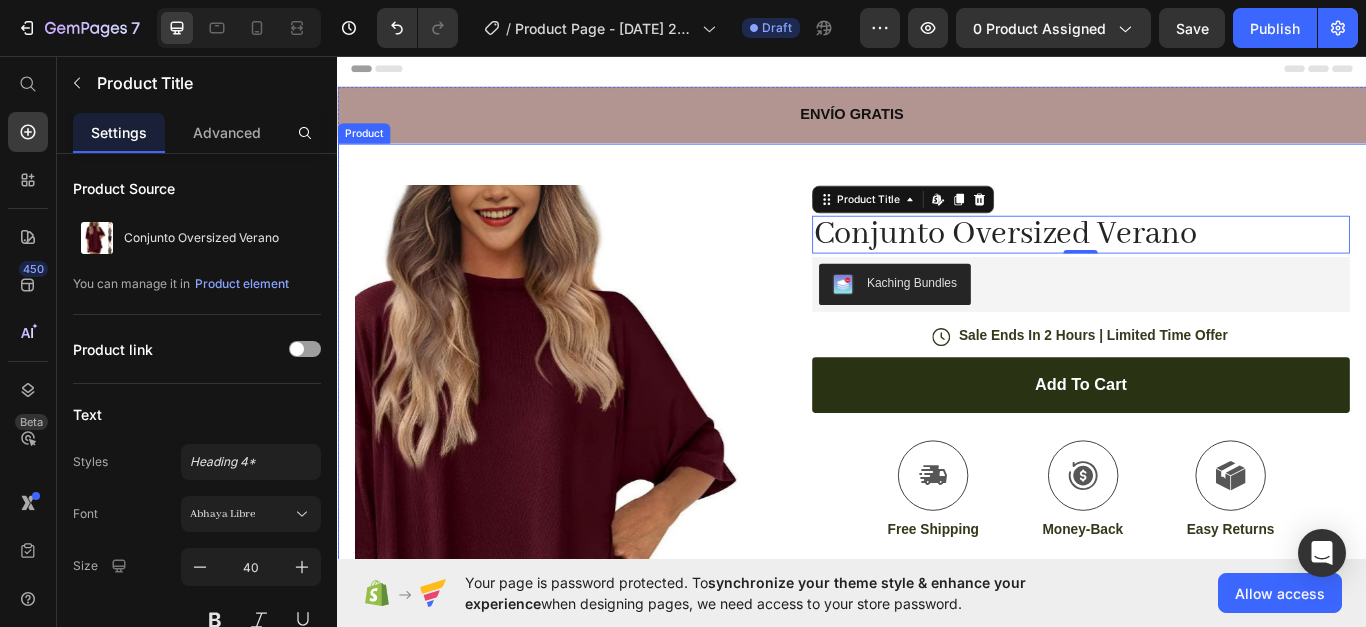 click on "Product Images Image Icon Icon Icon Icon Icon Icon List “This skin cream is a game-changer! It has transformed my dry, lackluster skin into a hydrated and radiant complexion. I love how it absorbs quickly and leaves no greasy residue. Highly recommend” Text Block
Icon Hannah N. (Houston, USA) Text Block Row Row Row TOP VENTAS Text Block Conjunto Oversized Verano Product Title   Edit content in Shopify 0 Row Kaching Bundles Kaching Bundles
Icon Sale Ends In 2 Hours | Limited Time Offer Text Block Row add to cart Add to Cart
Icon Free Shipping Text Block
Icon Money-Back Text Block
Icon Easy Returns Text Block Row Image Icon Icon Icon Icon Icon Icon List “This skin cream is a game-changer! It has transformed my dry, lackluster skin into a hydrated and radiant complexion. I love how it absorbs quickly and leaves no greasy residue. Highly recommend” Text Block
Icon Text Block Row Row" at bounding box center [937, 820] 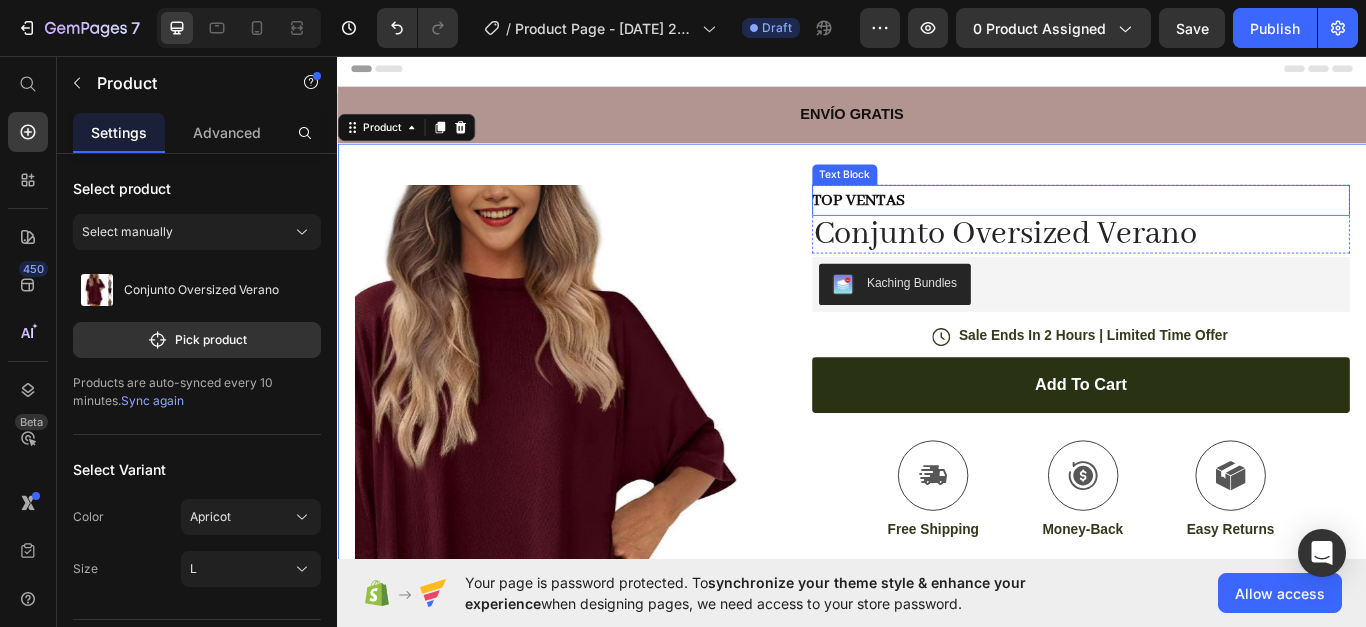 click on "TOP VENTAS" at bounding box center [1203, 224] 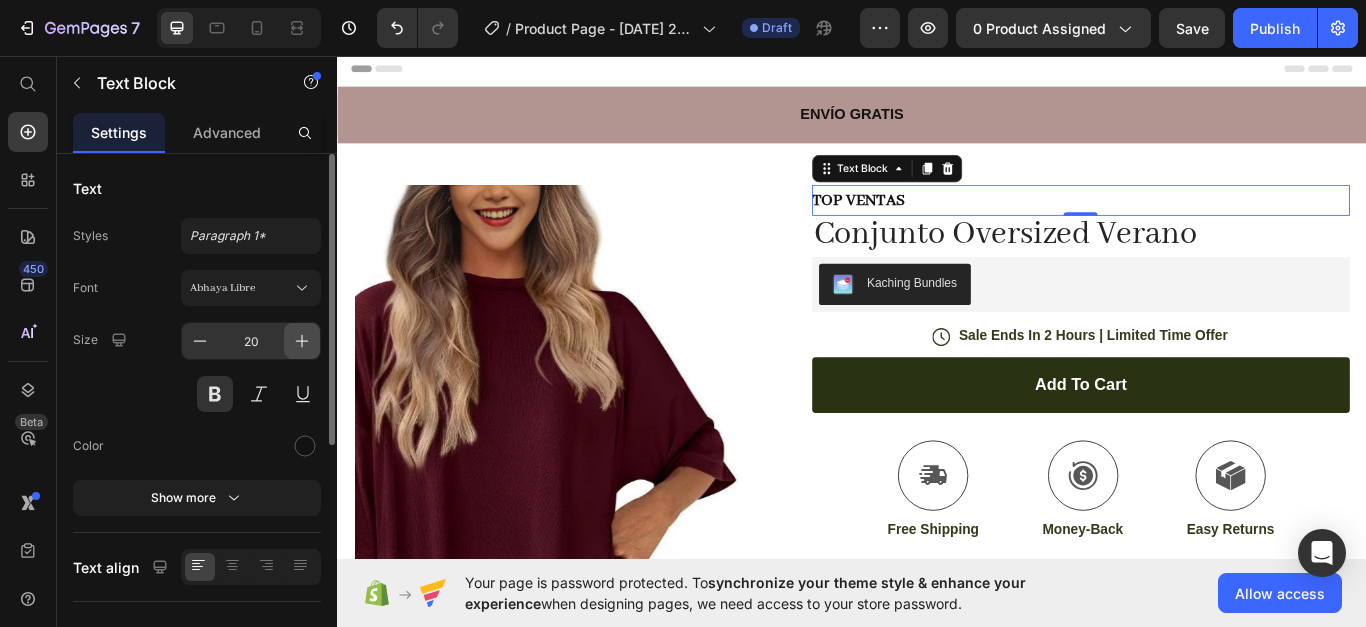click 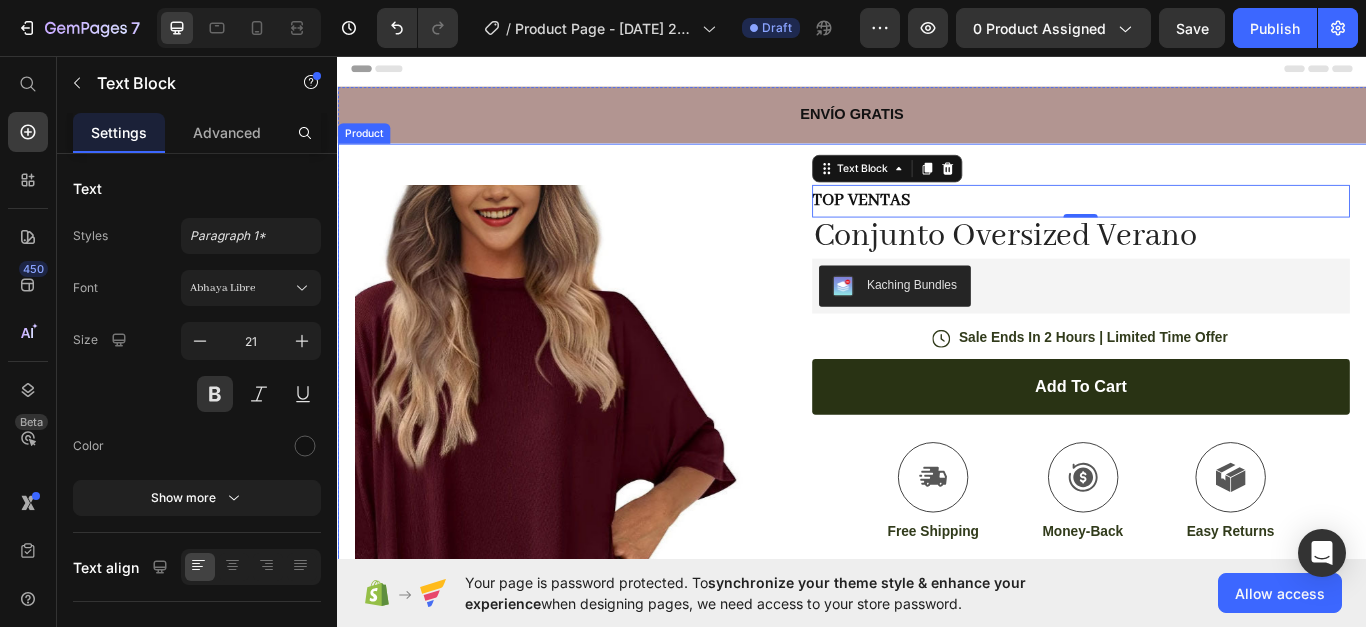 click on "Product Images Image Icon Icon Icon Icon Icon Icon List “This skin cream is a game-changer! It has transformed my dry, lackluster skin into a hydrated and radiant complexion. I love how it absorbs quickly and leaves no greasy residue. Highly recommend” Text Block
Icon Hannah N. (Houston, USA) Text Block Row Row Row TOP VENTAS Text Block   0 Conjunto Oversized Verano Product Title Row Kaching Bundles Kaching Bundles
Icon Sale Ends In 2 Hours | Limited Time Offer Text Block Row add to cart Add to Cart
Icon Free Shipping Text Block
Icon Money-Back Text Block
Icon Easy Returns Text Block Row Image Icon Icon Icon Icon Icon Icon List “This skin cream is a game-changer! It has transformed my dry, lackluster skin into a hydrated and radiant complexion. I love how it absorbs quickly and leaves no greasy residue. Highly recommend” Text Block
Icon Hannah N. (Houston, USA) Text Block Row Row" at bounding box center [937, 820] 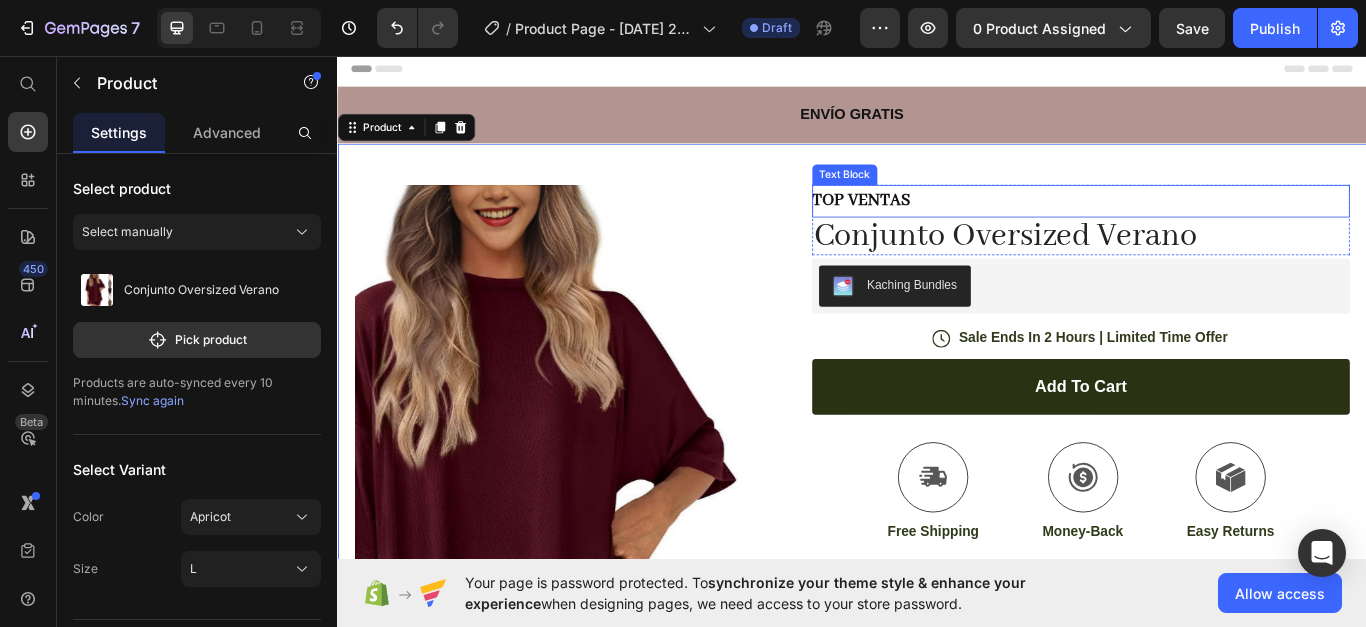 click on "TOP VENTAS" at bounding box center (1203, 225) 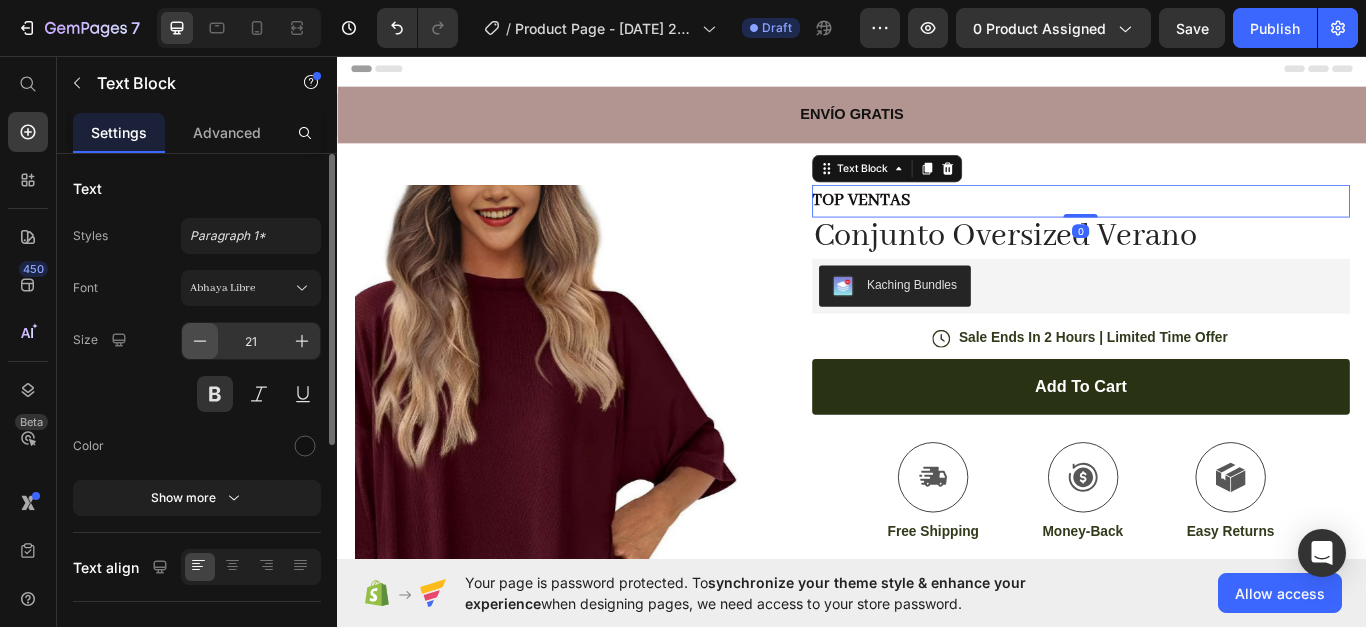 click 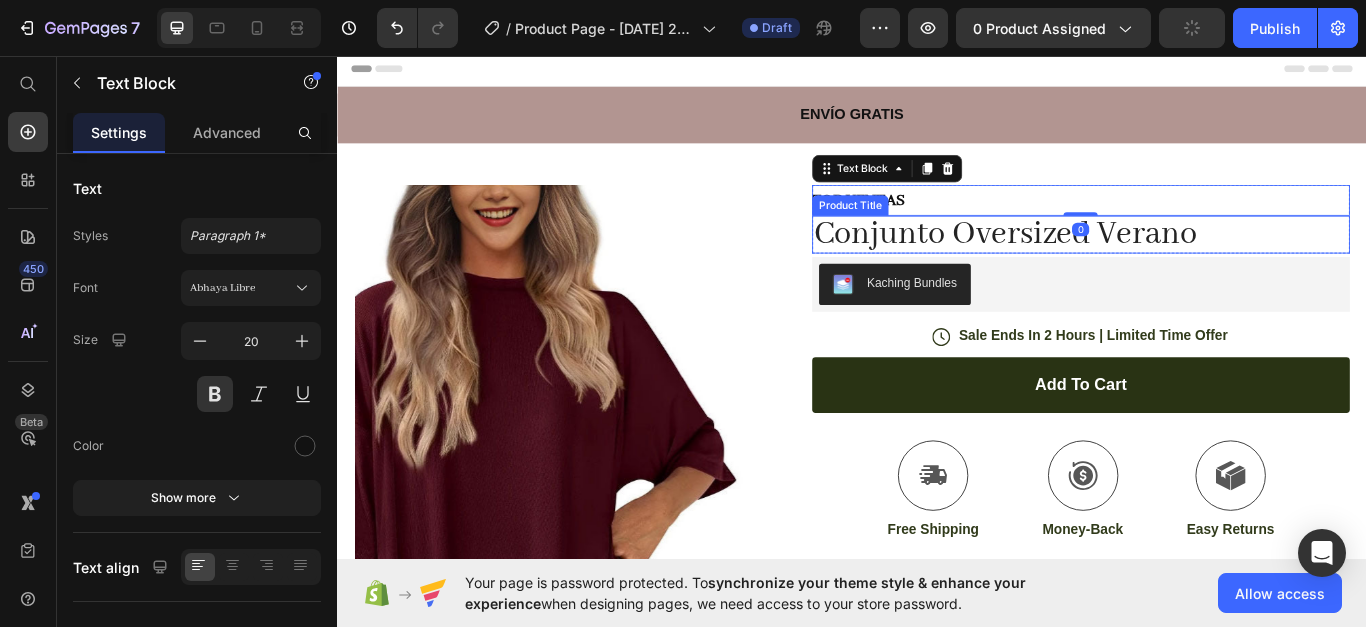 click on "Conjunto Oversized Verano" at bounding box center (1203, 264) 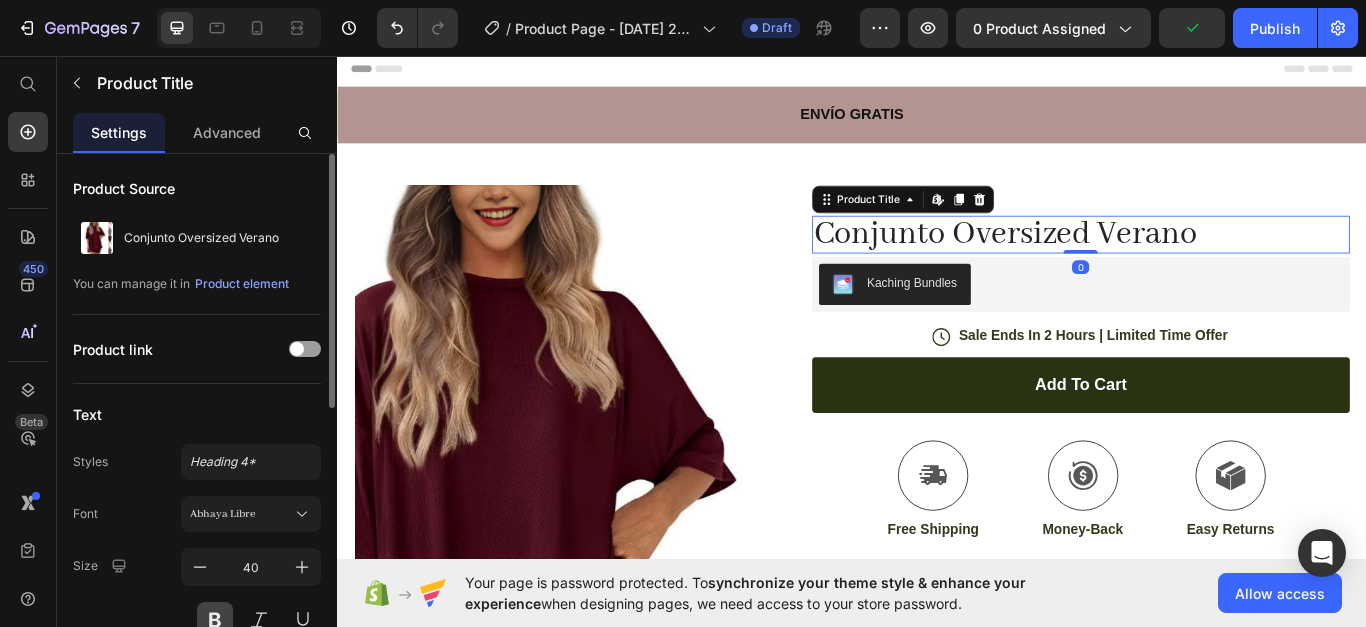 click at bounding box center (215, 620) 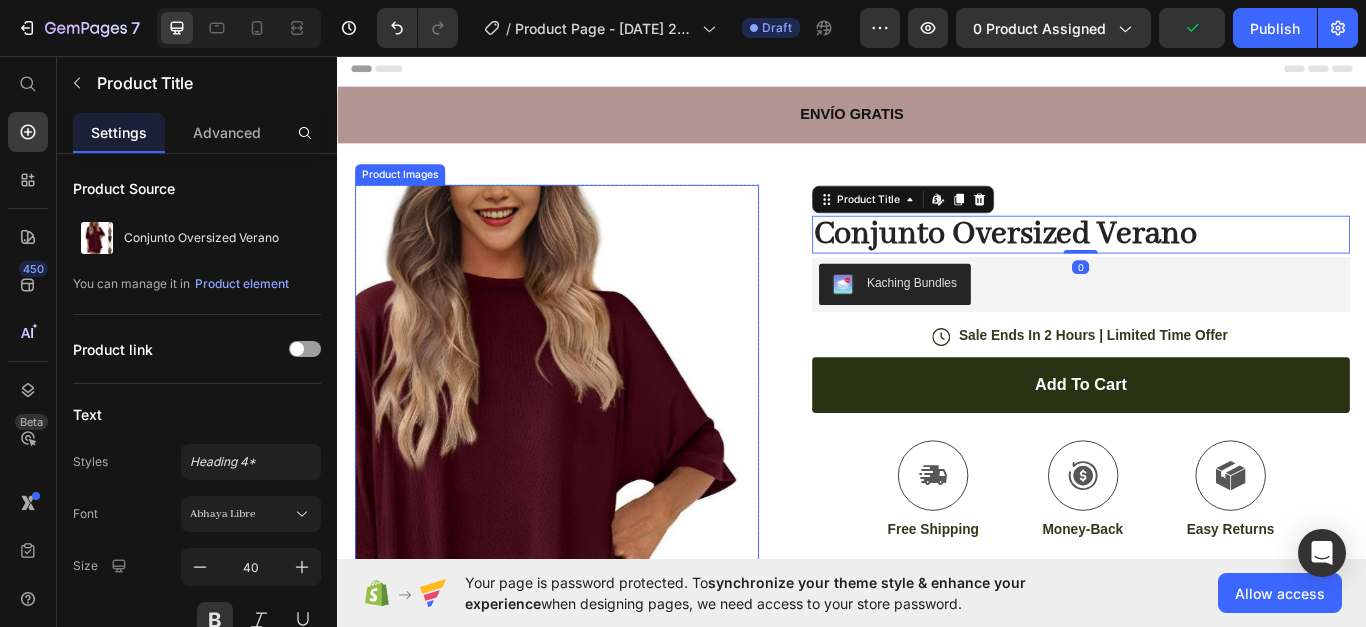click at bounding box center [592, 615] 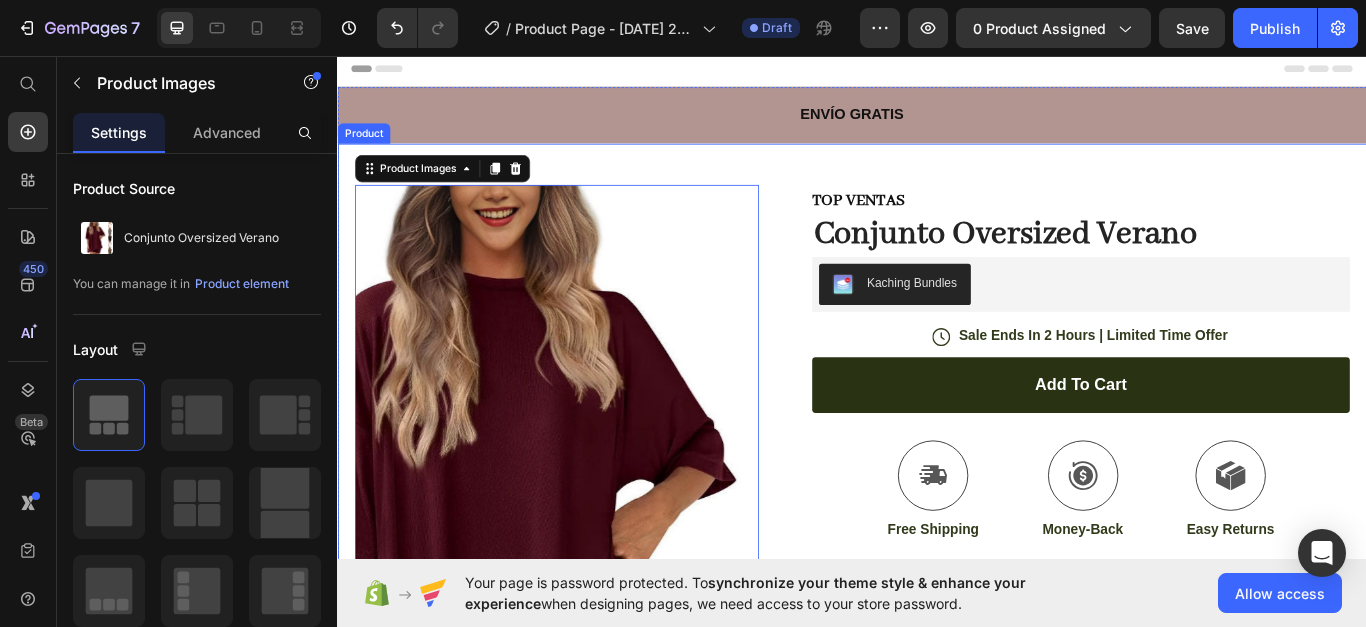 click on "Product Images   80 Image Icon Icon Icon Icon Icon Icon List “This skin cream is a game-changer! It has transformed my dry, lackluster skin into a hydrated and radiant complexion. I love how it absorbs quickly and leaves no greasy residue. Highly recommend” Text Block
Icon Hannah N. (Houston, USA) Text Block Row Row Row TOP VENTAS Text Block Conjunto Oversized Verano Product Title Row Kaching Bundles Kaching Bundles
Icon Sale Ends In 2 Hours | Limited Time Offer Text Block Row add to cart Add to Cart
Icon Free Shipping Text Block
Icon Money-Back Text Block
Icon Easy Returns Text Block Row Image Icon Icon Icon Icon Icon Icon List “This skin cream is a game-changer! It has transformed my dry, lackluster skin into a hydrated and radiant complexion. I love how it absorbs quickly and leaves no greasy residue. Highly recommend” Text Block
Icon Hannah N. (Houston, USA) Text Block Row Row" at bounding box center [937, 820] 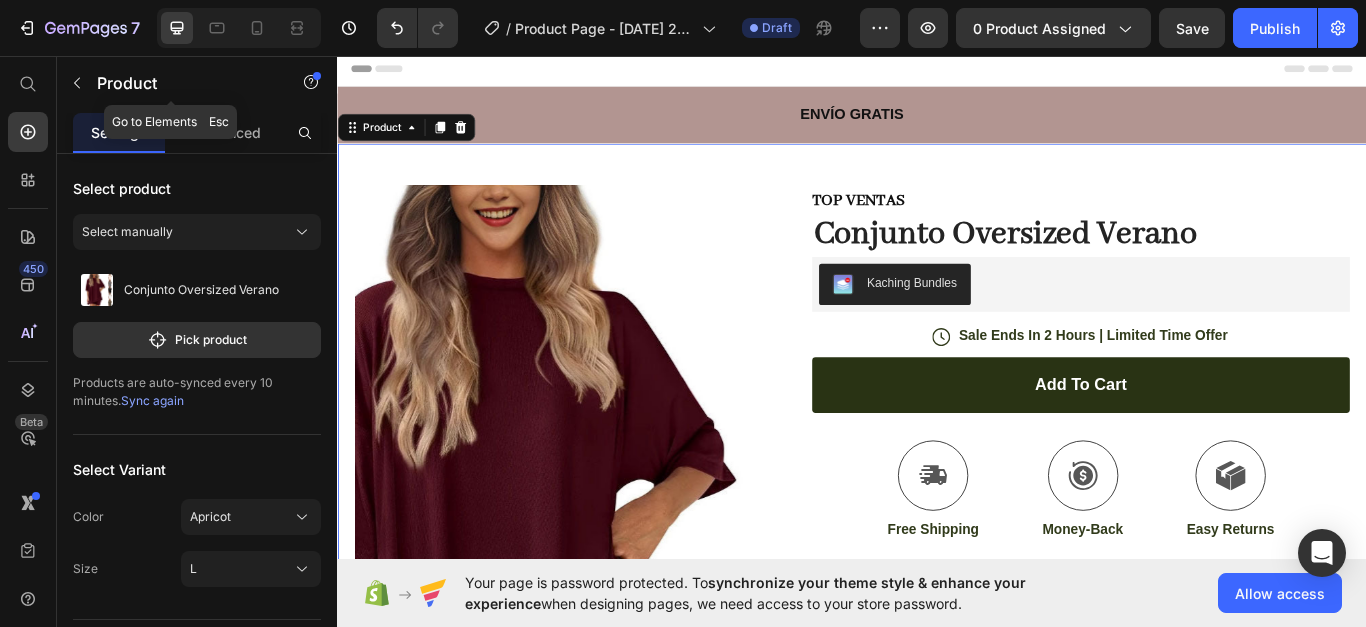 click 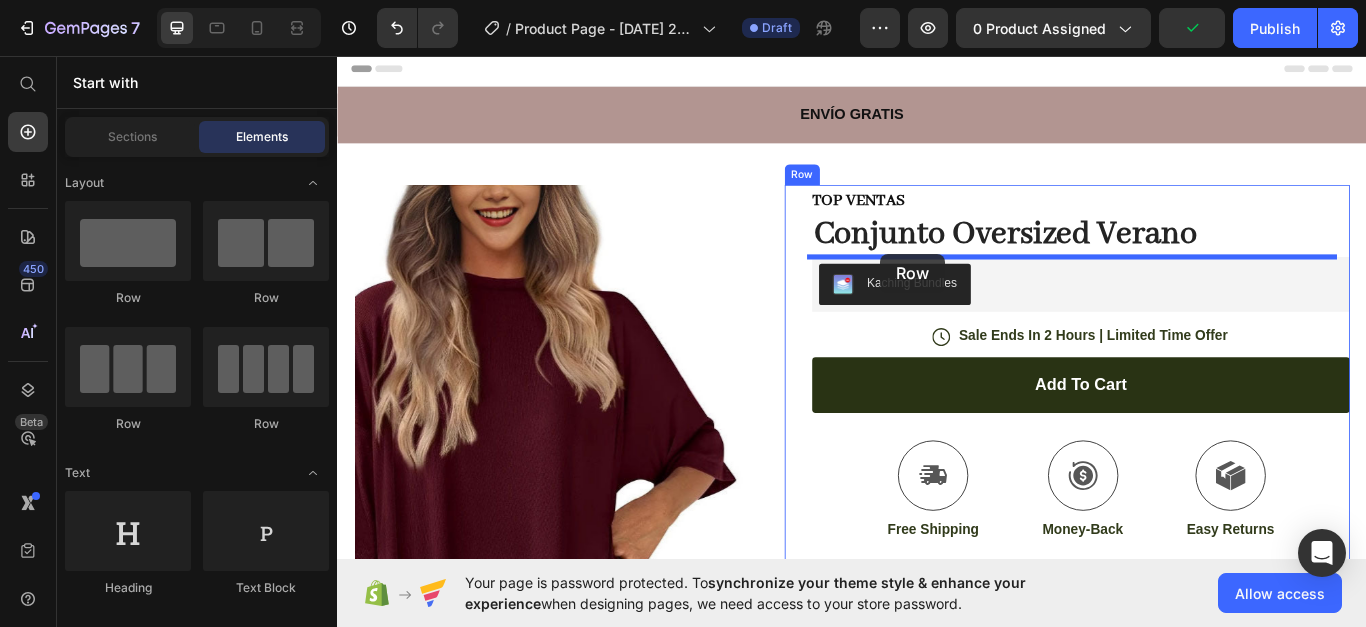 drag, startPoint x: 581, startPoint y: 306, endPoint x: 970, endPoint y: 287, distance: 389.46375 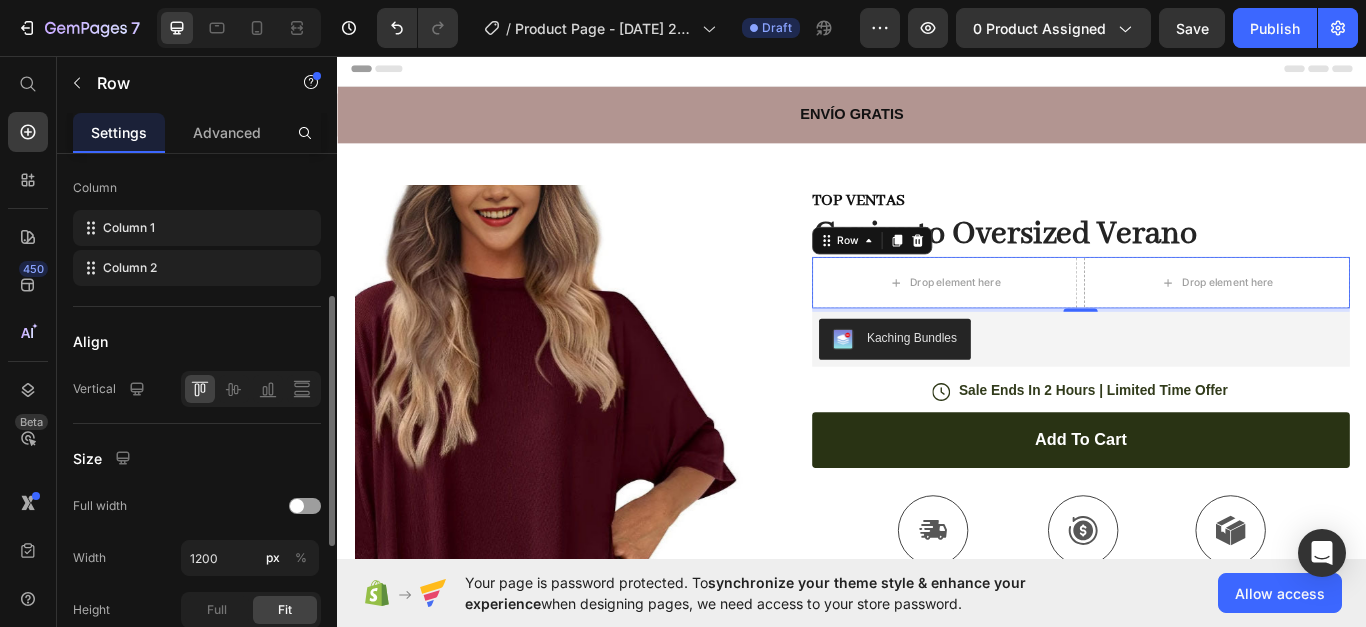scroll, scrollTop: 500, scrollLeft: 0, axis: vertical 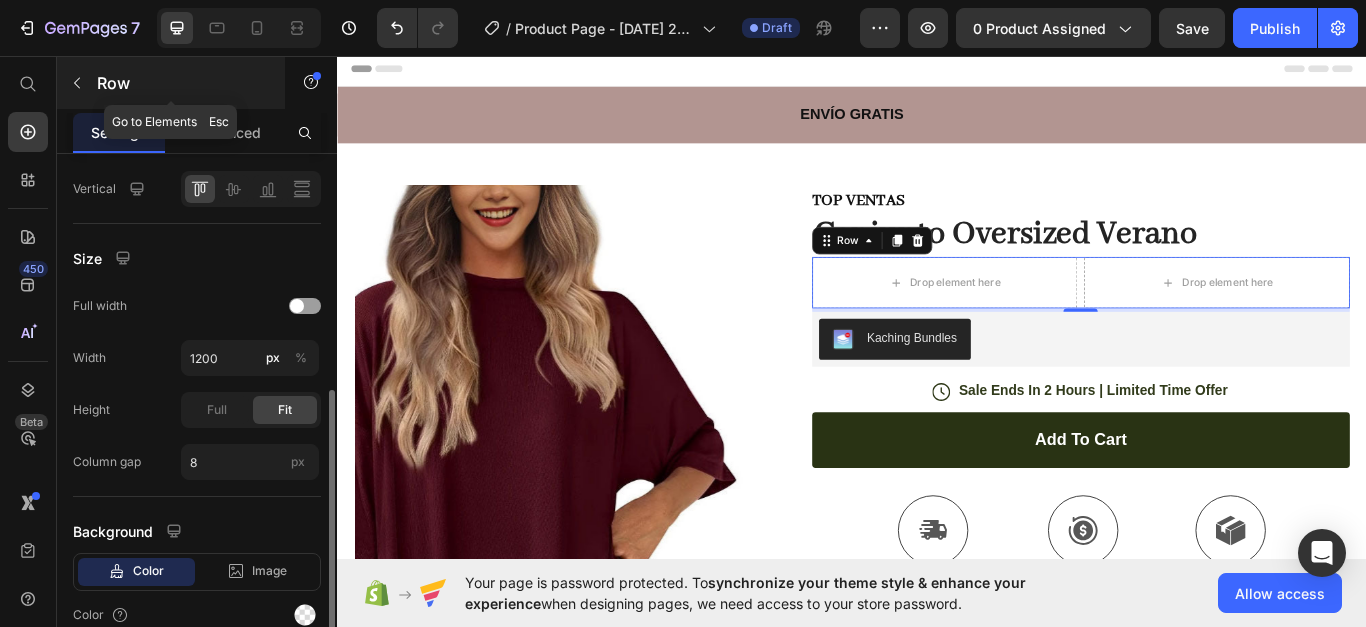 click at bounding box center (77, 83) 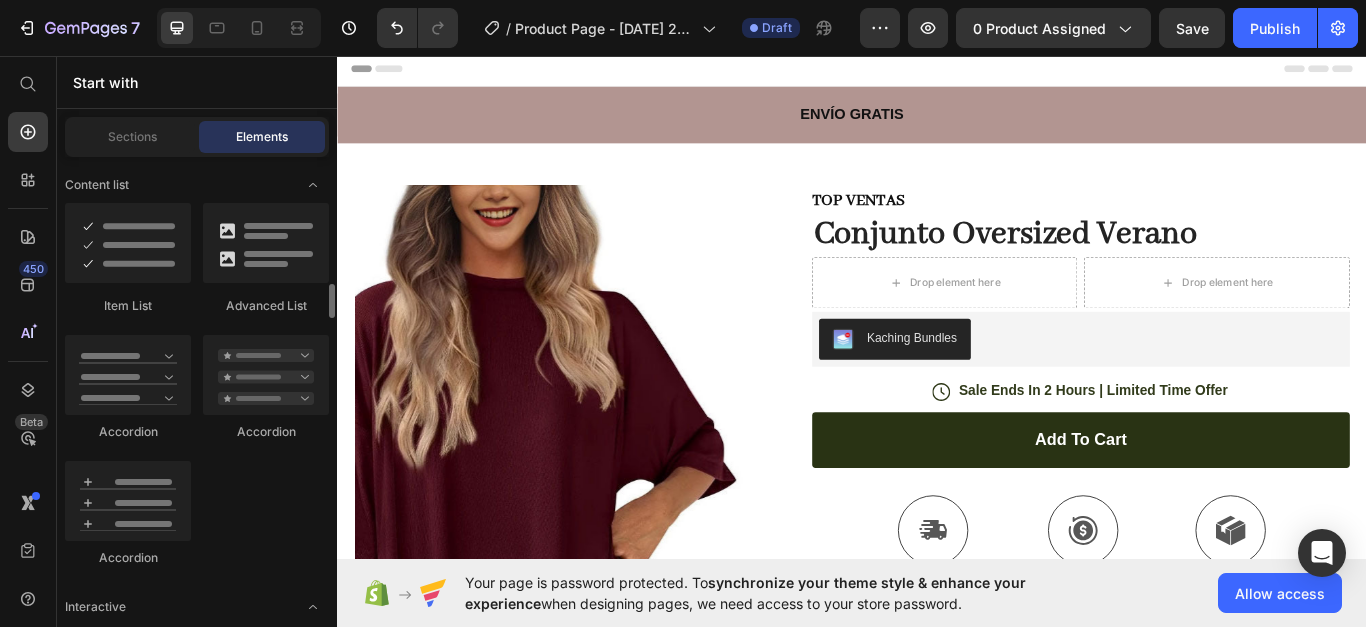 scroll, scrollTop: 1400, scrollLeft: 0, axis: vertical 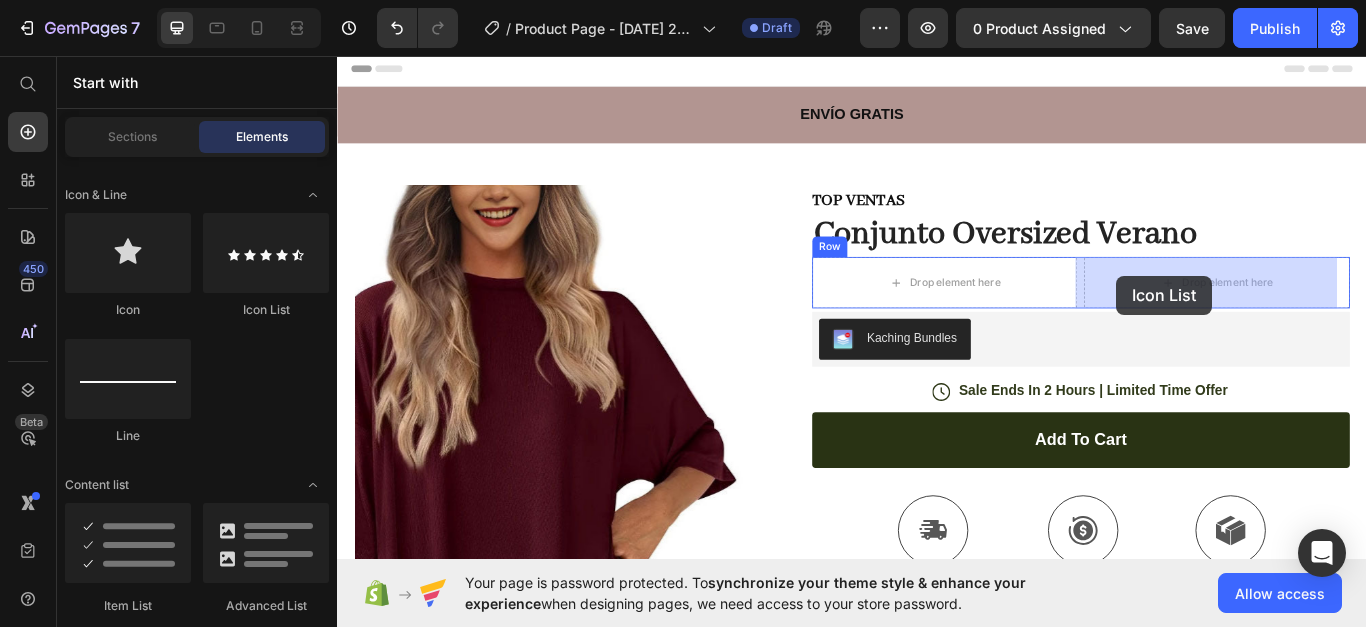 drag, startPoint x: 592, startPoint y: 331, endPoint x: 1246, endPoint y: 313, distance: 654.2477 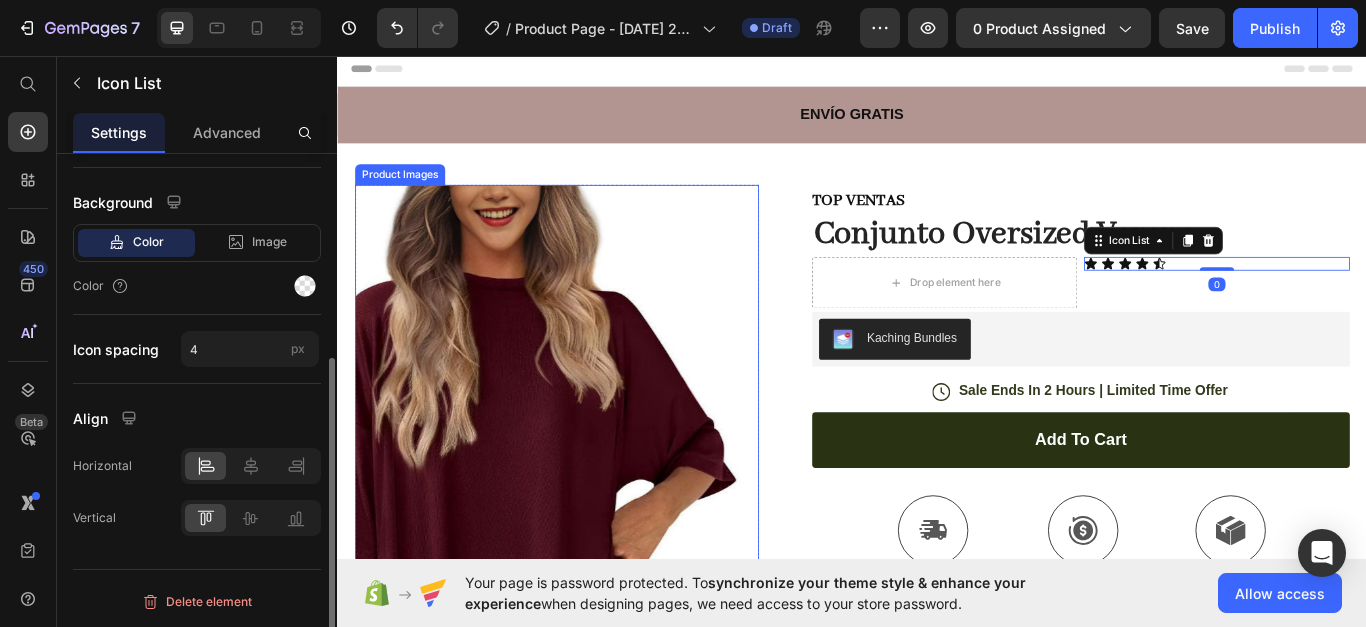 scroll, scrollTop: 0, scrollLeft: 0, axis: both 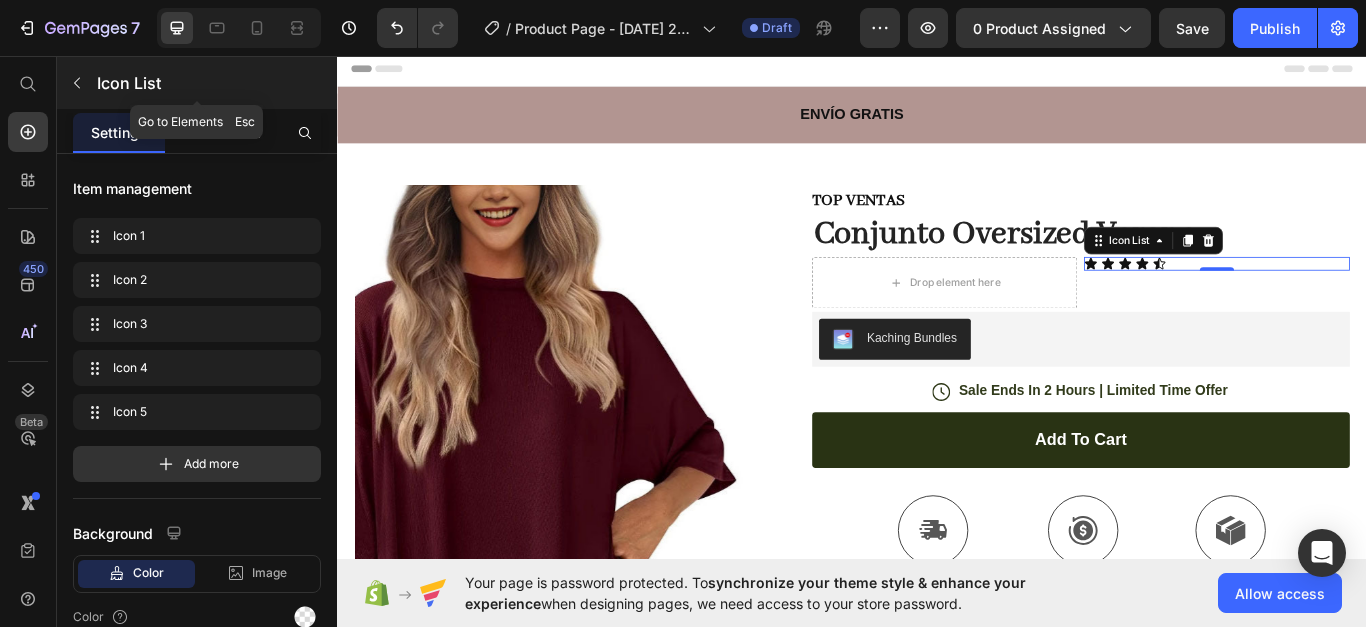 click 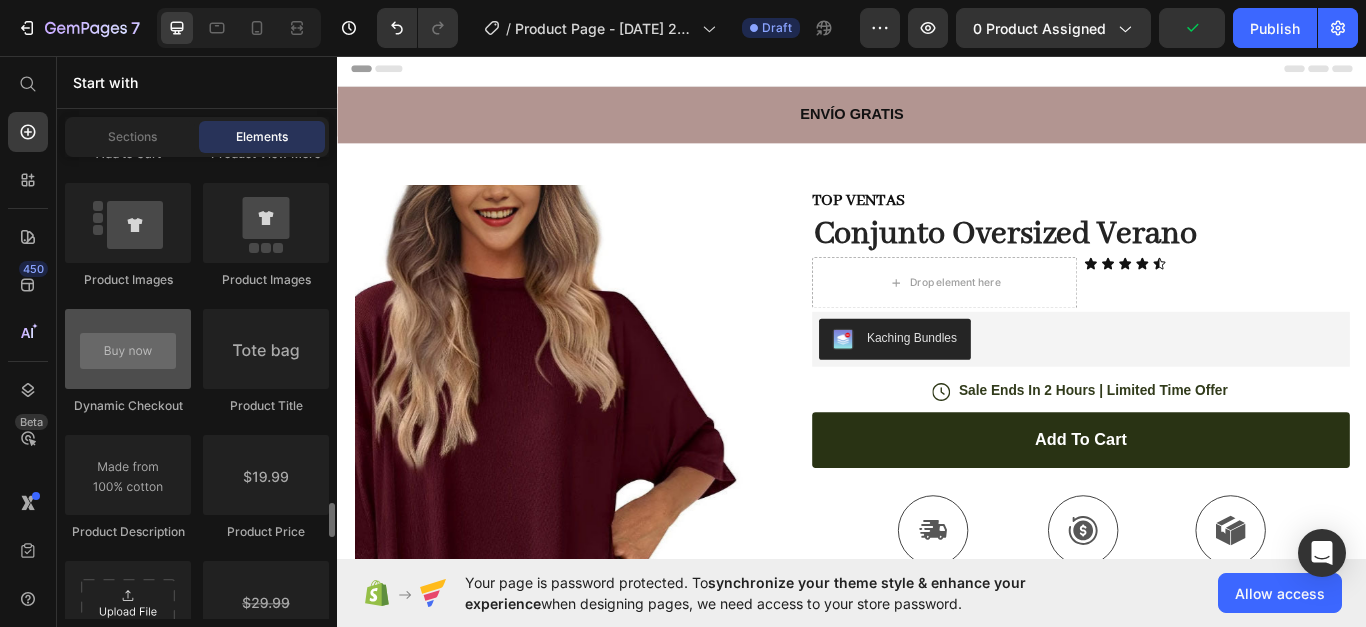 scroll, scrollTop: 3300, scrollLeft: 0, axis: vertical 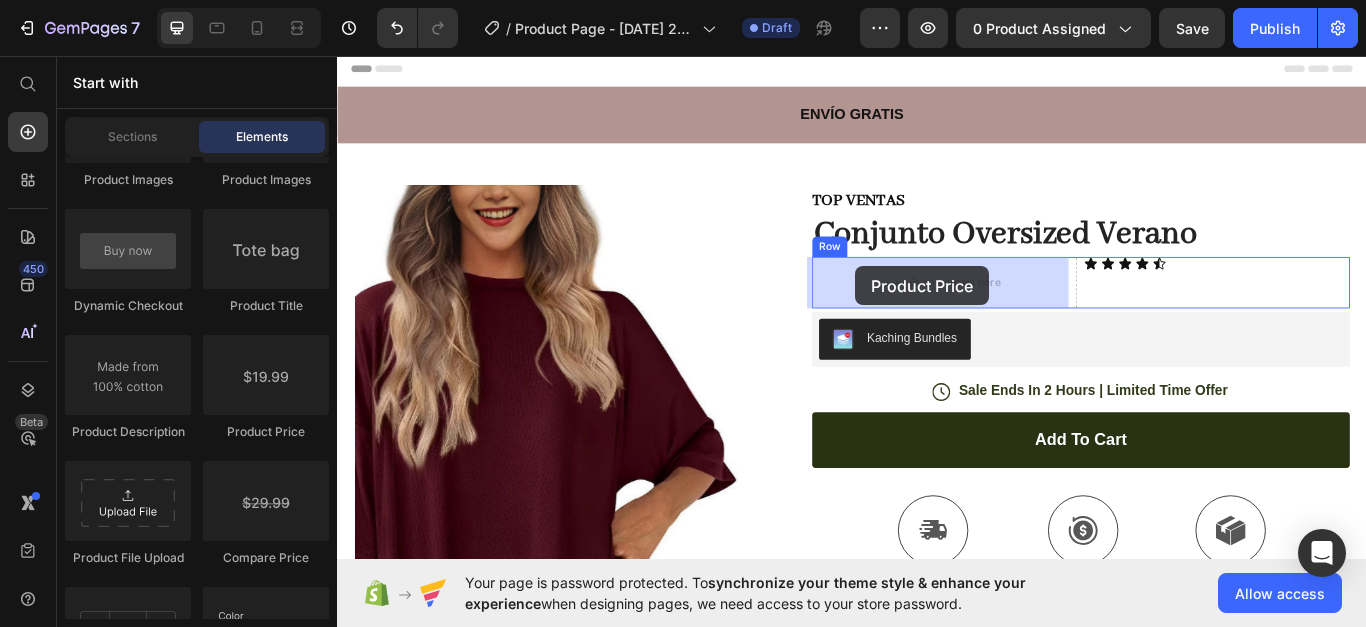 drag, startPoint x: 594, startPoint y: 428, endPoint x: 741, endPoint y: 630, distance: 249.82594 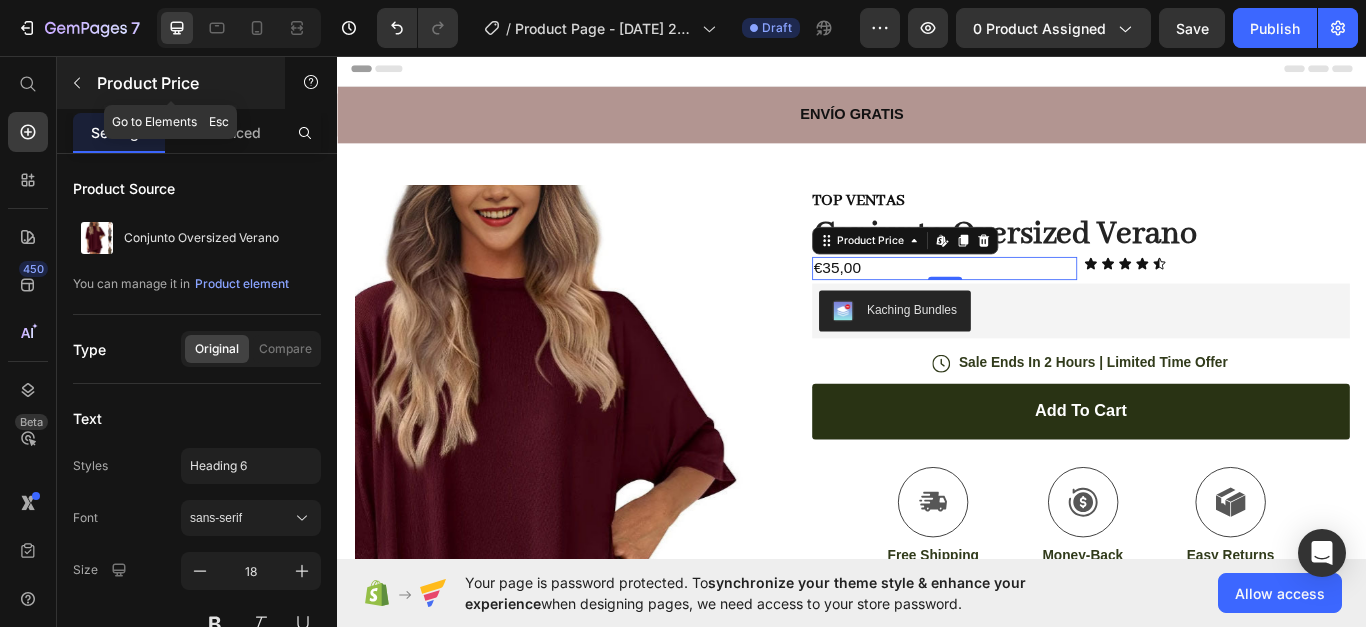 click 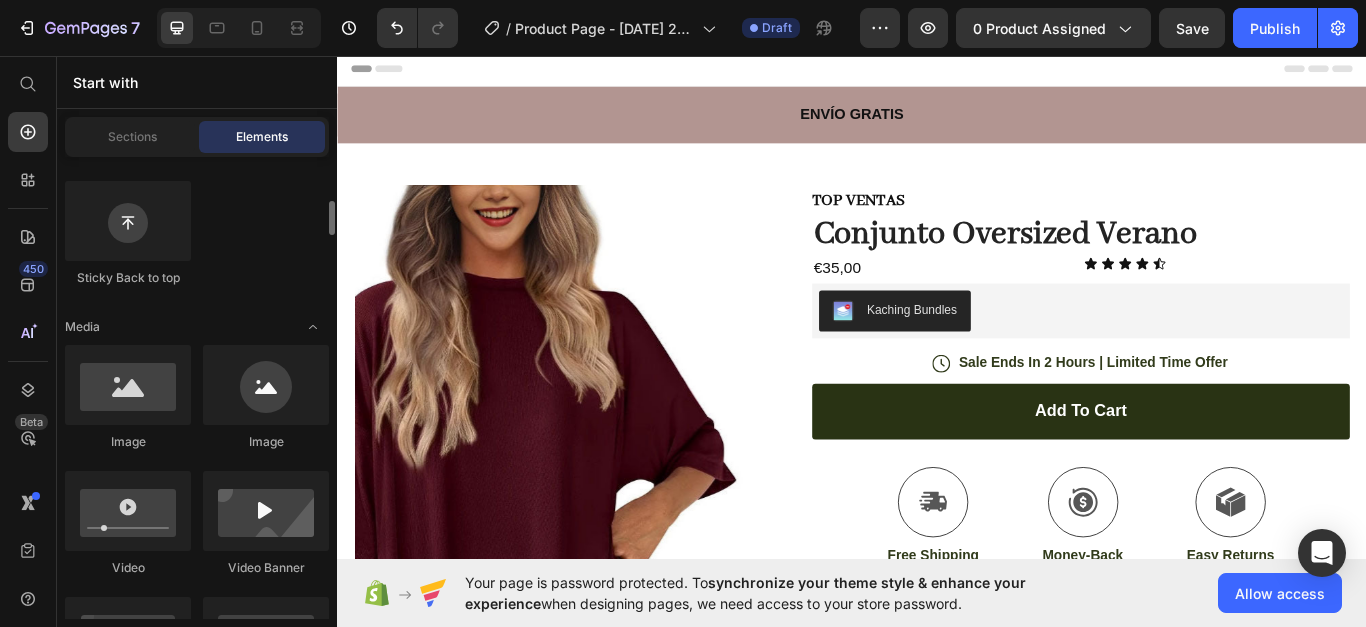 scroll, scrollTop: 0, scrollLeft: 0, axis: both 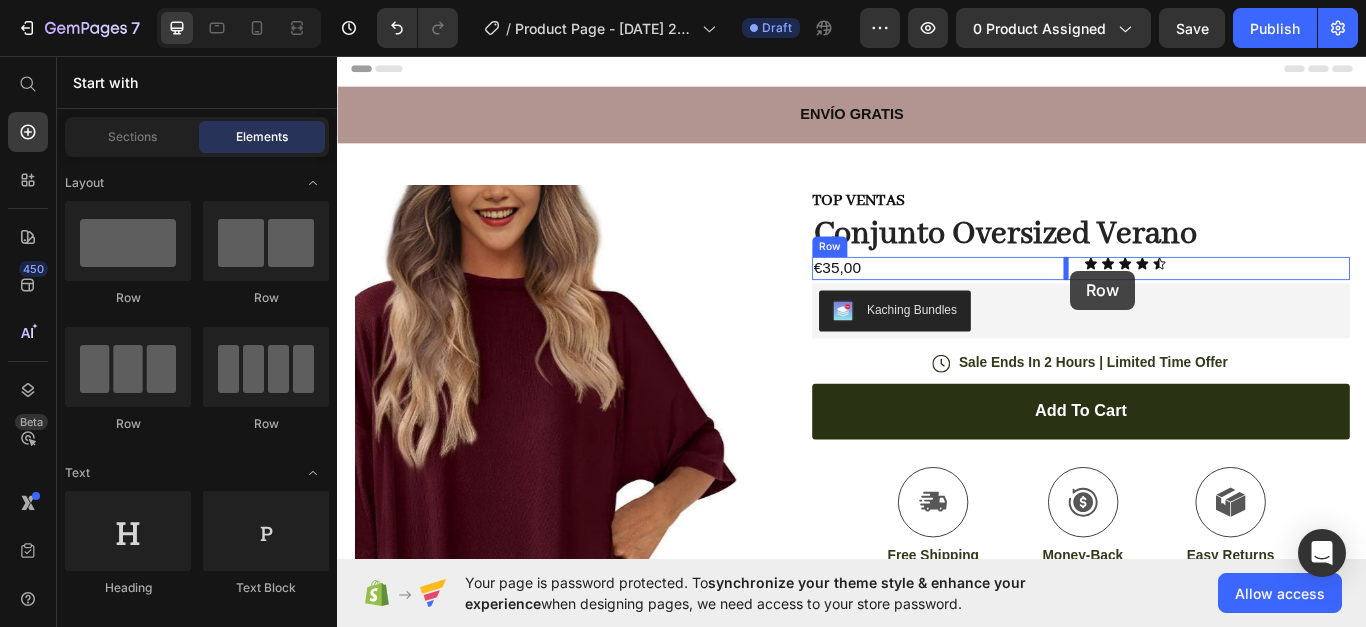drag, startPoint x: 582, startPoint y: 303, endPoint x: 1192, endPoint y: 307, distance: 610.0131 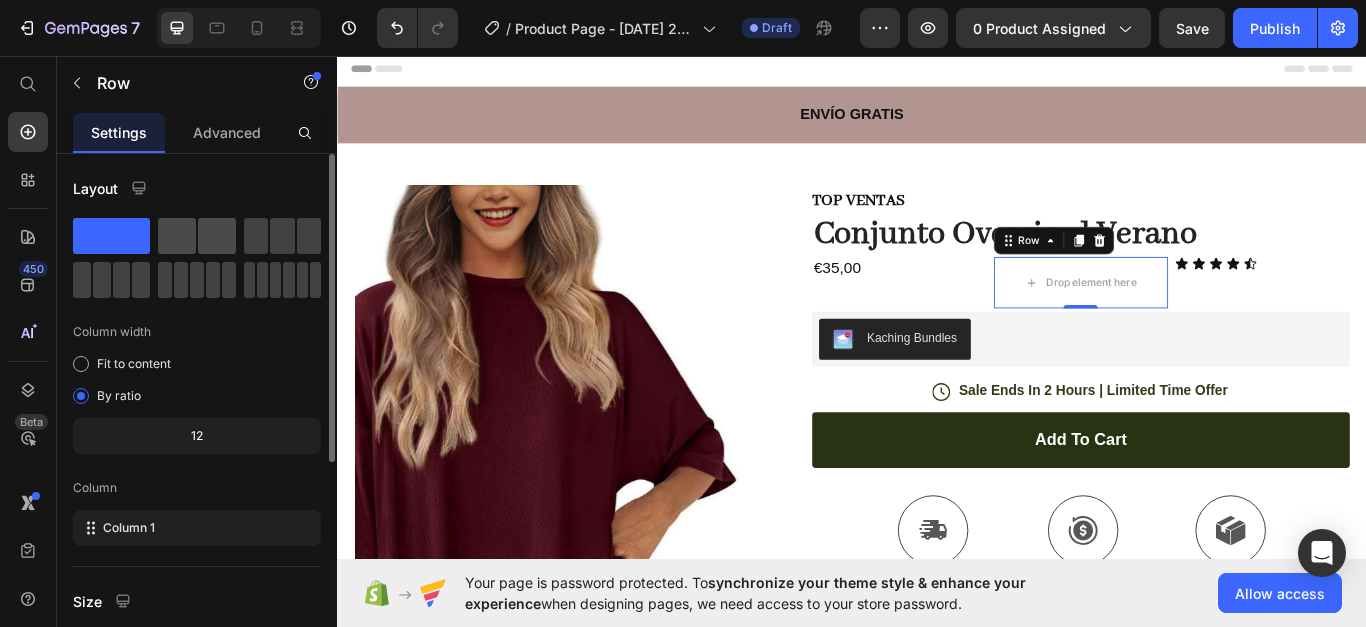 click 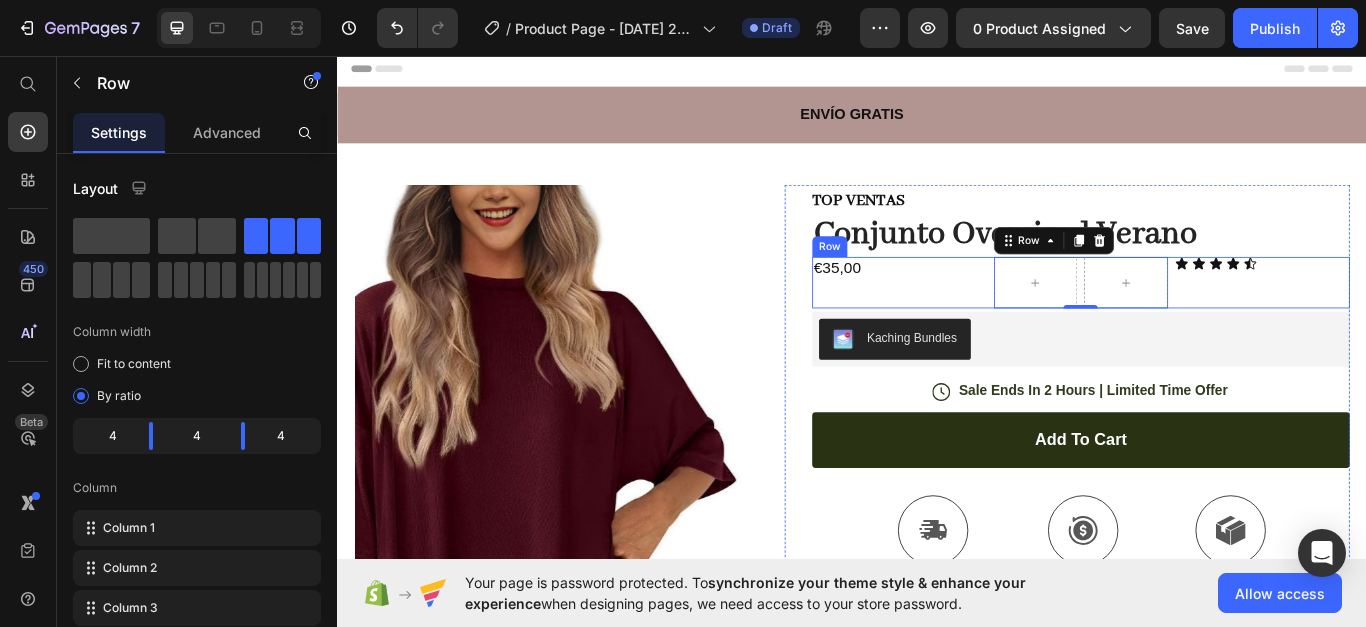 click on "€35,00 Product Price" at bounding box center (992, 320) 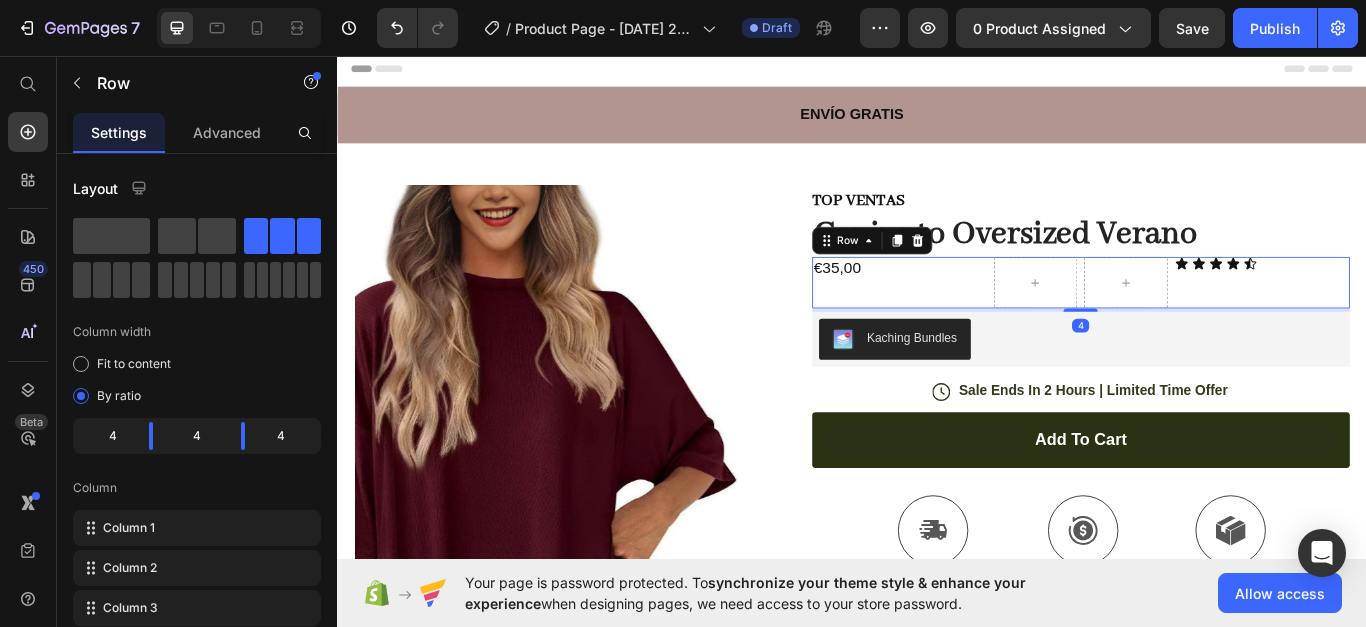click on "€35,00" at bounding box center (992, 303) 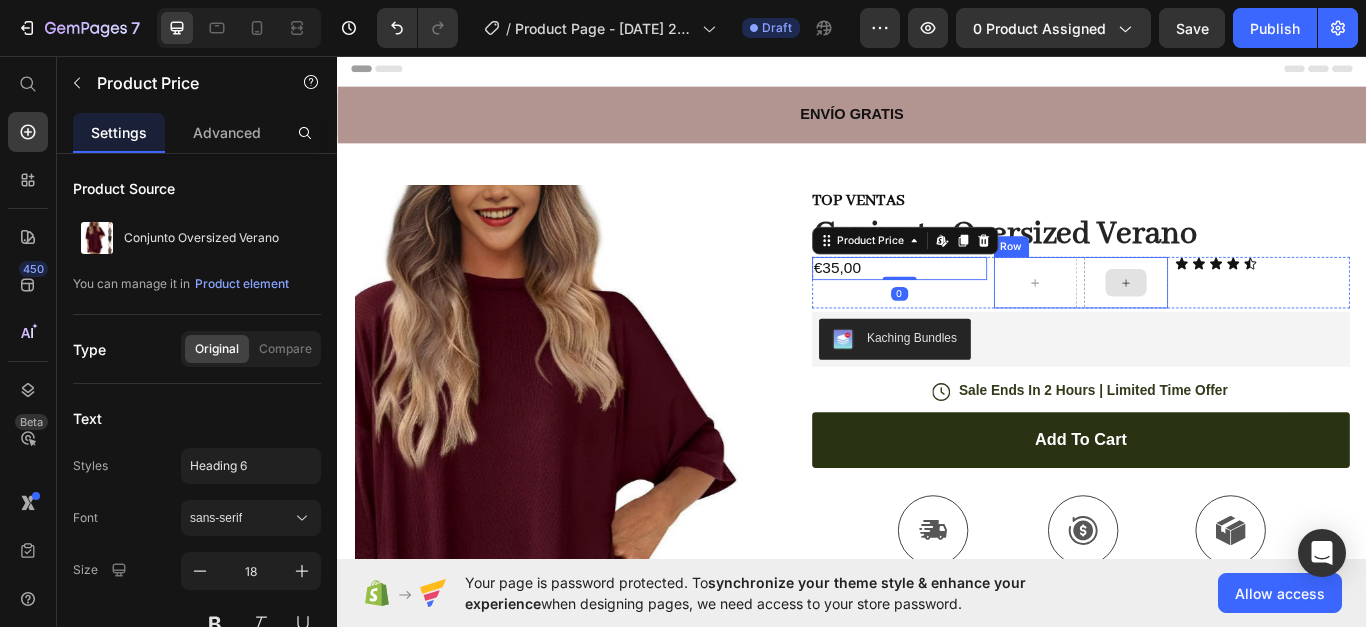 click at bounding box center [1256, 320] 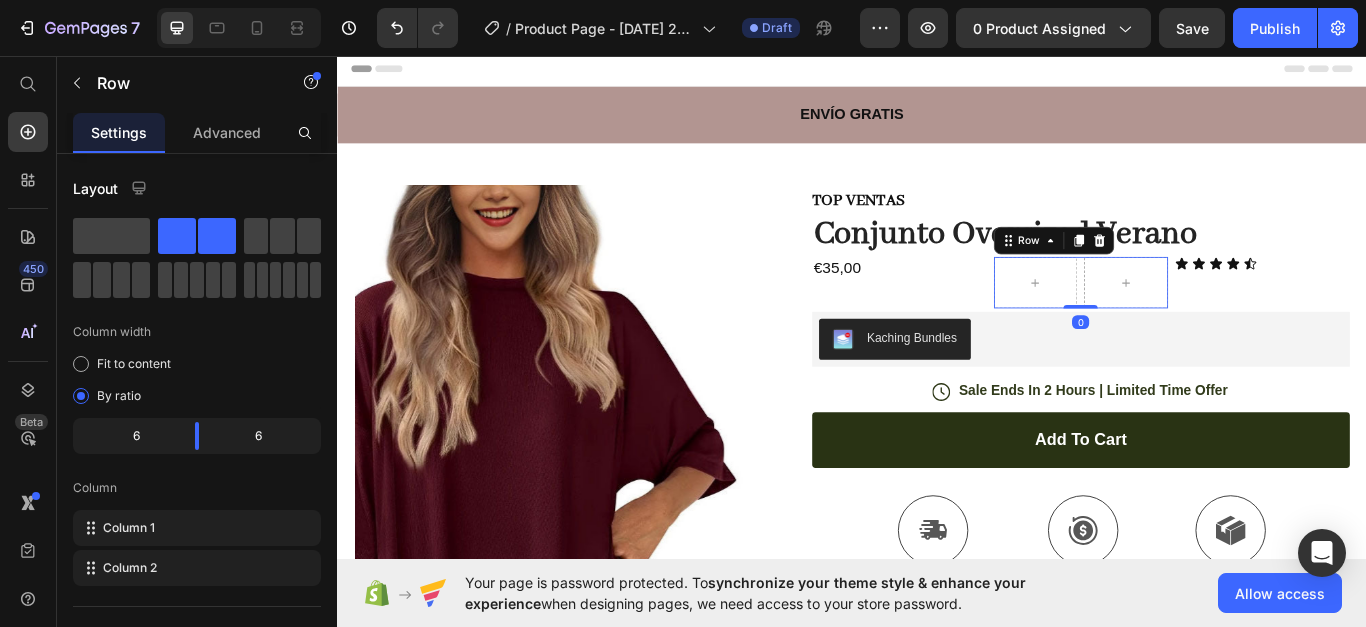 click at bounding box center [1225, 271] 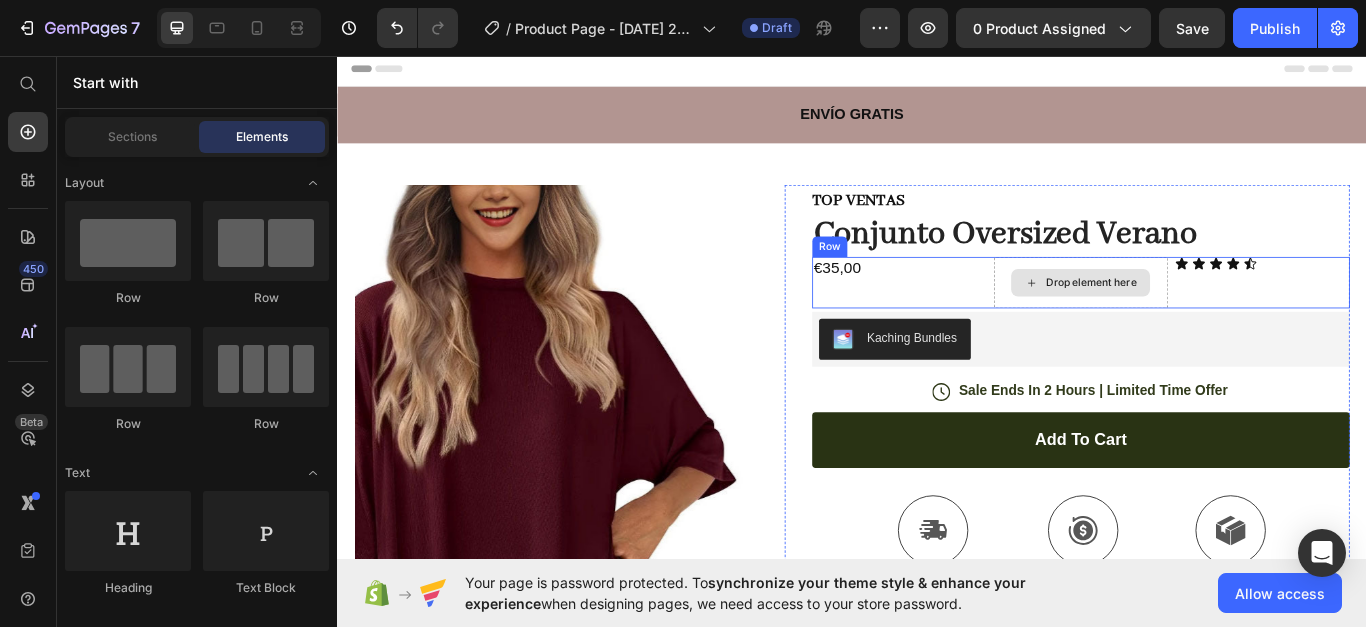 click on "Drop element here" at bounding box center [1204, 320] 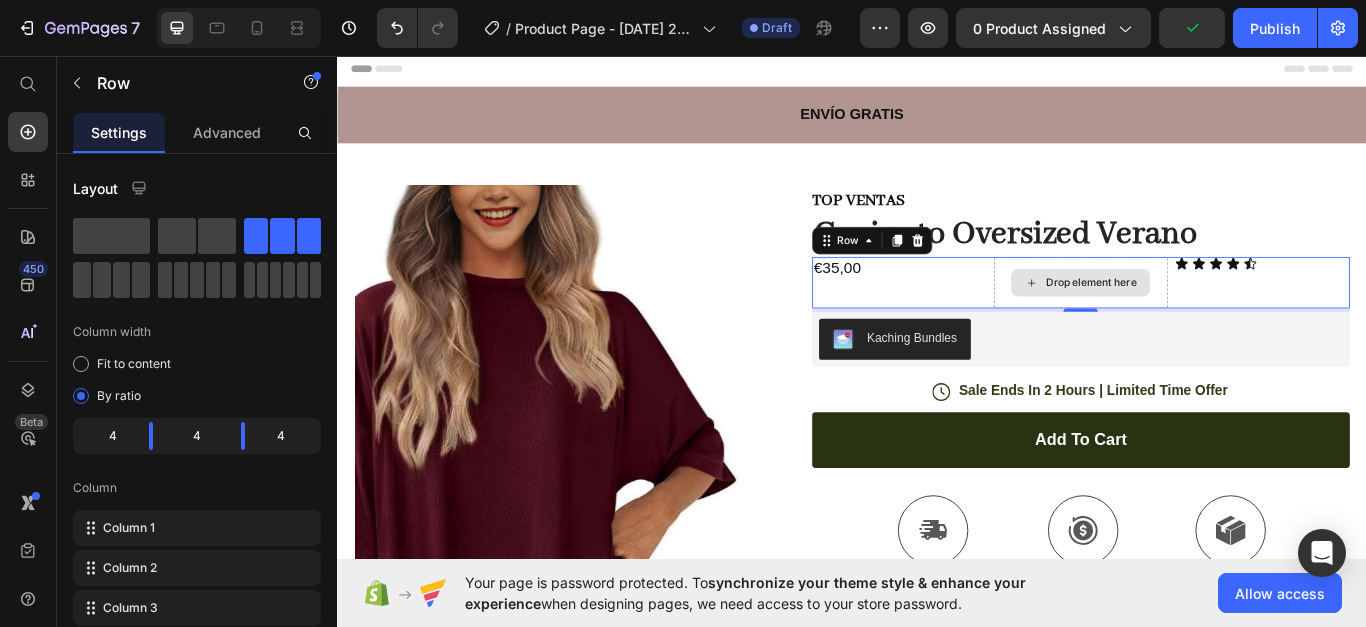 click on "Drop element here" at bounding box center (1204, 320) 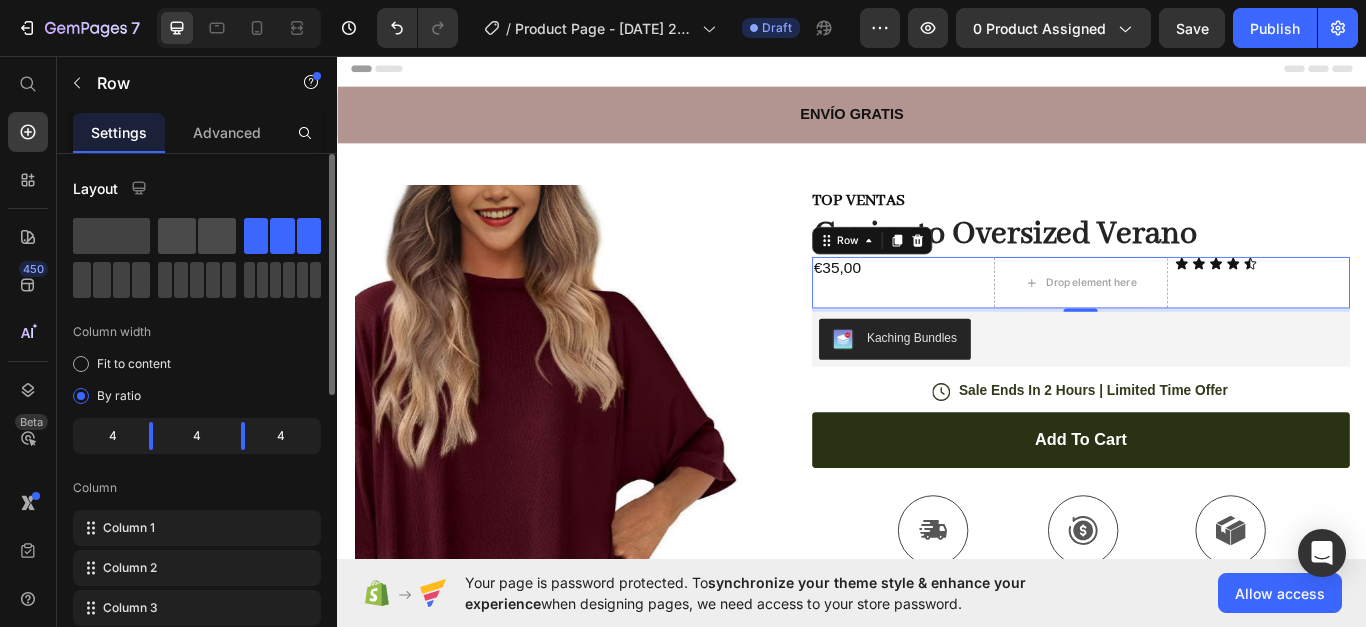 click 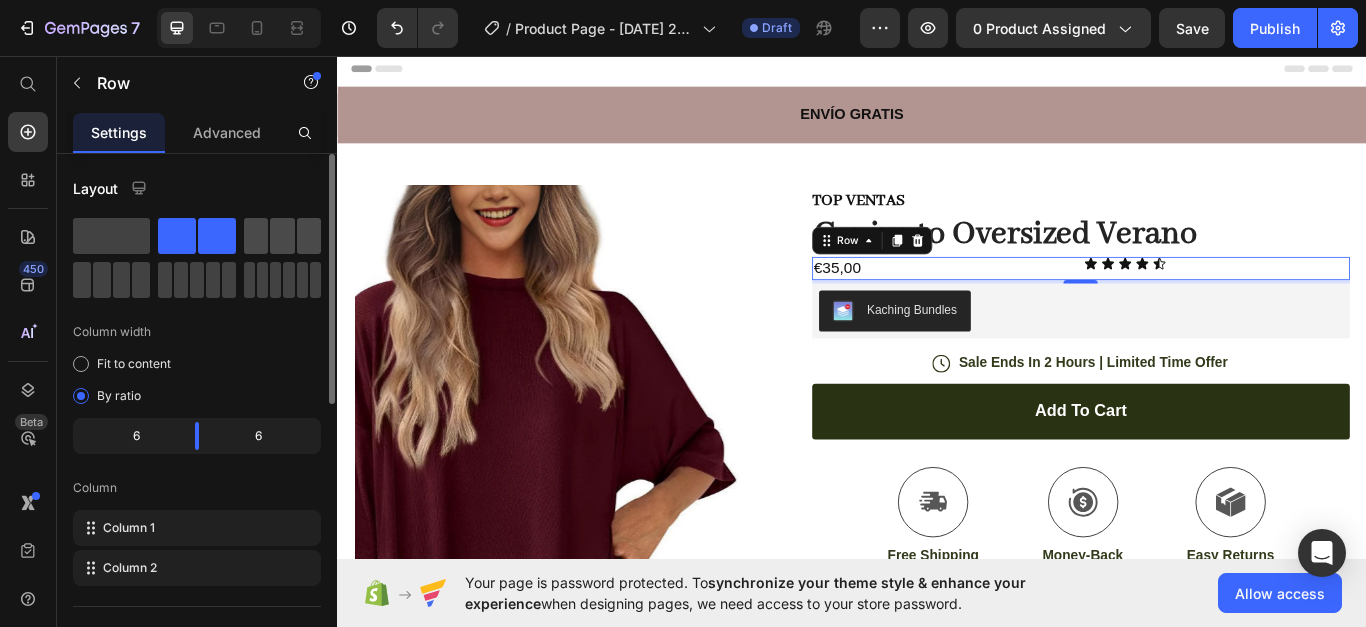 click 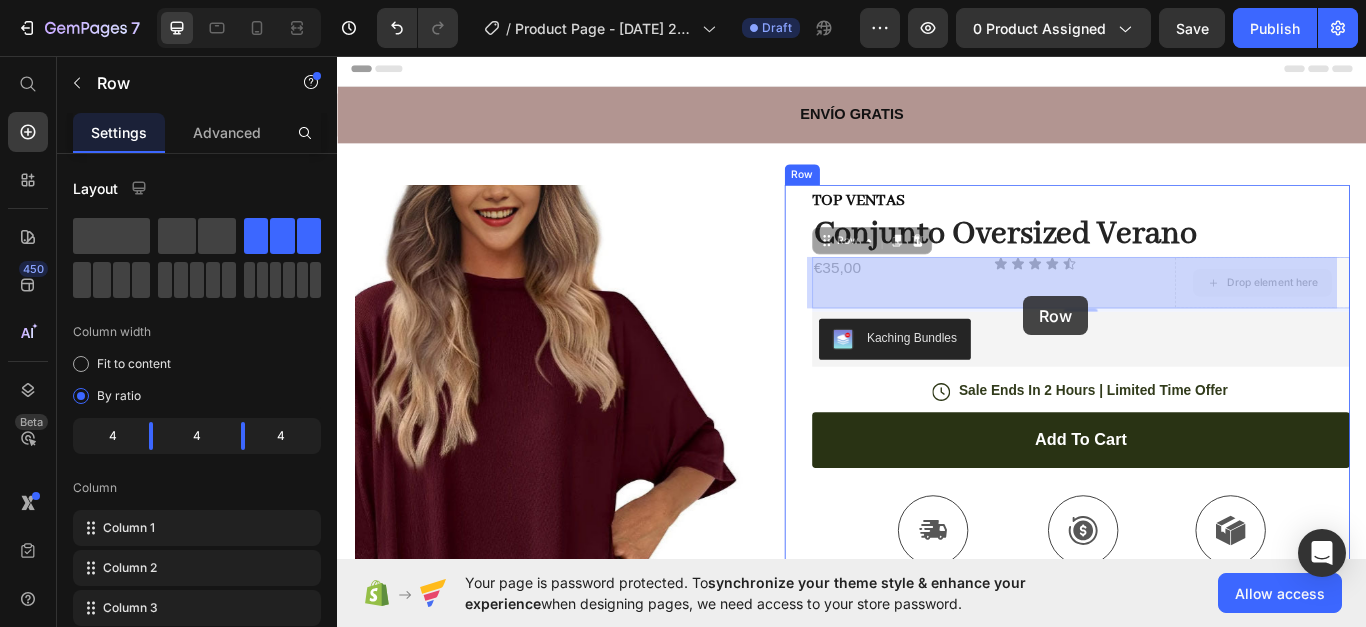 drag, startPoint x: 1310, startPoint y: 337, endPoint x: 1137, endPoint y: 337, distance: 173 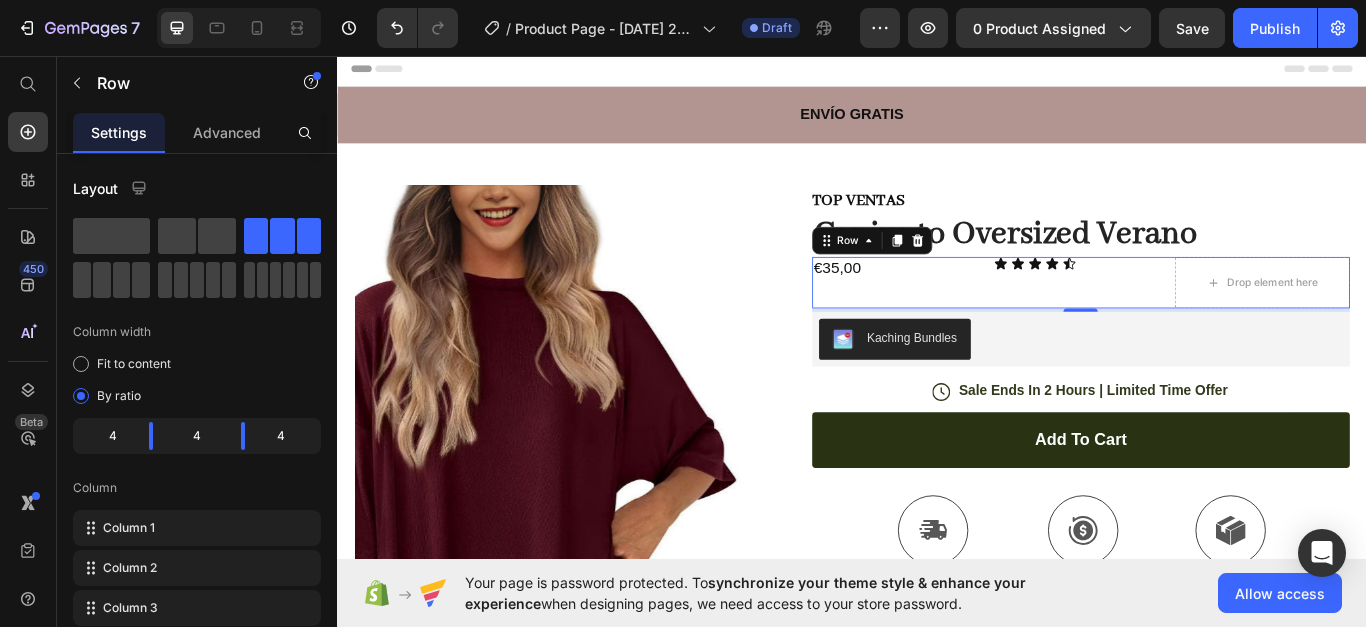 click on "Icon Icon Icon Icon Icon Icon List" at bounding box center (1204, 320) 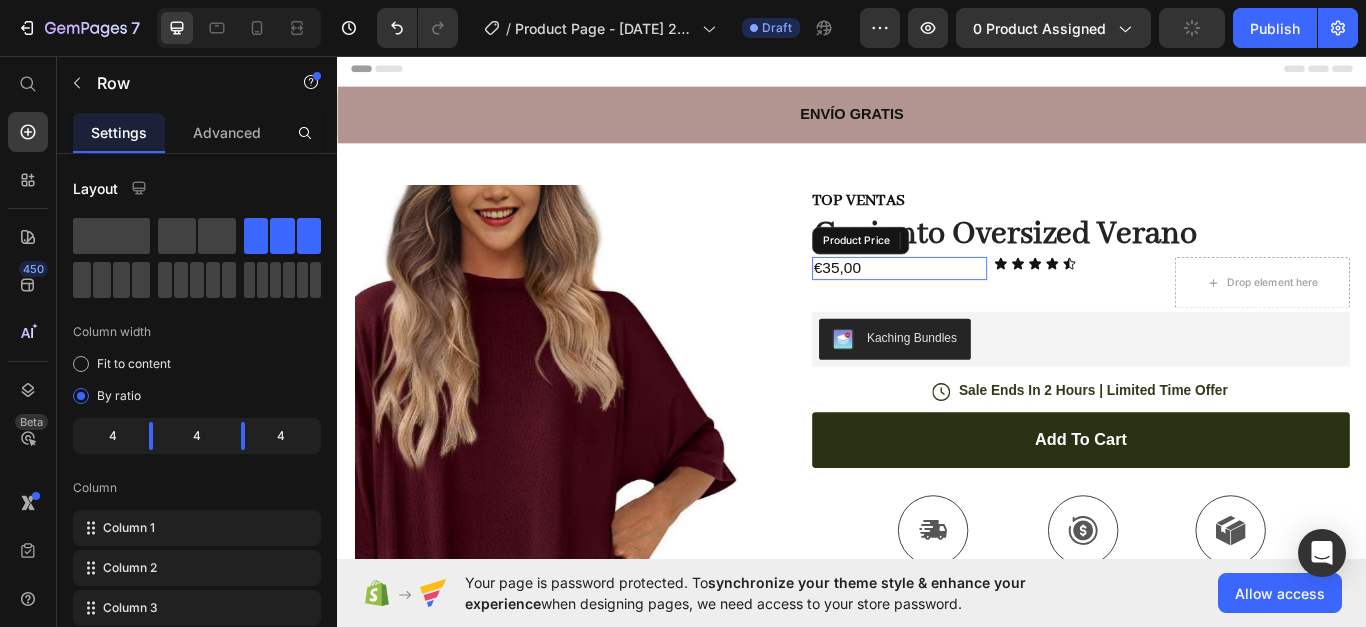click on "€35,00" at bounding box center (992, 303) 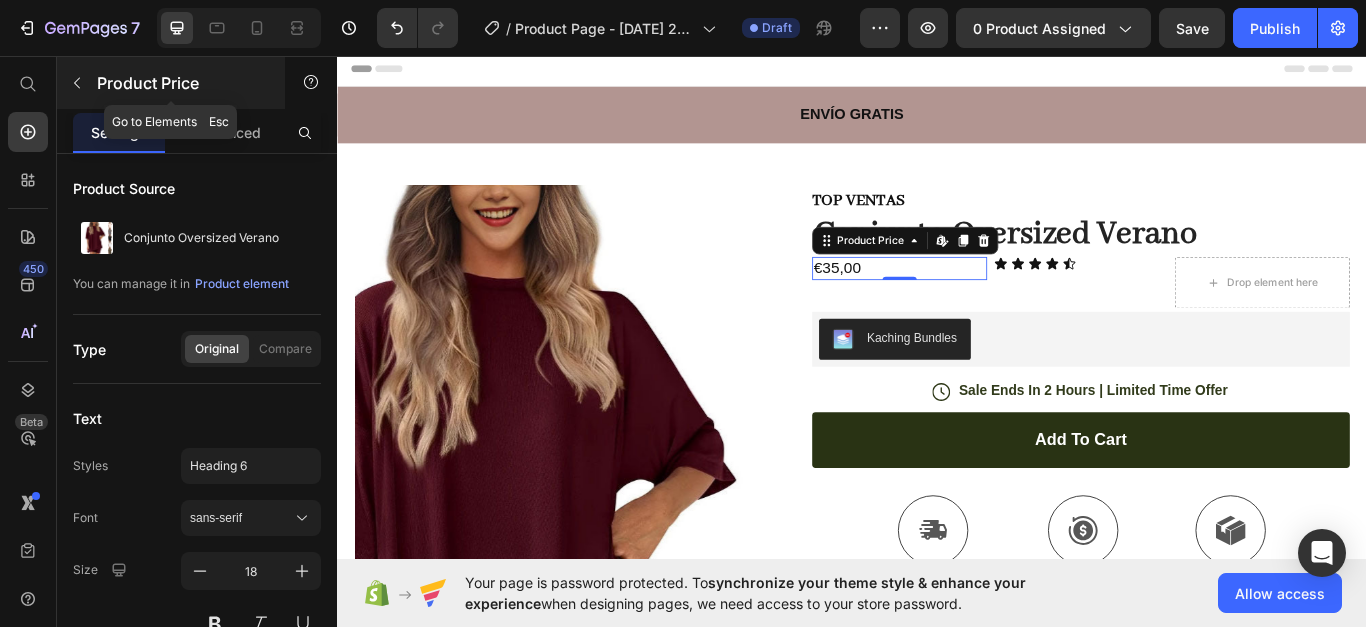 click at bounding box center (77, 83) 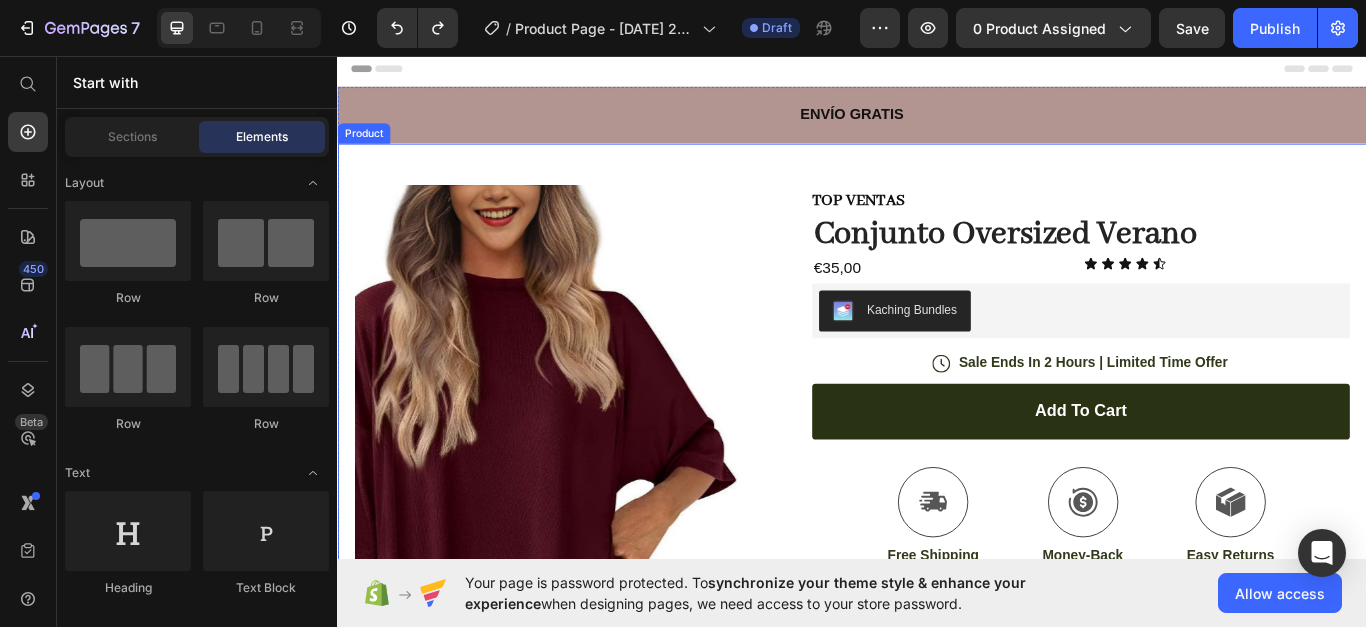 click on "Product Images Image Icon Icon Icon Icon Icon Icon List “This skin cream is a game-changer! It has transformed my dry, lackluster skin into a hydrated and radiant complexion. I love how it absorbs quickly and leaves no greasy residue. Highly recommend” Text Block
Icon Hannah N. (Houston, USA) Text Block Row Row Row TOP VENTAS Text Block Conjunto Oversized Verano Product Title Row €35,00 Product Price Icon Icon Icon Icon Icon Icon List Row Kaching Bundles Kaching Bundles
Icon Sale Ends In 2 Hours | Limited Time Offer Text Block Row add to cart Add to Cart
Icon Free Shipping Text Block
Icon Money-Back Text Block
Icon Easy Returns Text Block Row Image Icon Icon Icon Icon Icon Icon List “This skin cream is a game-changer! It has transformed my dry, lackluster skin into a hydrated and radiant complexion. I love how it absorbs quickly and leaves no greasy residue. Highly recommend” Text Block Icon Row" at bounding box center (937, 820) 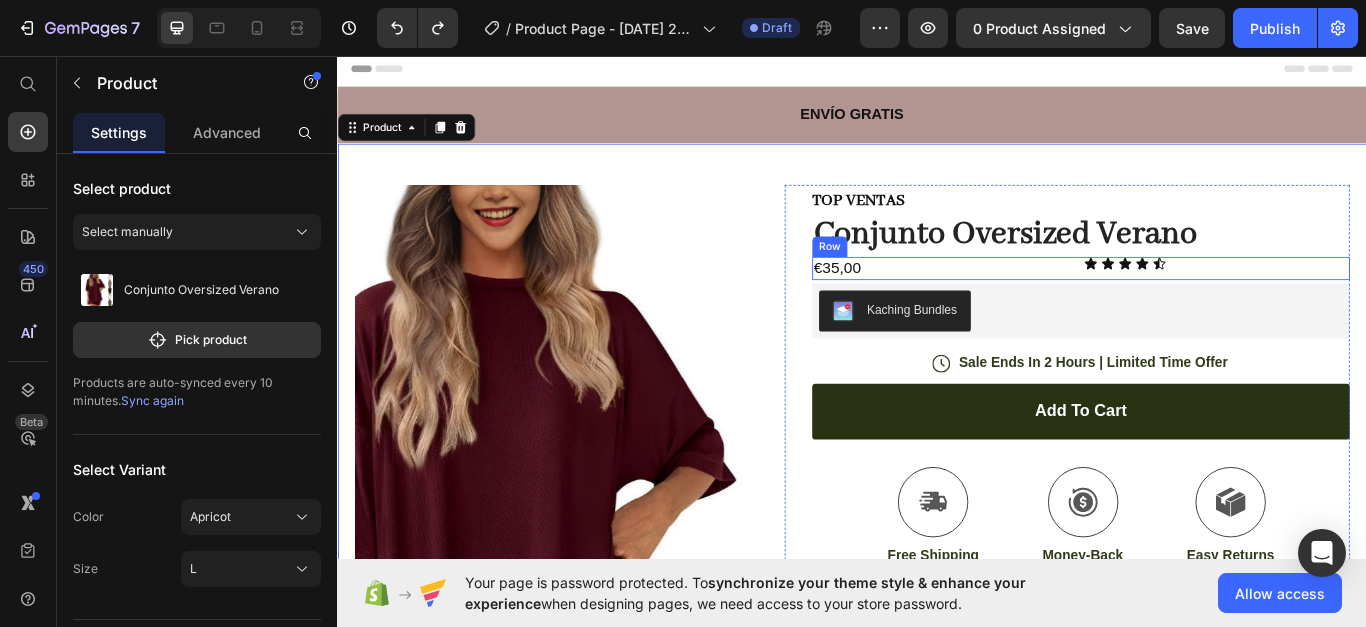click 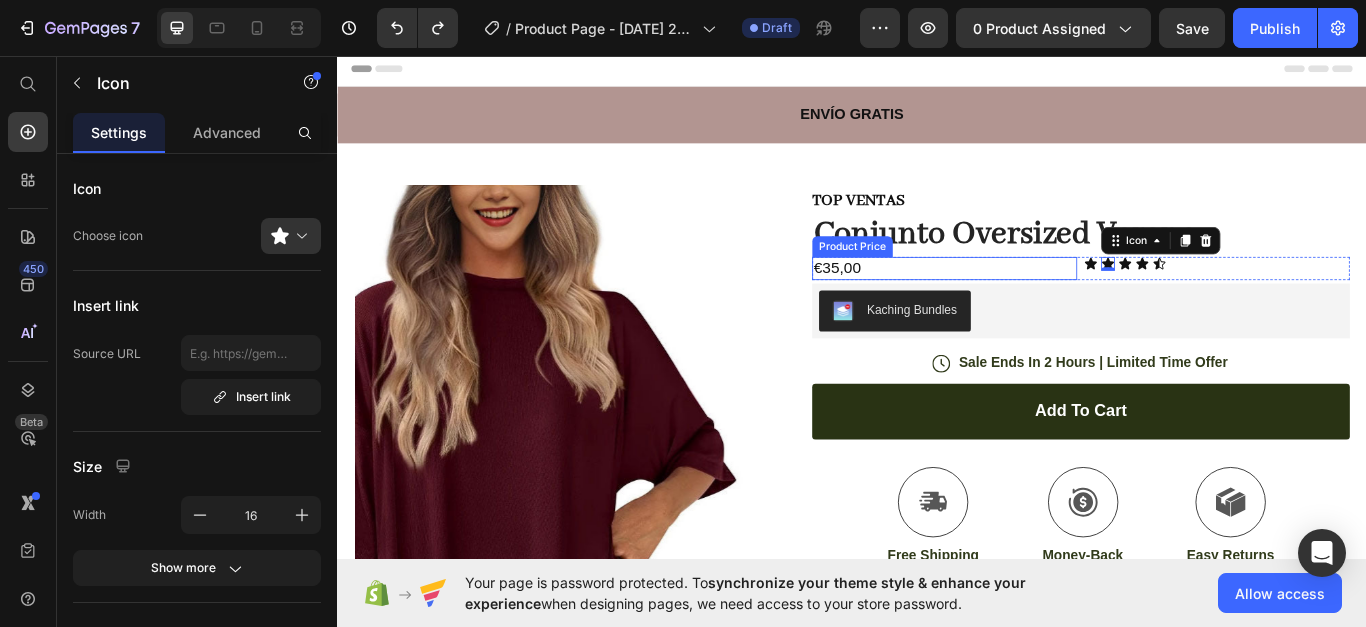 click on "€35,00" at bounding box center [1045, 303] 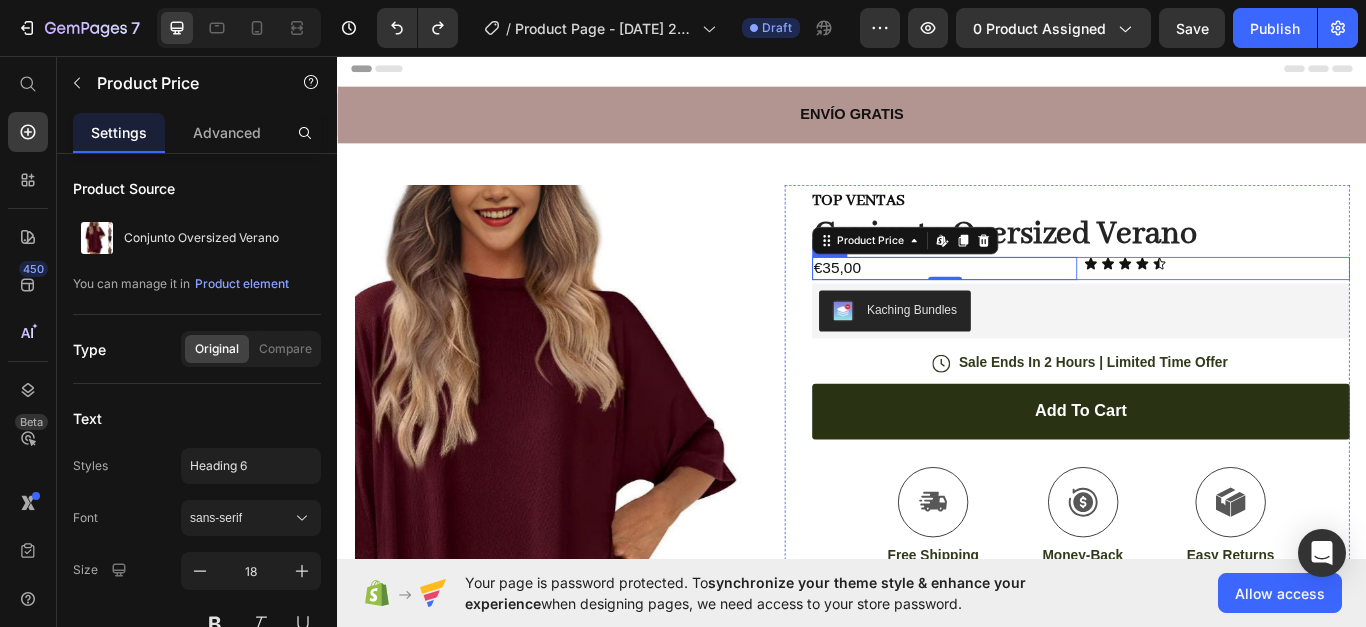 click on "Icon Icon Icon Icon Icon Icon List" at bounding box center (1362, 303) 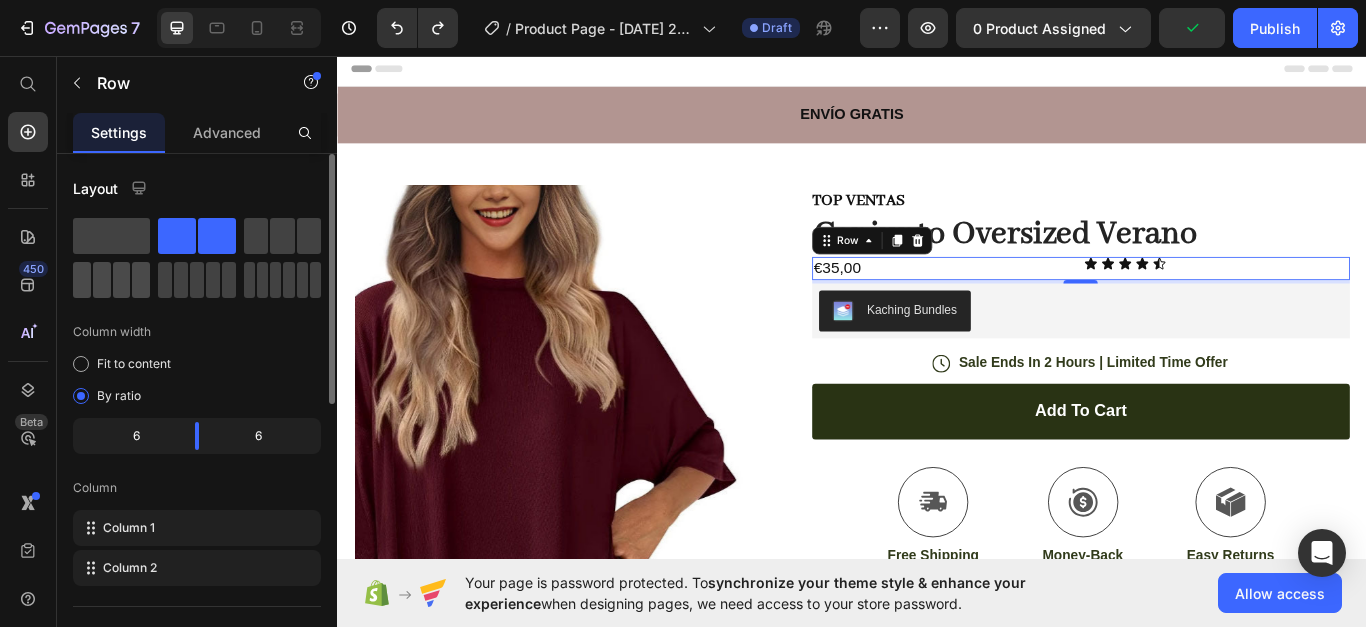 click 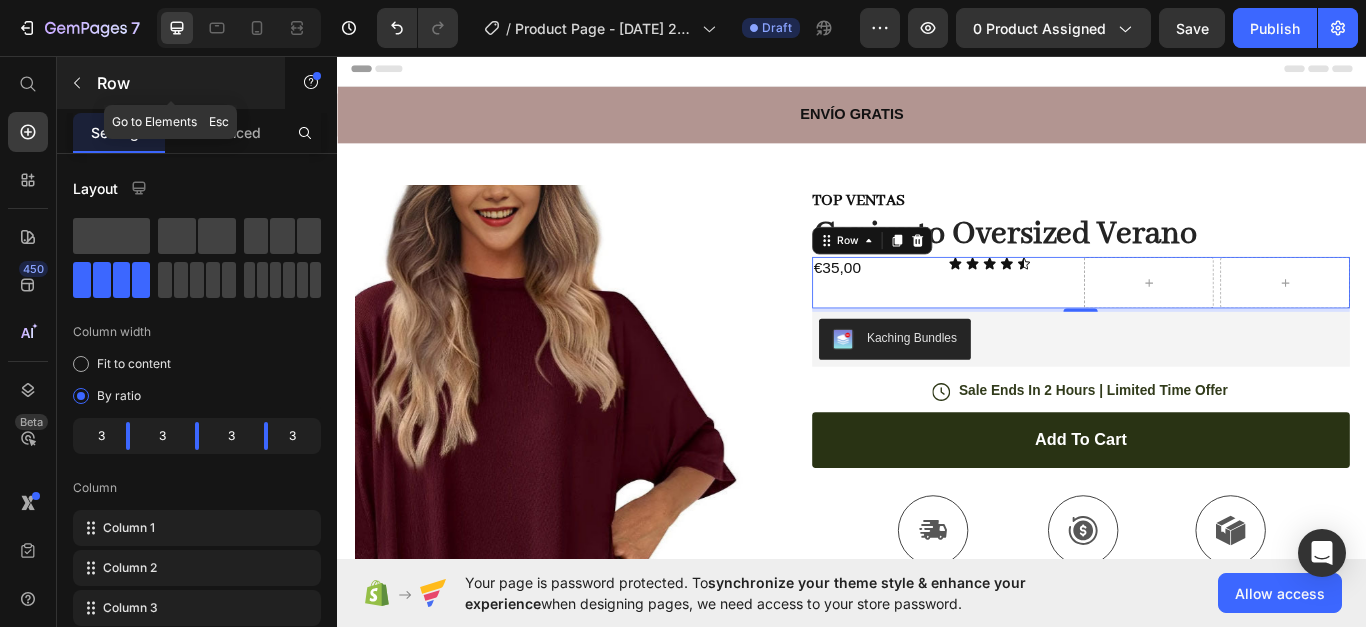 click 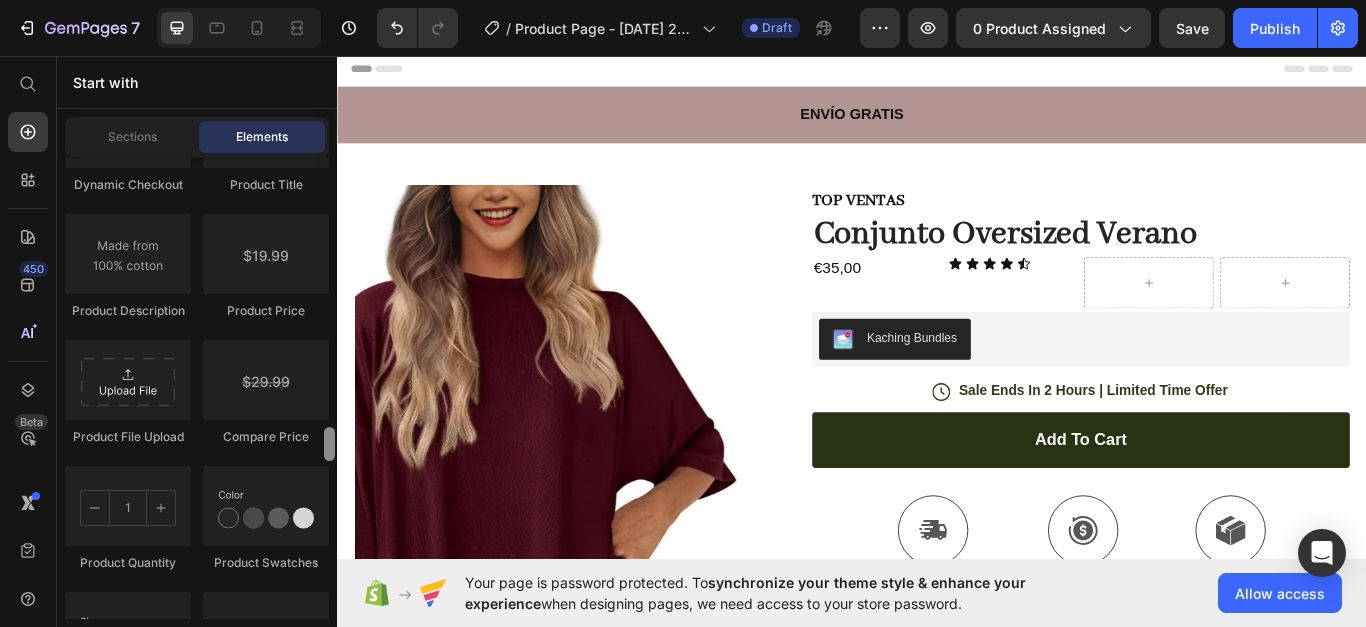 scroll, scrollTop: 3435, scrollLeft: 0, axis: vertical 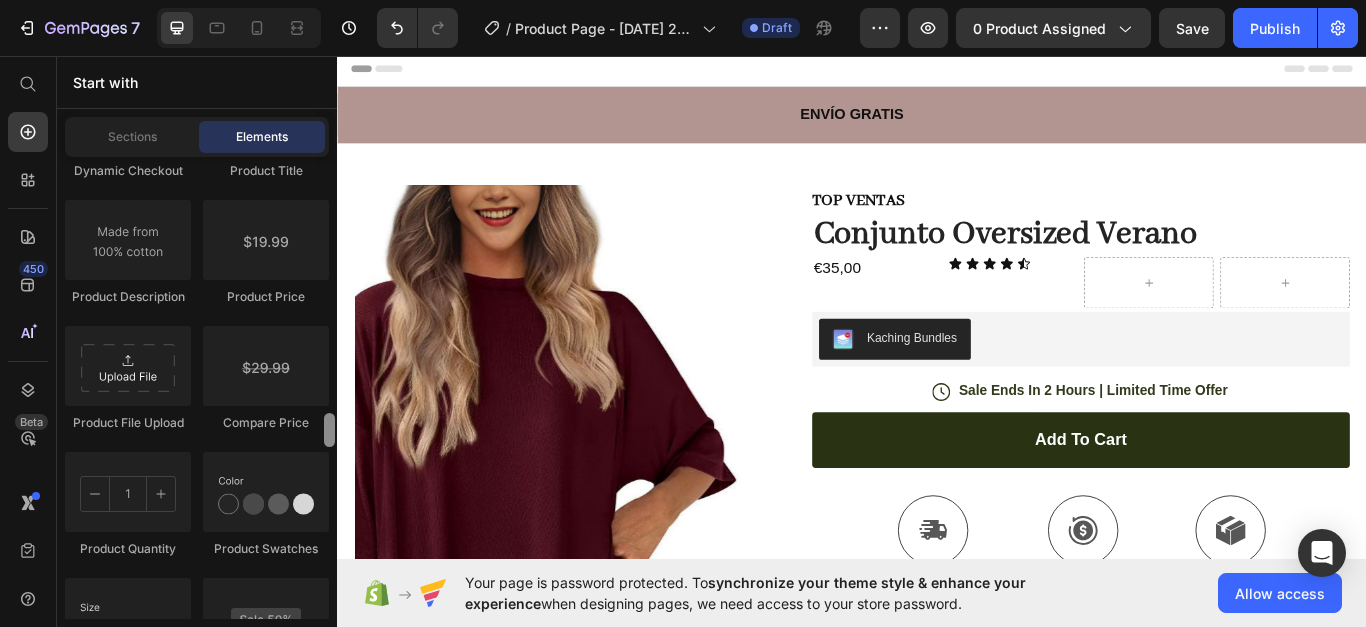 drag, startPoint x: 332, startPoint y: 208, endPoint x: 337, endPoint y: 435, distance: 227.05505 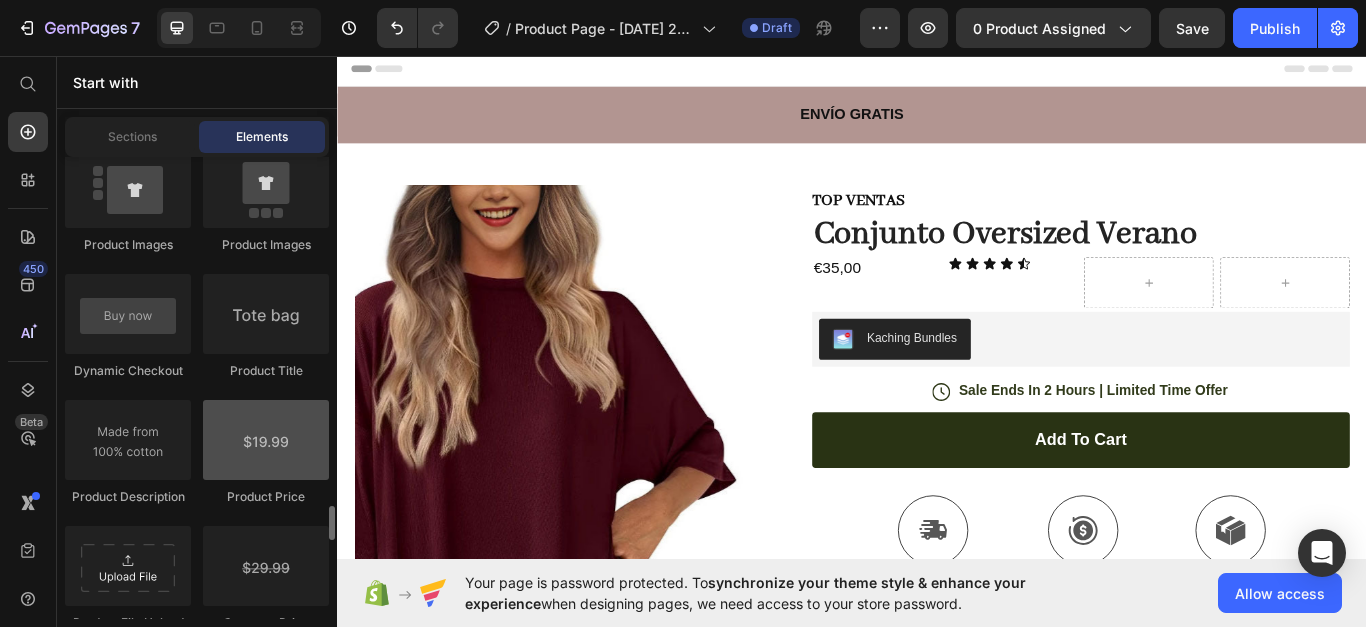 scroll, scrollTop: 3335, scrollLeft: 0, axis: vertical 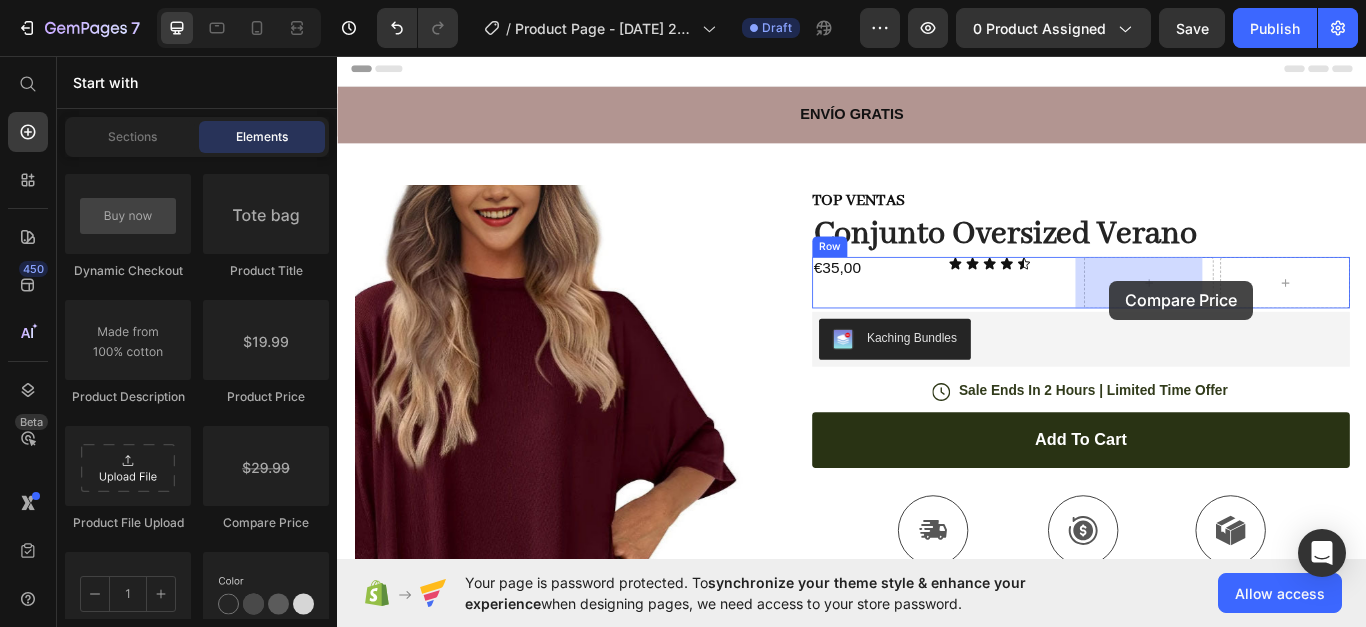 drag, startPoint x: 656, startPoint y: 499, endPoint x: 1238, endPoint y: 319, distance: 609.19946 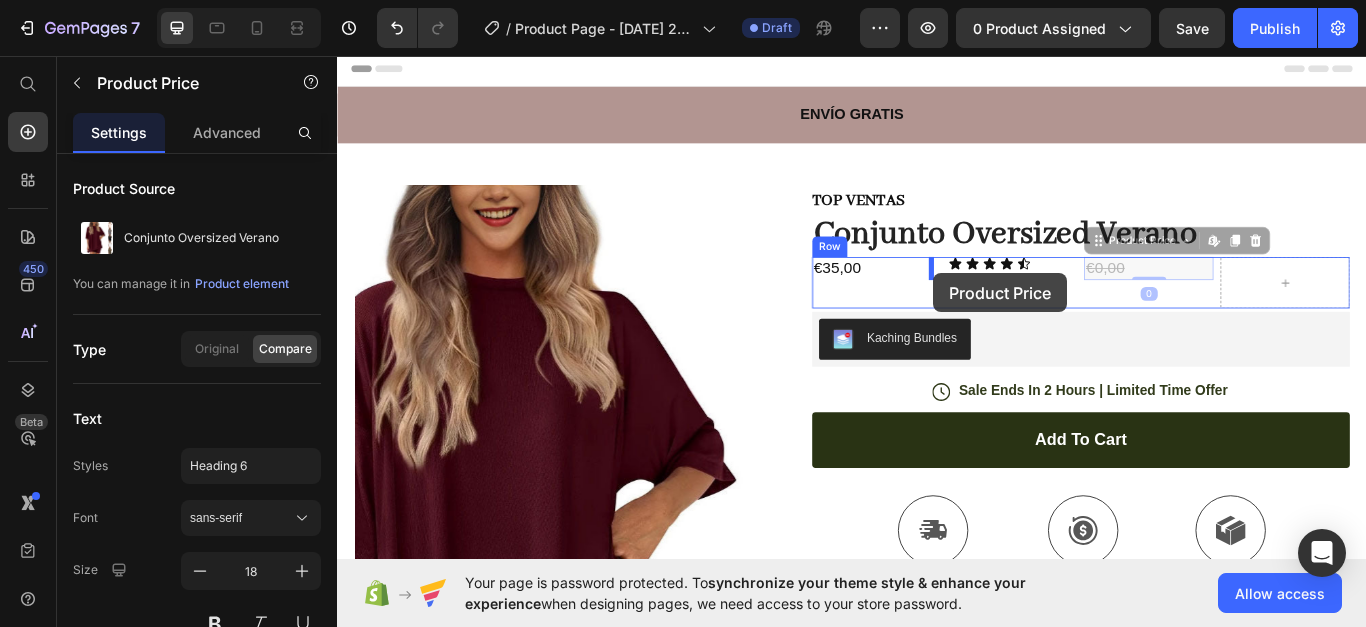 drag, startPoint x: 1248, startPoint y: 302, endPoint x: 1032, endPoint y: 310, distance: 216.1481 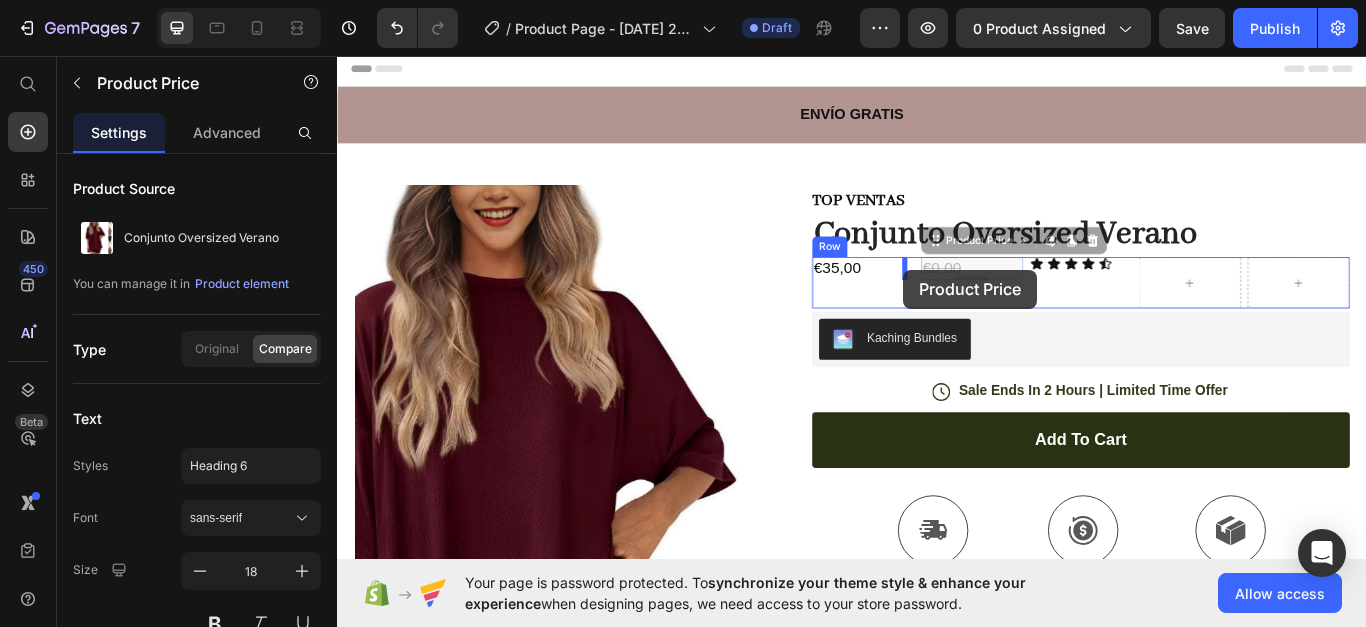 drag, startPoint x: 1013, startPoint y: 300, endPoint x: 997, endPoint y: 306, distance: 17.088007 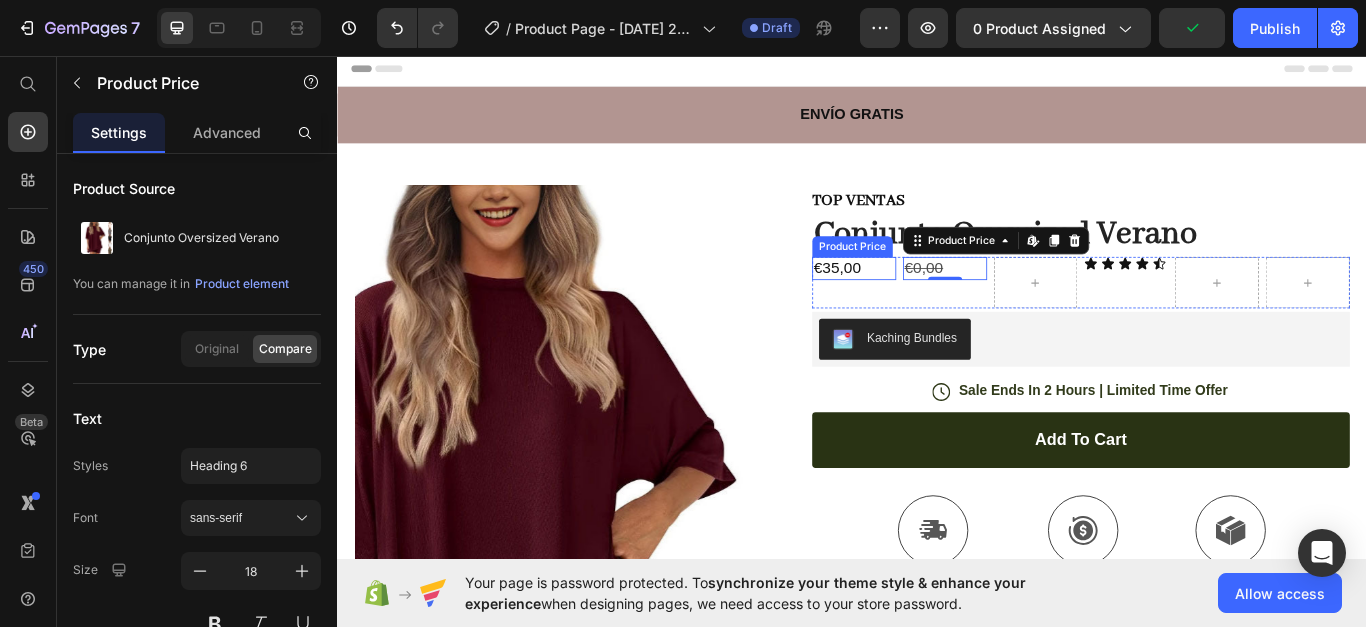 click on "€35,00" at bounding box center (939, 303) 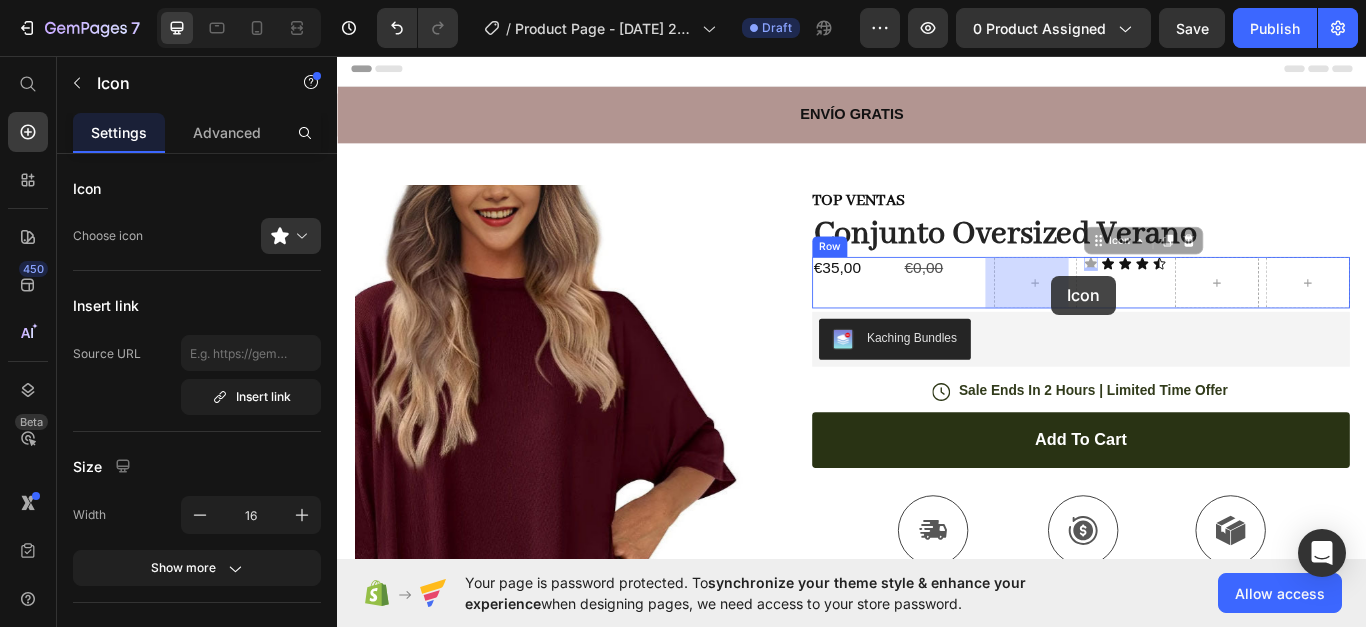 drag, startPoint x: 1211, startPoint y: 301, endPoint x: 1170, endPoint y: 313, distance: 42.72002 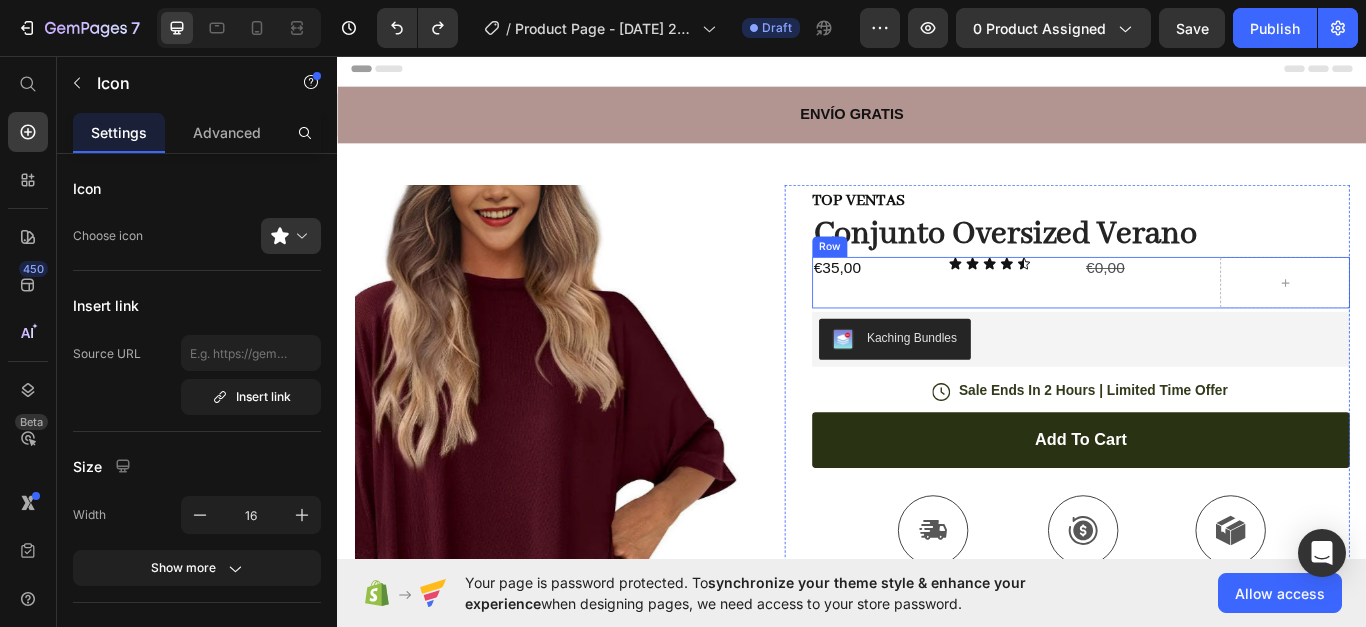 click on "Icon Icon Icon Icon Icon Icon List" at bounding box center (1124, 320) 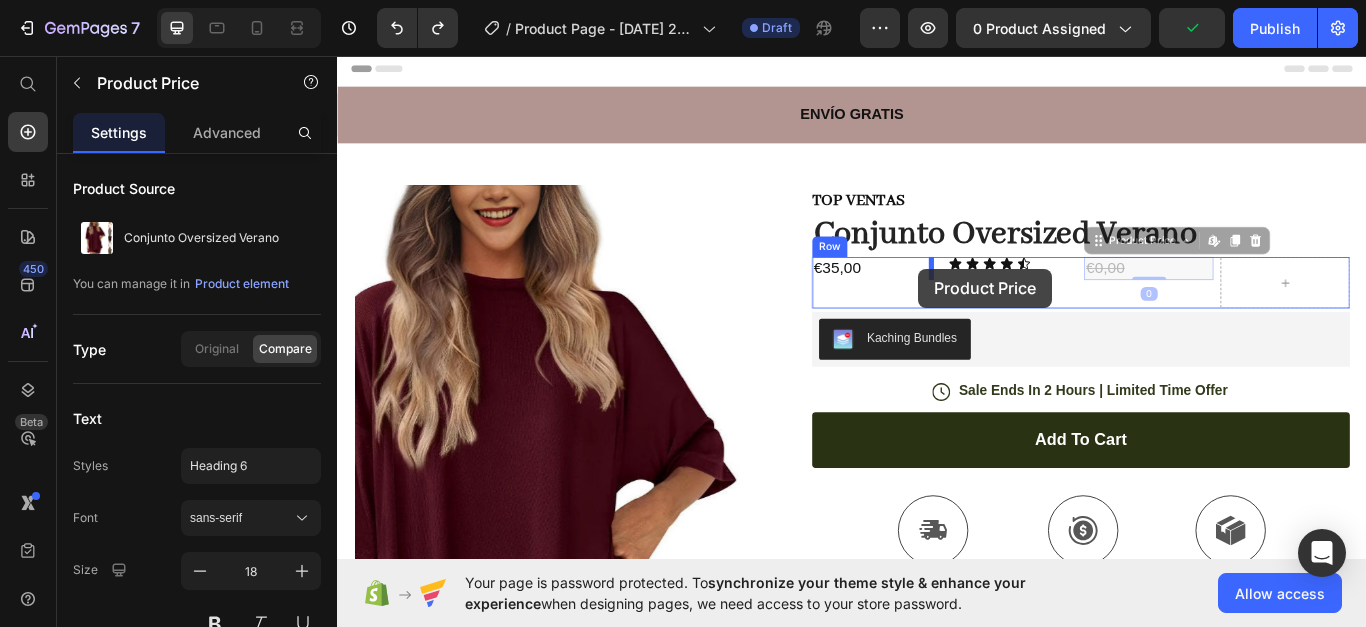 drag, startPoint x: 1206, startPoint y: 310, endPoint x: 1015, endPoint y: 305, distance: 191.06543 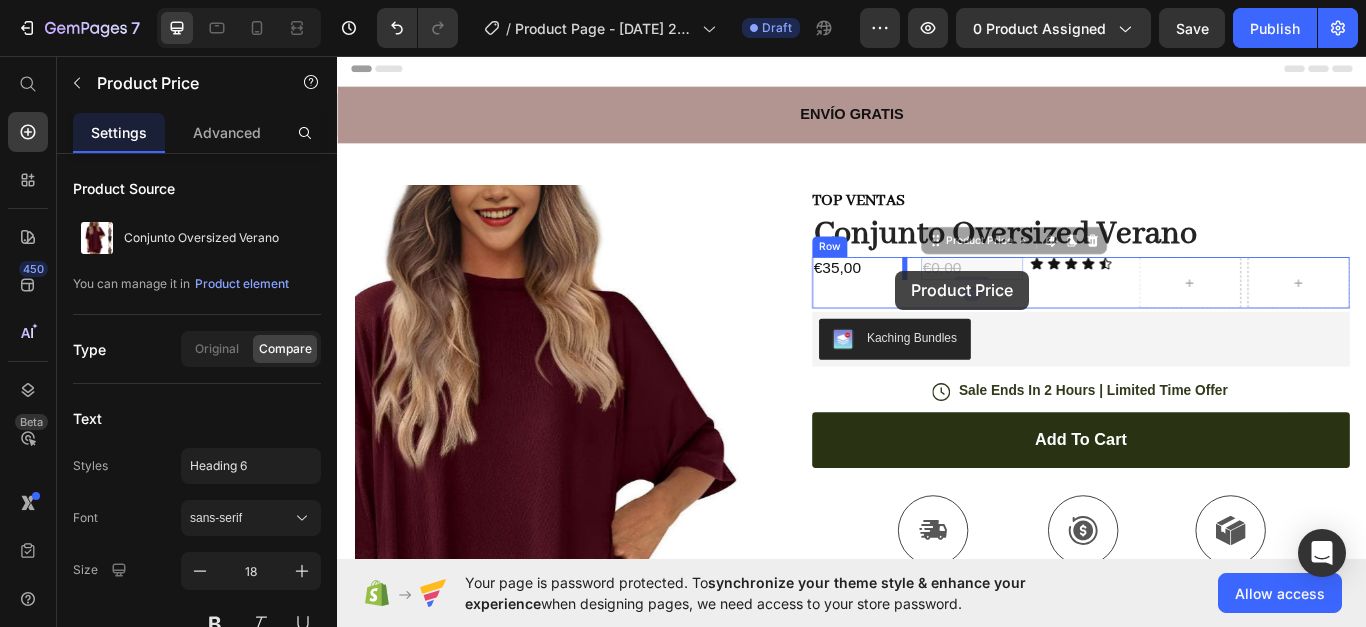 drag, startPoint x: 1037, startPoint y: 299, endPoint x: 988, endPoint y: 307, distance: 49.648766 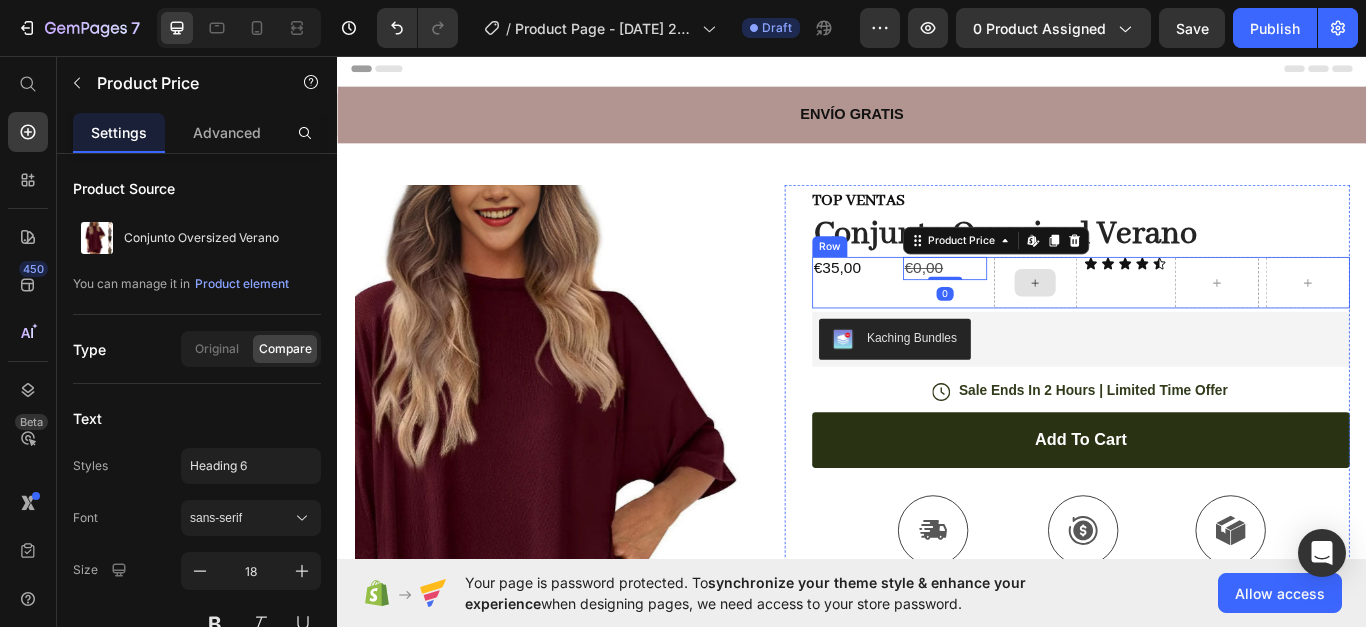 click at bounding box center [1151, 320] 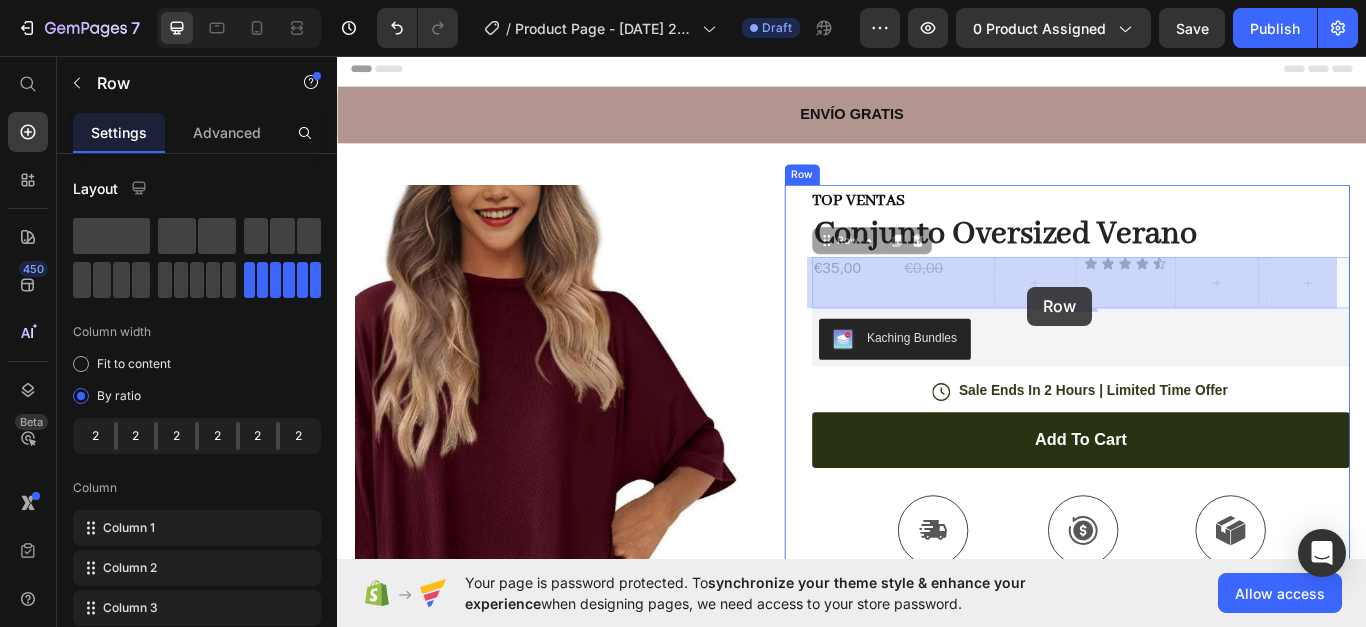 drag, startPoint x: 1244, startPoint y: 323, endPoint x: 1142, endPoint y: 326, distance: 102.044106 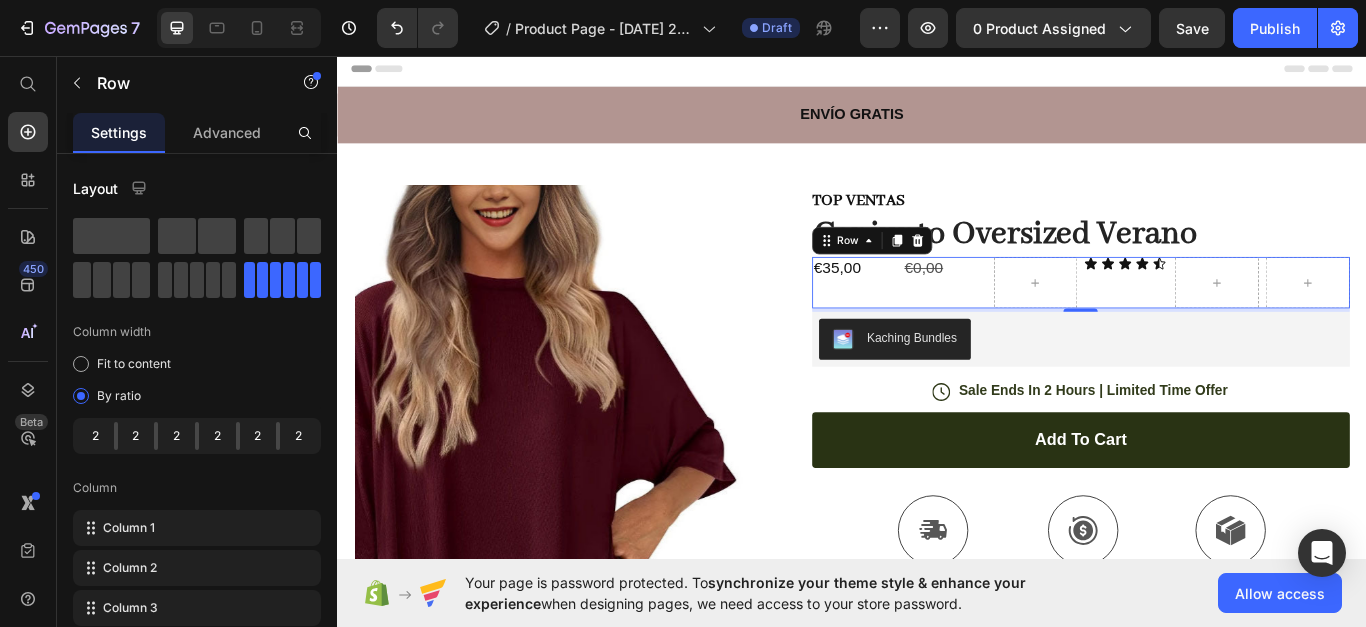 click on "Icon Icon Icon Icon Icon Icon List" at bounding box center (1256, 320) 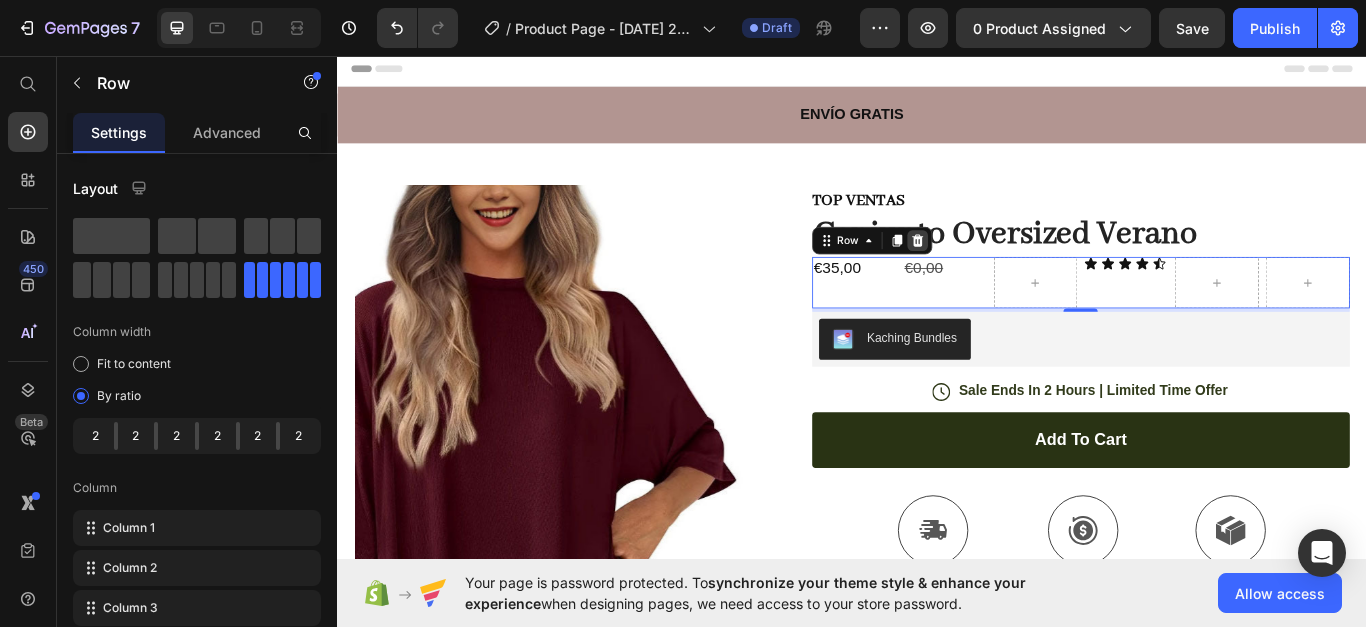 click 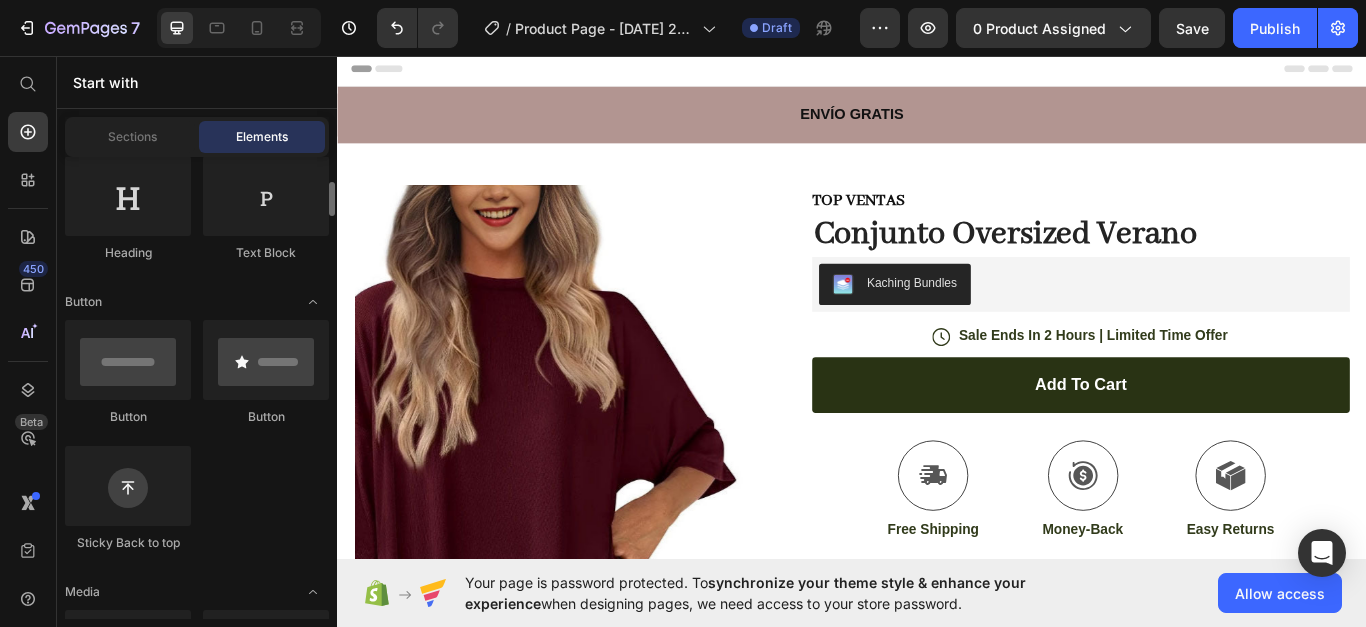 scroll, scrollTop: 0, scrollLeft: 0, axis: both 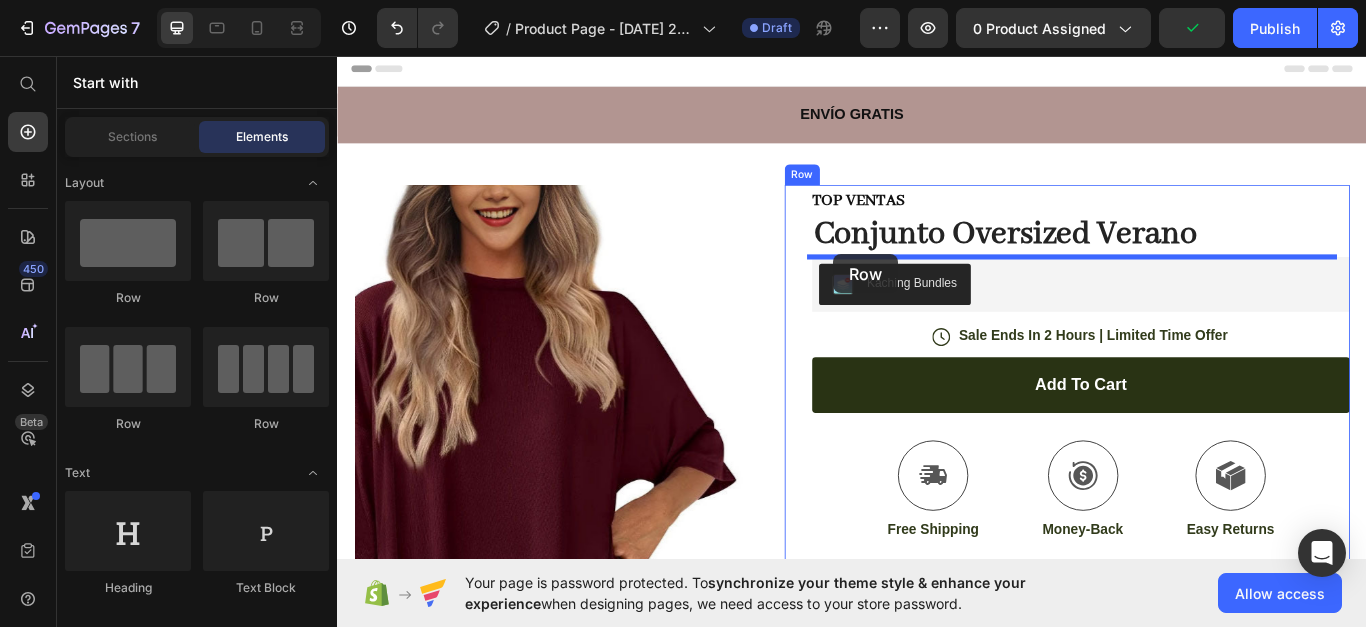 drag, startPoint x: 595, startPoint y: 309, endPoint x: 915, endPoint y: 288, distance: 320.68832 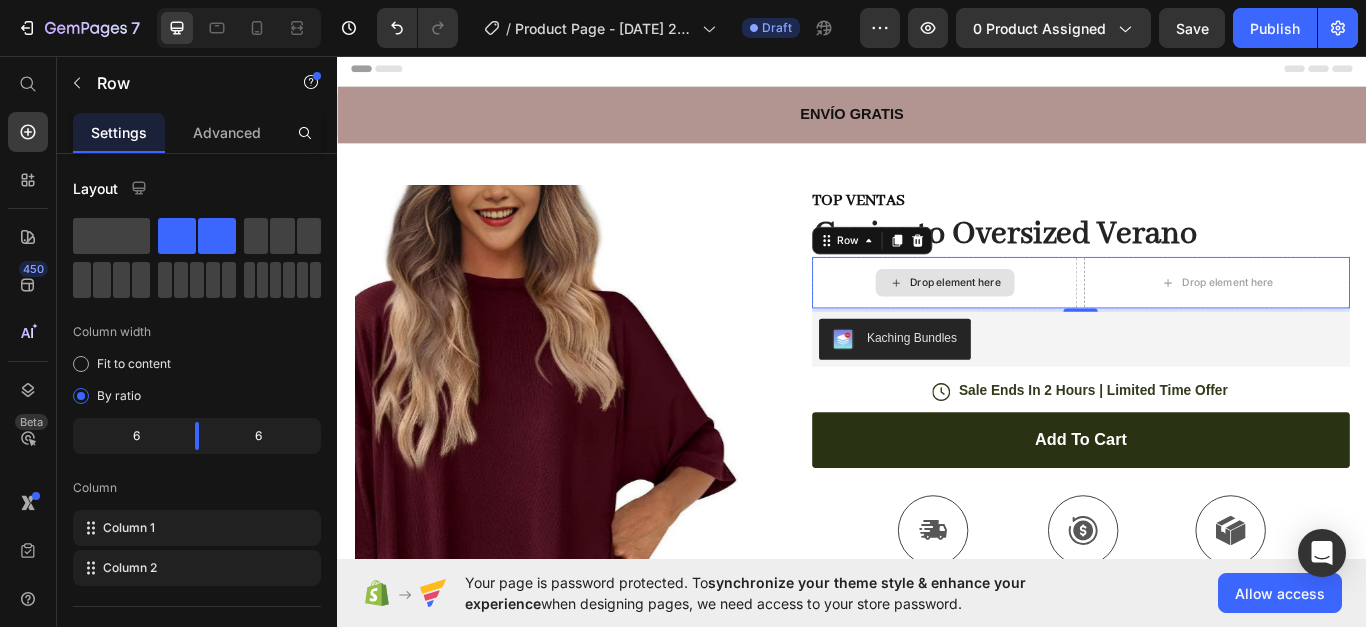 drag, startPoint x: 526, startPoint y: 287, endPoint x: 977, endPoint y: 321, distance: 452.2798 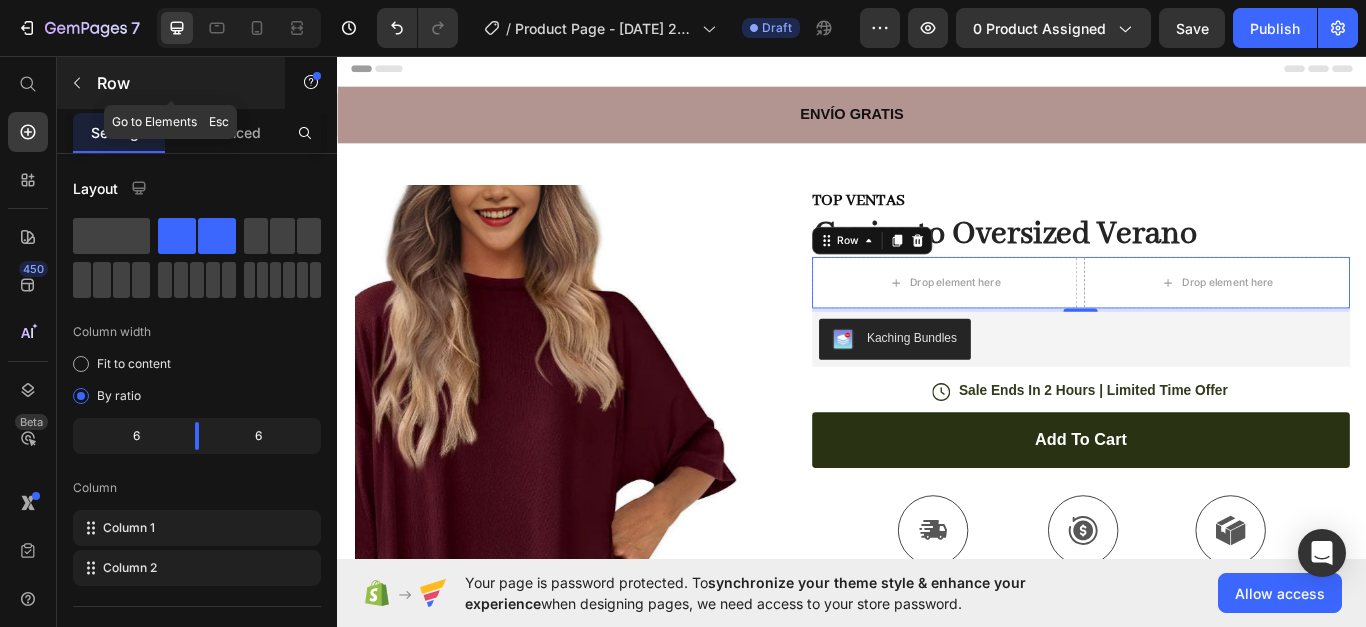 click 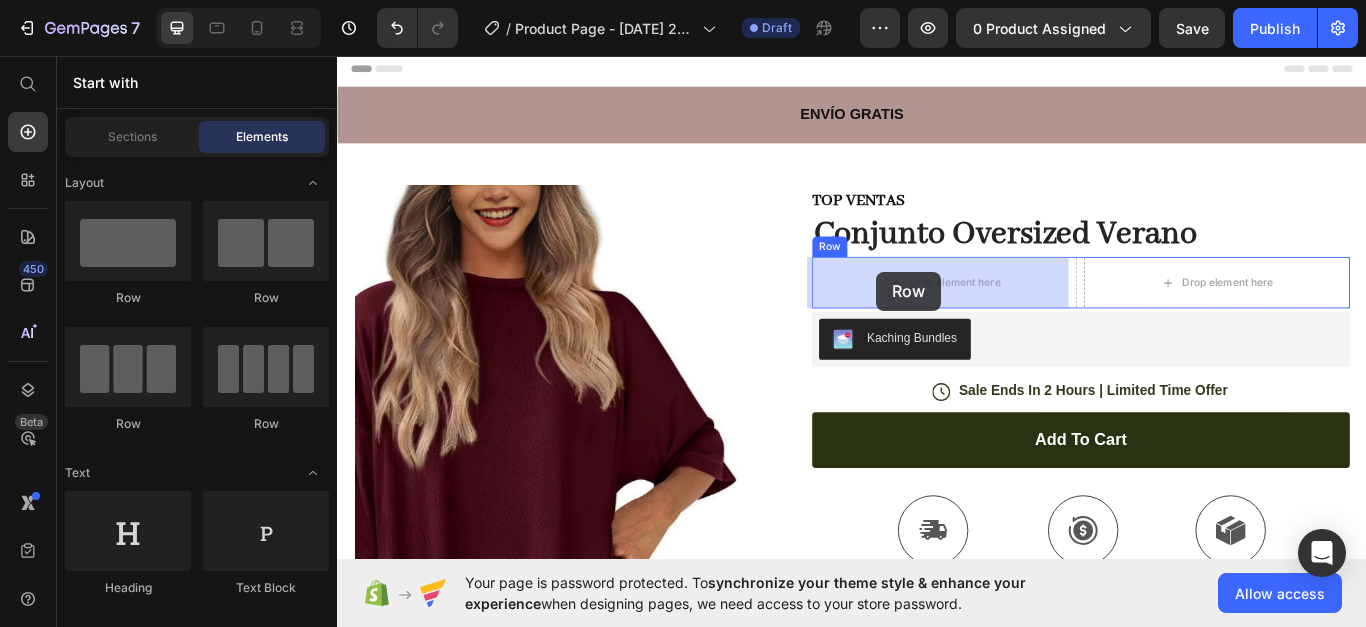 drag, startPoint x: 570, startPoint y: 308, endPoint x: 966, endPoint y: 308, distance: 396 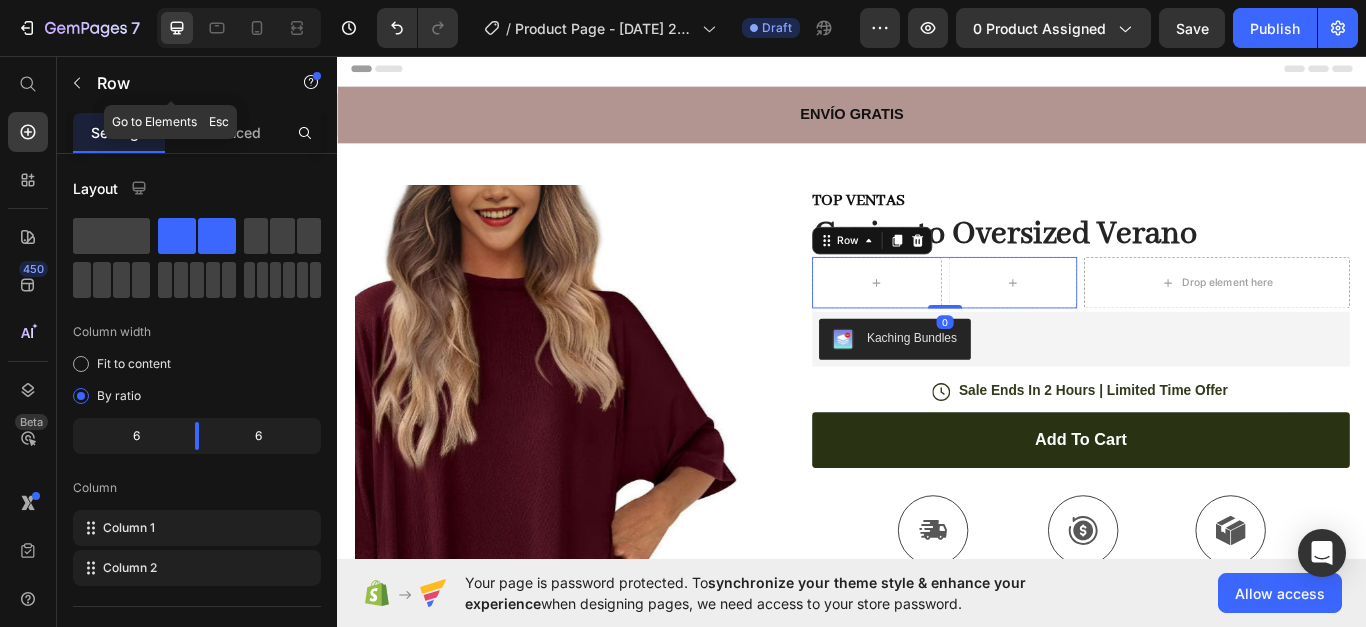 click at bounding box center [77, 83] 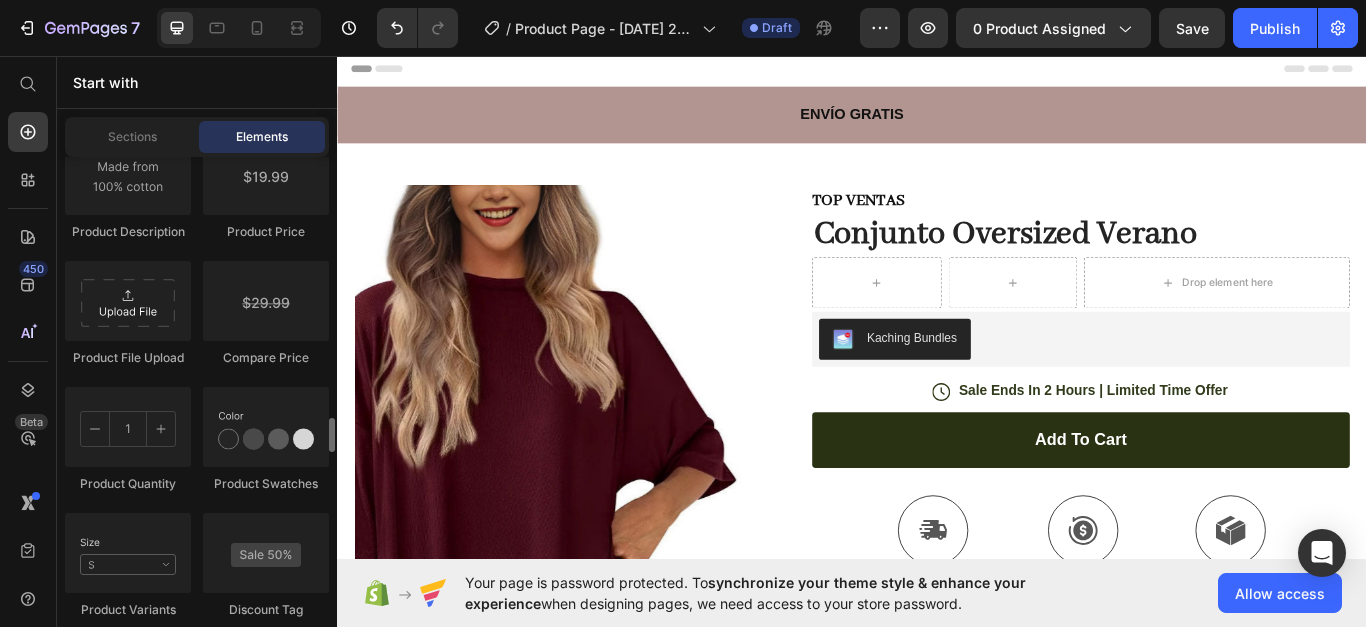 scroll, scrollTop: 3400, scrollLeft: 0, axis: vertical 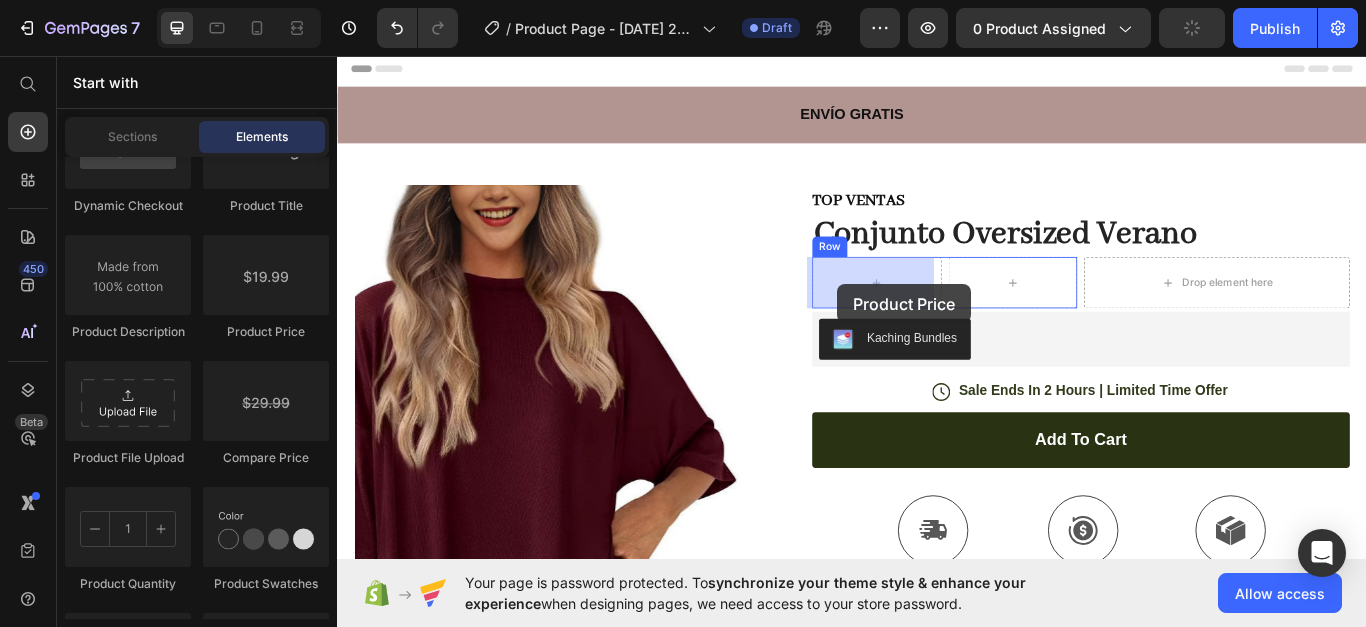 drag, startPoint x: 603, startPoint y: 342, endPoint x: 920, endPoint y: 323, distance: 317.56888 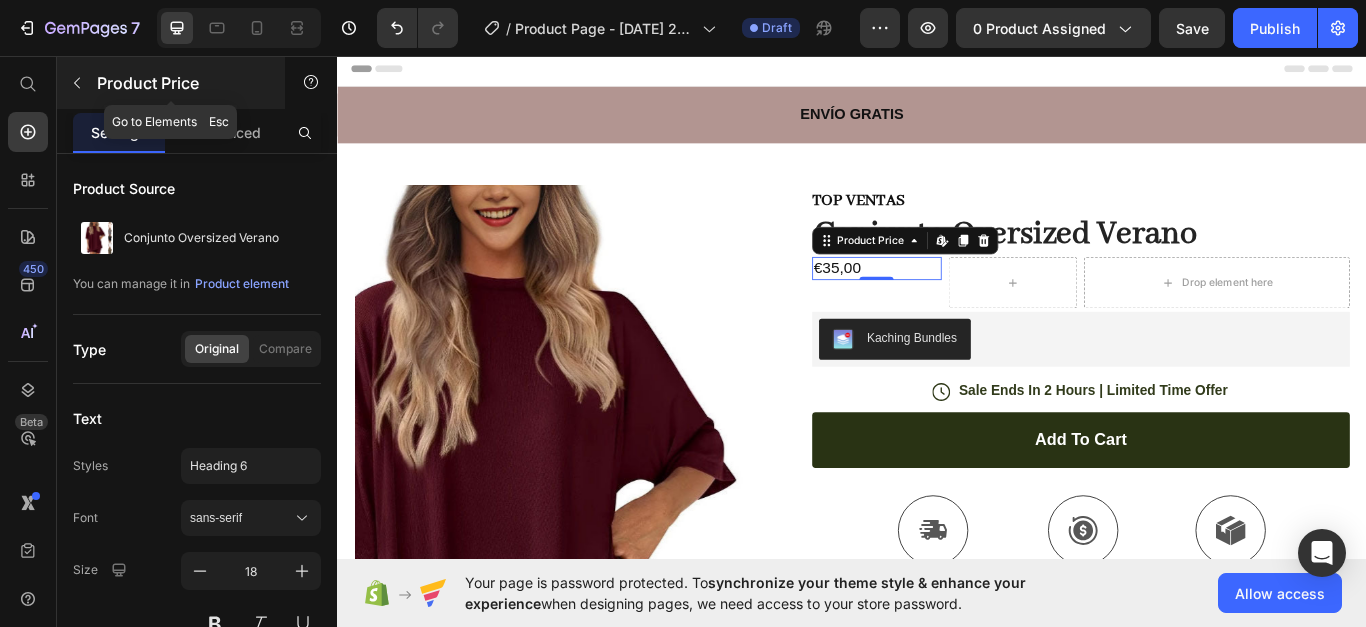click at bounding box center (77, 83) 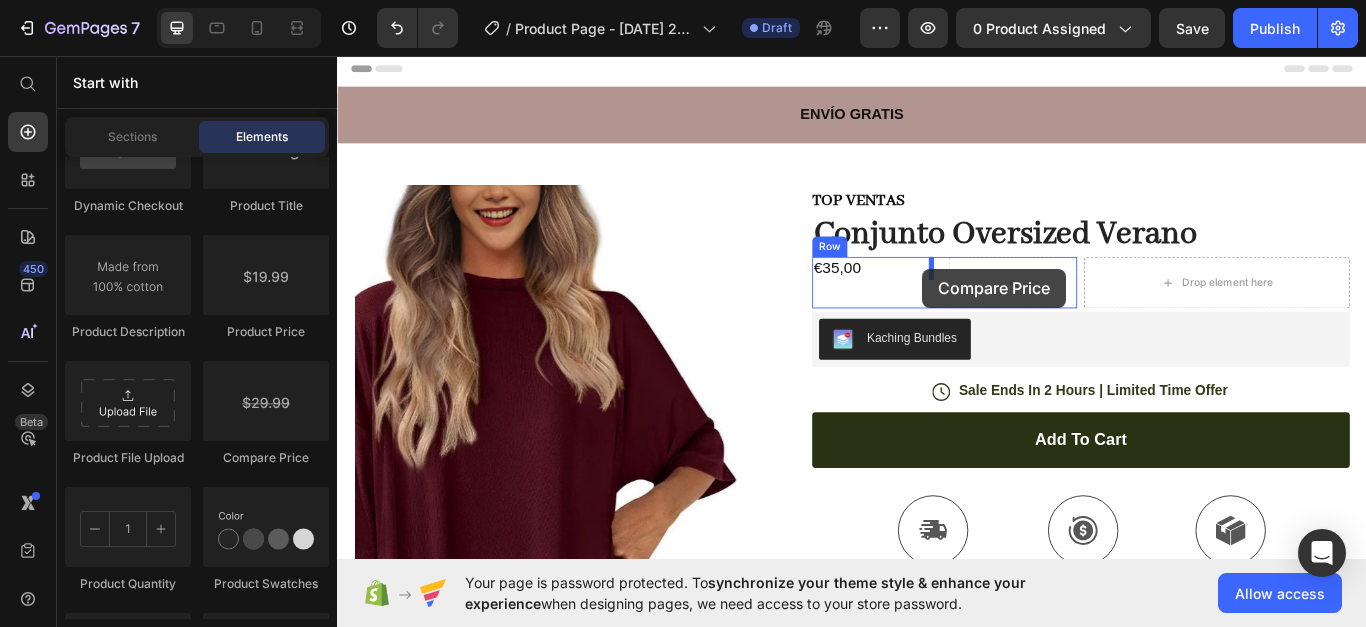 drag, startPoint x: 612, startPoint y: 455, endPoint x: 1180, endPoint y: 382, distance: 572.6718 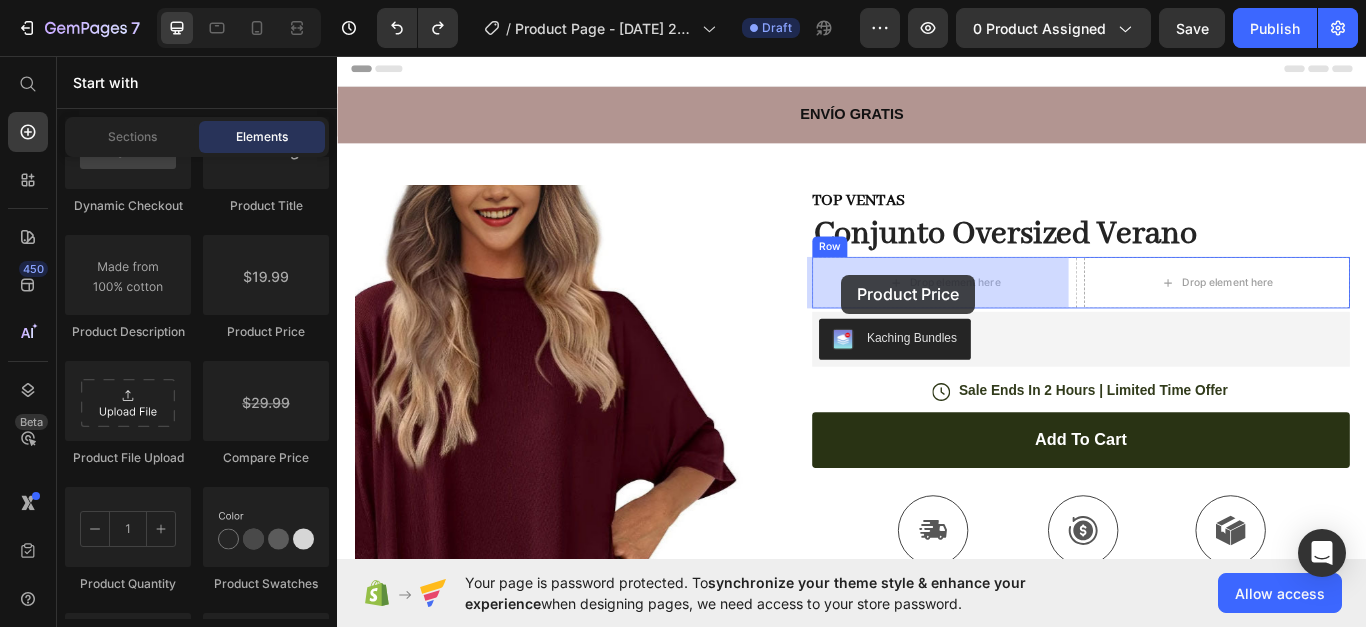 drag, startPoint x: 502, startPoint y: 308, endPoint x: 927, endPoint y: 312, distance: 425.01883 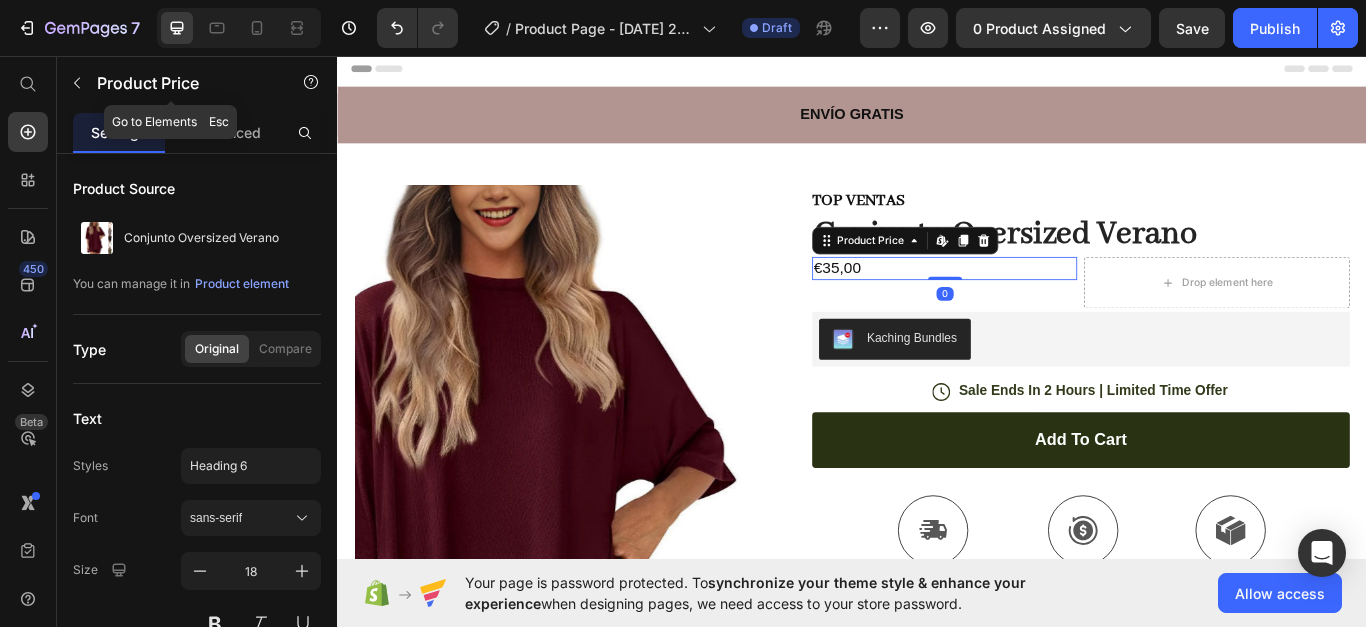 drag, startPoint x: 92, startPoint y: 69, endPoint x: 111, endPoint y: 89, distance: 27.58623 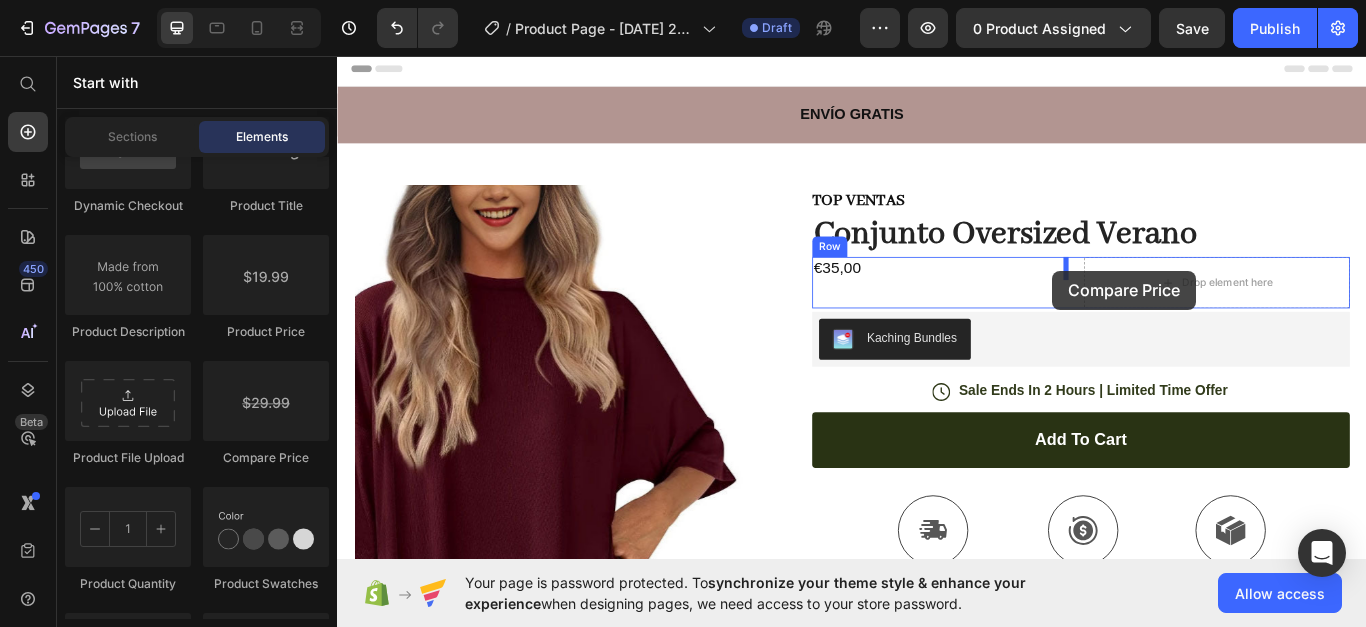 drag, startPoint x: 601, startPoint y: 464, endPoint x: 1171, endPoint y: 307, distance: 591.2267 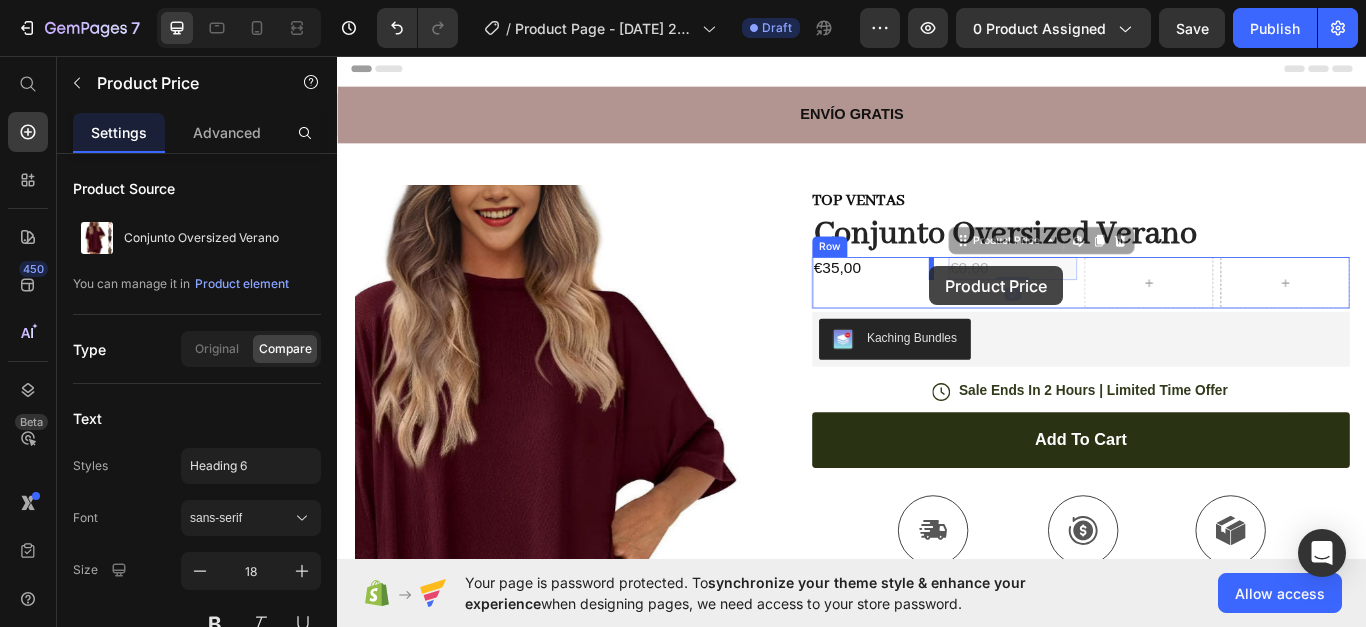 drag, startPoint x: 1095, startPoint y: 303, endPoint x: 1027, endPoint y: 302, distance: 68.007355 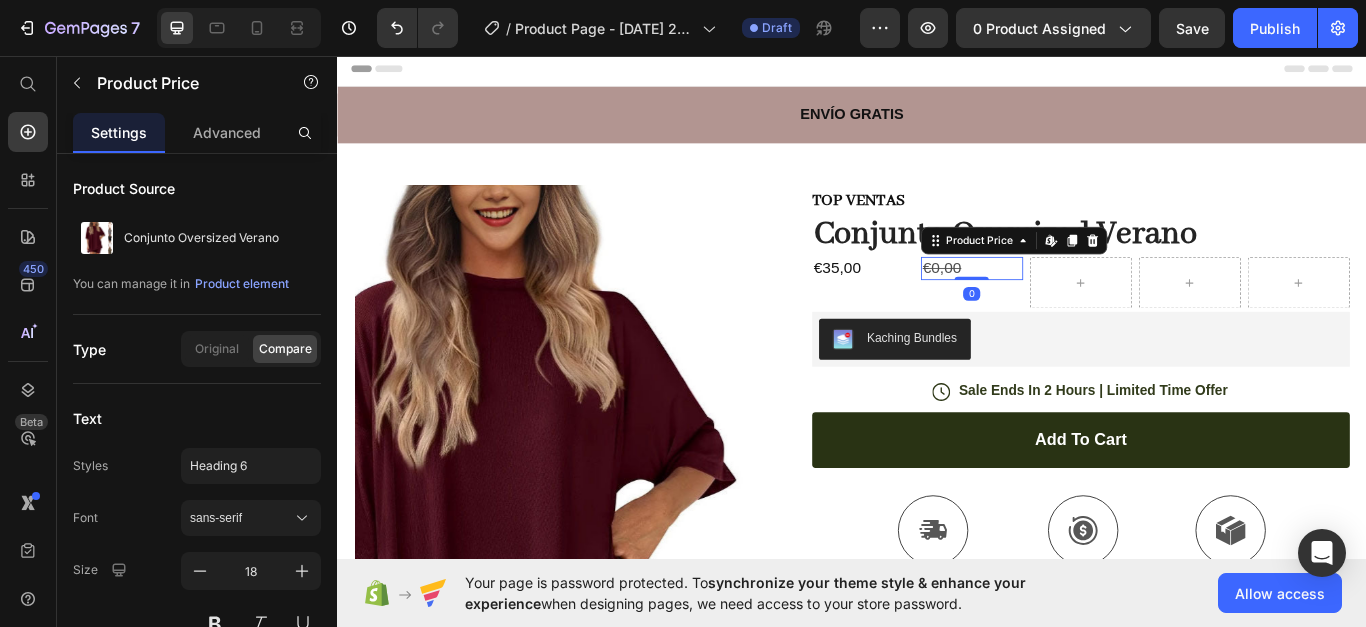 click on "€0,00" at bounding box center [1076, 303] 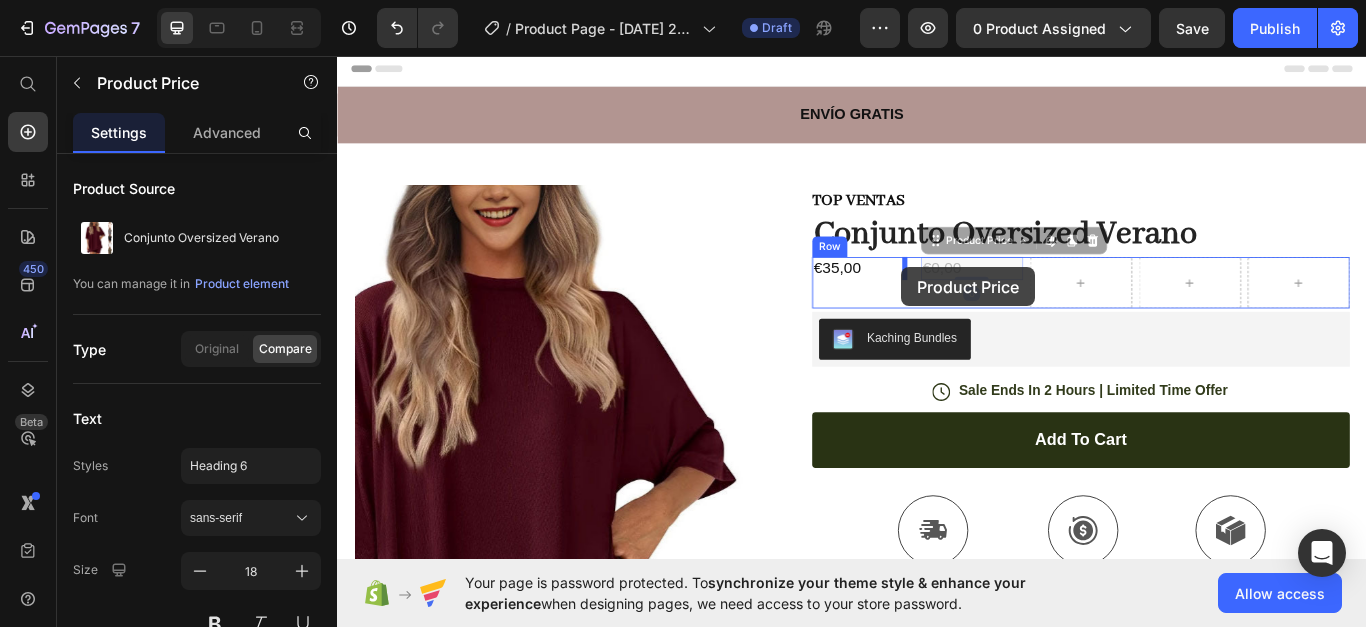 drag, startPoint x: 1060, startPoint y: 299, endPoint x: 995, endPoint y: 303, distance: 65.12296 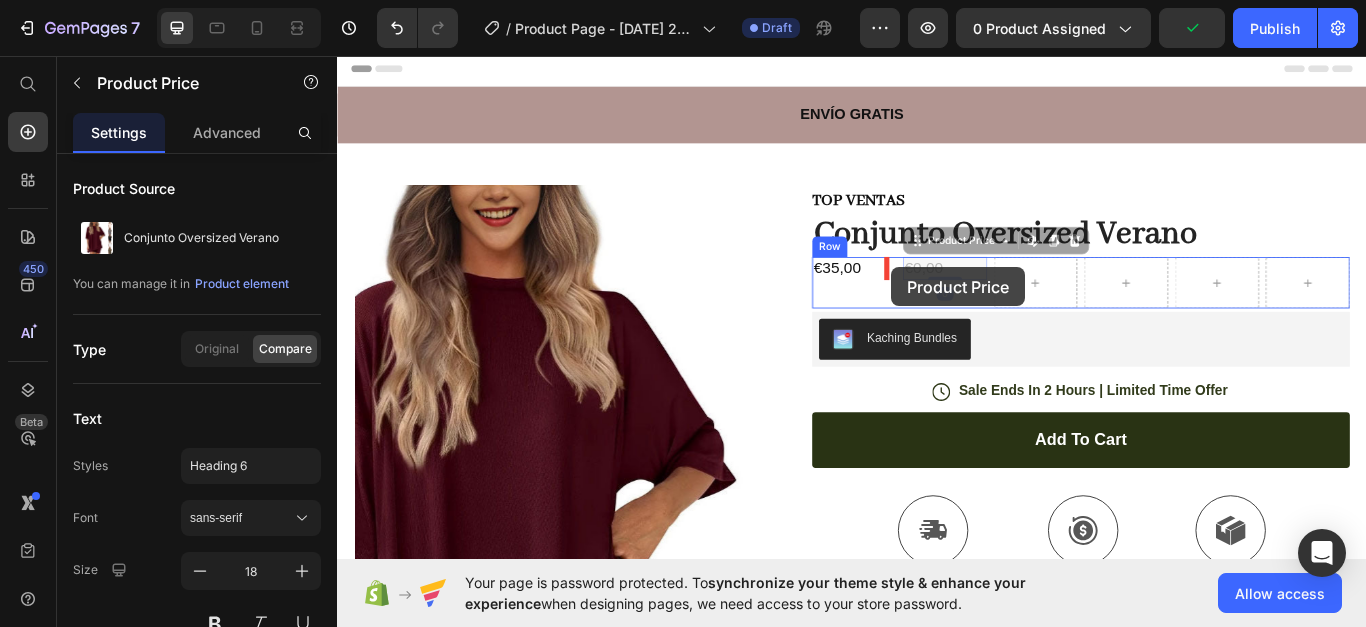 drag, startPoint x: 1022, startPoint y: 306, endPoint x: 983, endPoint y: 303, distance: 39.115215 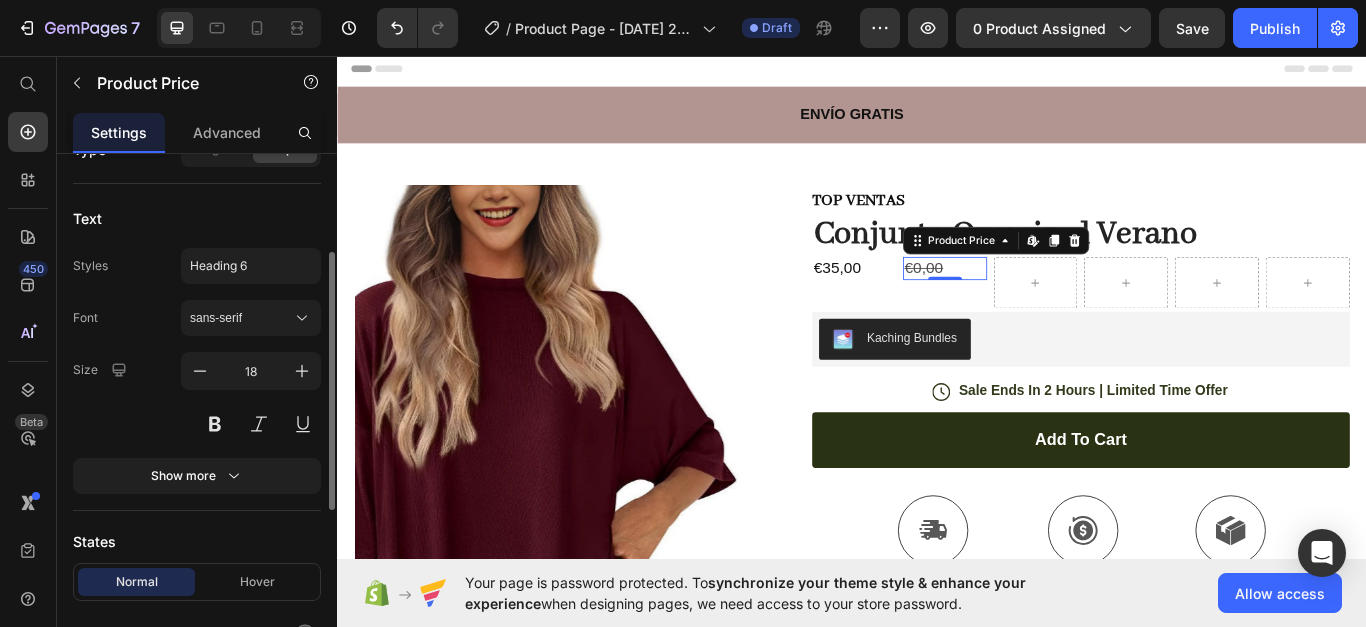 scroll, scrollTop: 300, scrollLeft: 0, axis: vertical 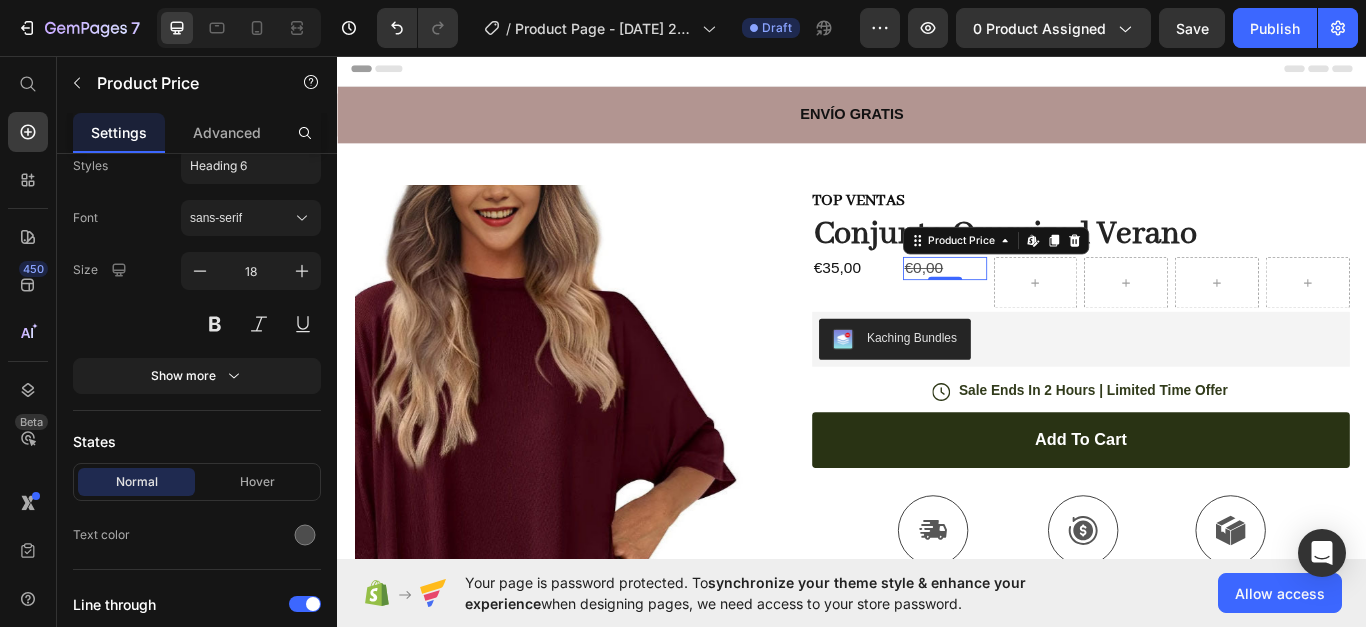 click on "€0,00" at bounding box center [1045, 303] 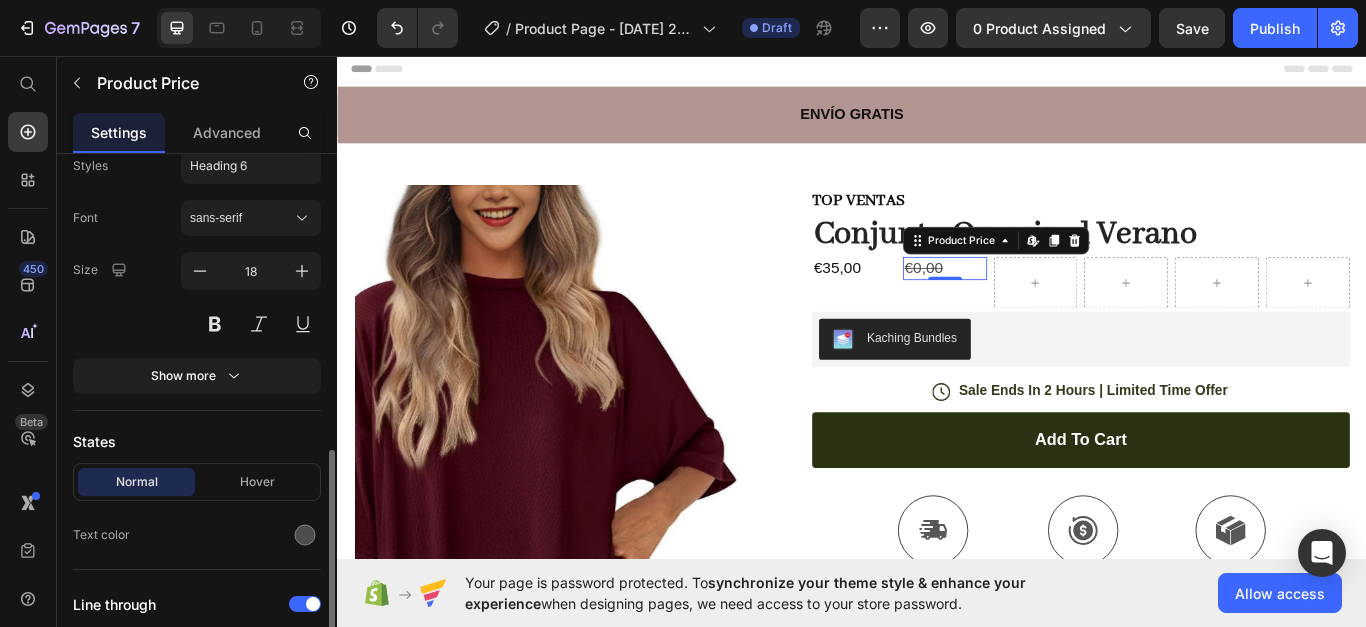 scroll, scrollTop: 400, scrollLeft: 0, axis: vertical 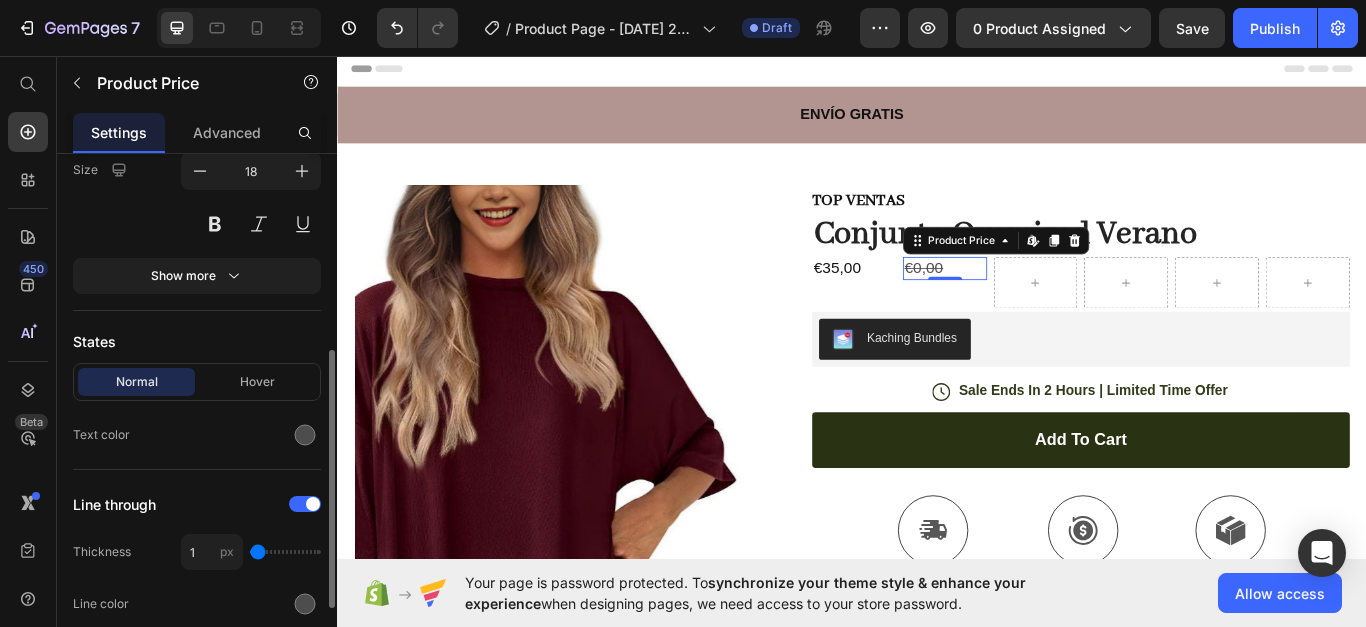 type on "2" 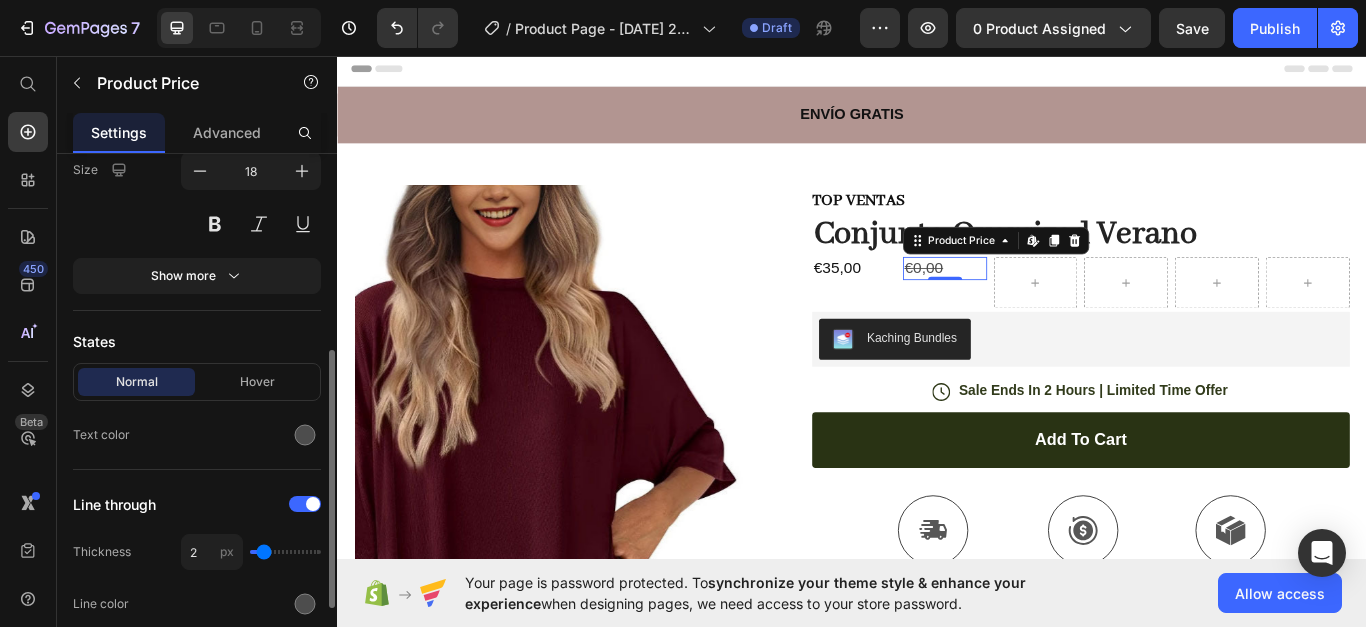 type on "3" 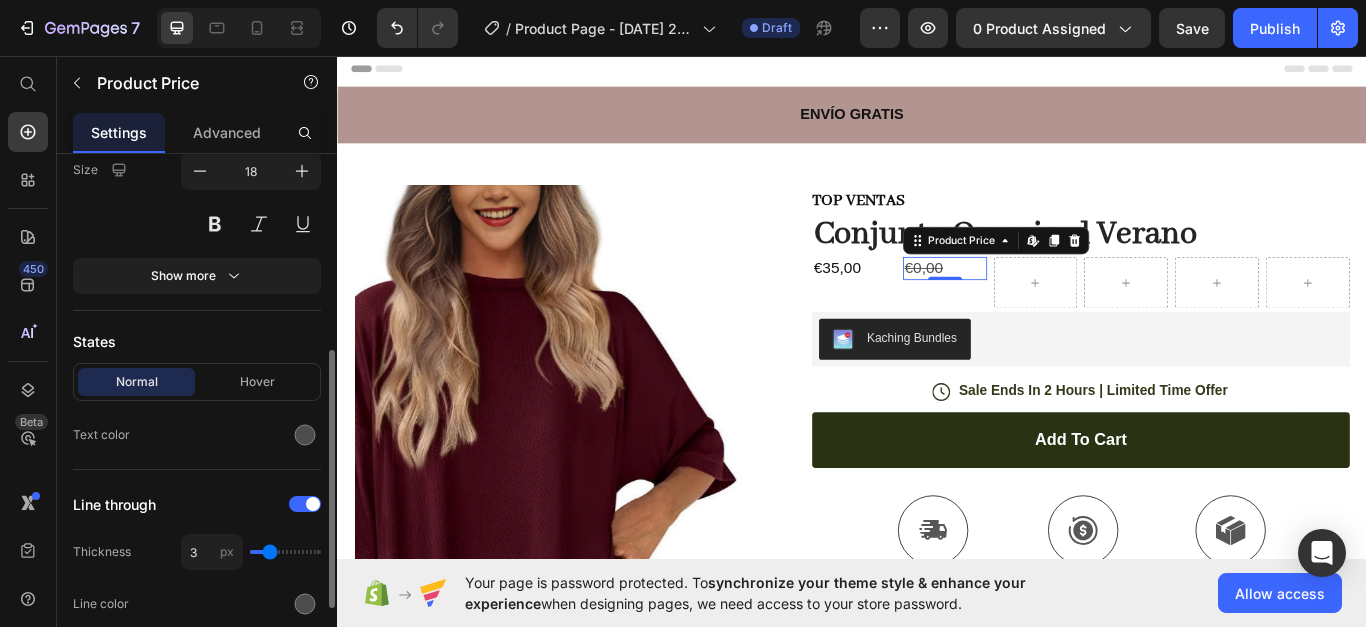 type on "4" 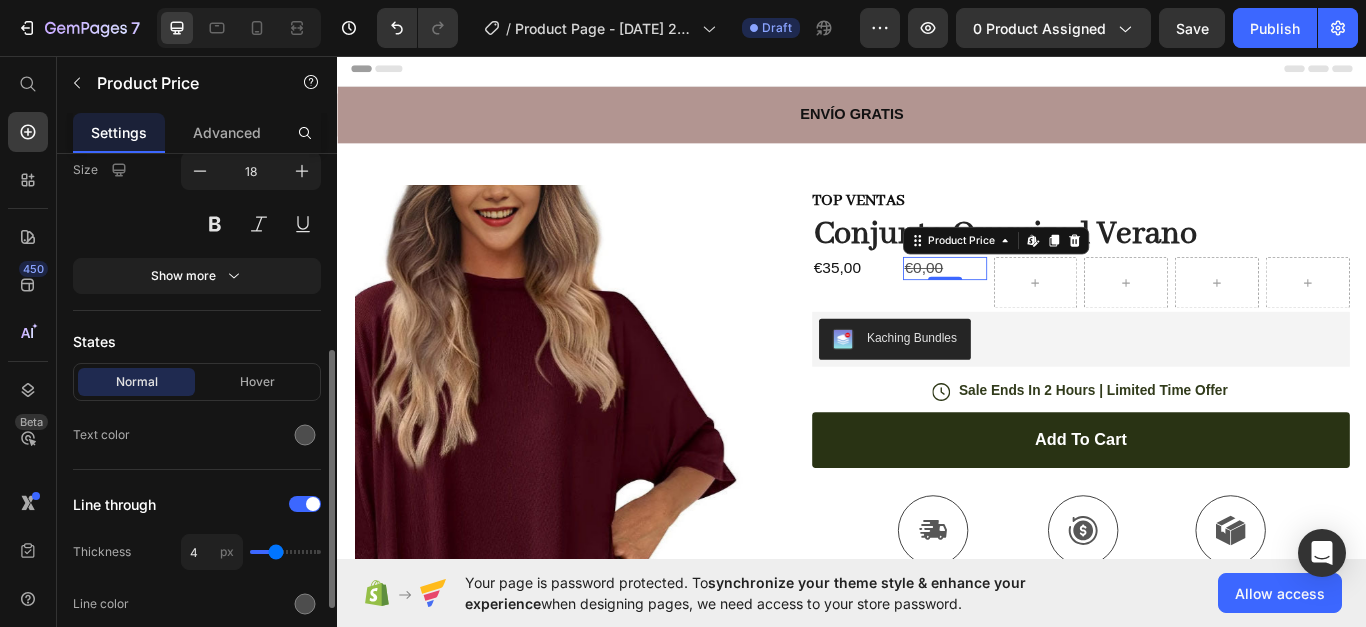type on "5" 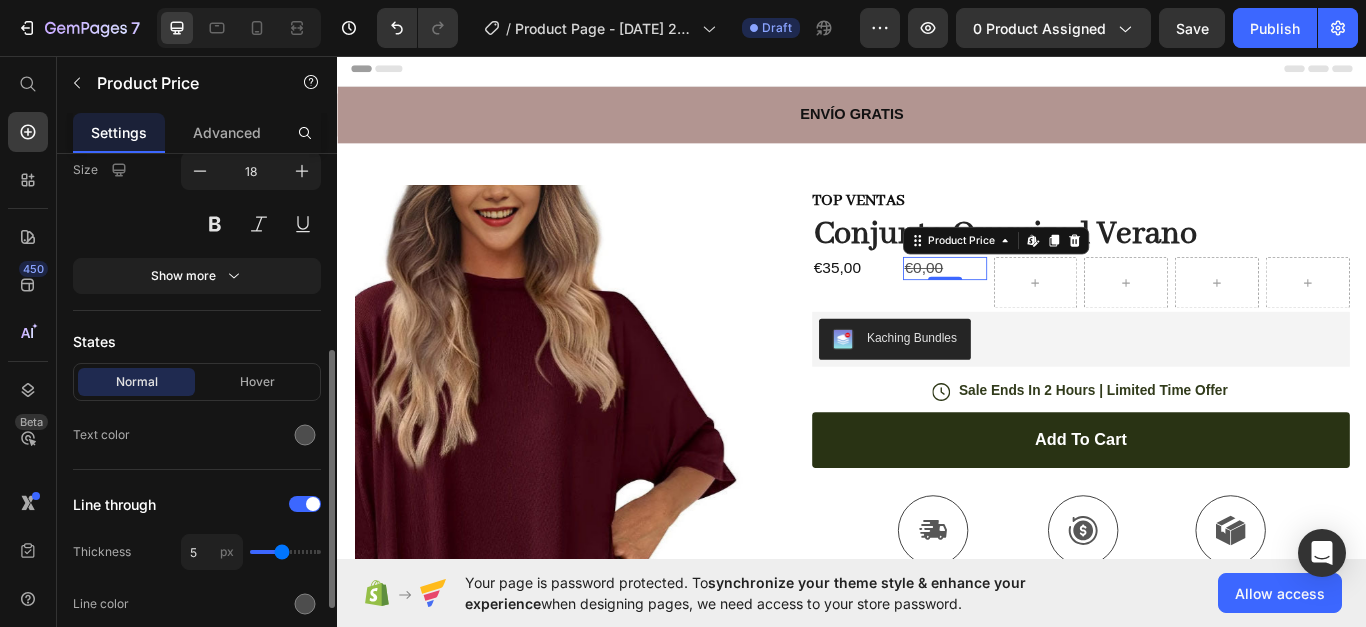 drag, startPoint x: 258, startPoint y: 550, endPoint x: 284, endPoint y: 545, distance: 26.476404 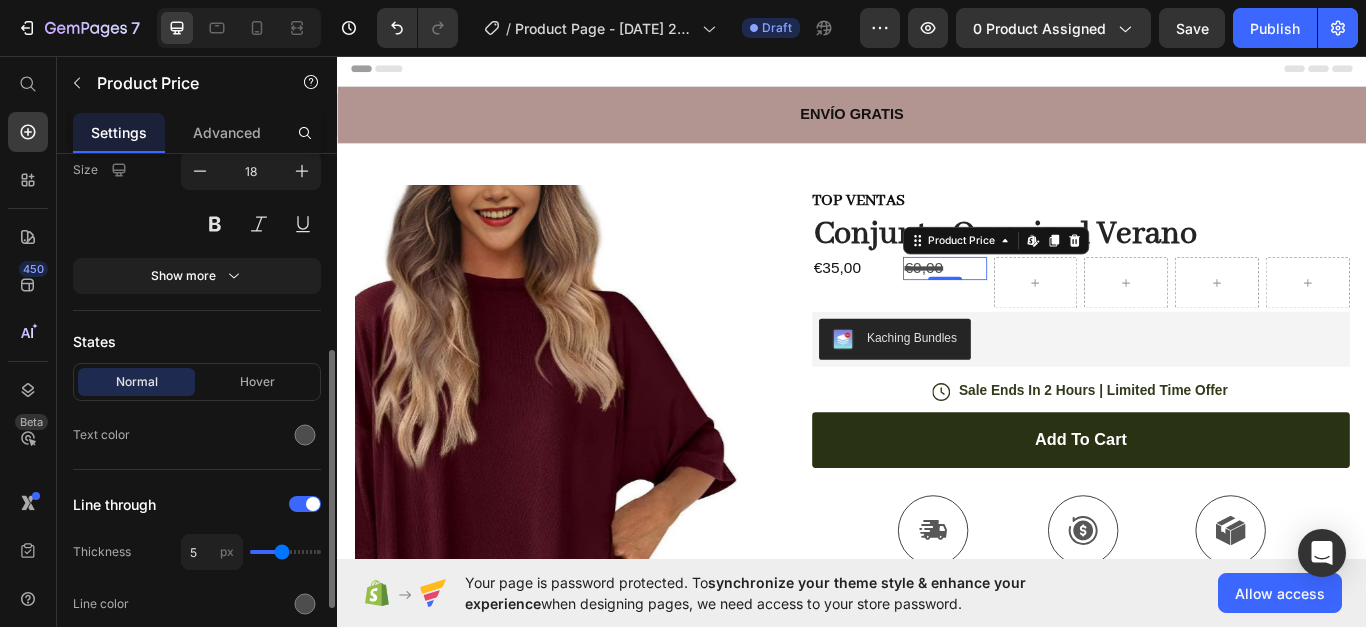 type on "4" 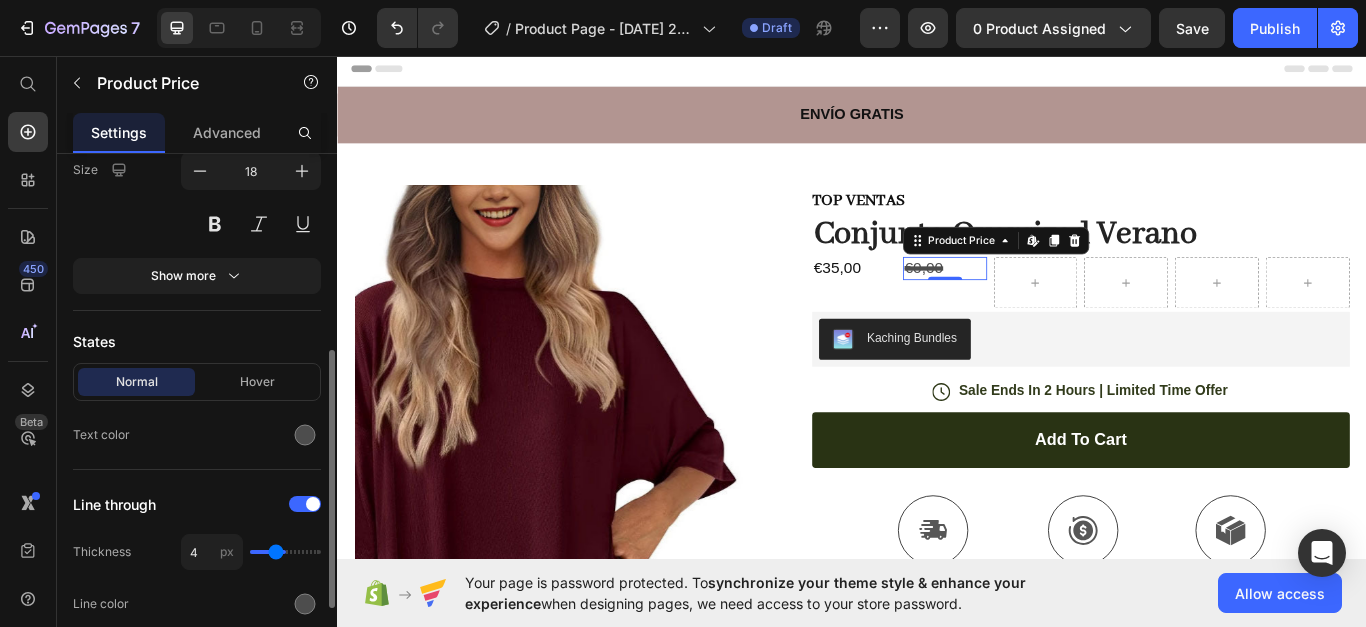 type on "3" 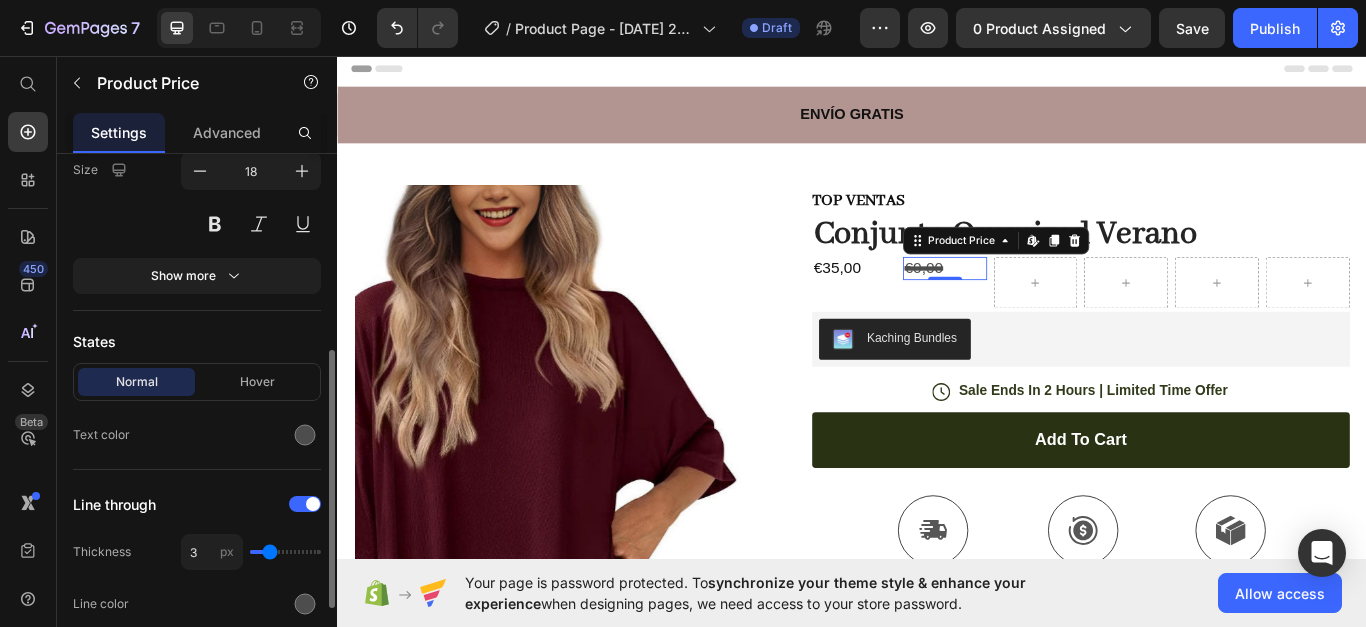 type on "2" 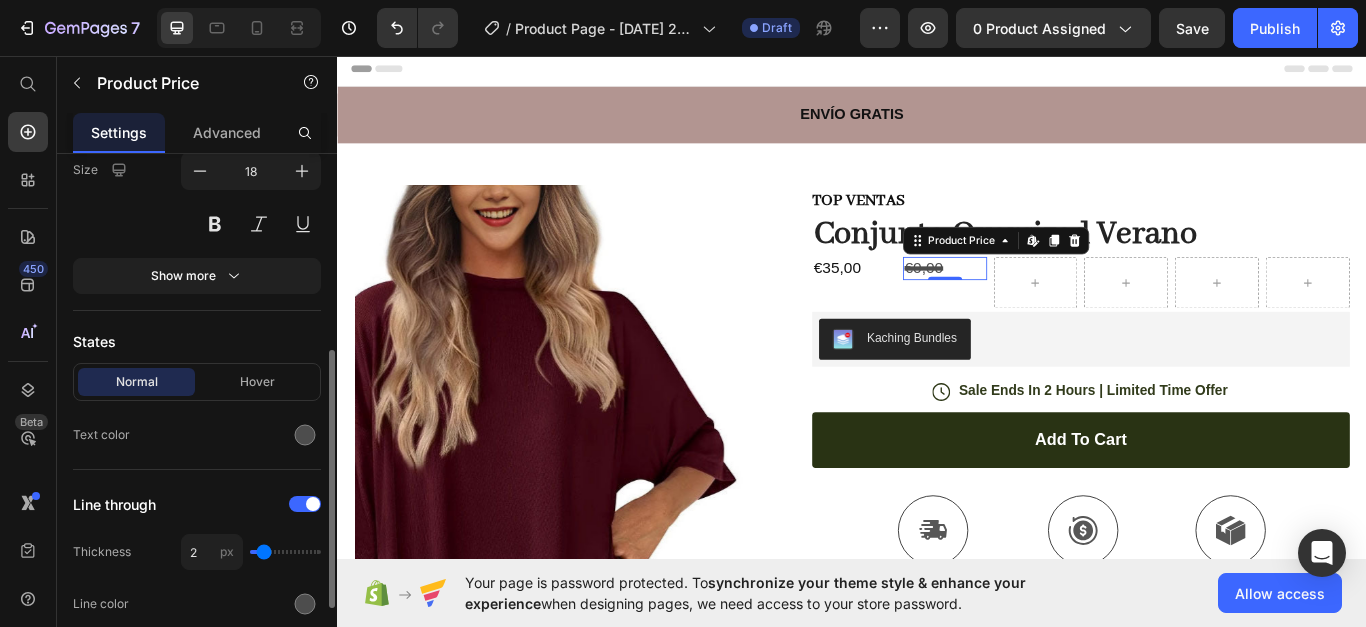 type on "1" 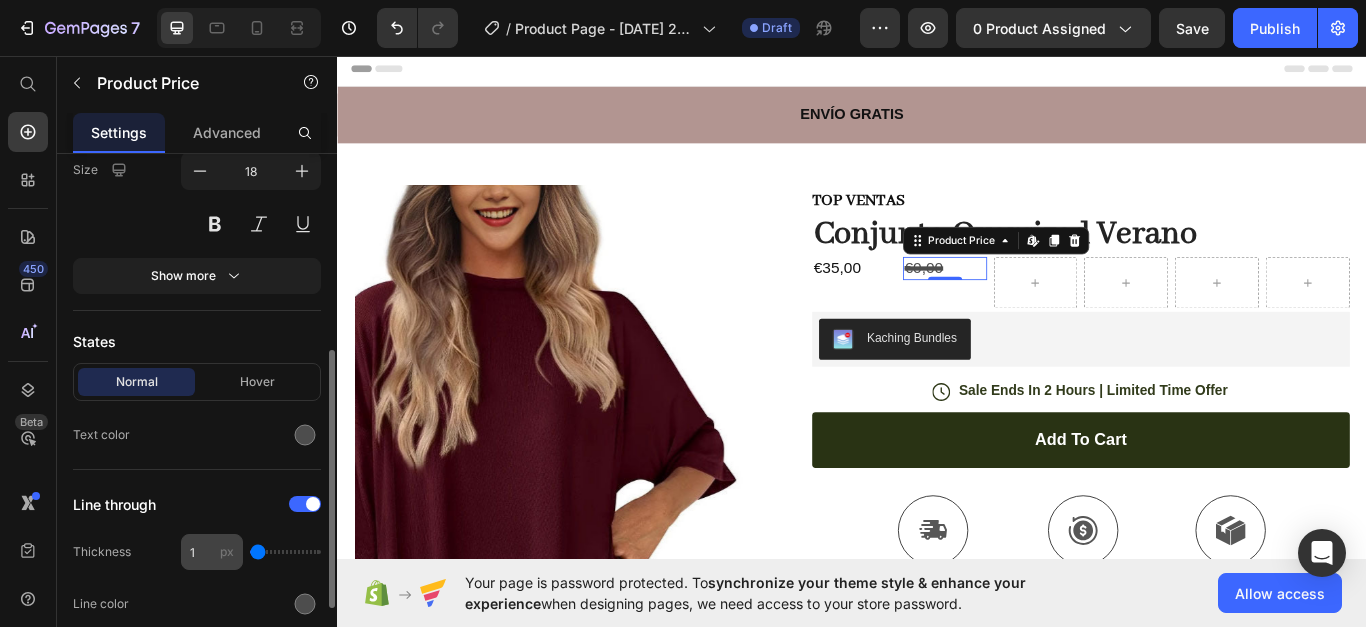 drag, startPoint x: 274, startPoint y: 547, endPoint x: 232, endPoint y: 534, distance: 43.965897 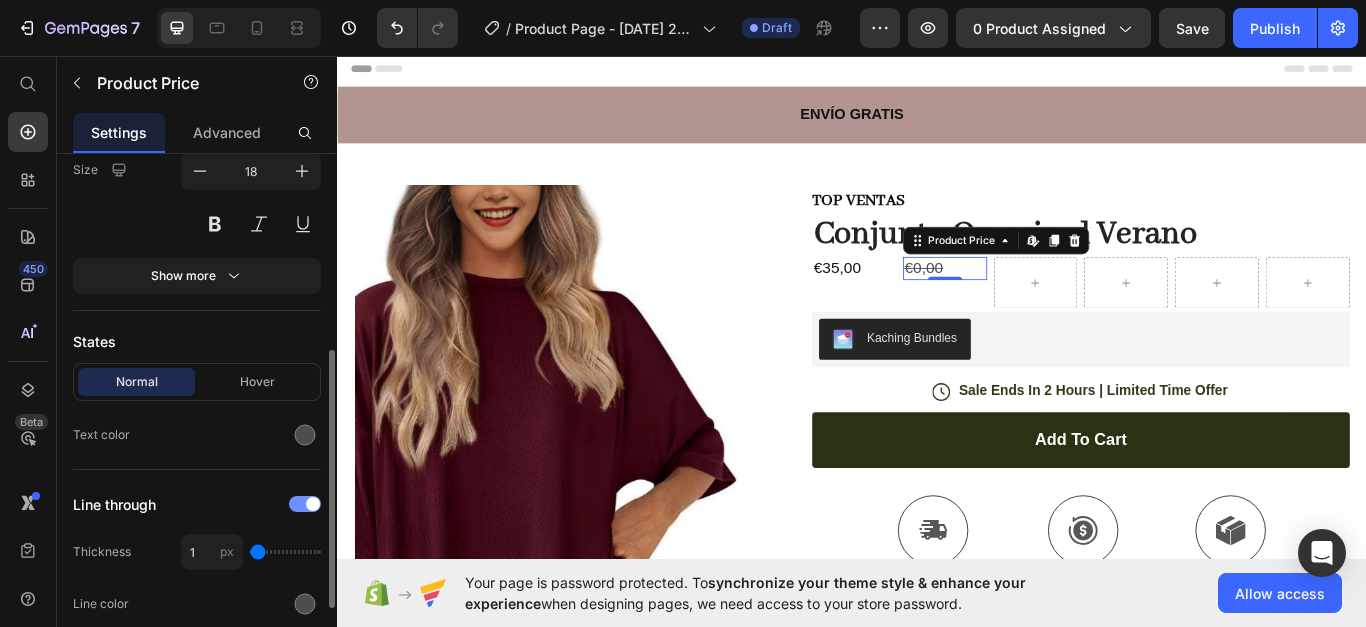 click at bounding box center [305, 504] 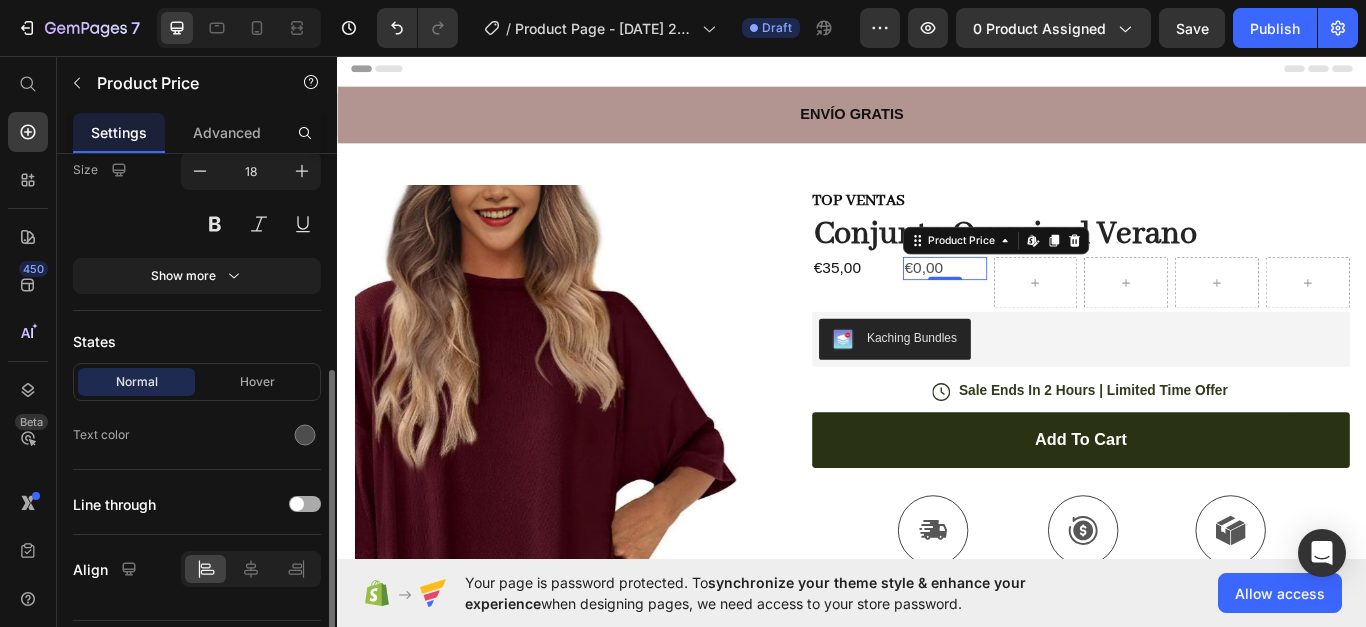 click at bounding box center (305, 504) 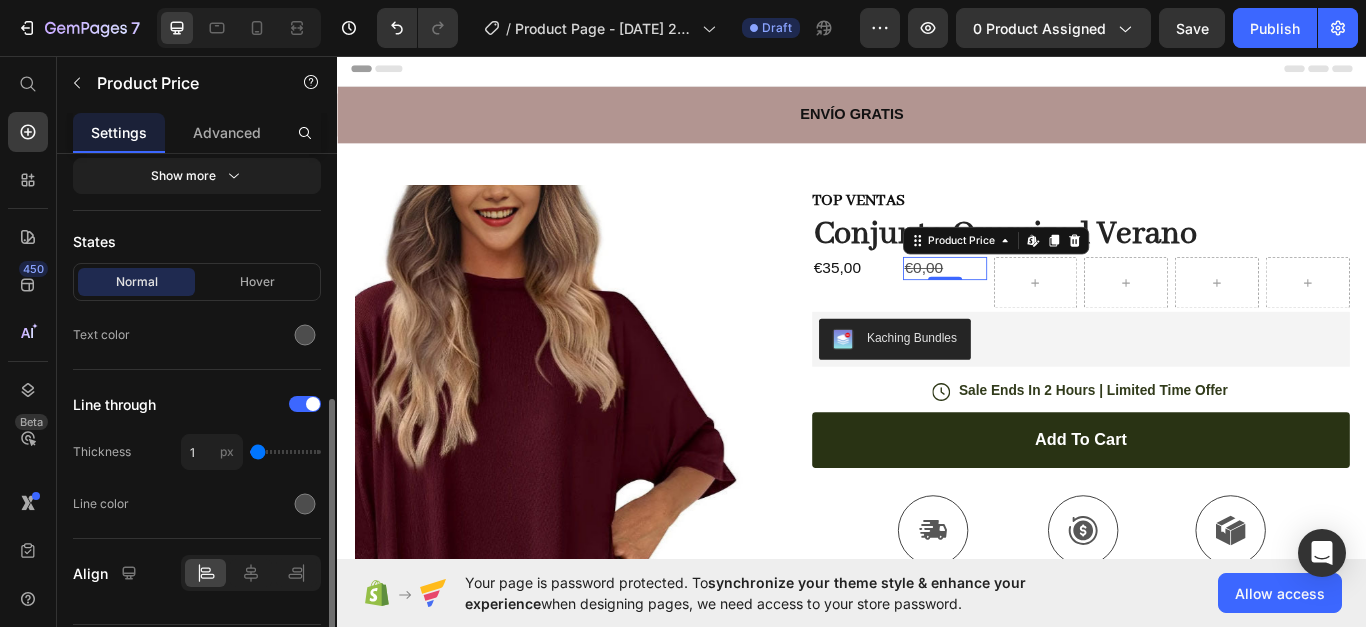 scroll, scrollTop: 555, scrollLeft: 0, axis: vertical 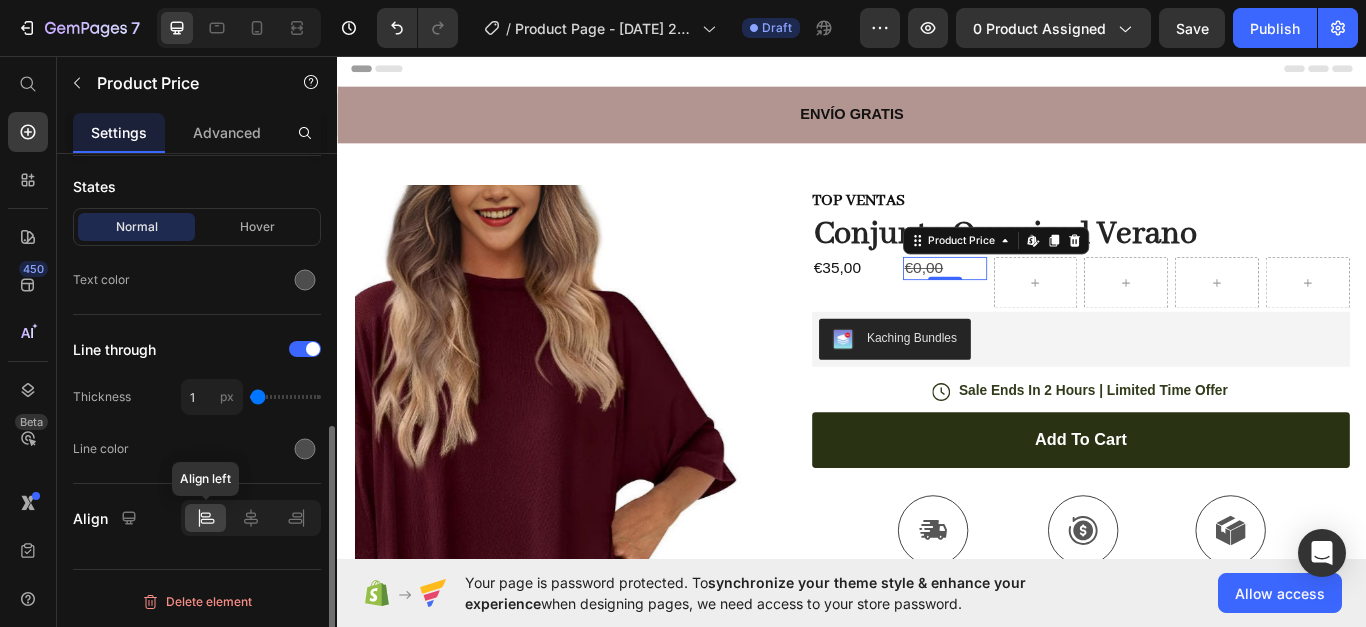 click 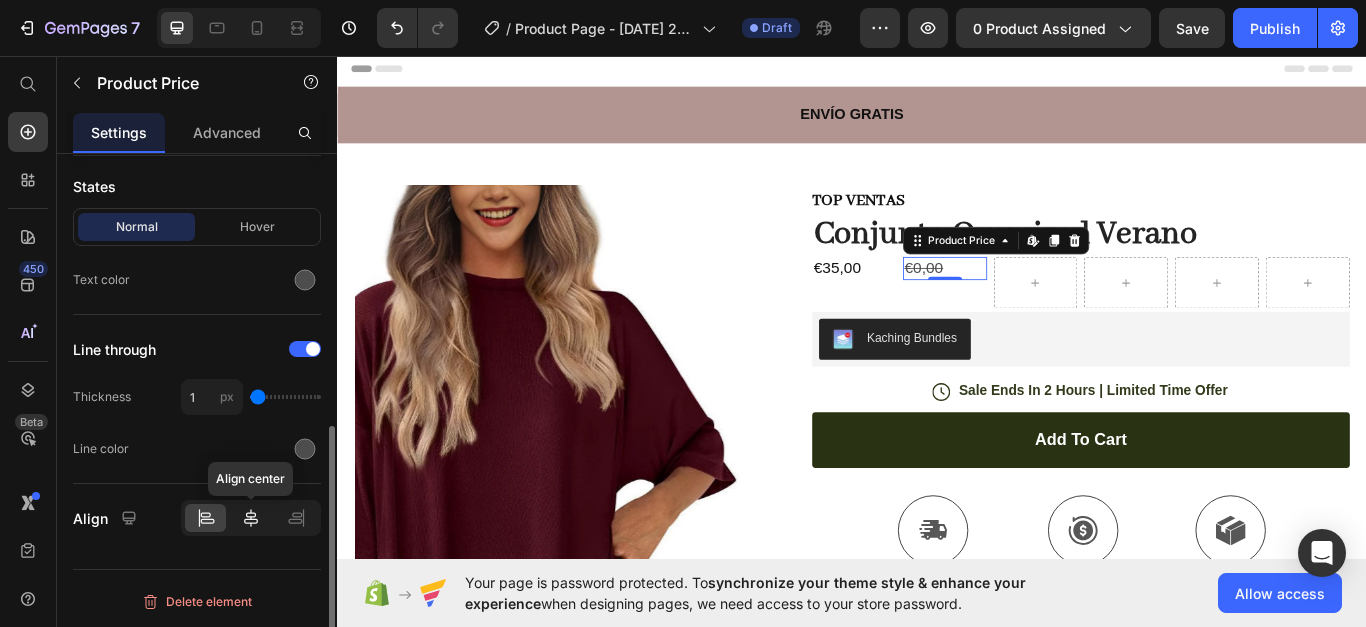 click 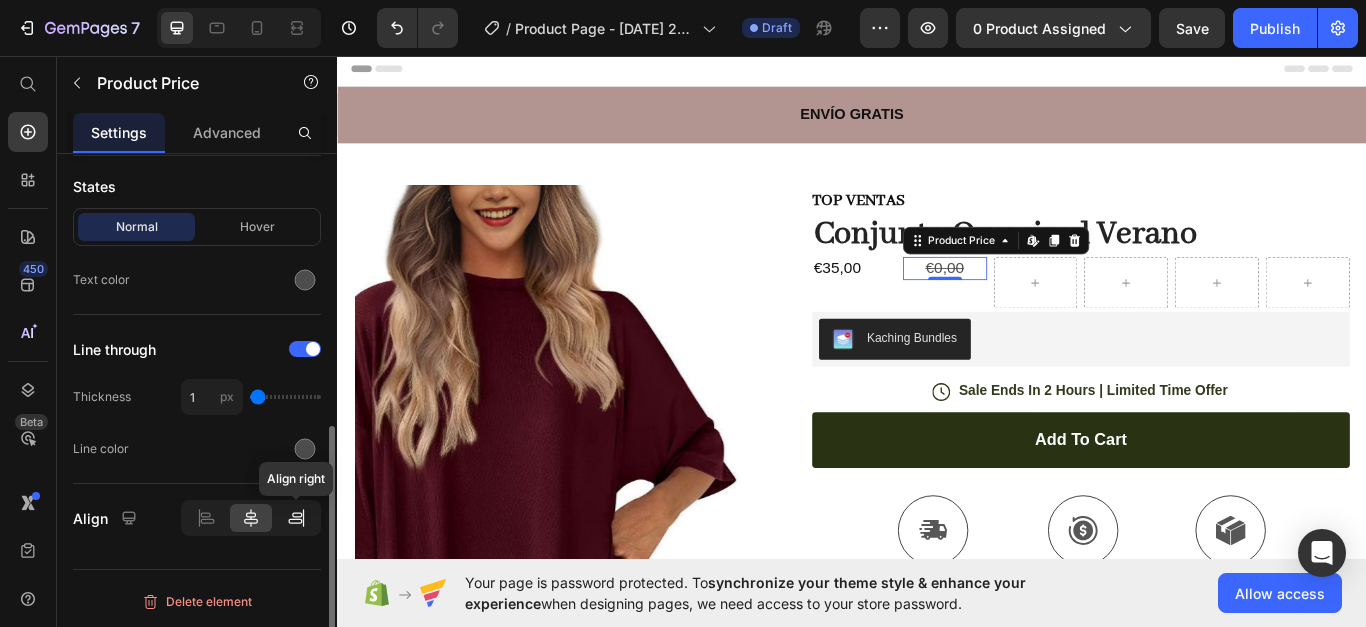 click 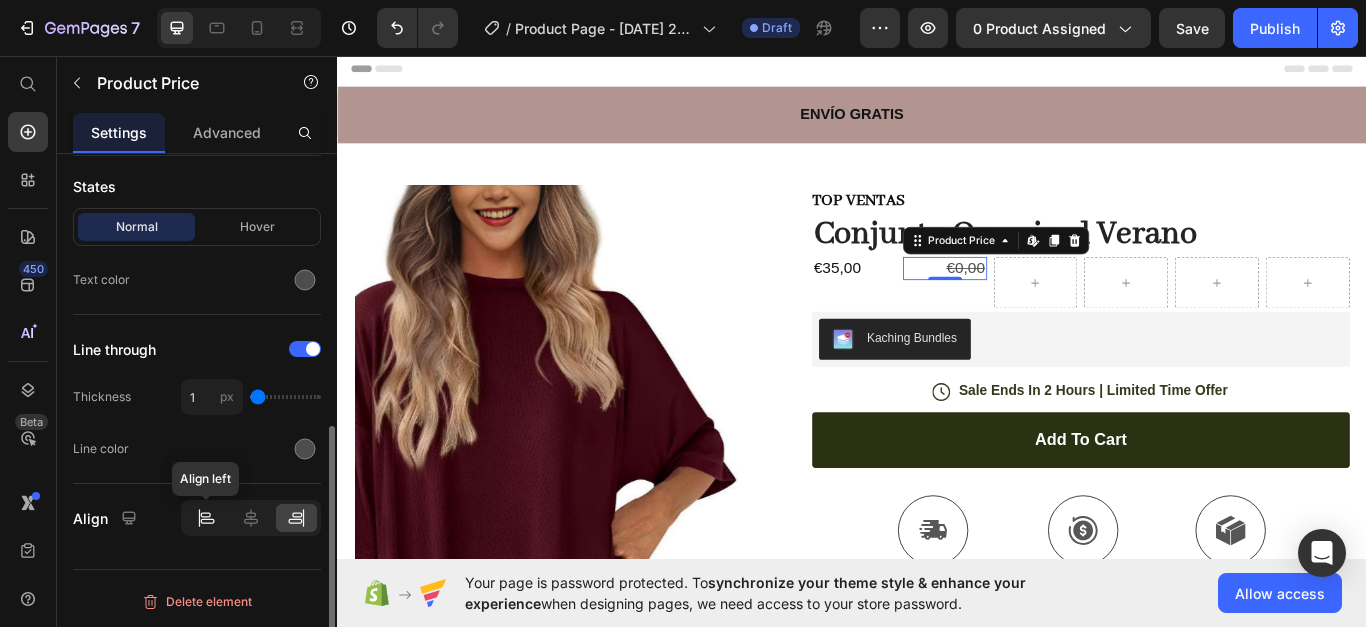 click 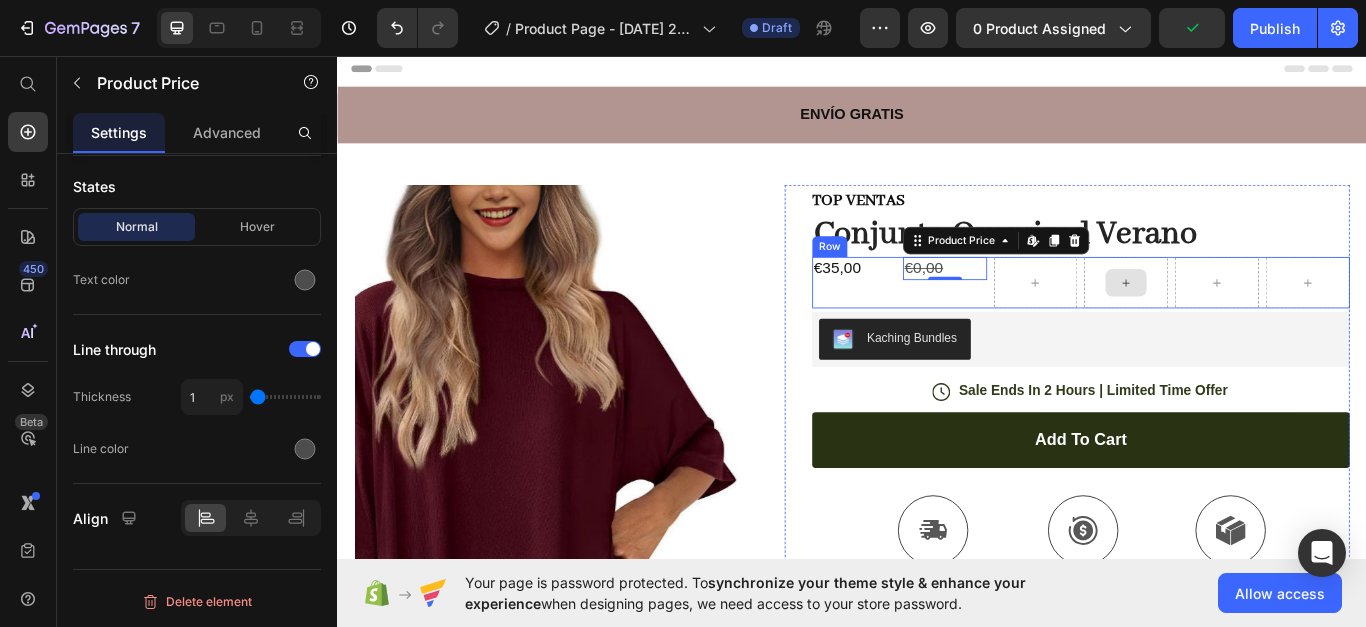 click at bounding box center [1256, 320] 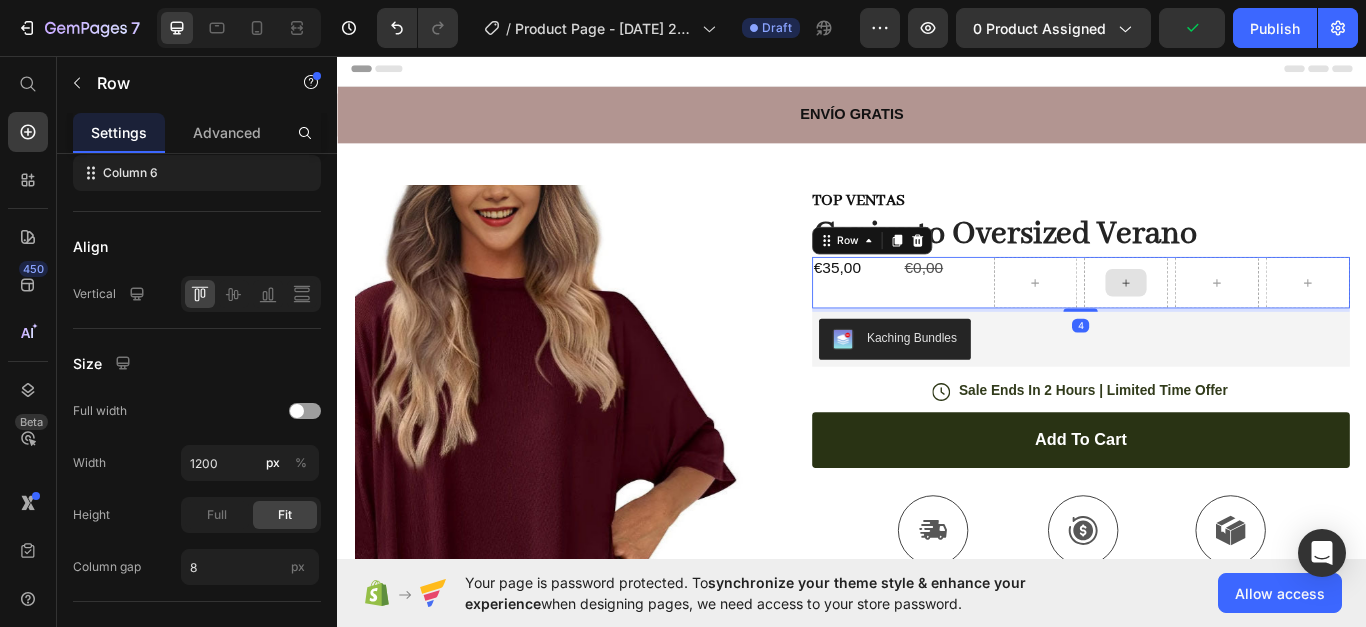 scroll, scrollTop: 0, scrollLeft: 0, axis: both 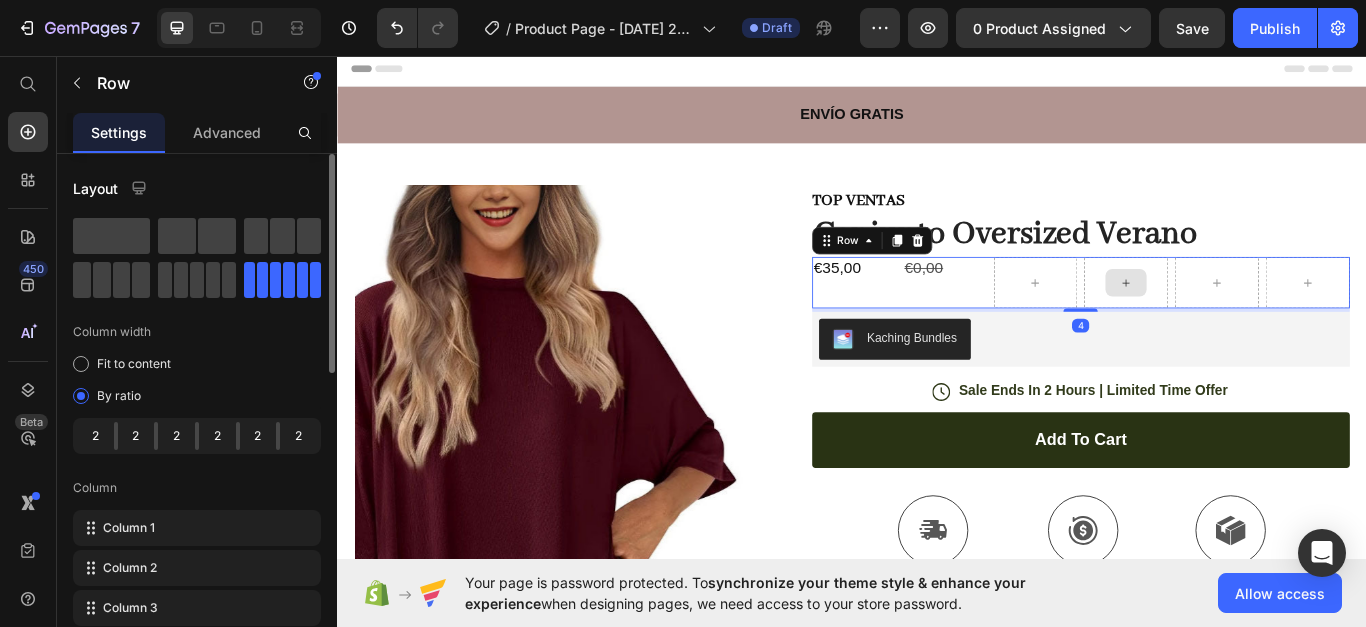 click at bounding box center [1256, 320] 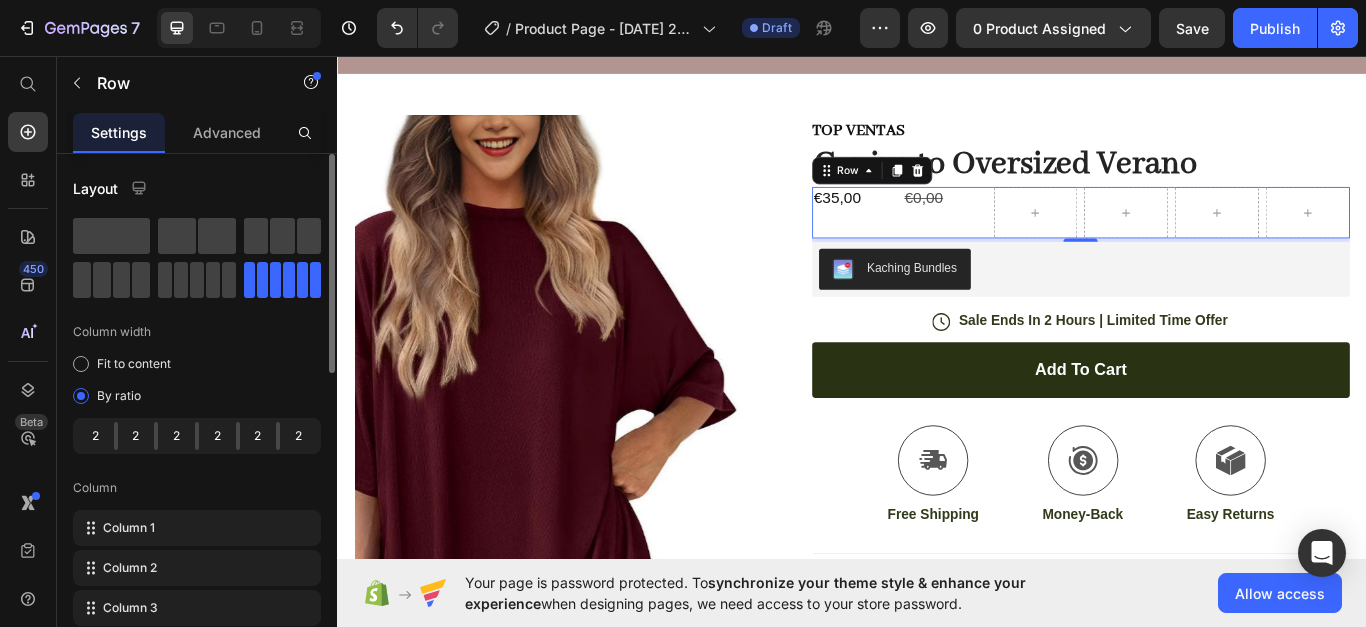 scroll, scrollTop: 100, scrollLeft: 0, axis: vertical 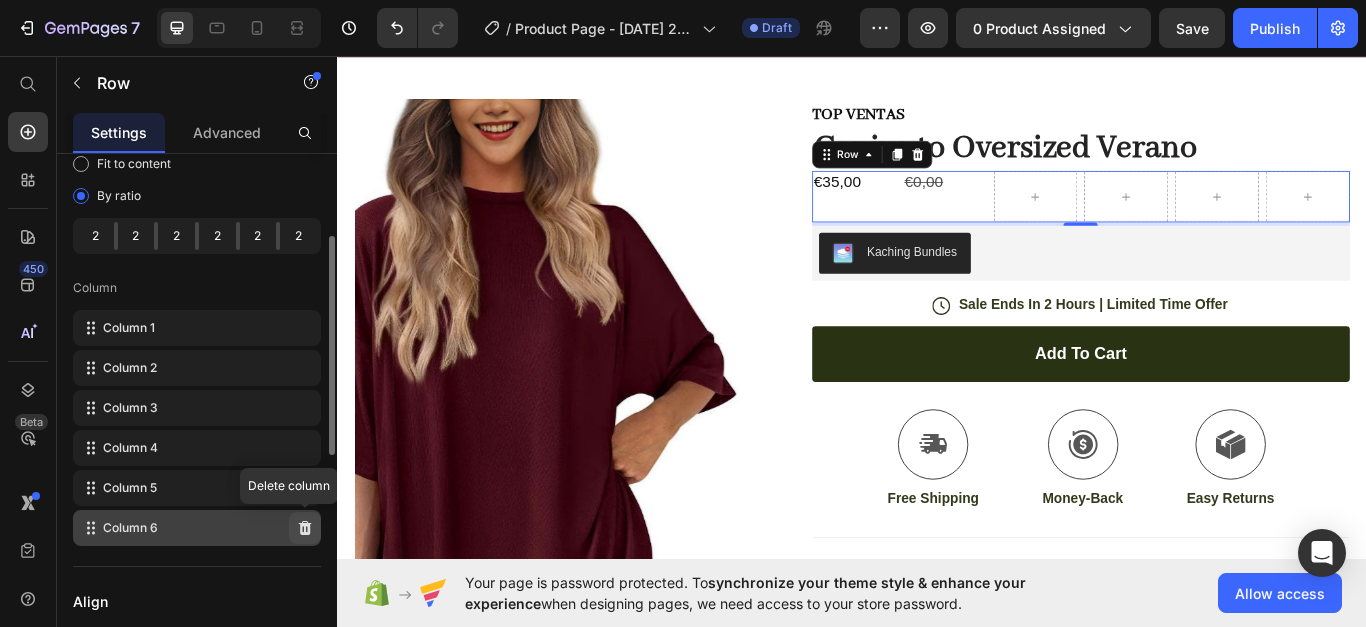 click 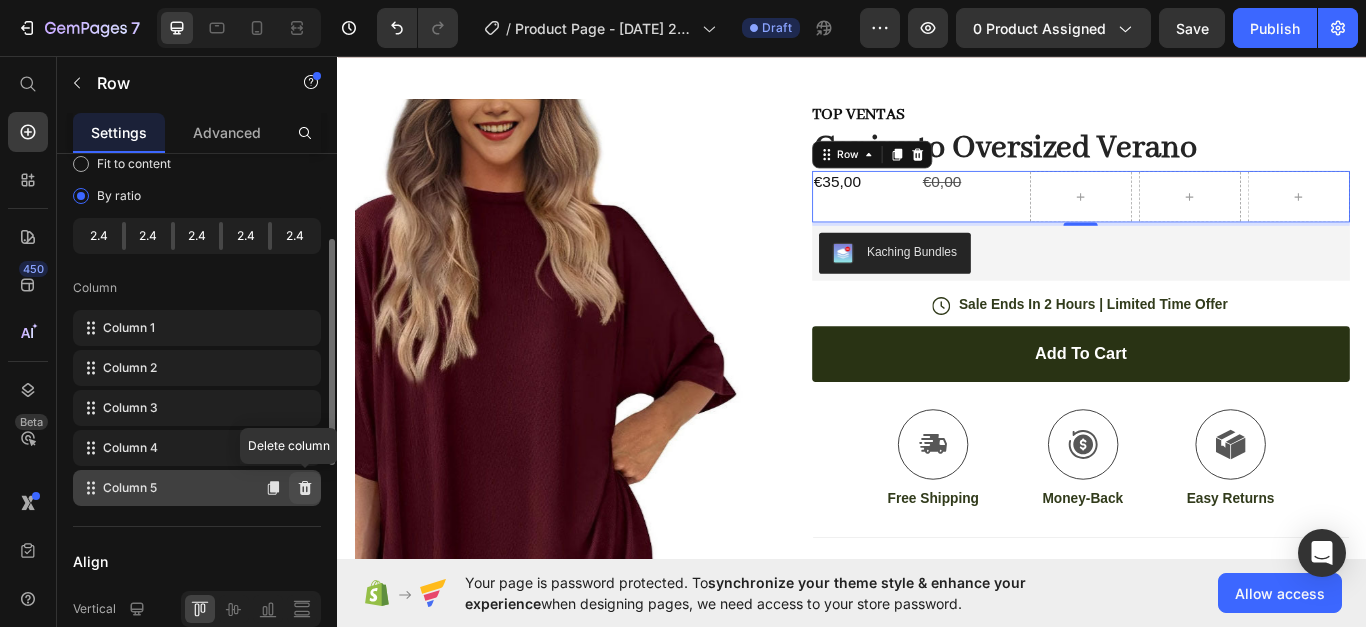 click 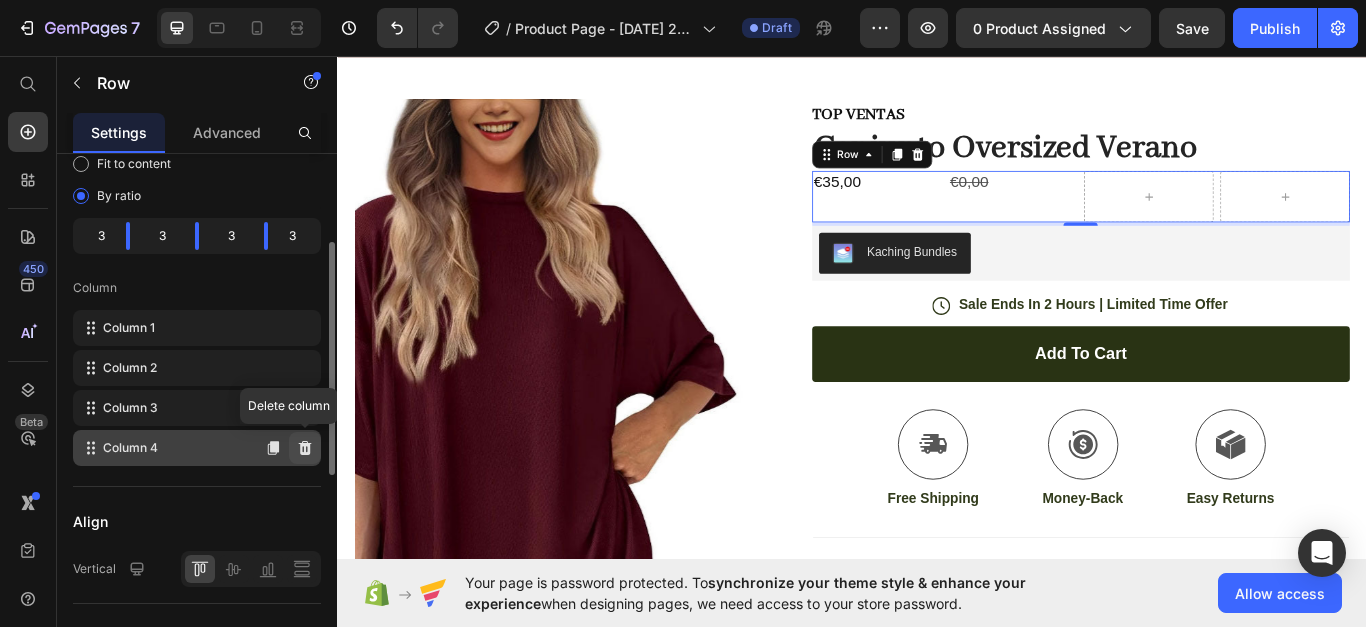 click 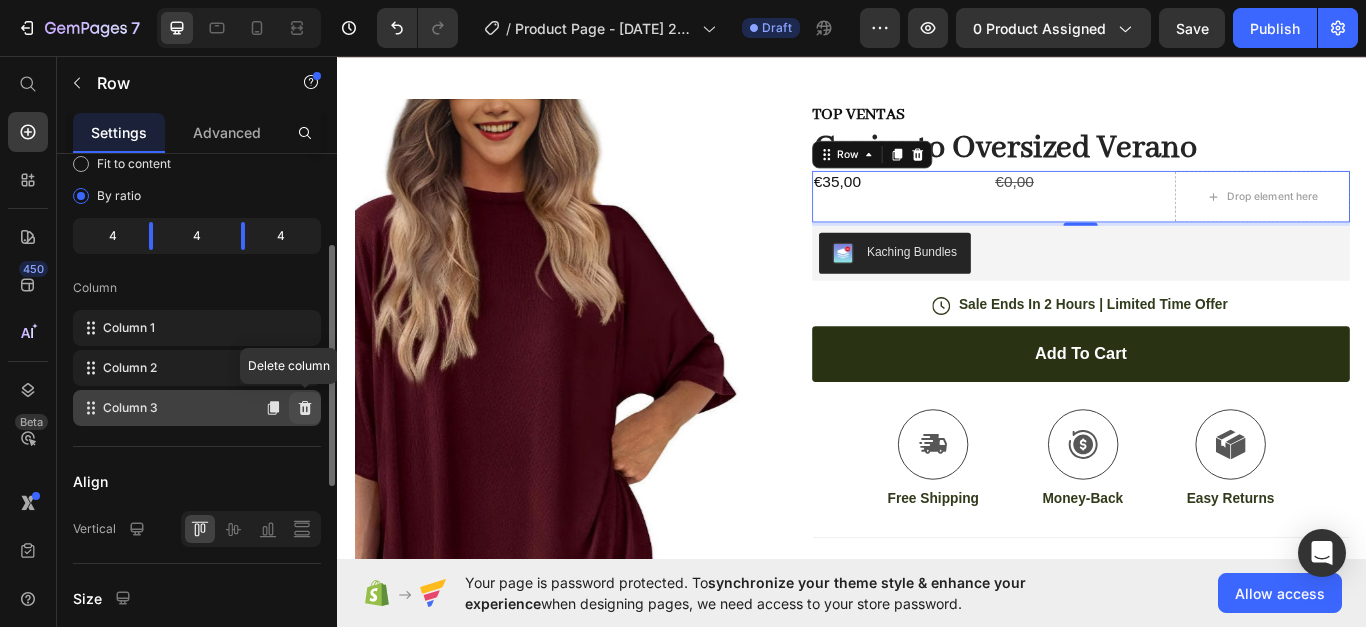 click 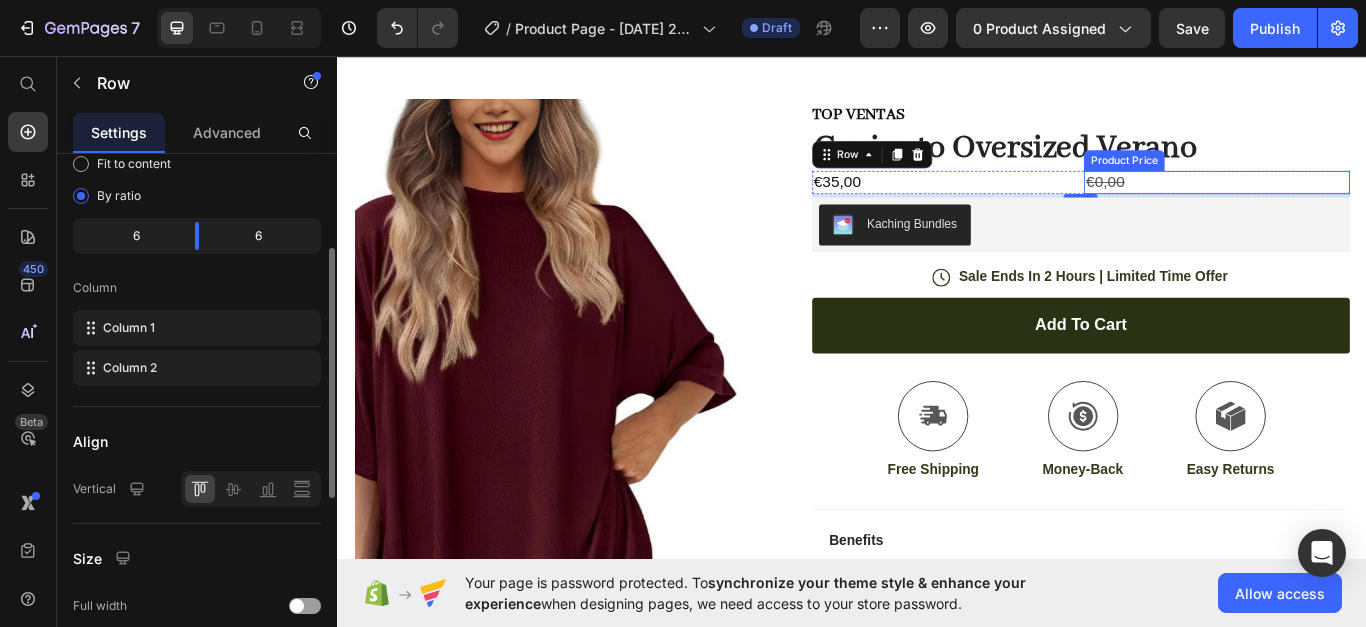click on "€0,00" at bounding box center [1362, 203] 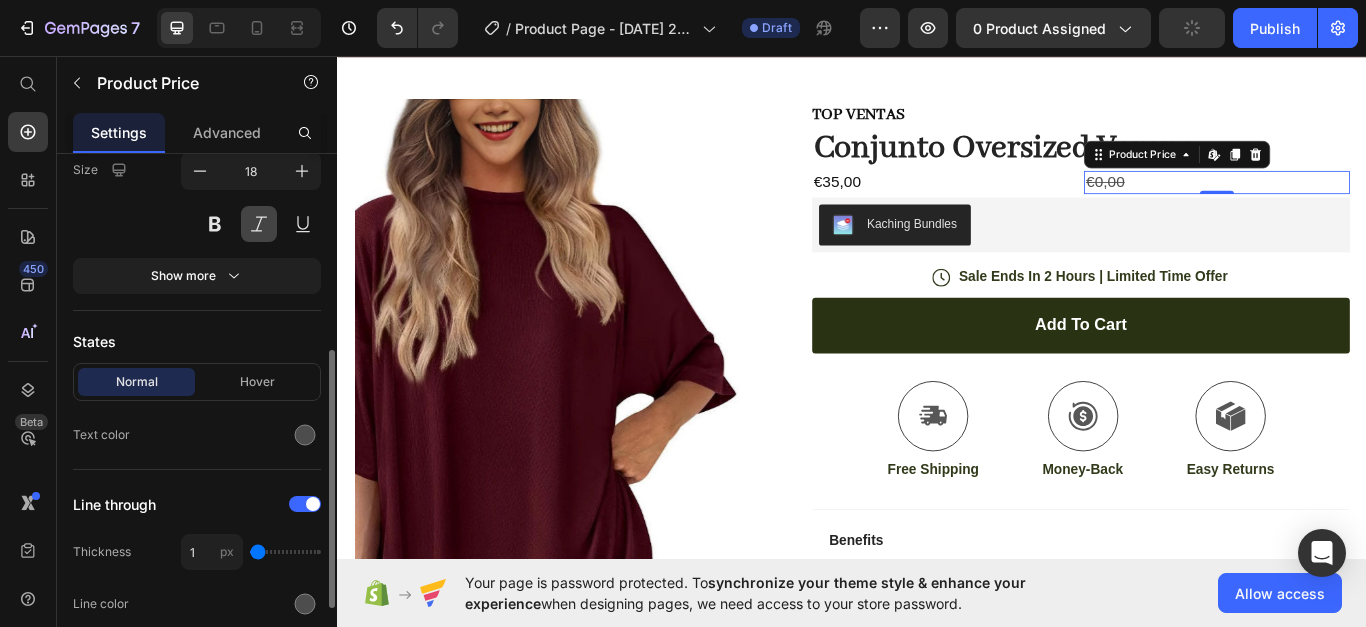 scroll, scrollTop: 500, scrollLeft: 0, axis: vertical 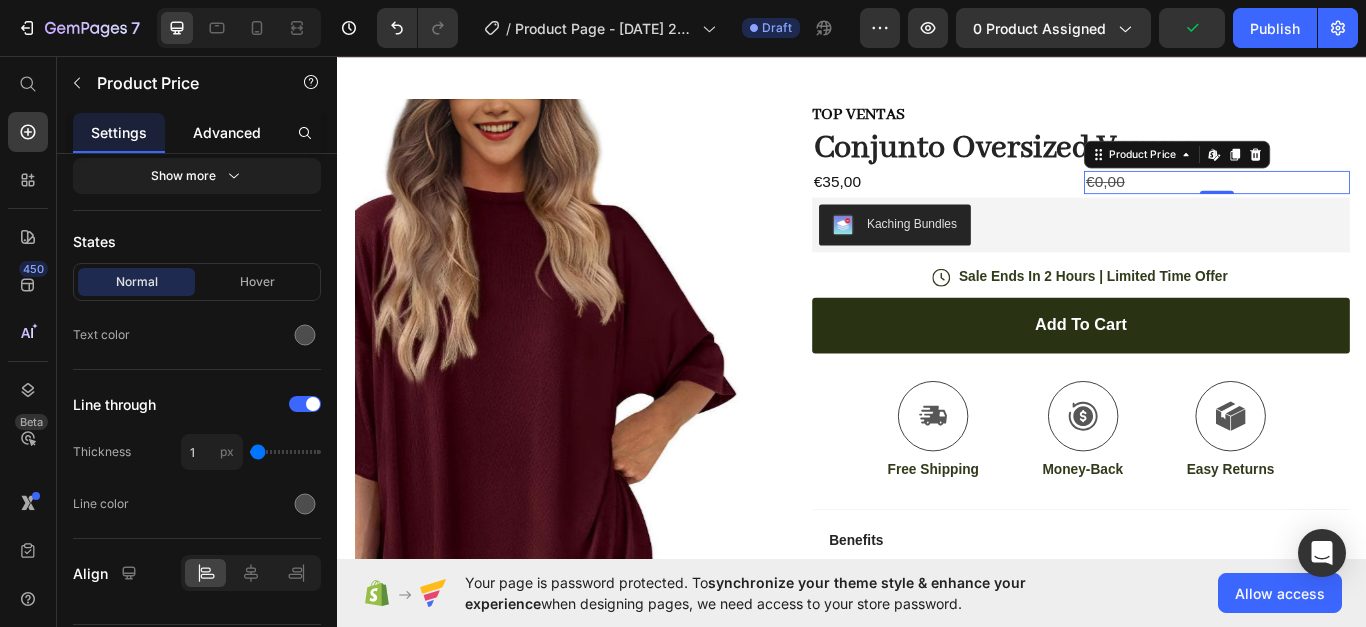 click on "Advanced" at bounding box center [227, 132] 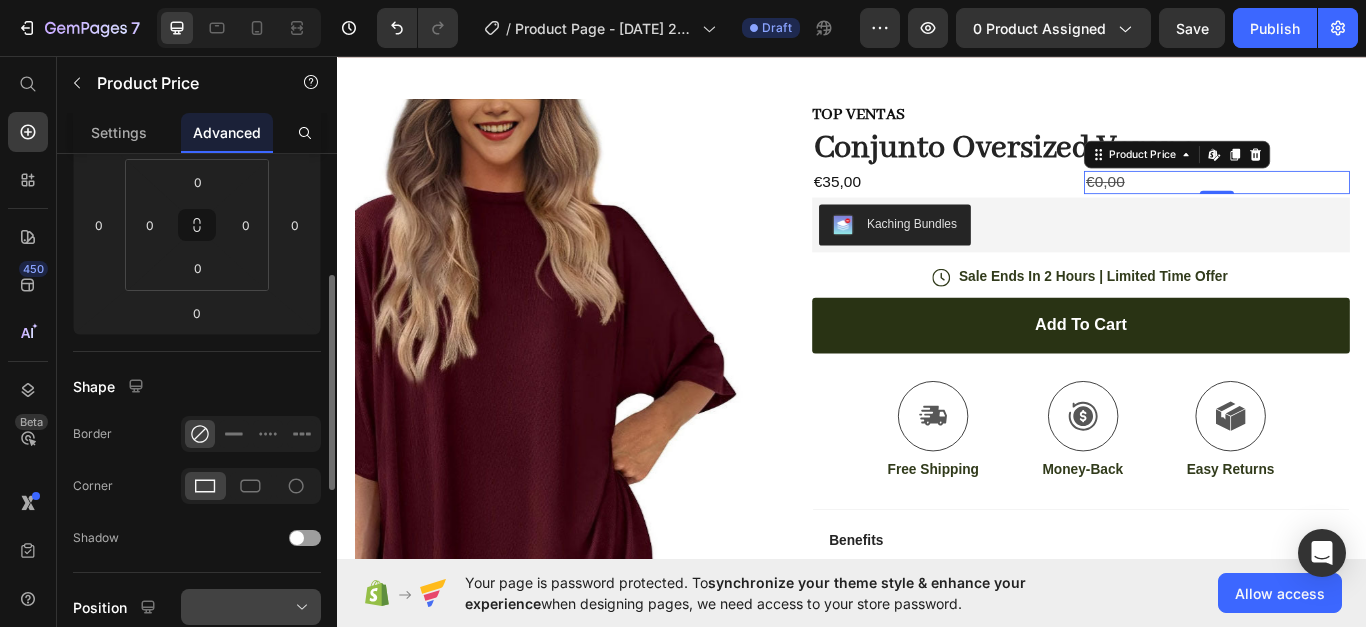 scroll, scrollTop: 500, scrollLeft: 0, axis: vertical 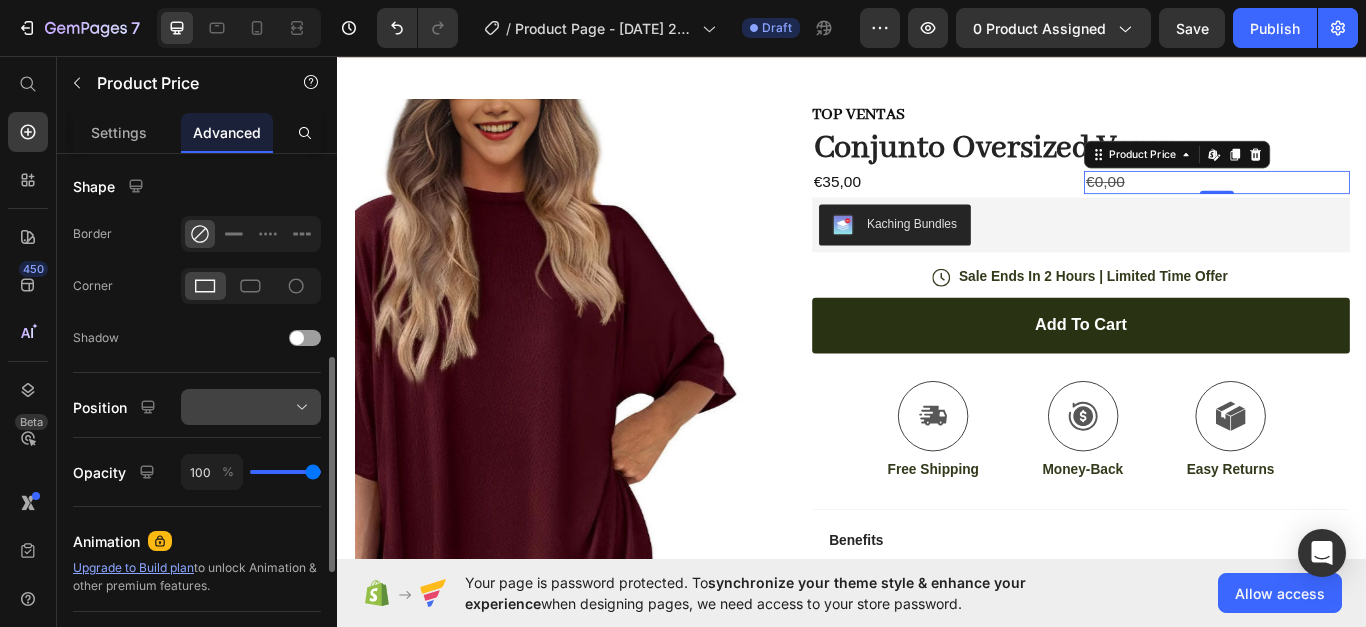 click at bounding box center [251, 407] 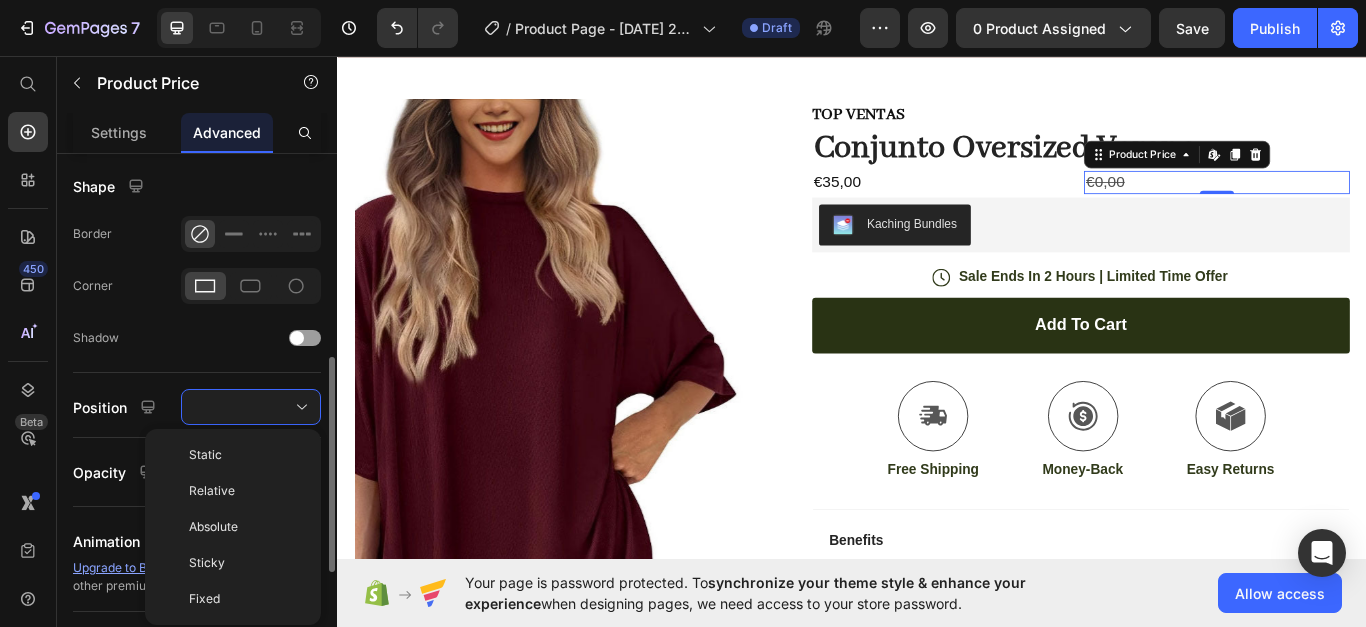 click on "Fixed" 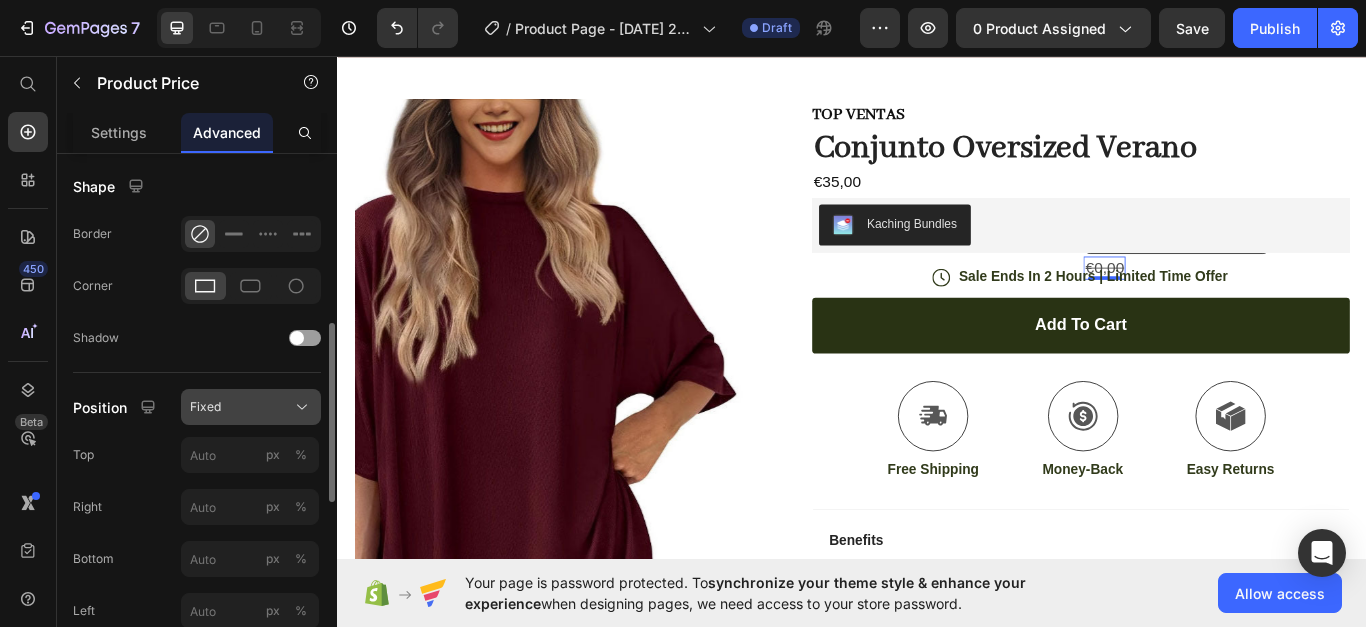 click on "Fixed" 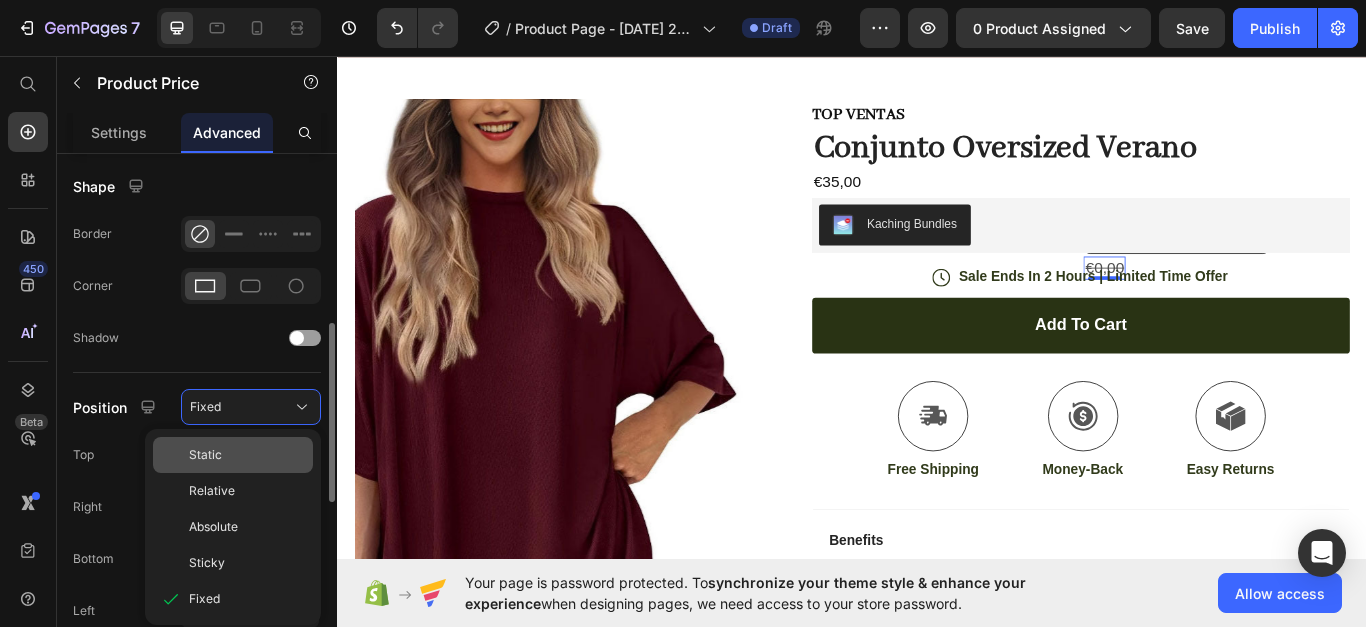 click on "Static" at bounding box center (247, 455) 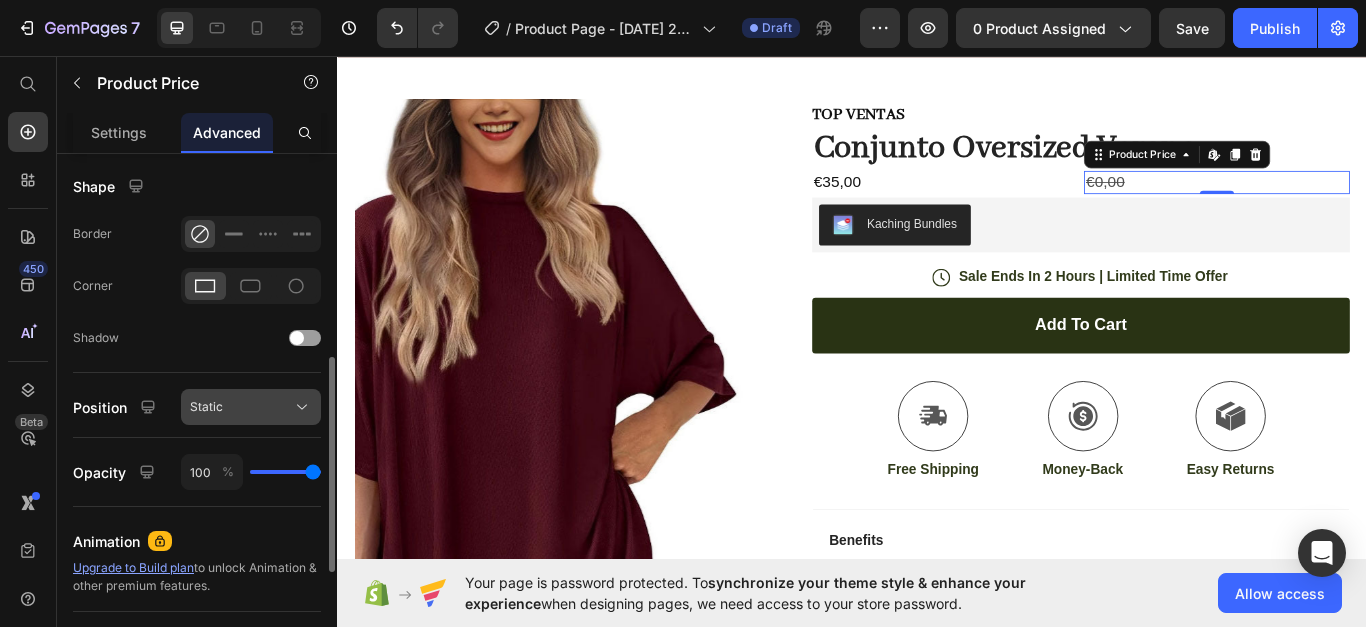 click on "Static" 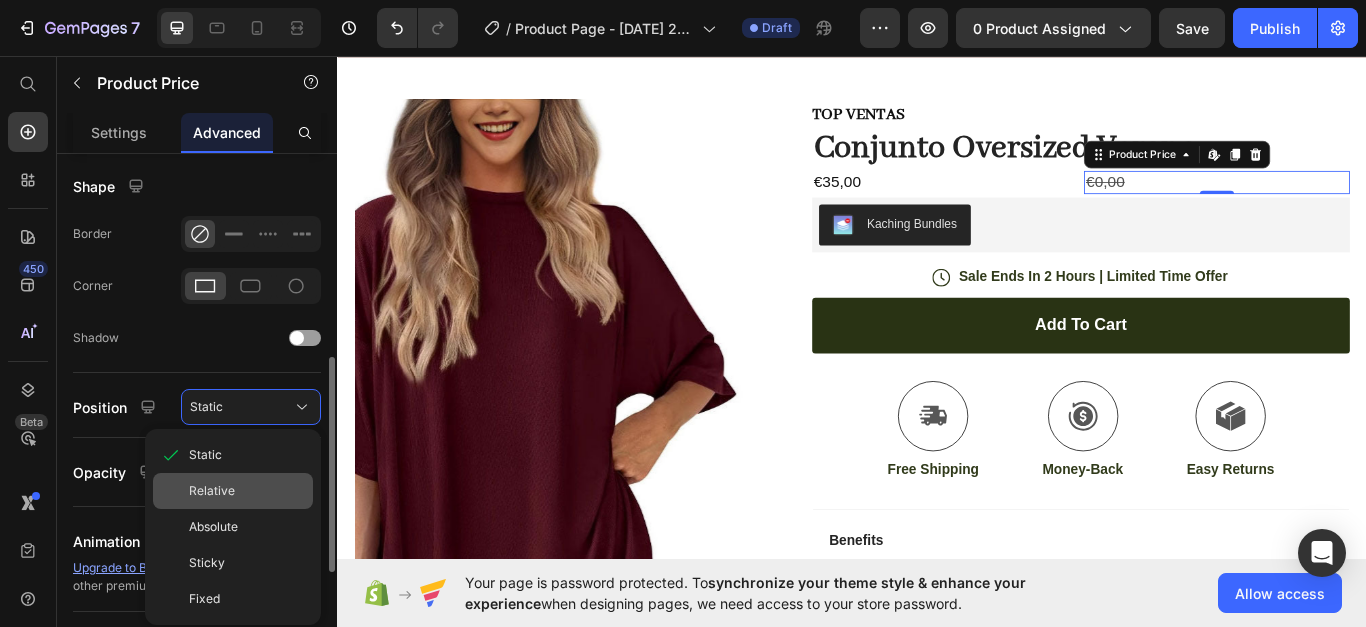click on "Relative" at bounding box center (247, 491) 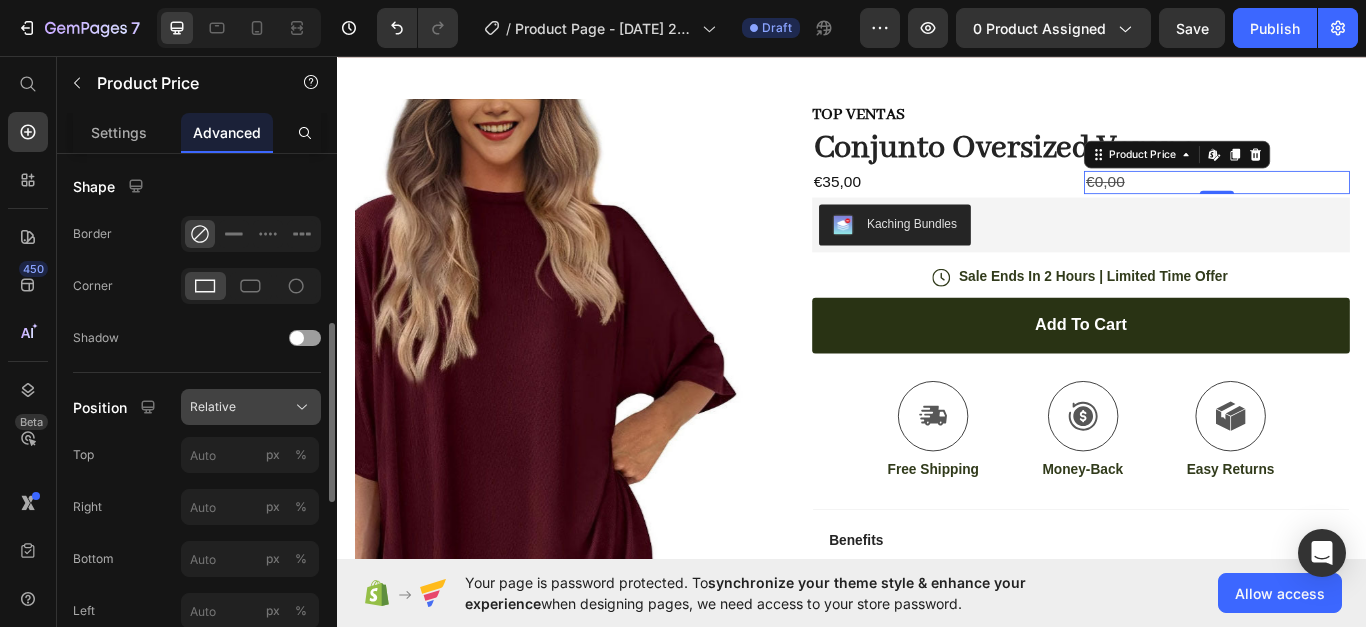 click on "Relative" 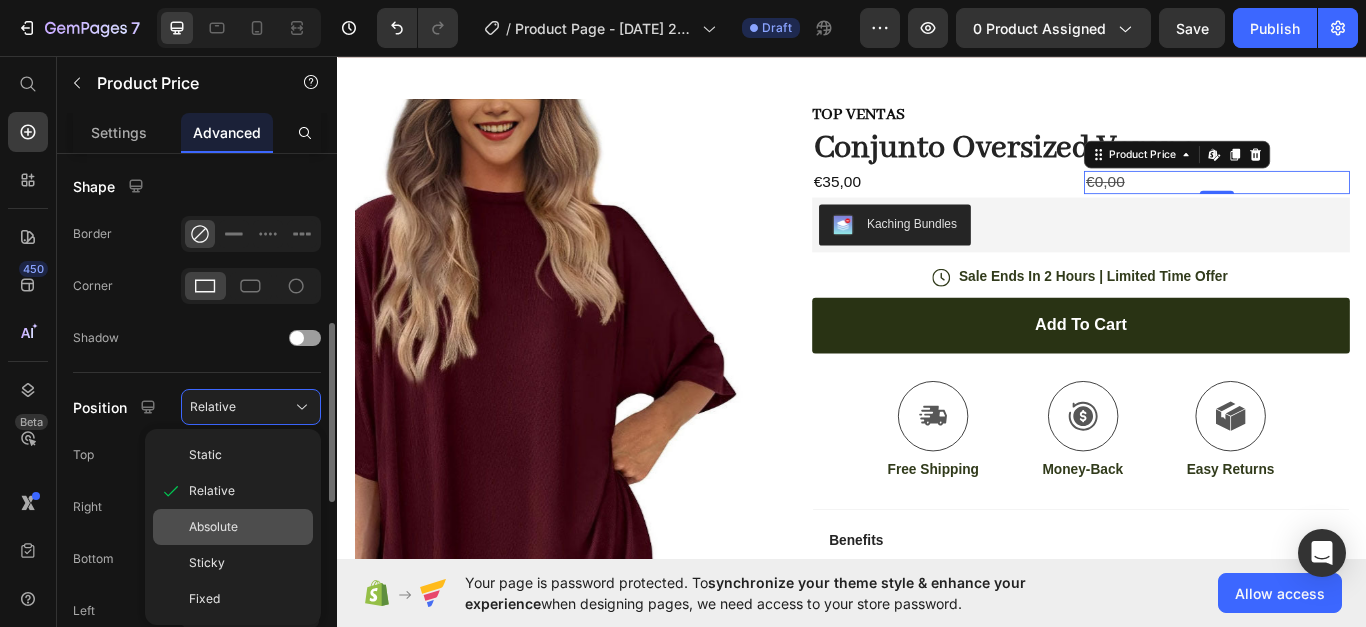 click on "Absolute" 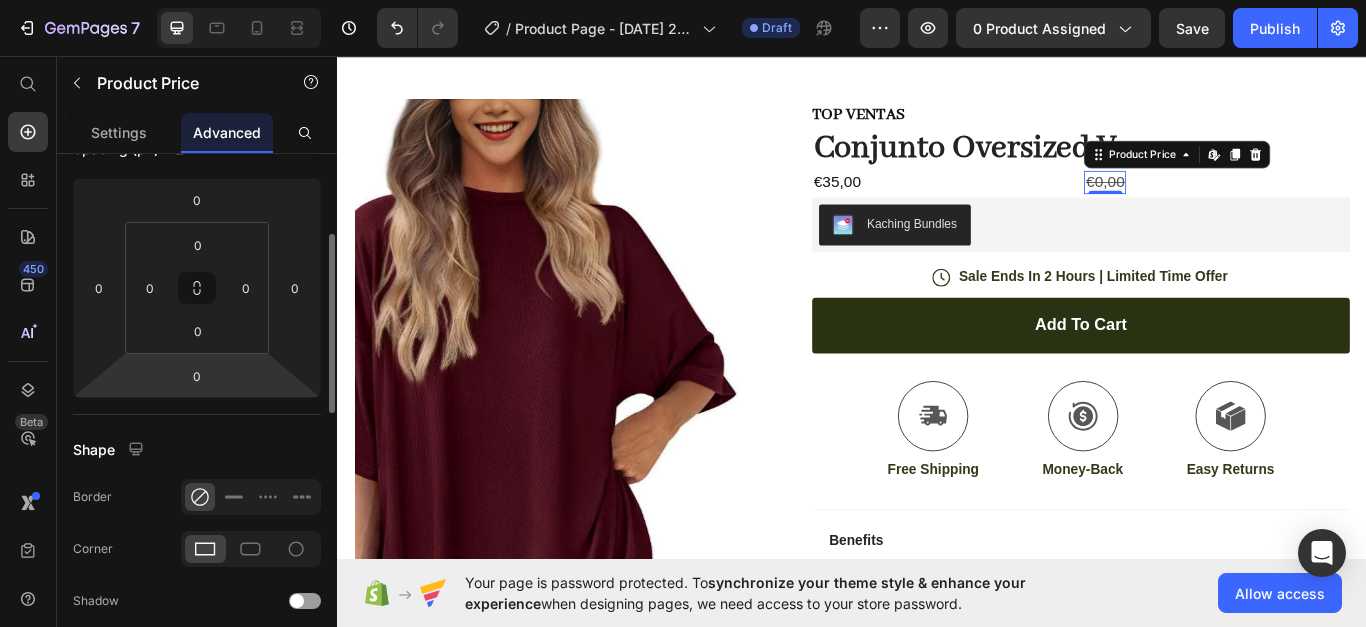 scroll, scrollTop: 137, scrollLeft: 0, axis: vertical 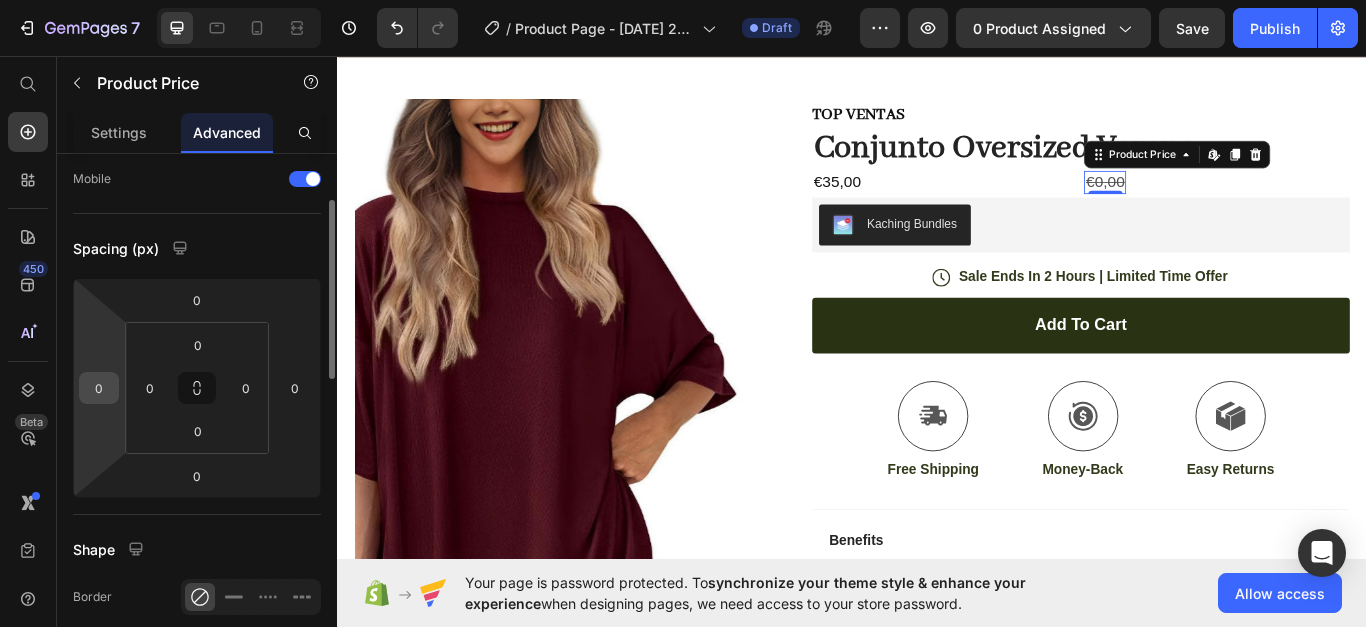 click on "0" at bounding box center [99, 388] 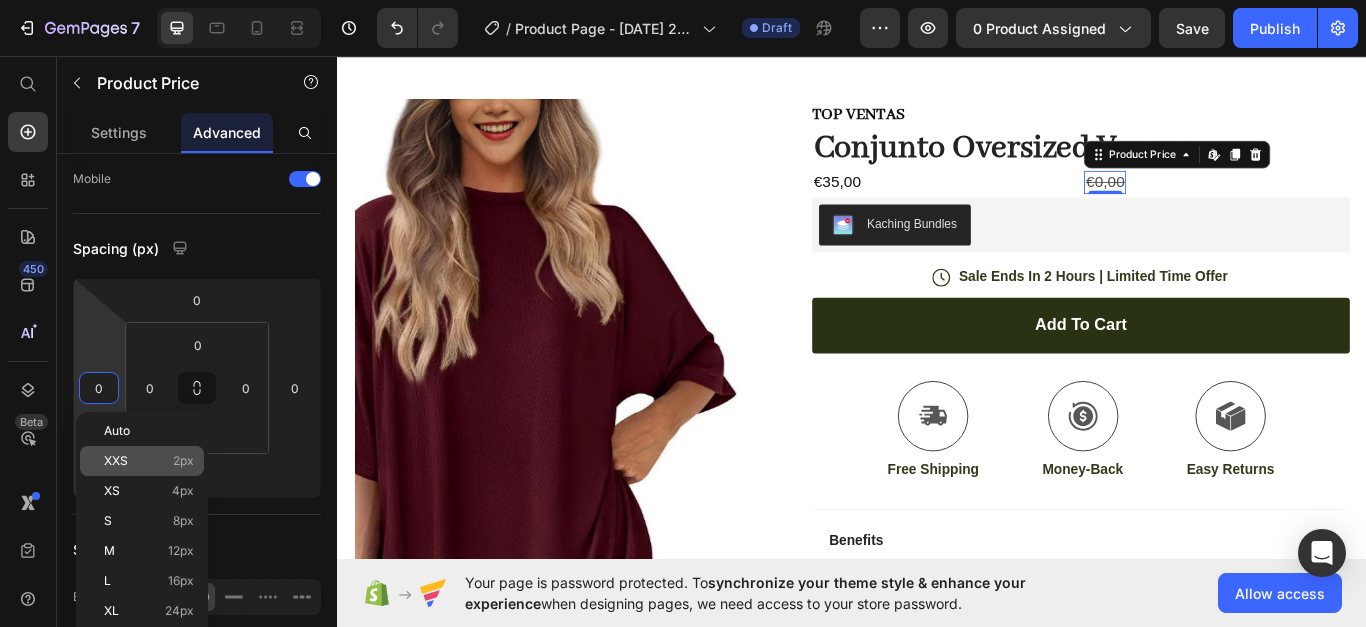 click on "XXS 2px" 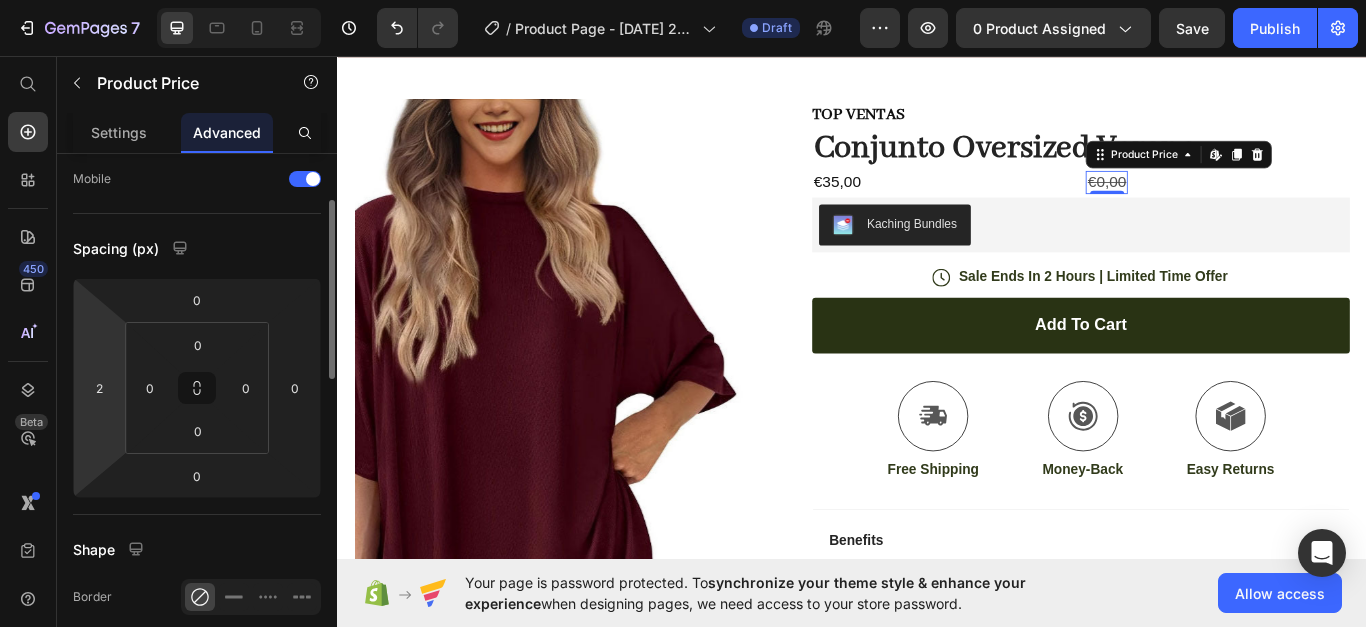 click on "7   /  Product Page - Jul 10, 23:38:13 Draft Preview 0 product assigned  Save   Publish  450 Beta Start with Sections Elements Hero Section Product Detail Brands Trusted Badges Guarantee Product Breakdown How to use Testimonials Compare Bundle FAQs Social Proof Brand Story Product List Collection Blog List Contact Sticky Add to Cart Custom Footer Browse Library 450 Layout
Row
Row
Row
Row Text
Heading
Text Block Button
Button
Button
Sticky Back to top Media
Image" at bounding box center (683, 0) 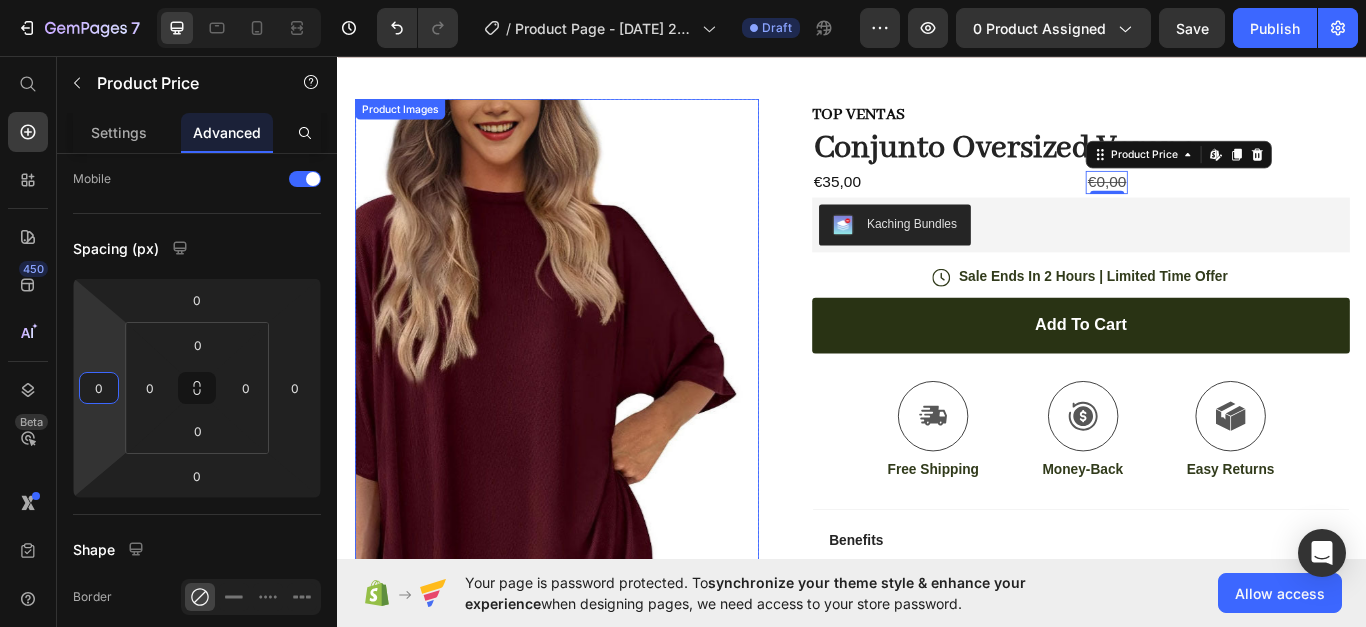 type on "0" 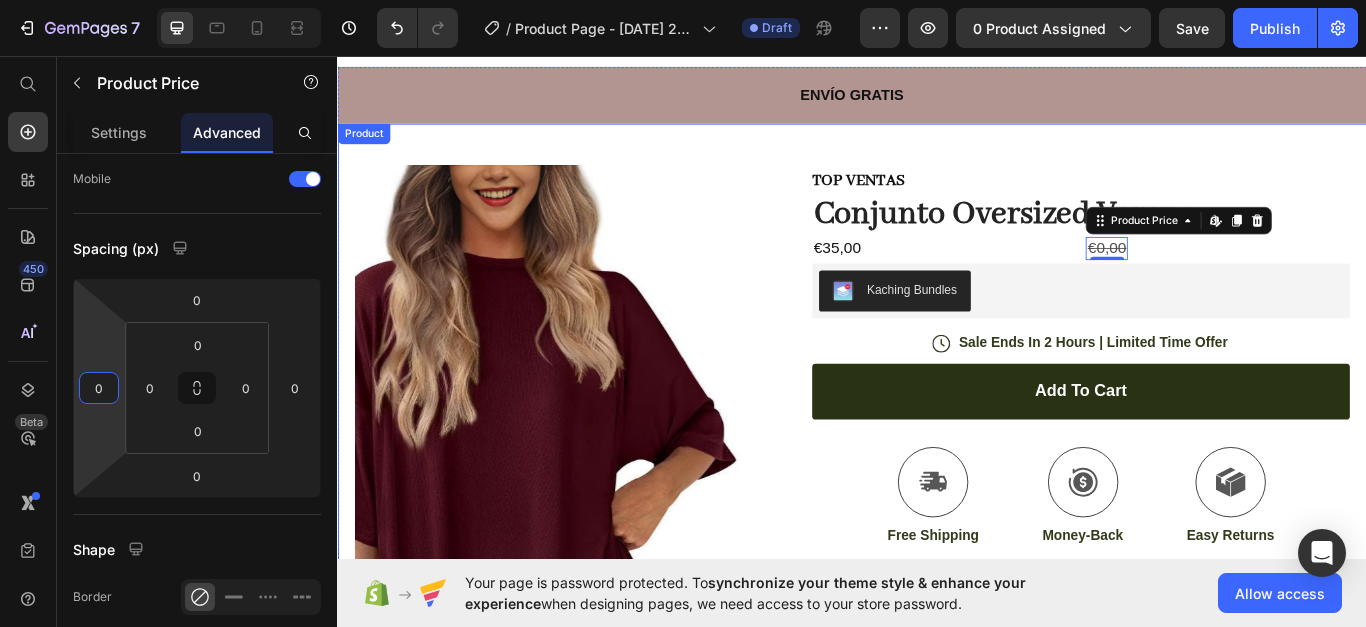 scroll, scrollTop: 0, scrollLeft: 0, axis: both 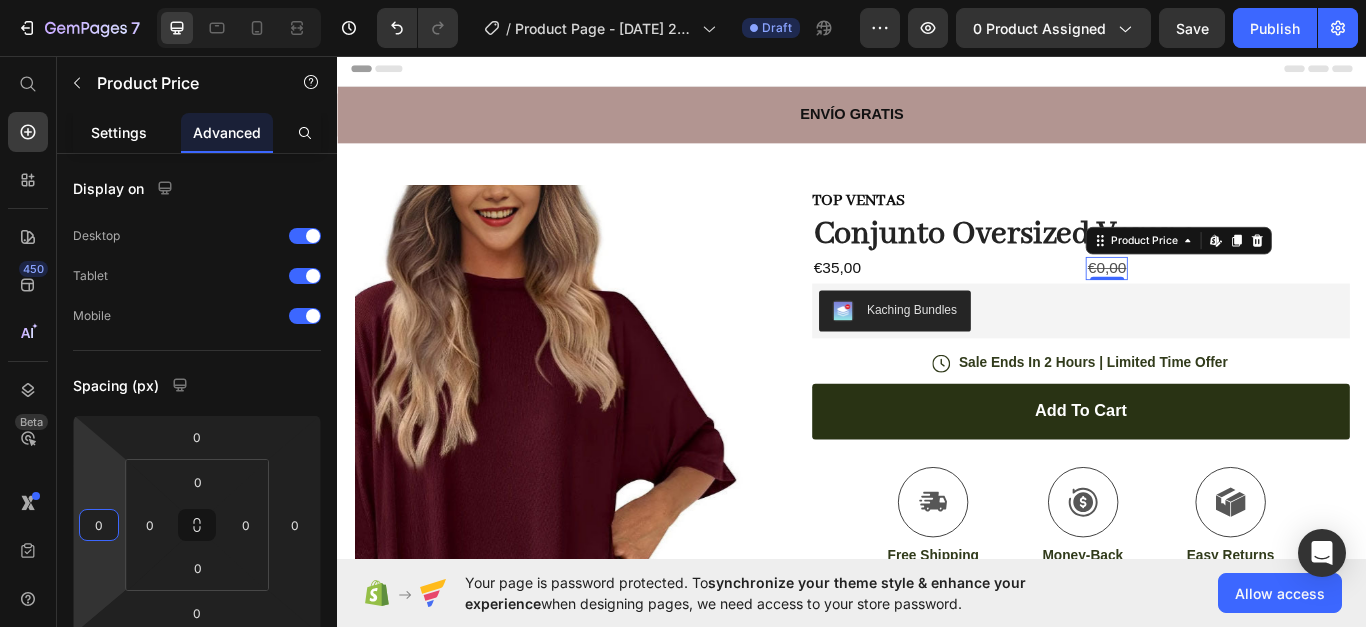 drag, startPoint x: 120, startPoint y: 128, endPoint x: 165, endPoint y: 164, distance: 57.628117 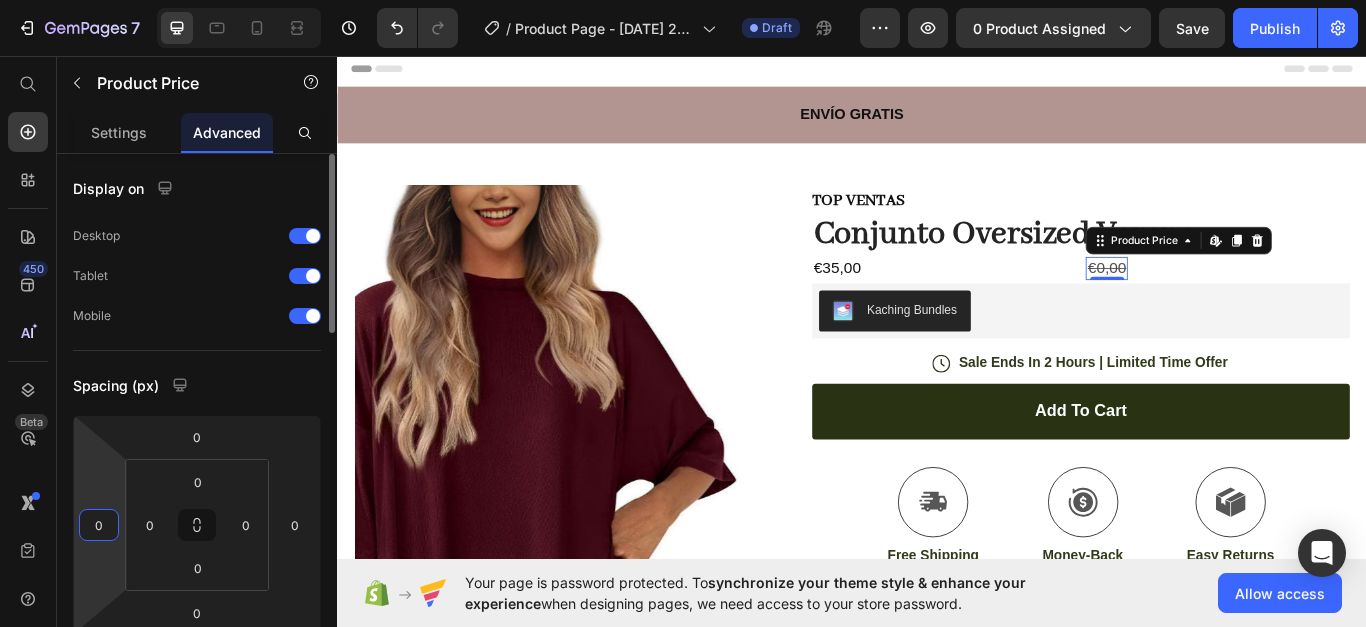 click on "Settings" at bounding box center [119, 132] 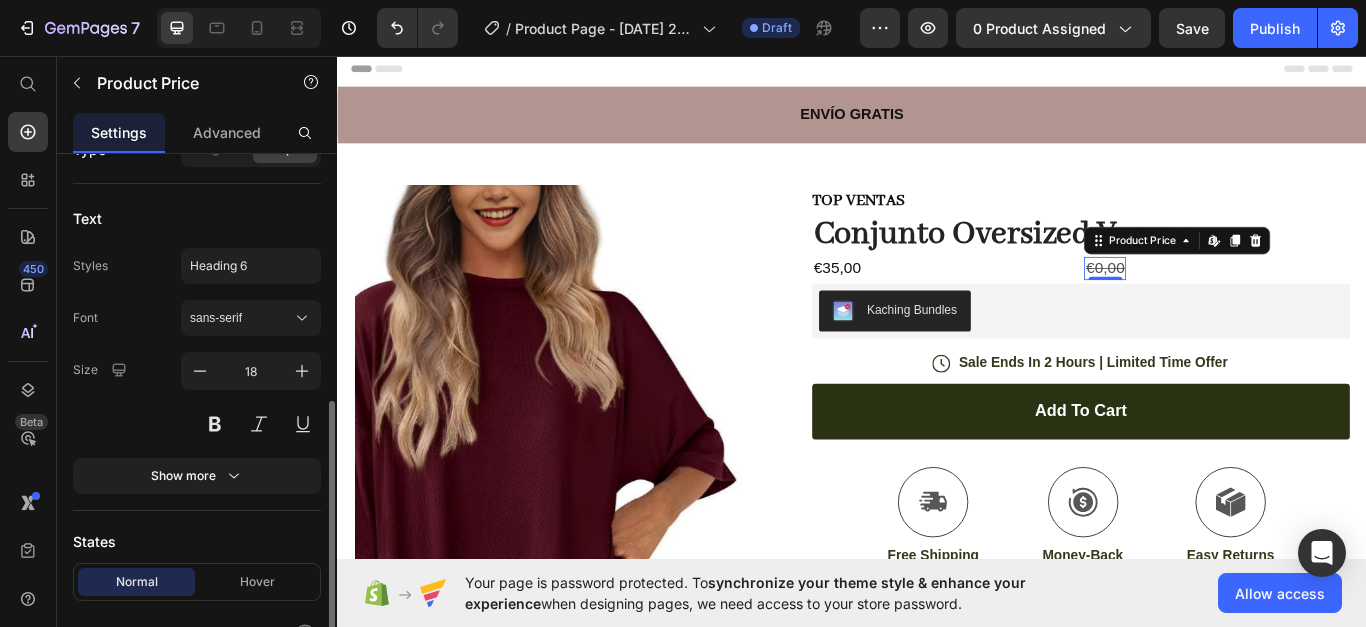 scroll, scrollTop: 300, scrollLeft: 0, axis: vertical 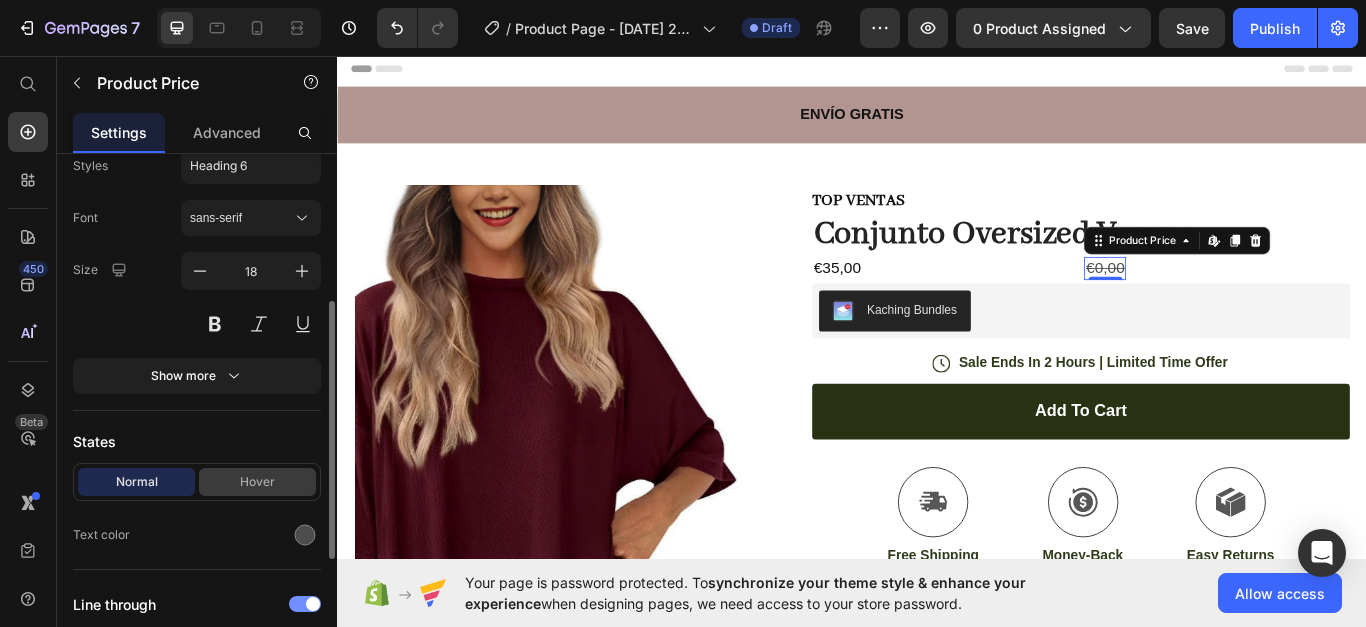 click on "Hover" at bounding box center [257, 482] 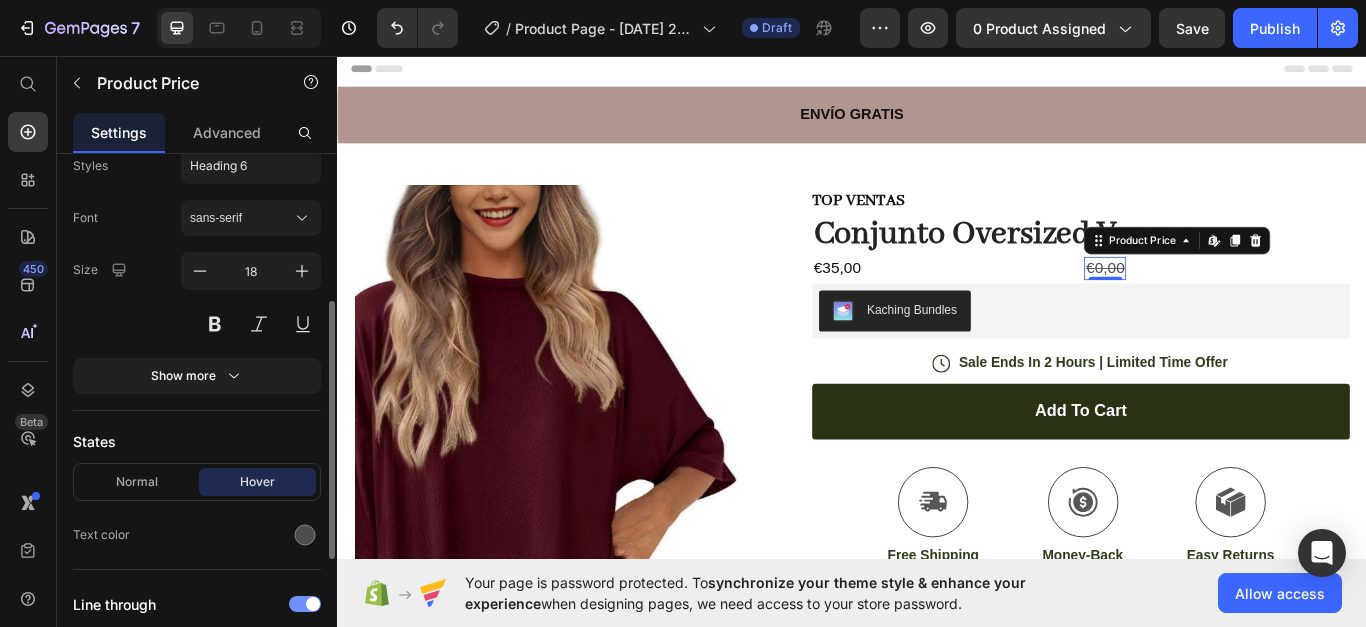 scroll, scrollTop: 500, scrollLeft: 0, axis: vertical 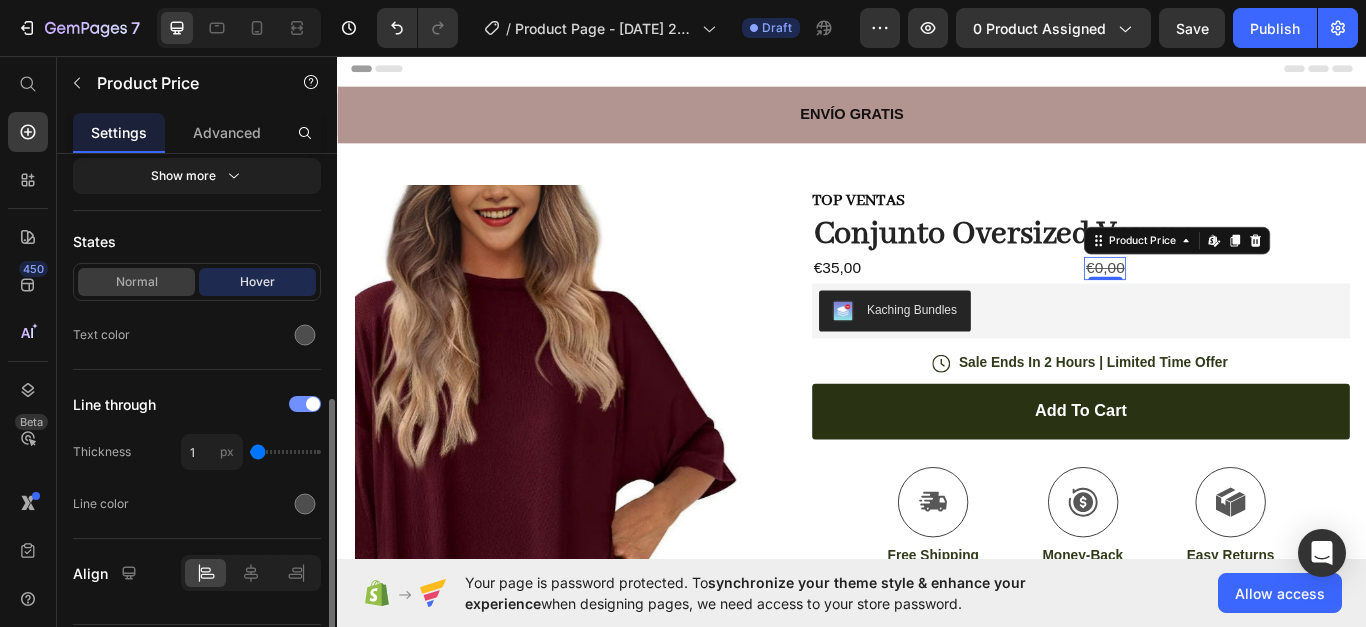 click on "Normal" at bounding box center [136, 282] 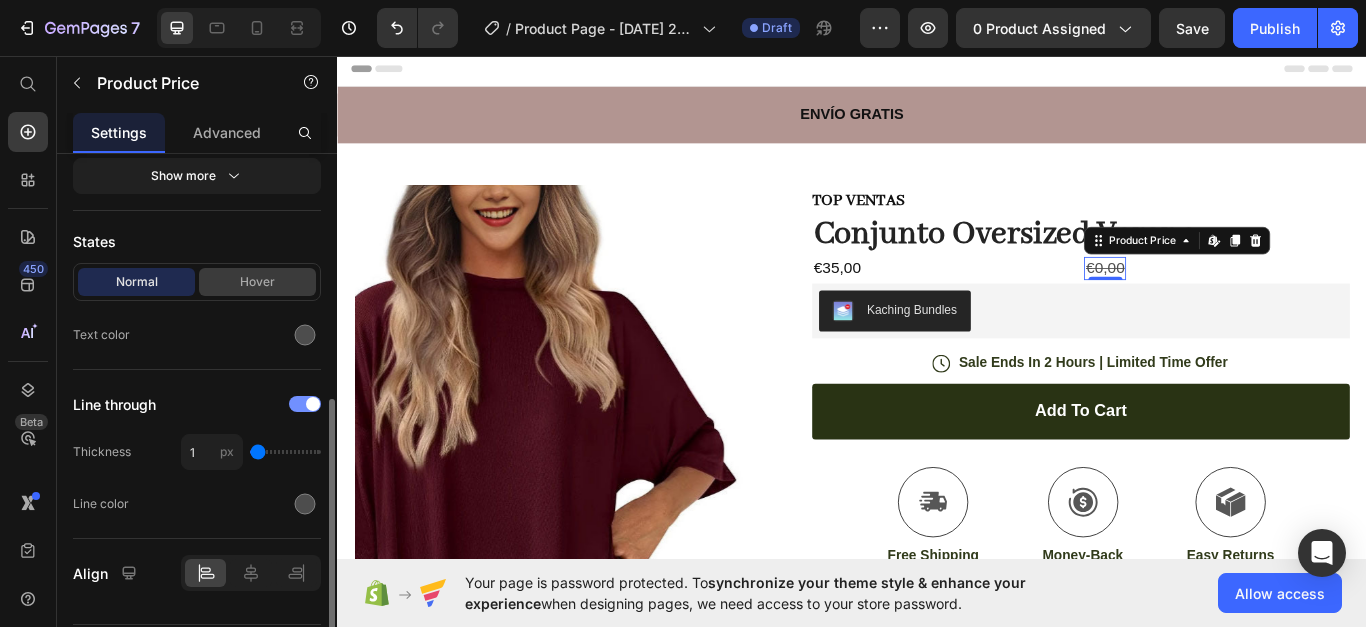 click on "Hover" at bounding box center [257, 282] 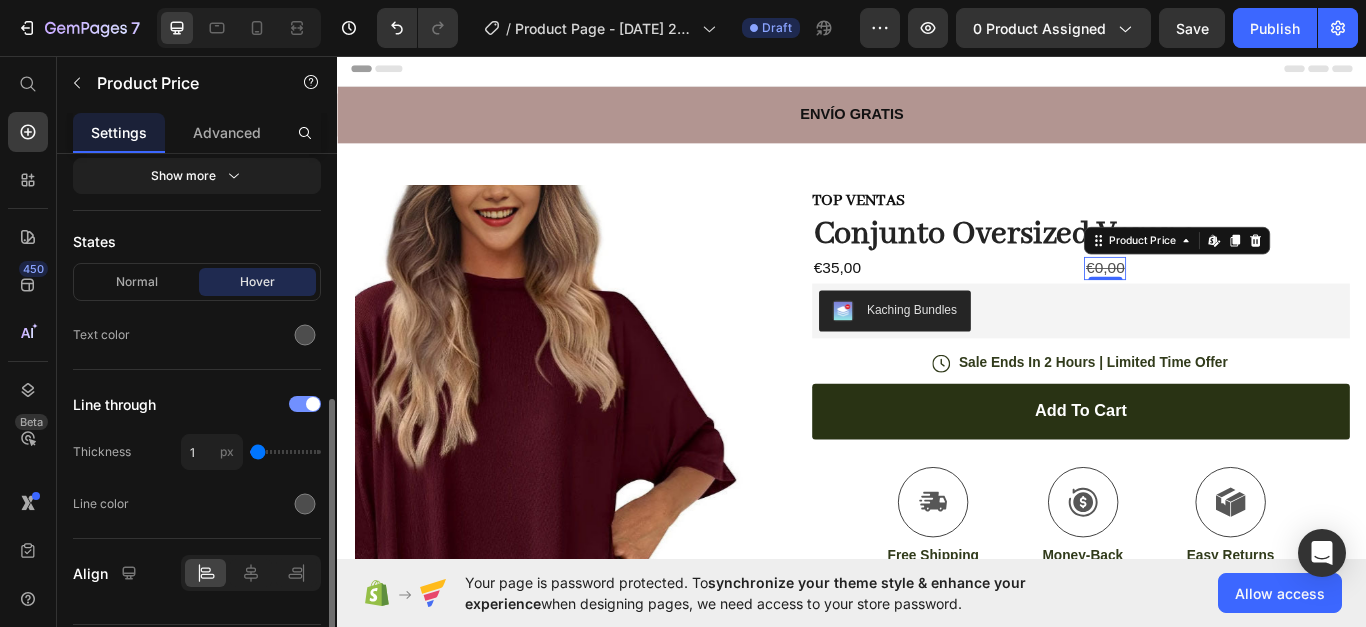 scroll, scrollTop: 300, scrollLeft: 0, axis: vertical 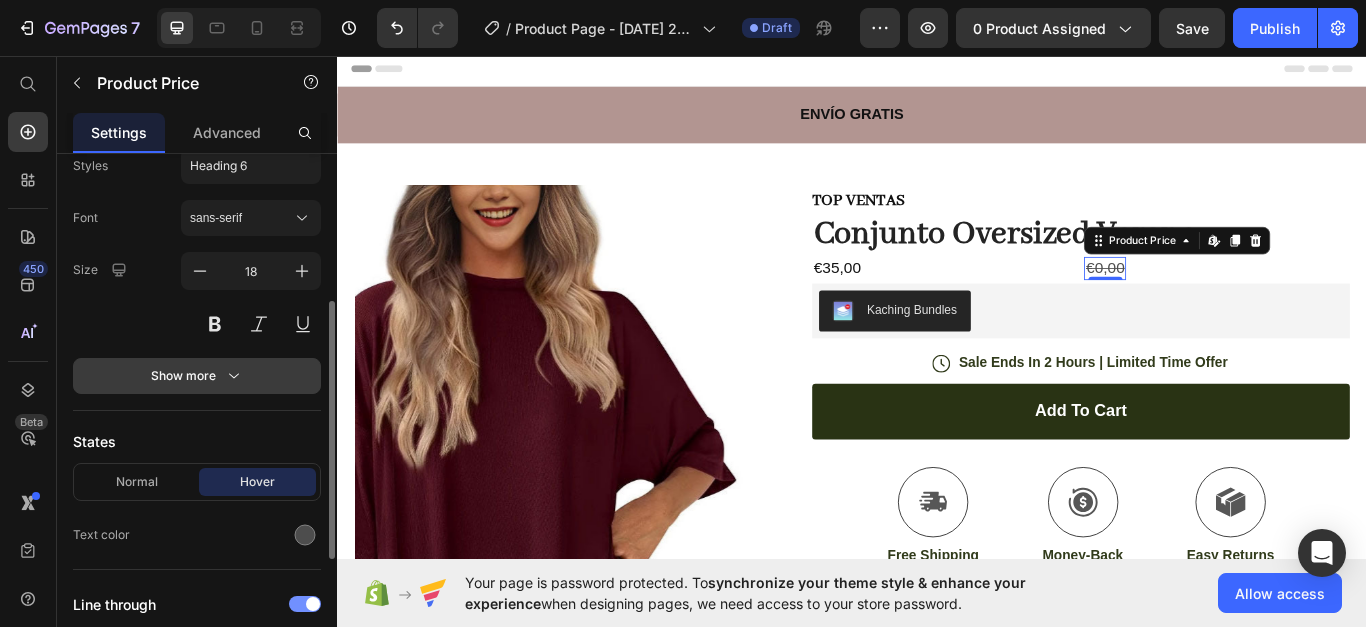 click 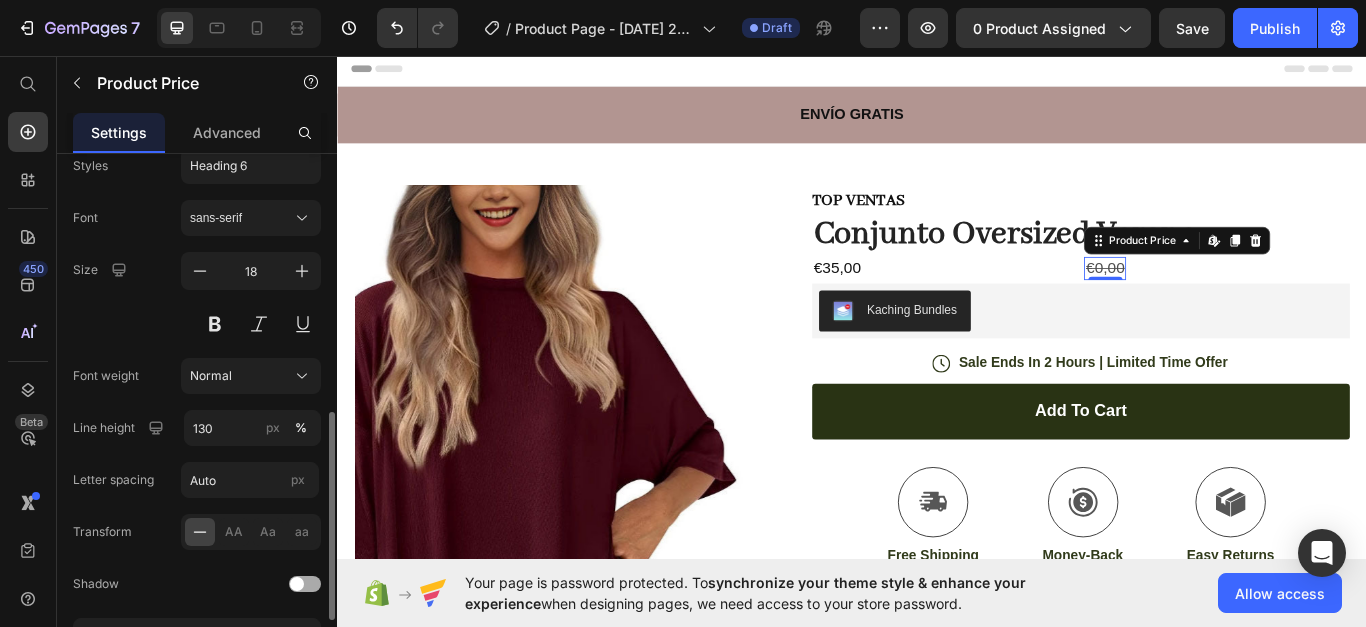 scroll, scrollTop: 400, scrollLeft: 0, axis: vertical 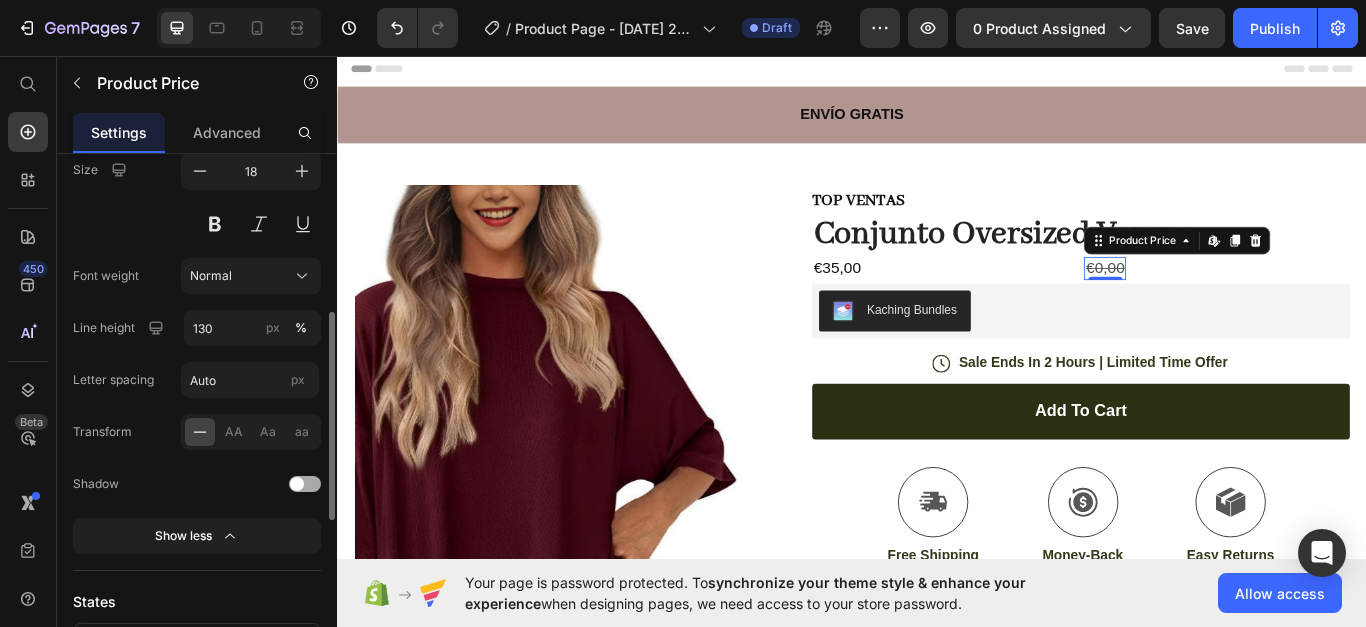 type 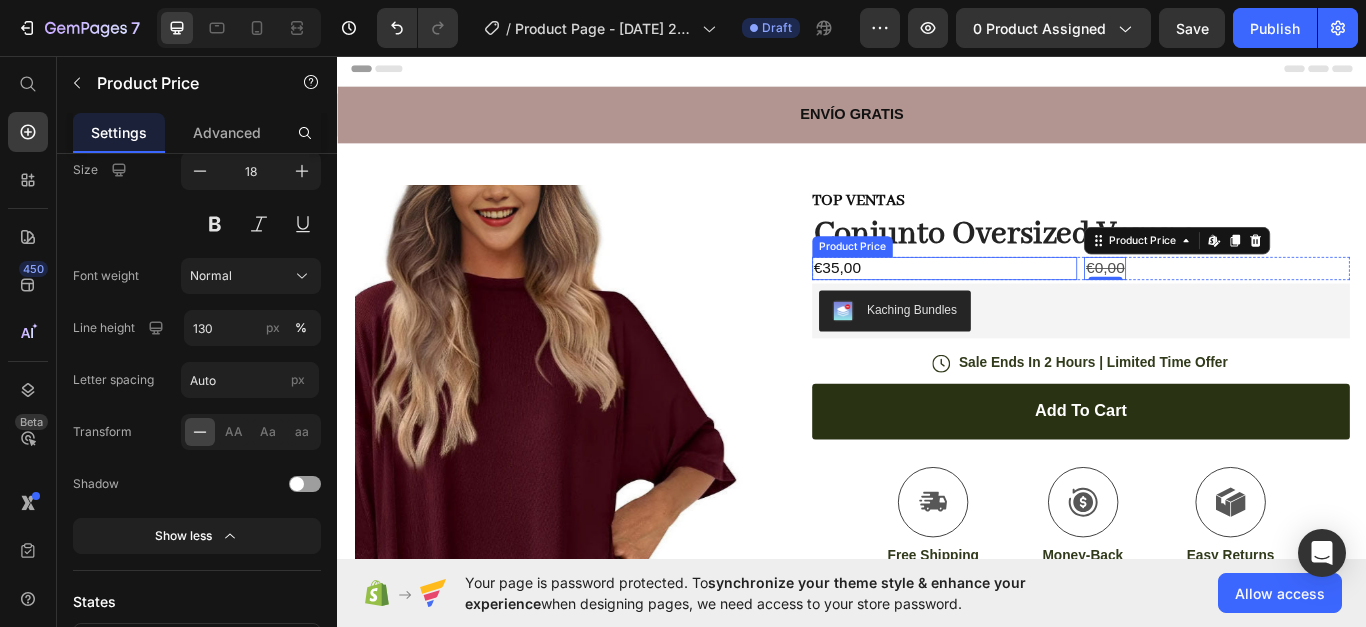 click on "€35,00" at bounding box center (1045, 303) 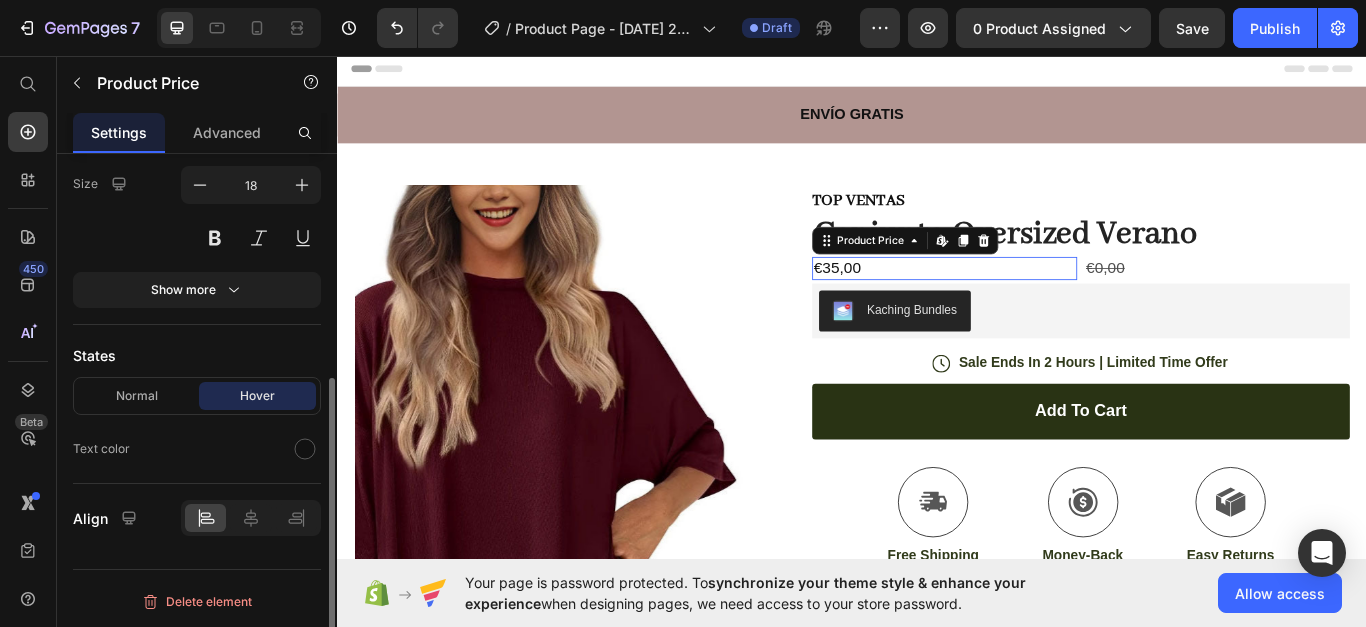 scroll, scrollTop: 386, scrollLeft: 0, axis: vertical 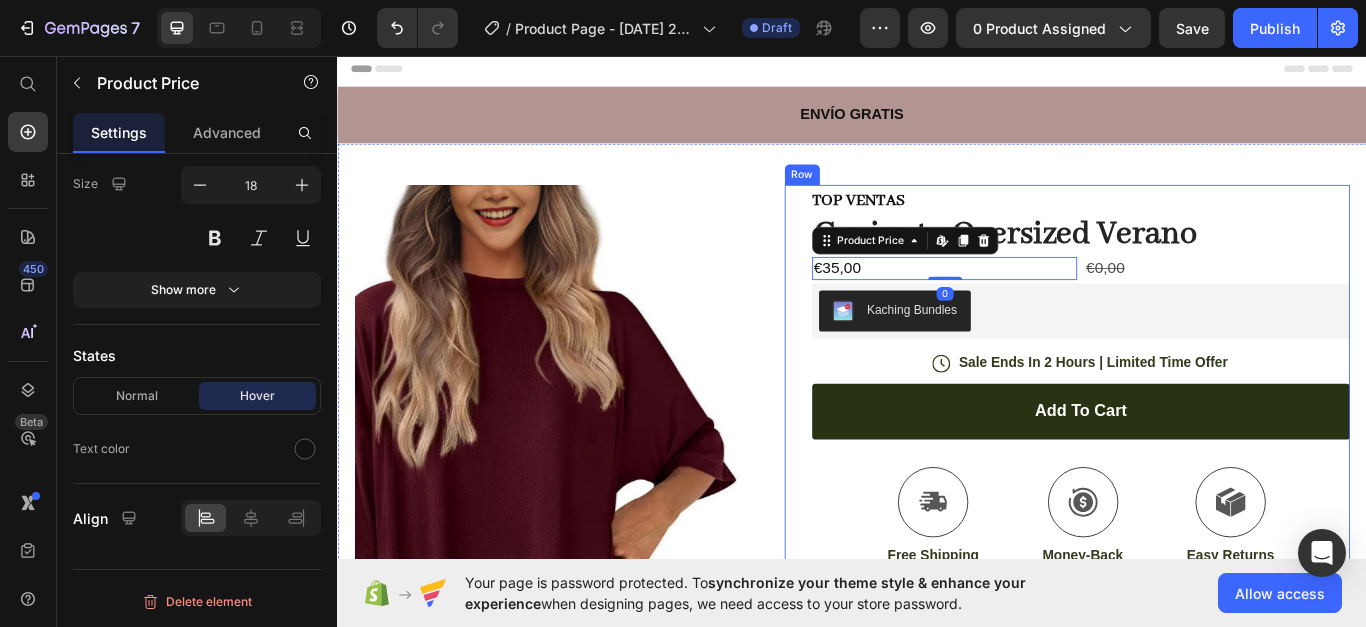 click on "TOP VENTAS Text Block Conjunto Oversized Verano Product Title Row €35,00 Product Price   Edit content in Shopify 0 €0,00 Product Price Row Kaching Bundles Kaching Bundles
Icon Sale Ends In 2 Hours | Limited Time Offer Text Block Row add to cart Add to Cart
Icon Free Shipping Text Block
Icon Money-Back Text Block
Icon Easy Returns Text Block Row Image Icon Icon Icon Icon Icon Icon List “This skin cream is a game-changer! It has transformed my dry, lackluster skin into a hydrated and radiant complexion. I love how it absorbs quickly and leaves no greasy residue. Highly recommend” Text Block
Icon Hannah N. (Houston, USA) Text Block Row Row
Benefits
Ingredients
How to use Accordion Image Image Image Image Image Carousel" at bounding box center (1203, 572) 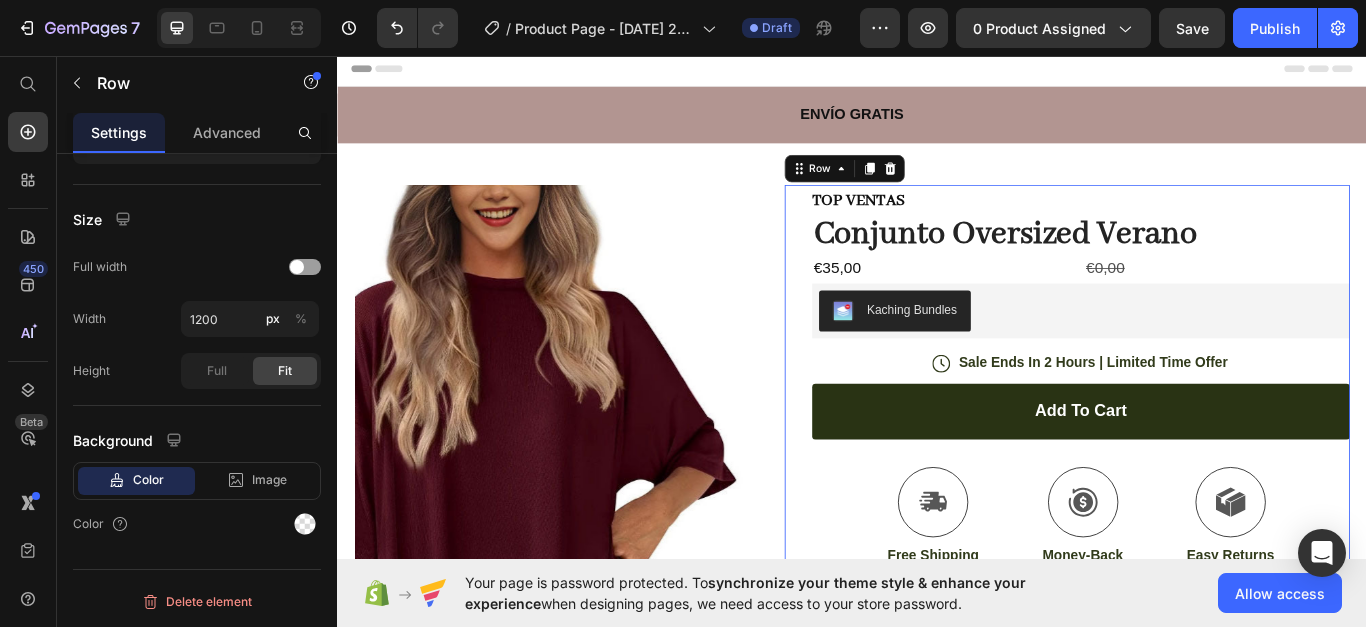scroll, scrollTop: 0, scrollLeft: 0, axis: both 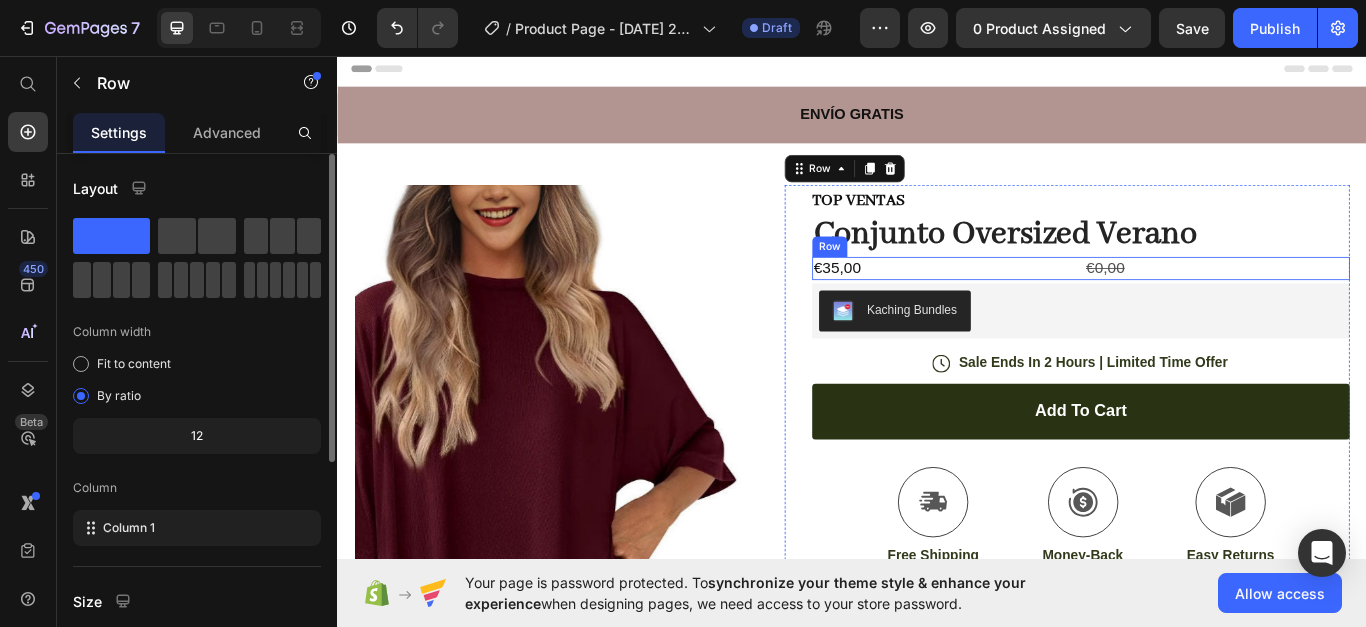 click on "€0,00 Product Price" at bounding box center [1362, 303] 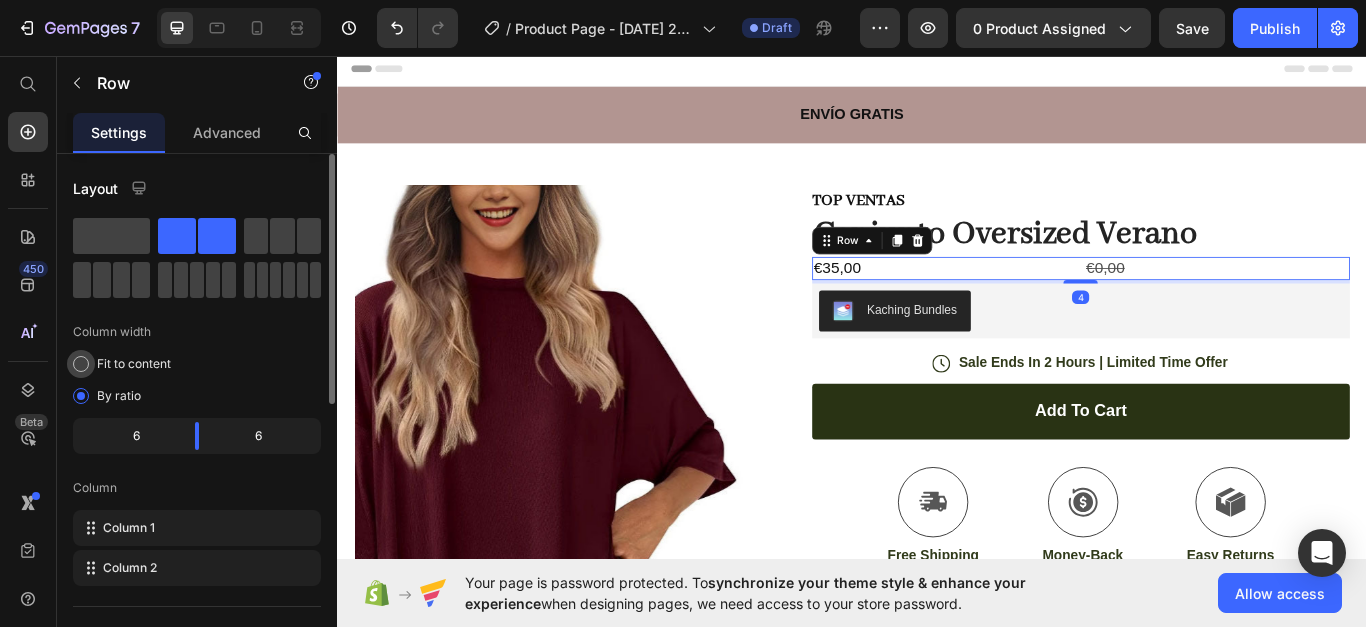 click on "Fit to content" at bounding box center (134, 364) 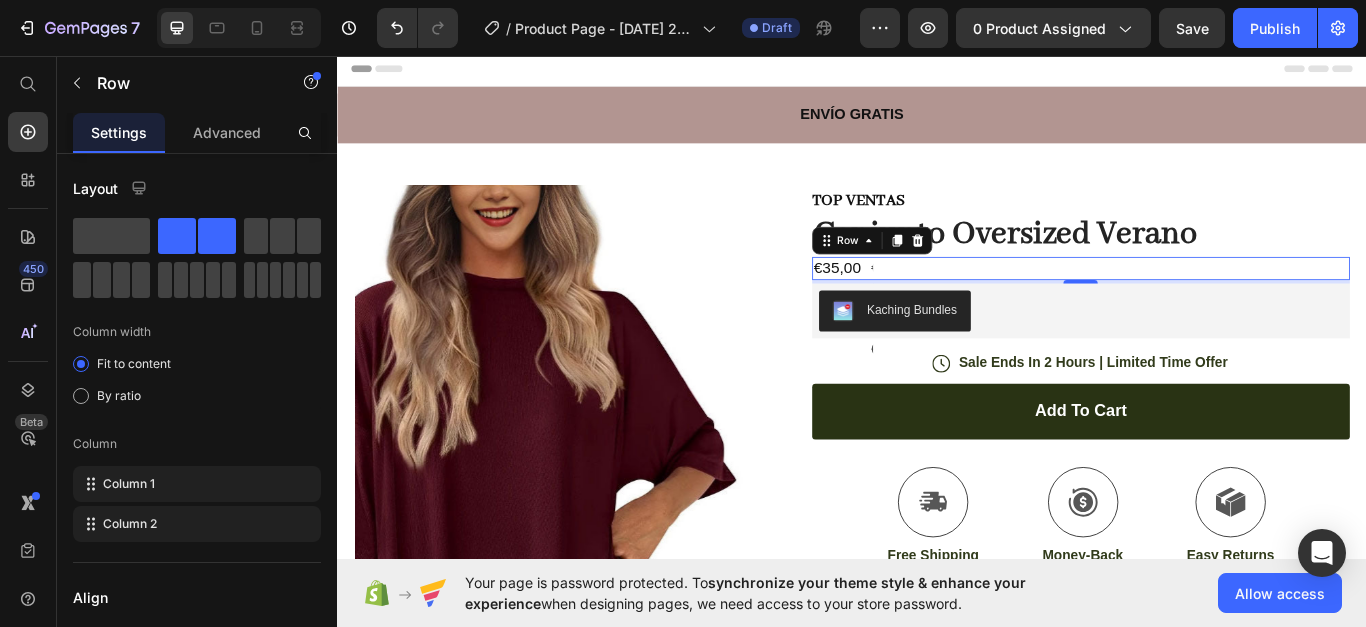 click on "€35,00 Product Price €0,00 Product Price Row   4" at bounding box center (1203, 303) 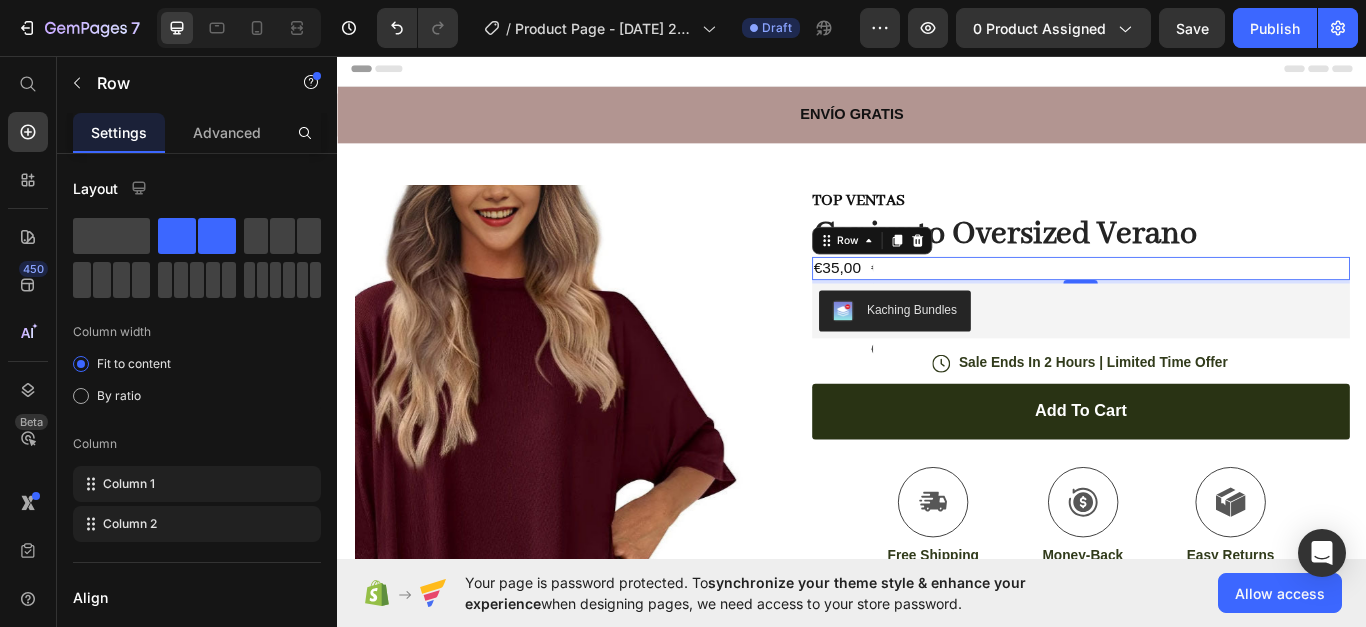 click on "€35,00 Product Price €0,00 Product Price Row   4" at bounding box center (1203, 303) 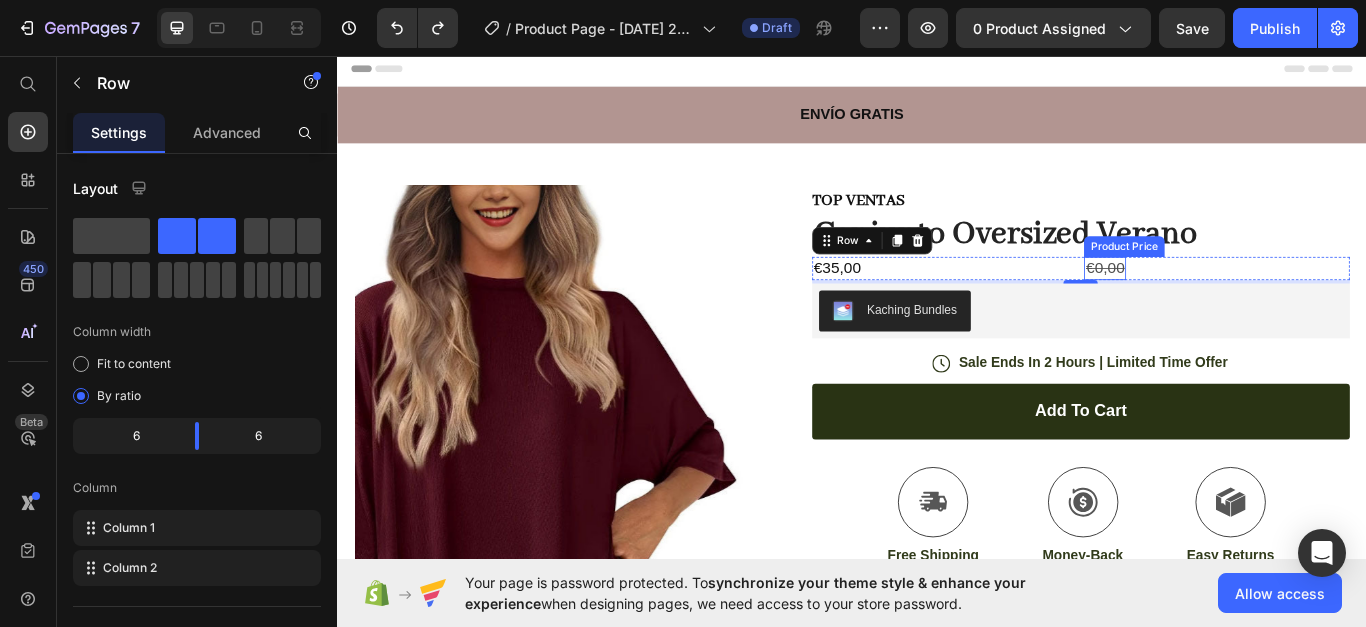 click on "€0,00" at bounding box center (1231, 303) 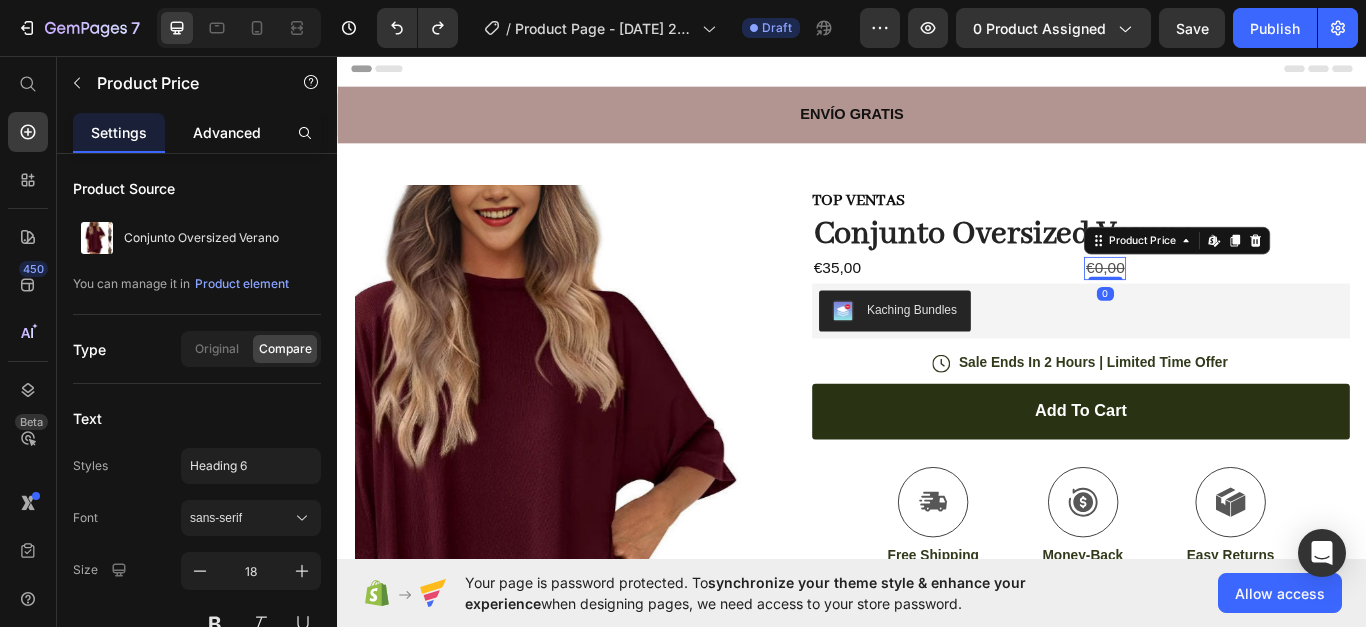 click on "Advanced" at bounding box center (227, 132) 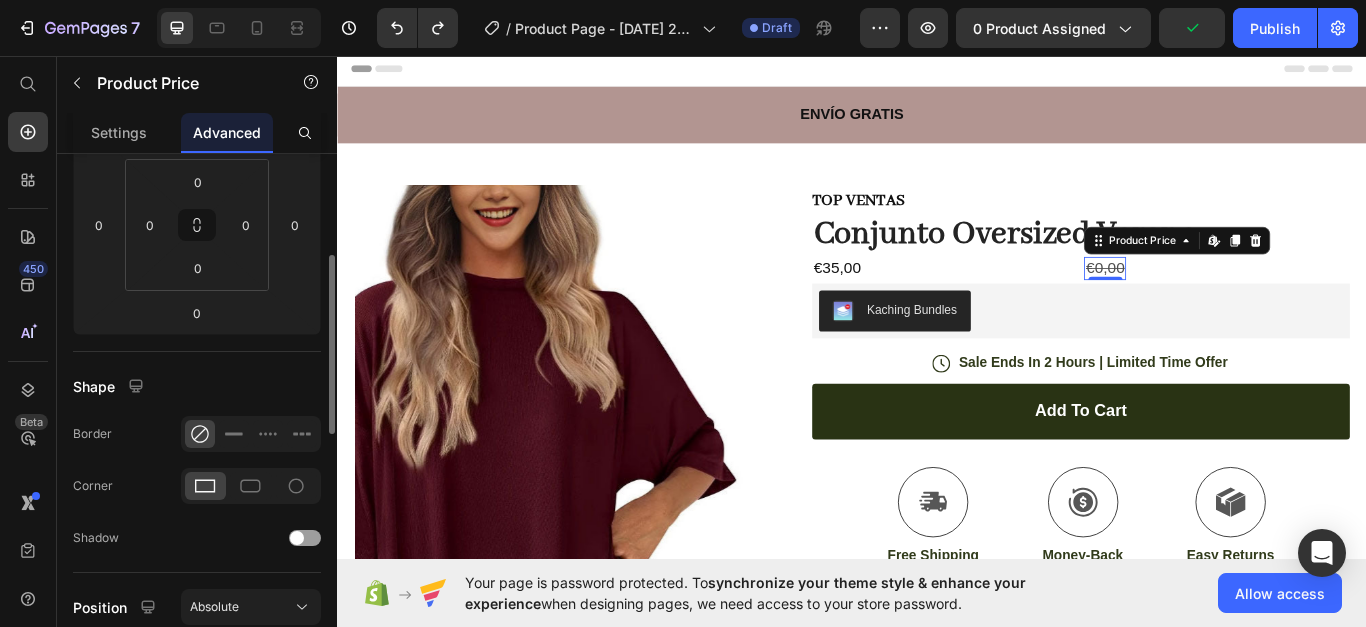scroll, scrollTop: 400, scrollLeft: 0, axis: vertical 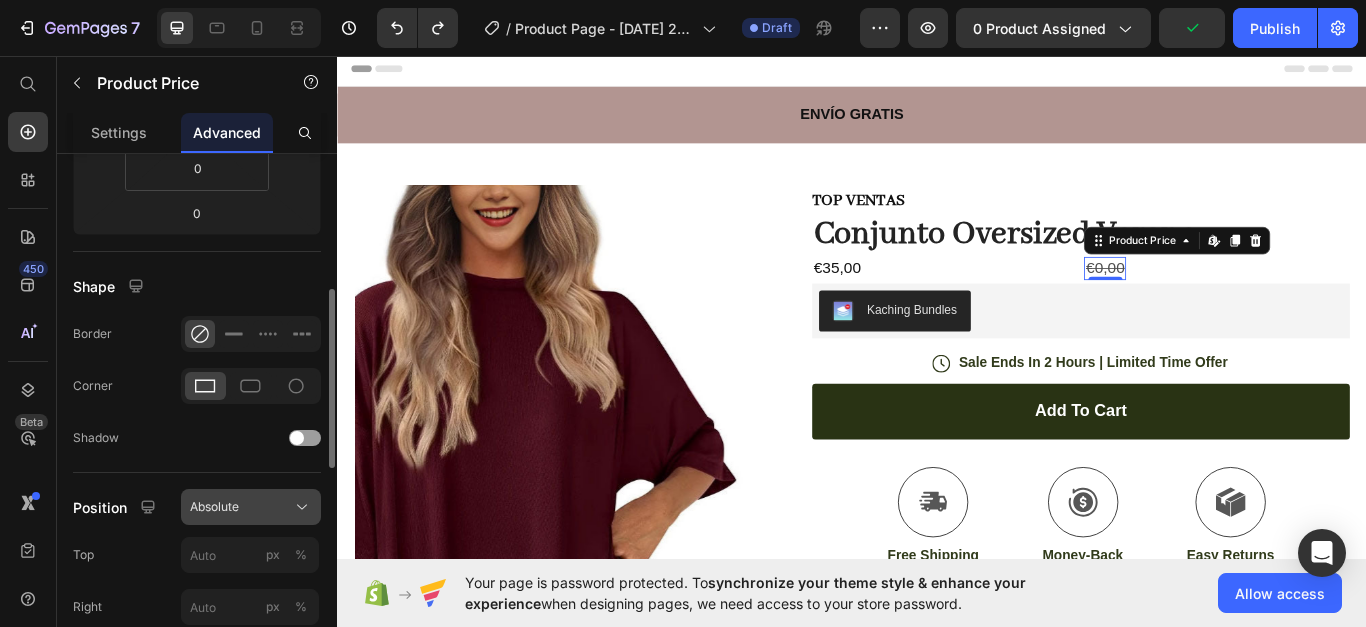click on "Absolute" at bounding box center [214, 507] 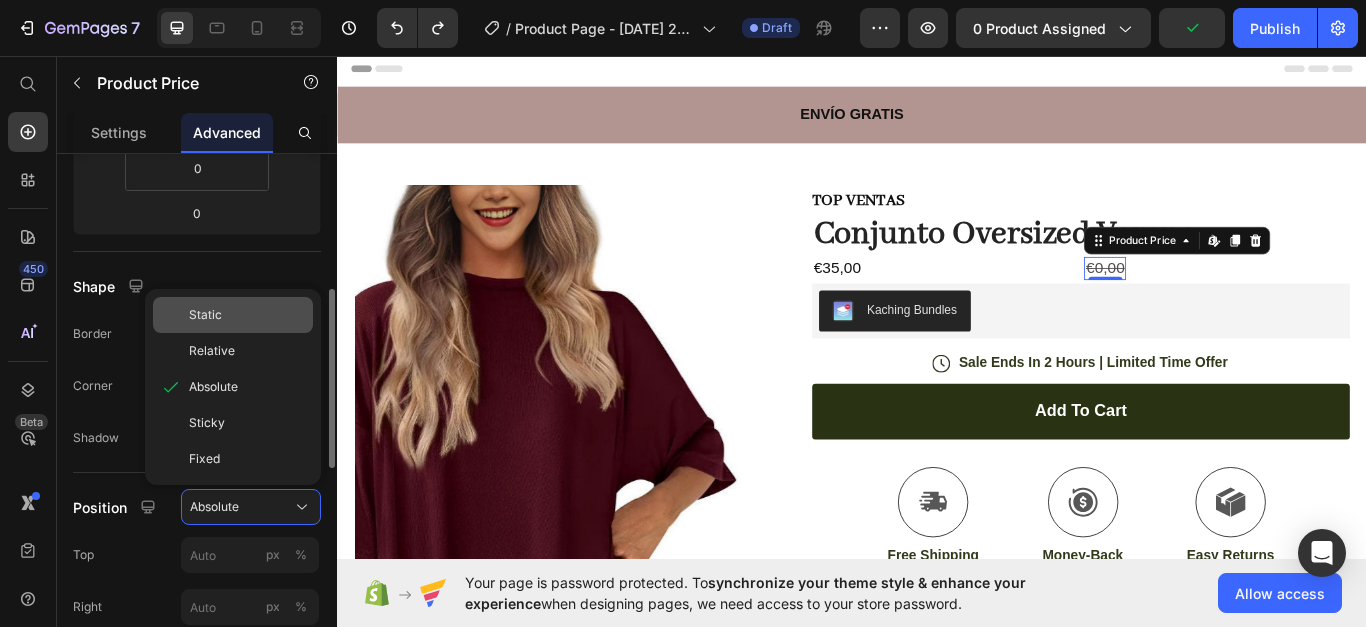click on "Static" 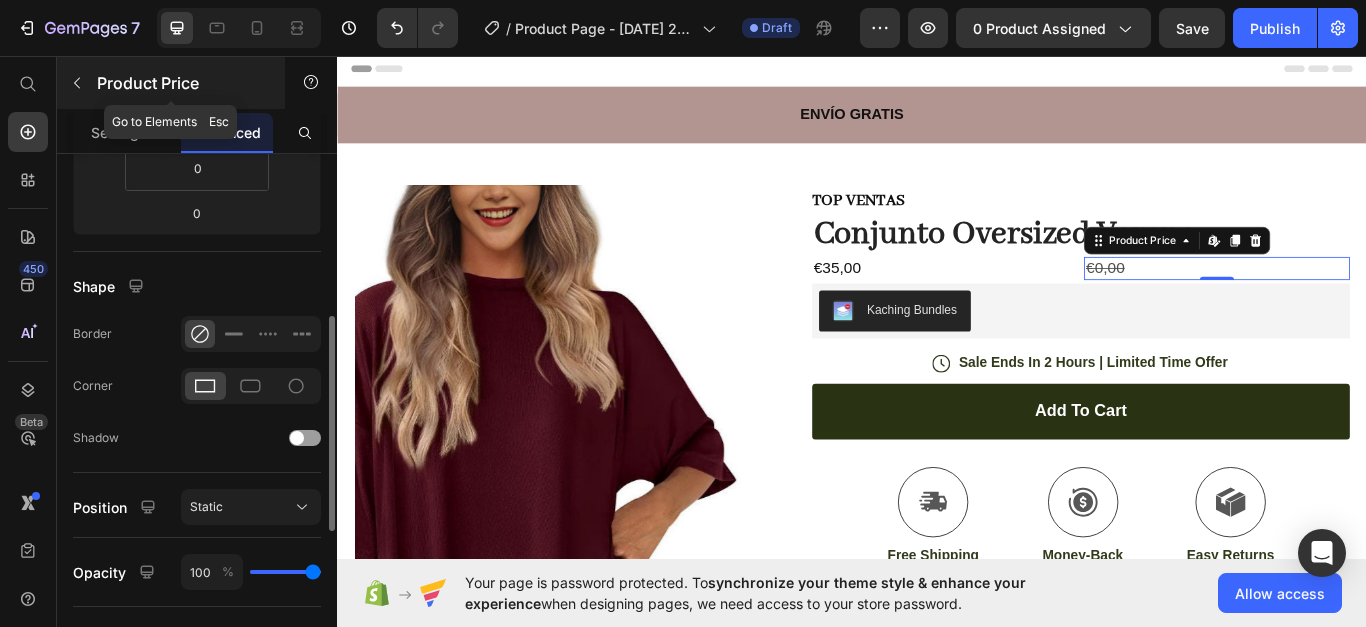 click 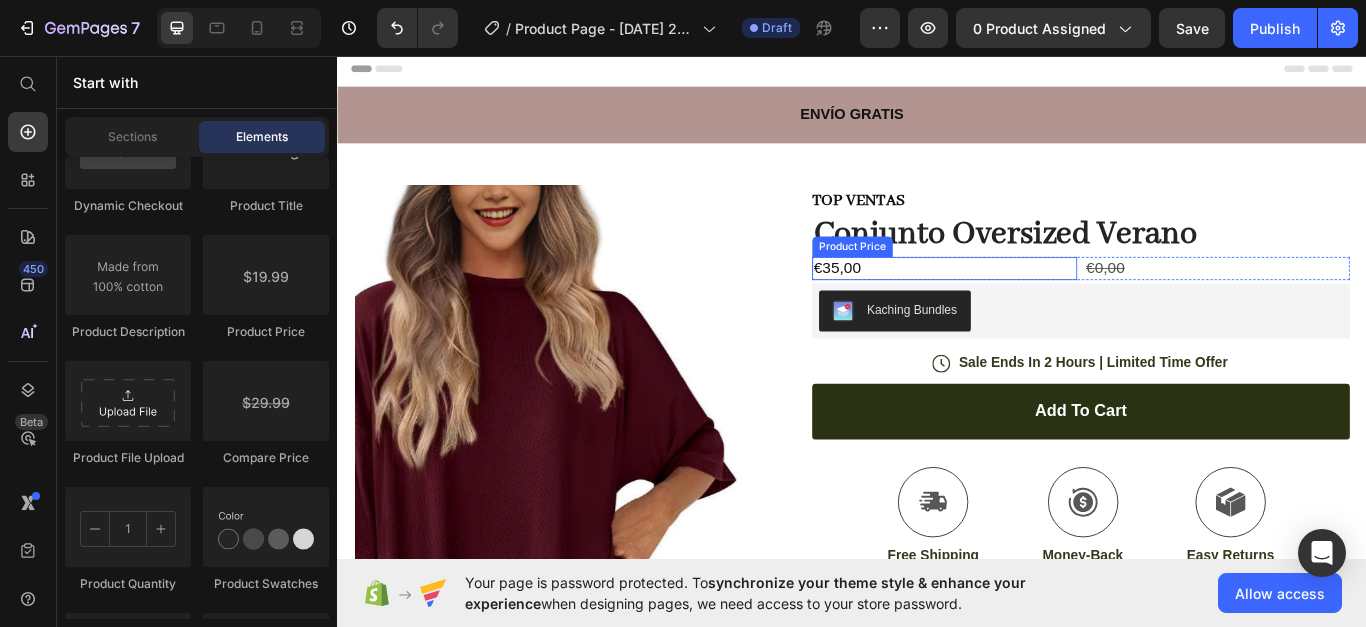 click on "€35,00" at bounding box center (1045, 303) 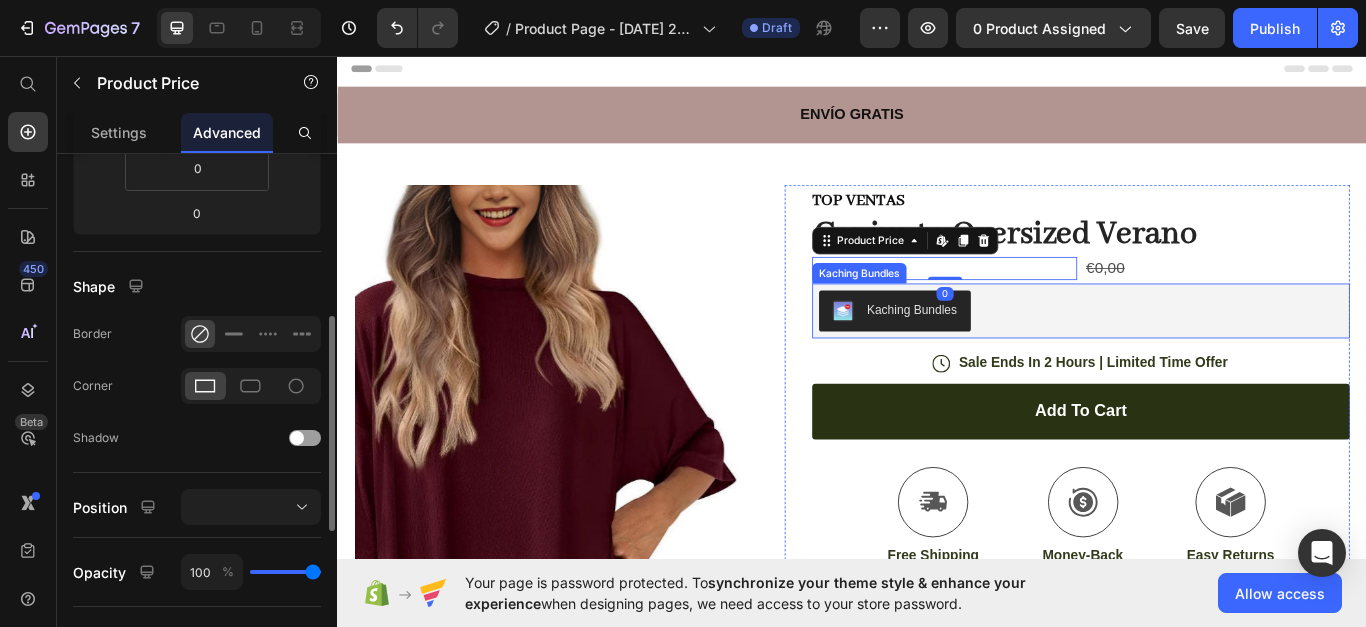 click on "Kaching Bundles" at bounding box center (1203, 353) 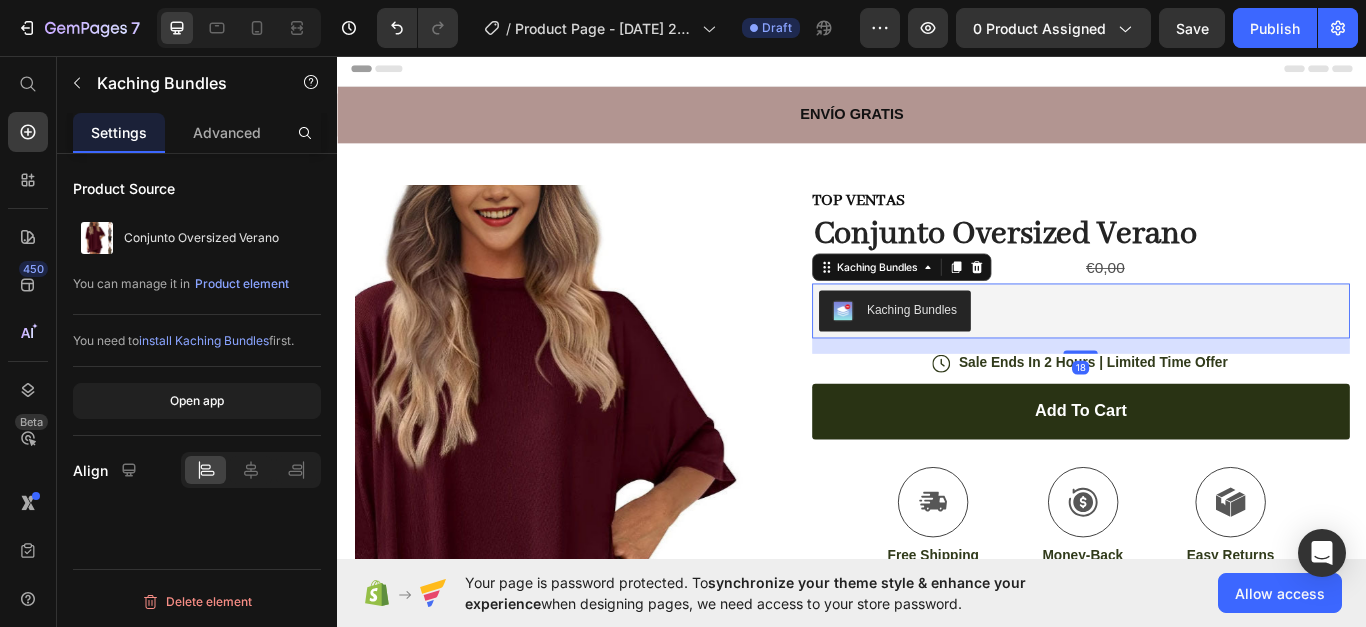 scroll, scrollTop: 0, scrollLeft: 0, axis: both 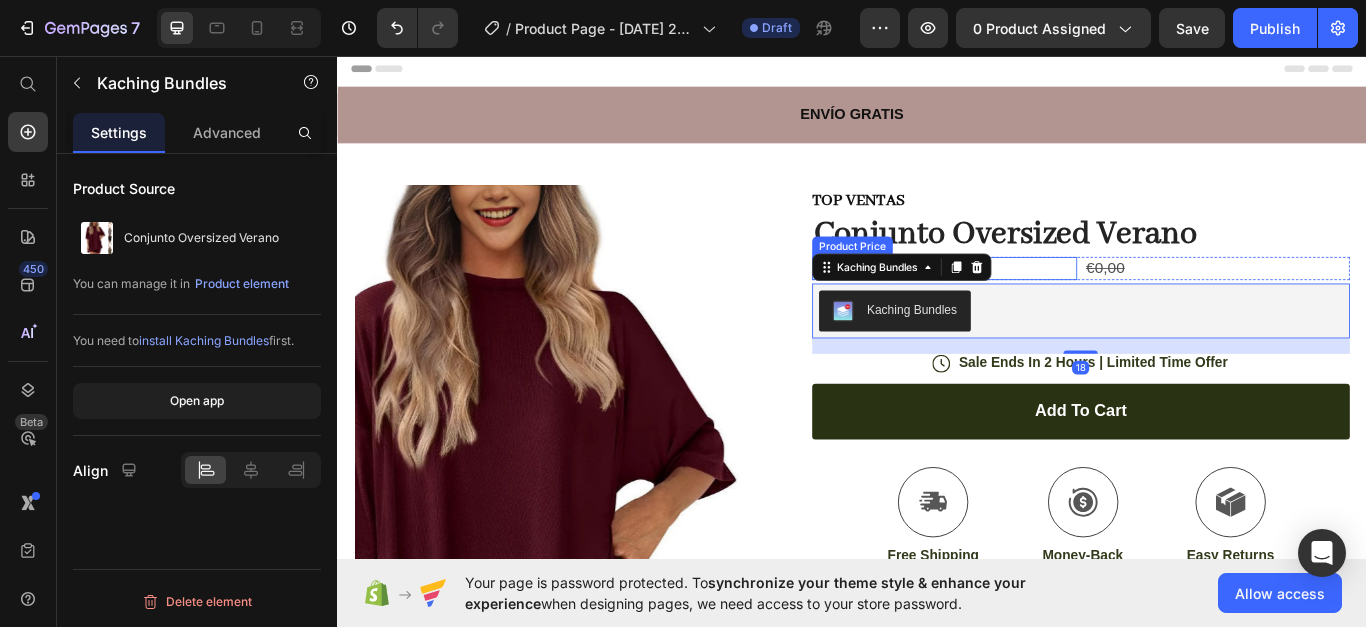 click on "€35,00" at bounding box center (1045, 303) 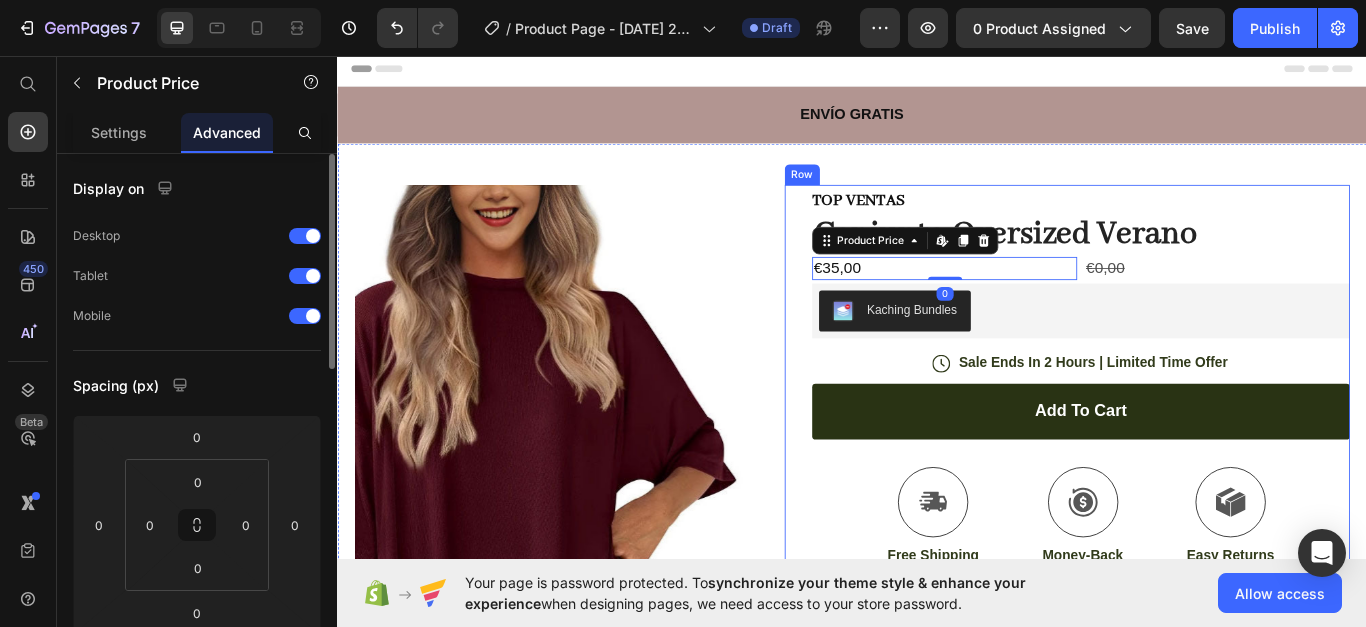 click on "TOP VENTAS Text Block Conjunto Oversized Verano Product Title Row €35,00 Product Price   Edit content in Shopify 0 €0,00 Product Price Row Kaching Bundles Kaching Bundles
Icon Sale Ends In 2 Hours | Limited Time Offer Text Block Row add to cart Add to Cart
Icon Free Shipping Text Block
Icon Money-Back Text Block
Icon Easy Returns Text Block Row Image Icon Icon Icon Icon Icon Icon List “This skin cream is a game-changer! It has transformed my dry, lackluster skin into a hydrated and radiant complexion. I love how it absorbs quickly and leaves no greasy residue. Highly recommend” Text Block
Icon Hannah N. (Houston, USA) Text Block Row Row
Benefits
Ingredients
How to use Accordion Image Image Image Image Image Carousel" at bounding box center (1203, 572) 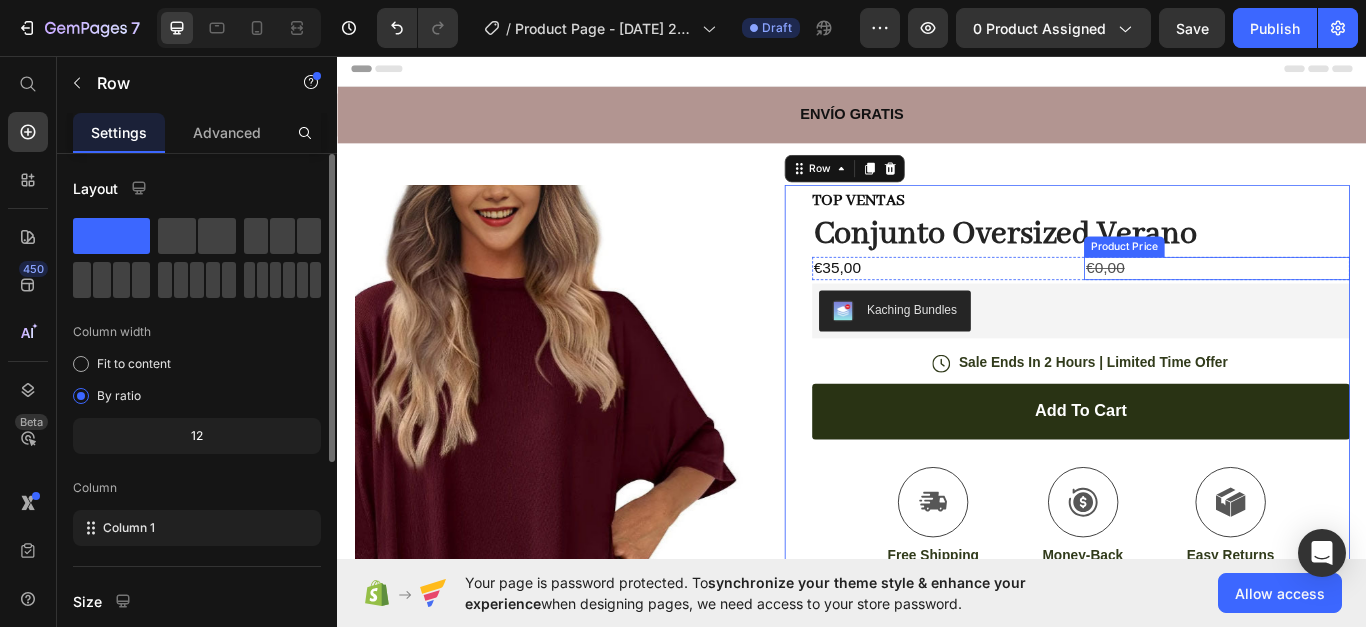 click on "€0,00" at bounding box center (1362, 303) 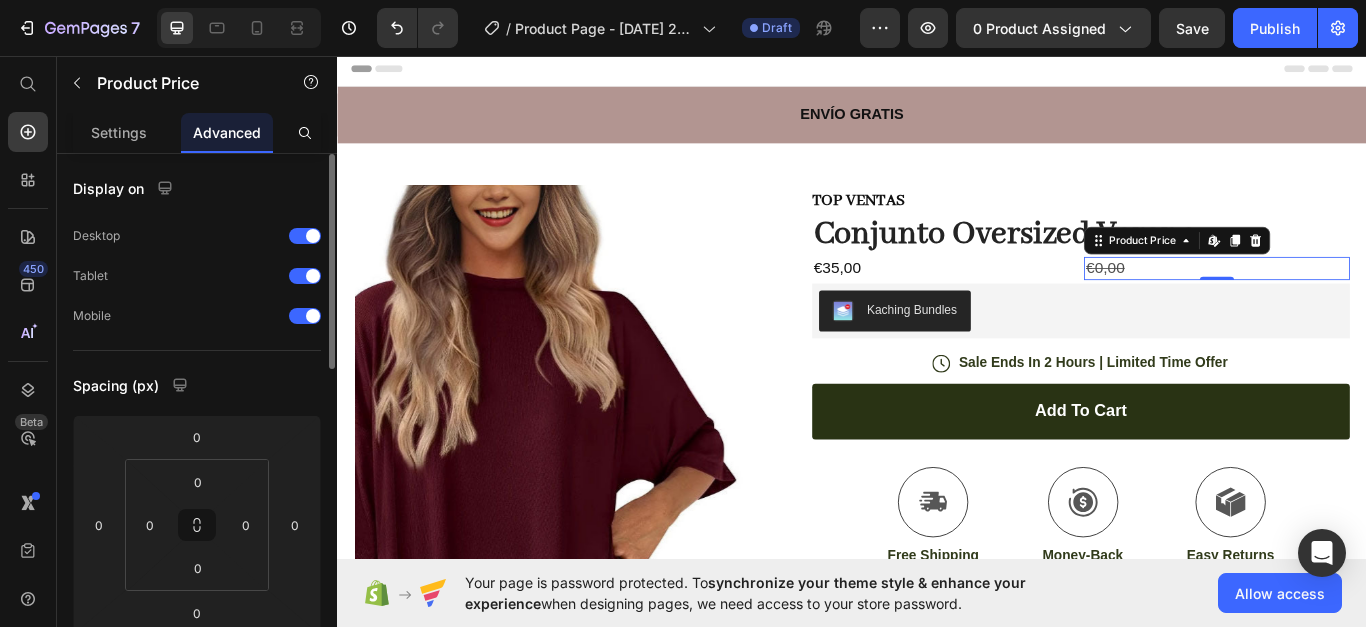 click on "€0,00" at bounding box center (1362, 303) 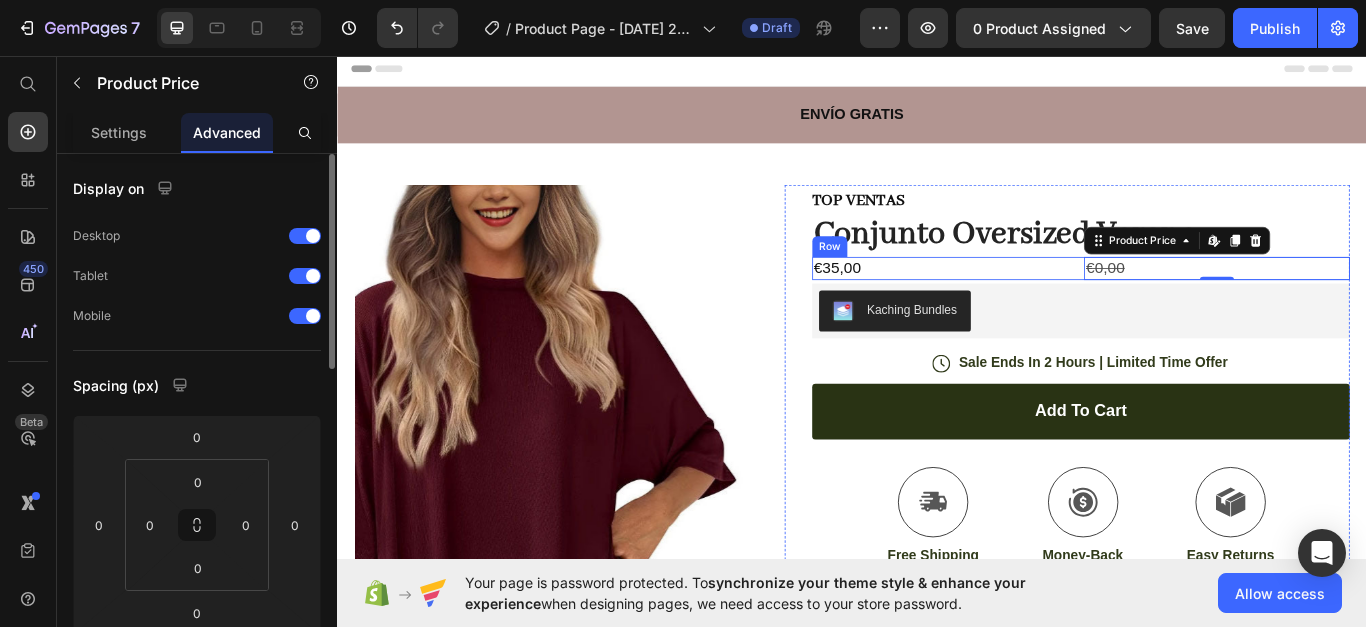 click on "€35,00 Product Price €0,00 Product Price   Edit content in Shopify 0 Row" at bounding box center (1203, 303) 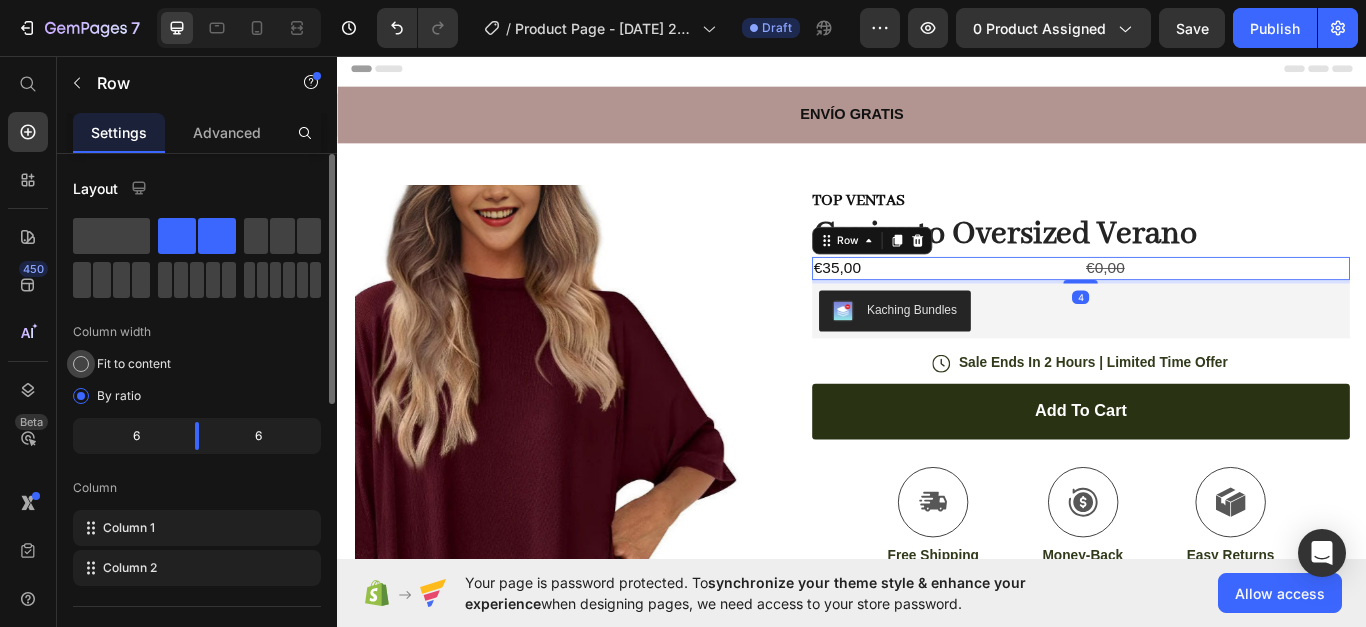 click on "Fit to content" at bounding box center [134, 364] 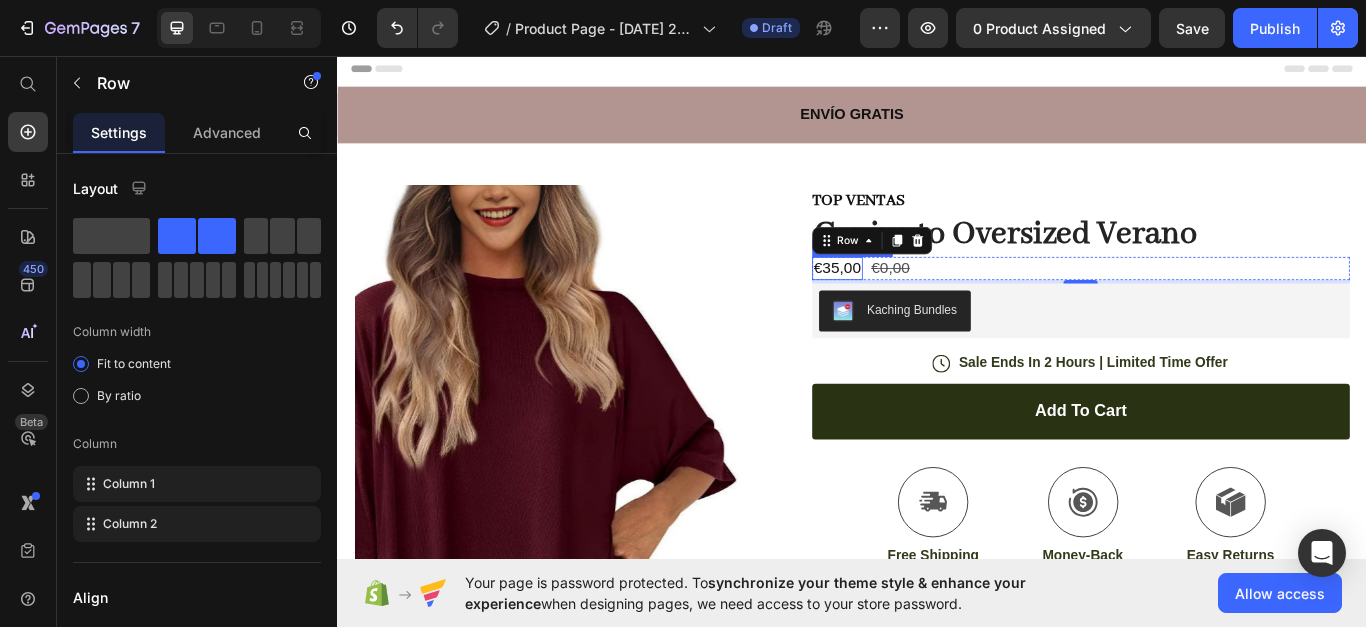 click on "€35,00" at bounding box center [919, 303] 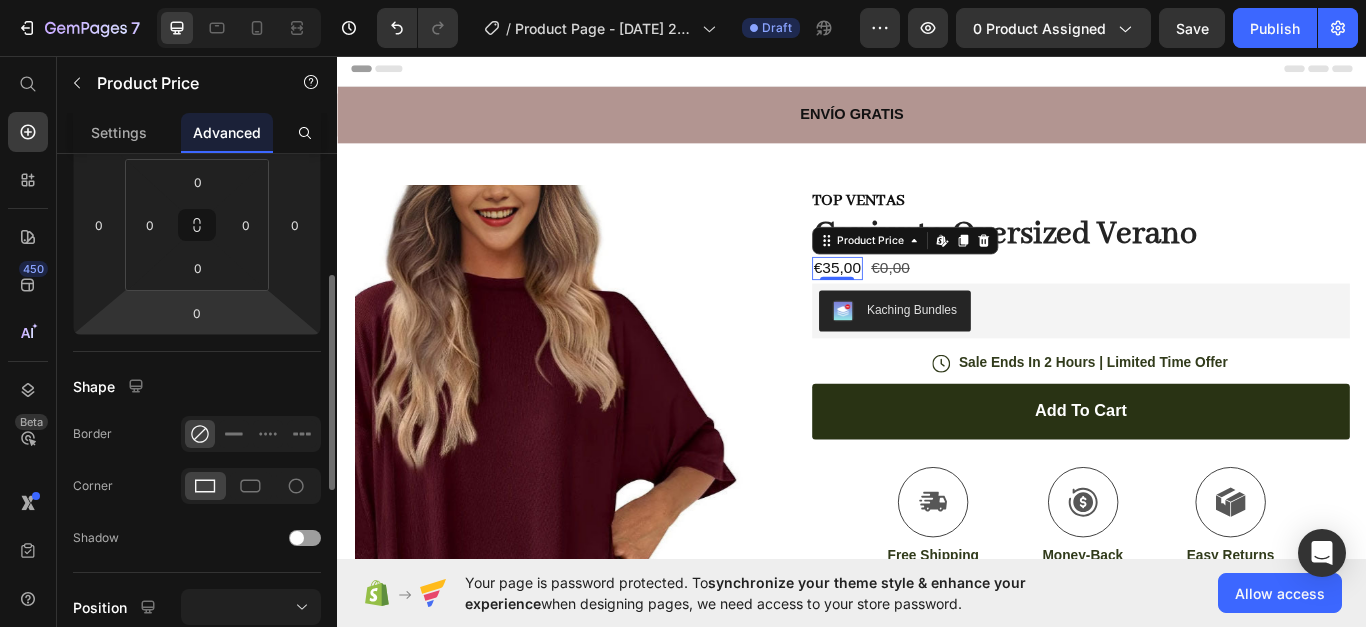 scroll, scrollTop: 0, scrollLeft: 0, axis: both 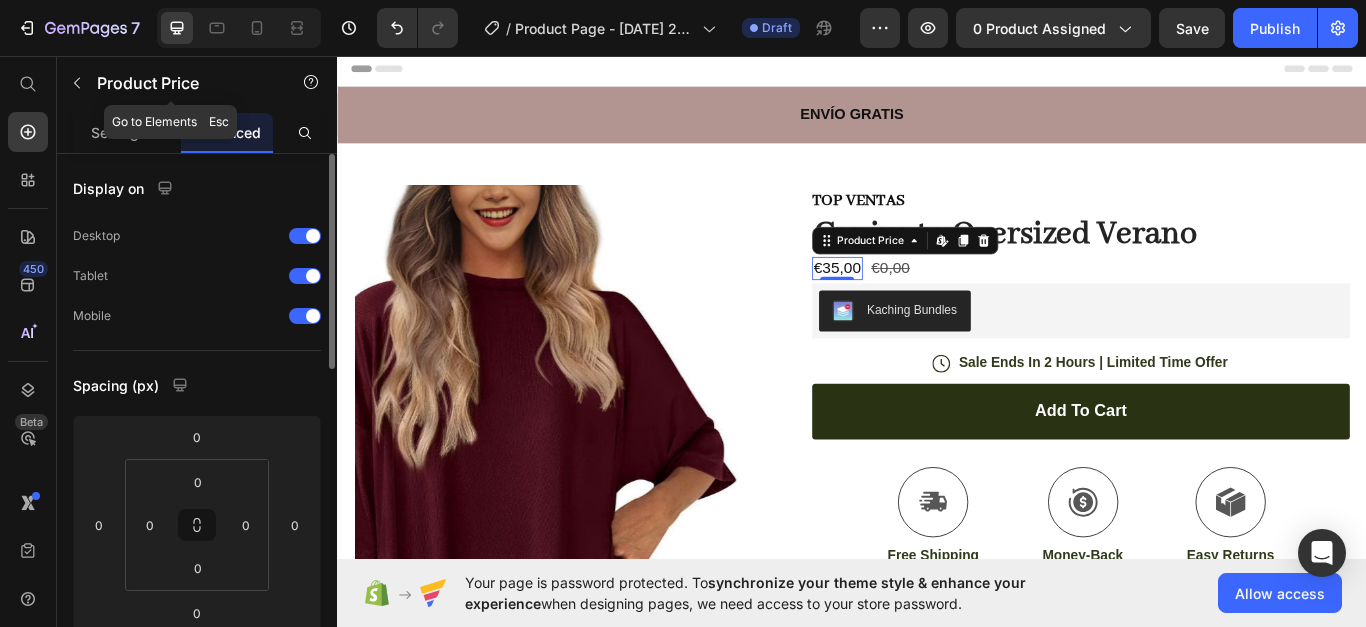 click on "Product Price" at bounding box center [171, 83] 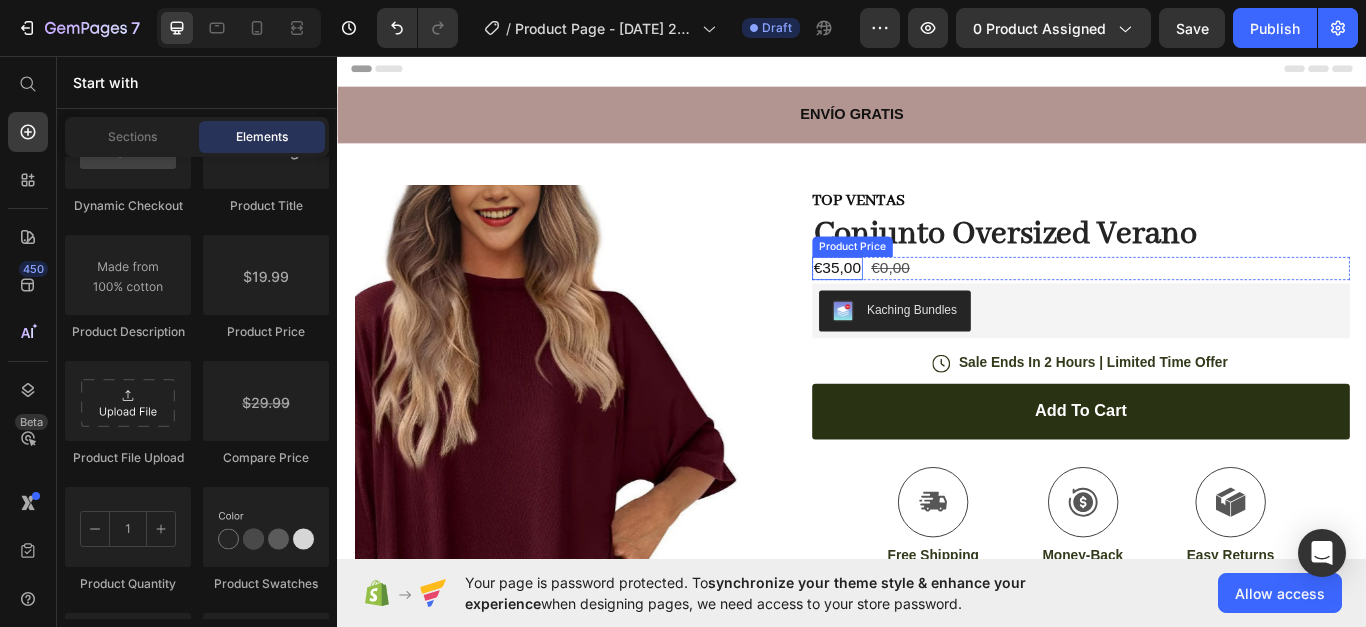 click on "€35,00" at bounding box center (919, 303) 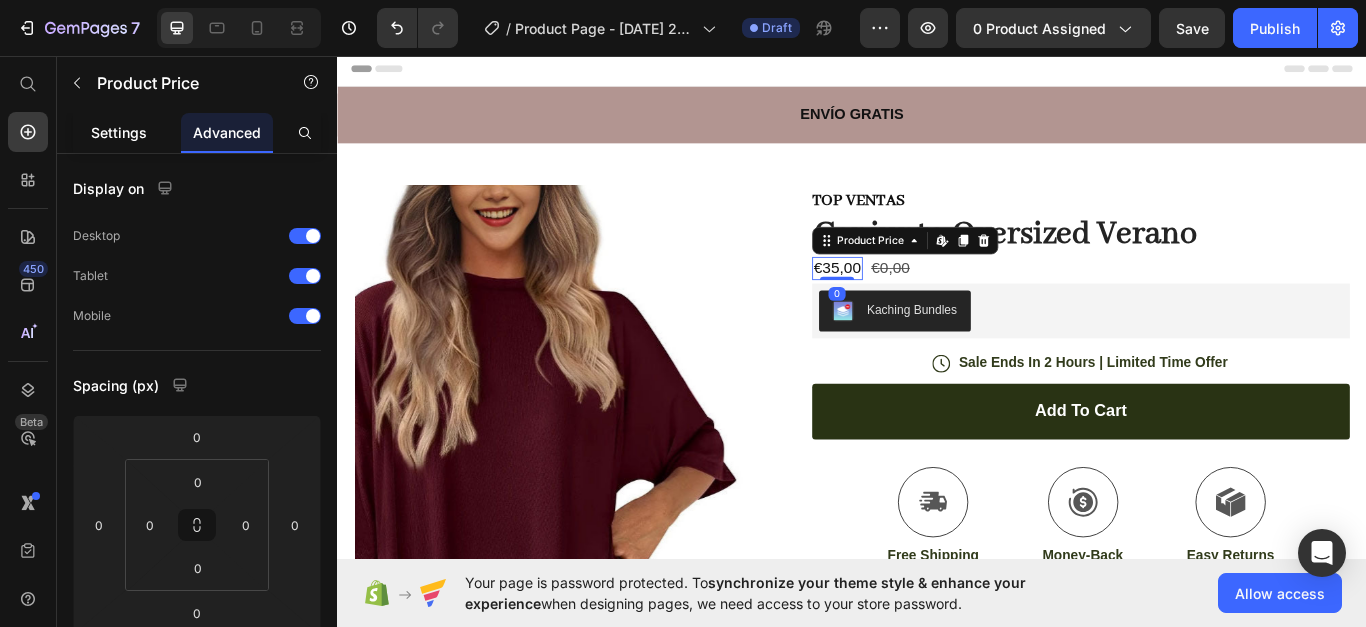 click on "Settings" 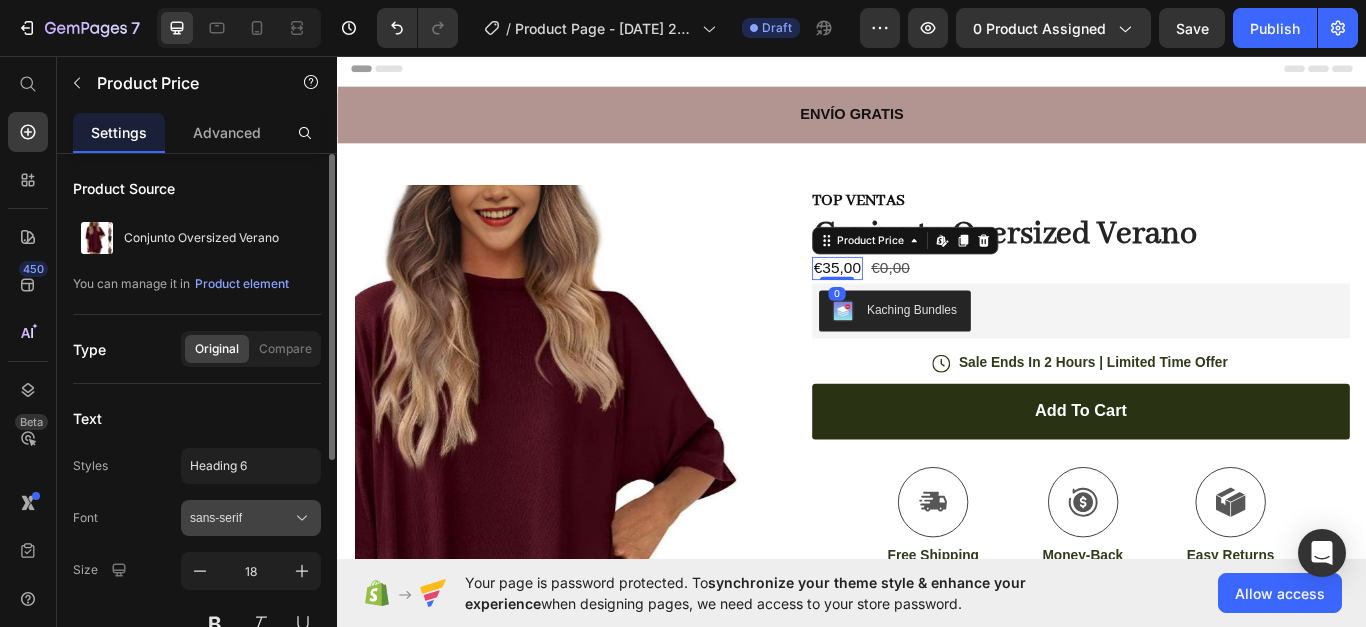 scroll, scrollTop: 100, scrollLeft: 0, axis: vertical 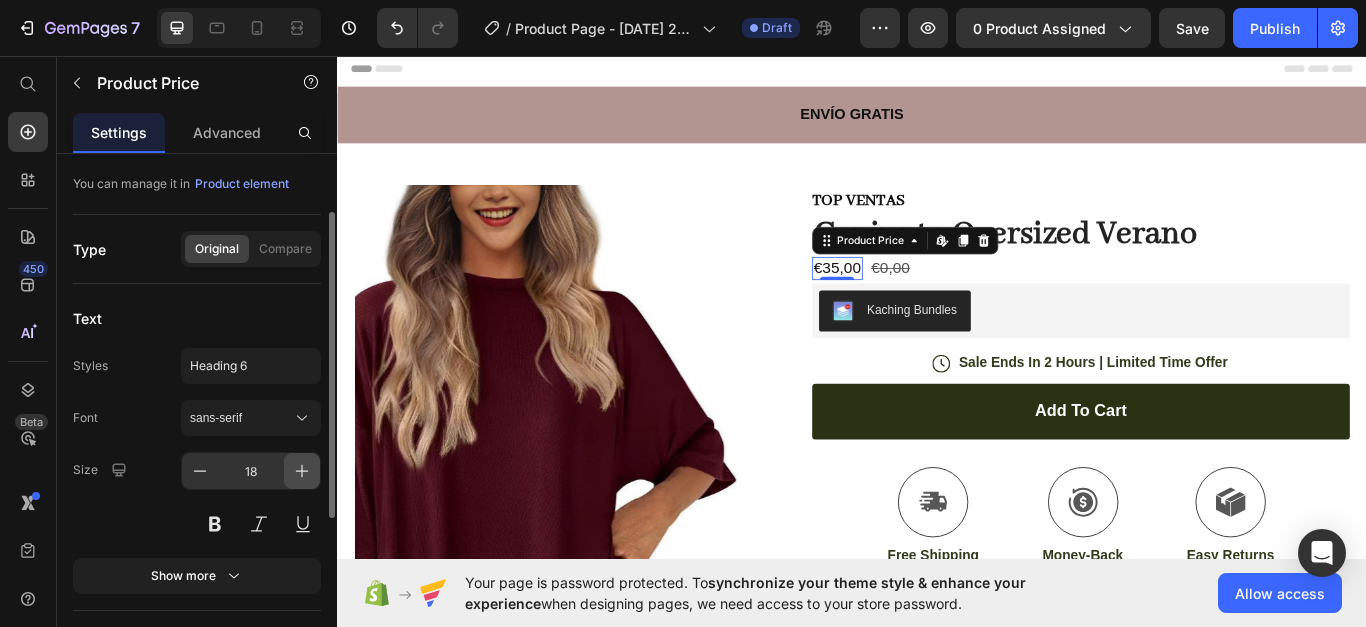 click at bounding box center [302, 471] 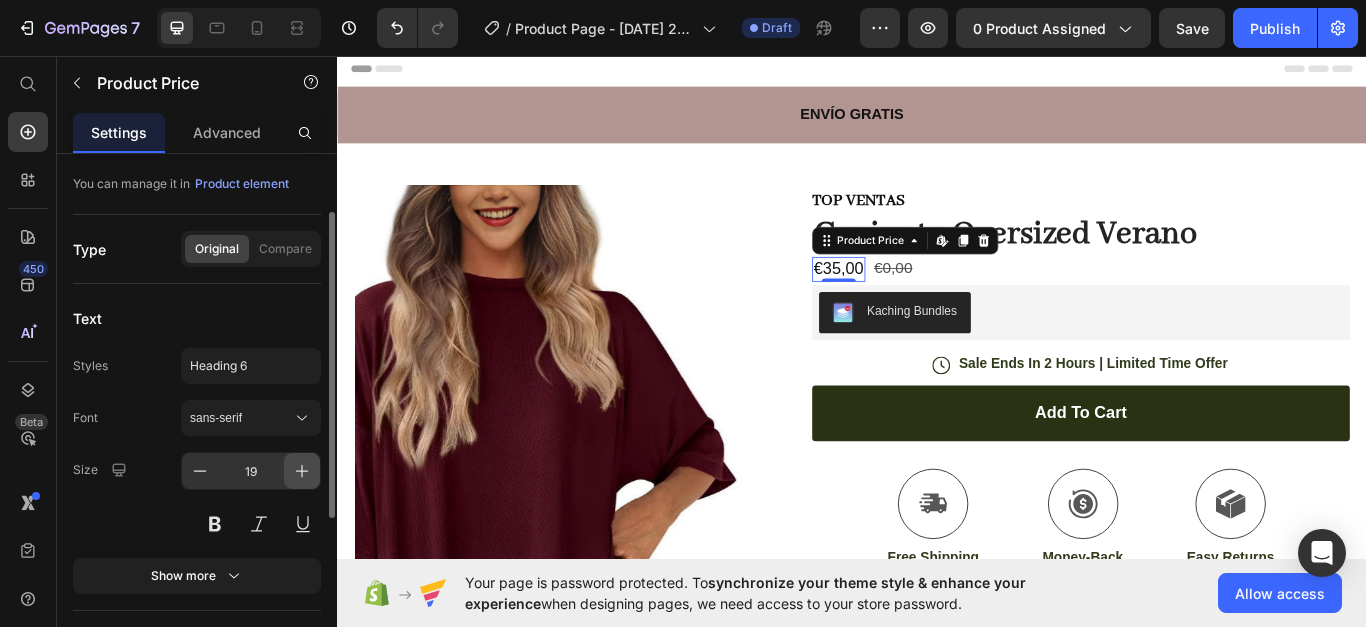 click at bounding box center [302, 471] 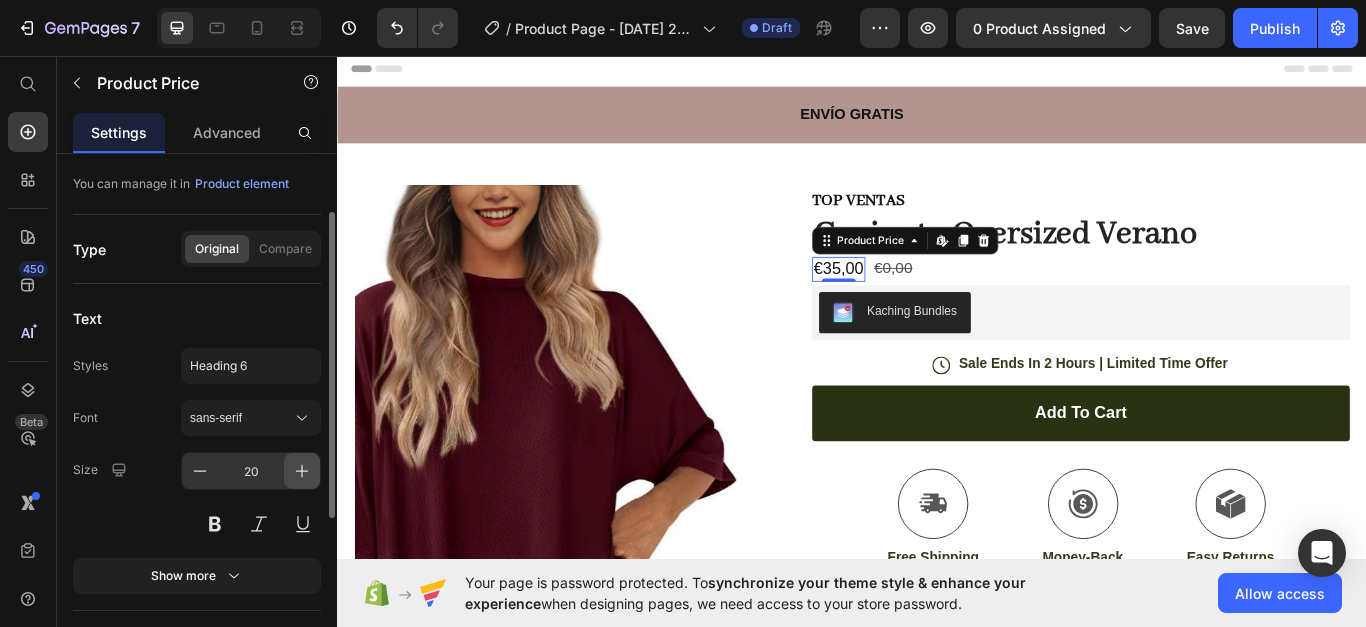 click at bounding box center (302, 471) 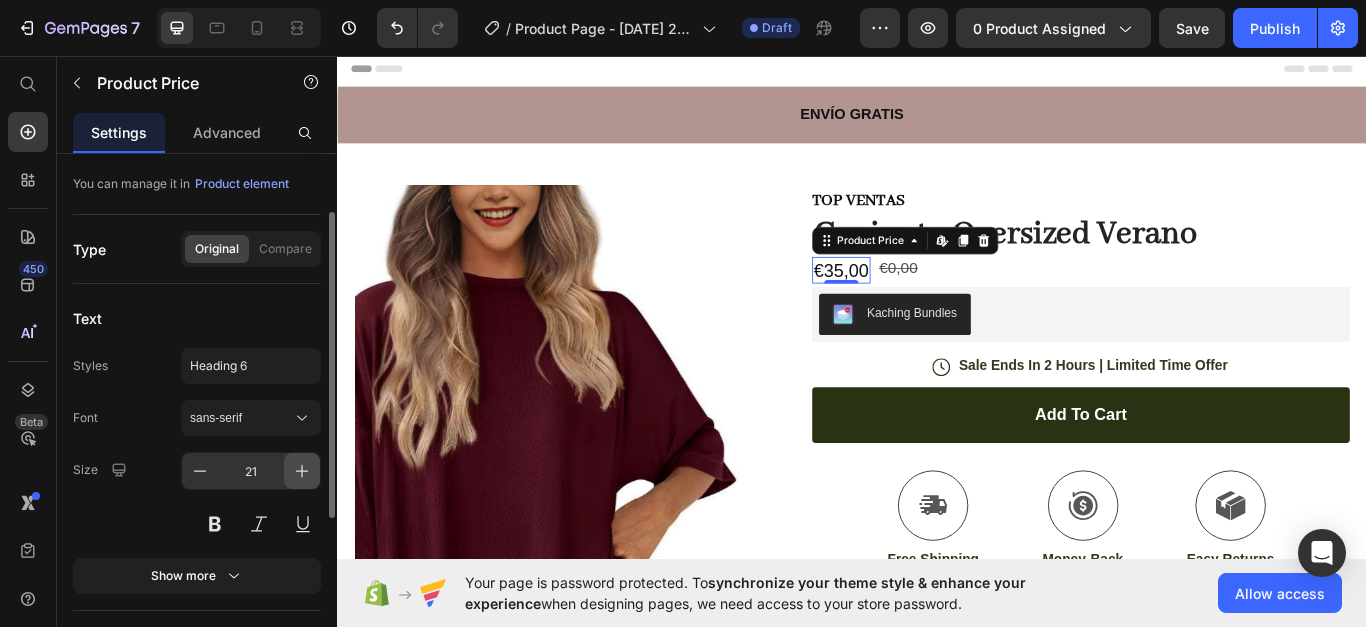 click at bounding box center (302, 471) 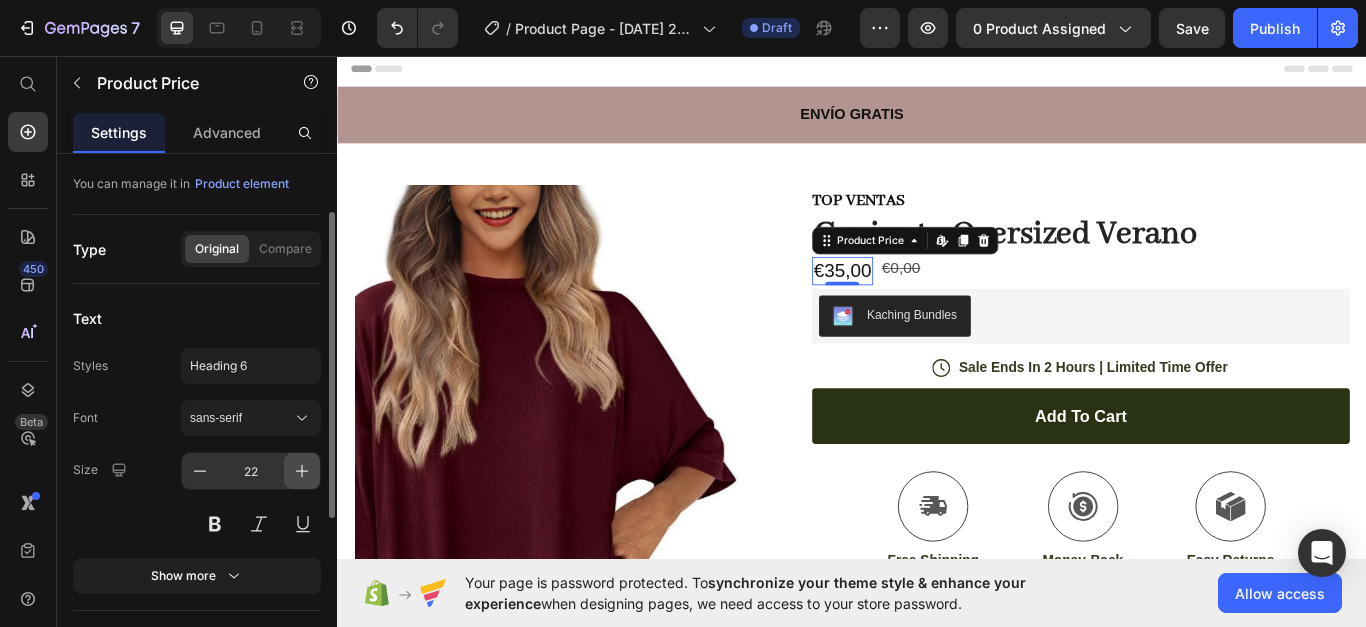 click at bounding box center (302, 471) 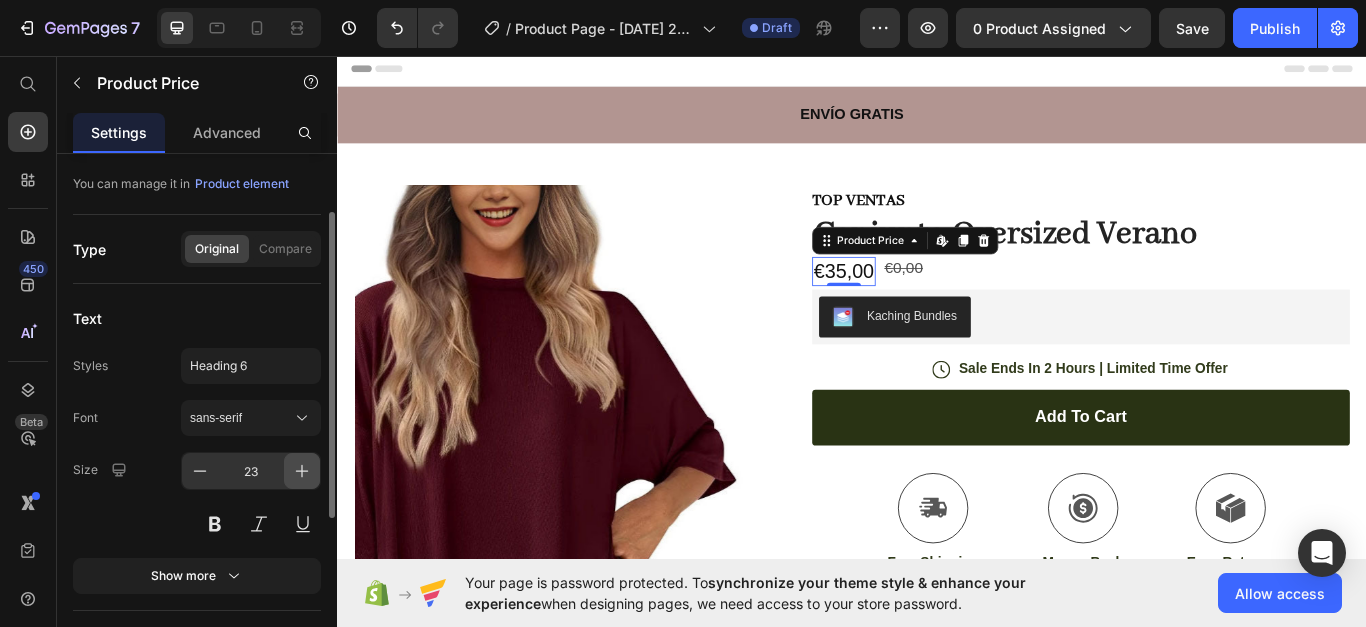 click at bounding box center [302, 471] 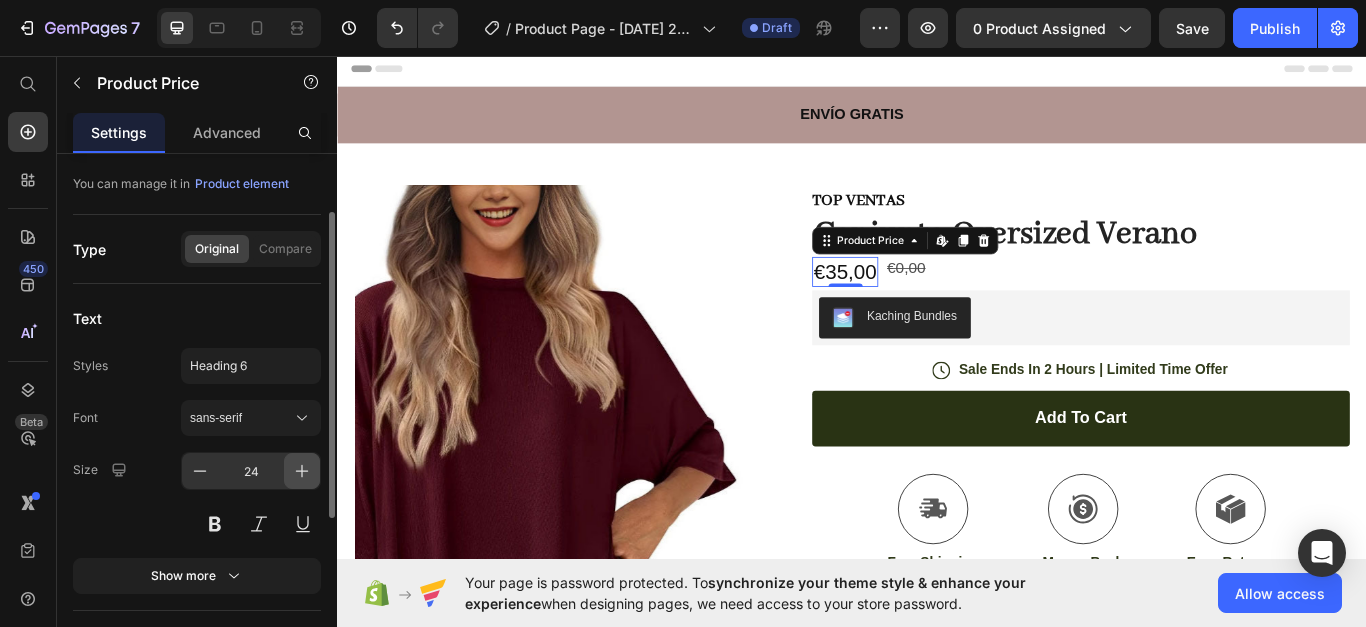 click at bounding box center [302, 471] 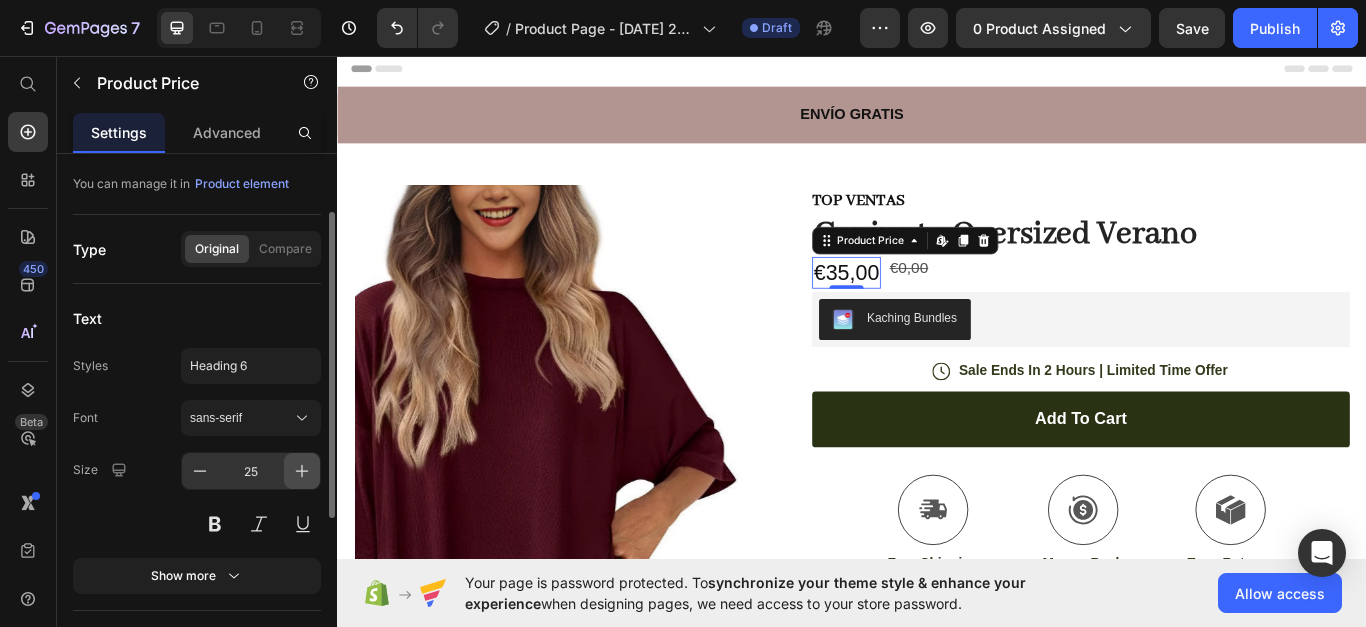 type 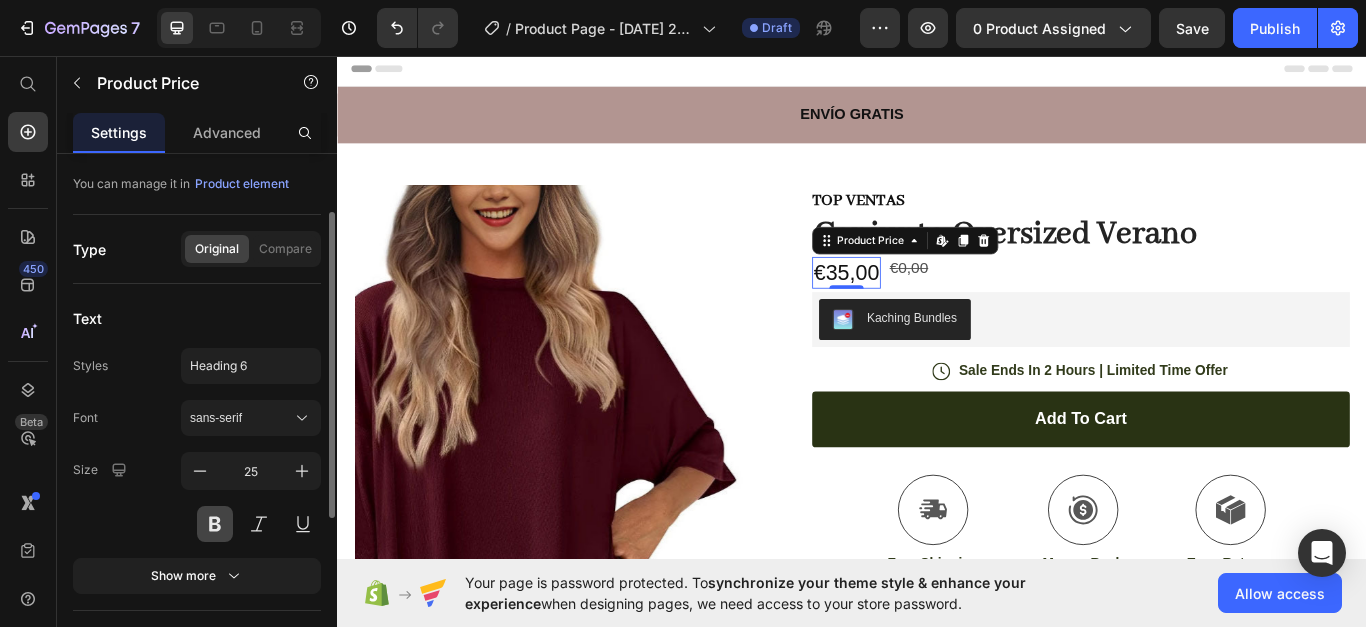 click at bounding box center [215, 524] 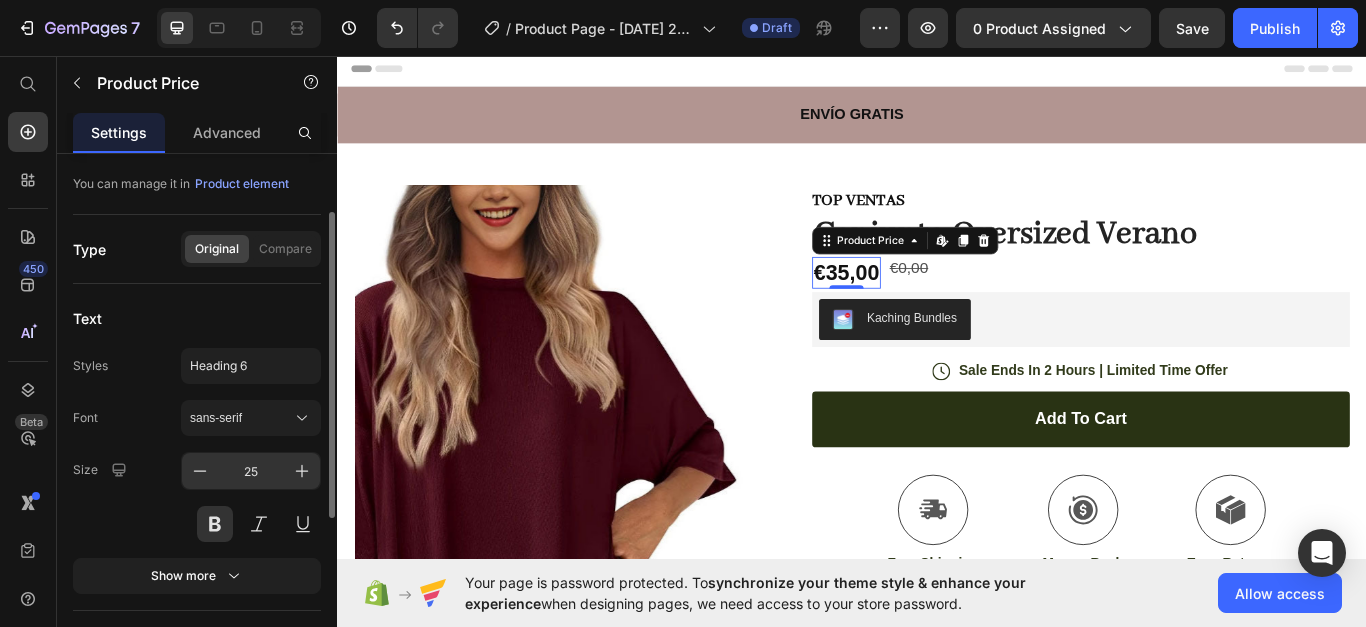 type 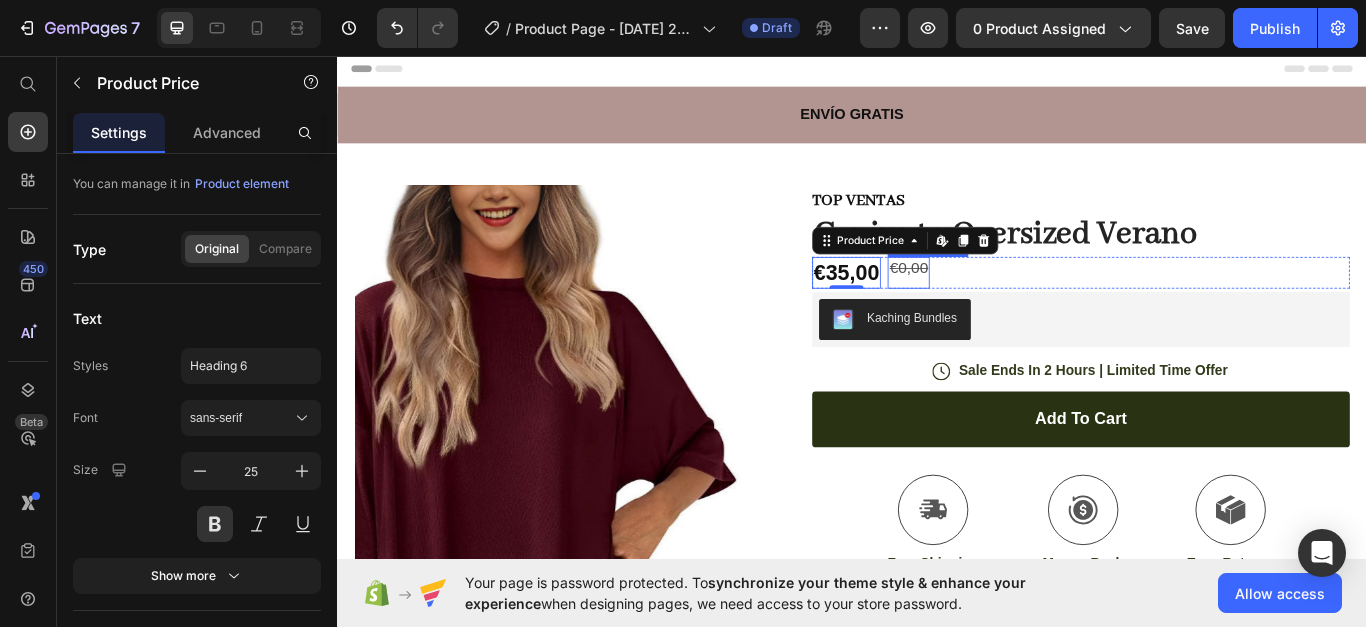 click on "€0,00" at bounding box center [1002, 303] 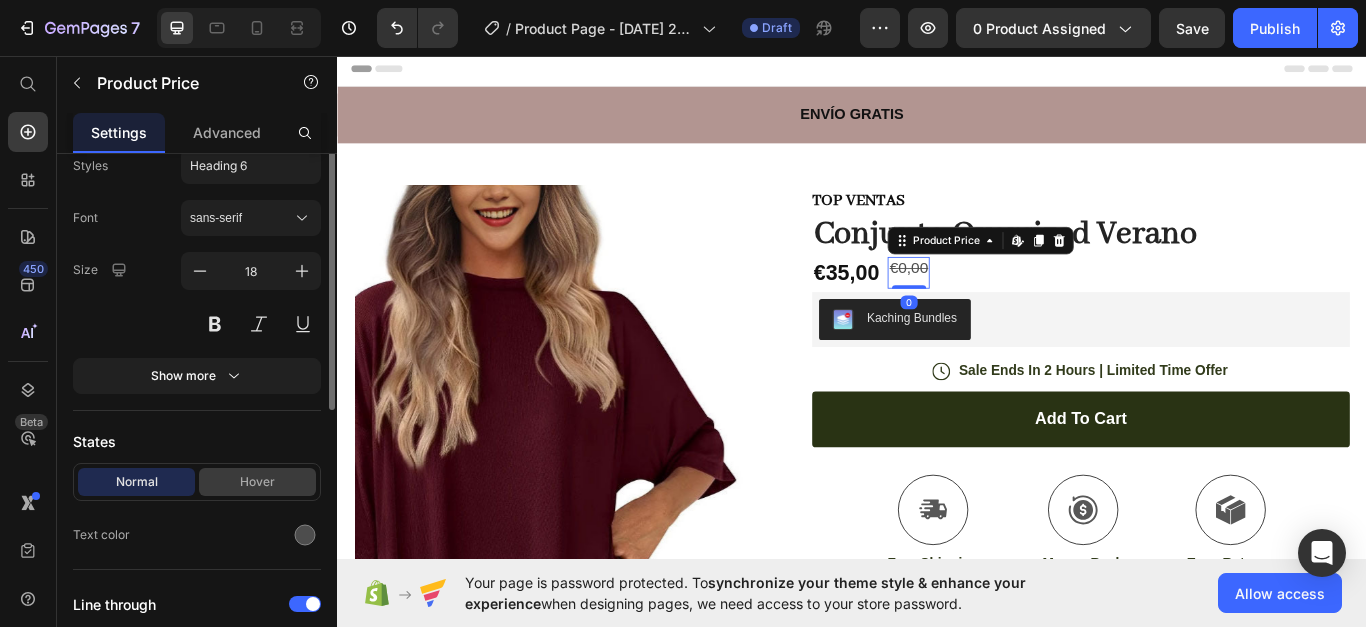 scroll, scrollTop: 200, scrollLeft: 0, axis: vertical 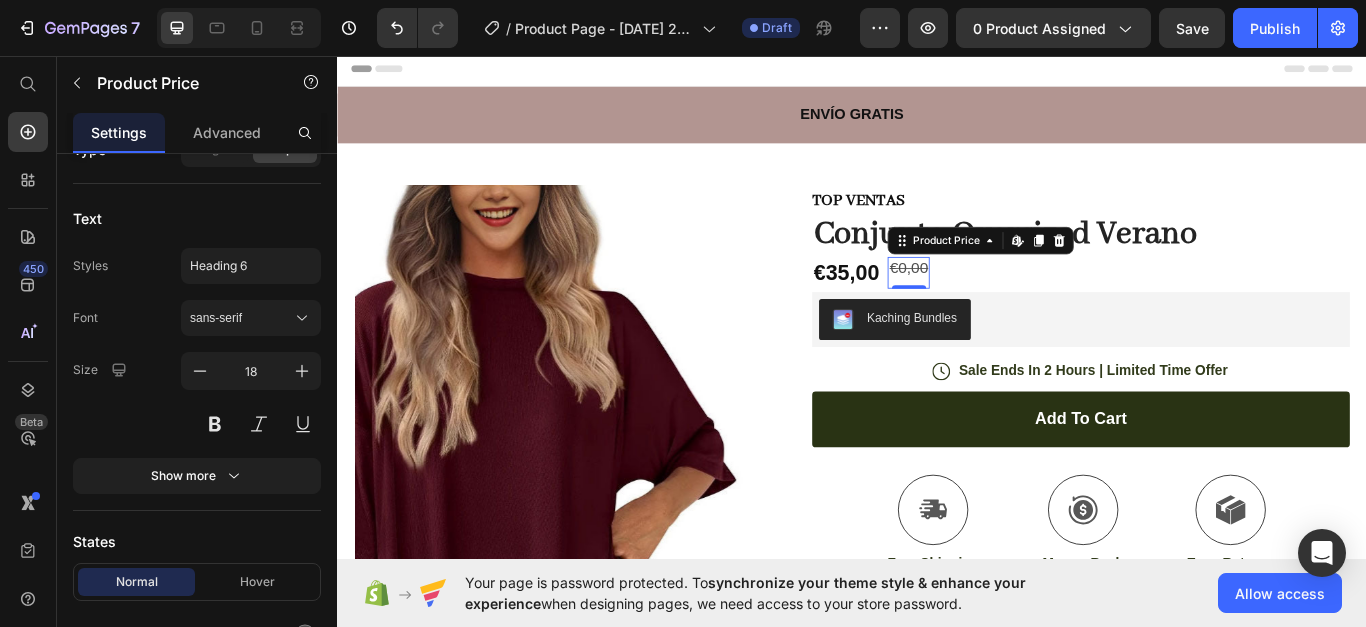 click on "€0,00" at bounding box center (1002, 303) 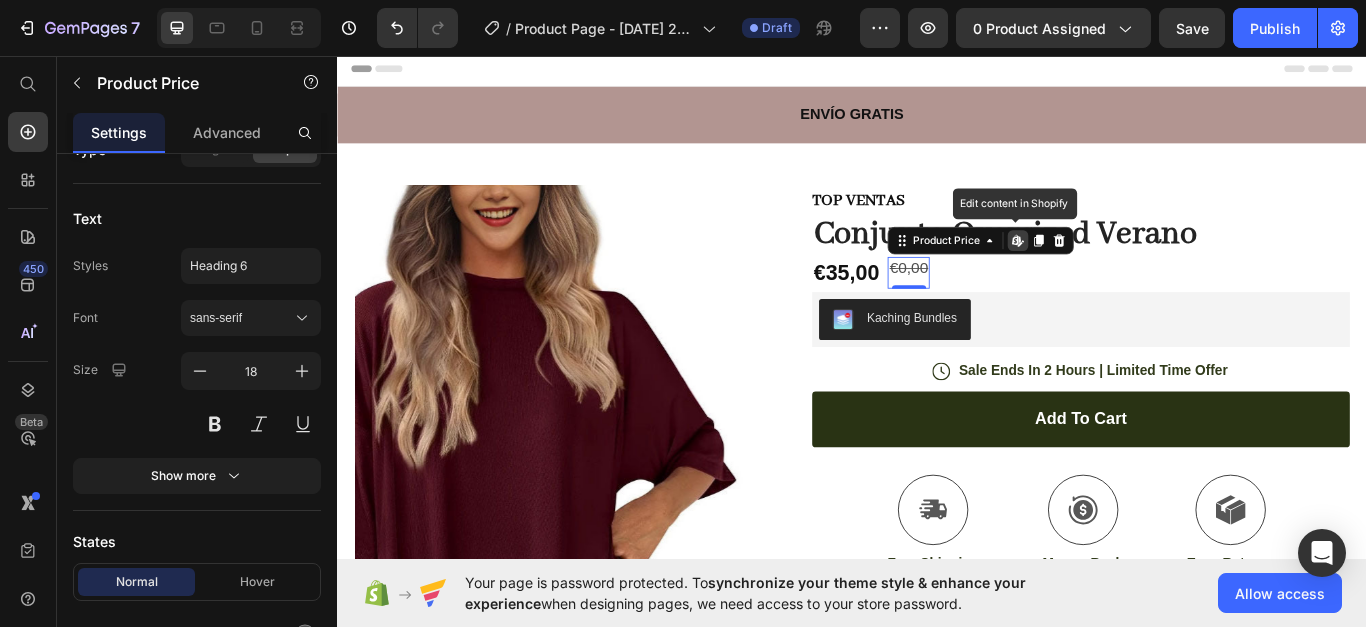 click 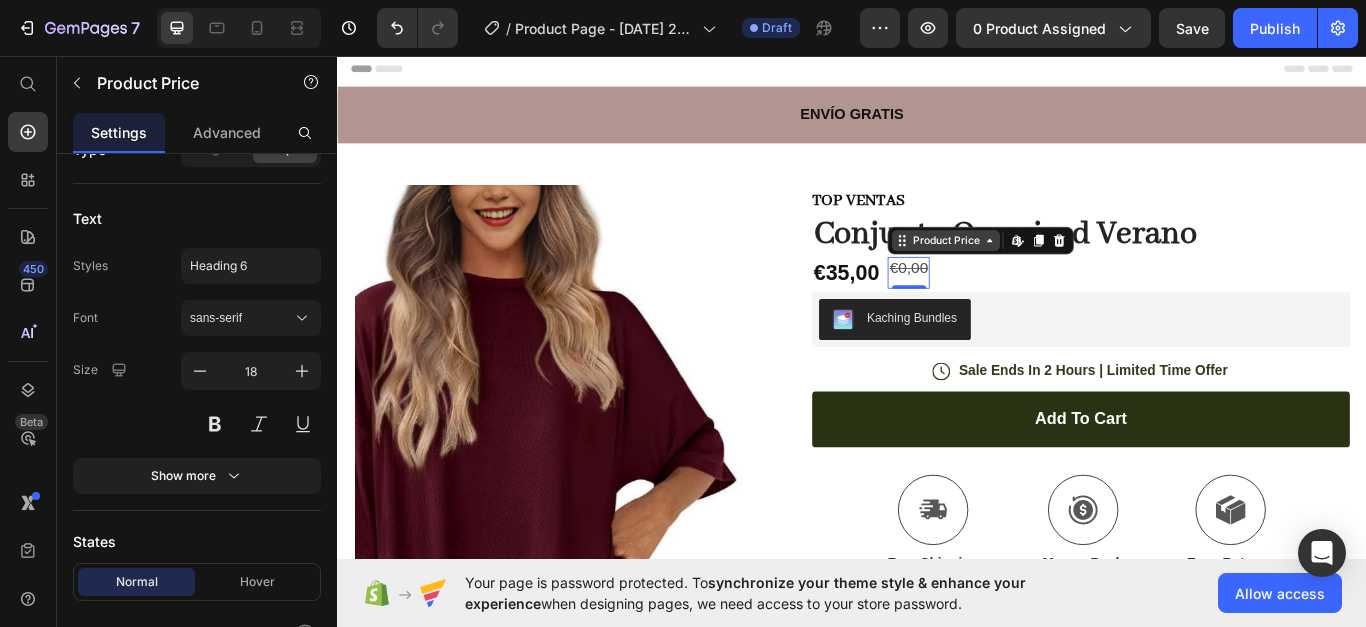 click on "Product Price" at bounding box center (1046, 271) 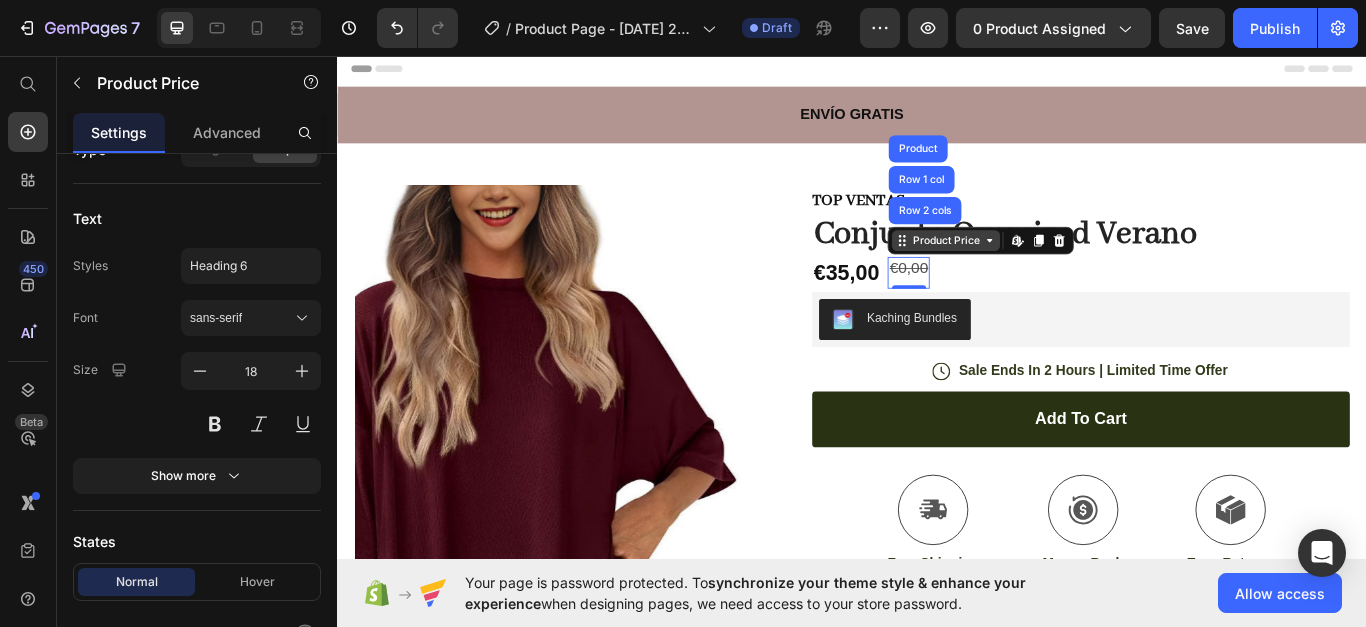 click on "Product Price" at bounding box center (1046, 271) 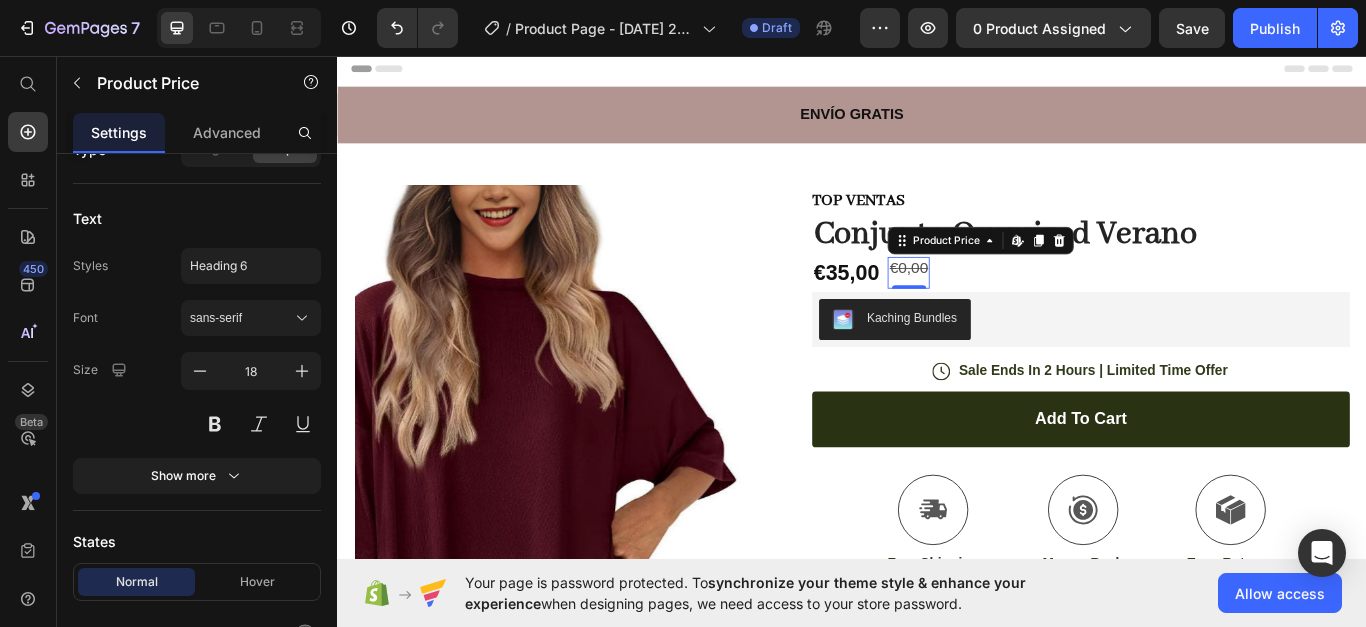 click on "€0,00" at bounding box center (1002, 303) 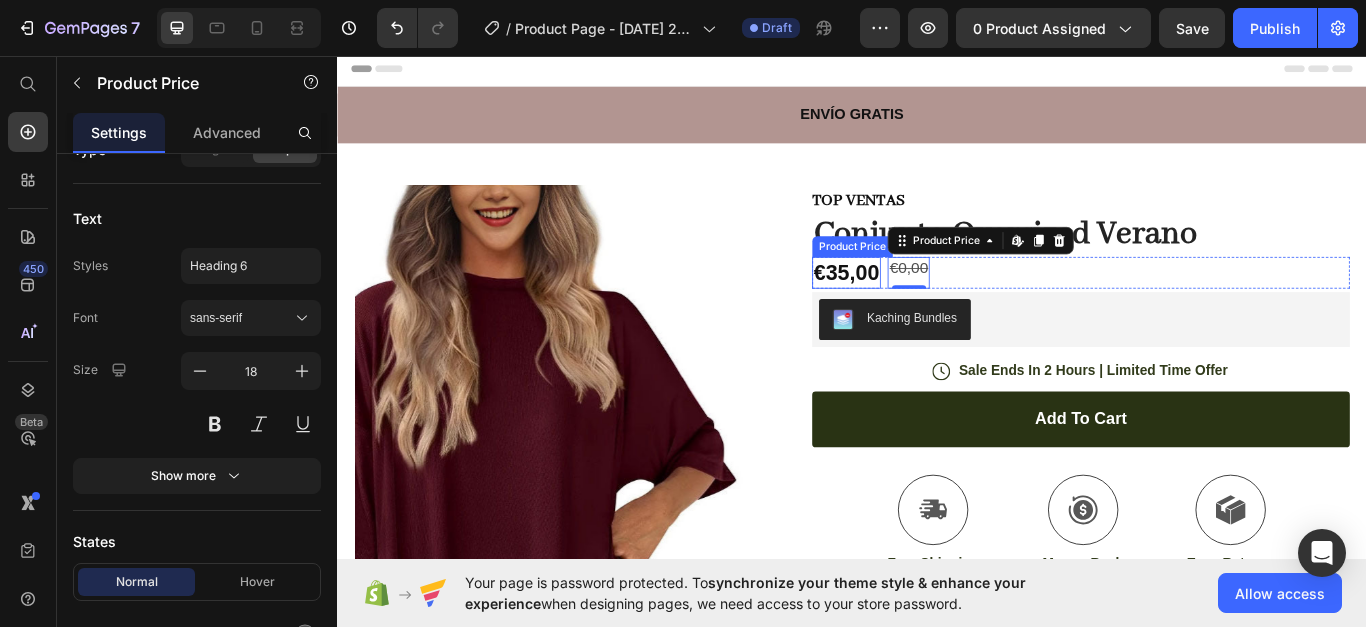 click on "€35,00" at bounding box center (930, 308) 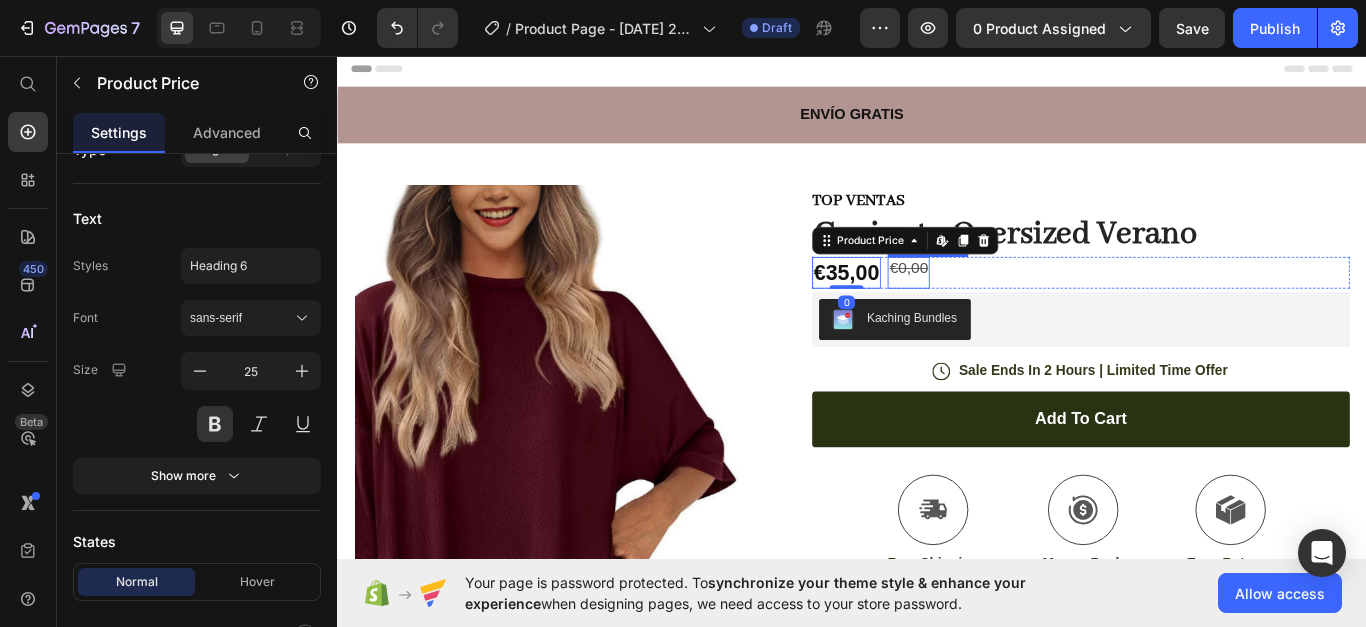 click on "€0,00" at bounding box center (1002, 303) 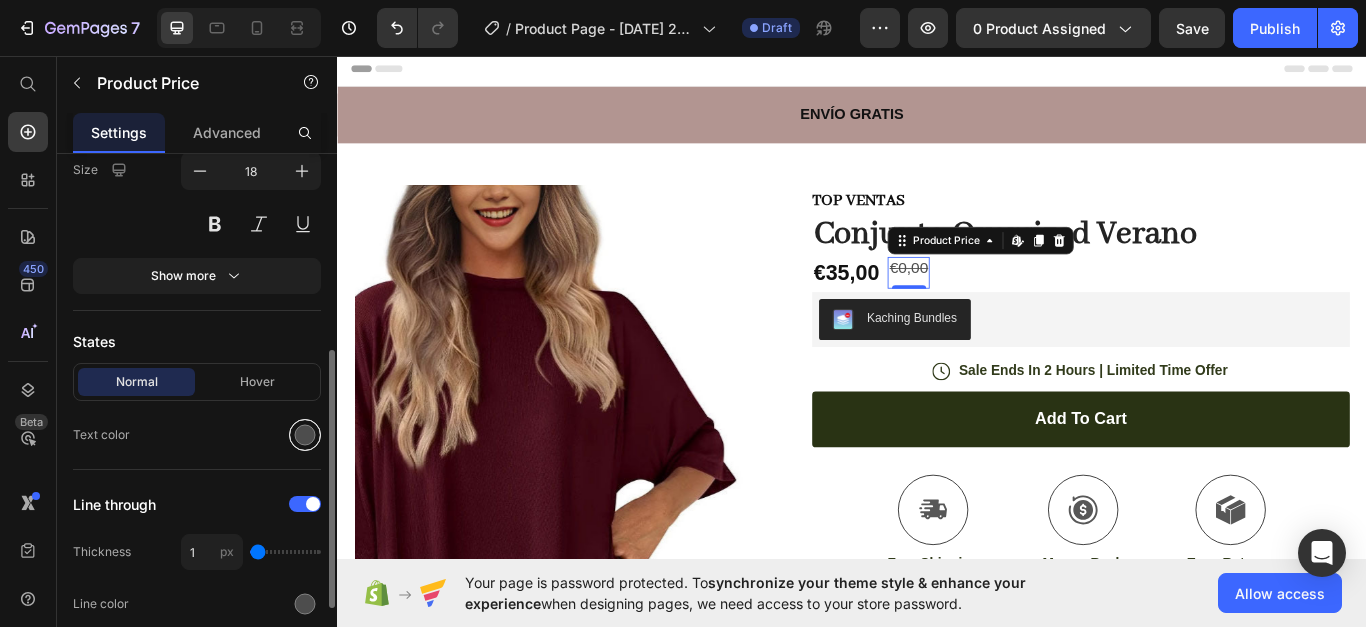 scroll, scrollTop: 555, scrollLeft: 0, axis: vertical 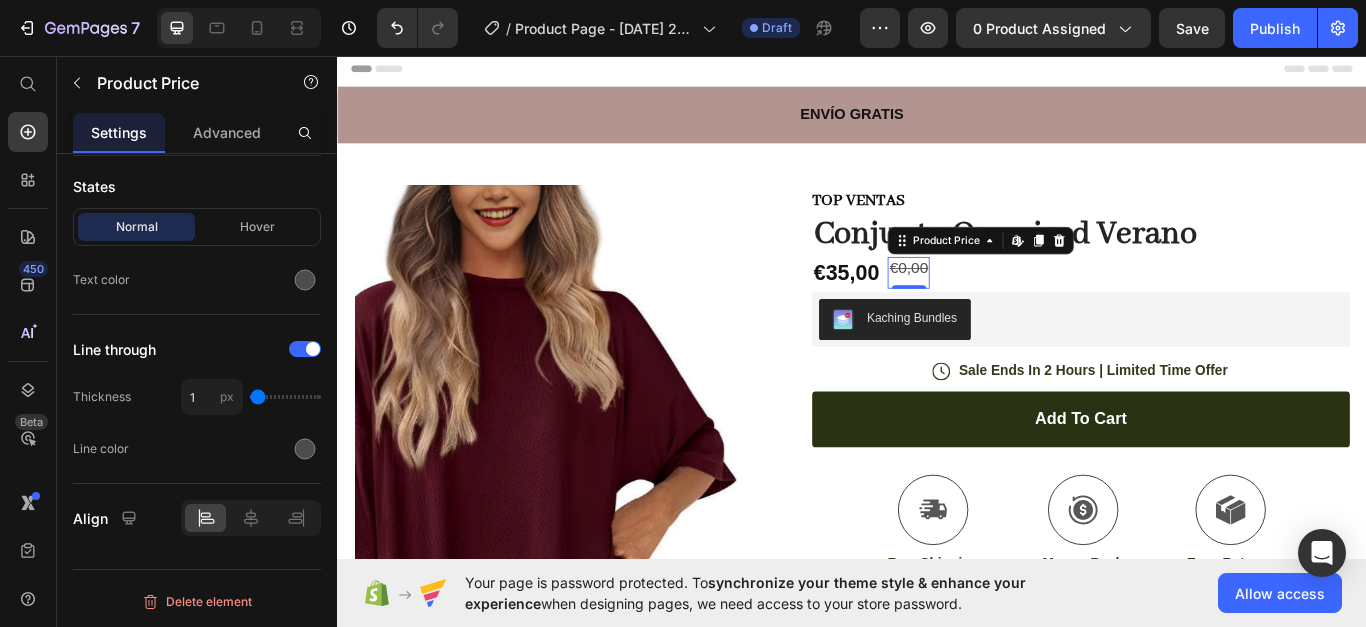 click on "€0,00" at bounding box center (1002, 303) 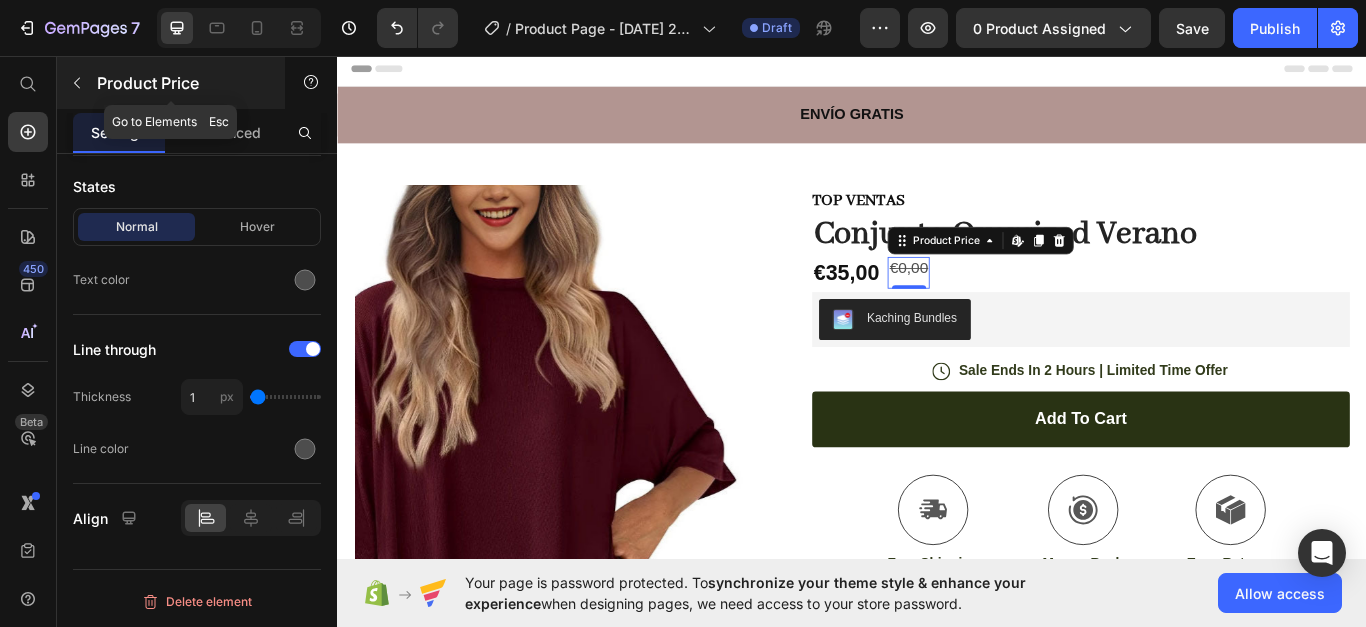 click 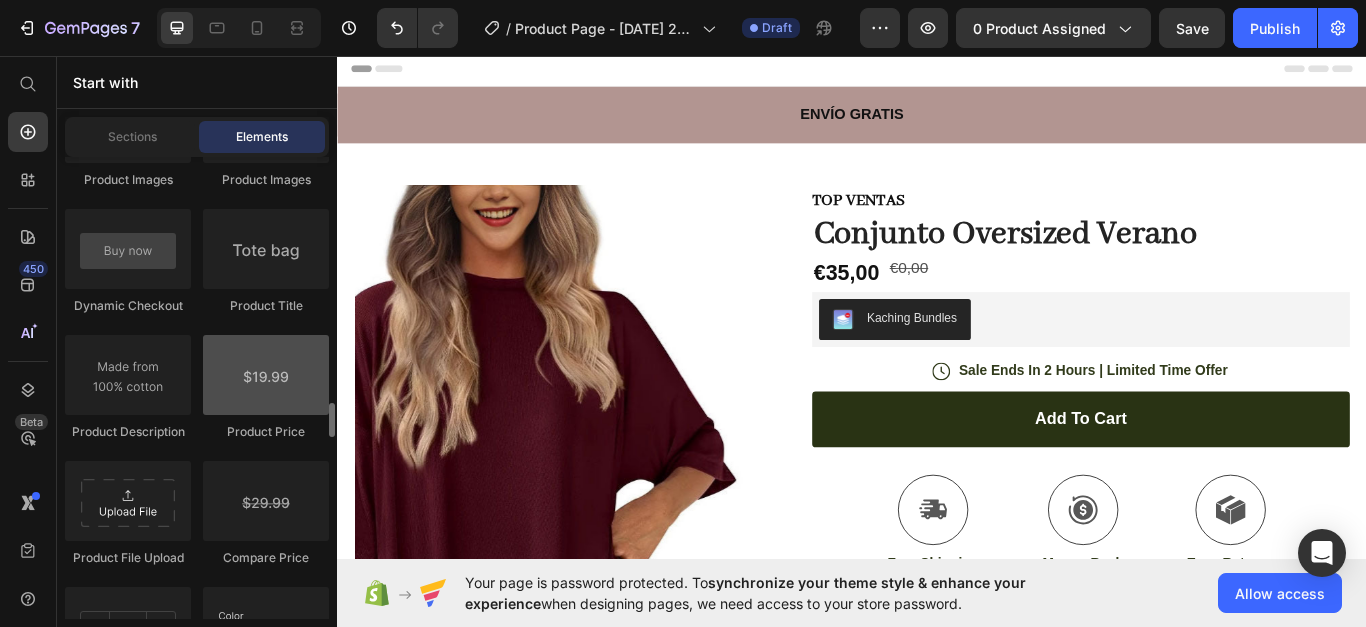 scroll, scrollTop: 3200, scrollLeft: 0, axis: vertical 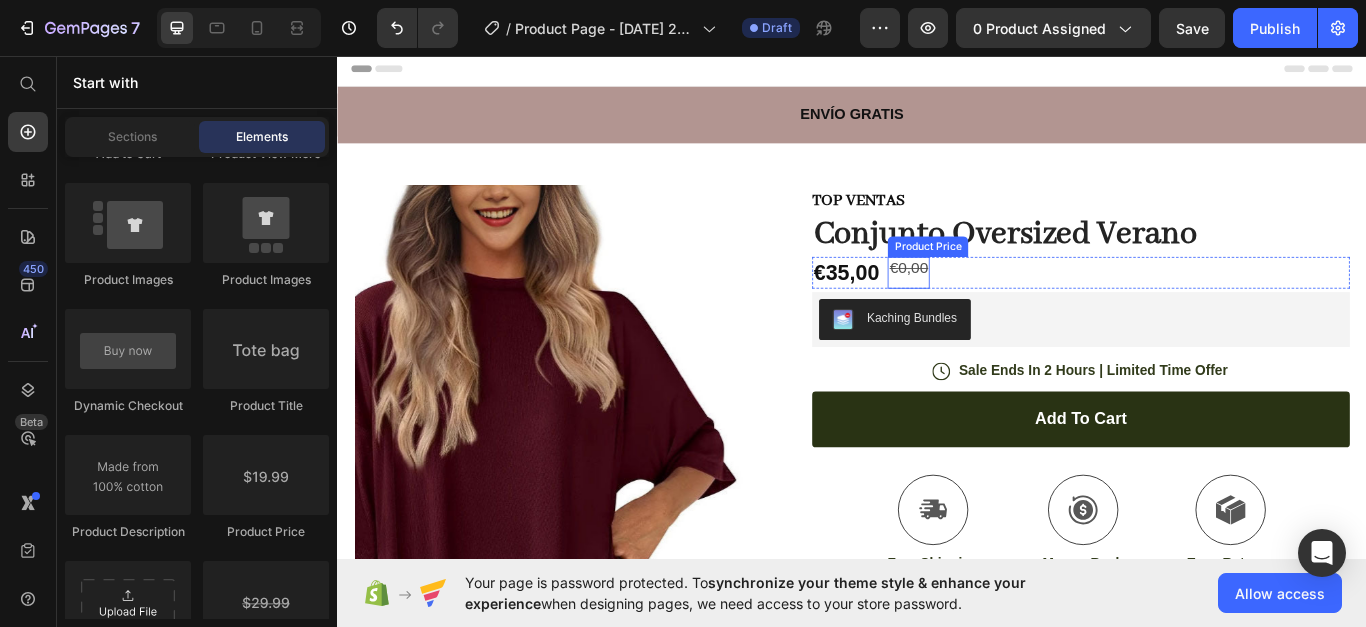 click on "€0,00" at bounding box center [1002, 303] 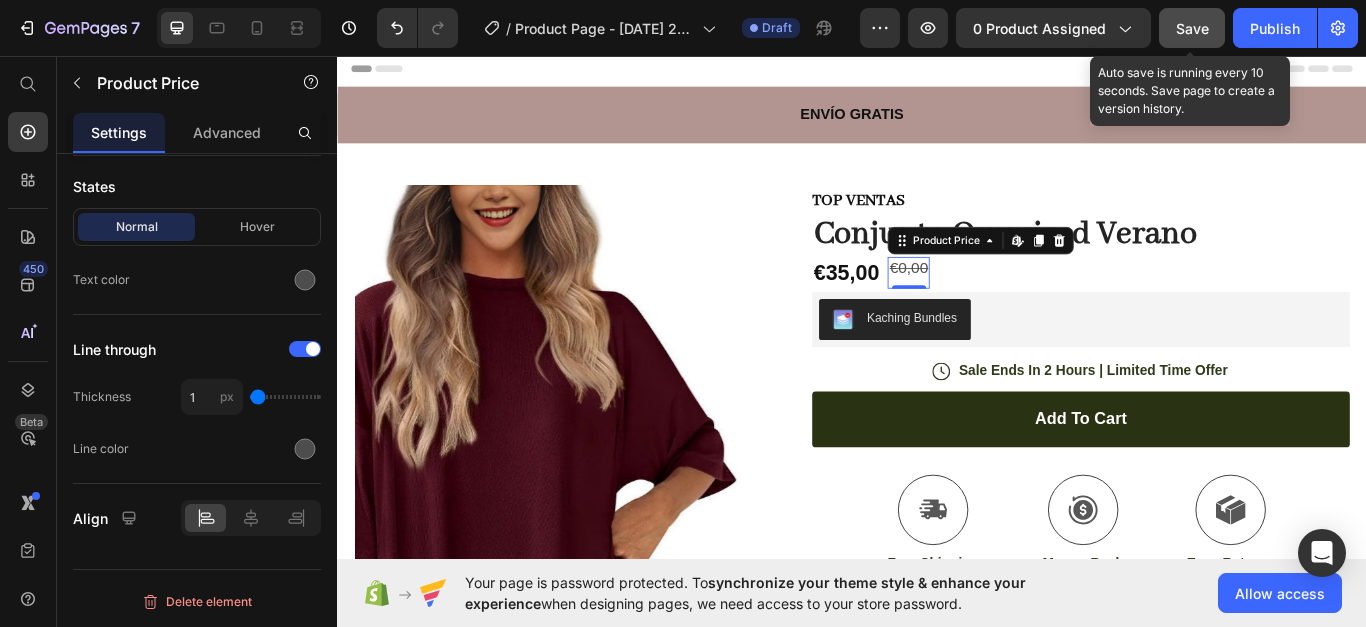 click on "Save" at bounding box center [1192, 28] 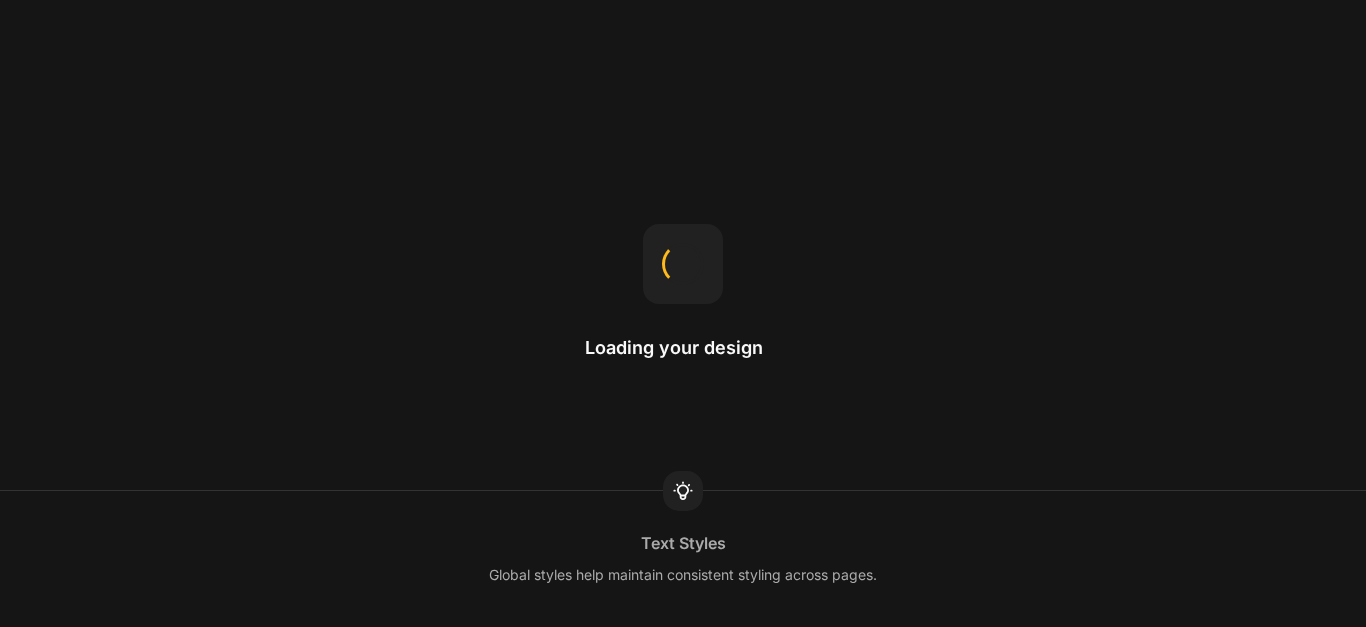 scroll, scrollTop: 0, scrollLeft: 0, axis: both 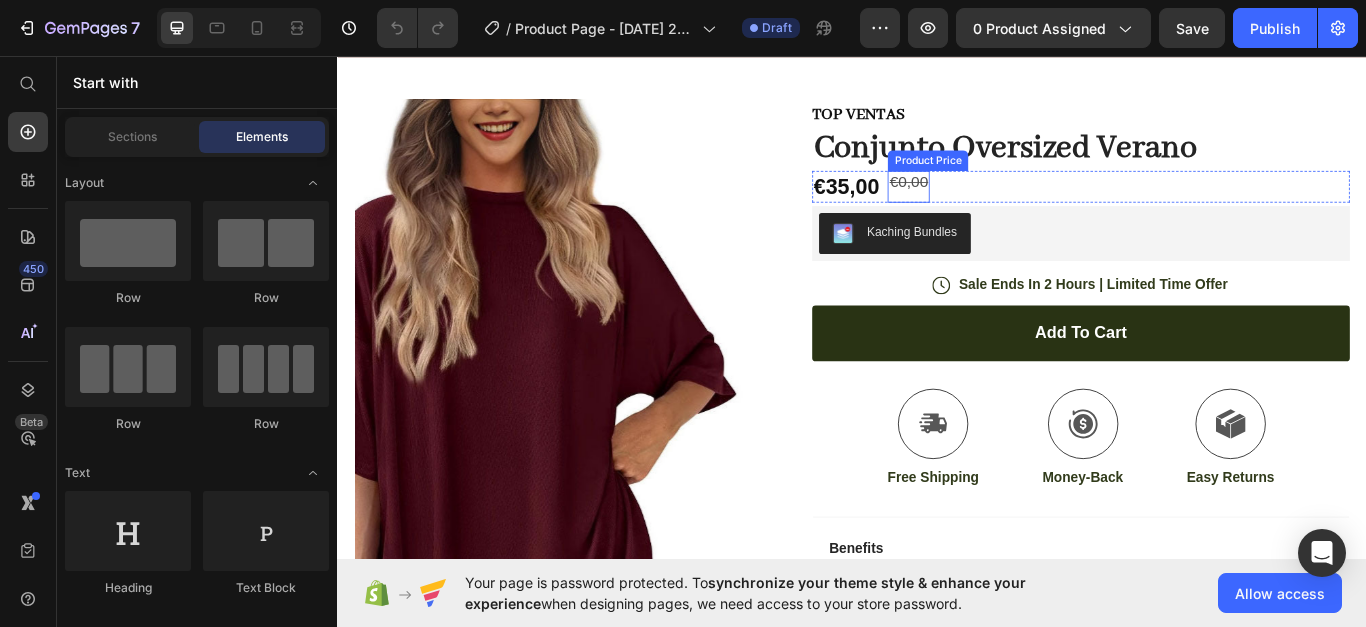 click on "€0,00" at bounding box center (1002, 203) 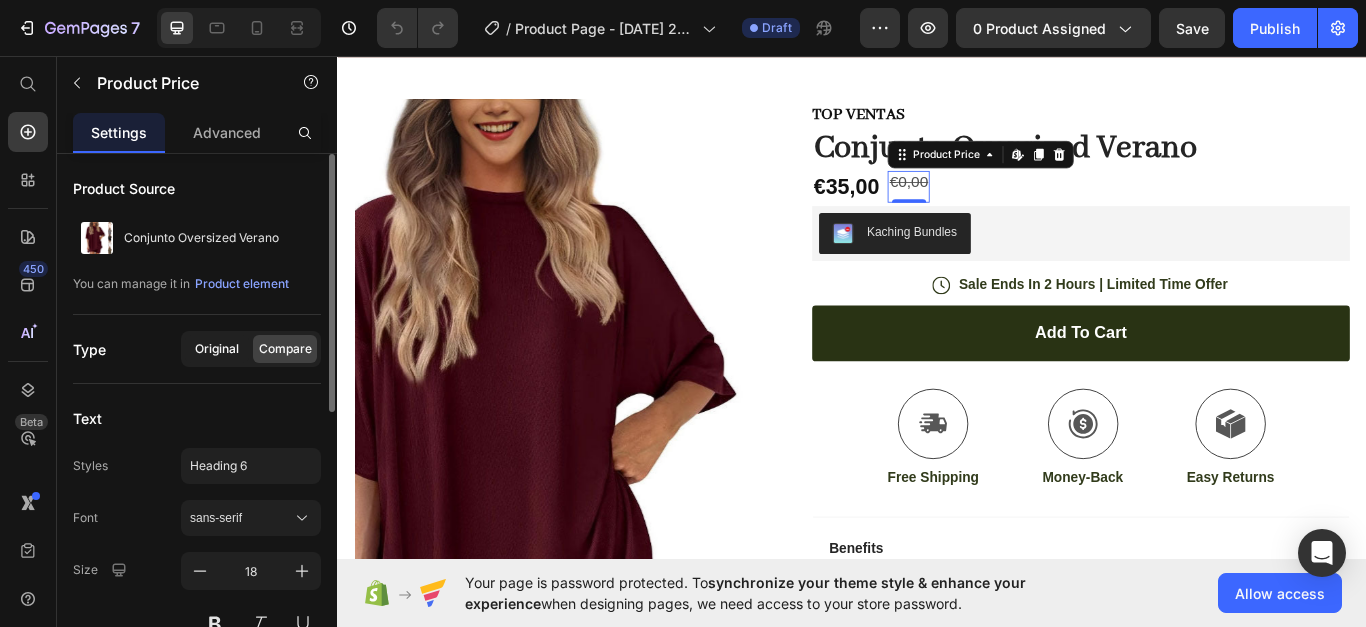 click on "Original" 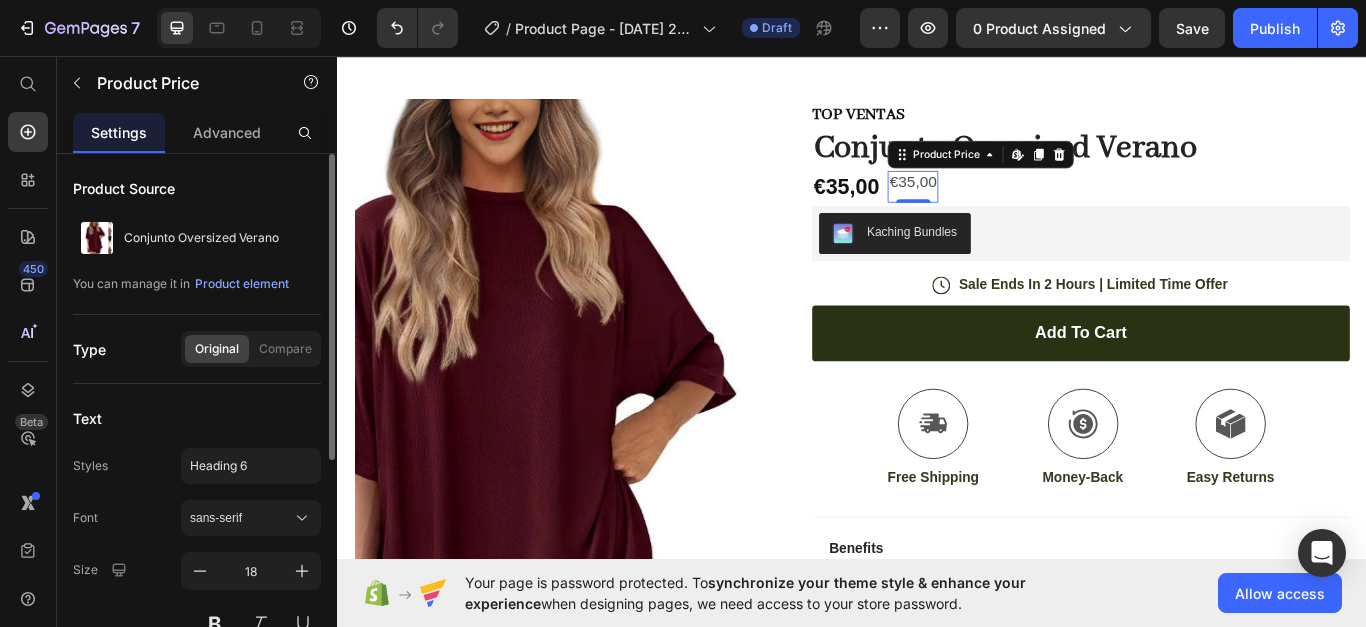 click on "Original Compare" 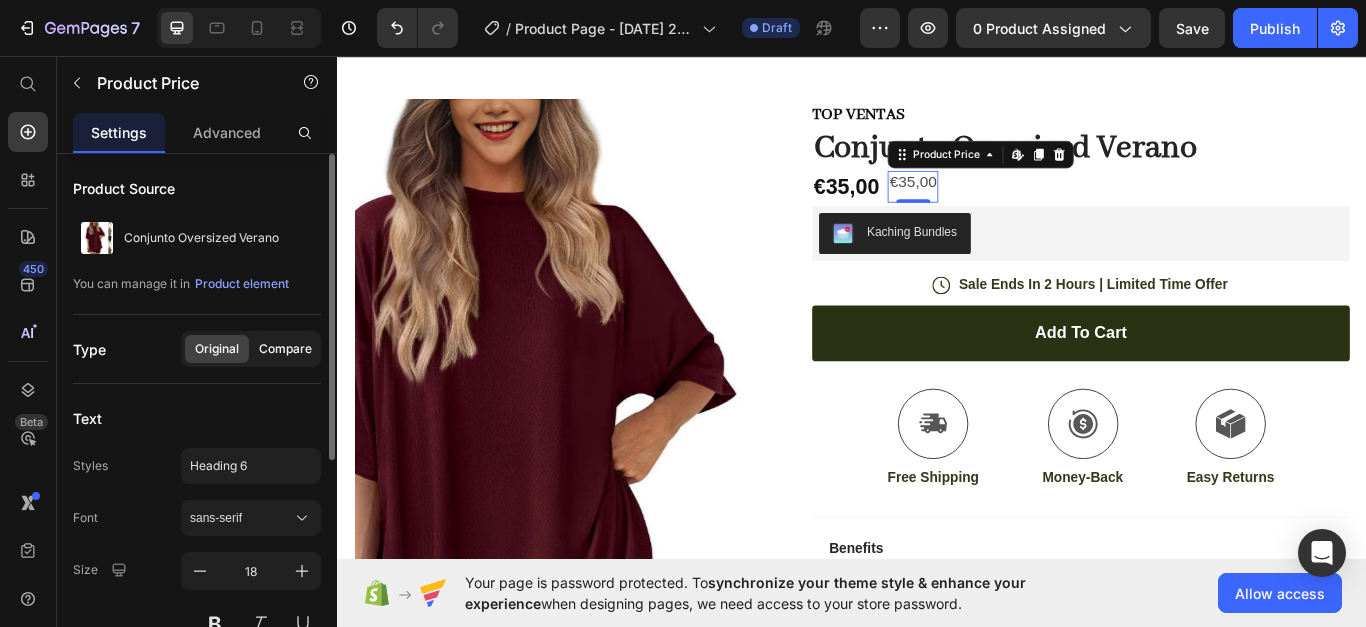 click on "Compare" 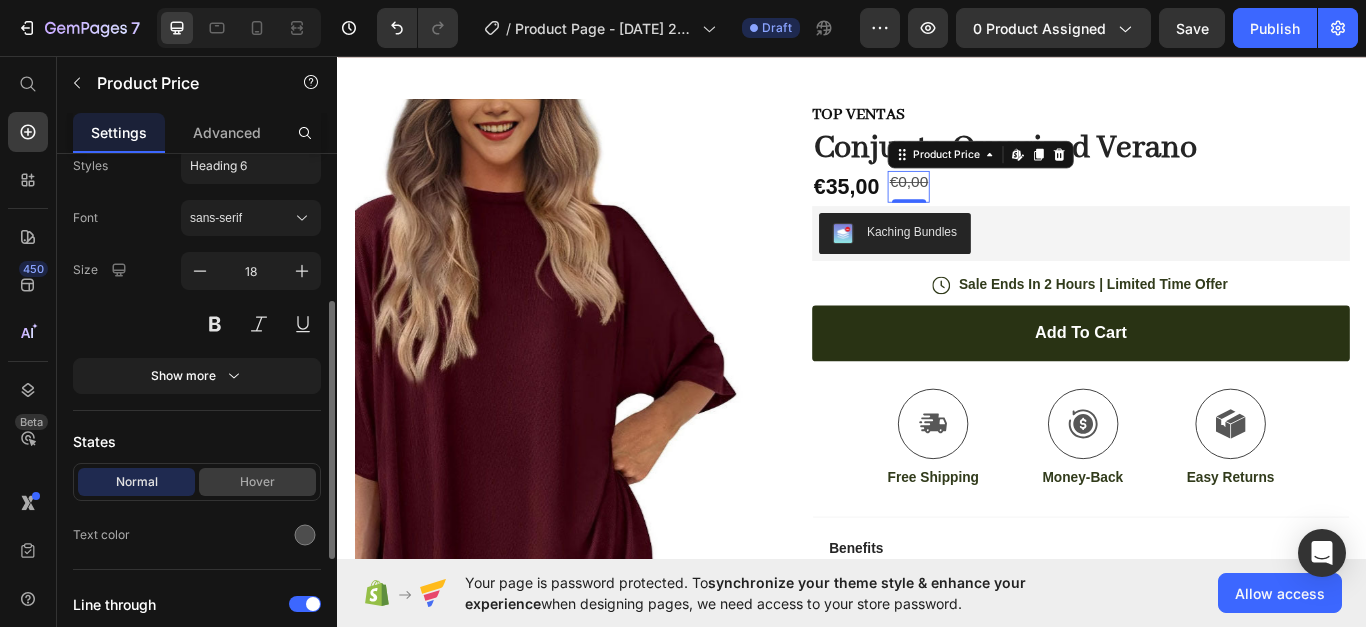 scroll, scrollTop: 500, scrollLeft: 0, axis: vertical 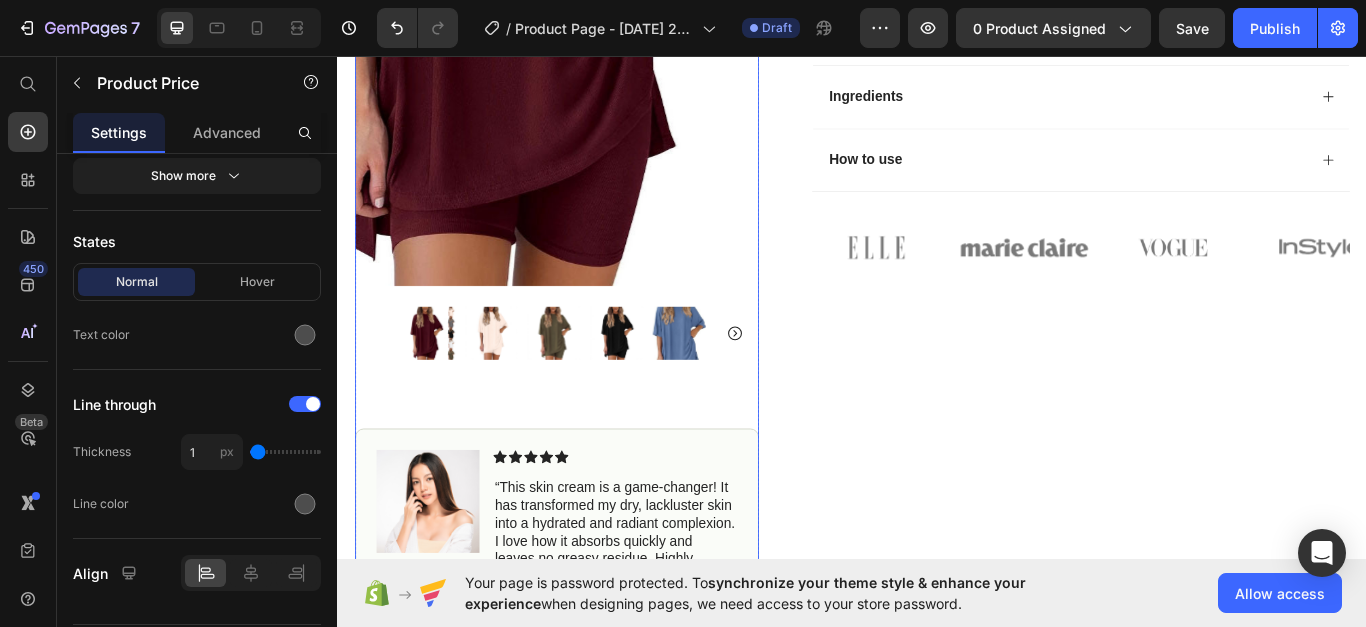 click at bounding box center [517, 380] 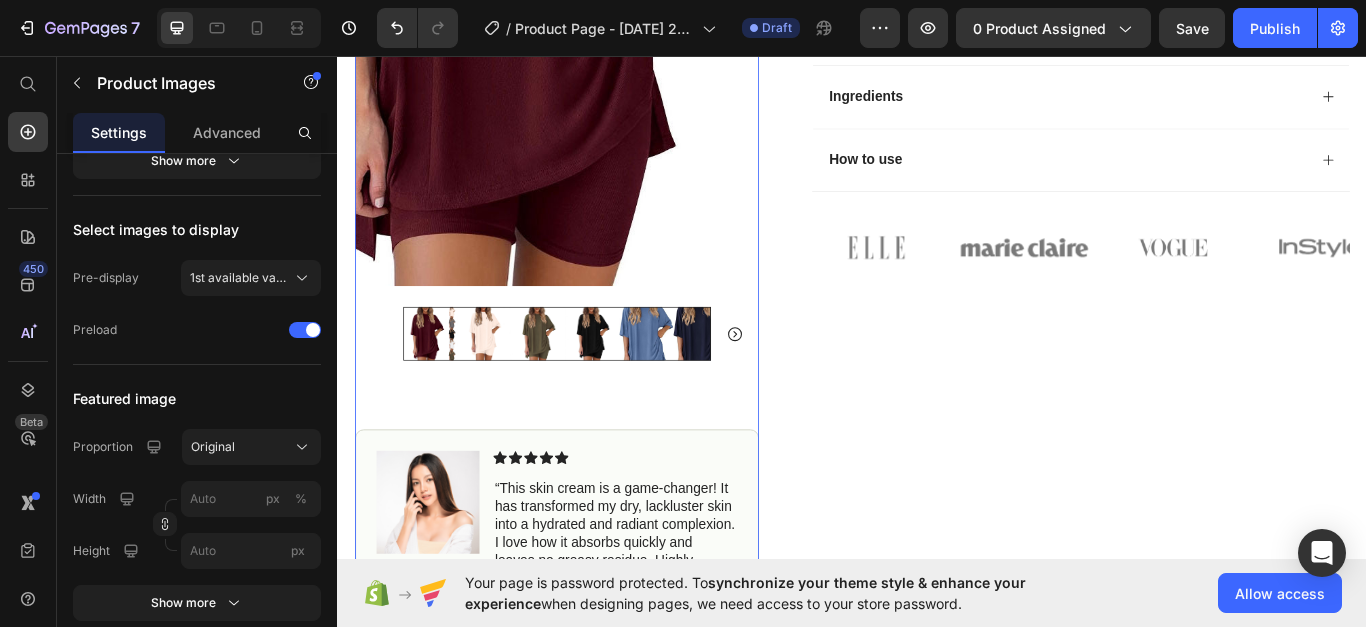 scroll, scrollTop: 0, scrollLeft: 0, axis: both 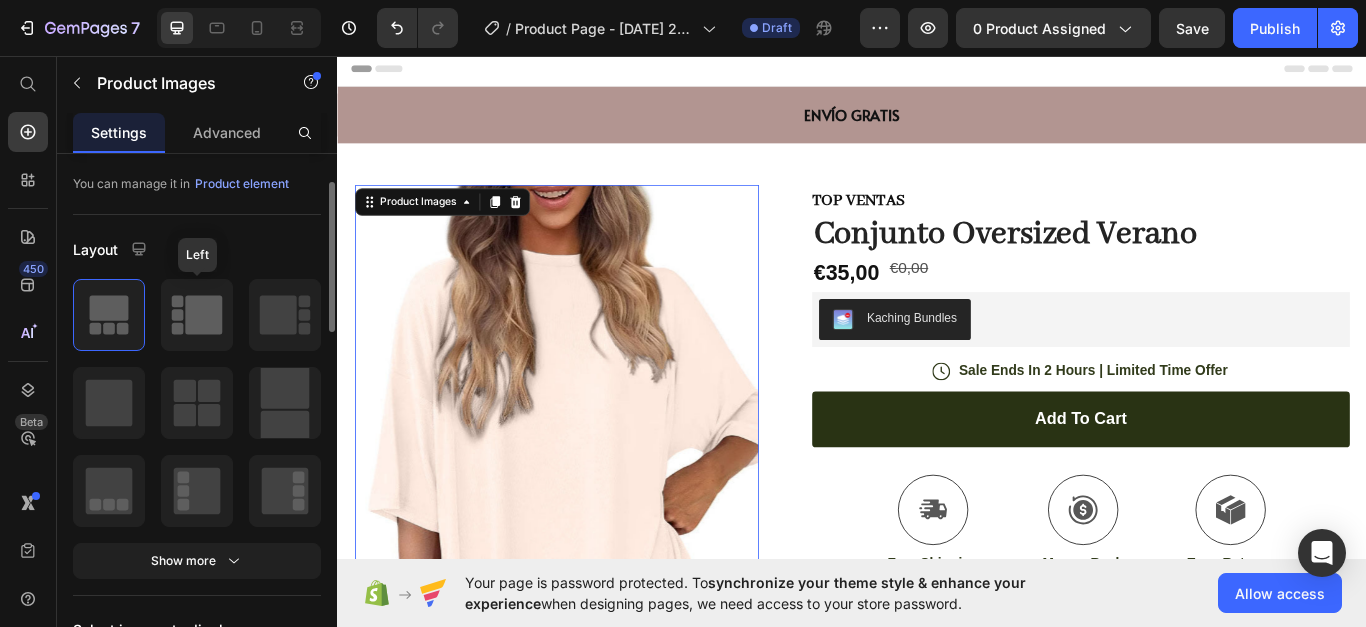 click 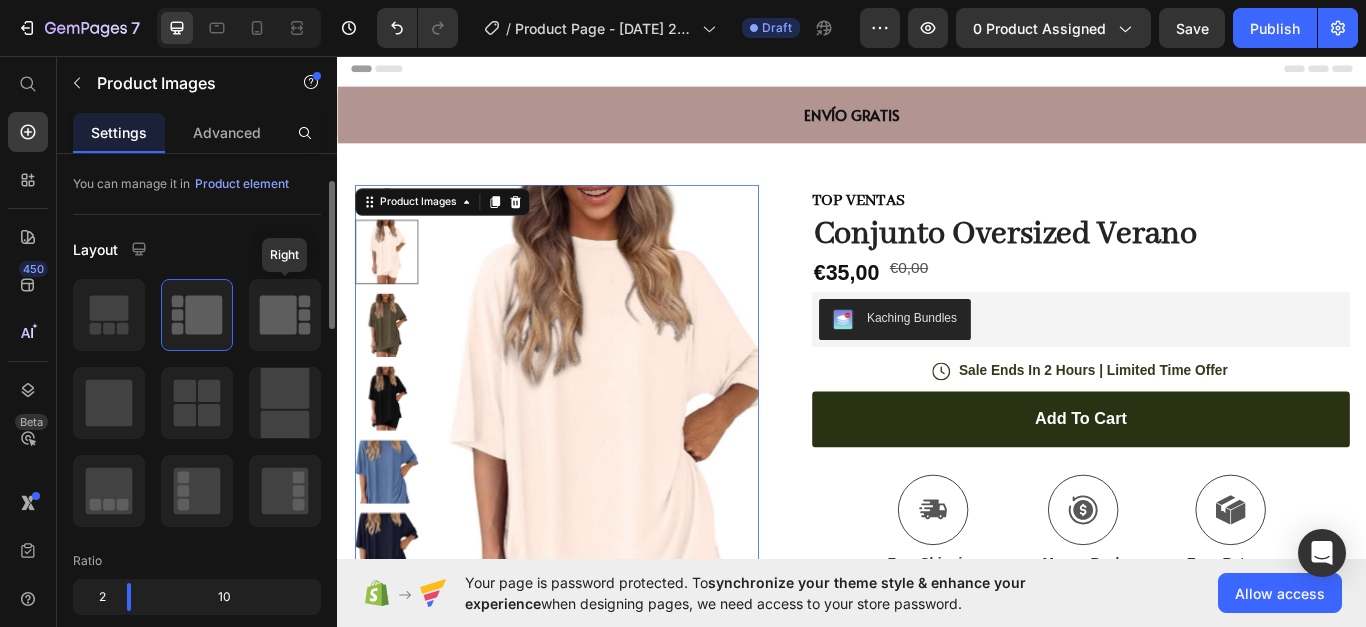 click 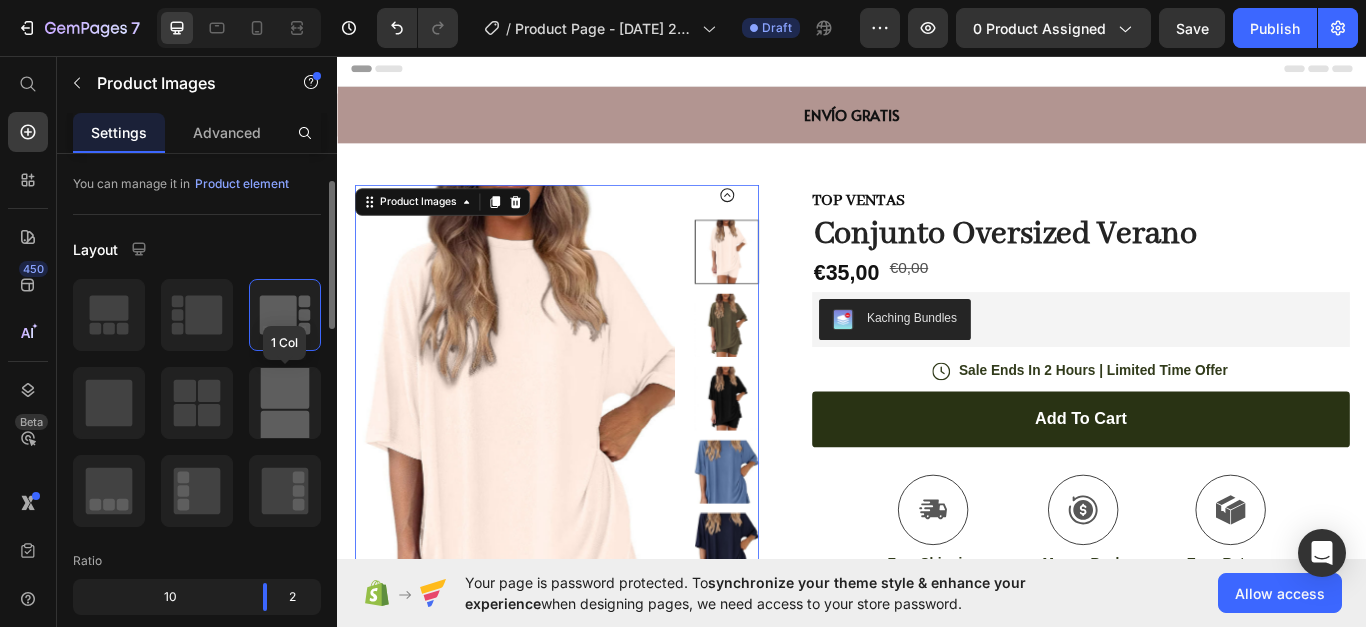 click 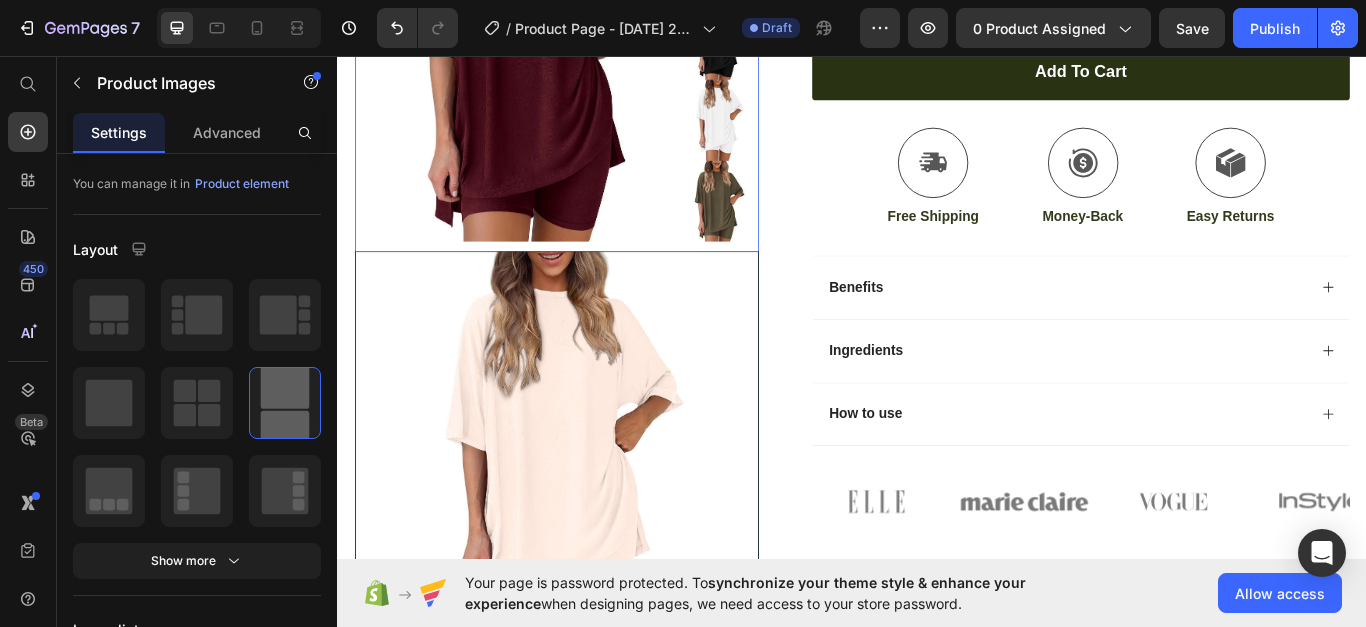 scroll, scrollTop: 370, scrollLeft: 0, axis: vertical 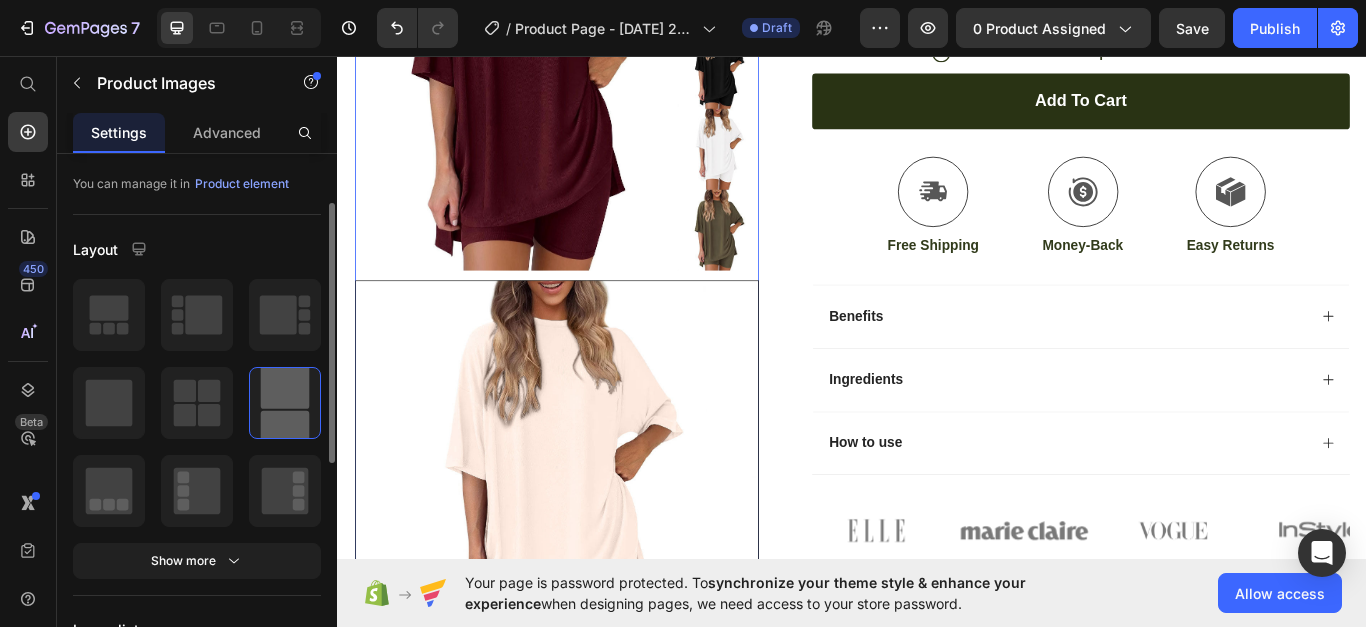 drag, startPoint x: 231, startPoint y: 556, endPoint x: 230, endPoint y: 536, distance: 20.024984 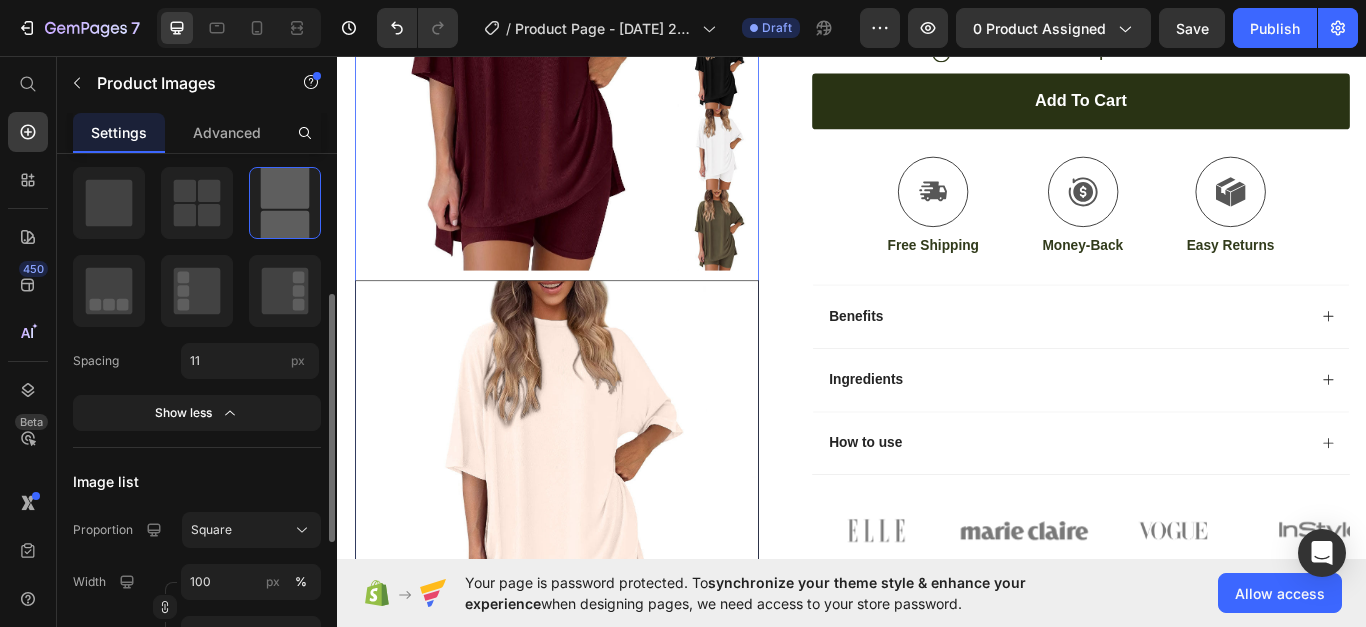 scroll, scrollTop: 100, scrollLeft: 0, axis: vertical 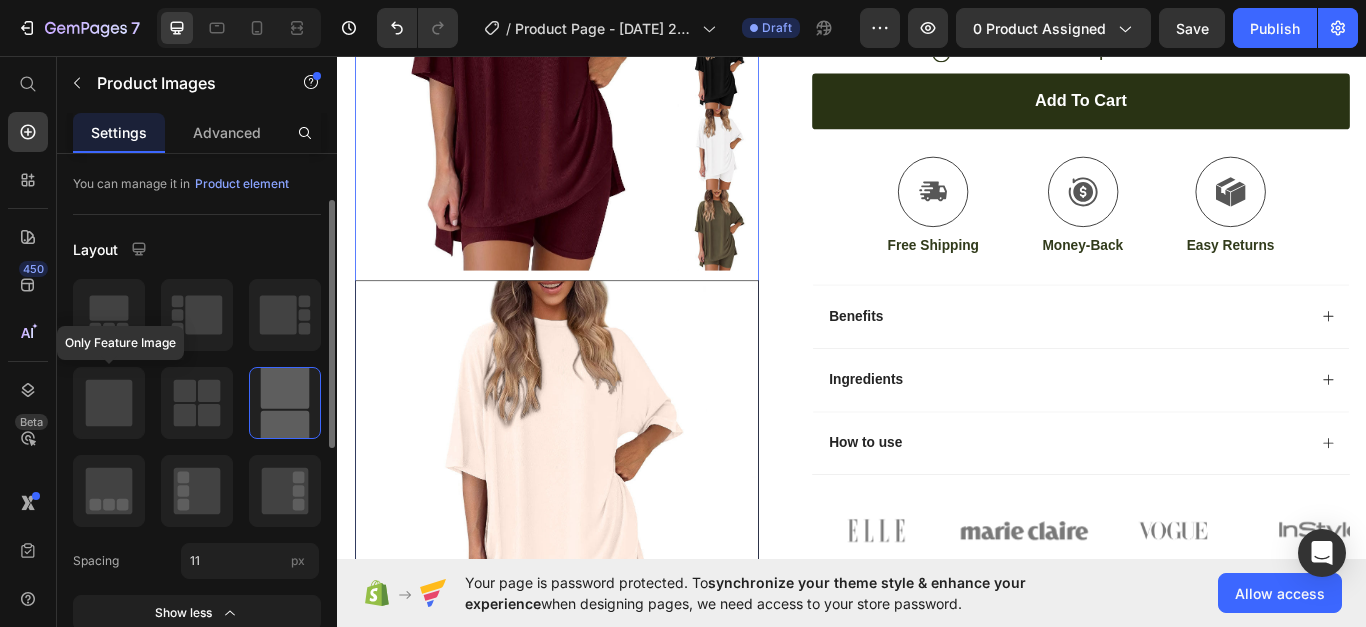click 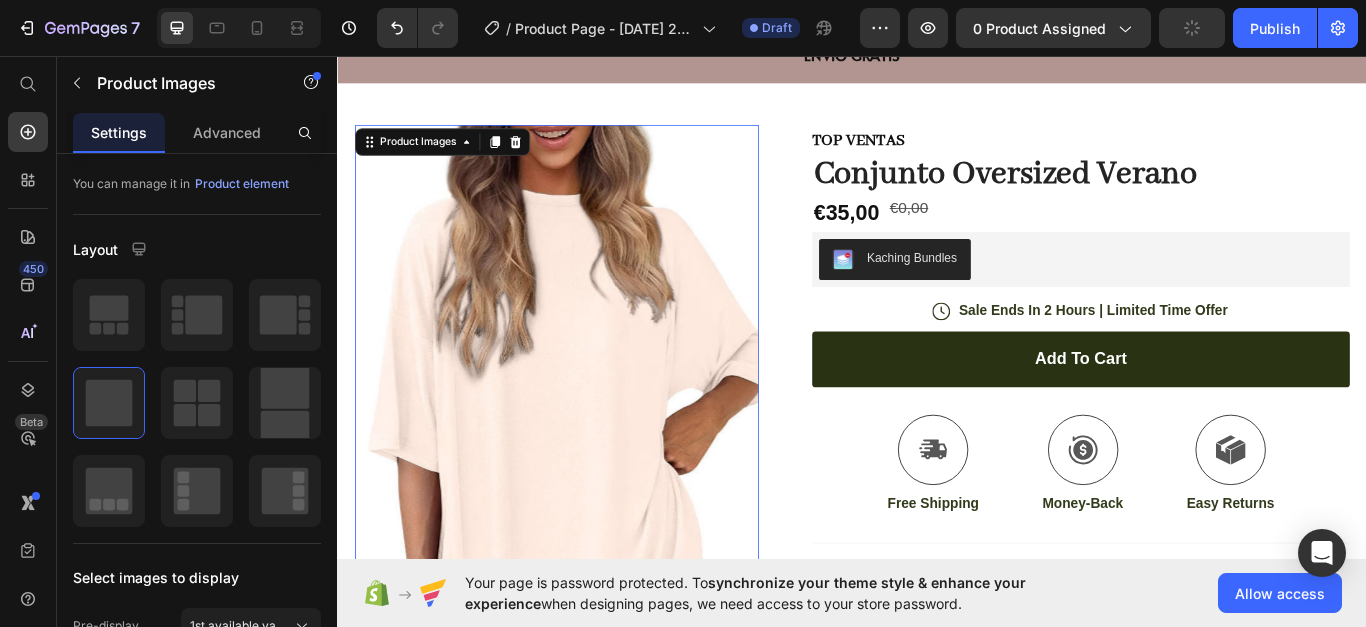 scroll, scrollTop: 0, scrollLeft: 0, axis: both 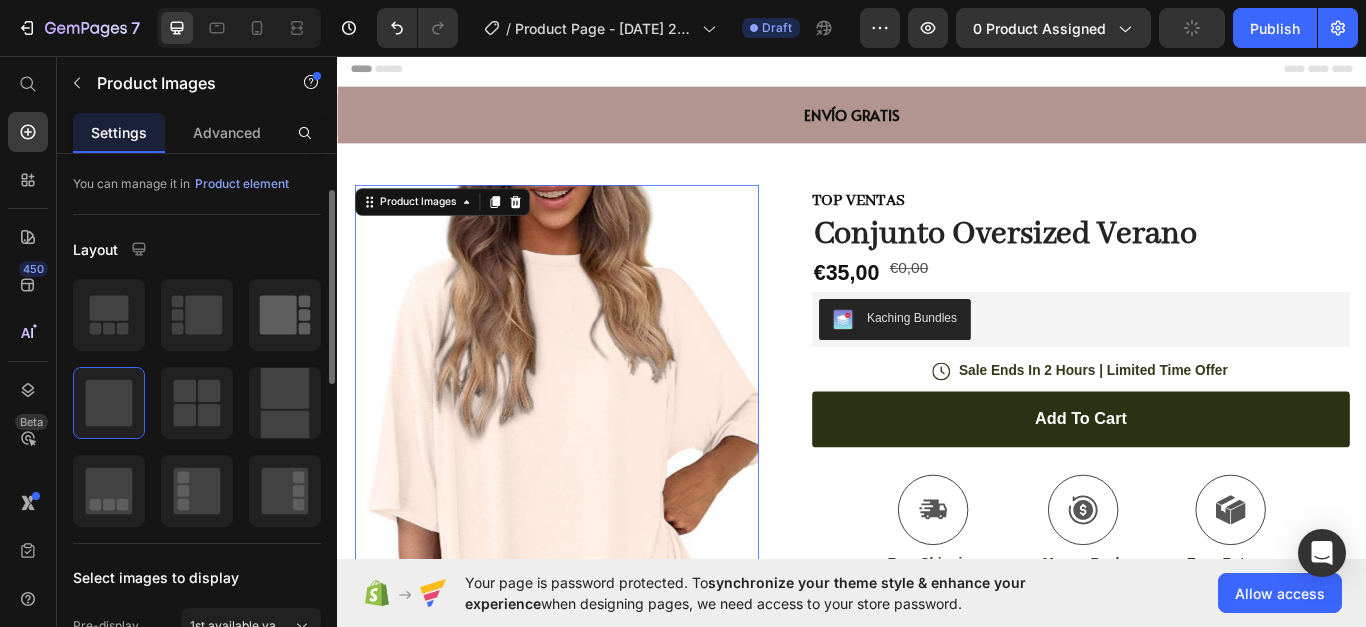 click 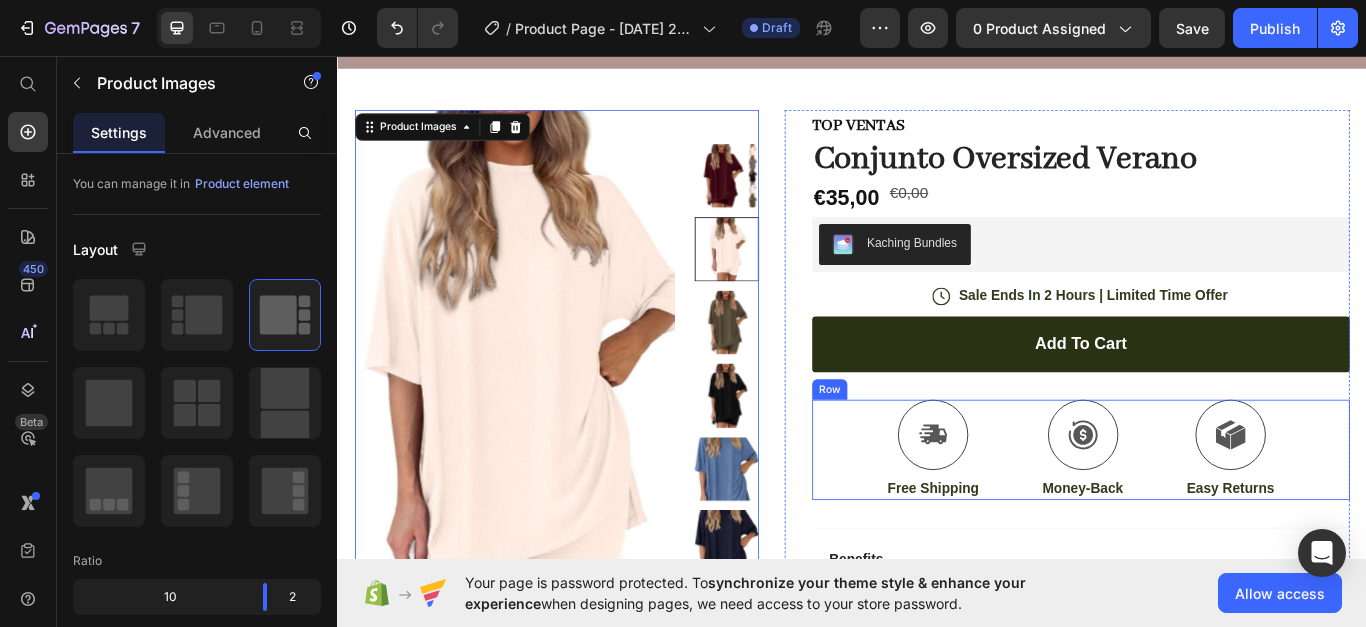 scroll, scrollTop: 0, scrollLeft: 0, axis: both 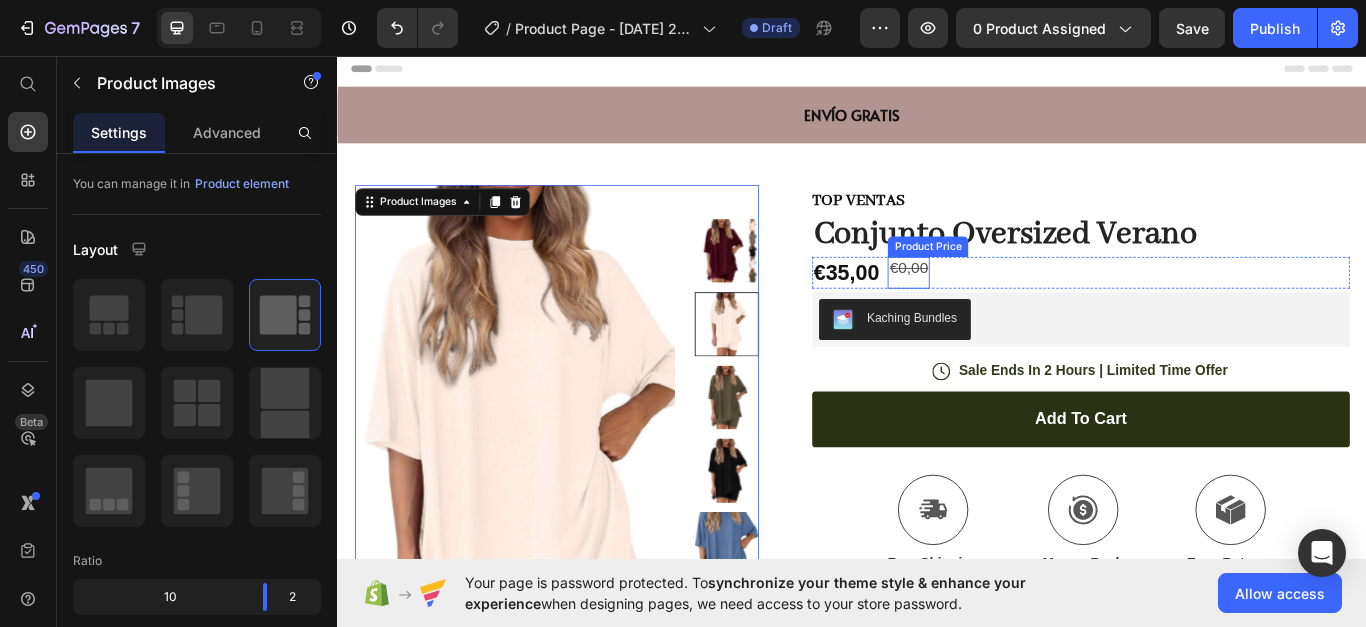 click on "€0,00" at bounding box center (1002, 303) 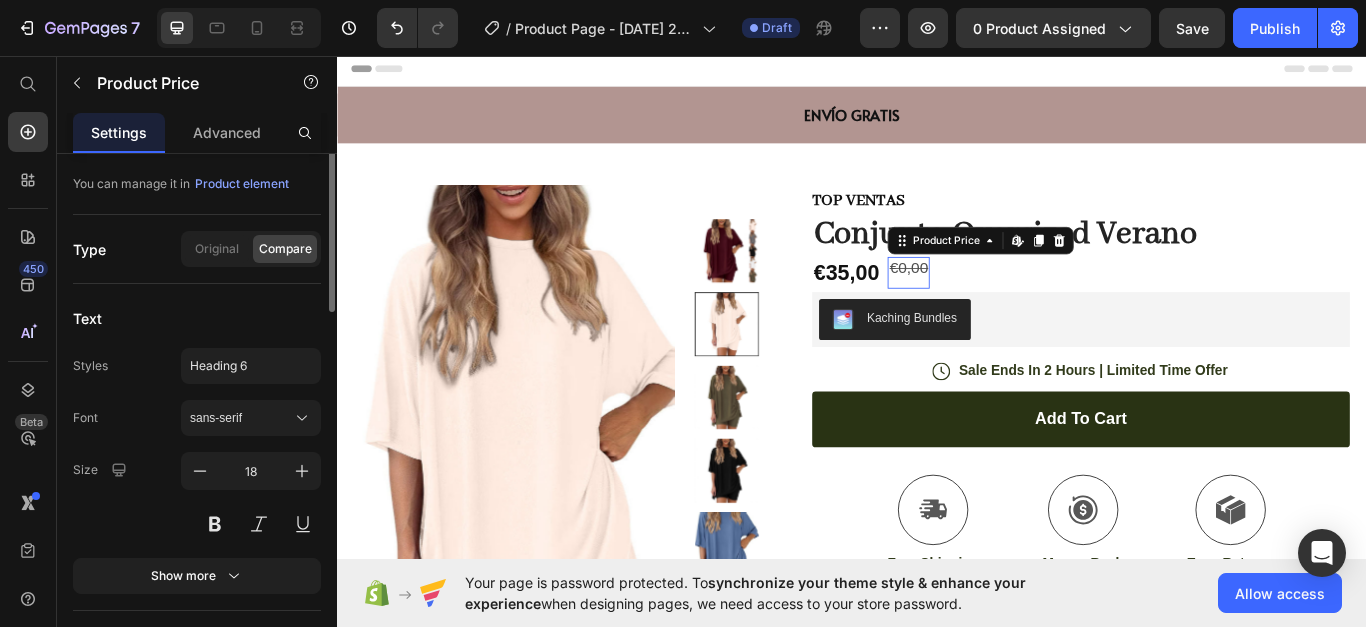 scroll, scrollTop: 0, scrollLeft: 0, axis: both 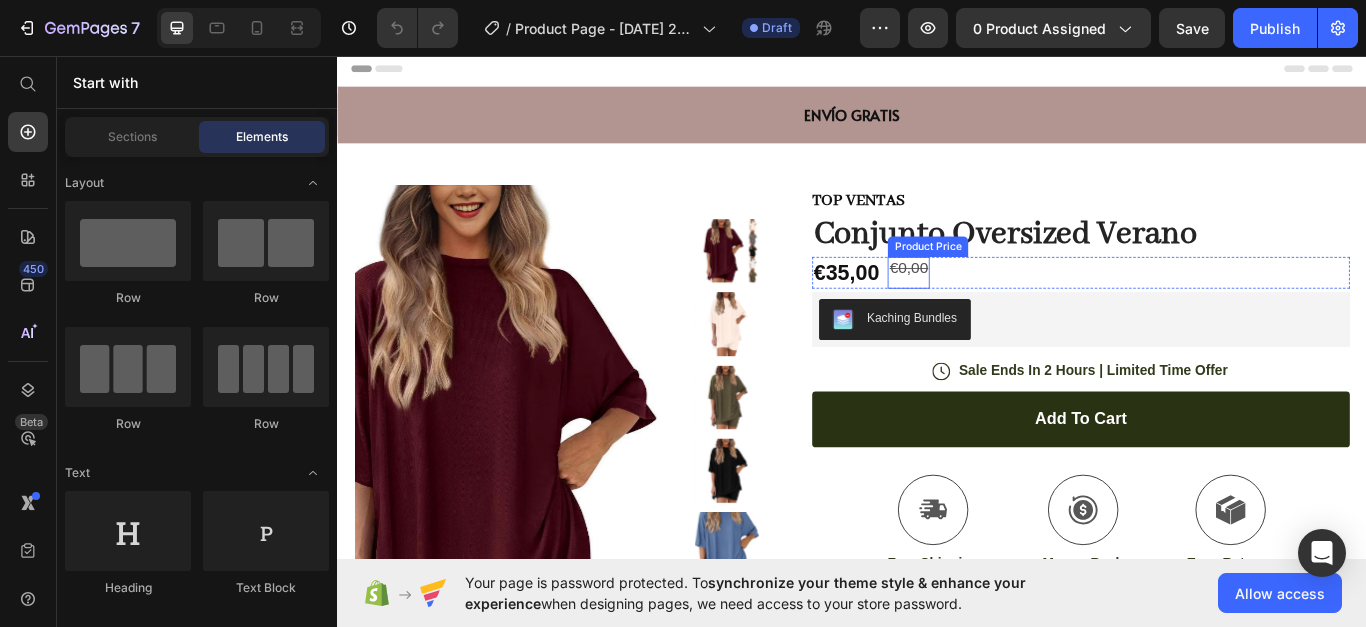 click on "€0,00" at bounding box center (1002, 303) 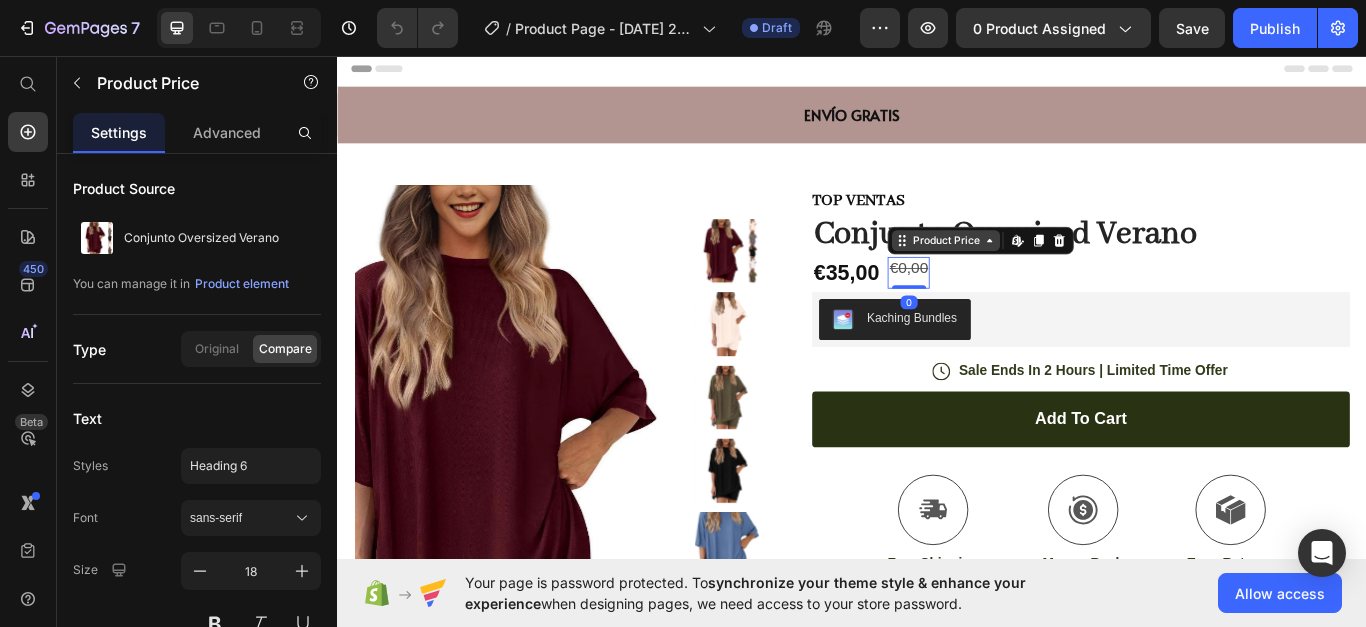 click 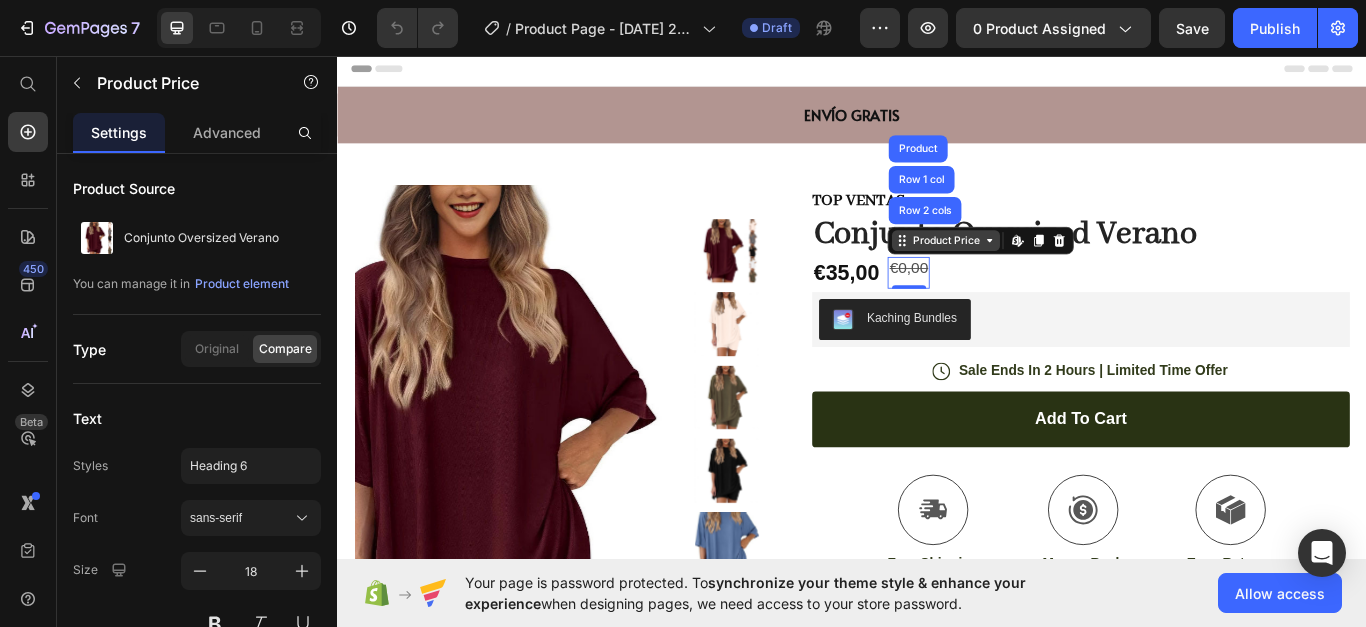 click 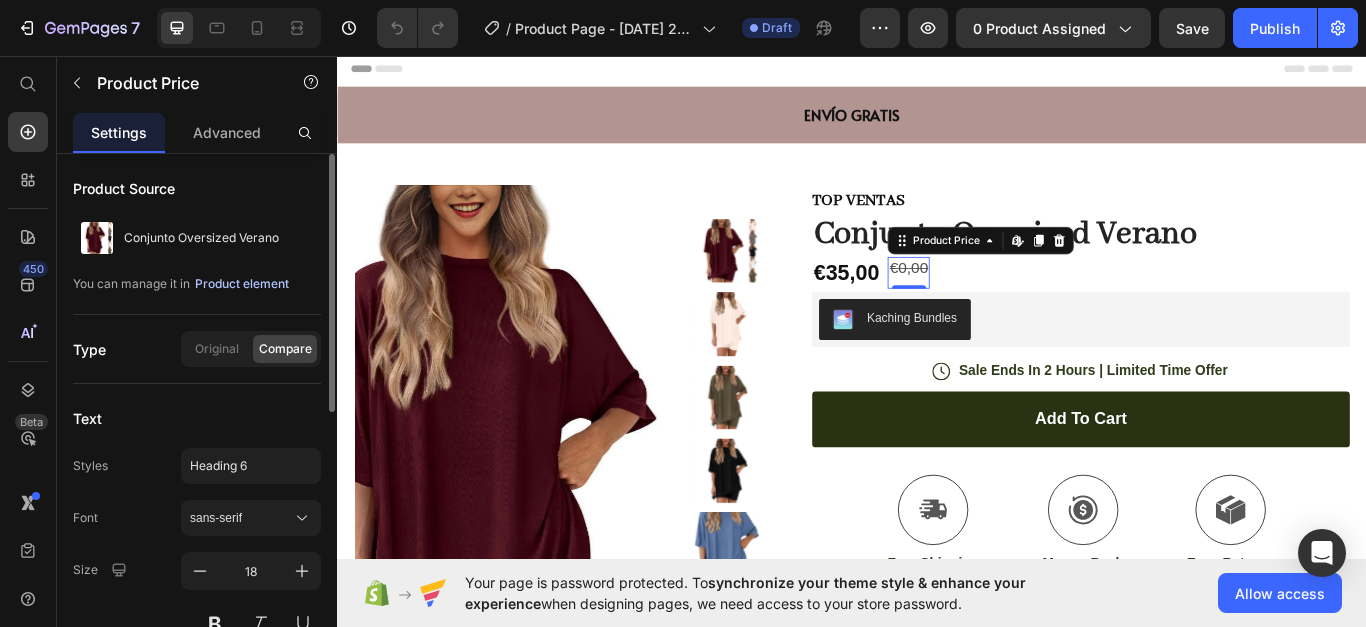 click on "Product element" at bounding box center (242, 284) 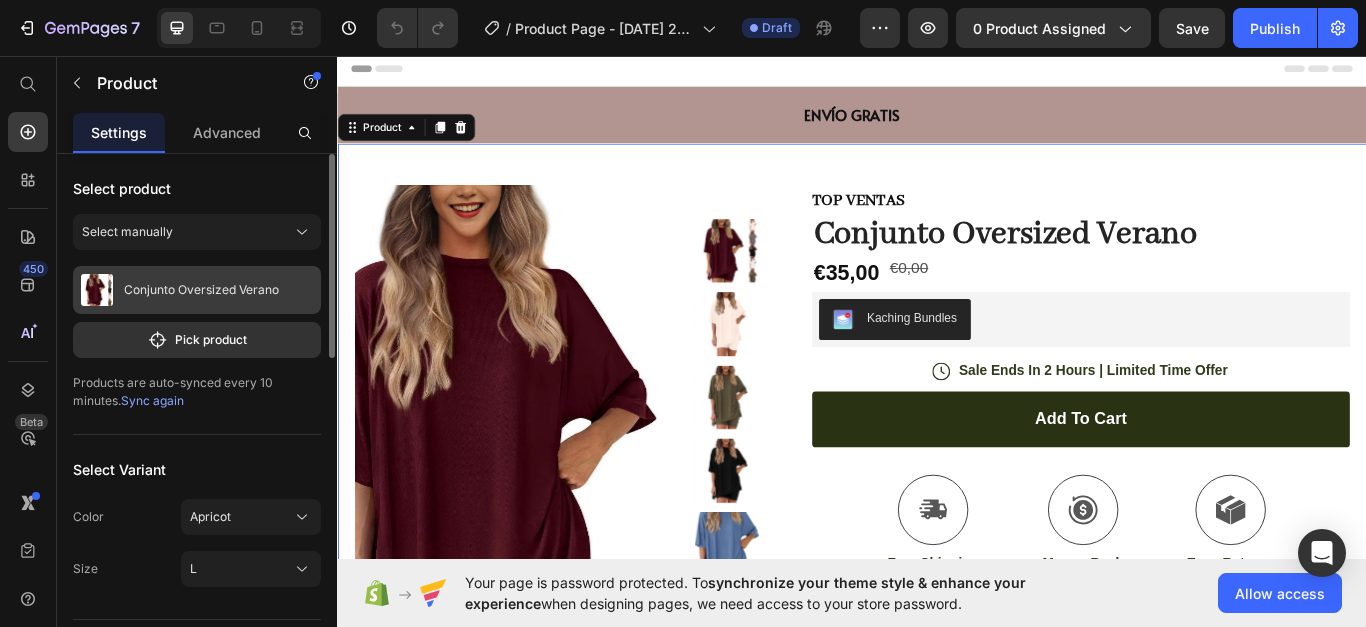 click on "Conjunto Oversized Verano" at bounding box center (201, 290) 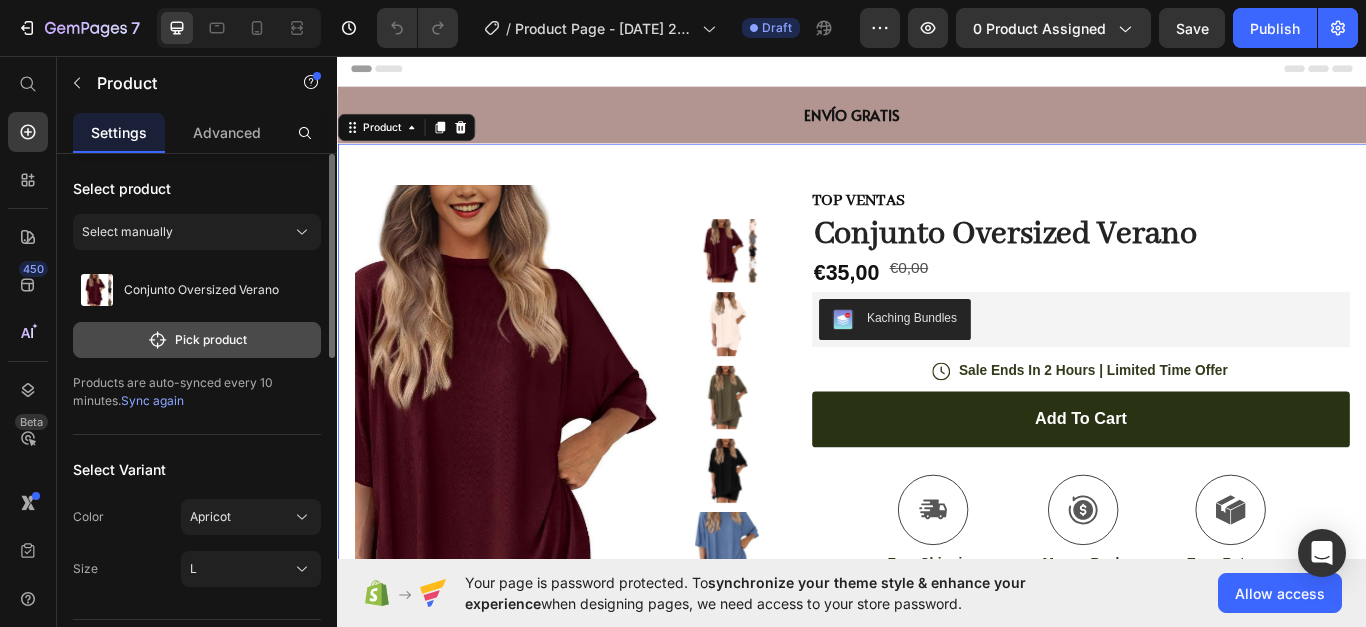 click on "Pick product" at bounding box center [197, 340] 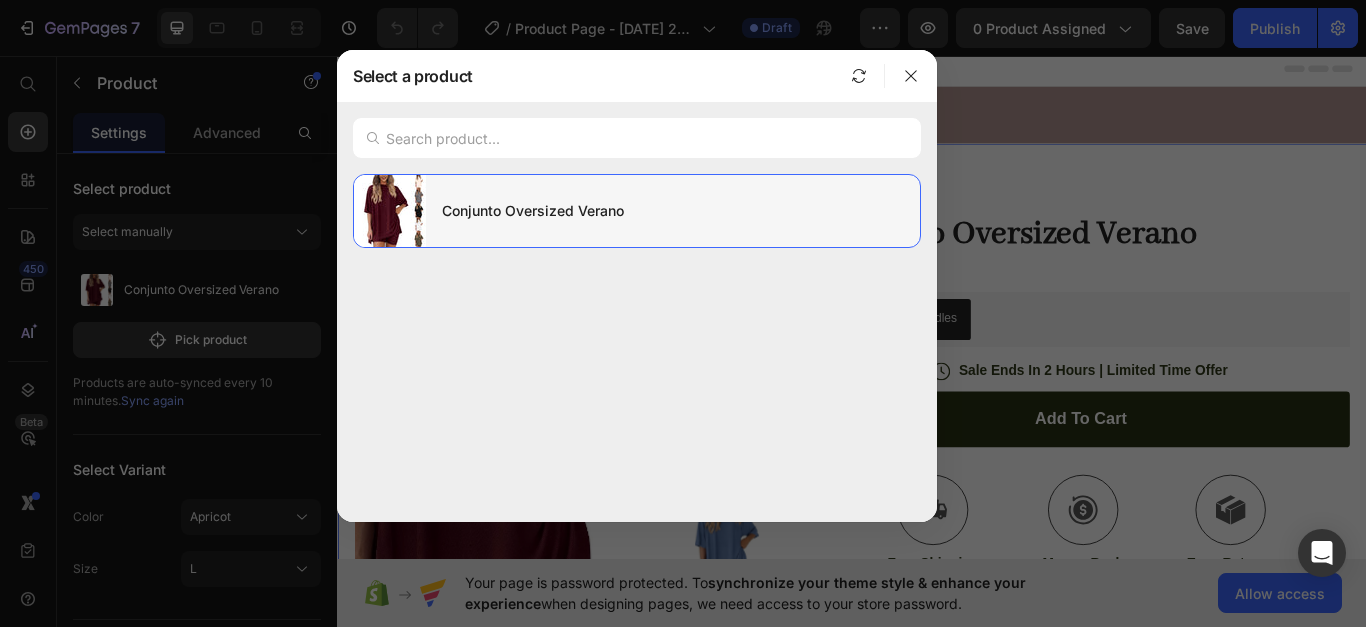 click on "Conjunto Oversized Verano" at bounding box center [673, 211] 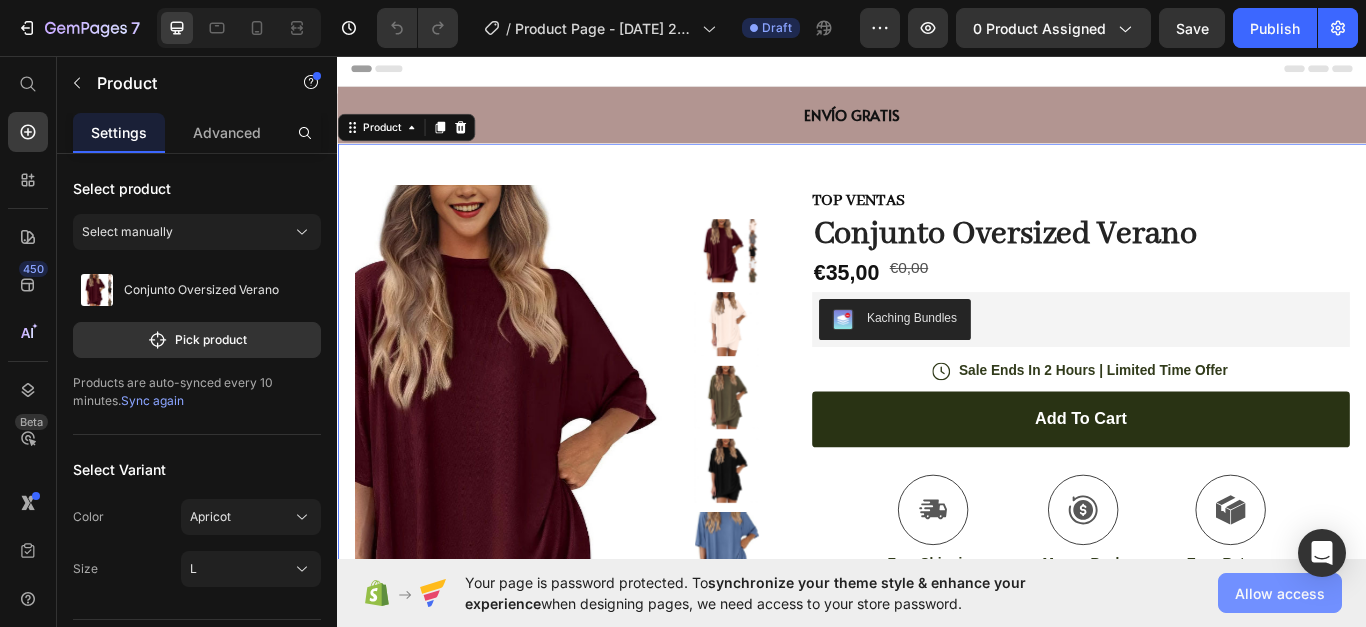 click on "Allow access" at bounding box center (1280, 593) 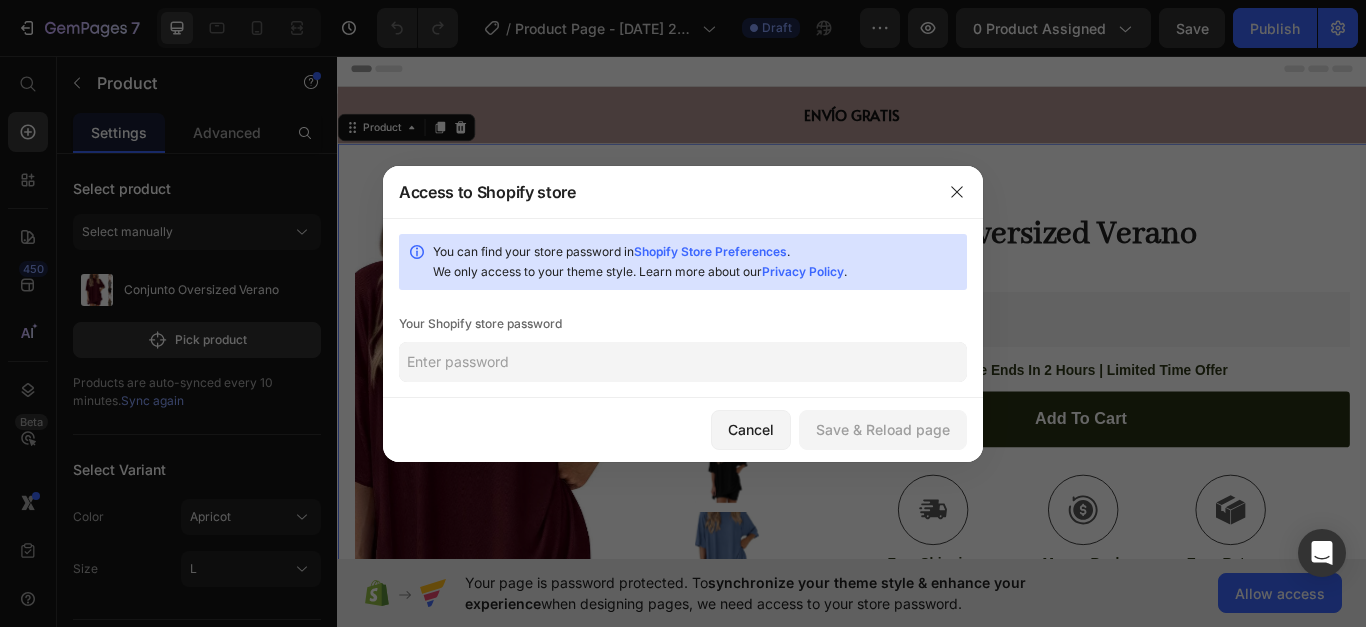 click 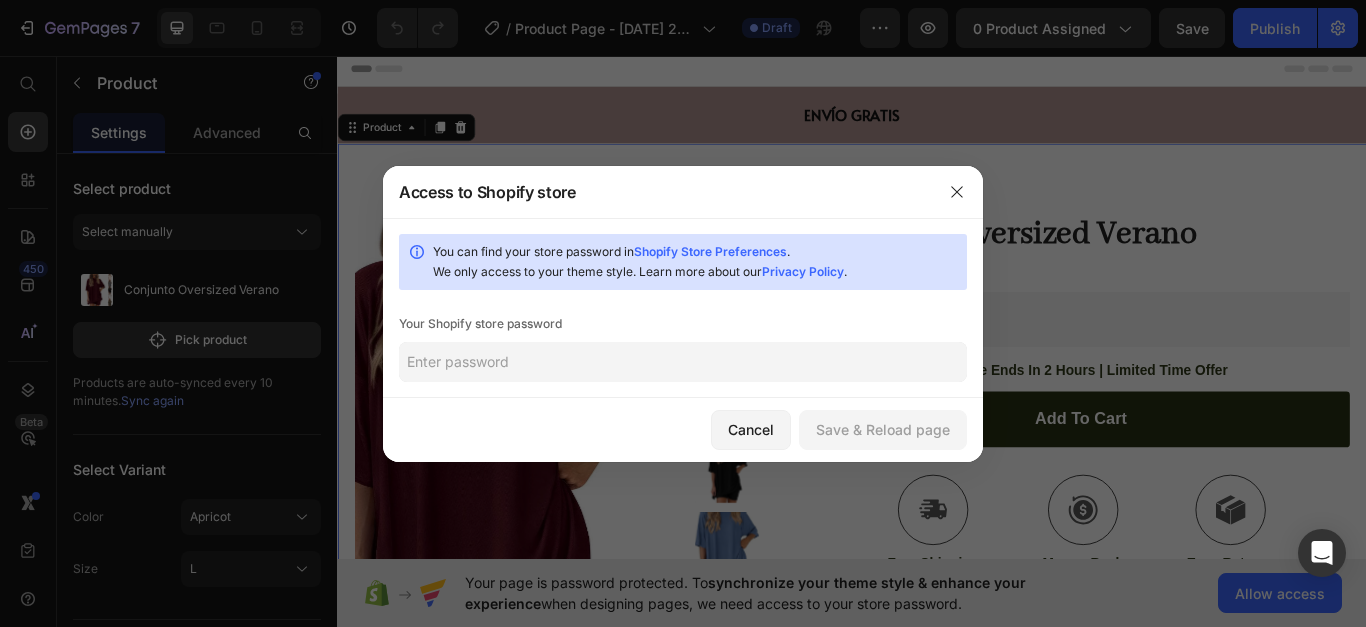 click 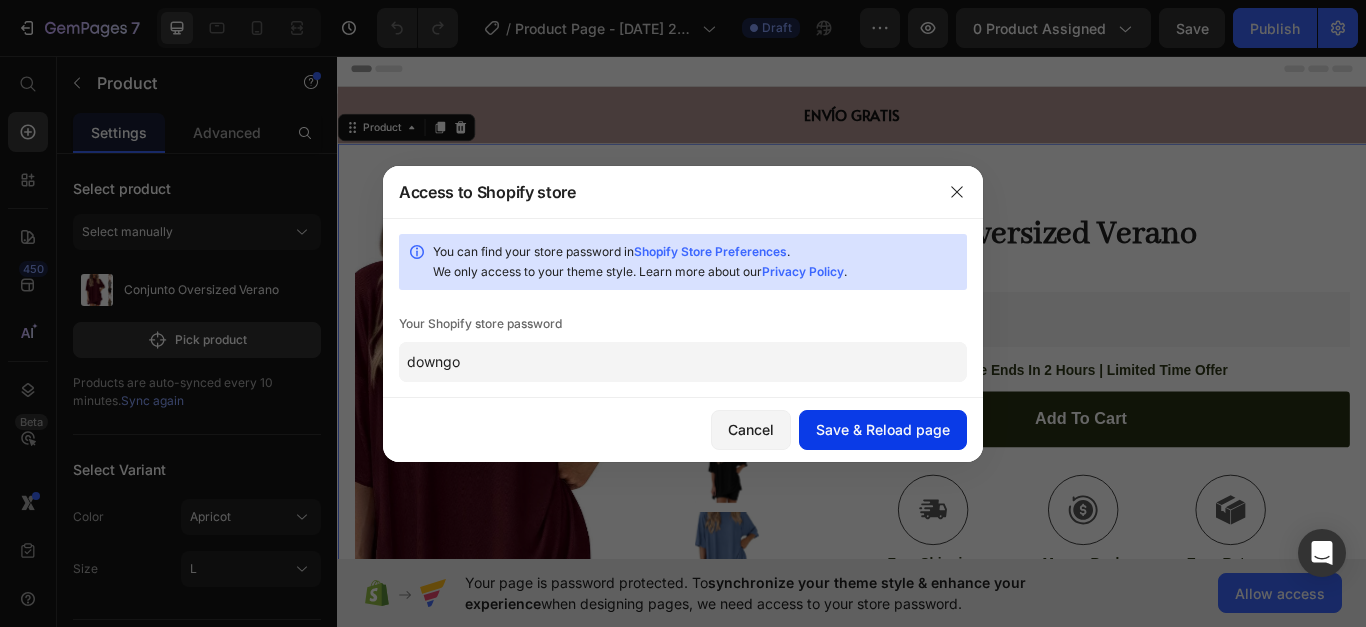 type on "downgo" 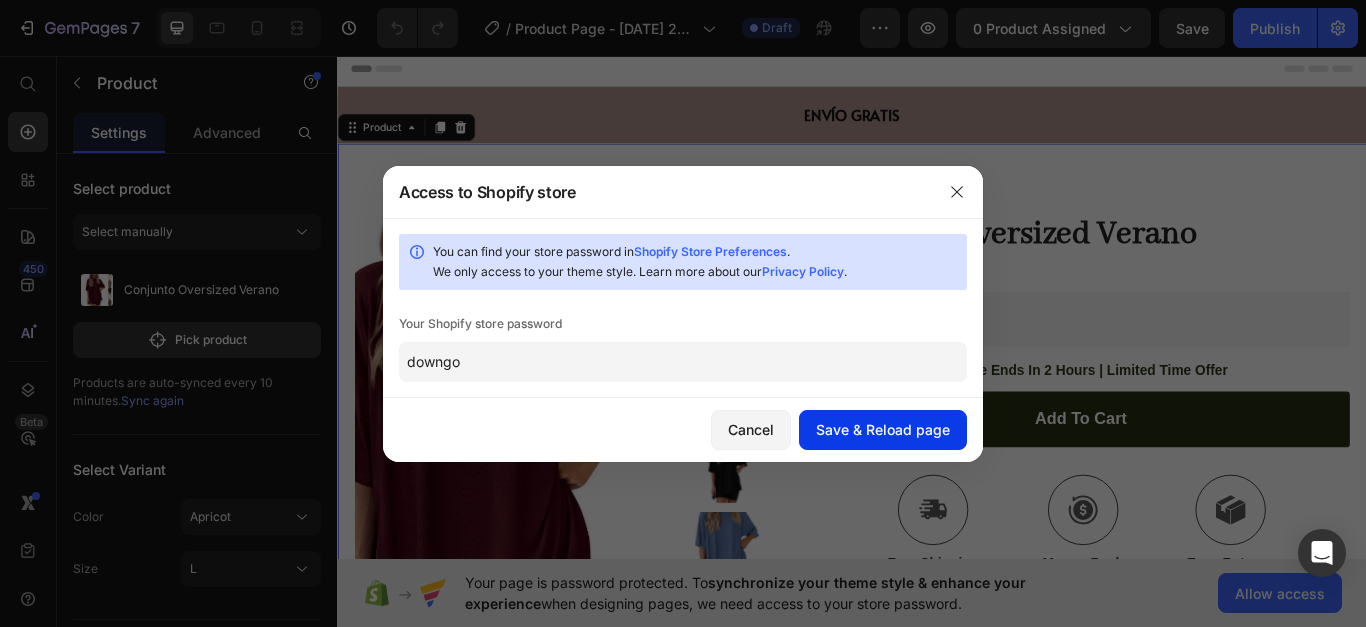 click on "Save & Reload page" at bounding box center (883, 429) 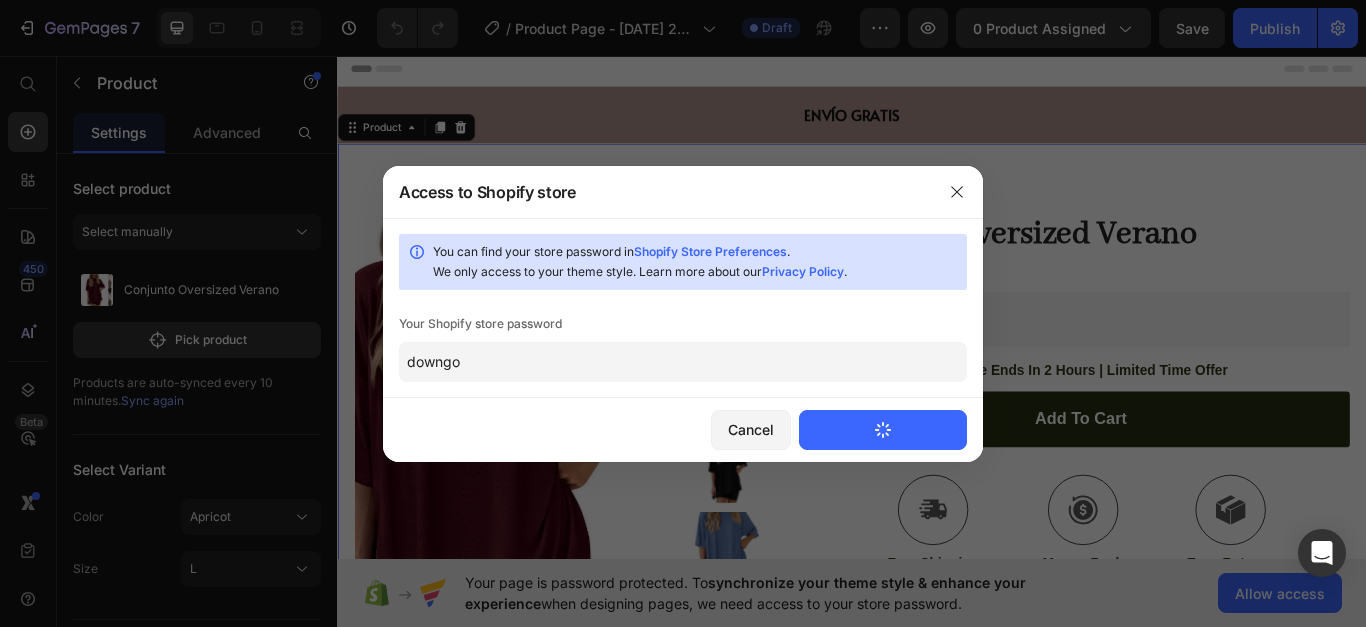 type 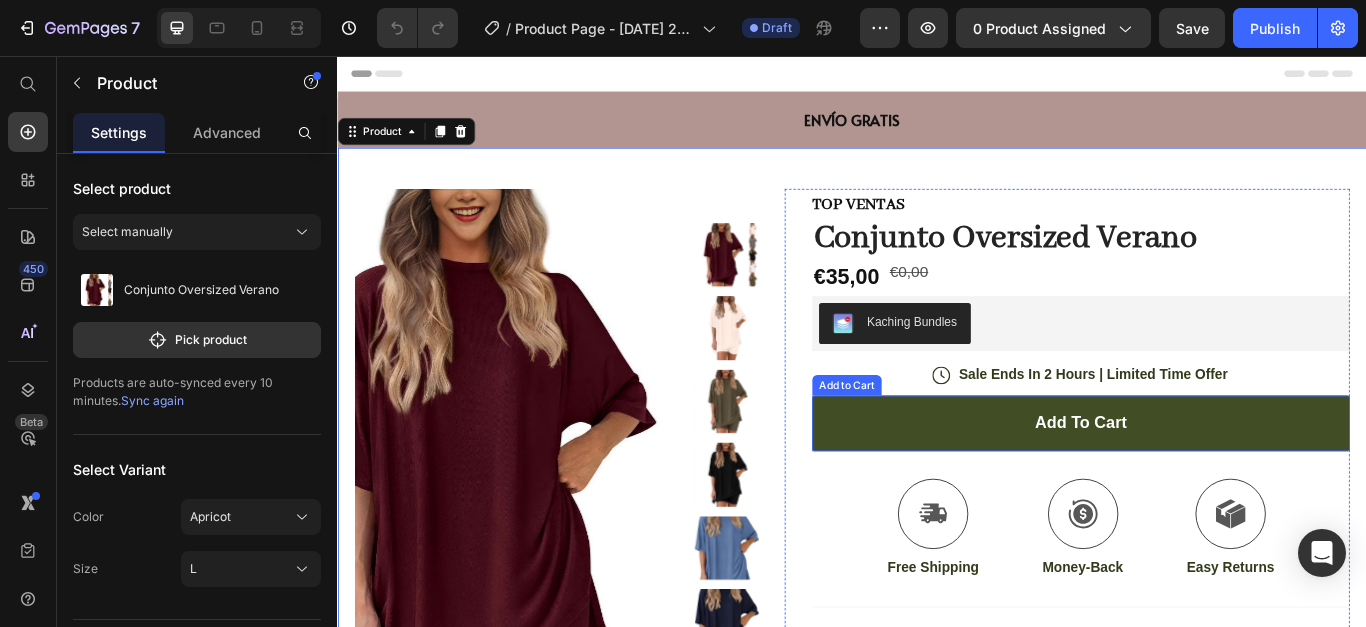 scroll, scrollTop: 0, scrollLeft: 0, axis: both 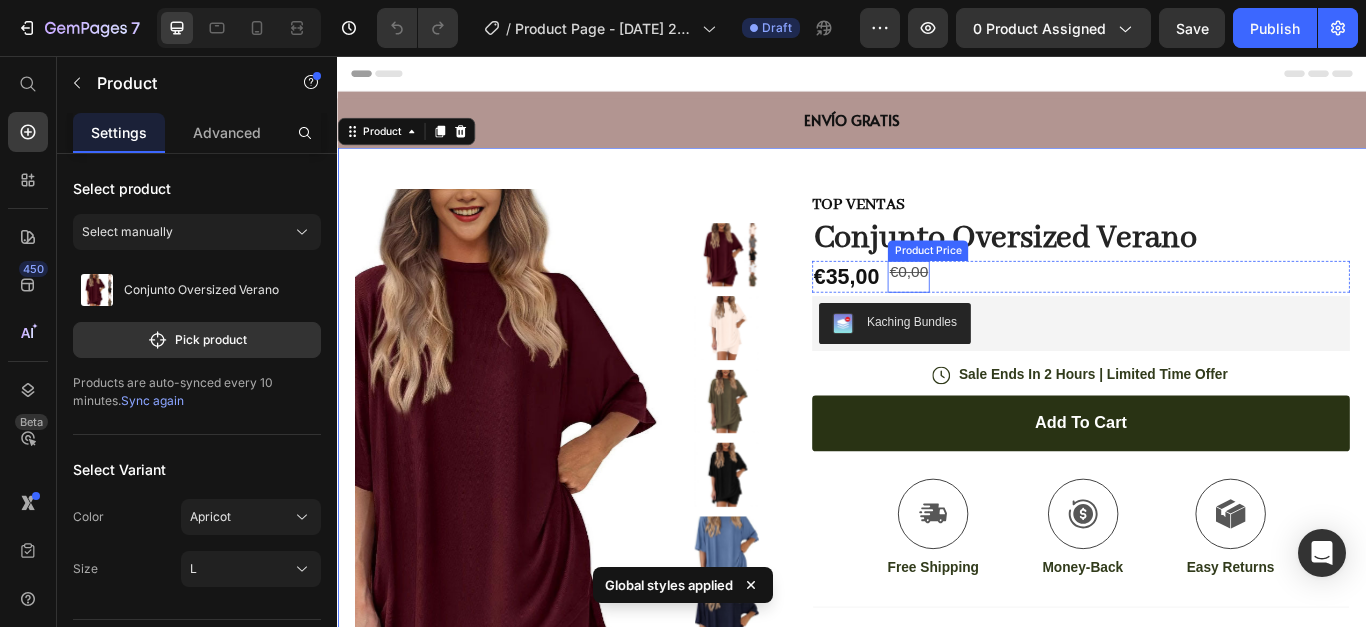 click on "€0,00" at bounding box center (1002, 308) 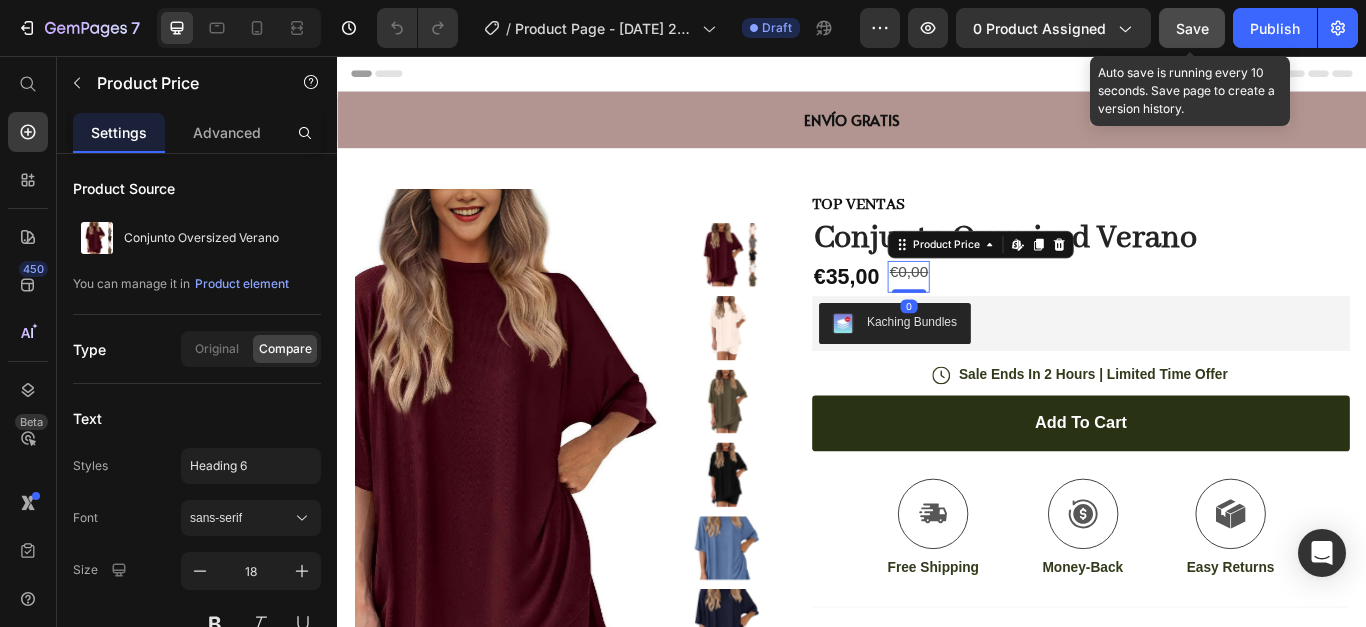click on "Save" at bounding box center [1192, 28] 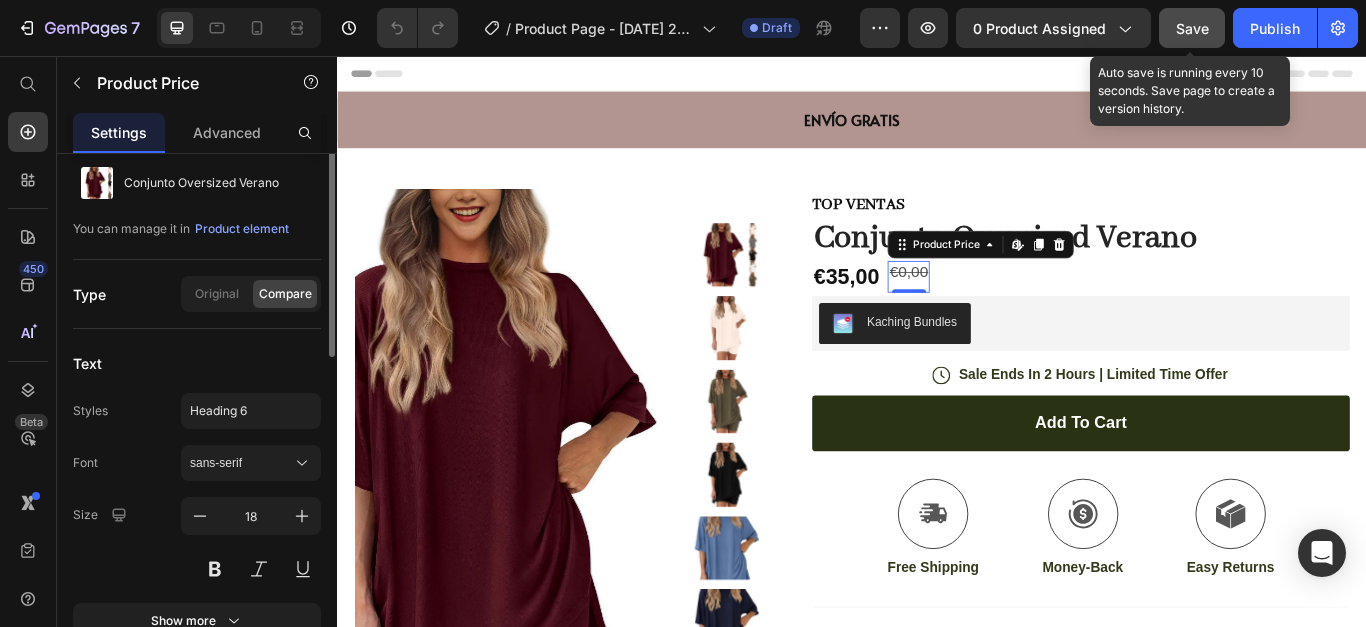 scroll, scrollTop: 0, scrollLeft: 0, axis: both 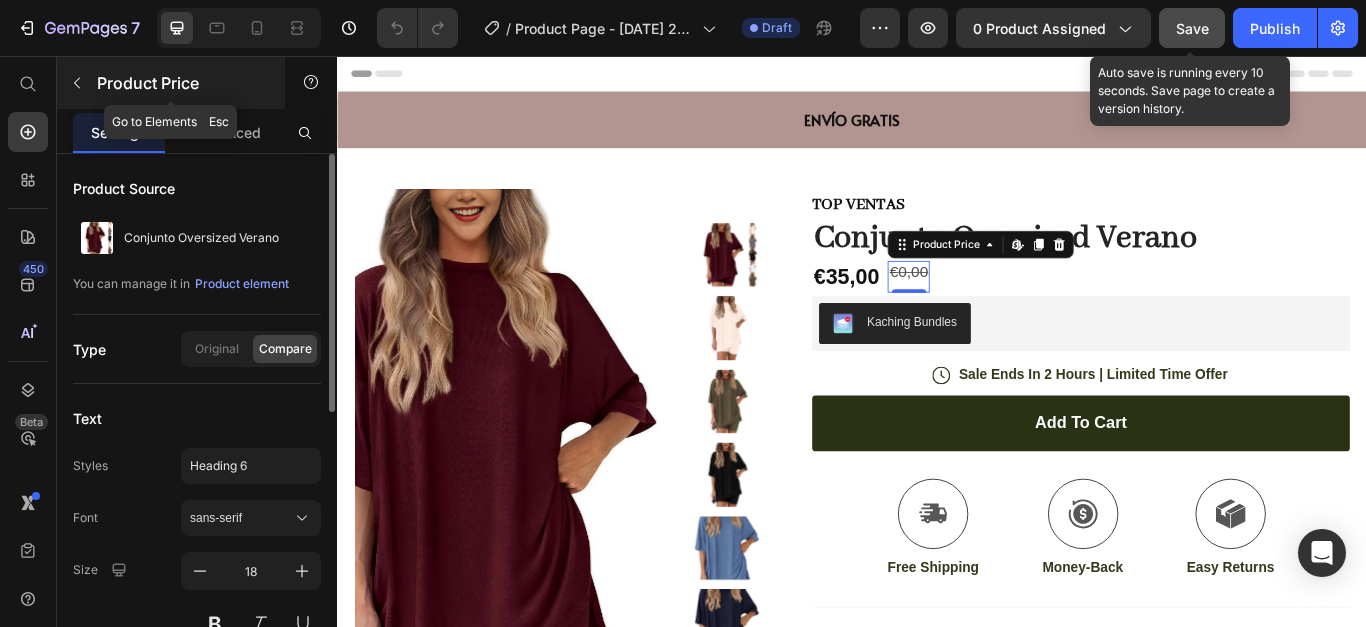 click 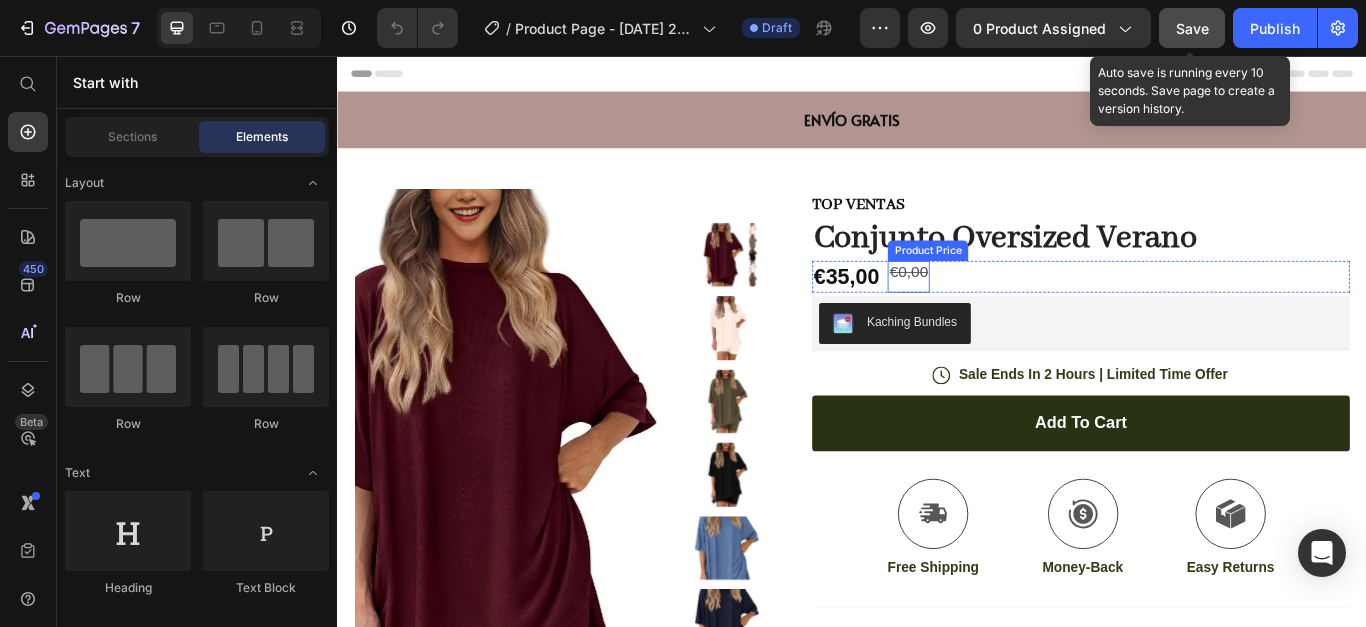 click on "€0,00" at bounding box center [1002, 308] 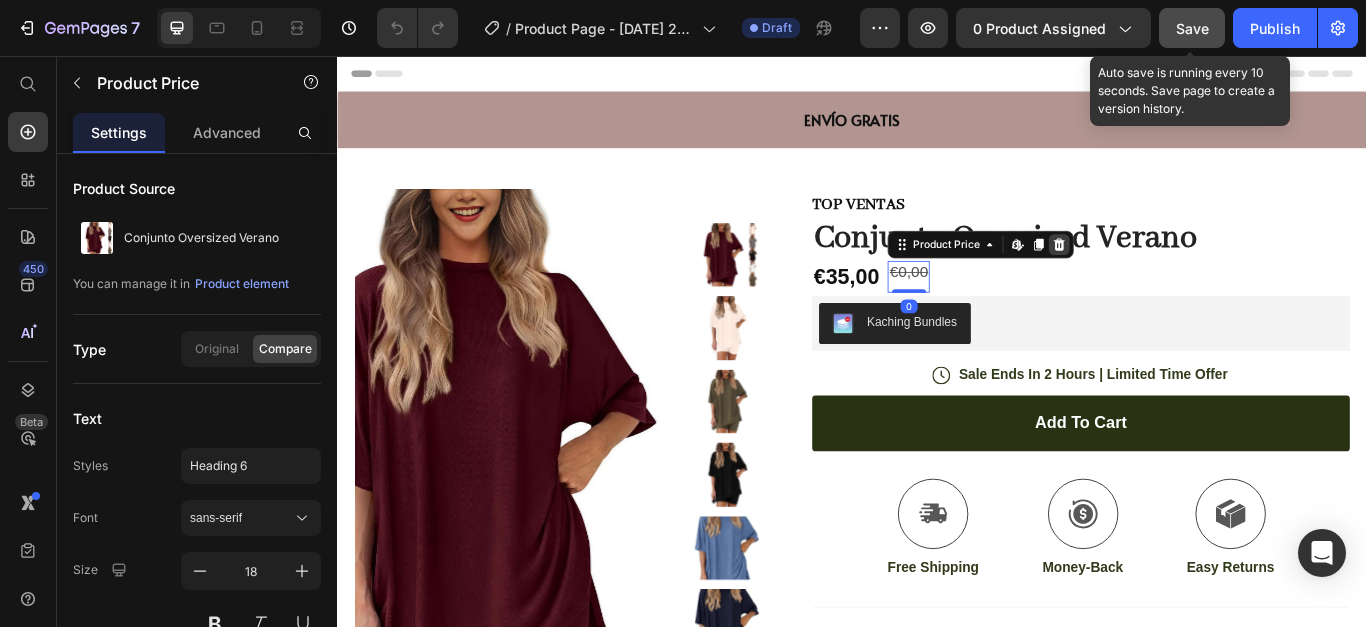 click 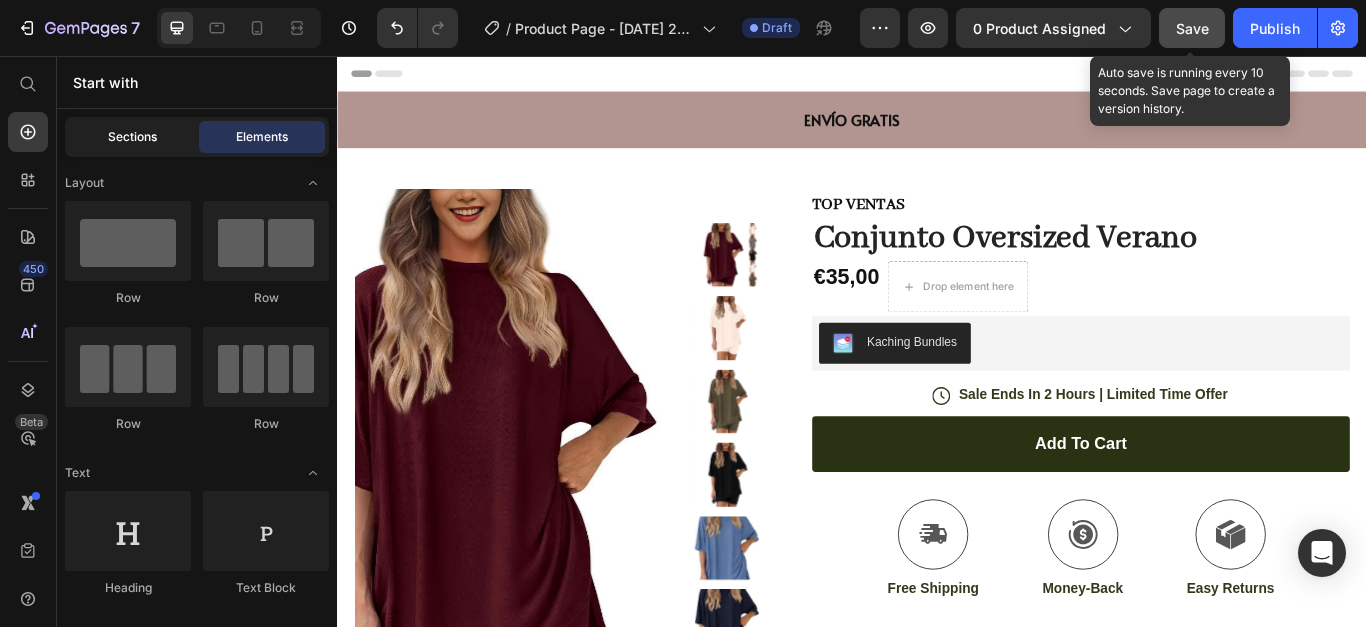 click on "Sections" at bounding box center (132, 137) 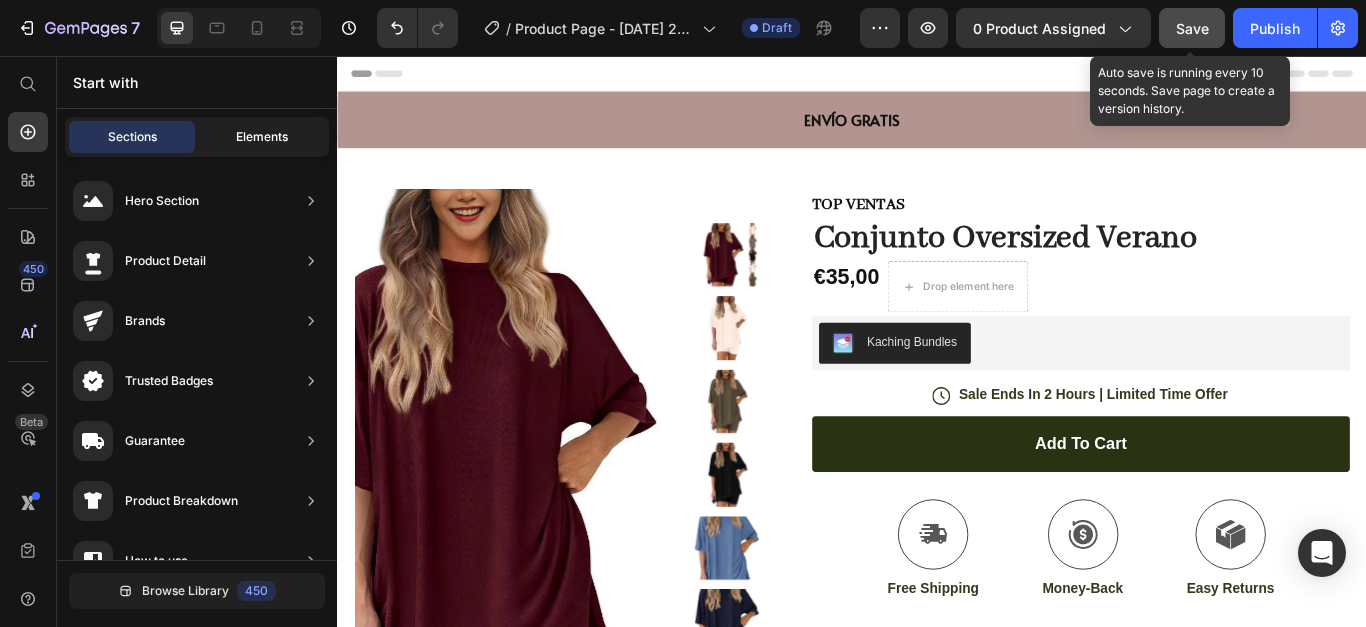 click on "Elements" at bounding box center (262, 137) 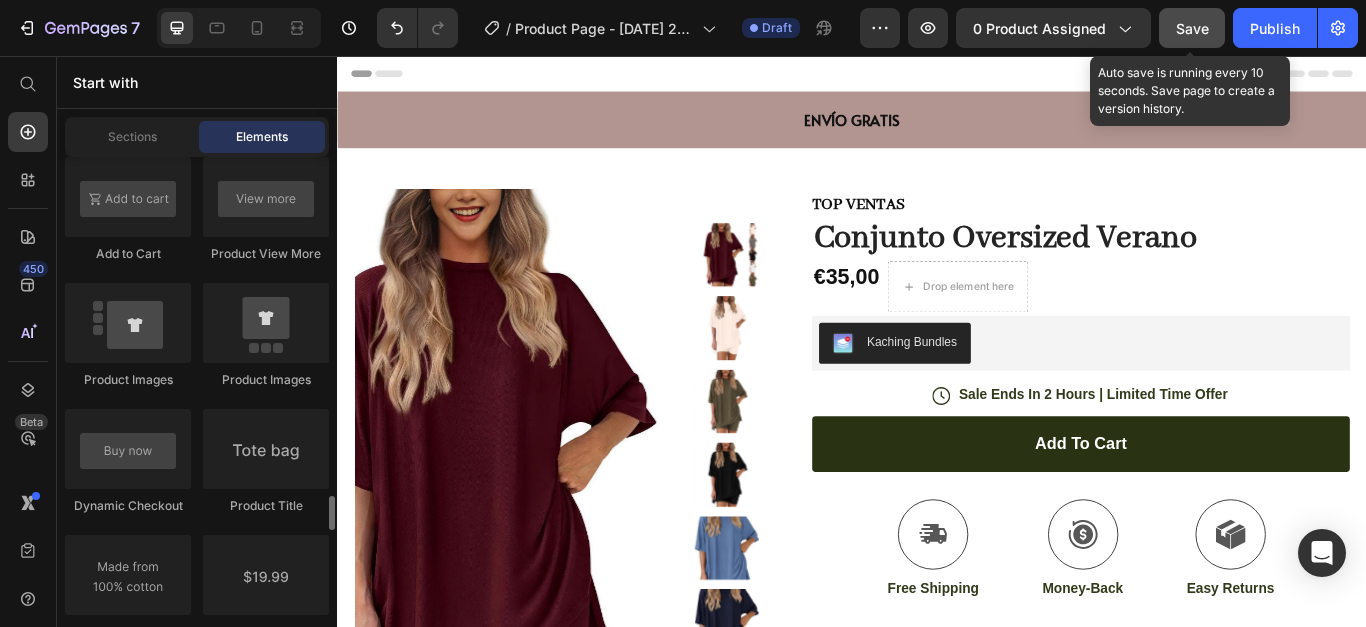 scroll, scrollTop: 3300, scrollLeft: 0, axis: vertical 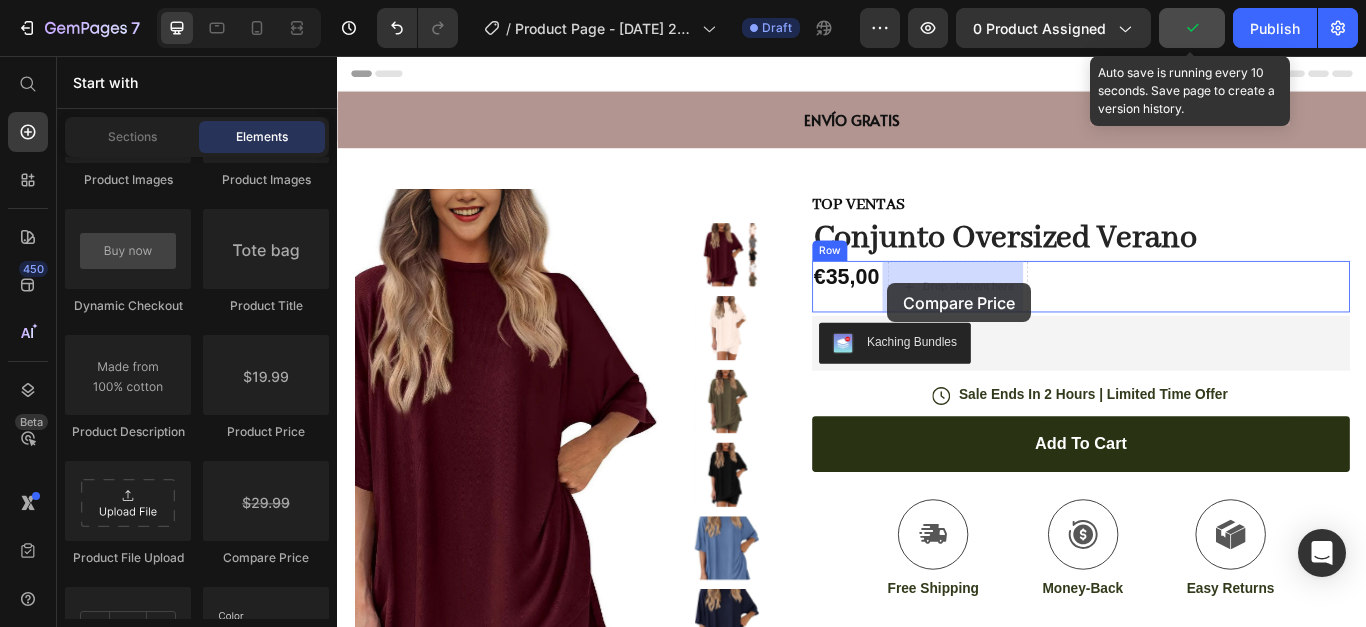 drag, startPoint x: 596, startPoint y: 573, endPoint x: 978, endPoint y: 321, distance: 457.63303 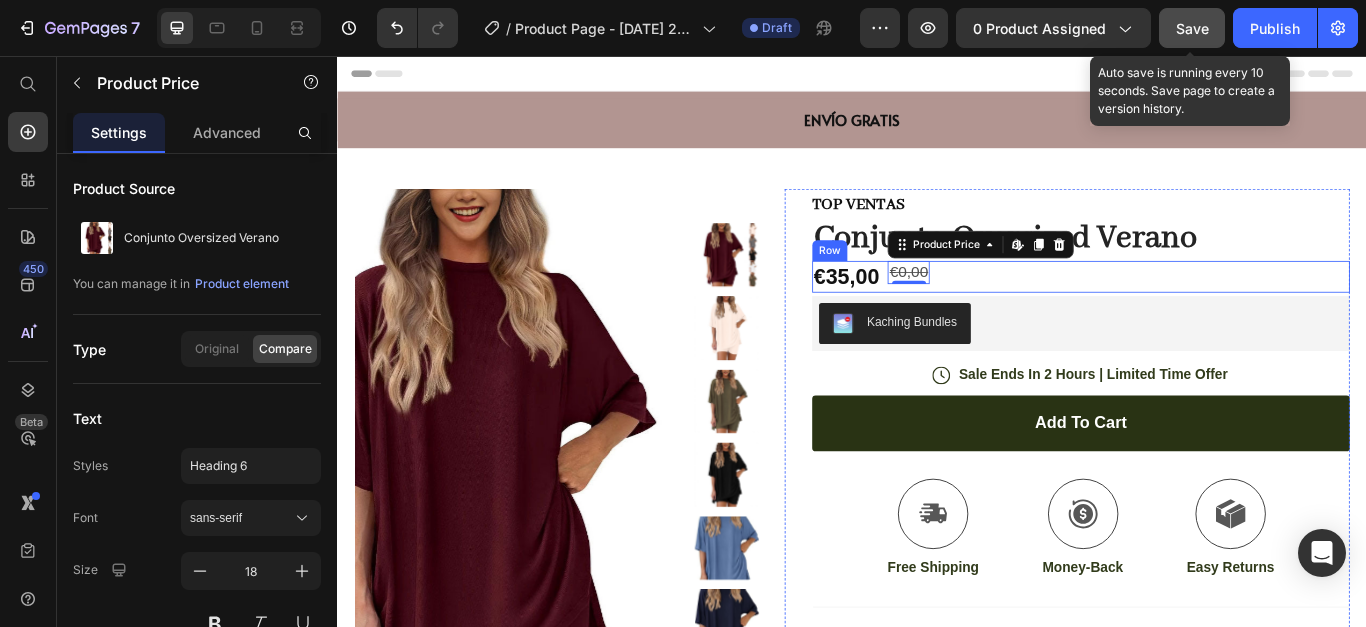 click on "€35,00 Product Price €0,00 Product Price   Edit content in Shopify 0 Row" at bounding box center [1203, 313] 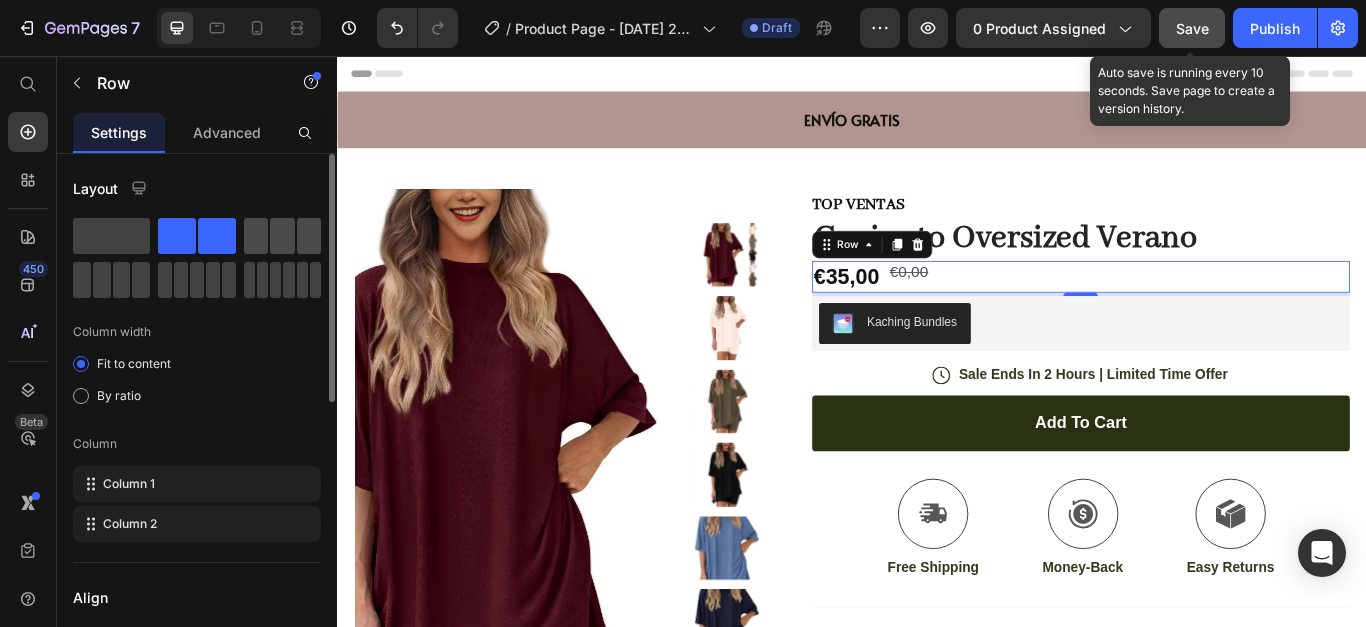 click 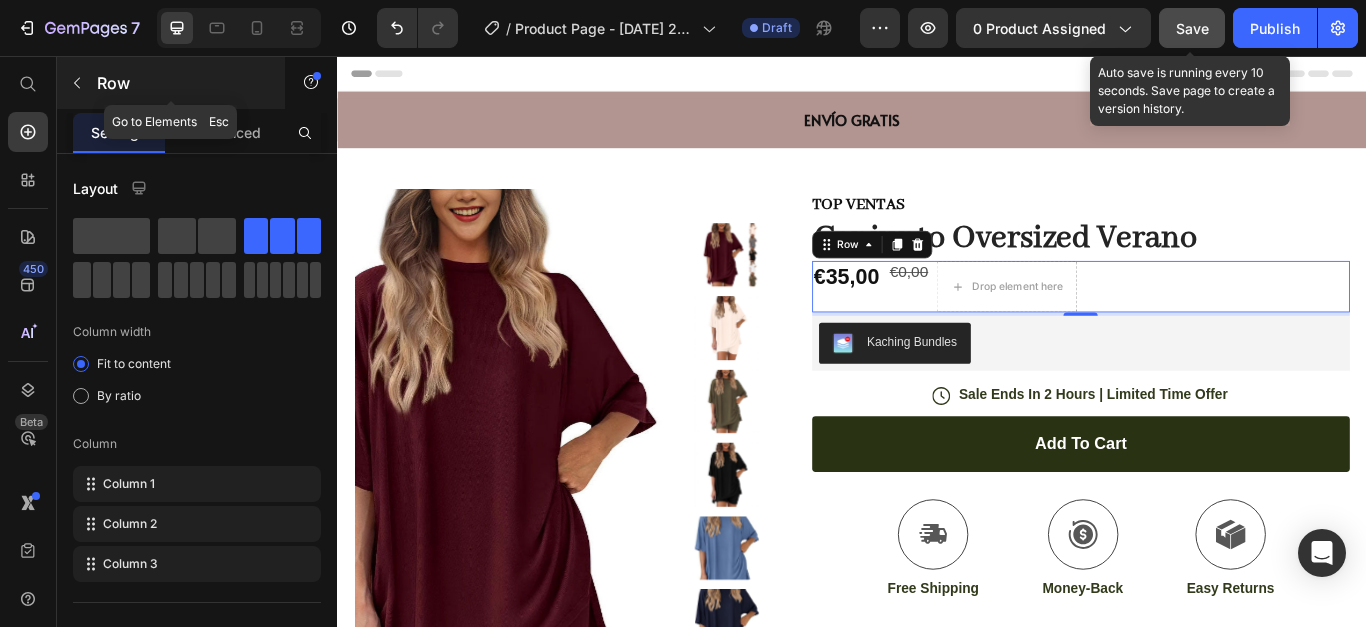 click 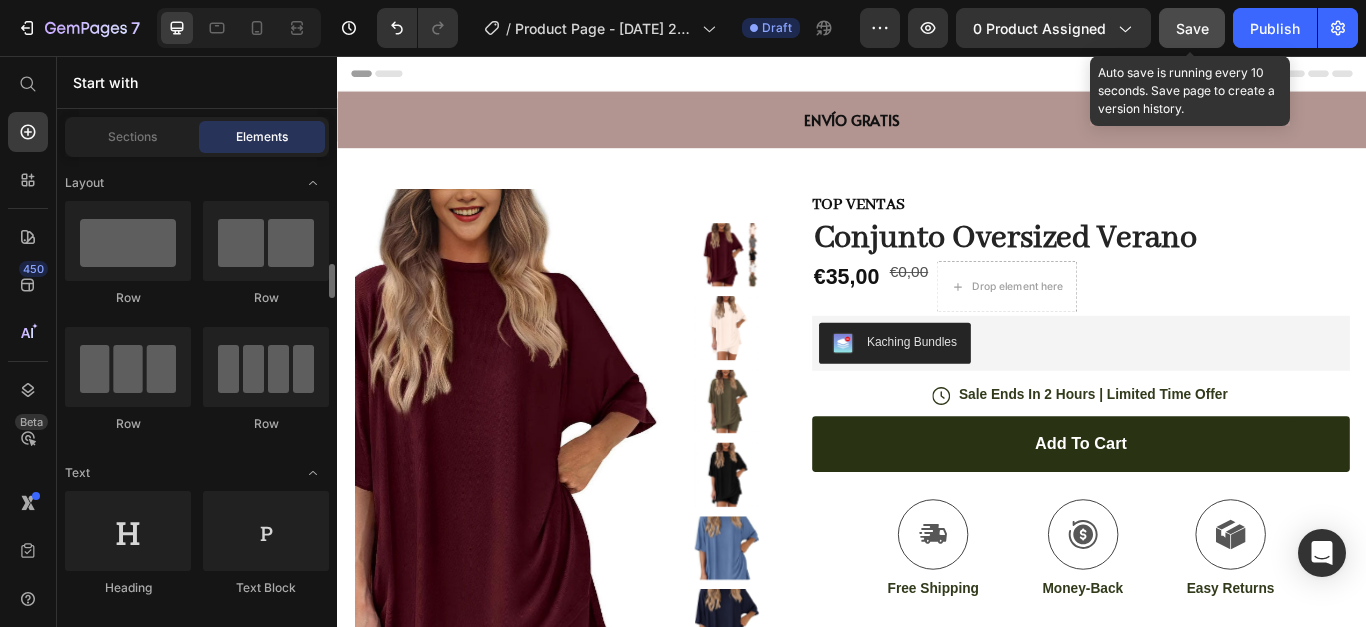scroll, scrollTop: 200, scrollLeft: 0, axis: vertical 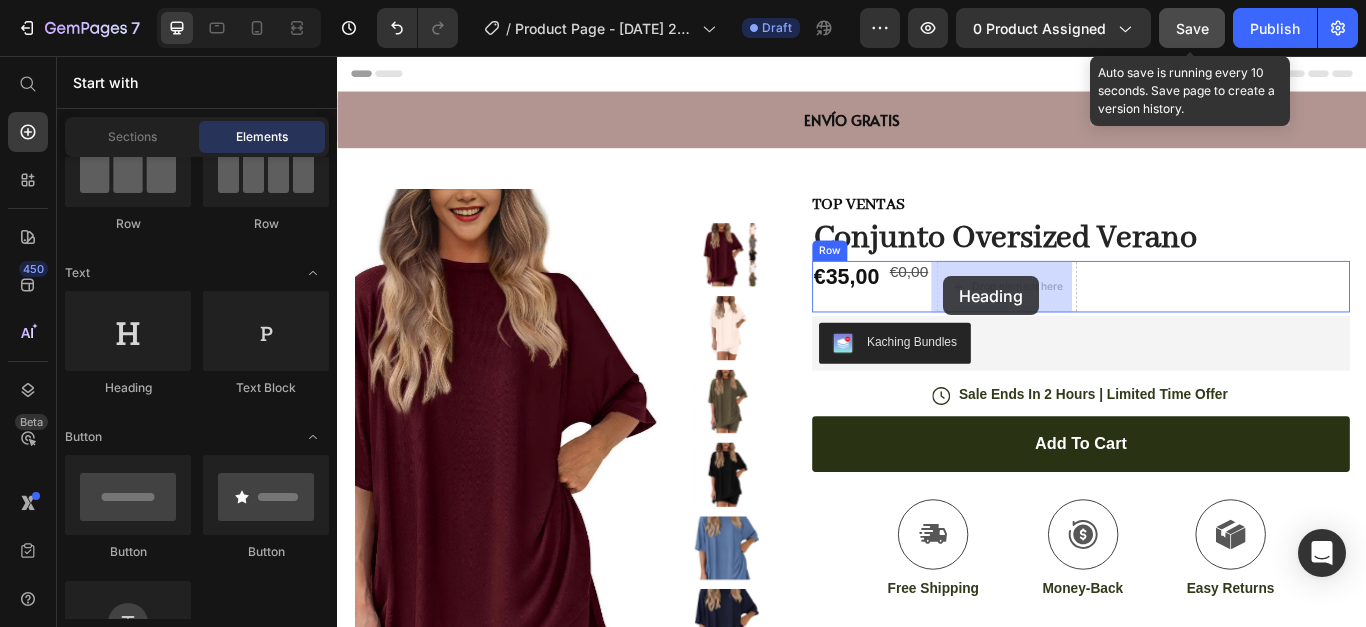 drag, startPoint x: 478, startPoint y: 399, endPoint x: 1044, endPoint y: 316, distance: 572.05334 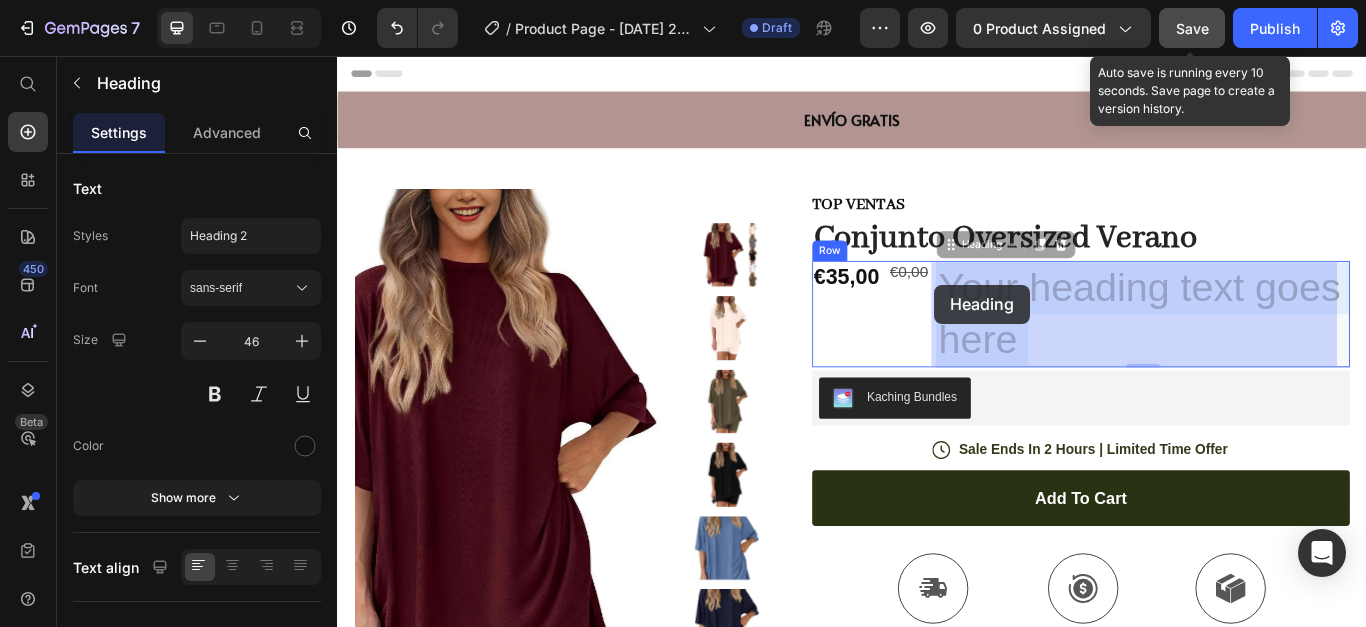 drag, startPoint x: 1130, startPoint y: 382, endPoint x: 1049, endPoint y: 324, distance: 99.62429 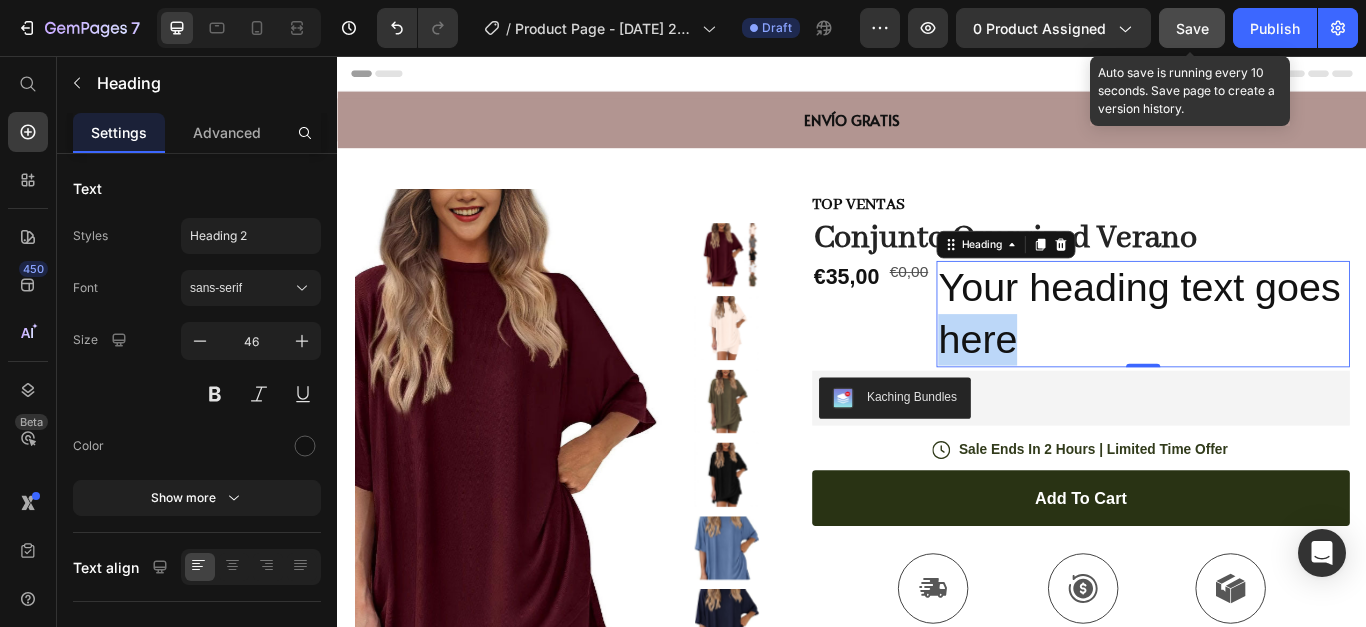 click on "Your heading text goes here" at bounding box center (1276, 357) 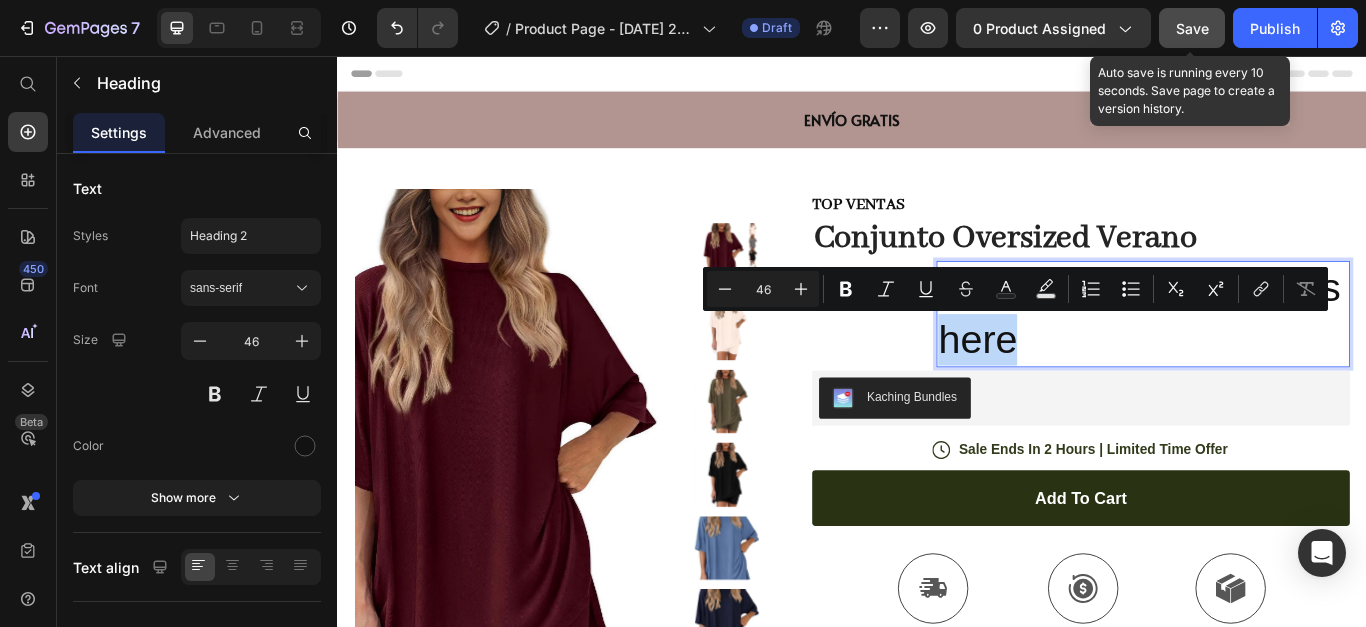 click on "Your heading text goes here" at bounding box center [1276, 357] 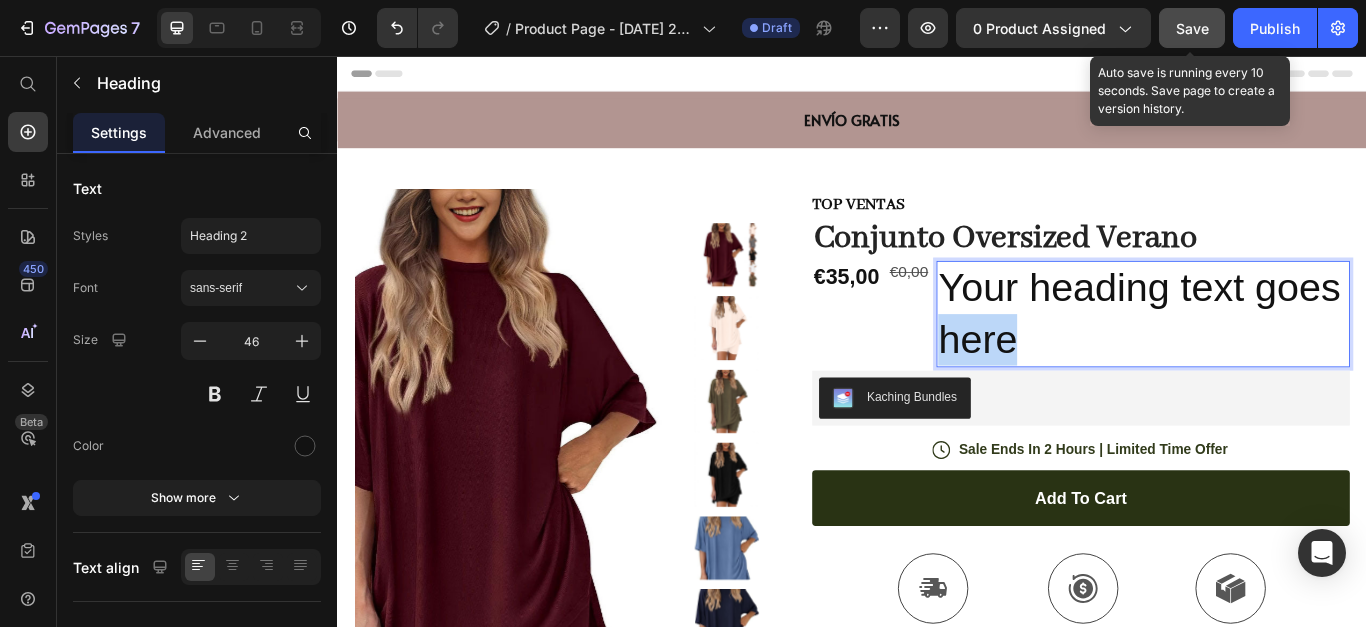 click on "Your heading text goes here" at bounding box center [1276, 357] 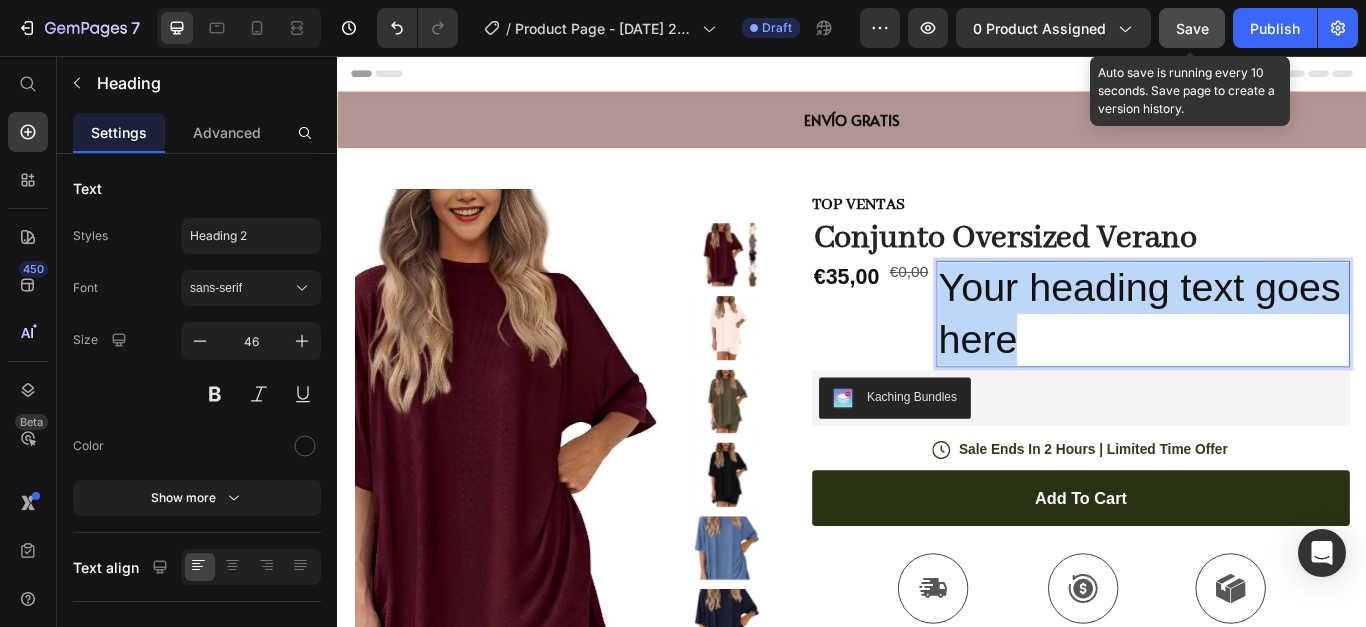 click on "Your heading text goes here" at bounding box center (1276, 357) 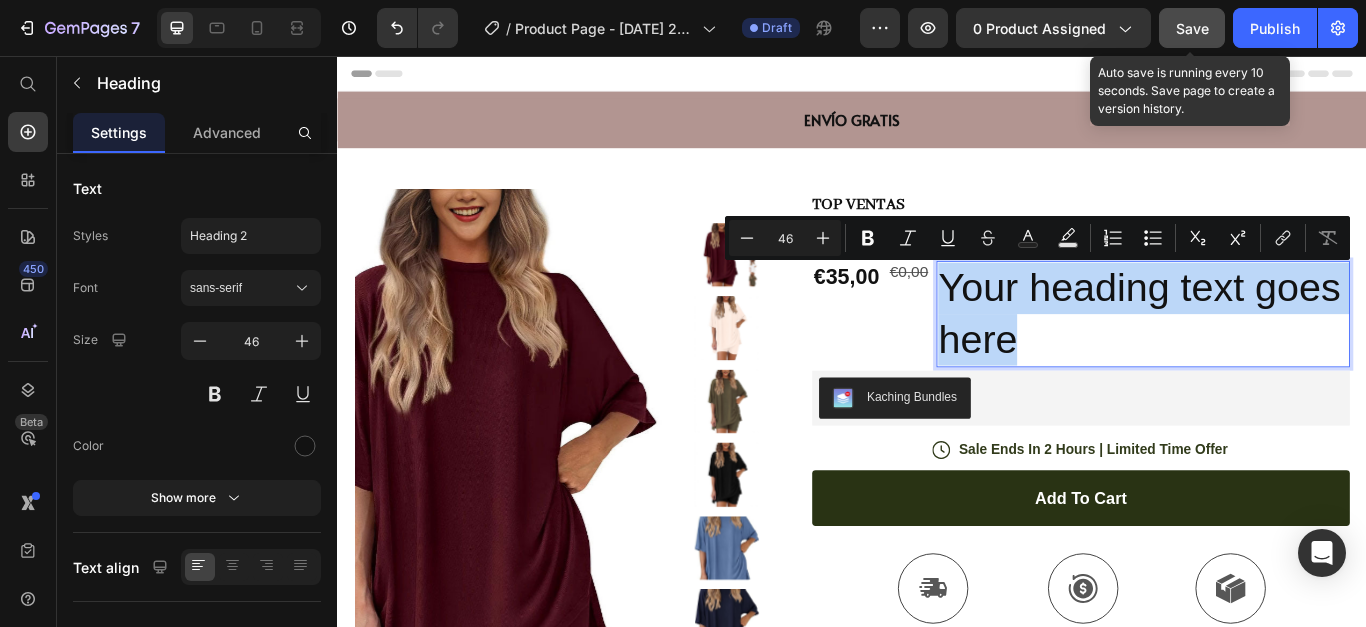 click on "Your heading text goes here" at bounding box center (1276, 357) 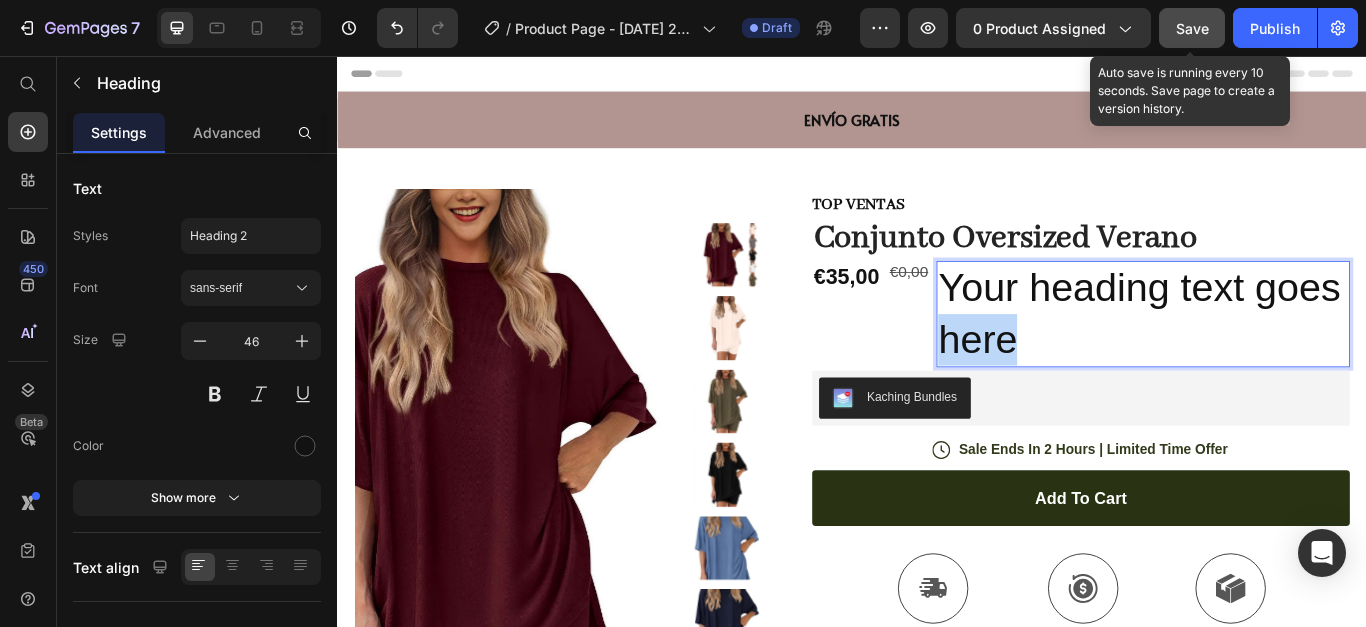 click on "Your heading text goes here" at bounding box center [1276, 357] 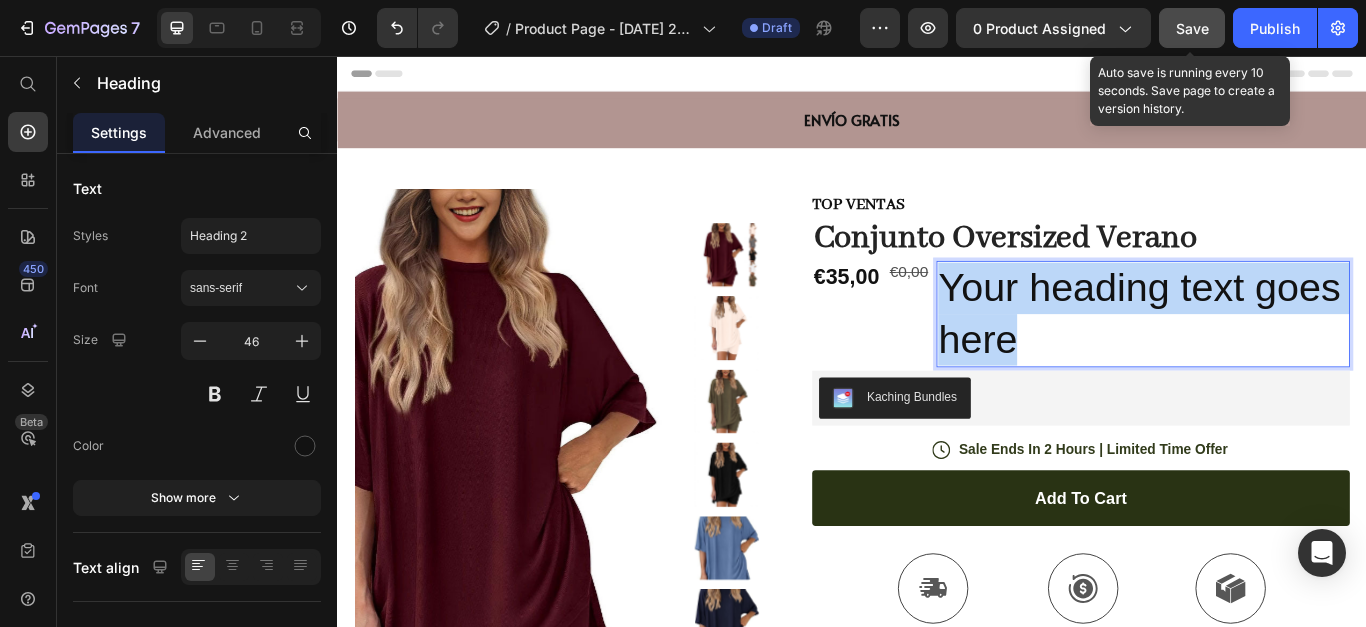 click on "Your heading text goes here" at bounding box center [1276, 357] 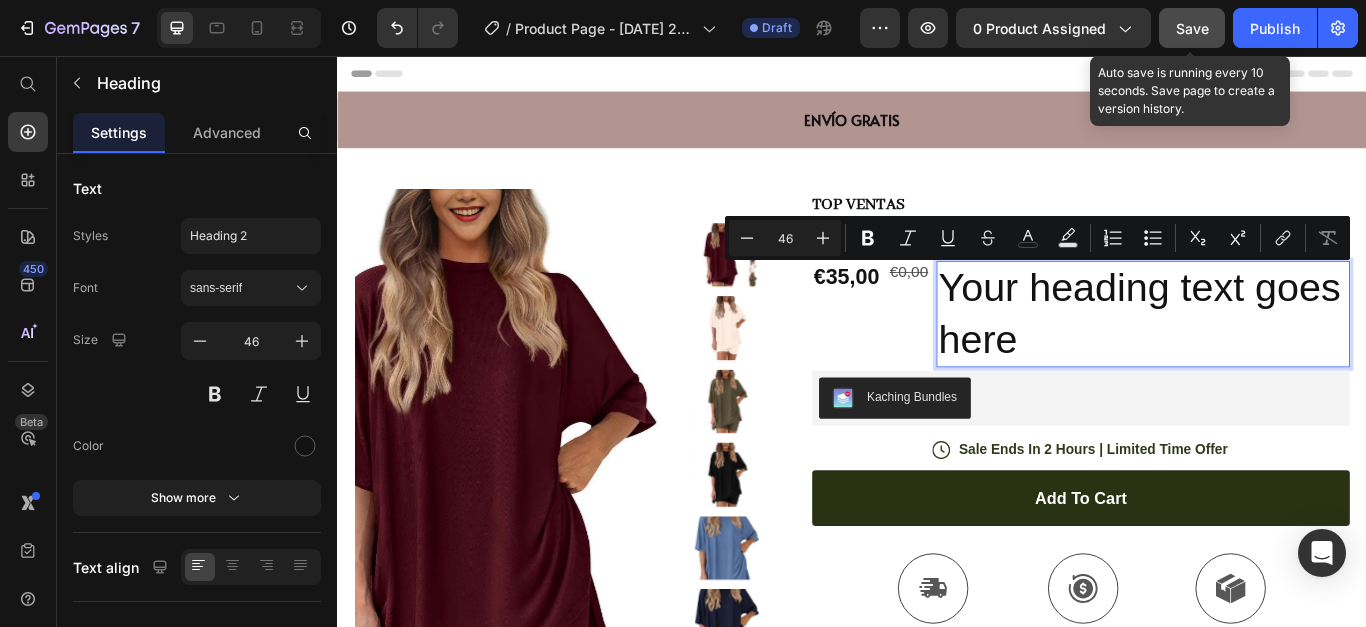 click on "Your heading text goes here" at bounding box center (1276, 357) 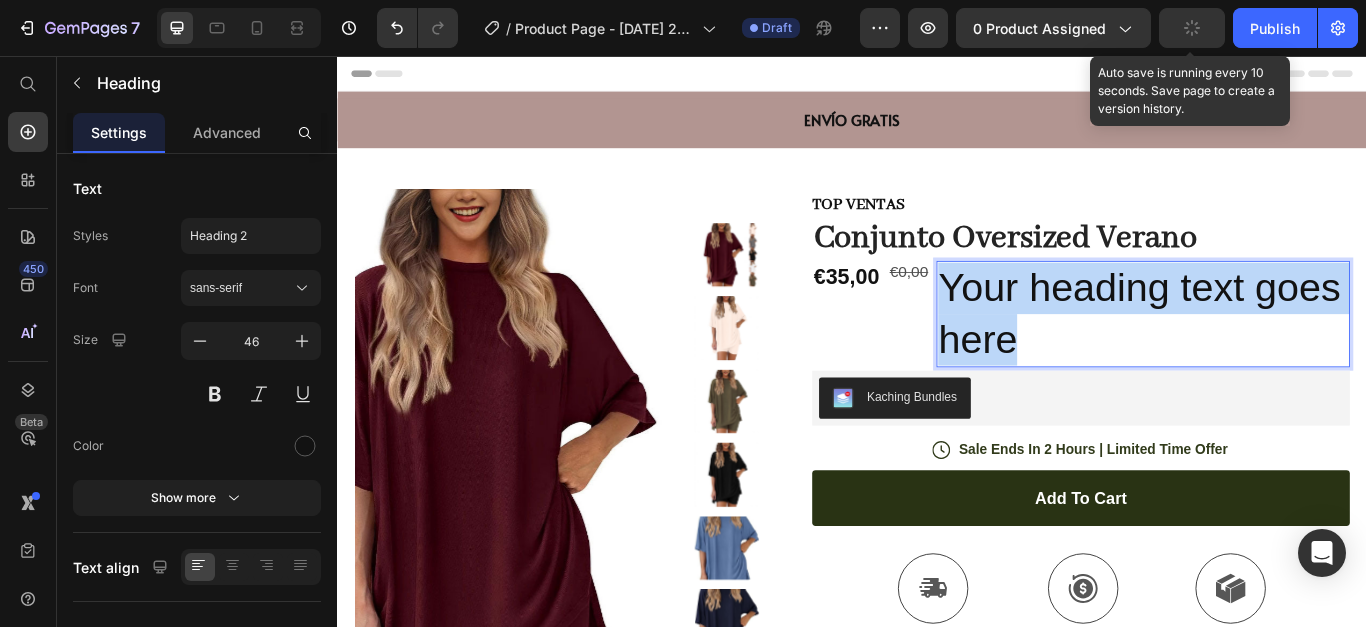 drag, startPoint x: 1150, startPoint y: 393, endPoint x: 1040, endPoint y: 312, distance: 136.60527 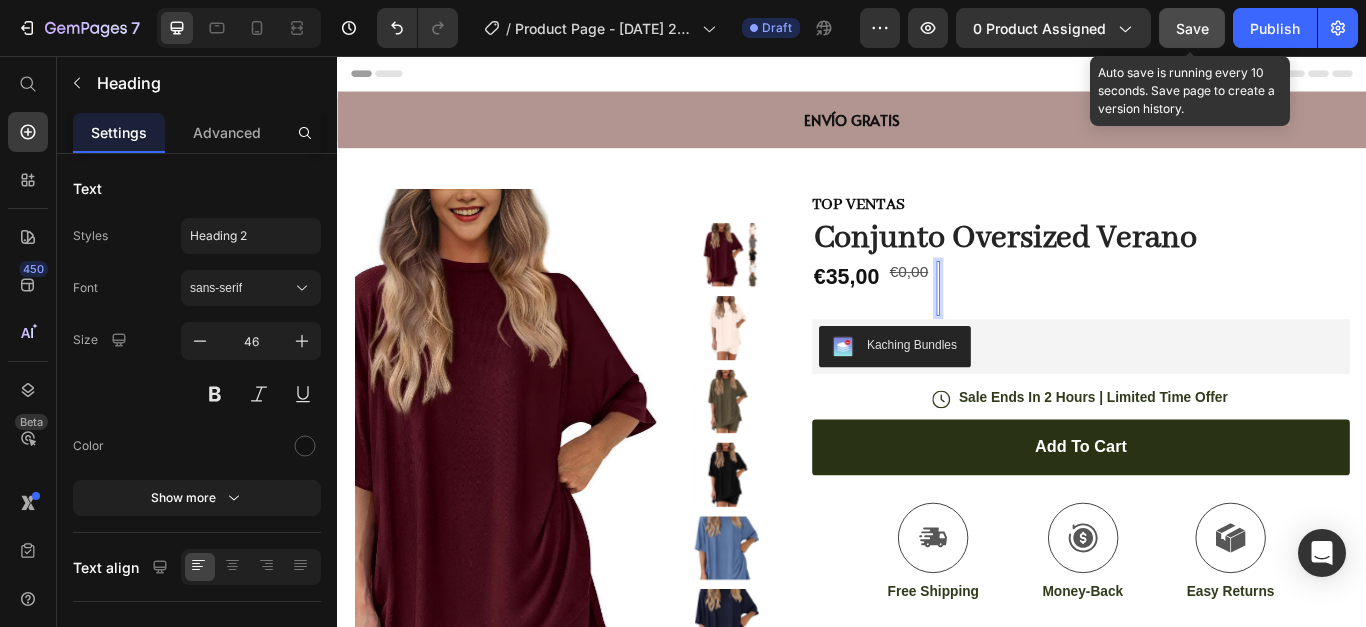 drag, startPoint x: 1029, startPoint y: 324, endPoint x: 1020, endPoint y: 338, distance: 16.643316 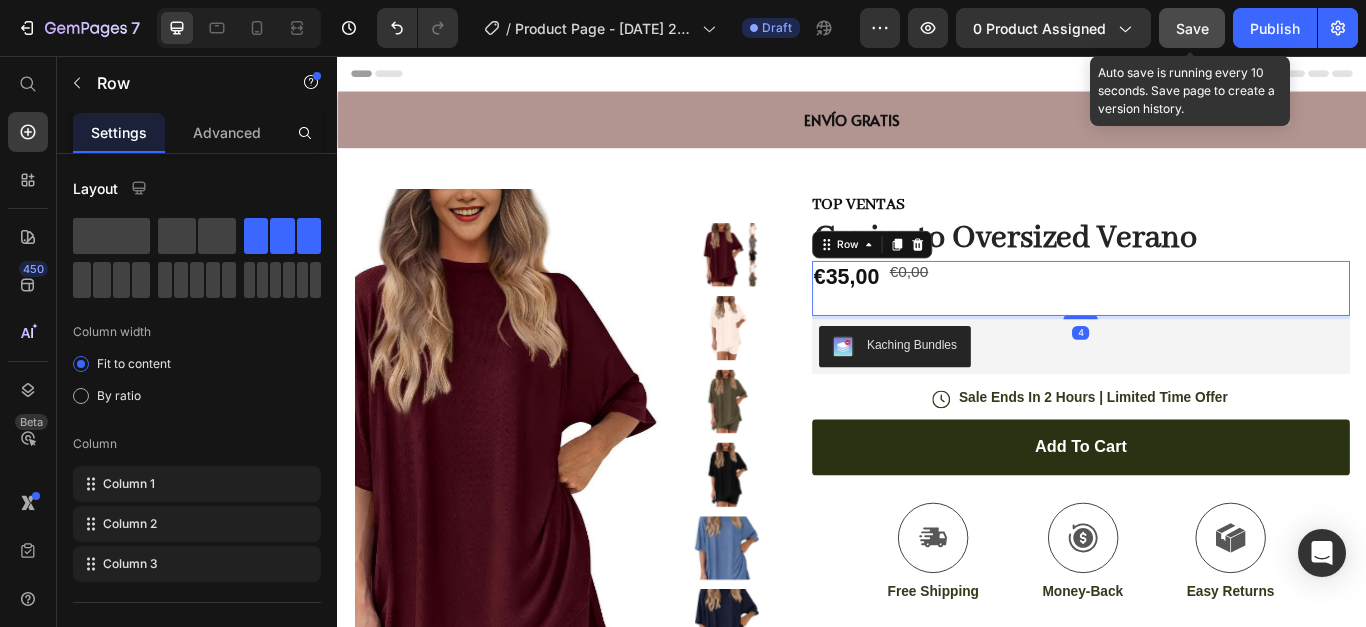 click on "€35,00 Product Price €0,00 Product Price Heading Row   4" at bounding box center (1203, 327) 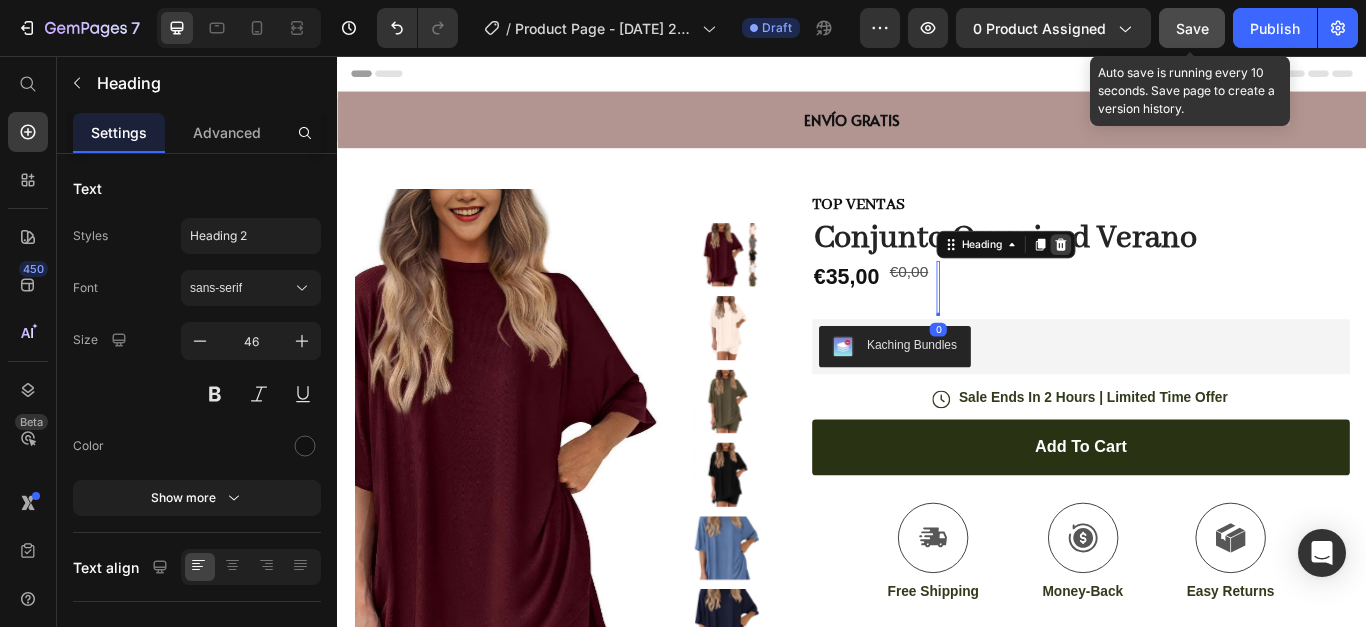 click 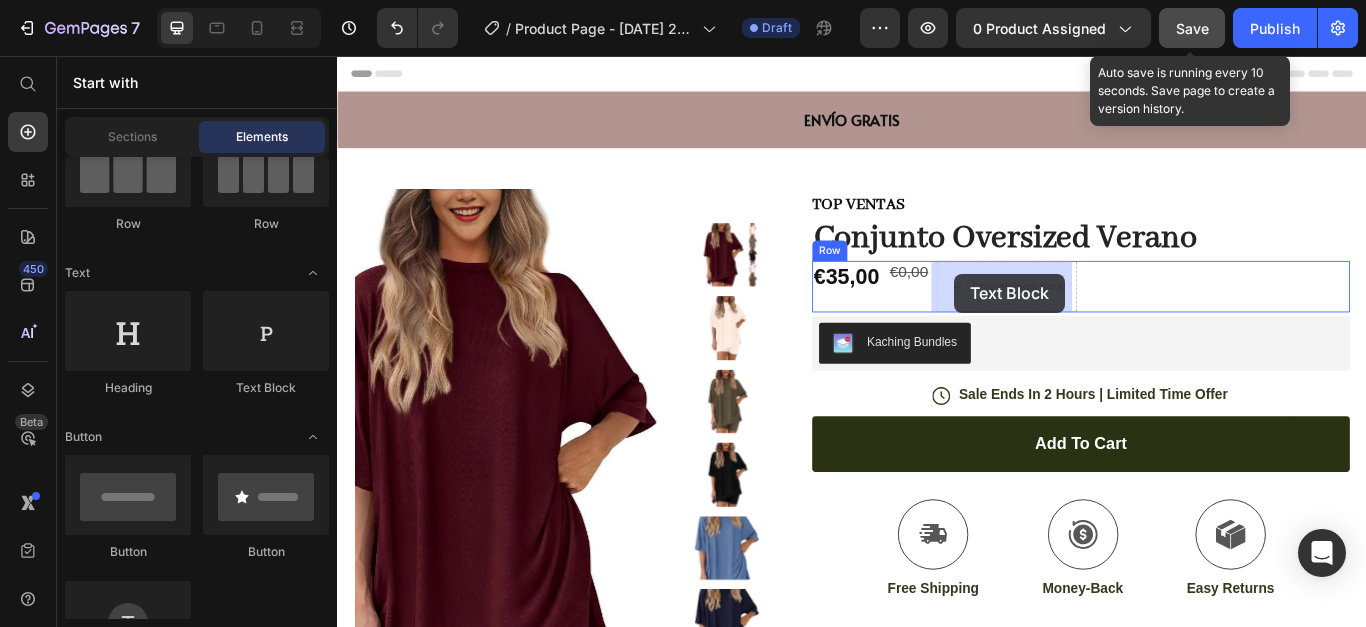 drag, startPoint x: 585, startPoint y: 379, endPoint x: 1061, endPoint y: 310, distance: 480.97504 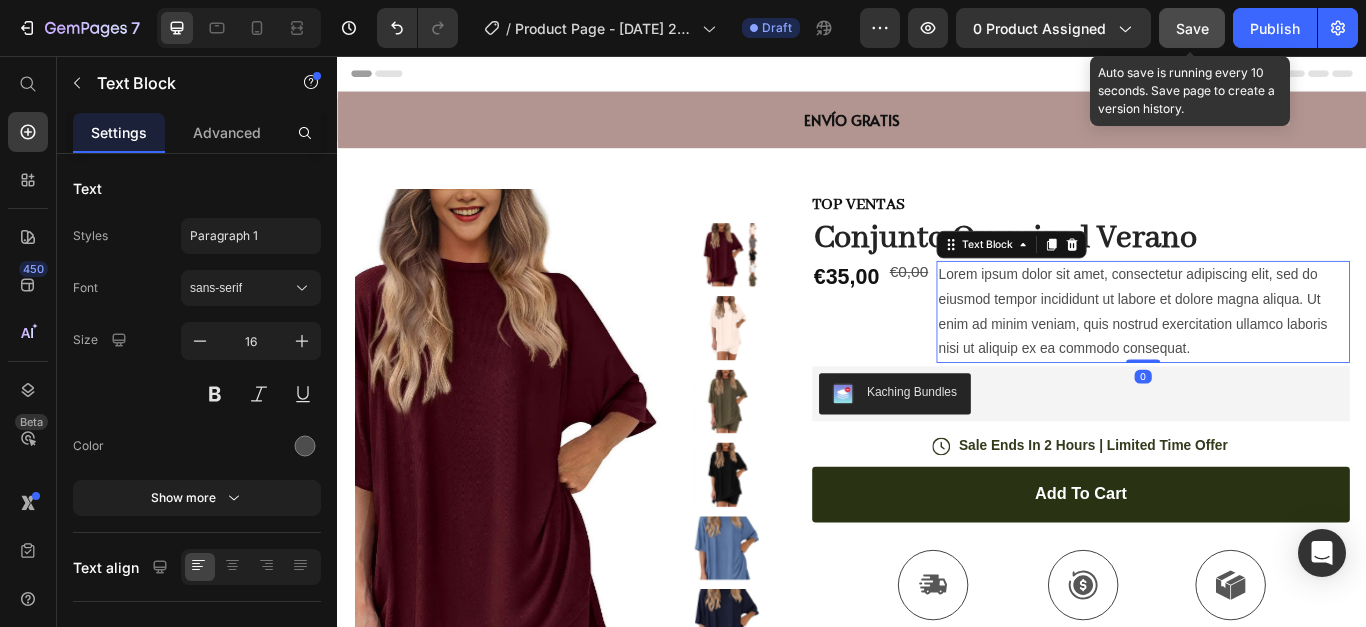 click on "Lorem ipsum dolor sit amet, consectetur adipiscing elit, sed do eiusmod tempor incididunt ut labore et dolore magna aliqua. Ut enim ad minim veniam, quis nostrud exercitation ullamco laboris nisi ut aliquip ex ea commodo consequat." at bounding box center [1276, 354] 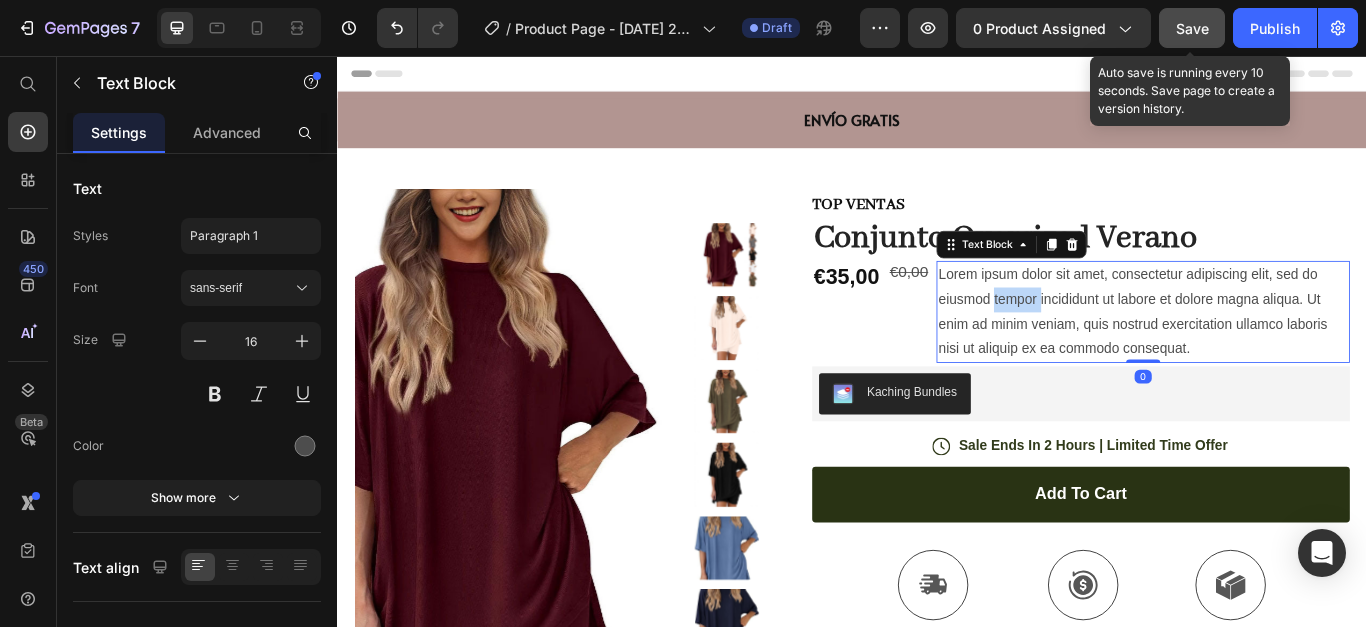 click on "Lorem ipsum dolor sit amet, consectetur adipiscing elit, sed do eiusmod tempor incididunt ut labore et dolore magna aliqua. Ut enim ad minim veniam, quis nostrud exercitation ullamco laboris nisi ut aliquip ex ea commodo consequat." at bounding box center (1276, 354) 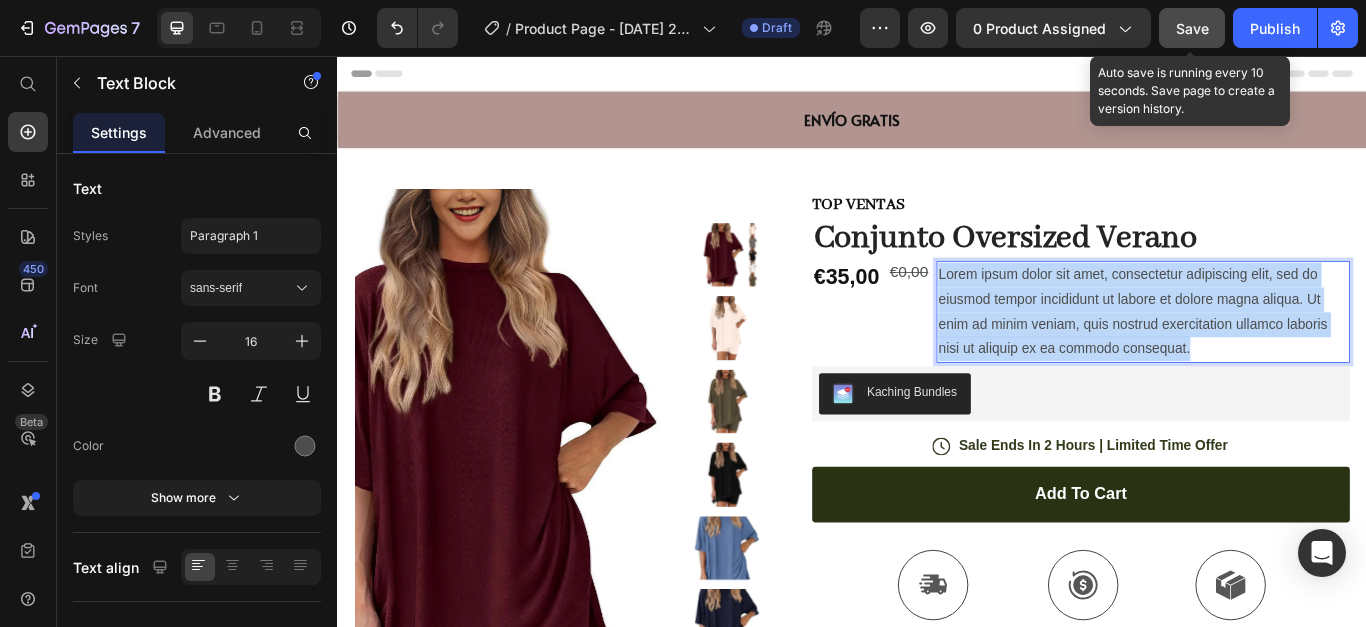 click on "Lorem ipsum dolor sit amet, consectetur adipiscing elit, sed do eiusmod tempor incididunt ut labore et dolore magna aliqua. Ut enim ad minim veniam, quis nostrud exercitation ullamco laboris nisi ut aliquip ex ea commodo consequat." at bounding box center [1276, 354] 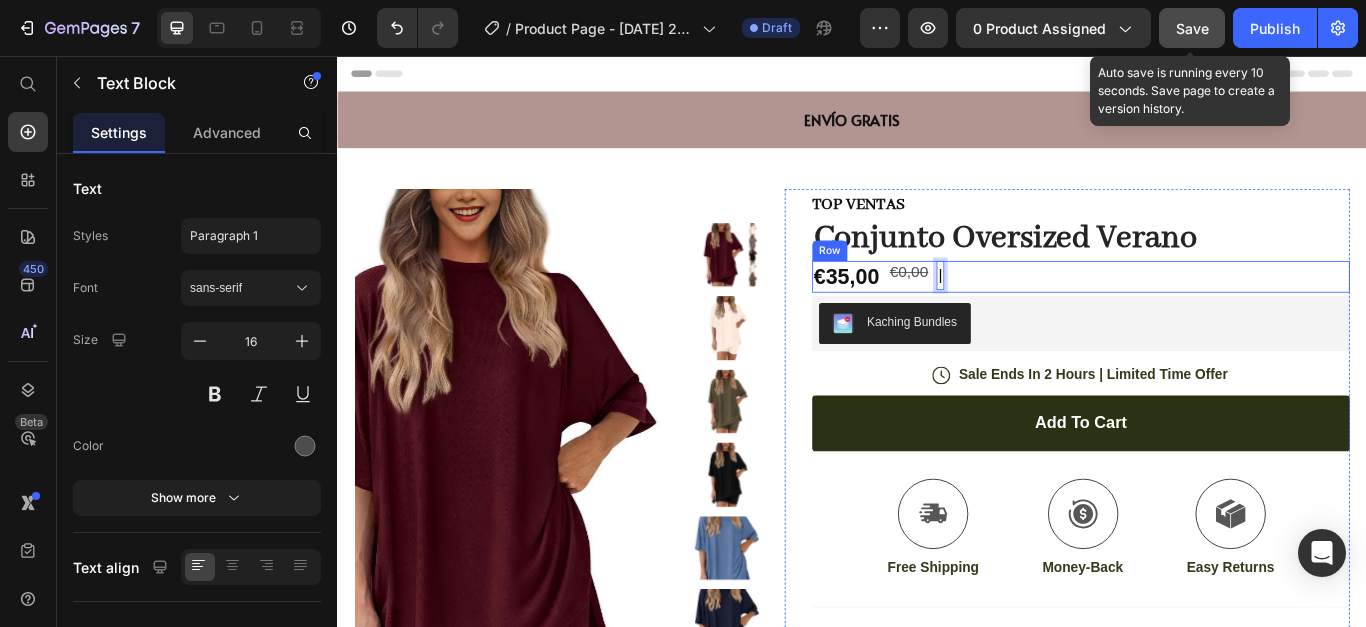 click on "€35,00 Product Price €0,00 Product Price | Text Block   0 Row" at bounding box center [1203, 313] 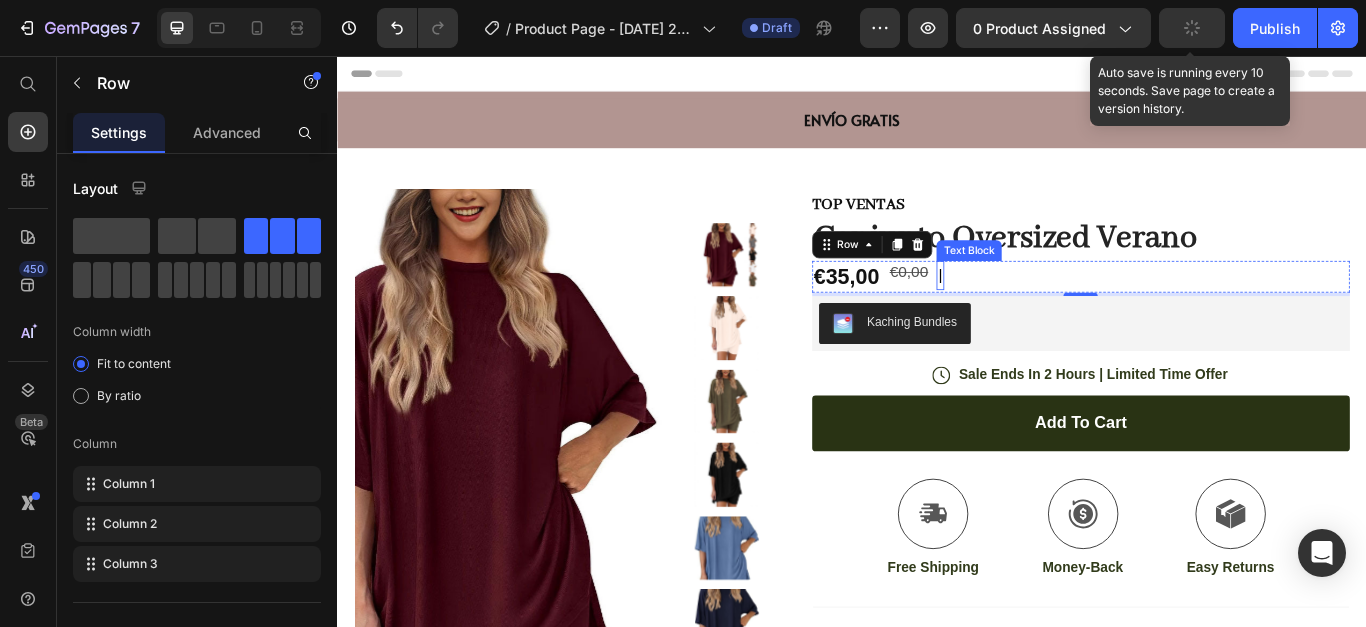 click on "|" at bounding box center (1039, 311) 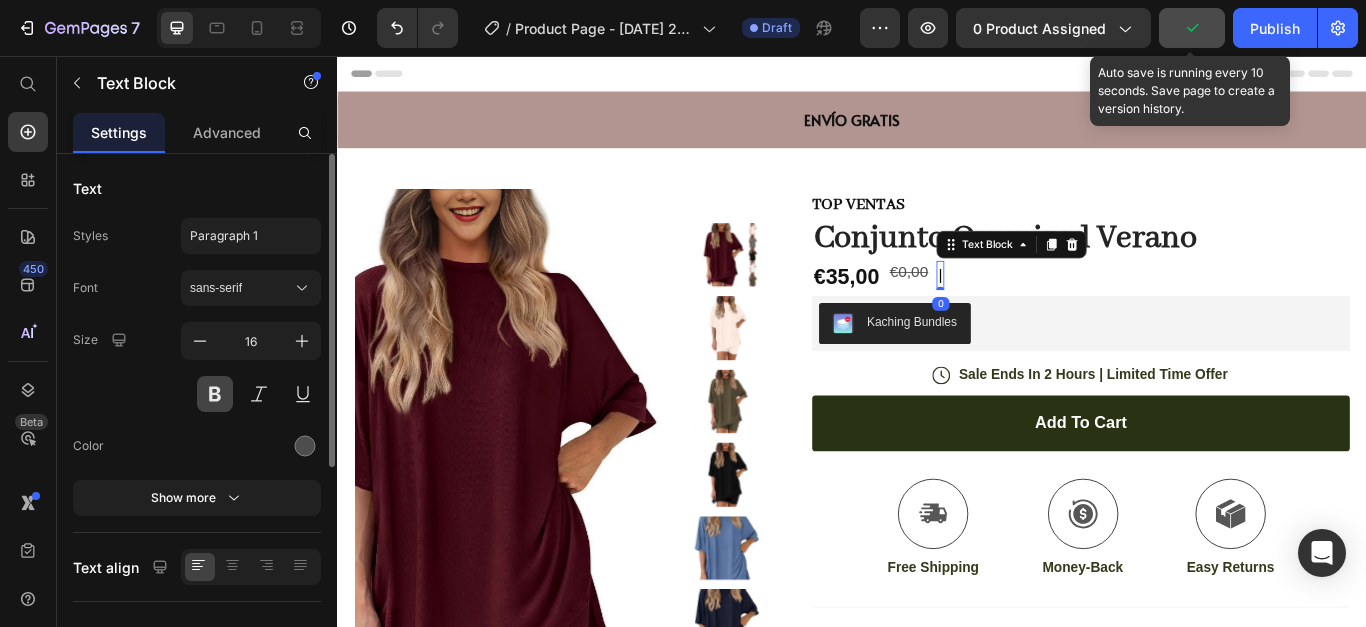 click at bounding box center (215, 394) 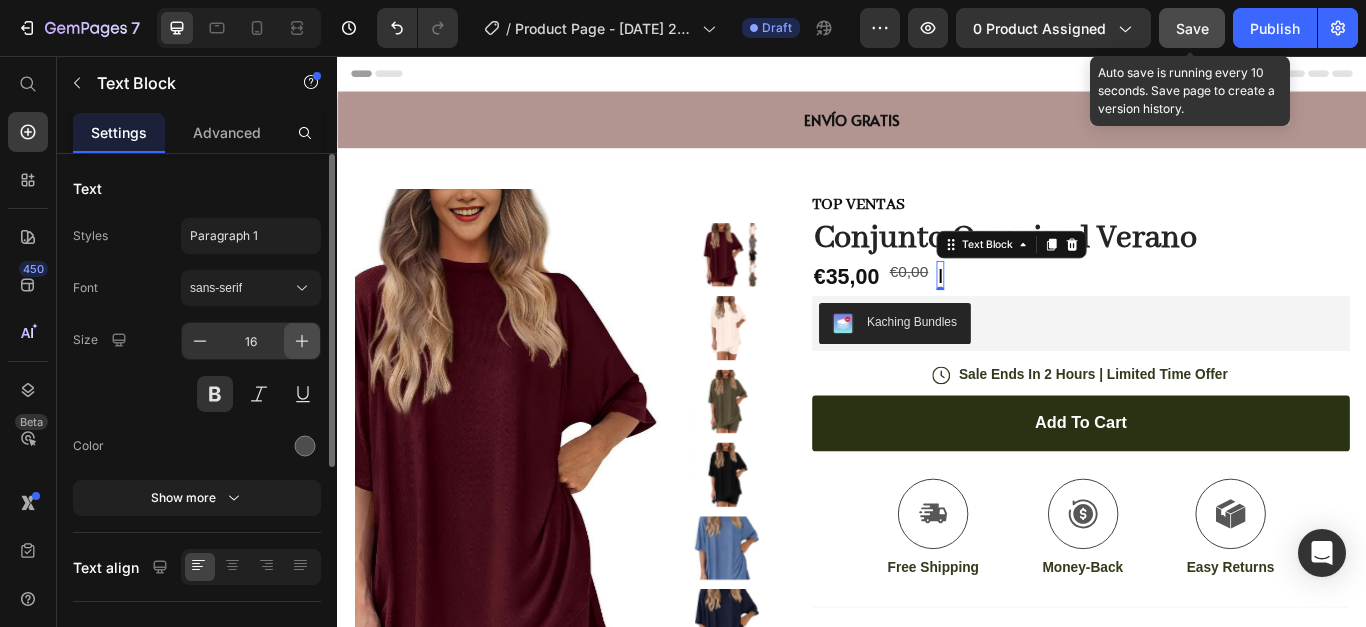 click 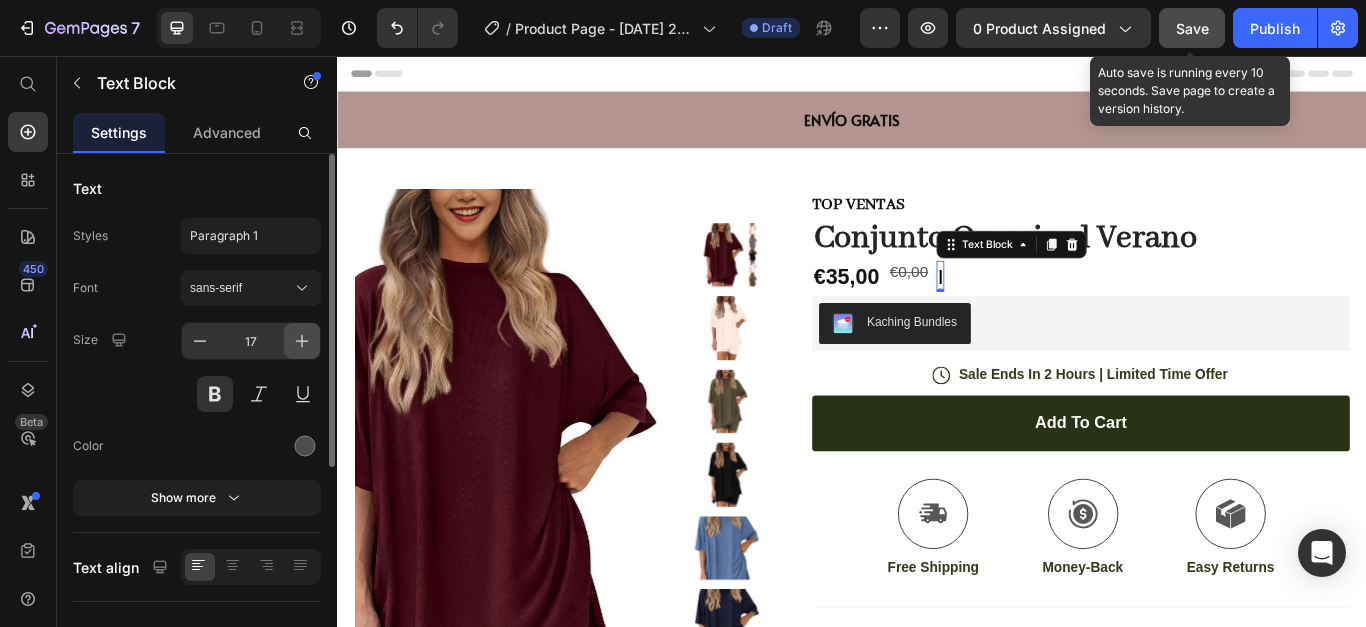 click 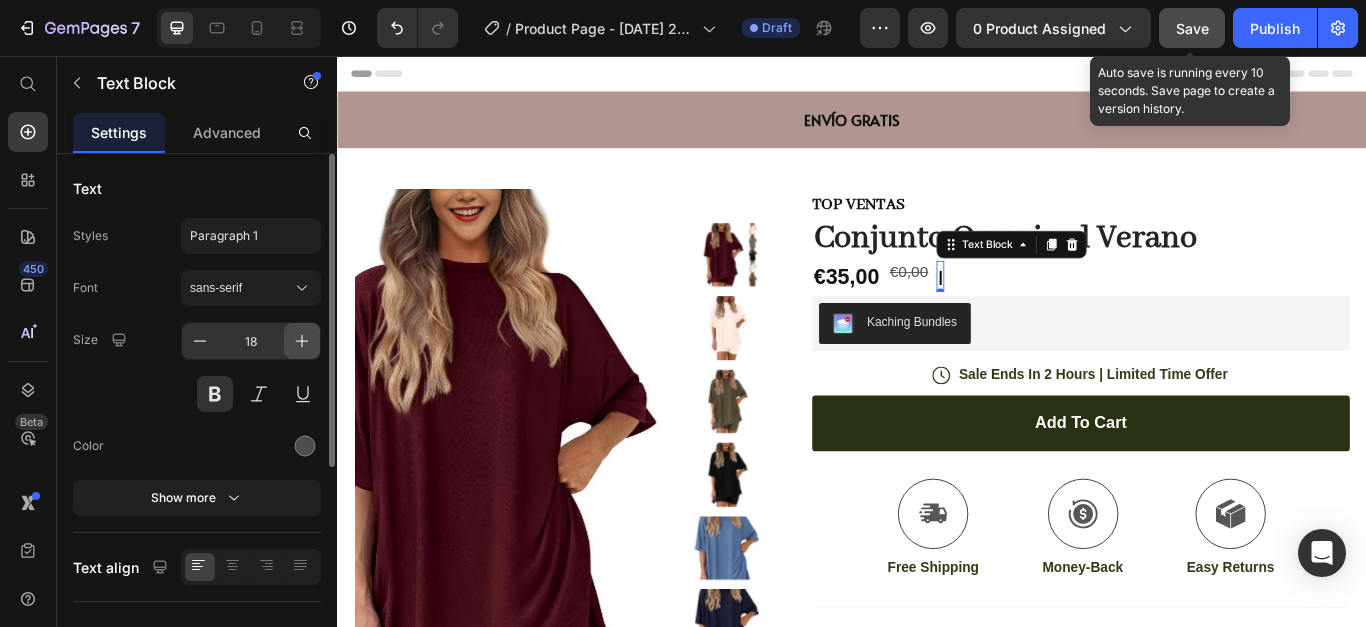 click 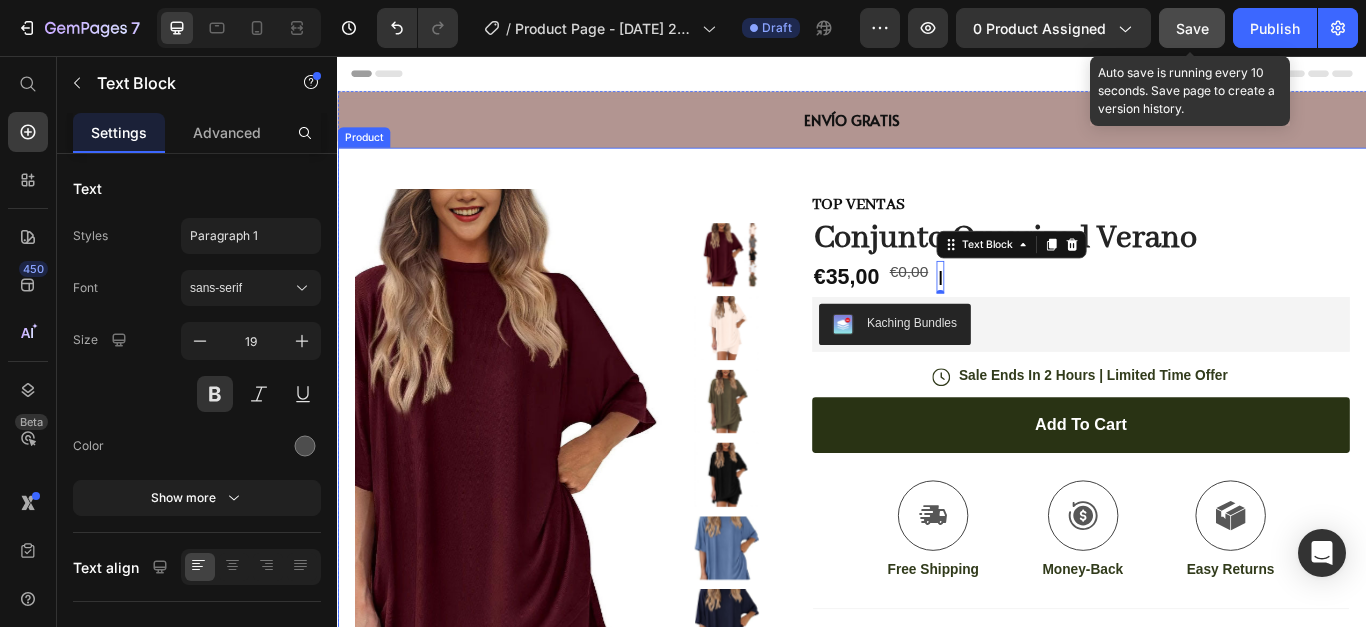 click on "Product Images Image Icon Icon Icon Icon Icon Icon List “This skin cream is a game-changer! It has transformed my dry, lackluster skin into a hydrated and radiant complexion. I love how it absorbs quickly and leaves no greasy residue. Highly recommend” Text Block
Icon [PERSON_NAME] ([GEOGRAPHIC_DATA], [GEOGRAPHIC_DATA]) Text Block Row Row Row TOP VENTAS Text Block Conjunto Oversized Verano Product Title Row €35,00 Product Price €0,00 Product Price | Text Block   0 Row Kaching Bundles Kaching Bundles
Icon Sale Ends In 2 Hours | Limited Time Offer Text Block Row add to cart Add to Cart
Icon Free Shipping Text Block
Icon Money-Back Text Block
Icon Easy Returns Text Block Row Image Icon Icon Icon Icon Icon Icon List “This skin cream is a game-changer! It has transformed my dry, lackluster skin into a hydrated and radiant complexion. I love how it absorbs quickly and leaves no greasy residue. Highly recommend” Text Block Icon" at bounding box center (937, 692) 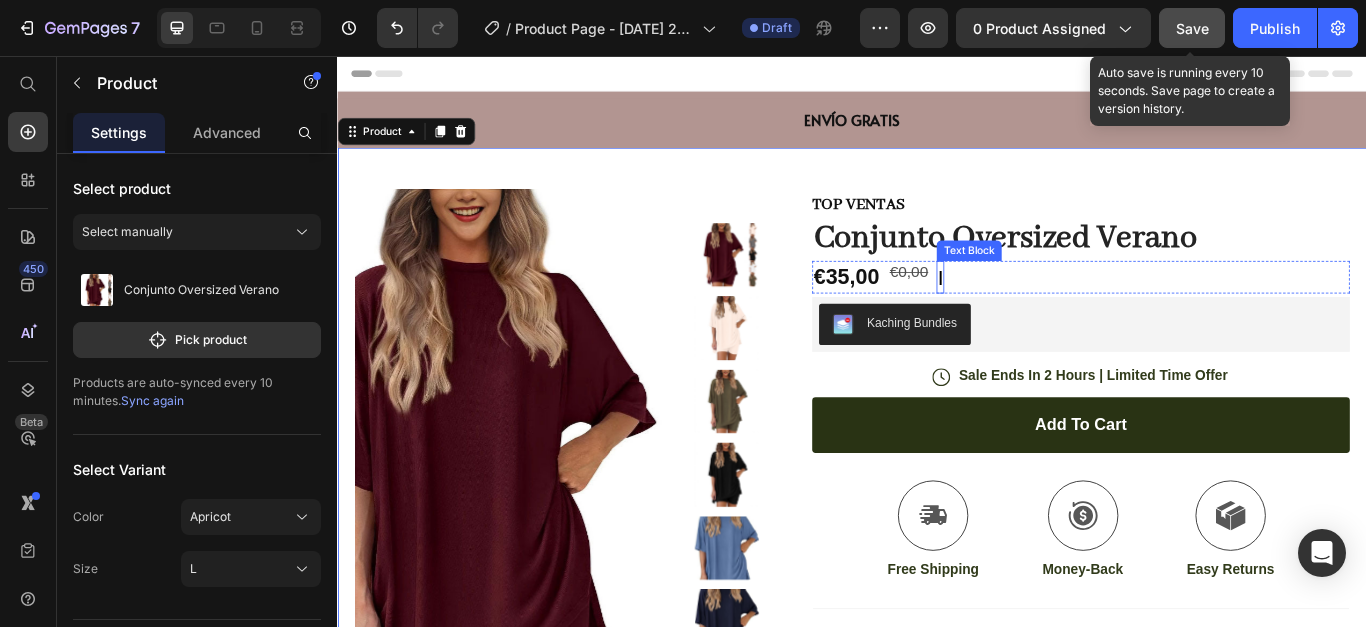 click on "|" at bounding box center (1039, 314) 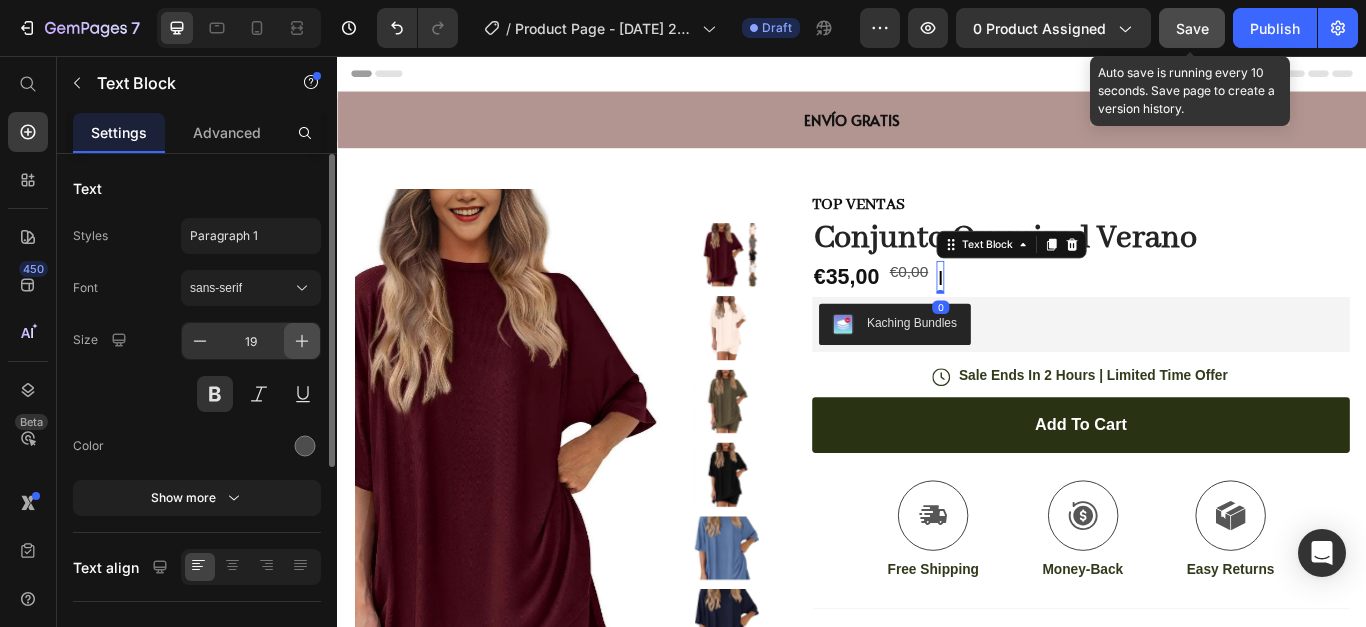 click 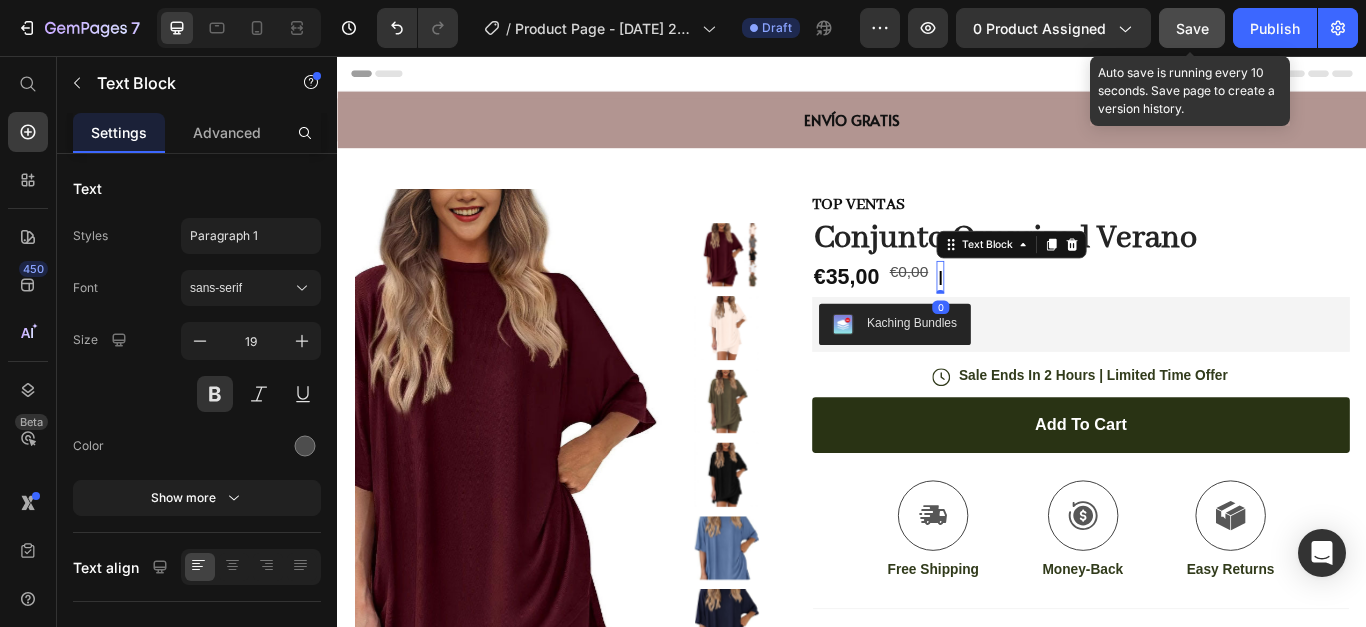 type on "20" 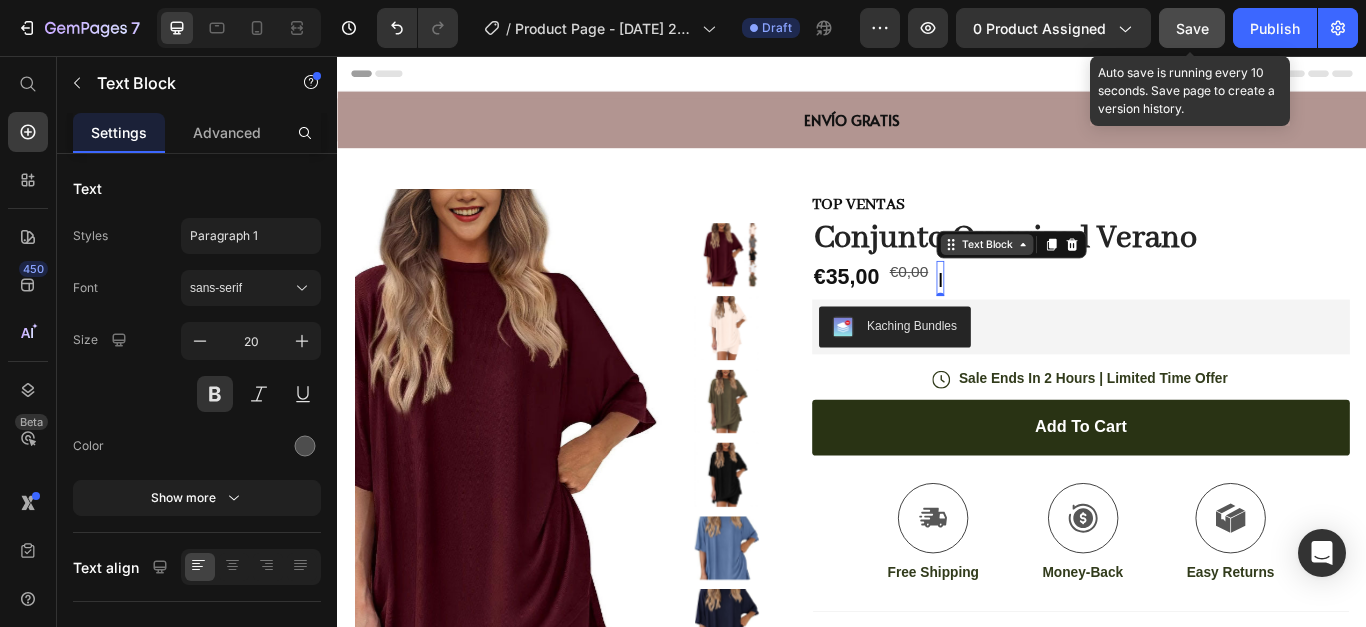 click on "Text Block" at bounding box center [1094, 276] 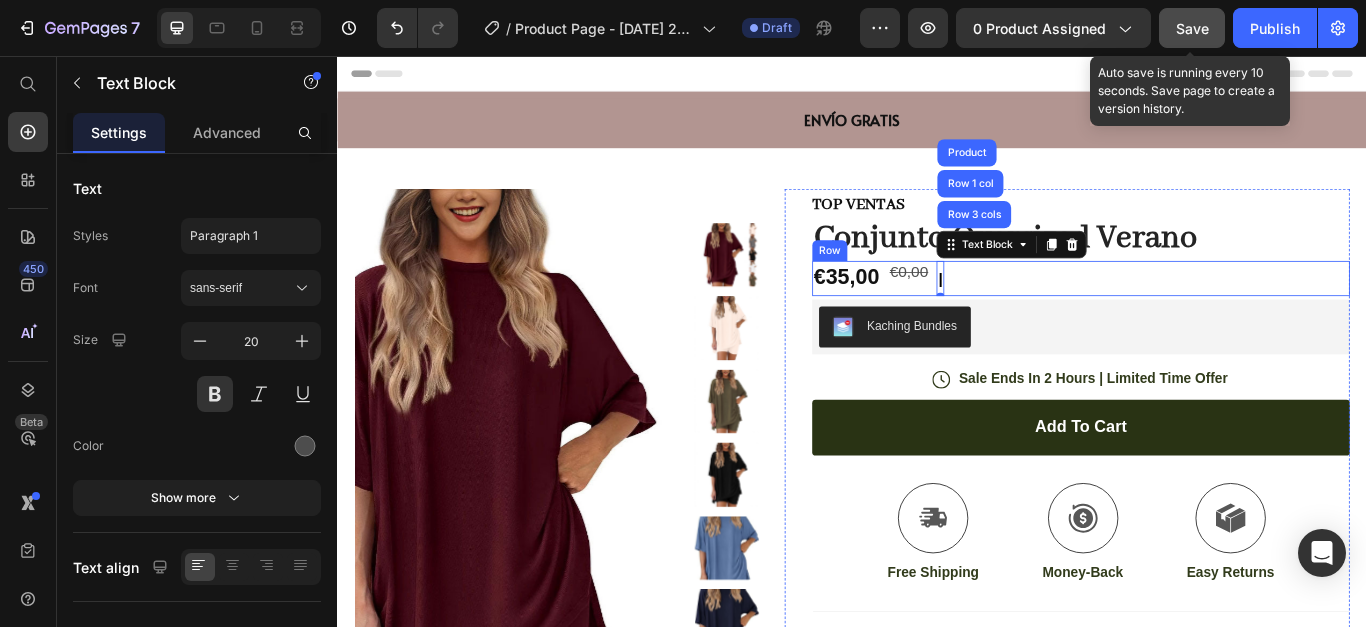 click on "€35,00 Product Price €0,00 Product Price | Text Block Row 3 cols Row 1 col Product   0 Row" at bounding box center (1203, 315) 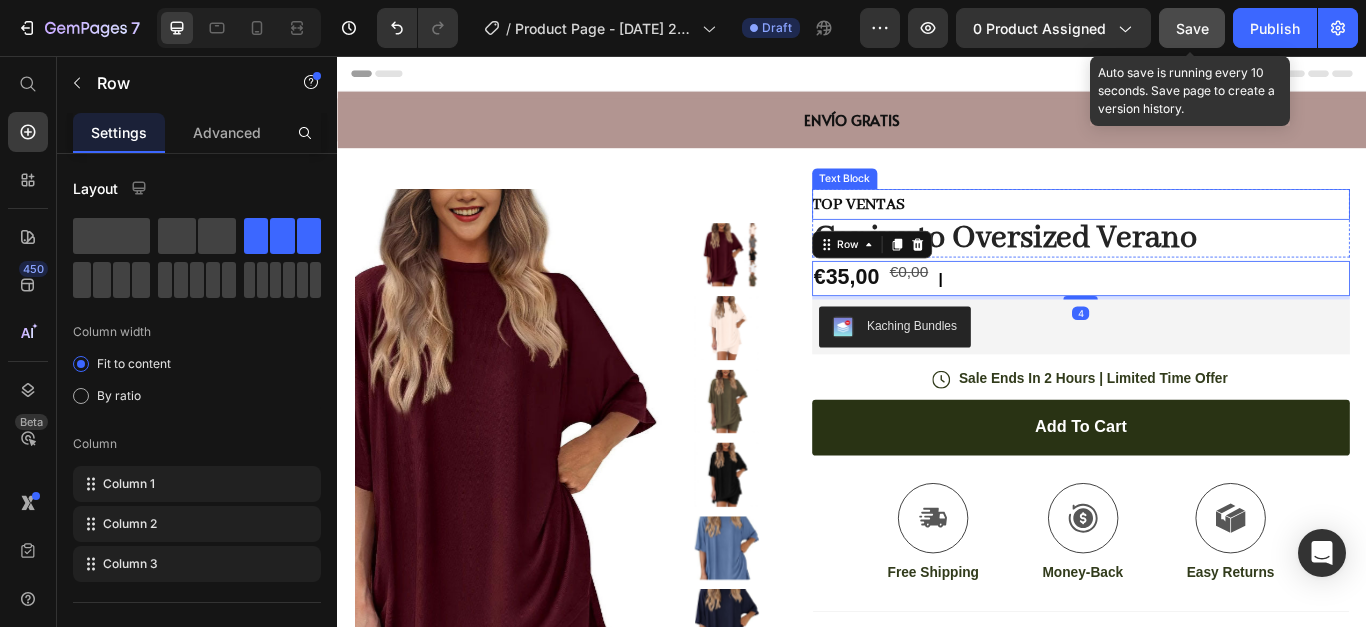 click on "TOP VENTAS" at bounding box center [1203, 229] 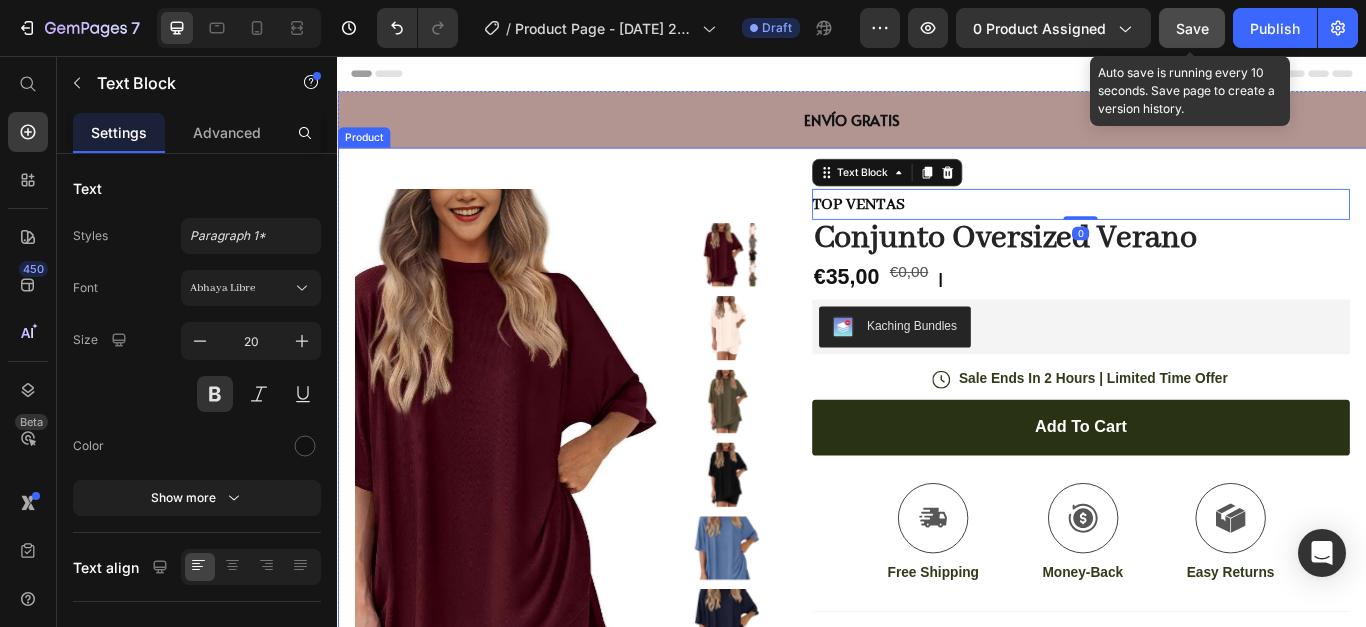 drag, startPoint x: 1292, startPoint y: 183, endPoint x: 1287, endPoint y: 216, distance: 33.37664 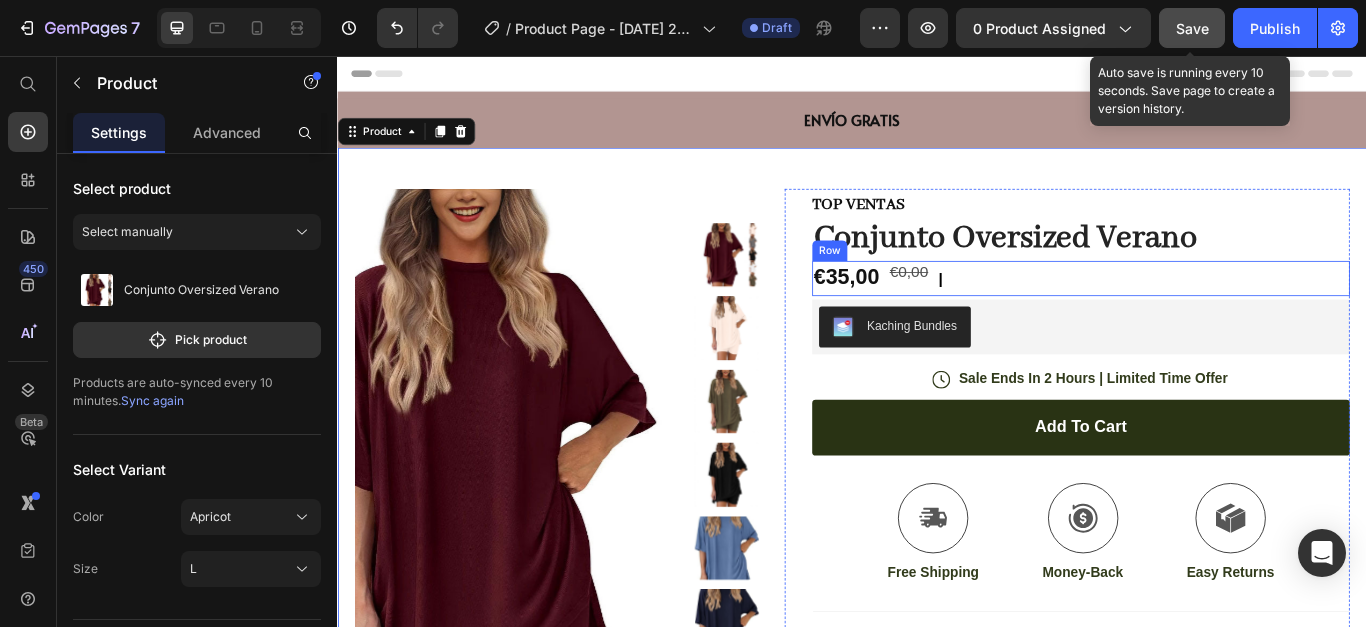click on "€35,00 Product Price €0,00 Product Price | Text Block Row" at bounding box center [1203, 315] 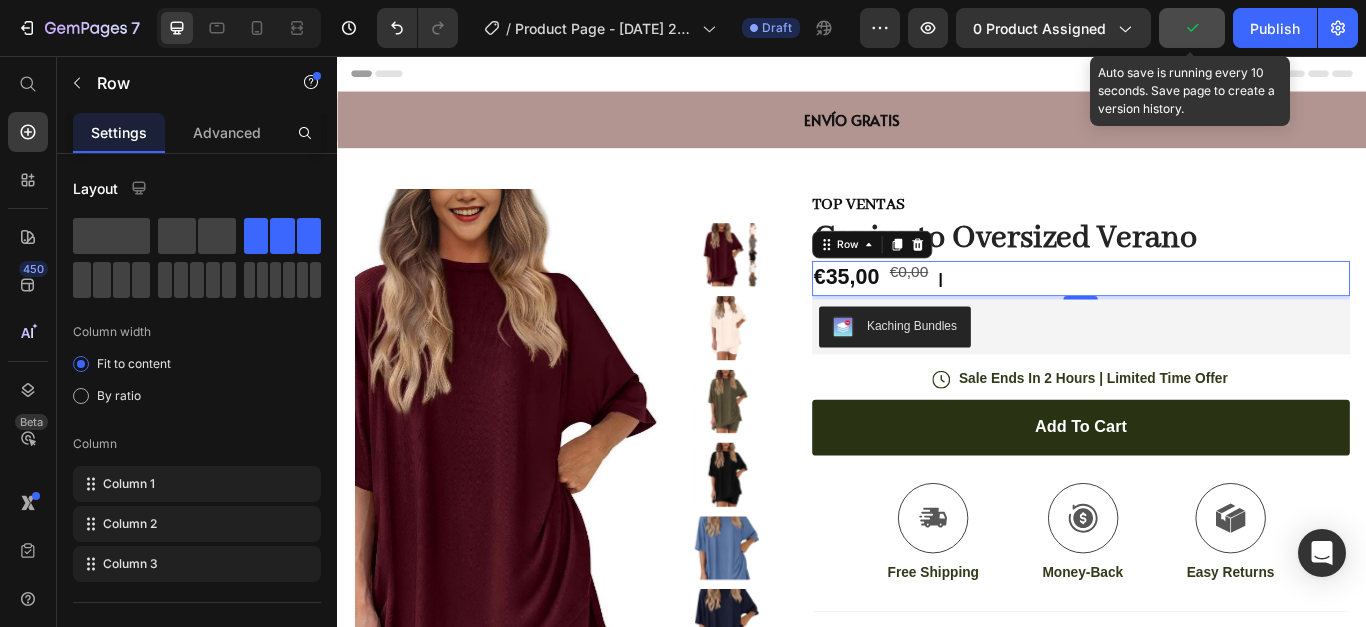 drag, startPoint x: 460, startPoint y: 291, endPoint x: 1083, endPoint y: 312, distance: 623.3538 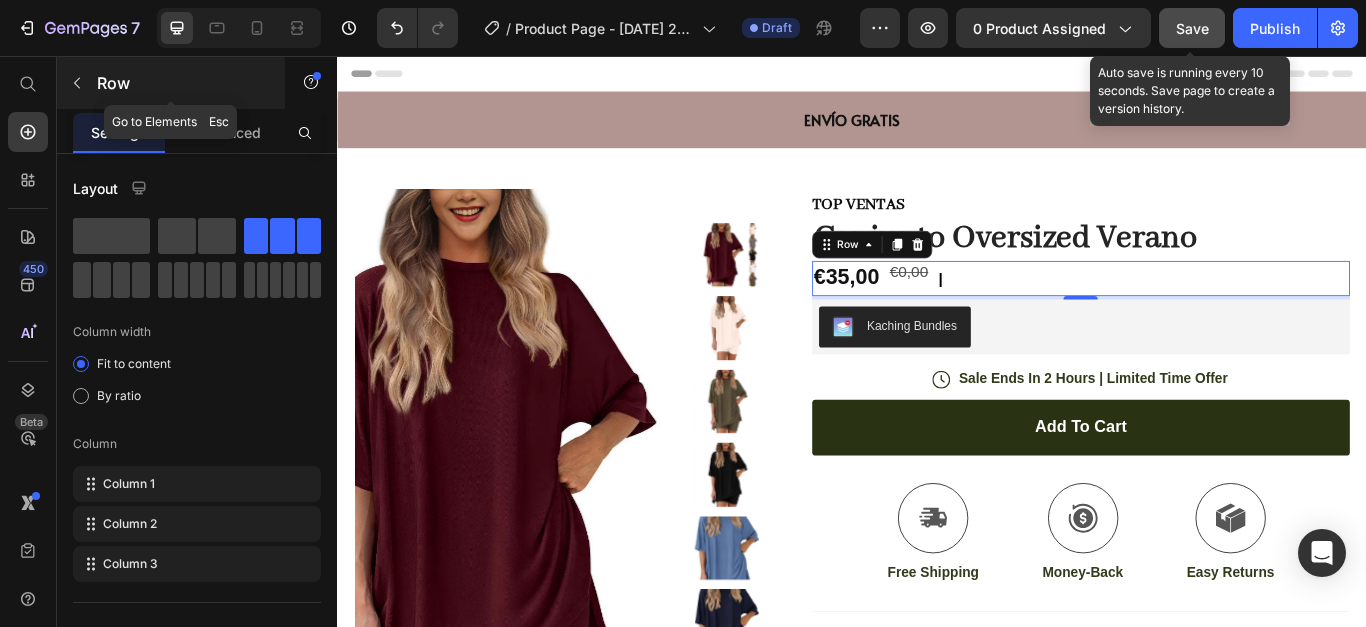 click on "Row" at bounding box center [171, 83] 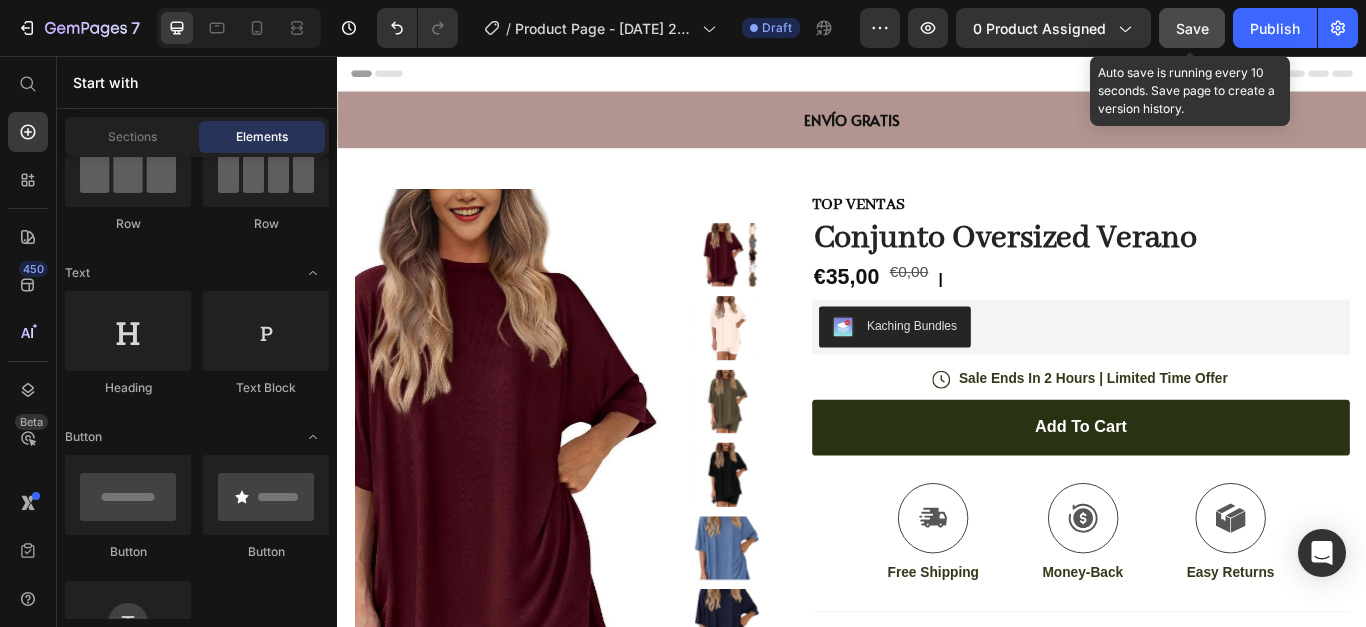 scroll, scrollTop: 0, scrollLeft: 0, axis: both 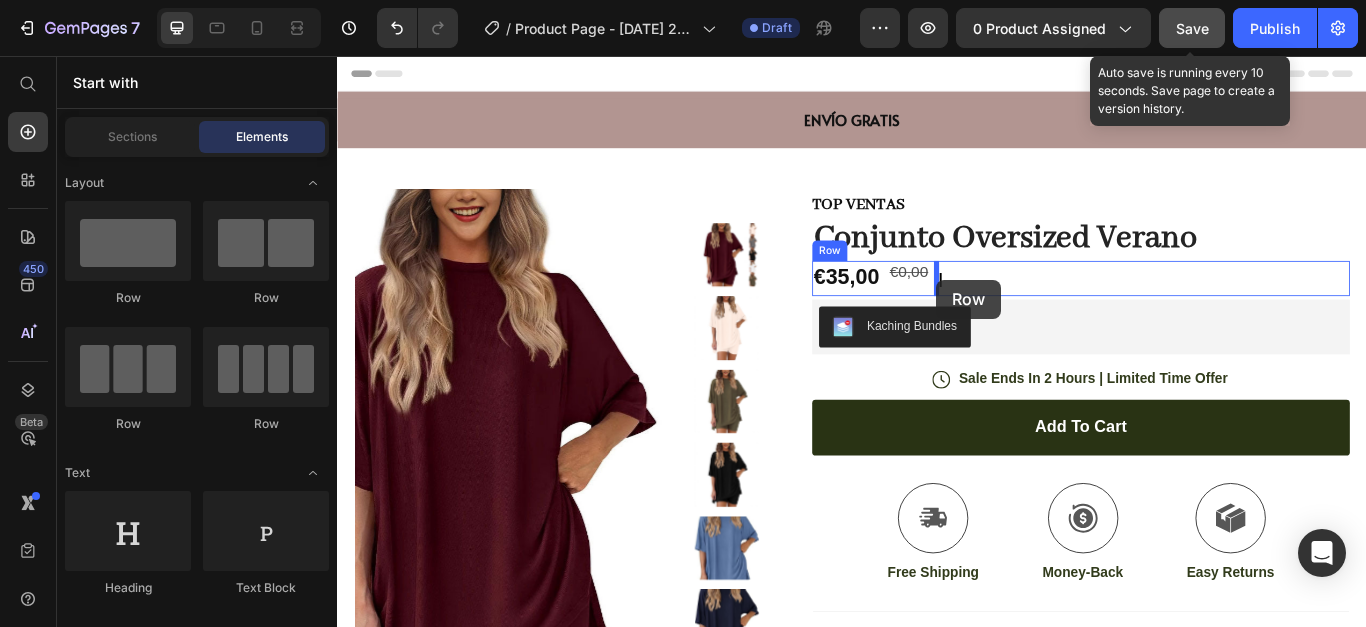 drag, startPoint x: 473, startPoint y: 312, endPoint x: 1037, endPoint y: 314, distance: 564.00354 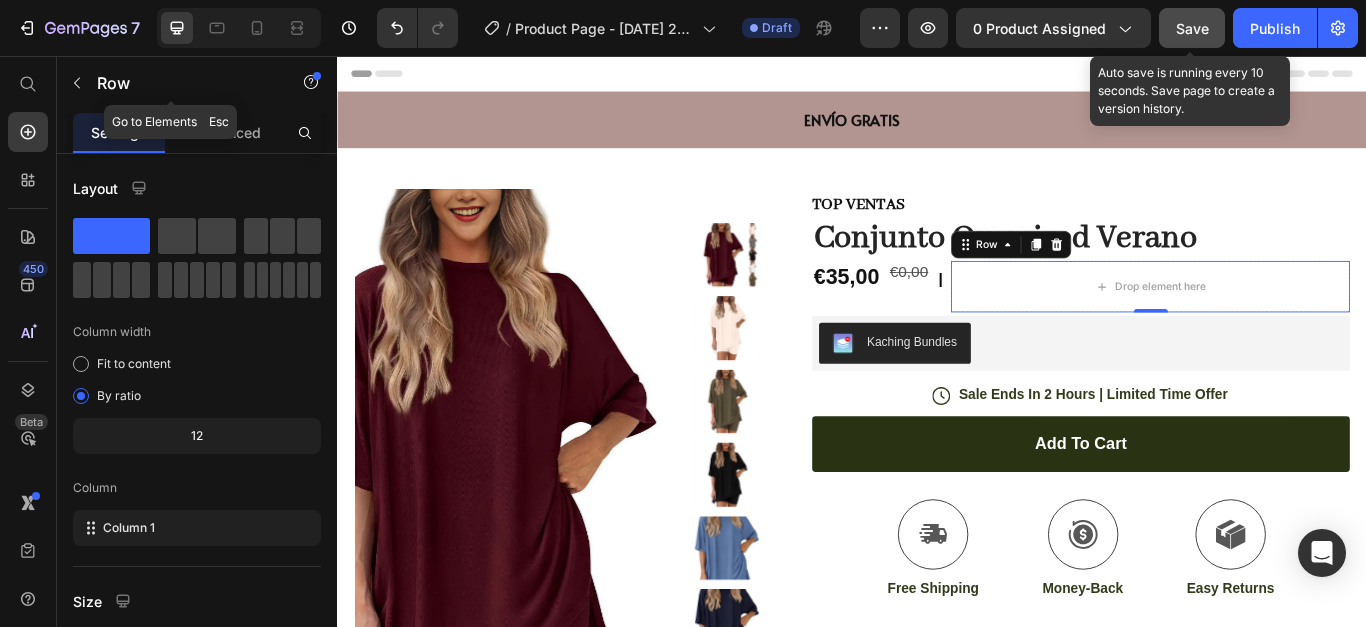 click on "Row" at bounding box center [182, 83] 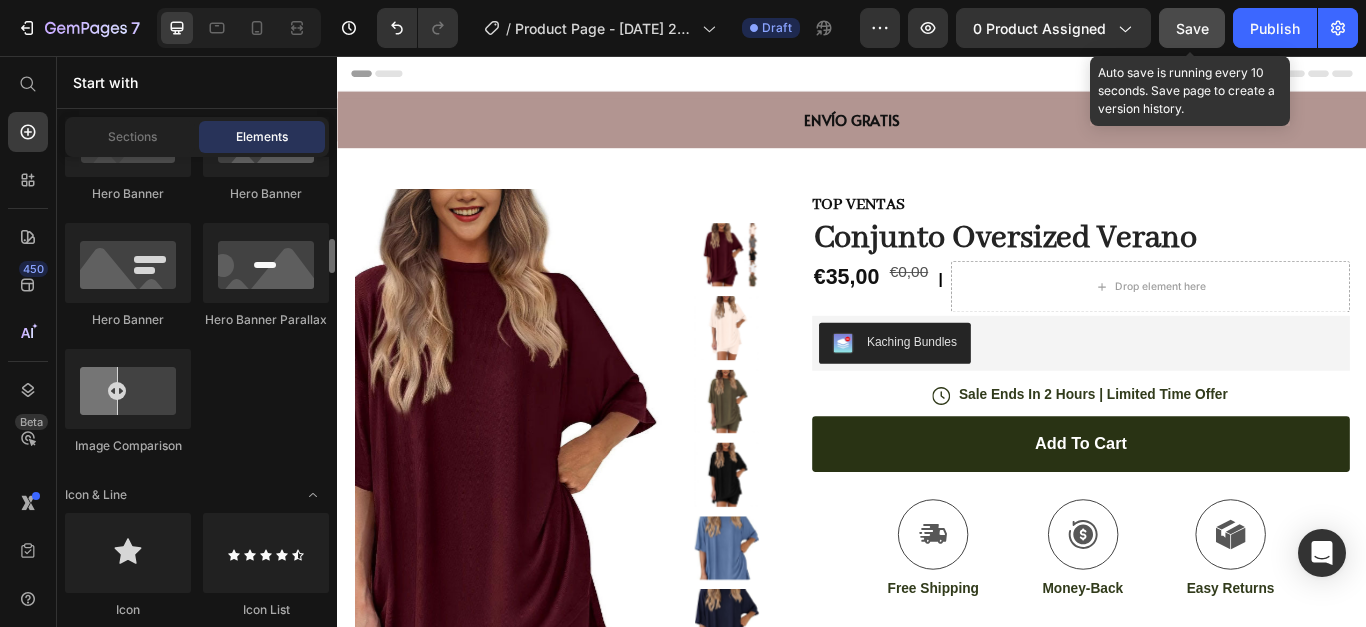 scroll, scrollTop: 1200, scrollLeft: 0, axis: vertical 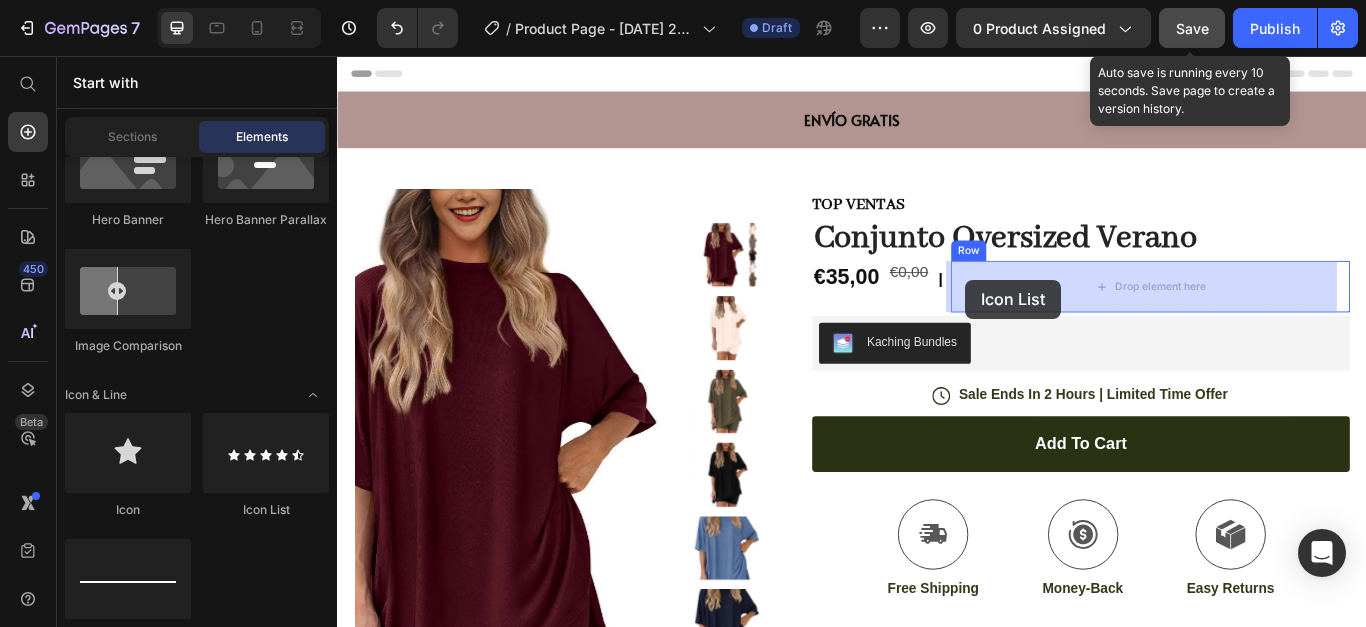 drag, startPoint x: 593, startPoint y: 503, endPoint x: 1069, endPoint y: 317, distance: 511.0499 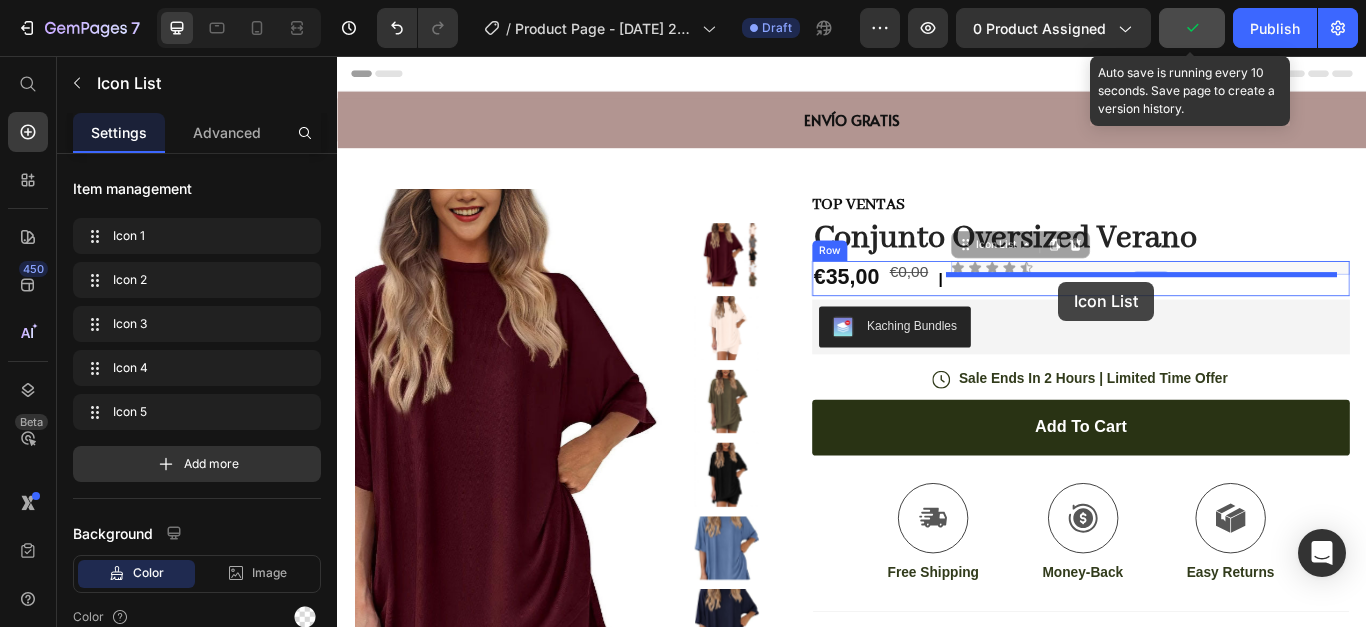 drag, startPoint x: 1180, startPoint y: 300, endPoint x: 1178, endPoint y: 319, distance: 19.104973 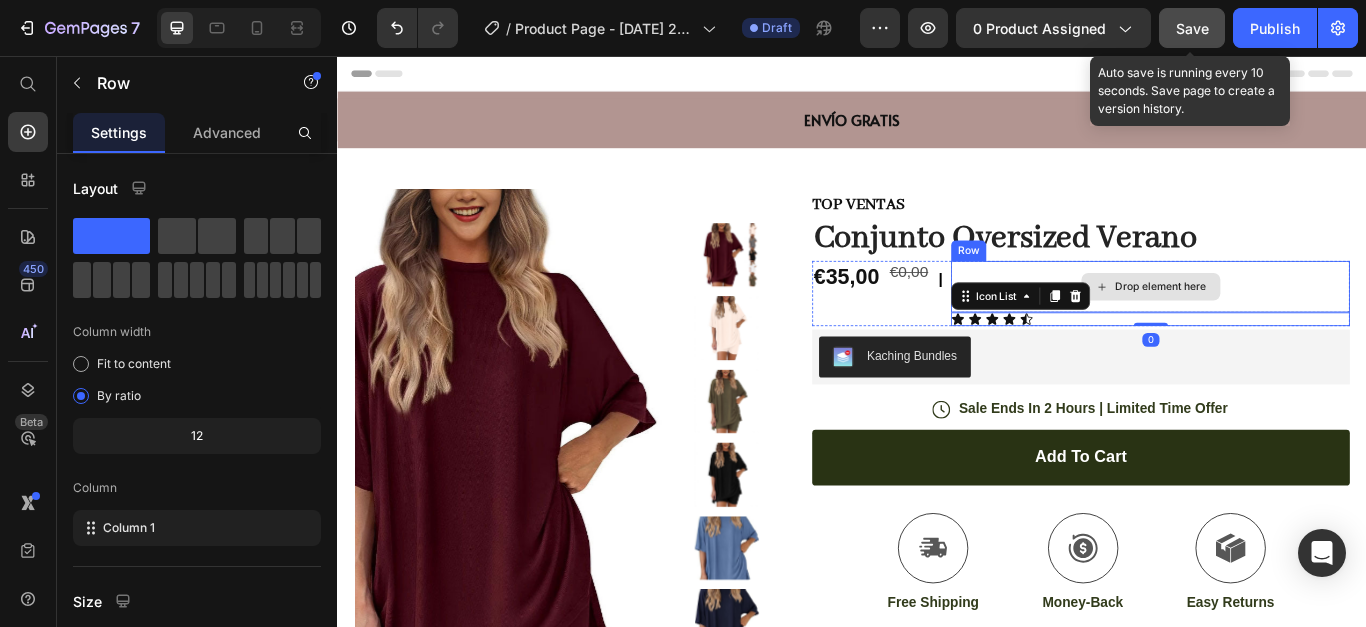 click on "Drop element here" at bounding box center [1284, 325] 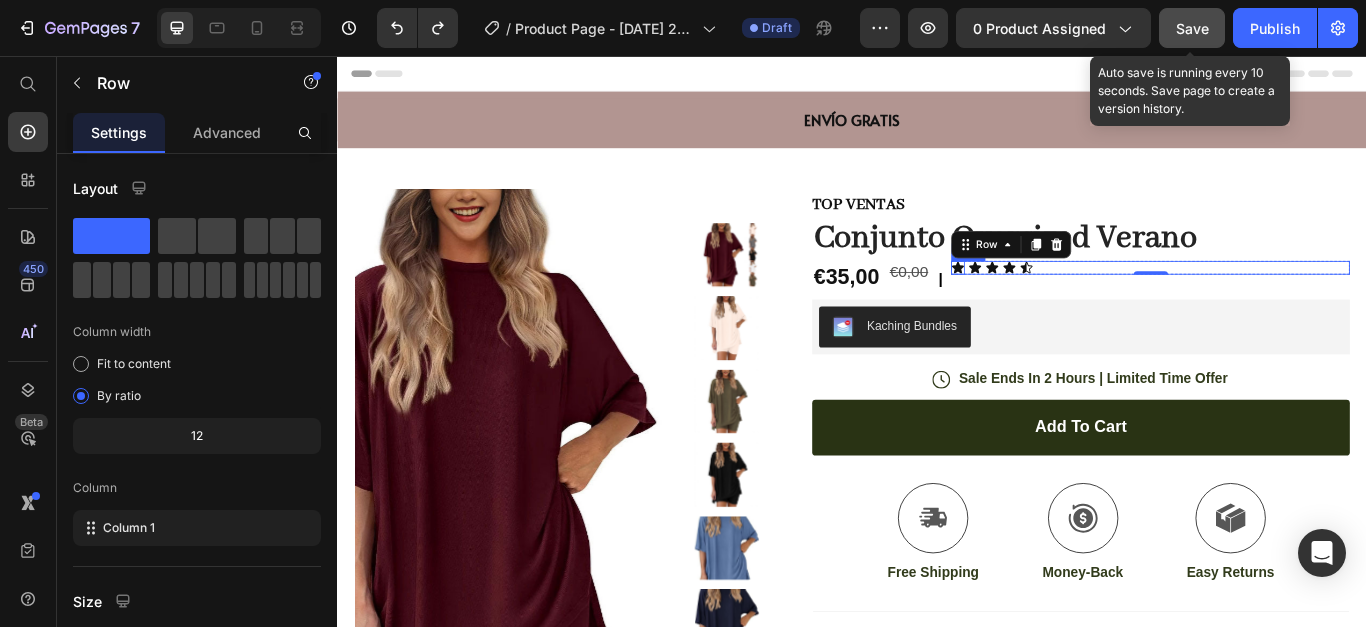 click 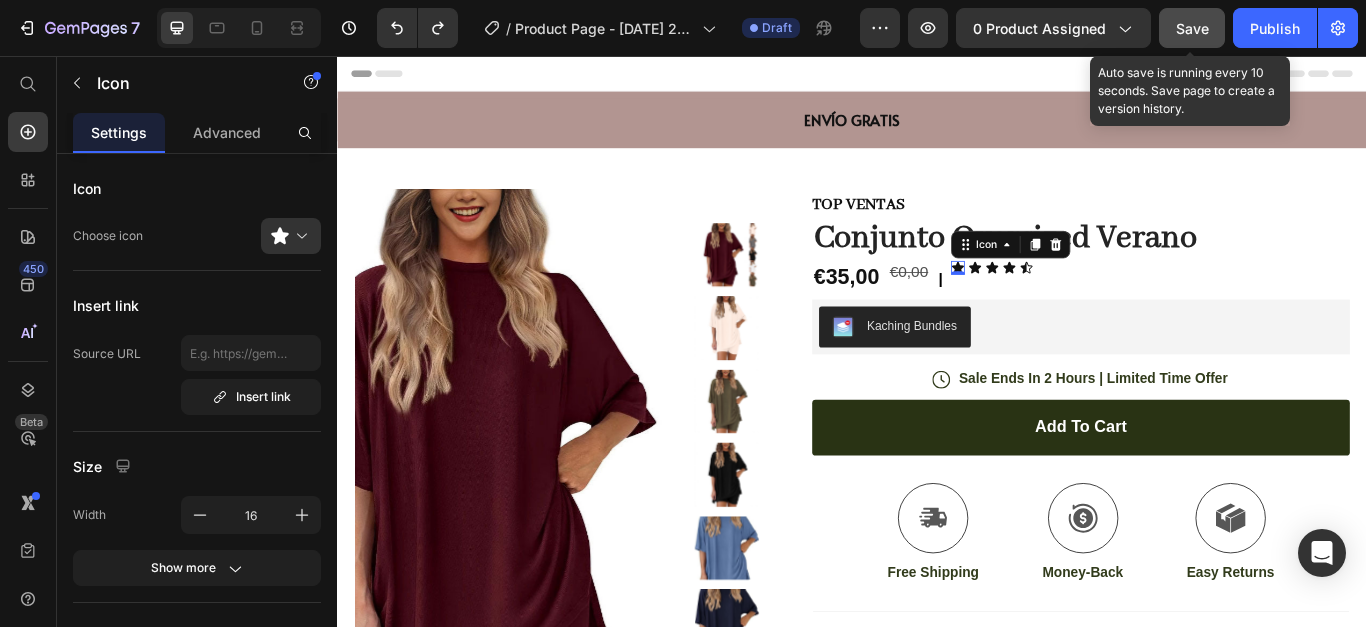 click on "0" at bounding box center (1060, 311) 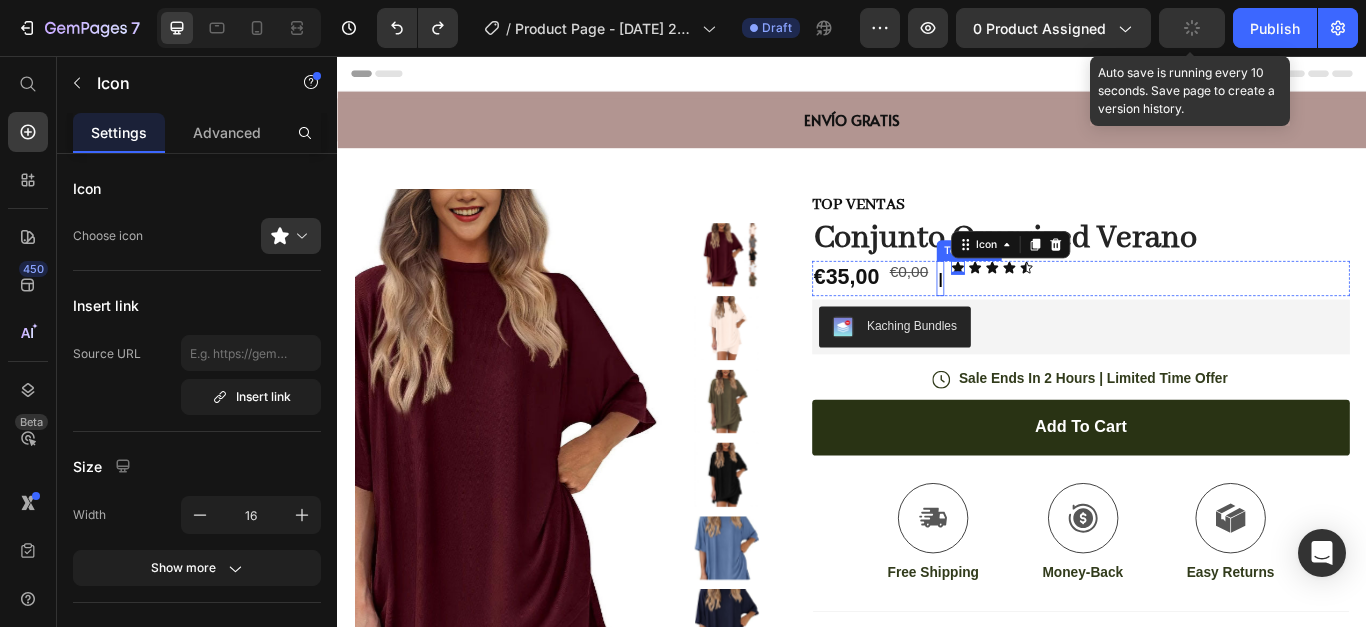 click on "|" at bounding box center (1039, 315) 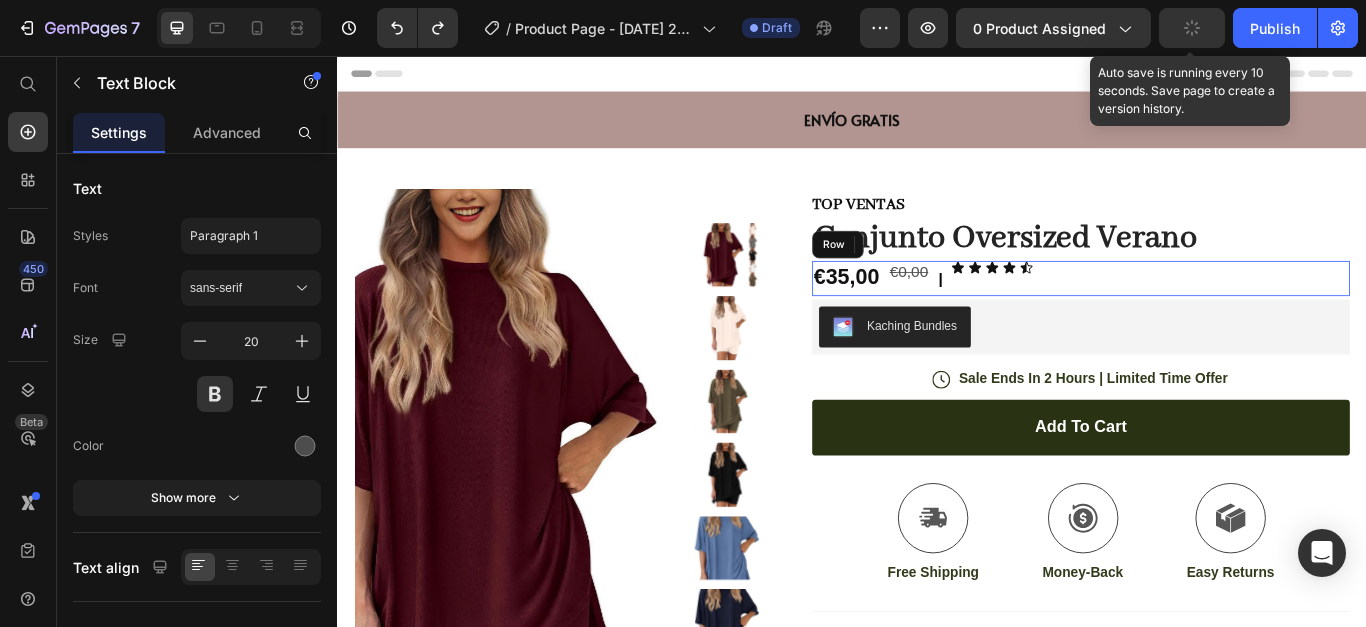 click on "€35,00 Product Price €0,00 Product Price | Text Block   0 Icon Icon Icon Icon Icon Icon List Row Row" at bounding box center [1203, 315] 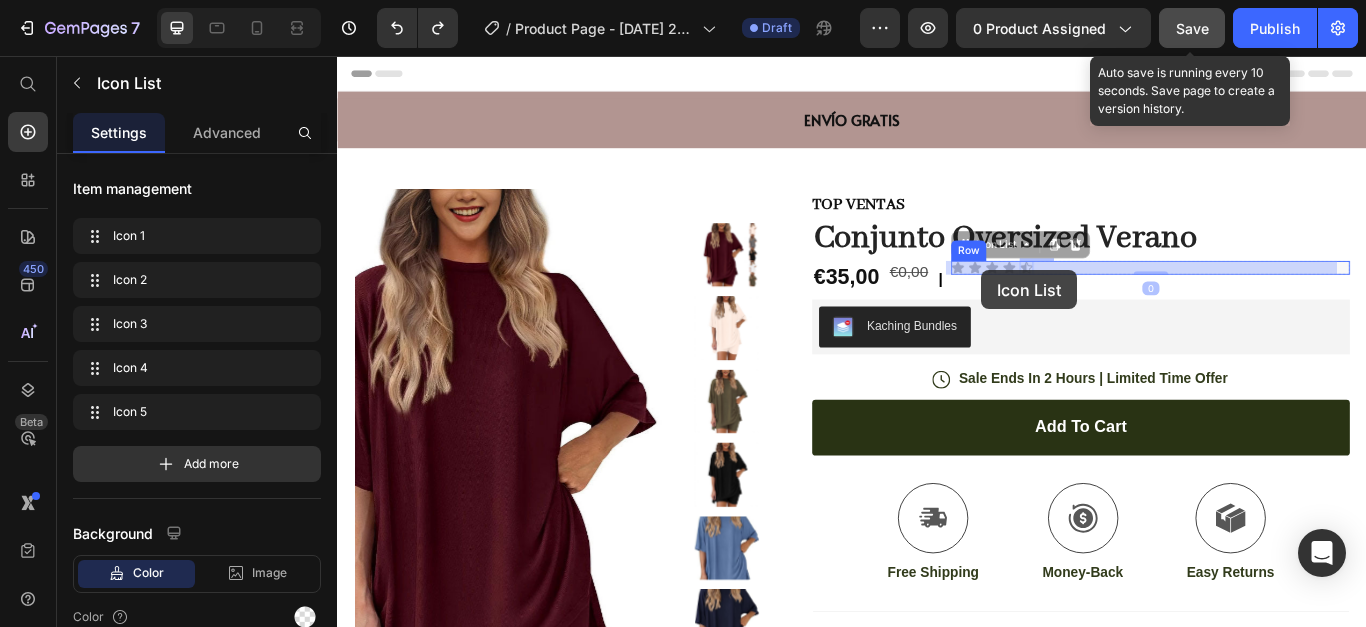 drag, startPoint x: 1154, startPoint y: 302, endPoint x: 1104, endPoint y: 306, distance: 50.159744 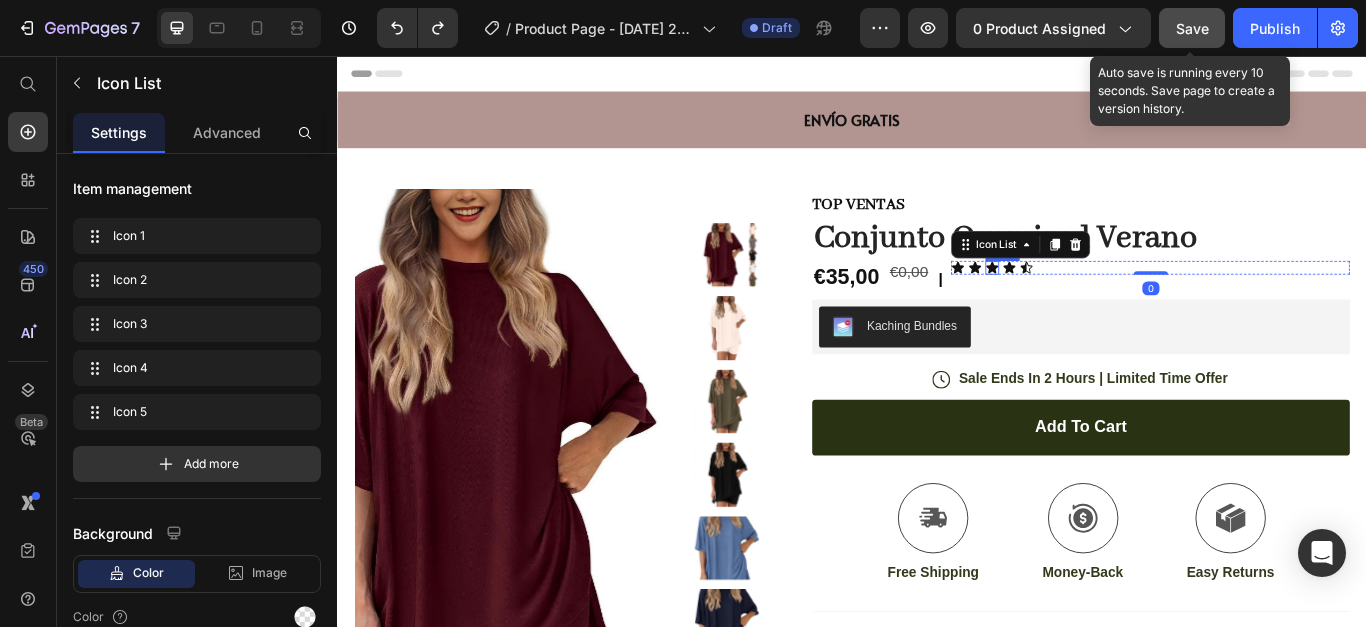 click 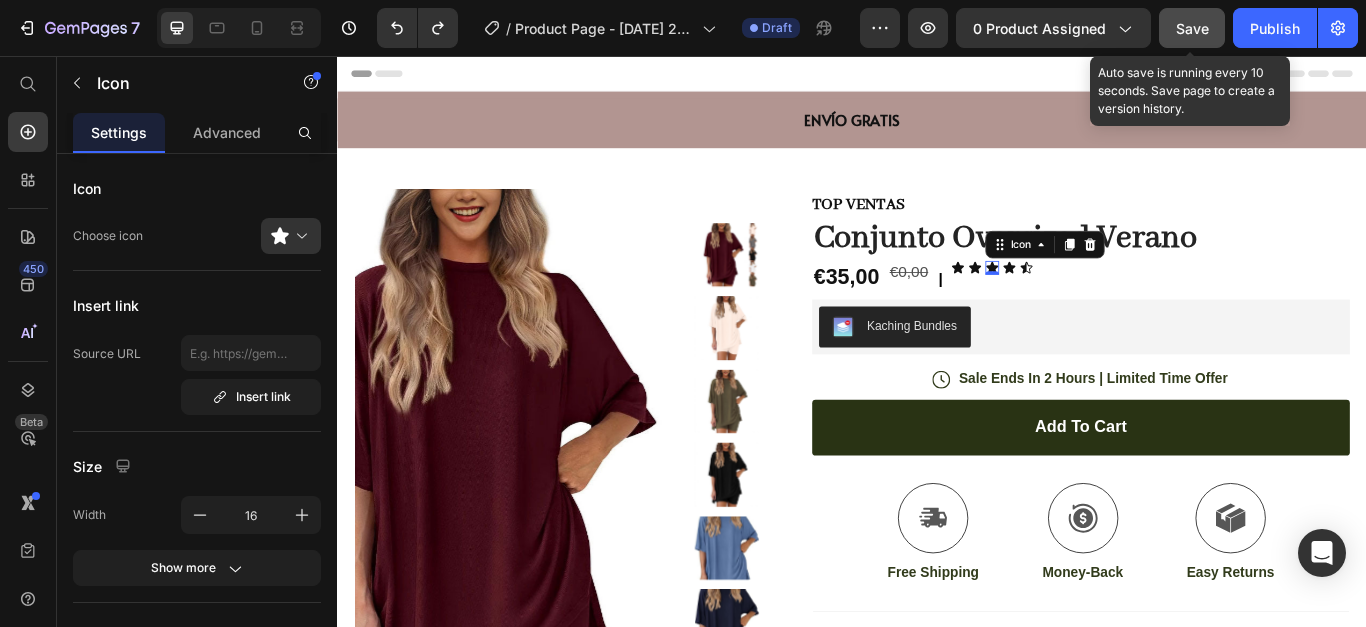 click on "0" at bounding box center (1100, 311) 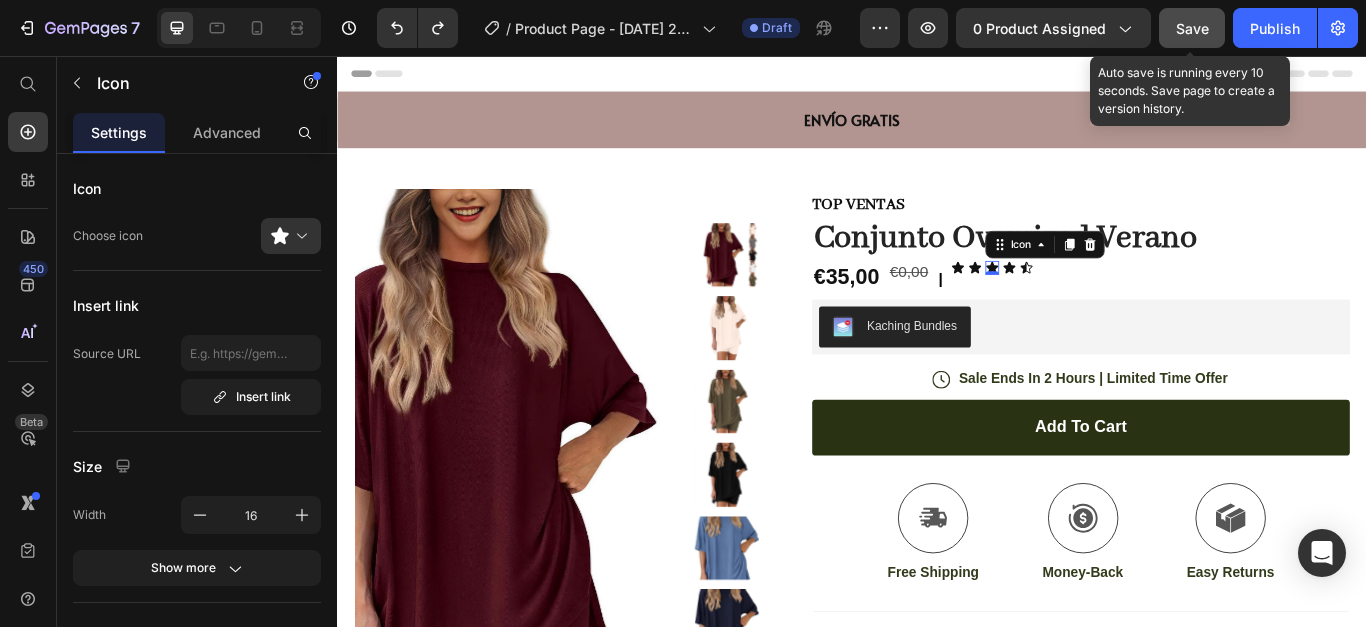click 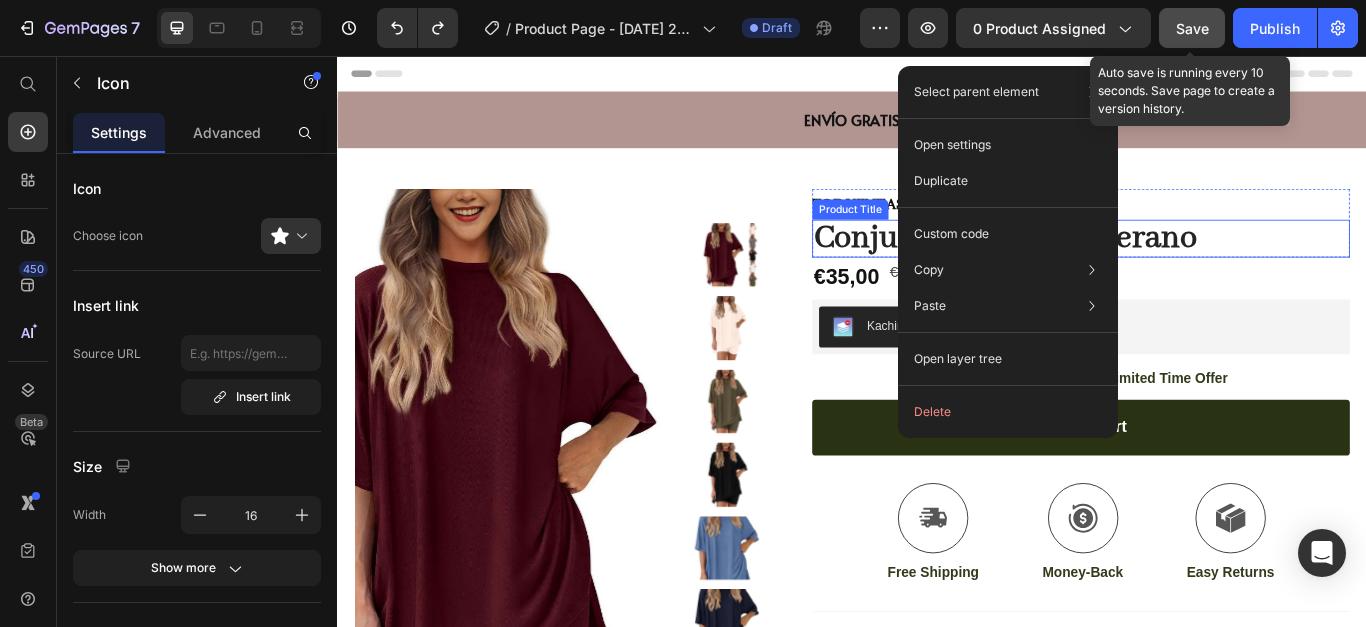 click on "Conjunto Oversized Verano" at bounding box center [1203, 269] 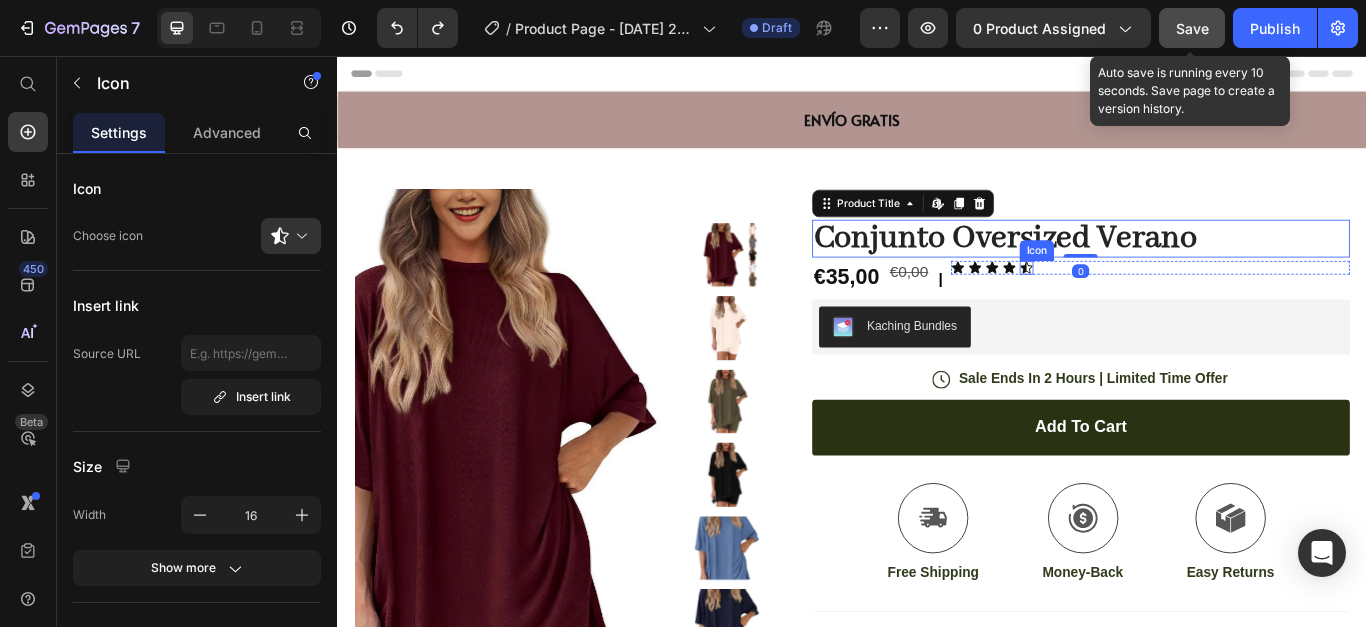 click 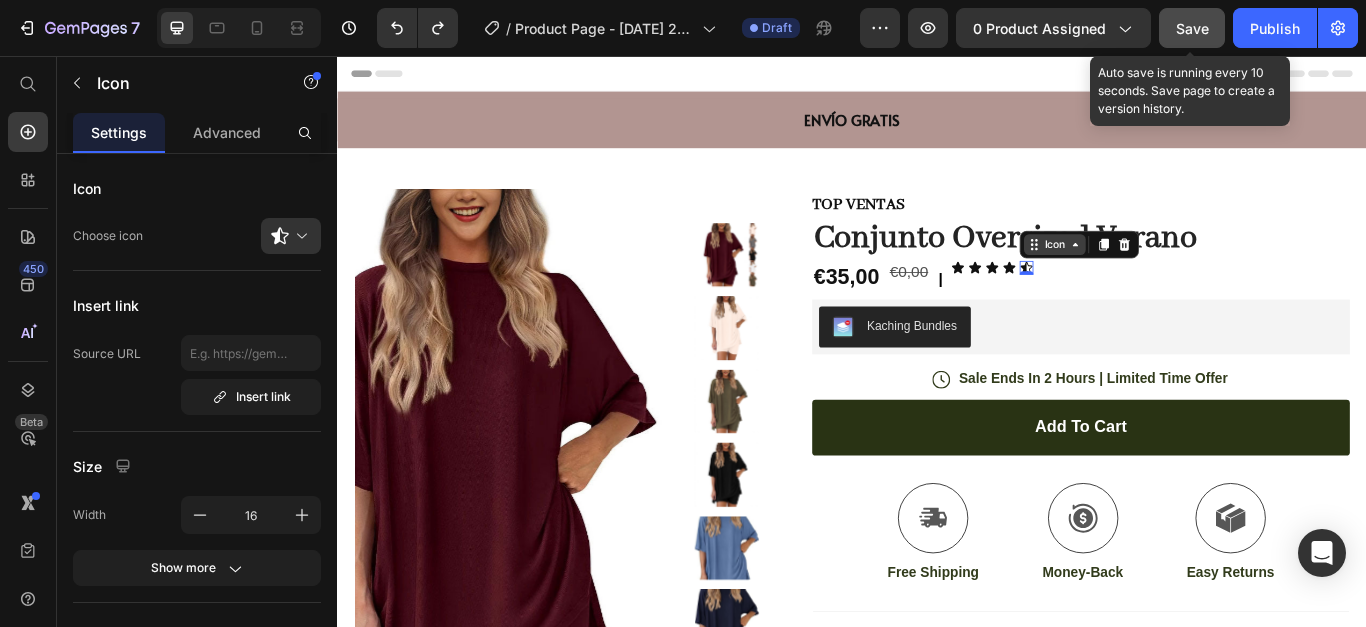 click 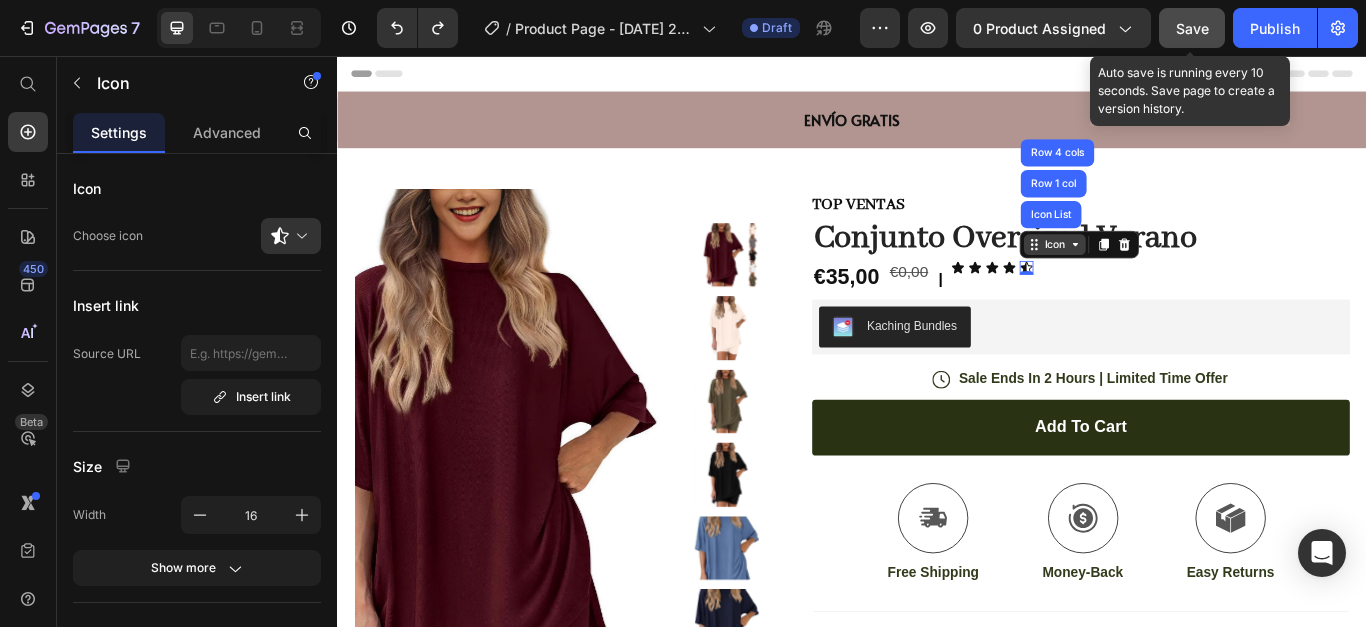 click 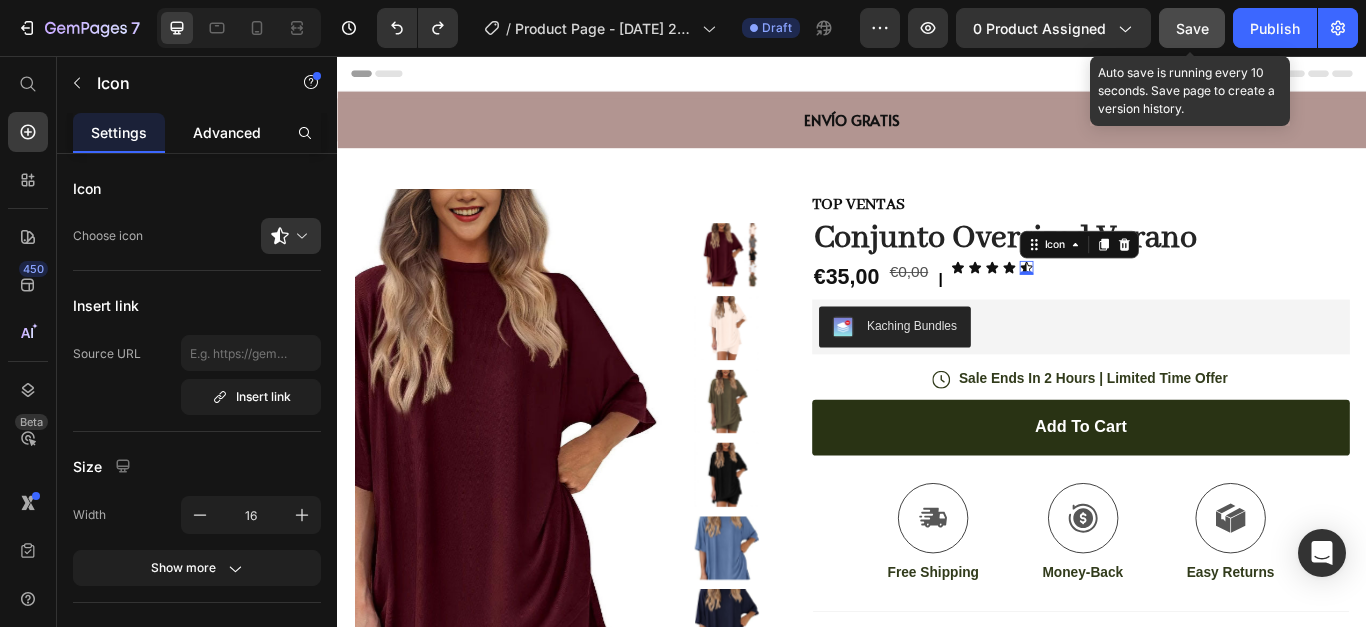 click on "Advanced" 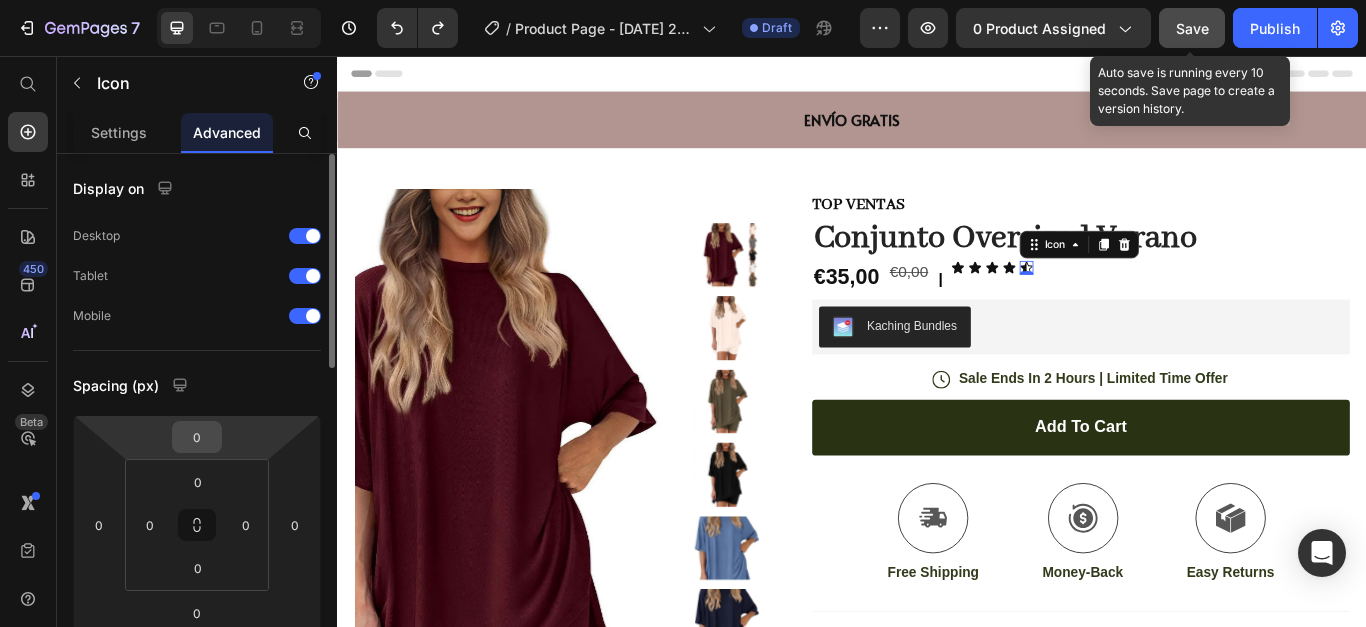click on "0" at bounding box center [197, 437] 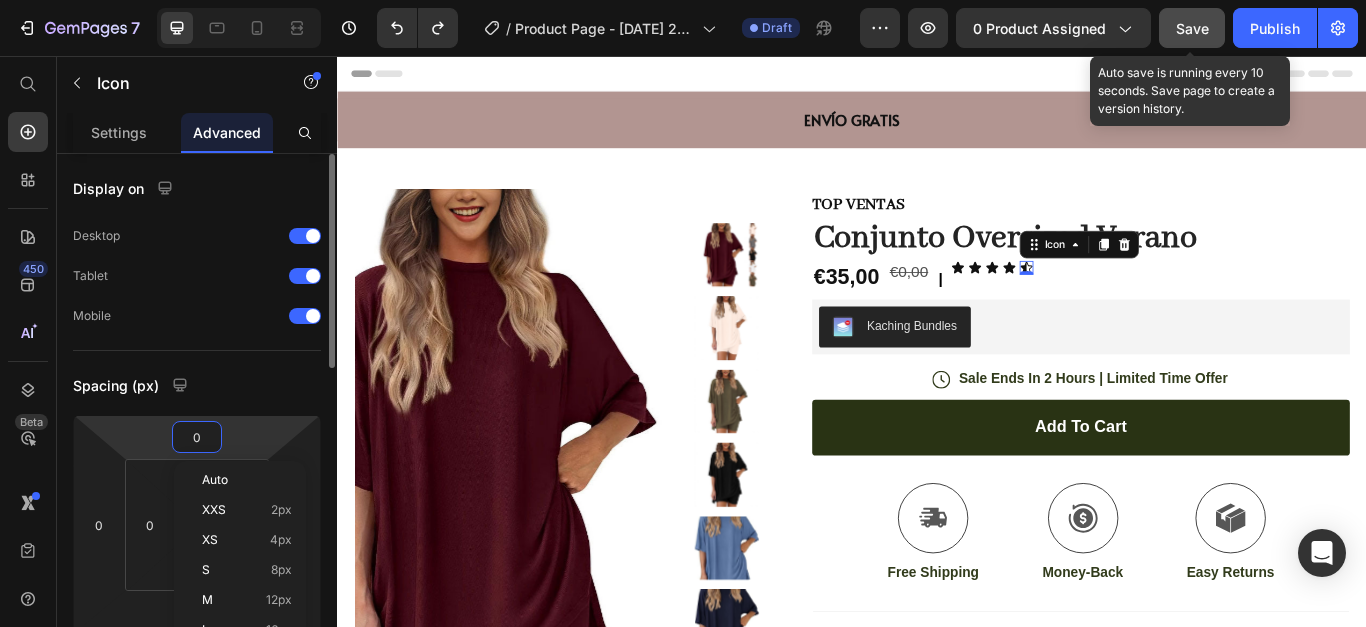 type on "2" 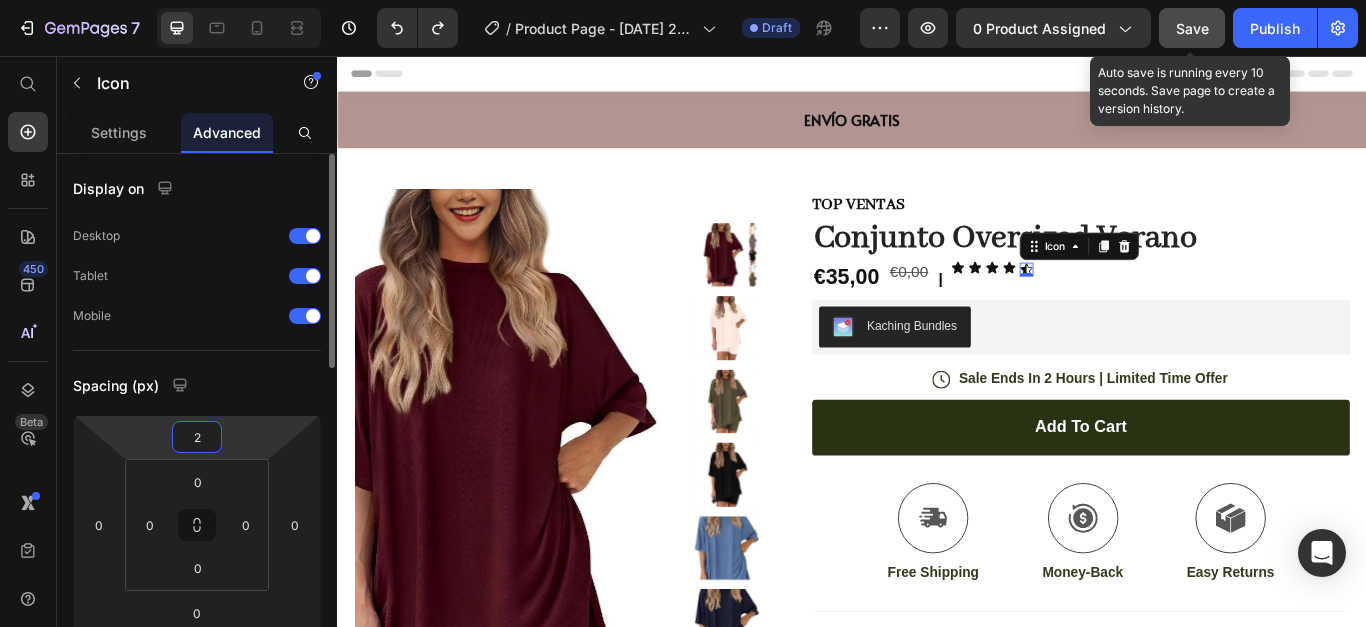 type 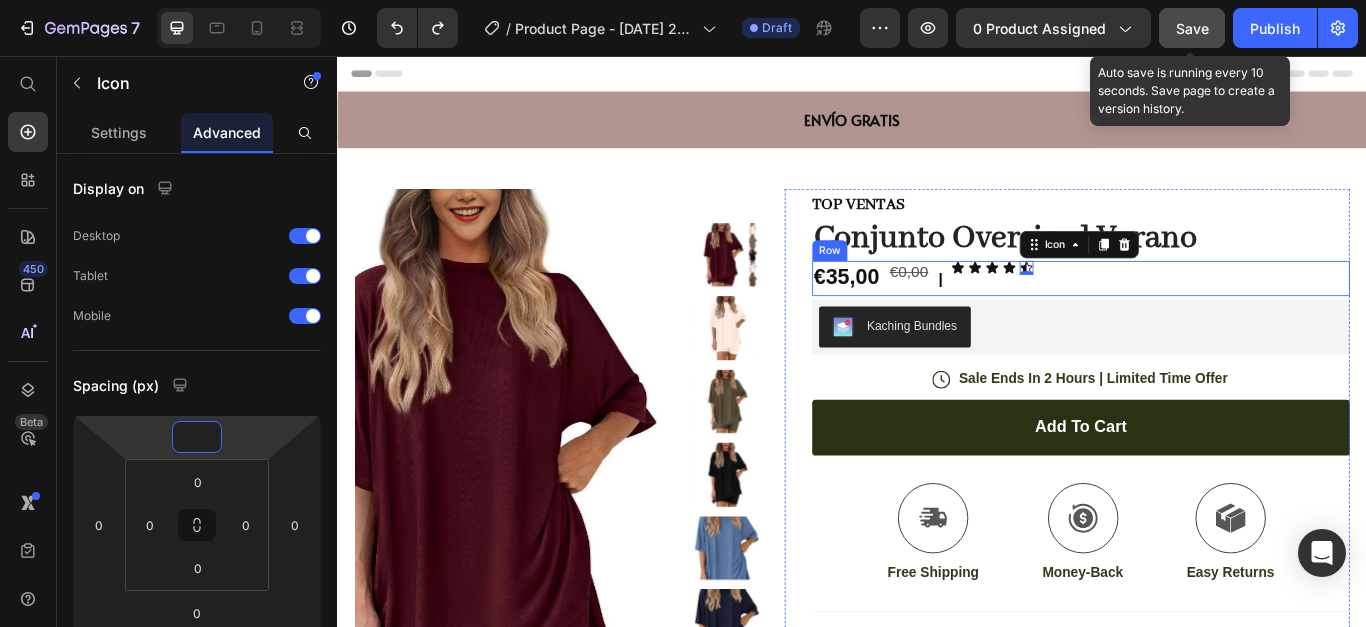click on "Icon Icon Icon Icon Icon   0 Icon List Row" at bounding box center (1284, 315) 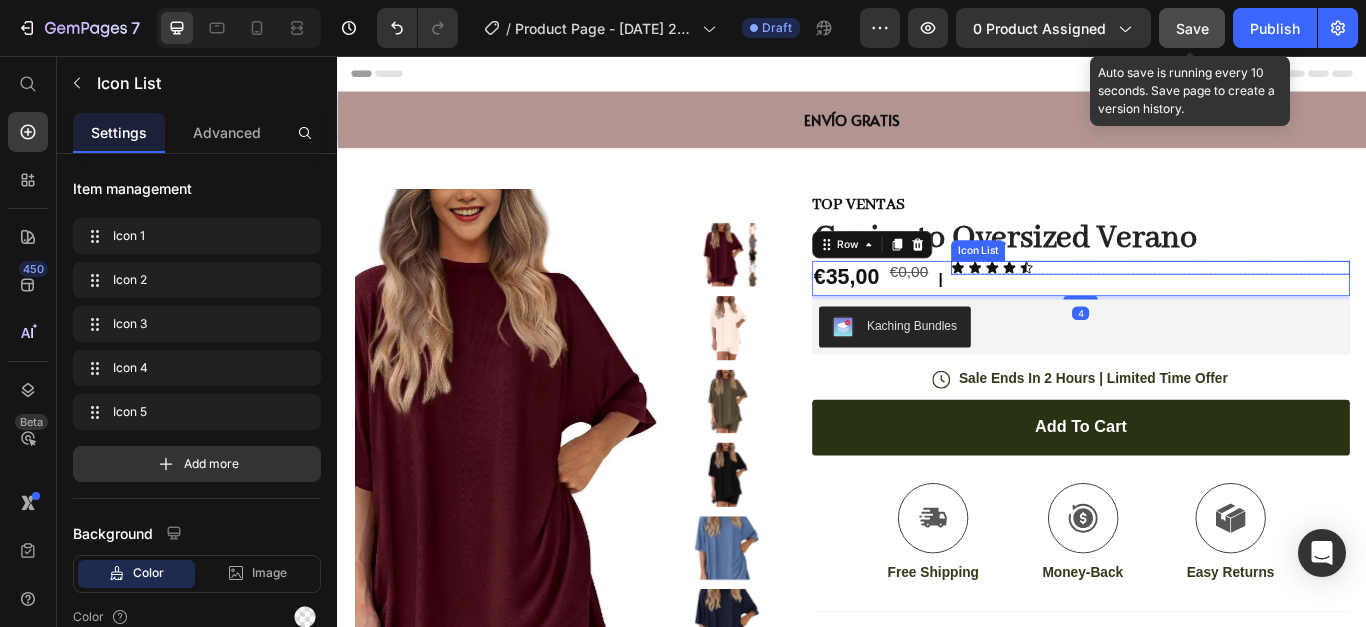 click on "Icon Icon Icon Icon Icon" at bounding box center [1284, 303] 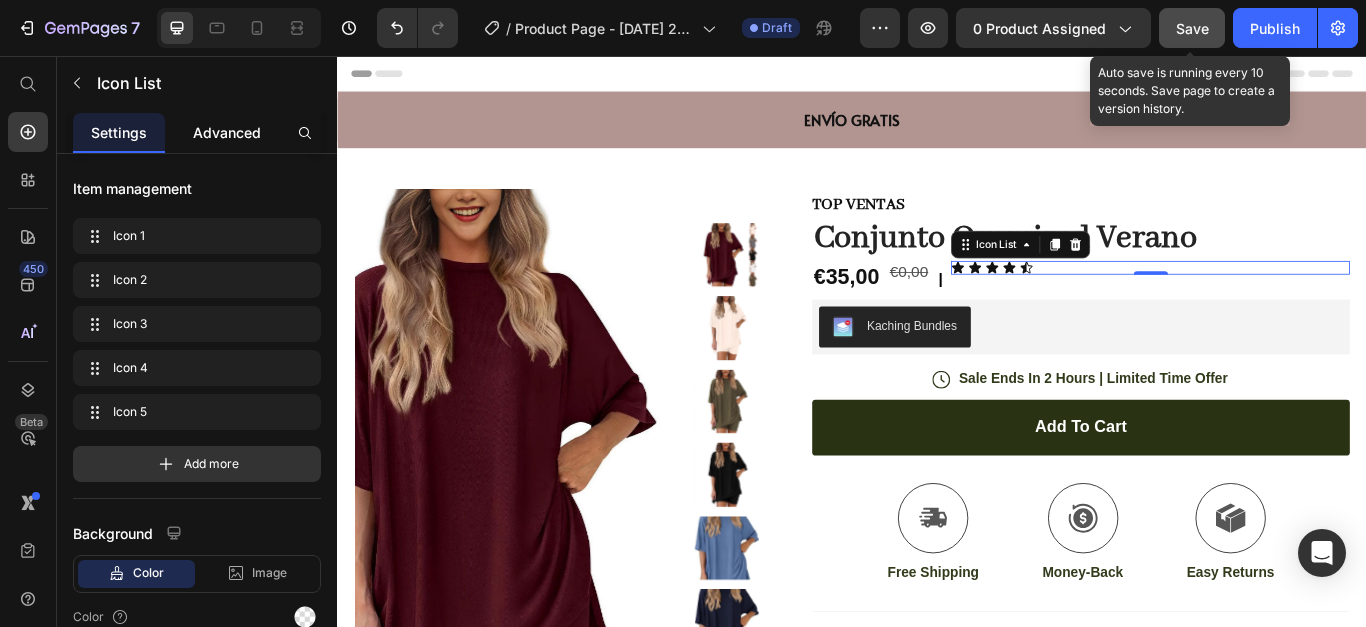 click on "Advanced" at bounding box center [227, 132] 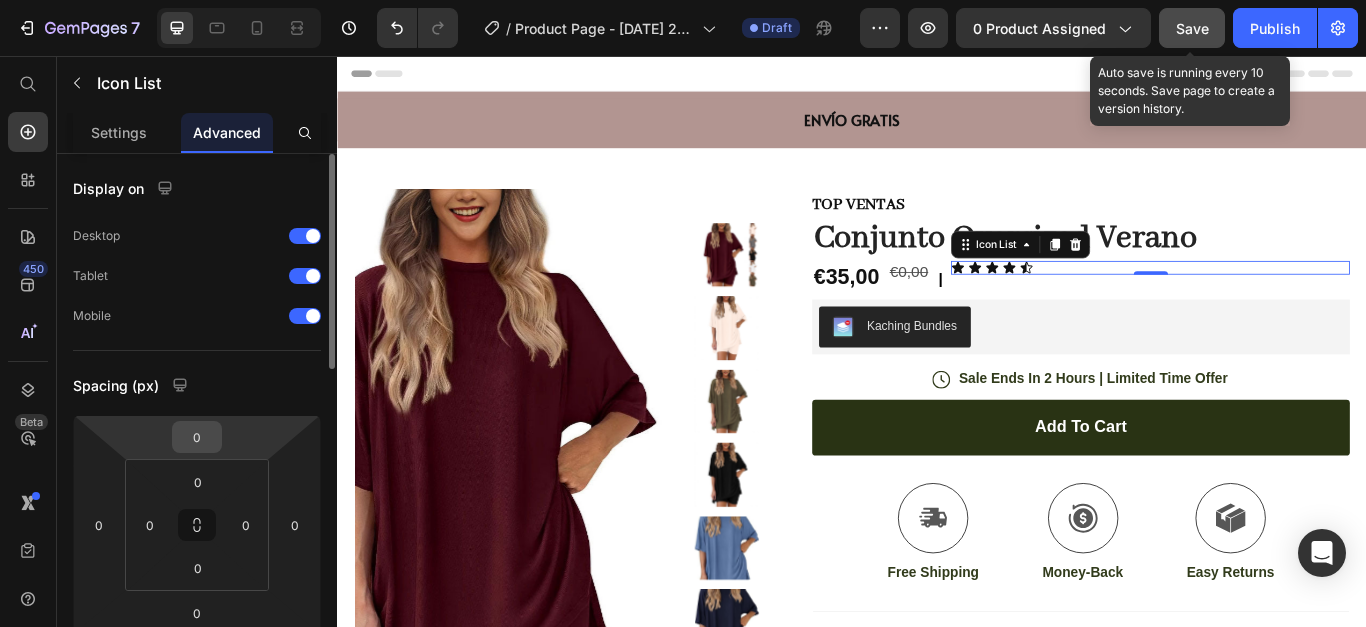 click on "0" at bounding box center (197, 437) 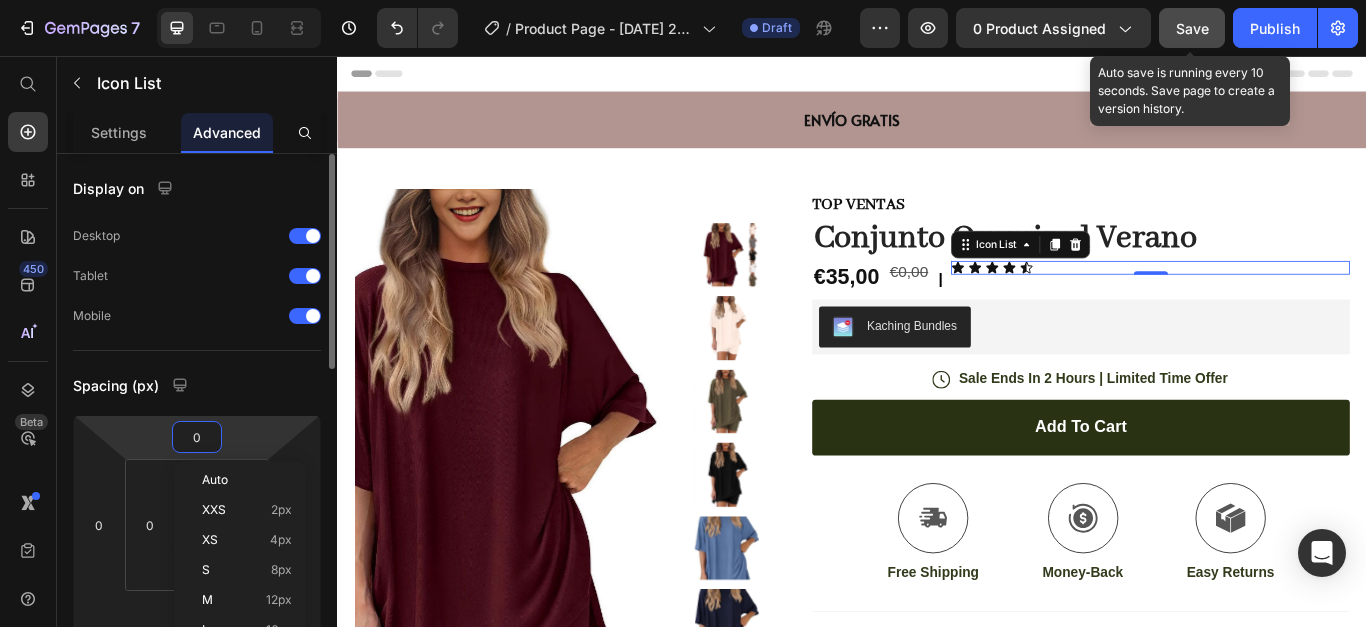 type on "5" 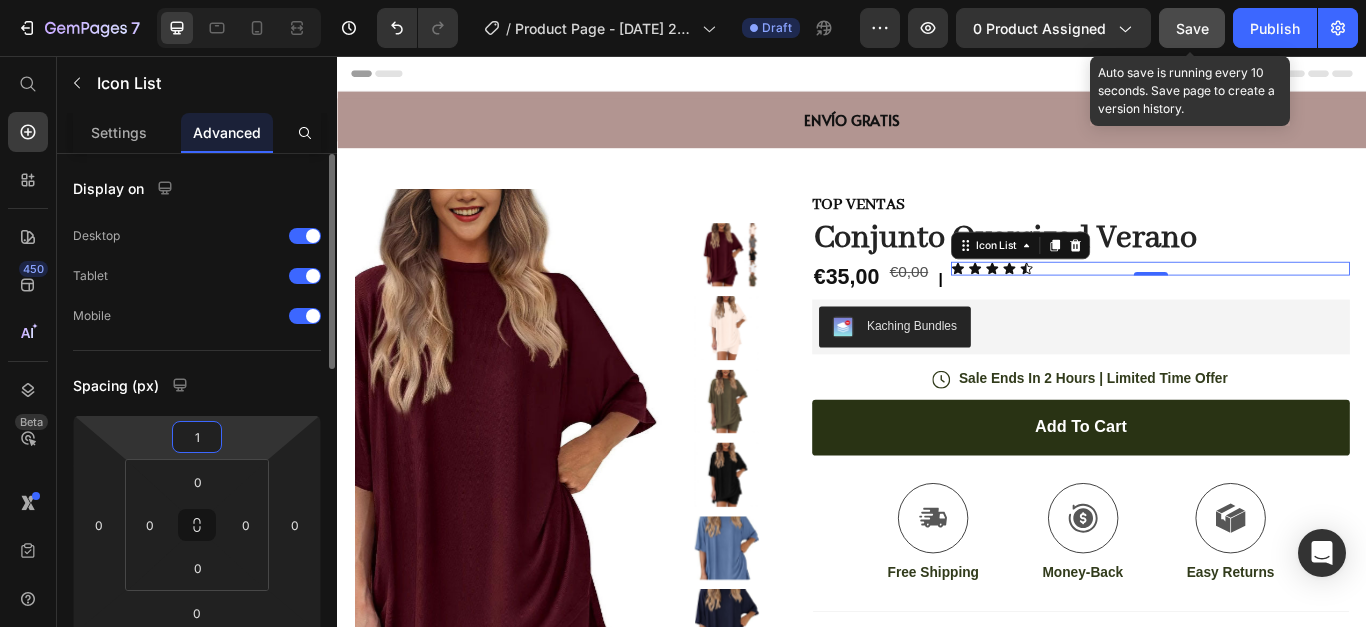 type on "13" 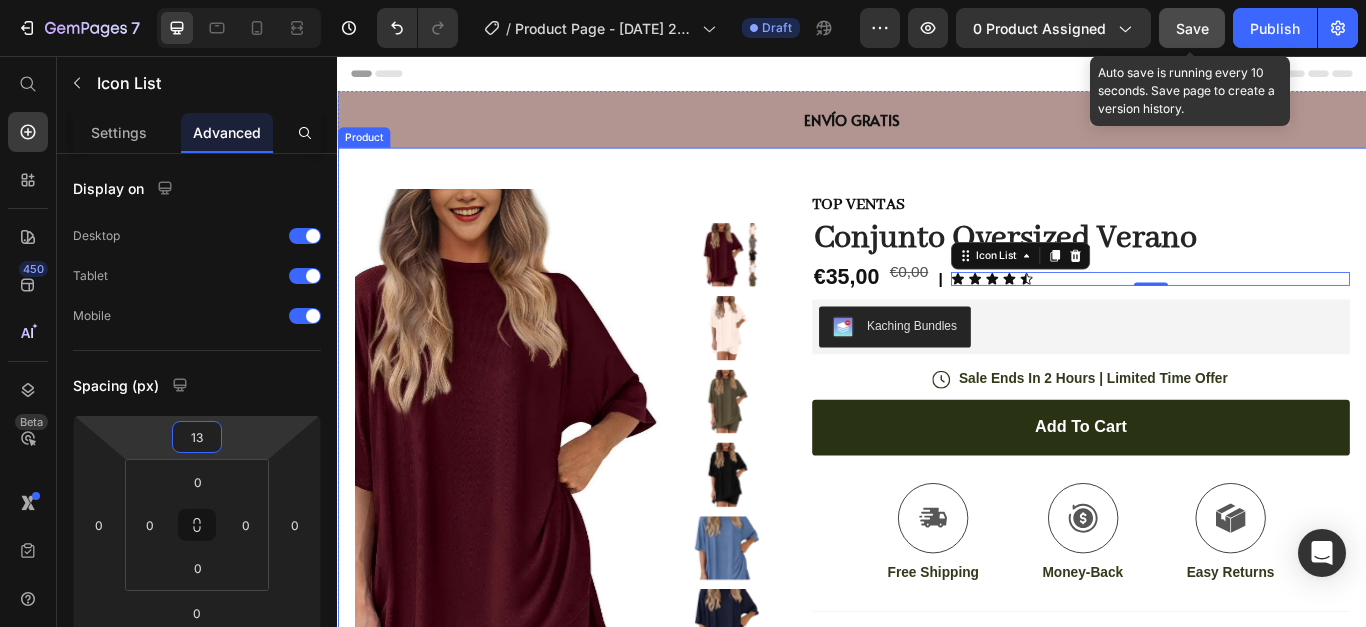 click on "Product Images Image Icon Icon Icon Icon Icon Icon List “This skin cream is a game-changer! It has transformed my dry, lackluster skin into a hydrated and radiant complexion. I love how it absorbs quickly and leaves no greasy residue. Highly recommend” Text Block
Icon [PERSON_NAME] ([GEOGRAPHIC_DATA], [GEOGRAPHIC_DATA]) Text Block Row Row Row TOP VENTAS Text Block Conjunto Oversized Verano Product Title Row €35,00 Product Price €0,00 Product Price | Text Block Icon Icon Icon Icon Icon Icon List   0 Row Row Kaching Bundles Kaching Bundles
Icon Sale Ends In 2 Hours | Limited Time Offer Text Block Row add to cart Add to Cart
Icon Free Shipping Text Block
Icon Money-Back Text Block
Icon Easy Returns Text Block Row Image Icon Icon Icon Icon Icon Icon List Text Block
Icon [PERSON_NAME] ([GEOGRAPHIC_DATA], [GEOGRAPHIC_DATA]) Text Block Row Row
Benefits
Row" at bounding box center (937, 692) 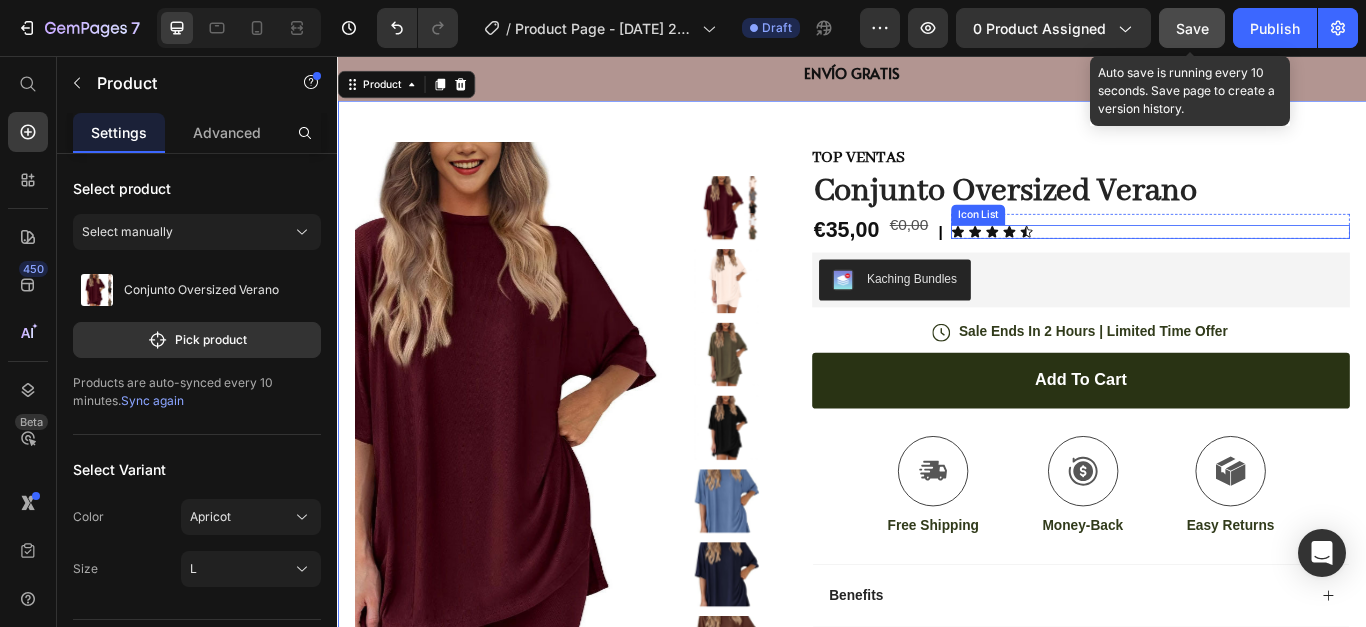 scroll, scrollTop: 100, scrollLeft: 0, axis: vertical 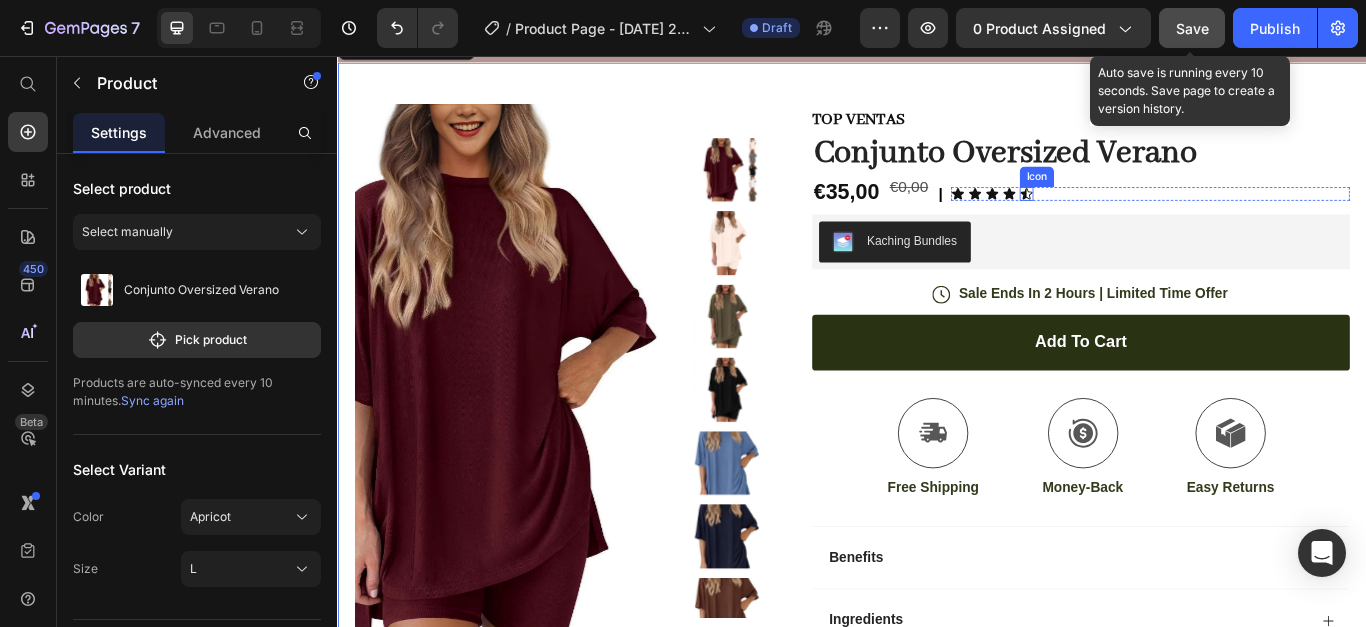 click 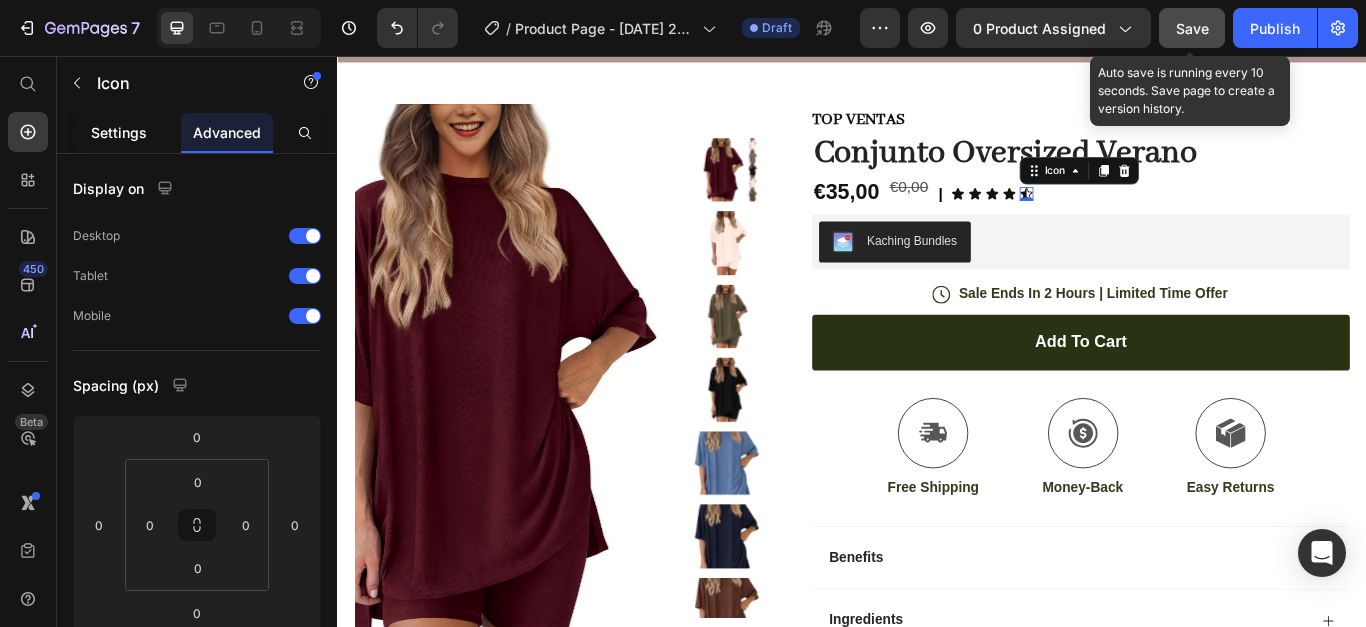 click on "Settings" 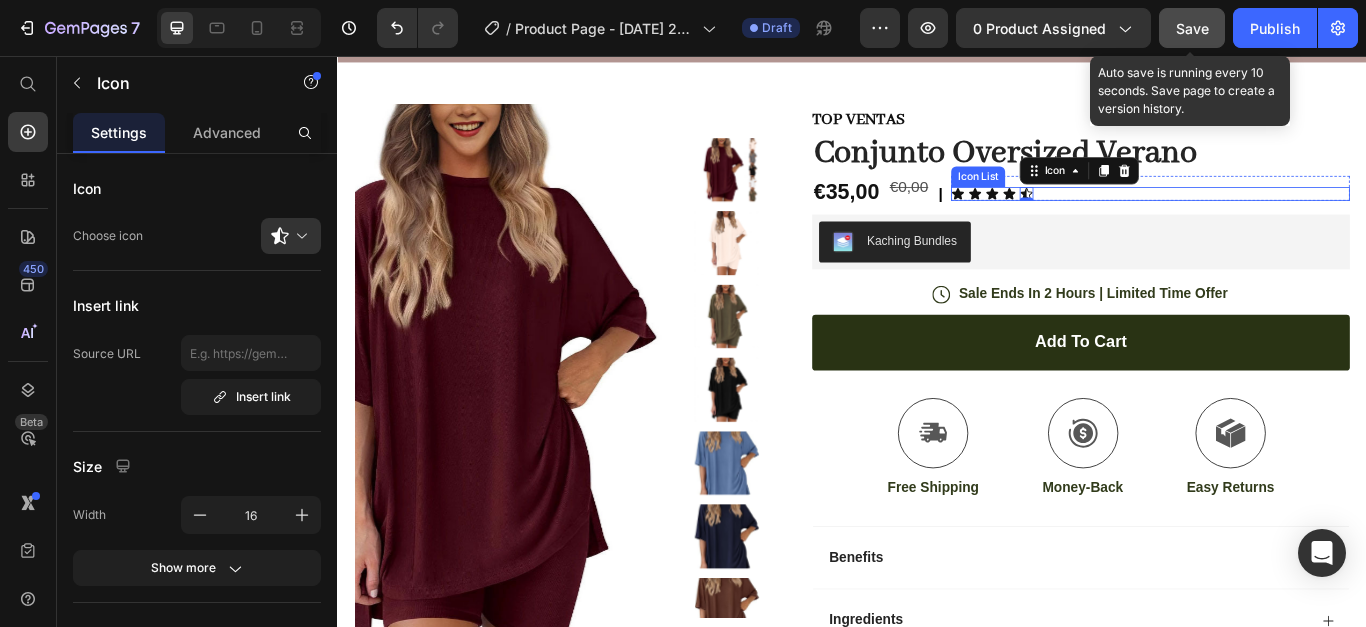 click on "Icon Icon Icon Icon Icon   0" at bounding box center [1284, 216] 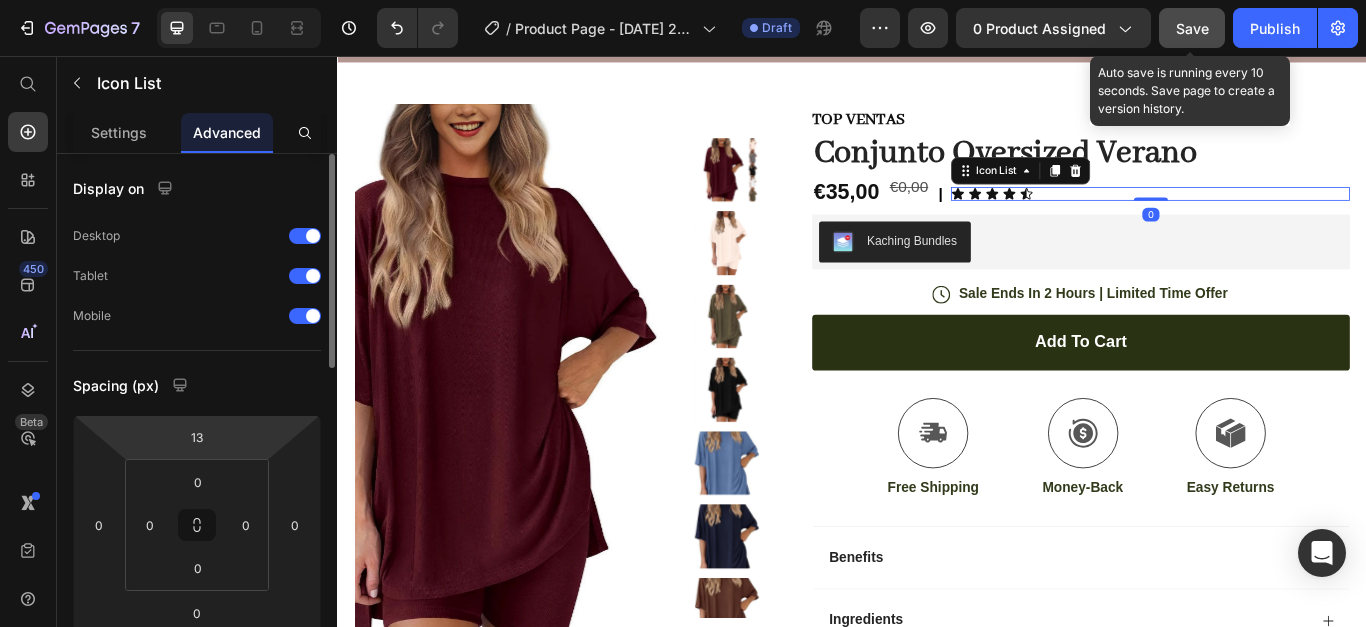 scroll, scrollTop: 500, scrollLeft: 0, axis: vertical 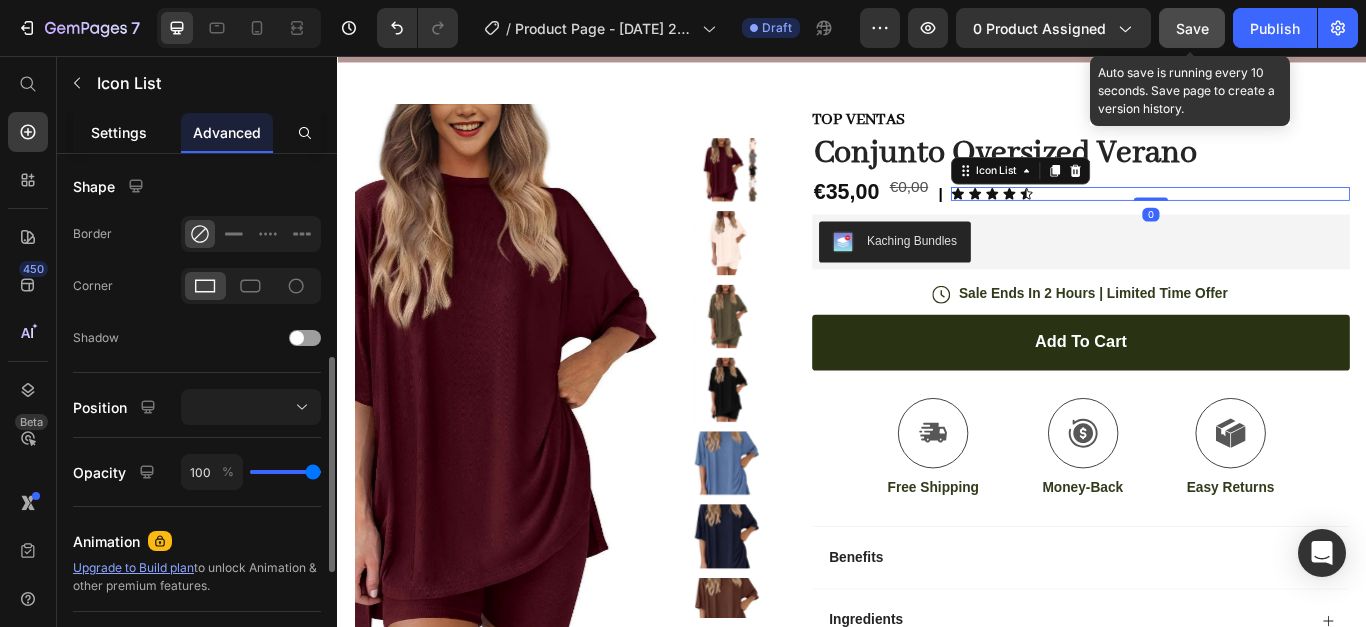 click on "Settings" 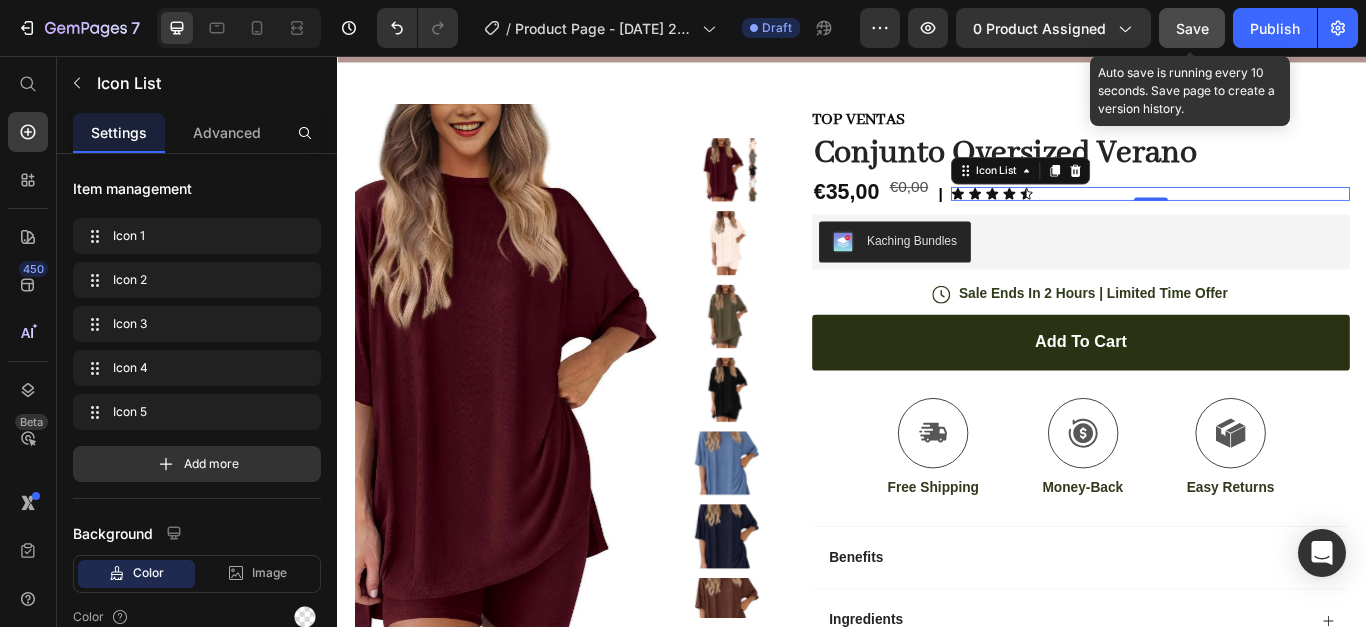 scroll, scrollTop: 331, scrollLeft: 0, axis: vertical 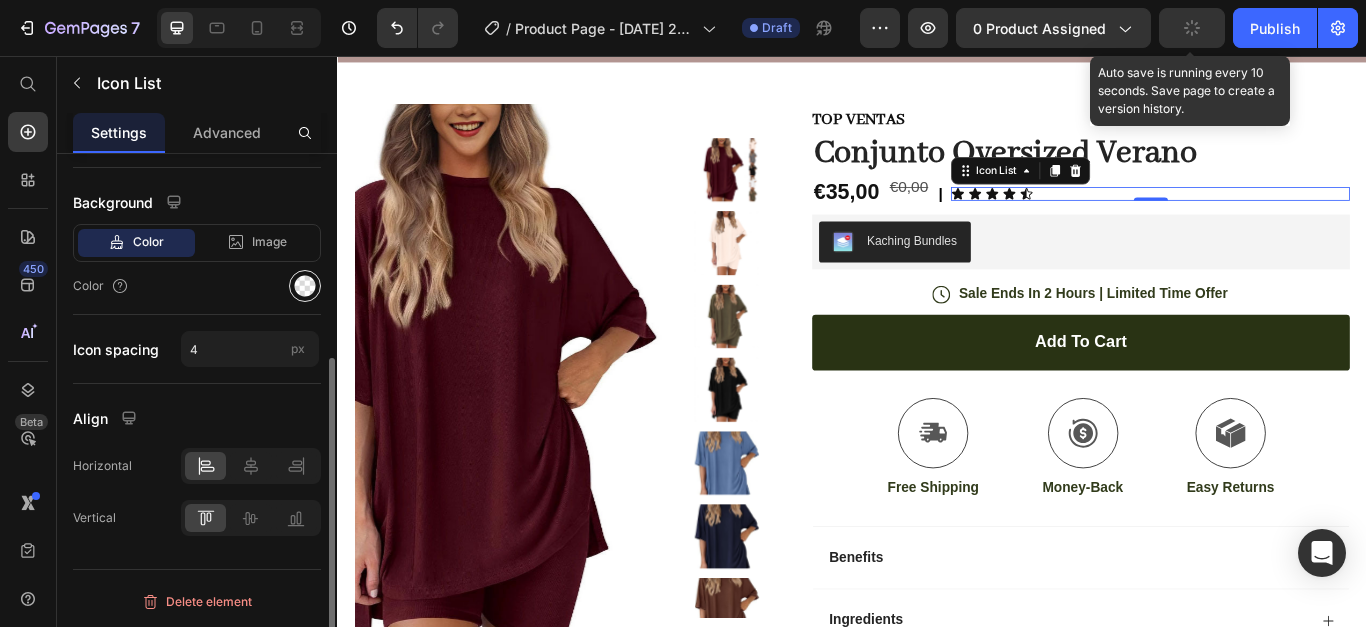 click at bounding box center [305, 286] 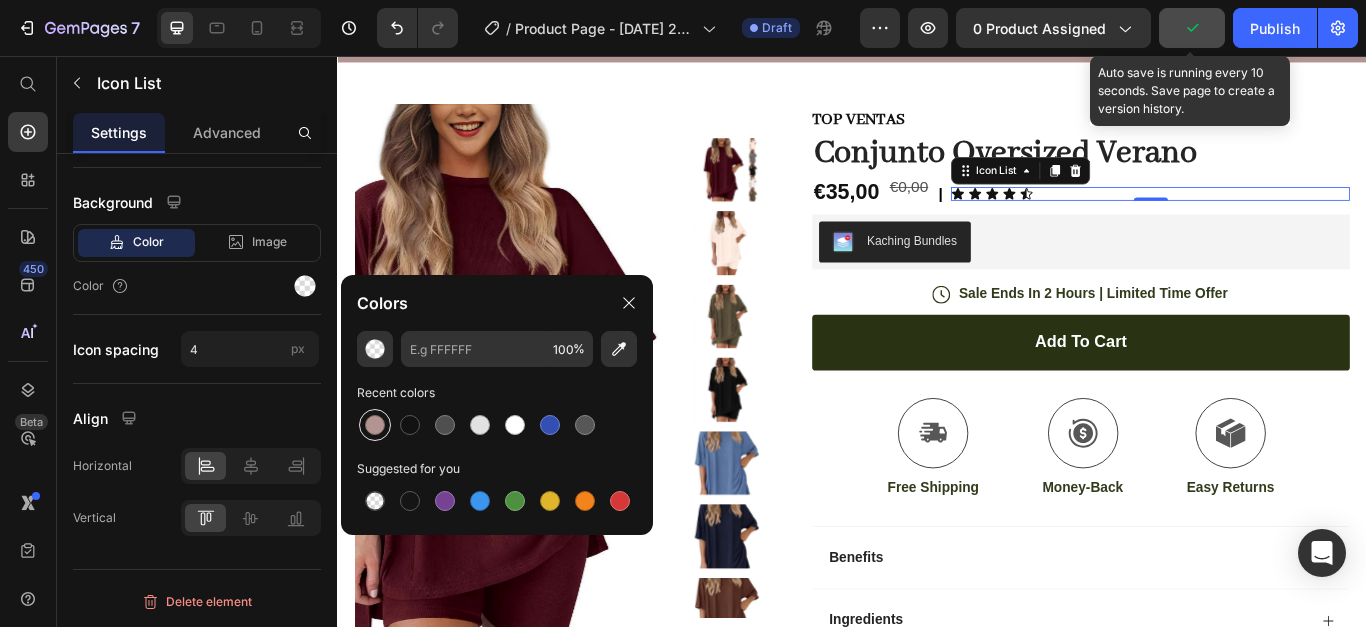 click at bounding box center [375, 425] 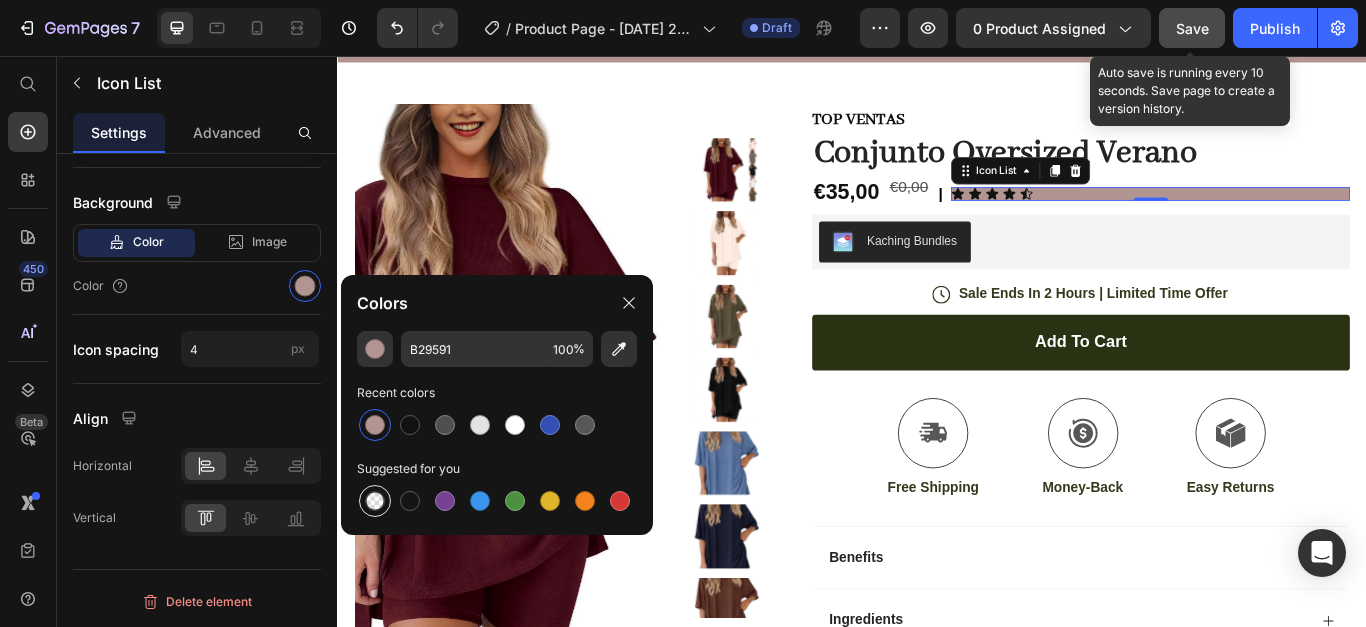 click at bounding box center (375, 501) 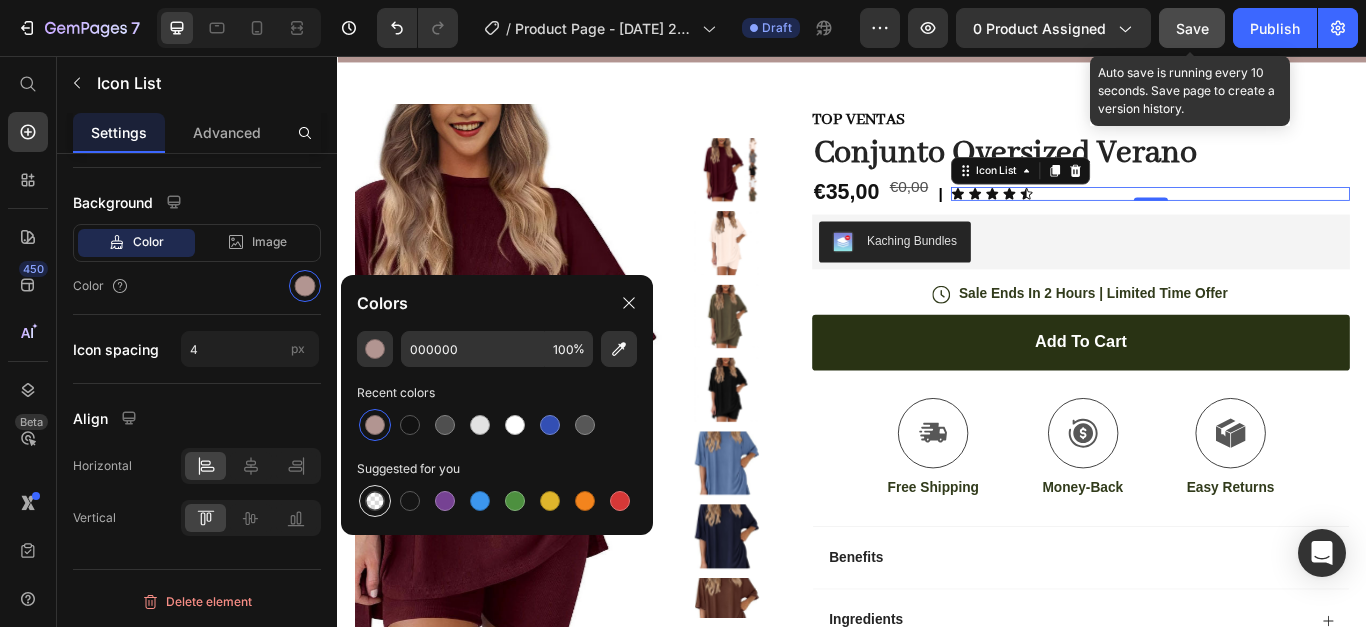 type on "0" 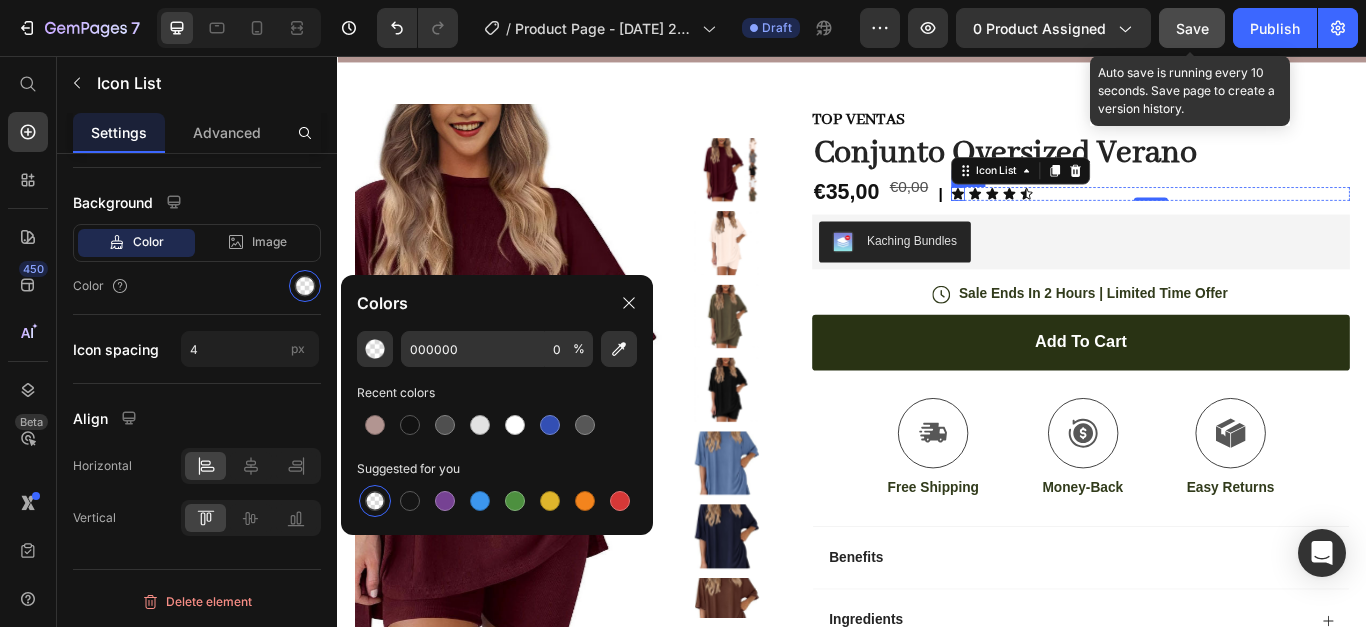 click 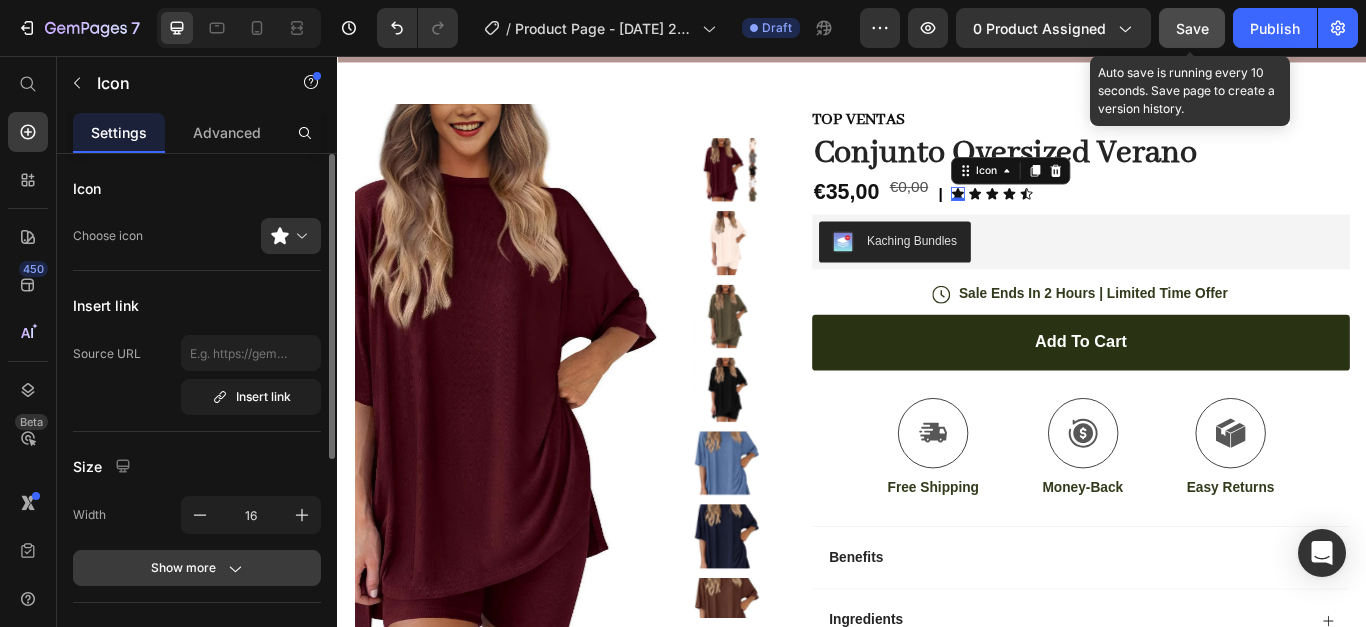 scroll, scrollTop: 392, scrollLeft: 0, axis: vertical 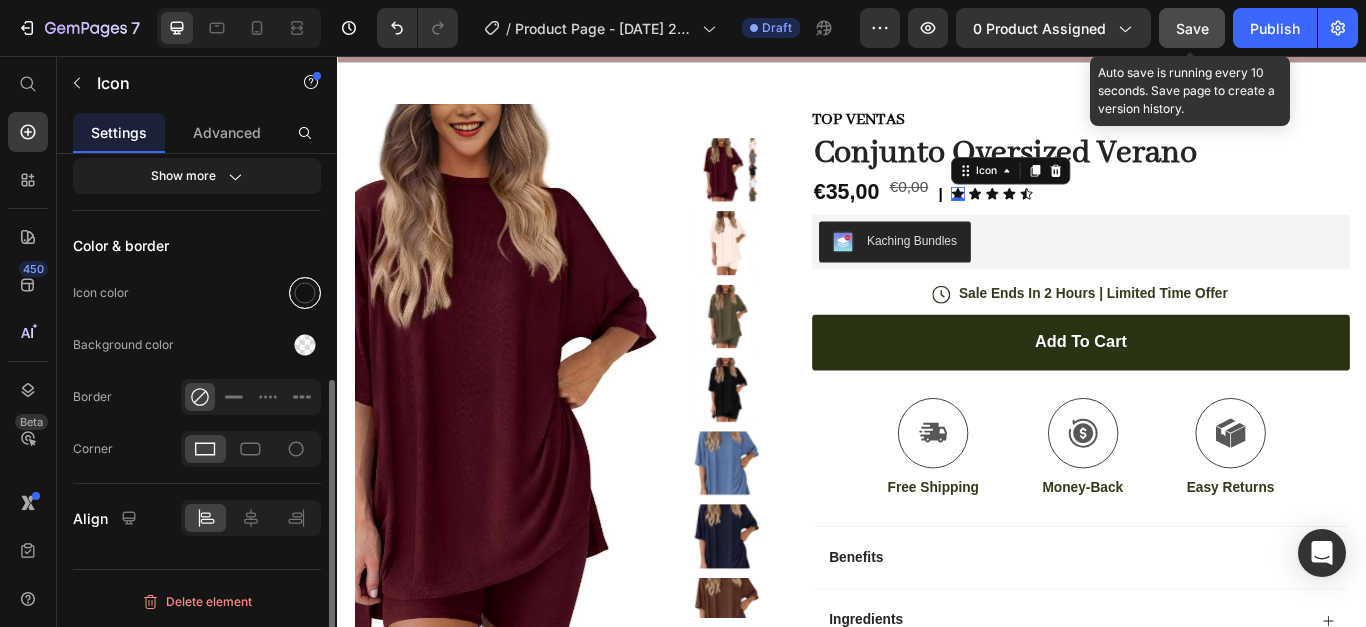 click at bounding box center (305, 293) 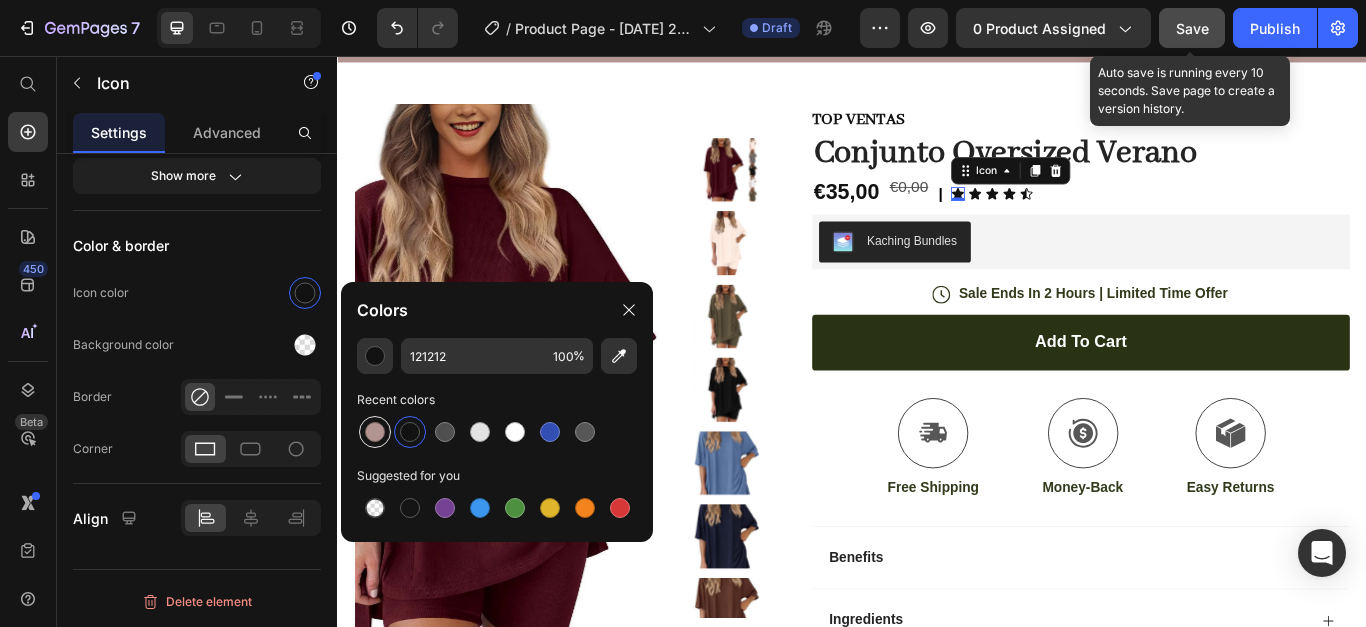 click at bounding box center [375, 432] 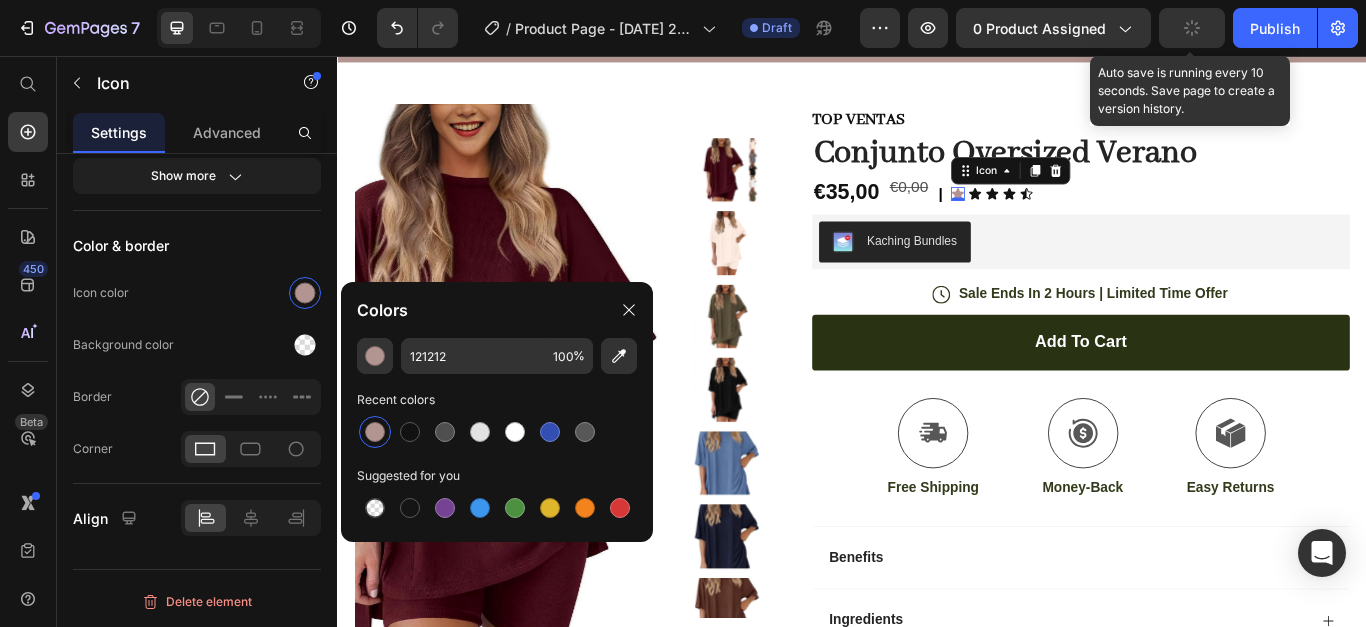 type on "B29591" 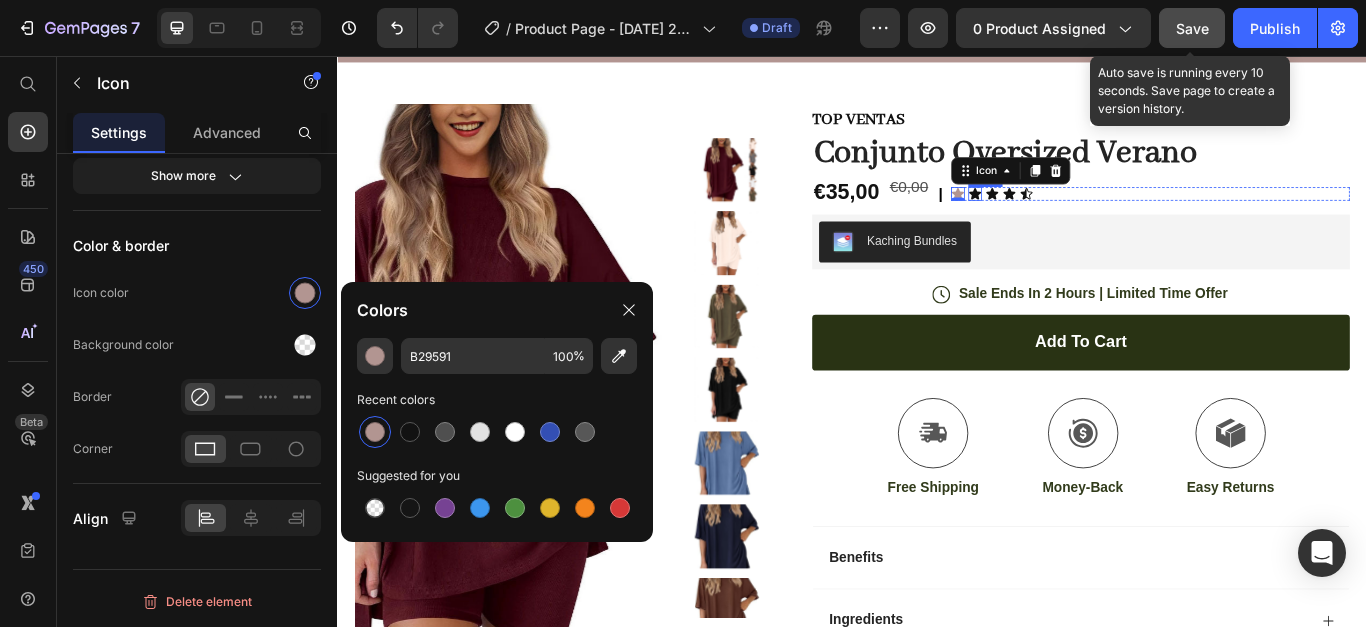 click 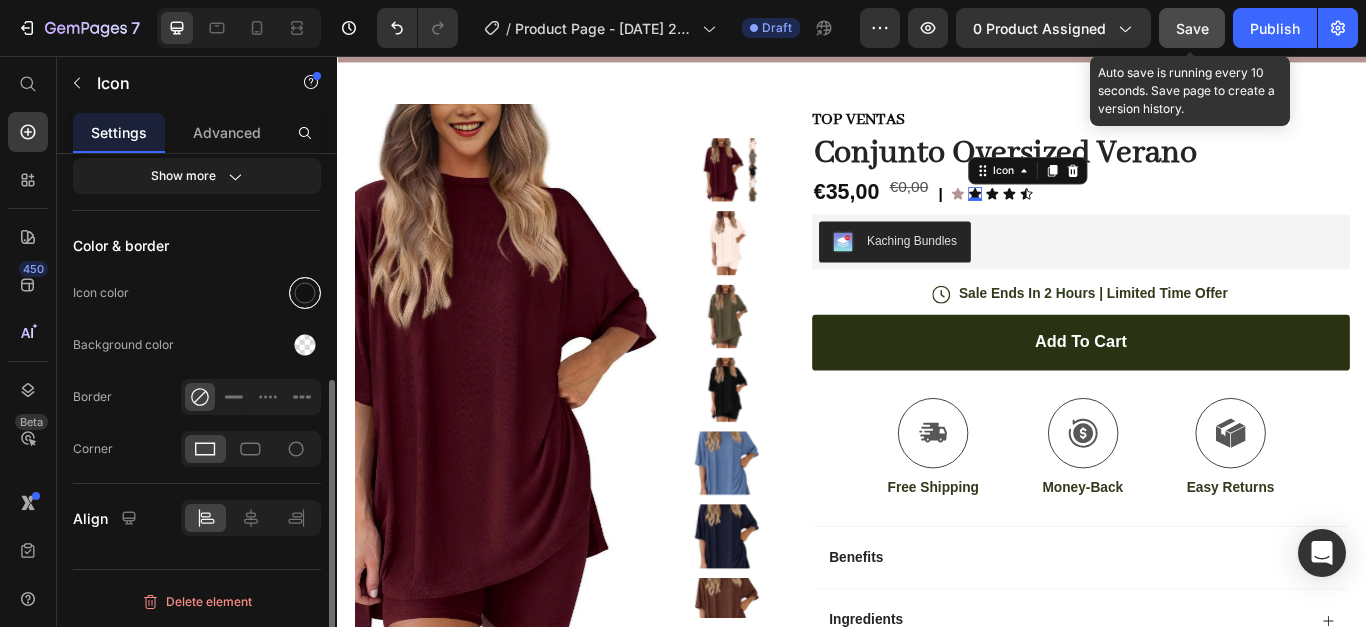click at bounding box center (305, 293) 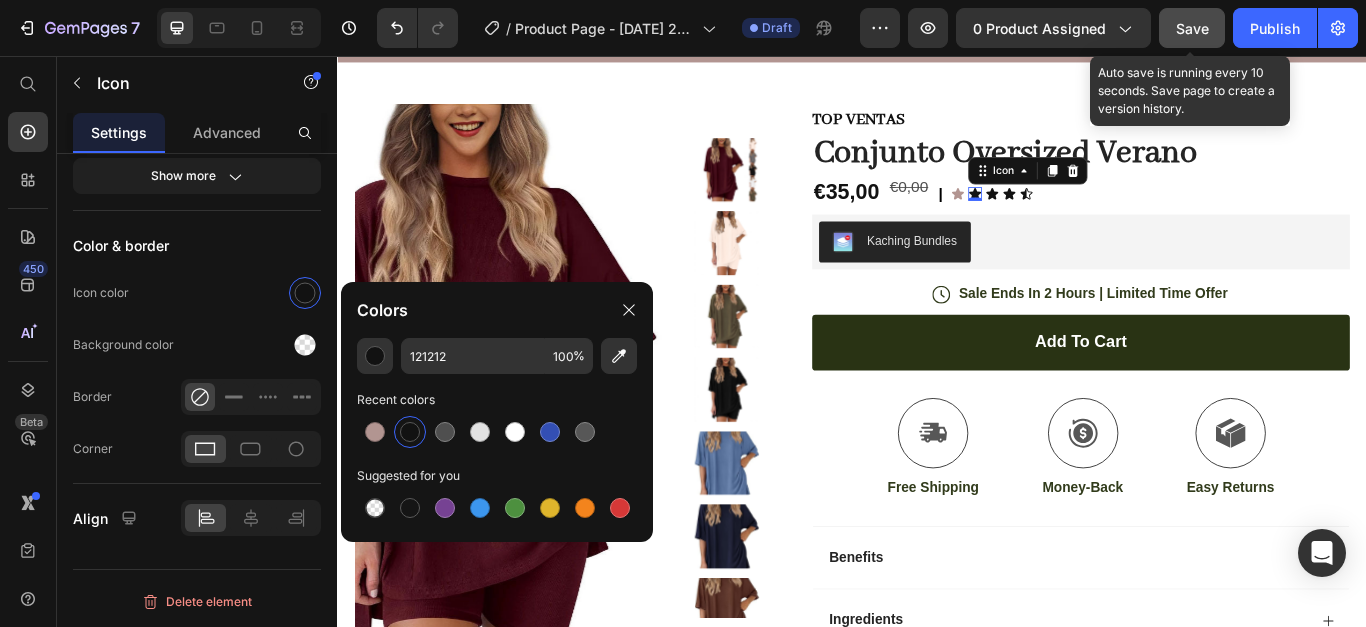 drag, startPoint x: 369, startPoint y: 425, endPoint x: 455, endPoint y: 386, distance: 94.42987 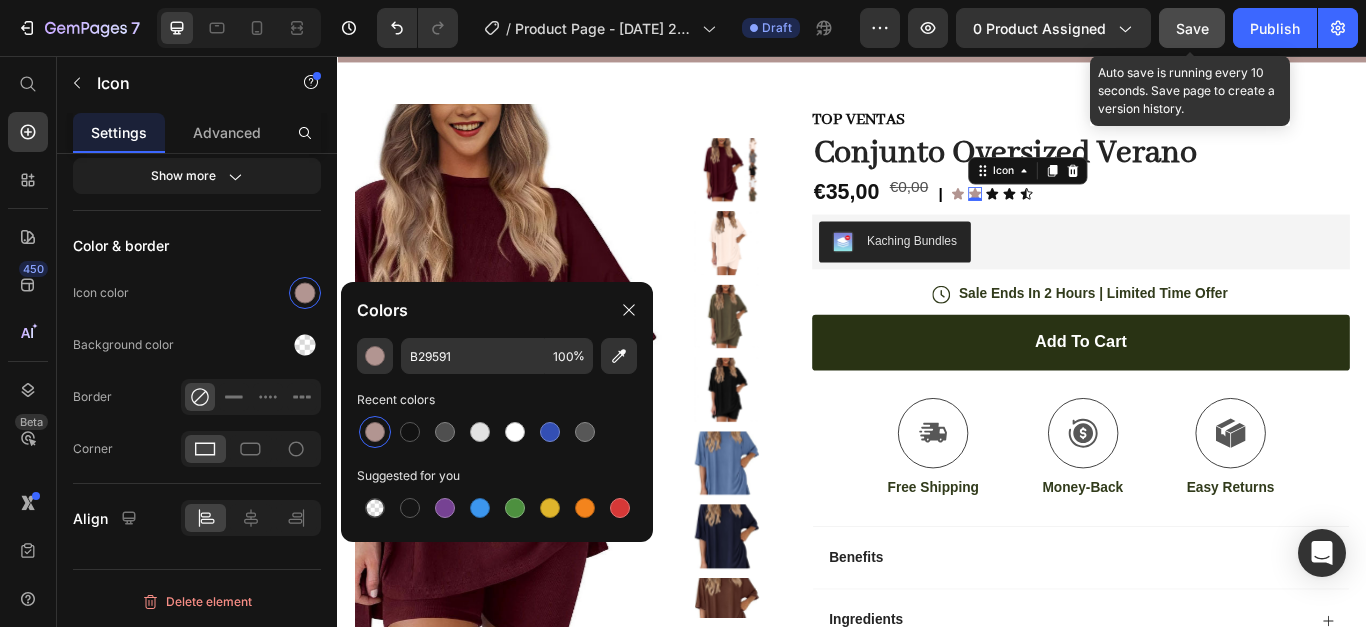 click 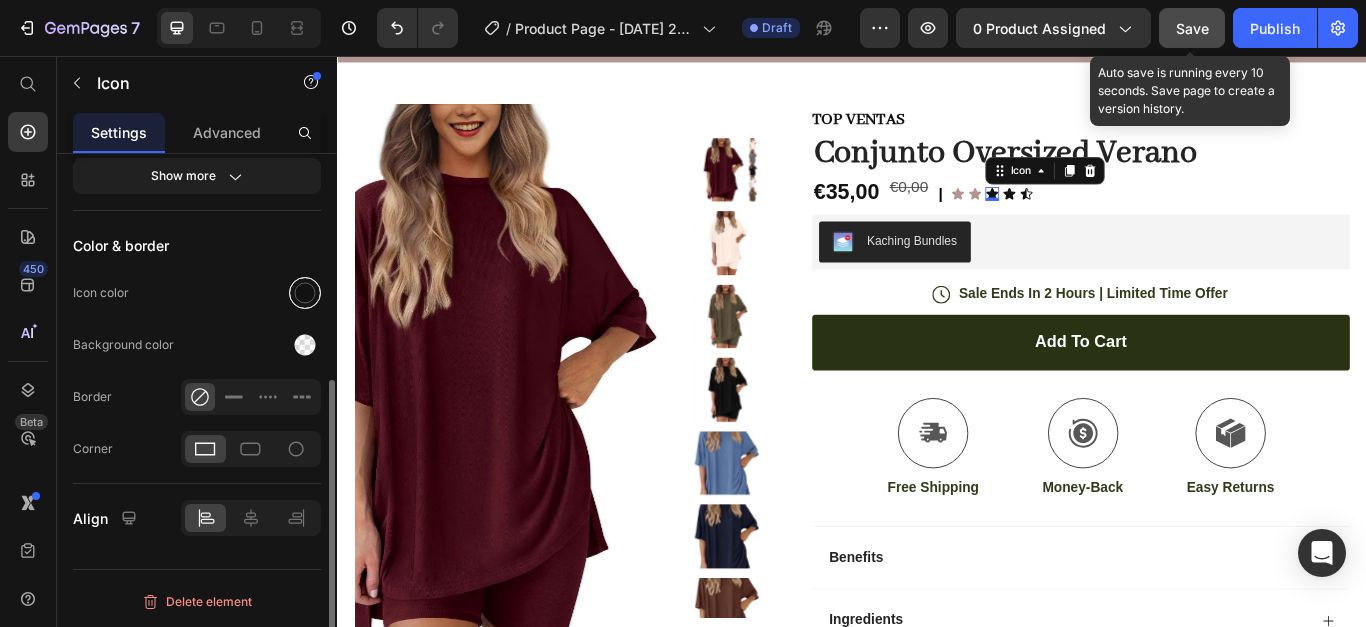 click at bounding box center (305, 293) 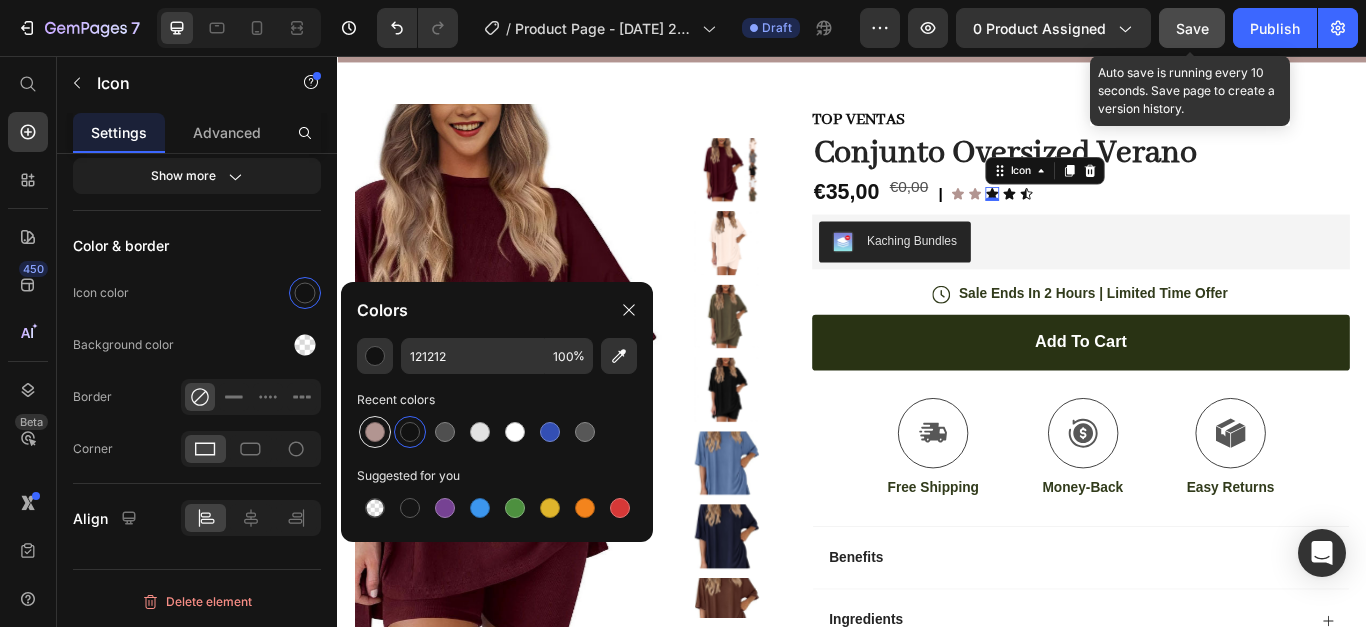 click at bounding box center [375, 432] 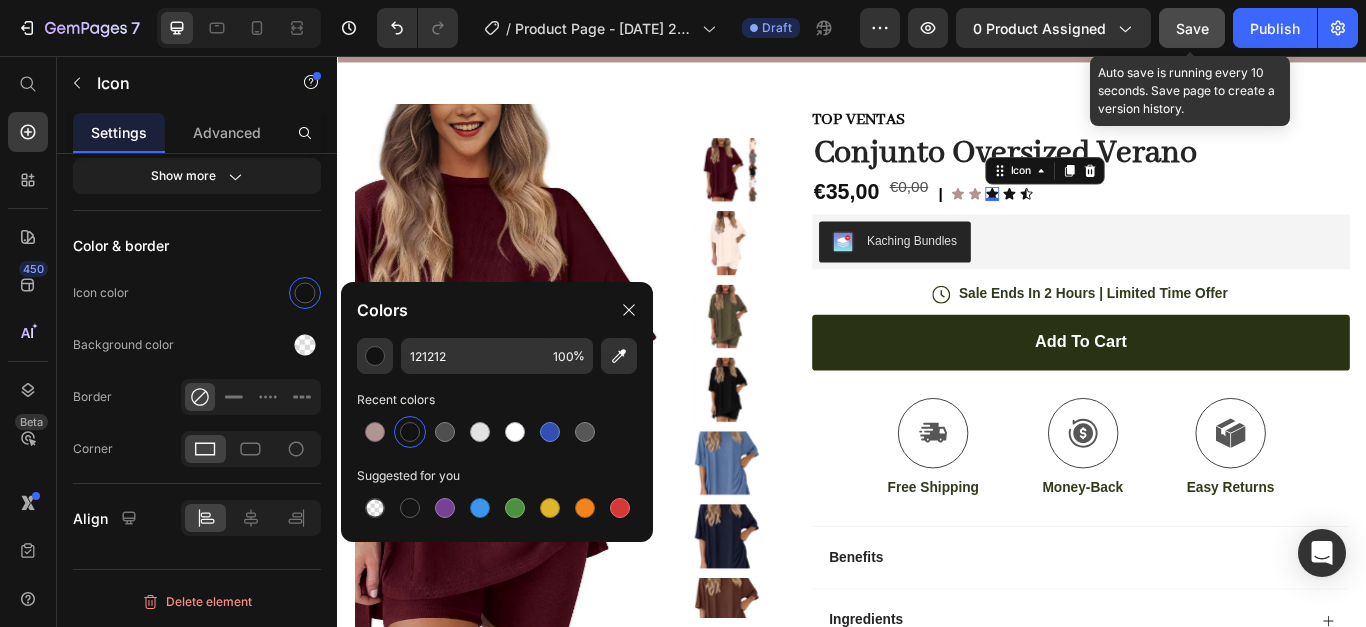 type on "B29591" 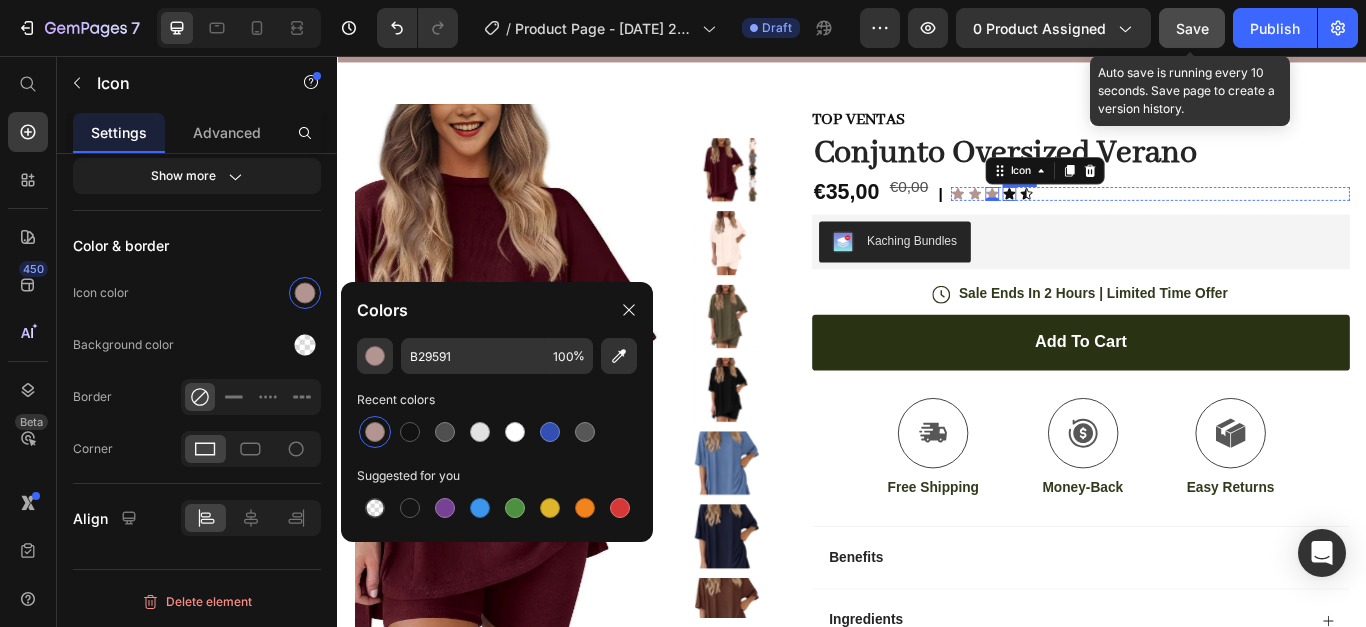 click 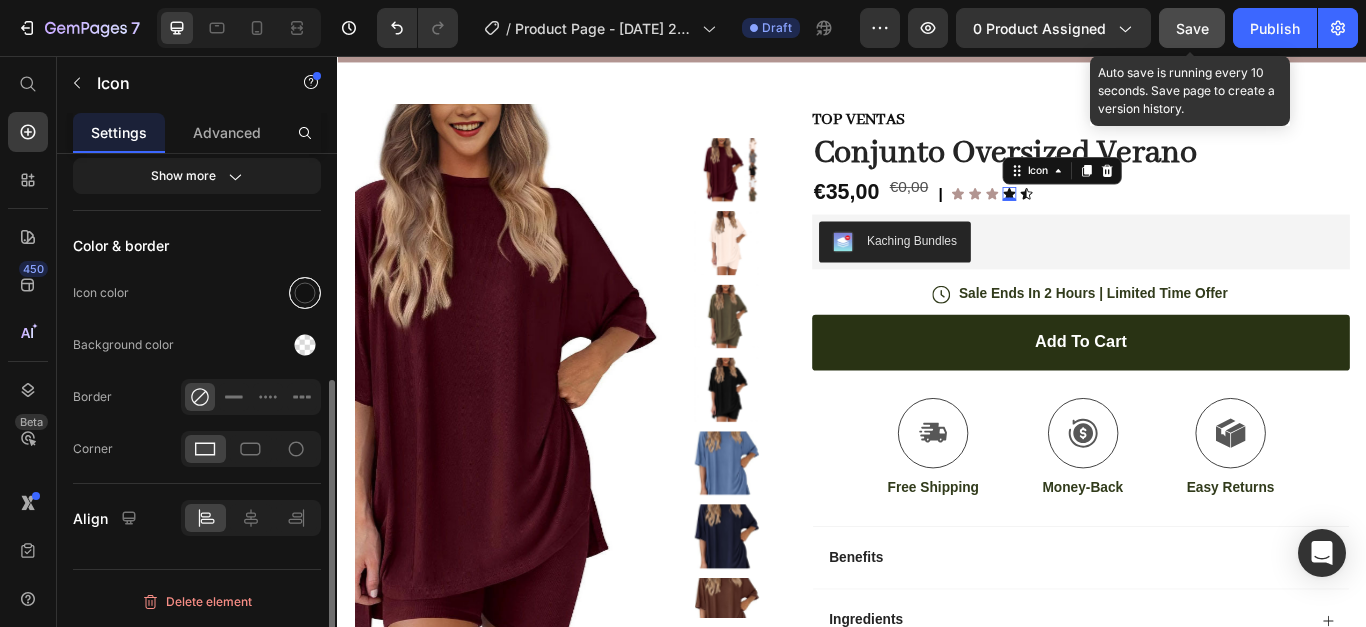 click at bounding box center [305, 293] 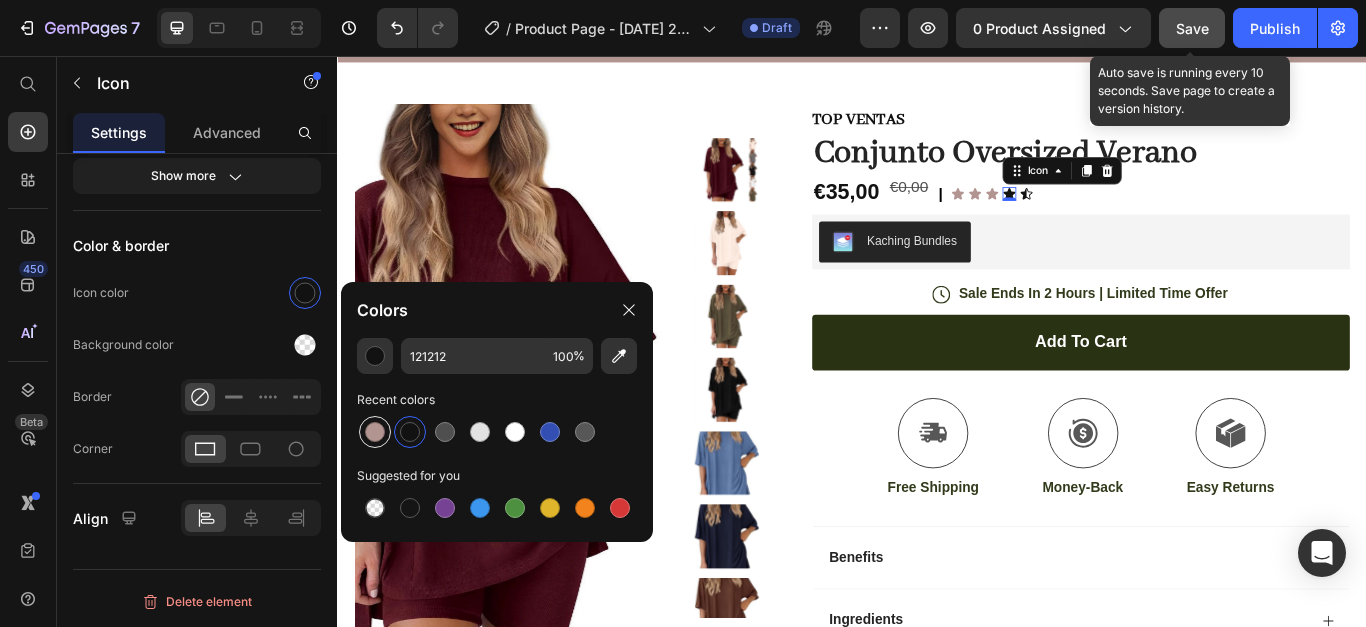 click at bounding box center (375, 432) 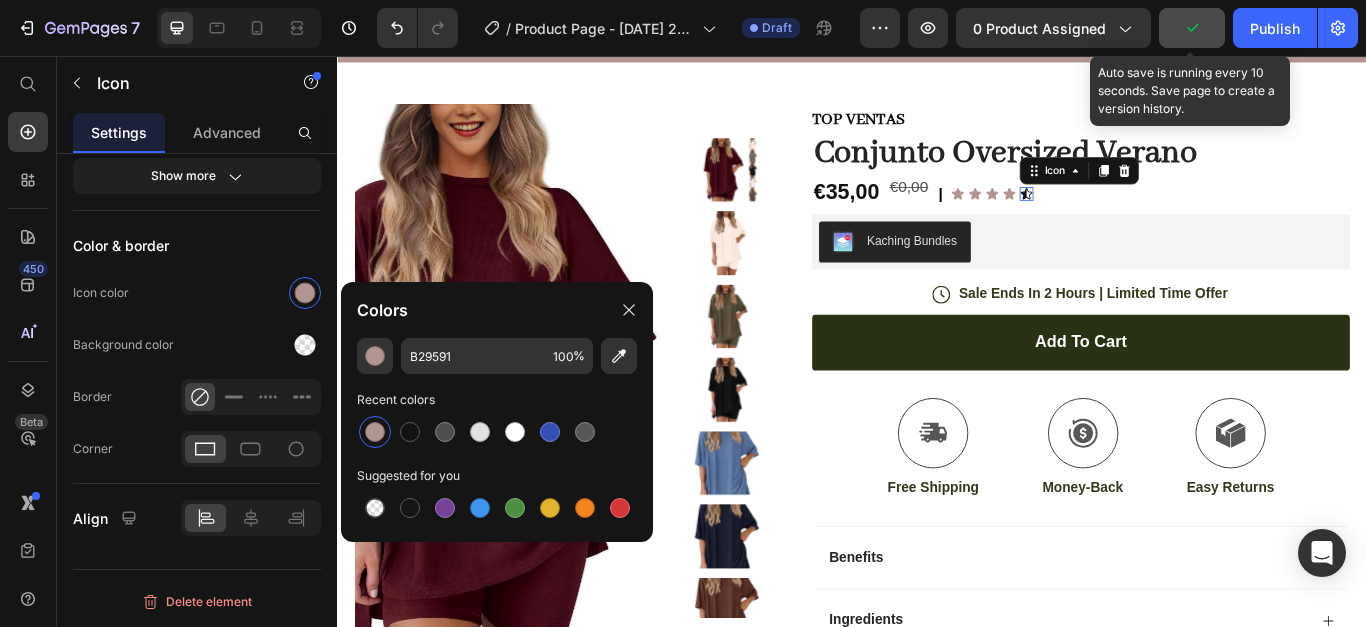 click on "Icon   0" at bounding box center [1140, 216] 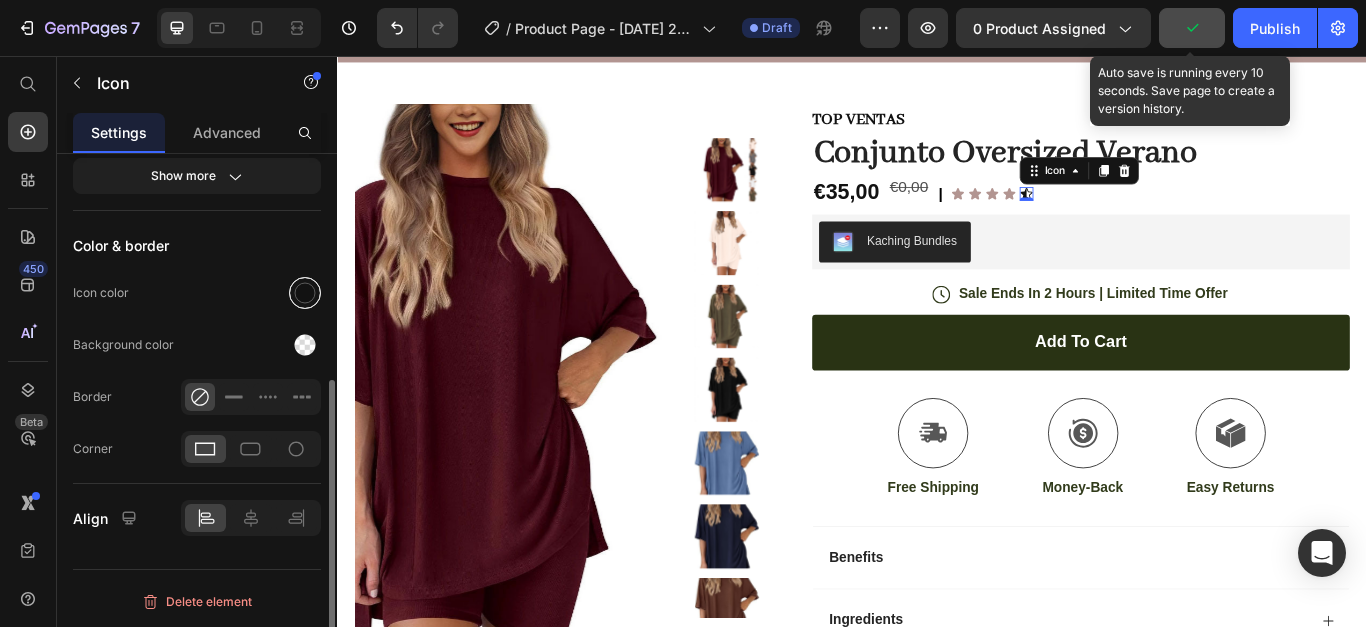 click at bounding box center (305, 293) 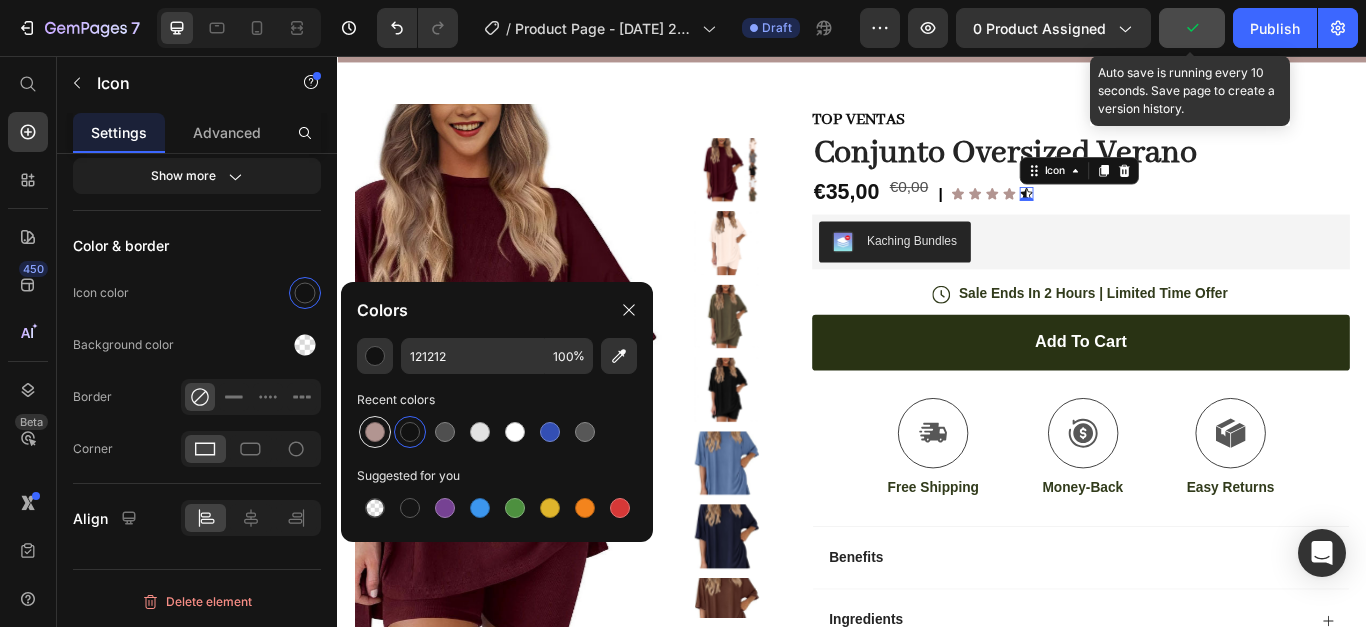 click at bounding box center [375, 432] 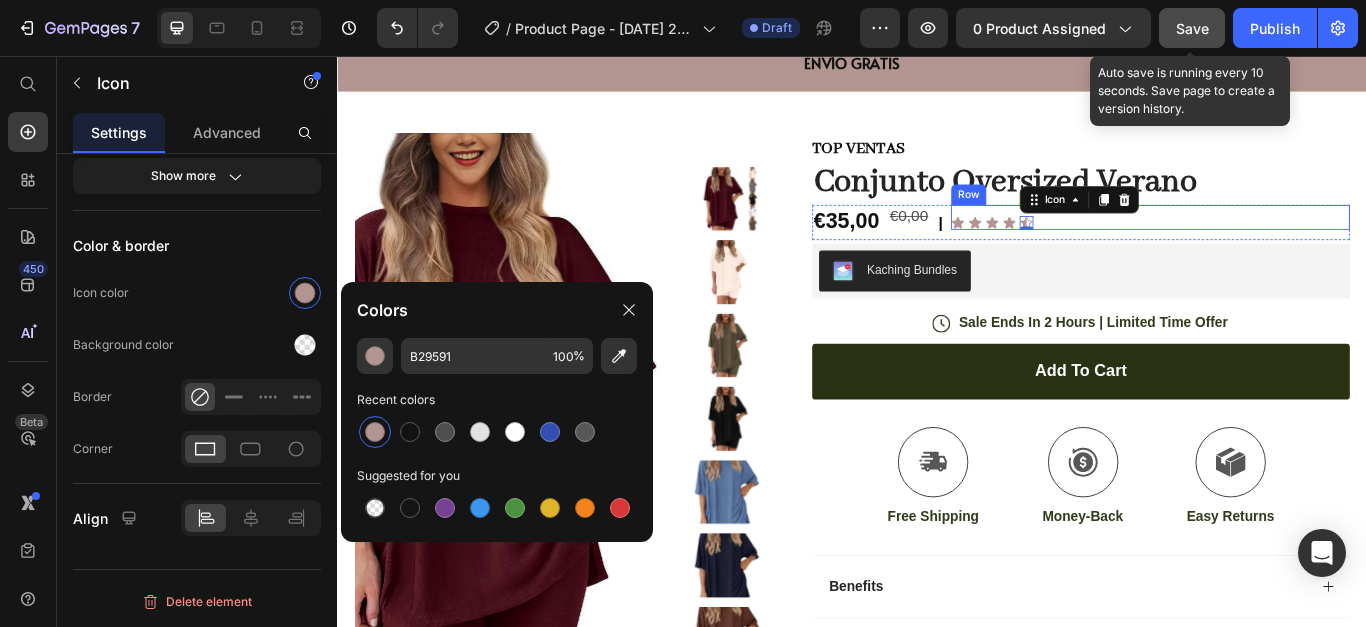 scroll, scrollTop: 40, scrollLeft: 0, axis: vertical 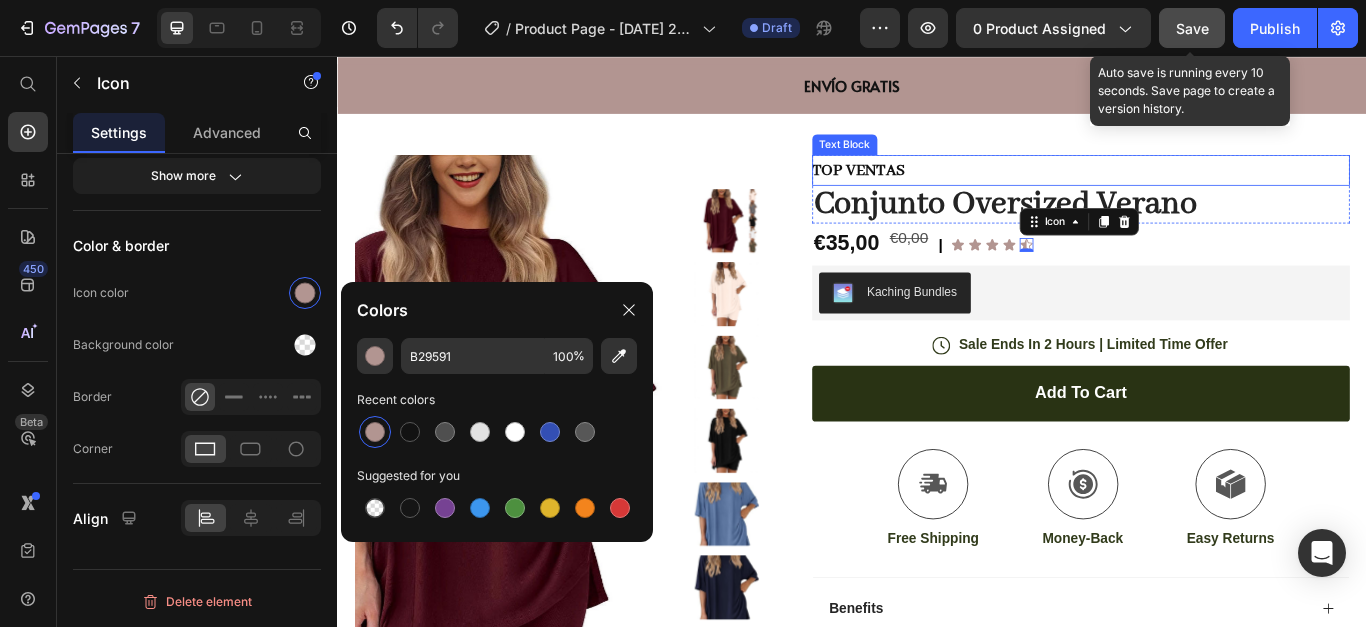 click on "TOP VENTAS" at bounding box center [1203, 189] 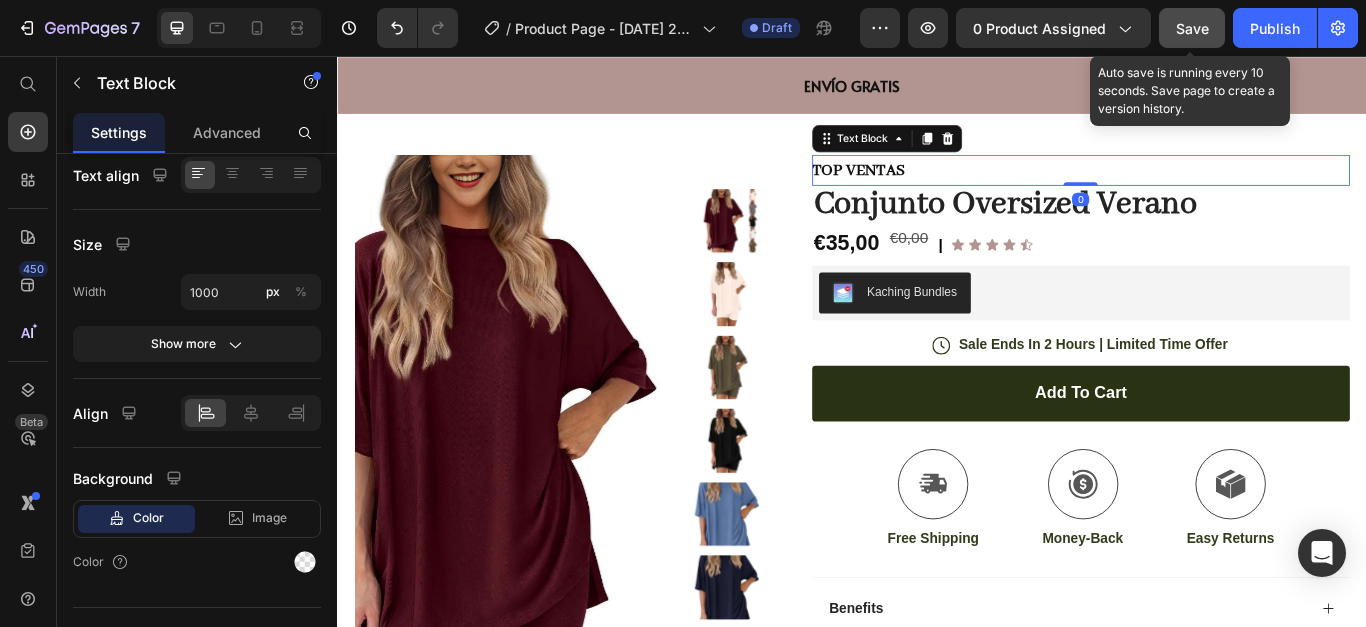 scroll, scrollTop: 0, scrollLeft: 0, axis: both 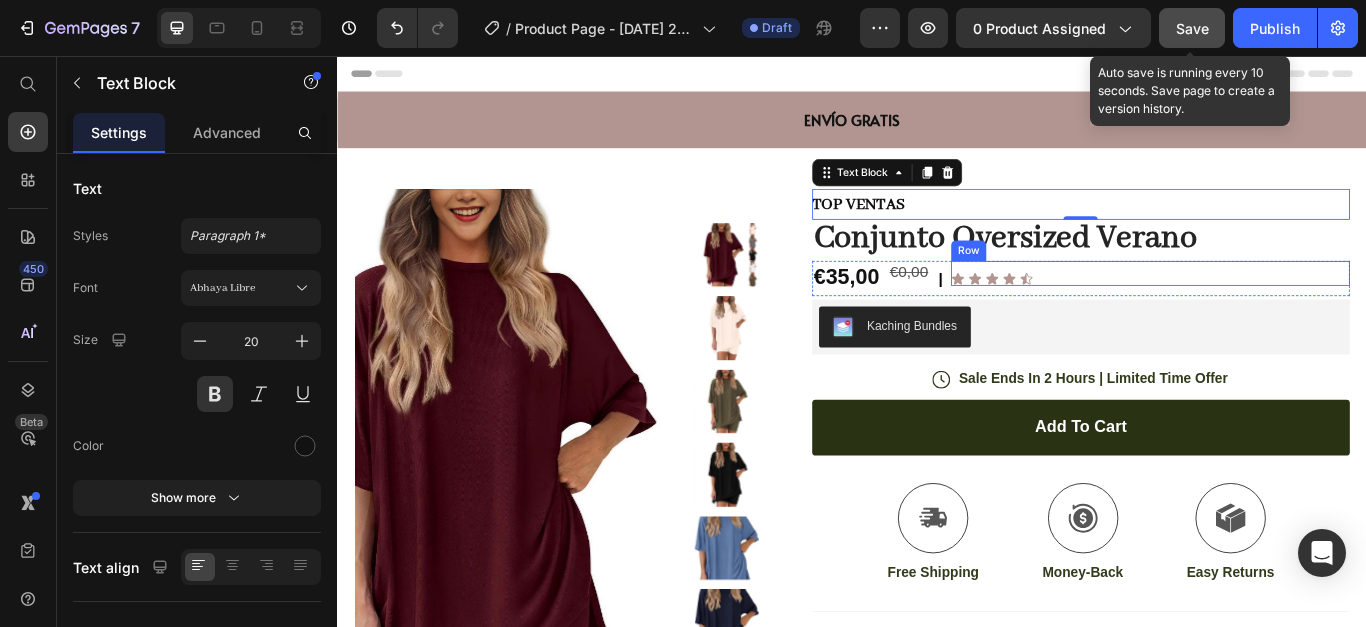 click on "Icon Icon Icon Icon Icon Icon List" at bounding box center (1284, 309) 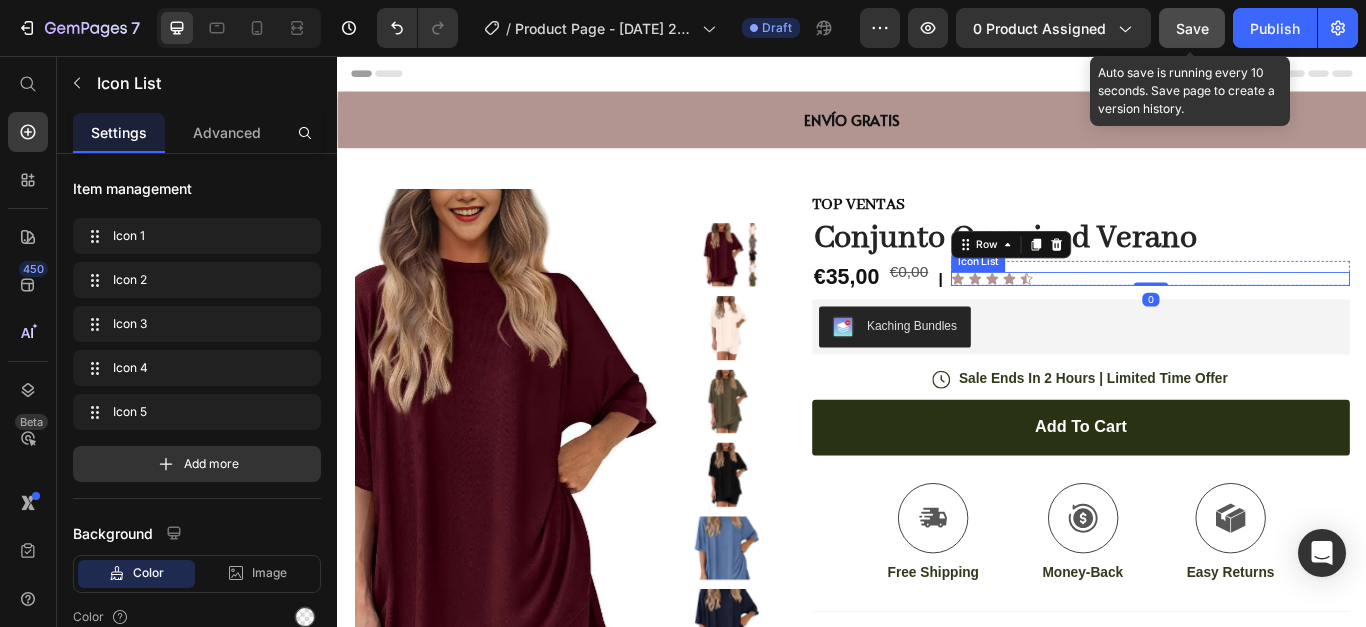click on "Icon Icon Icon Icon Icon" at bounding box center [1284, 316] 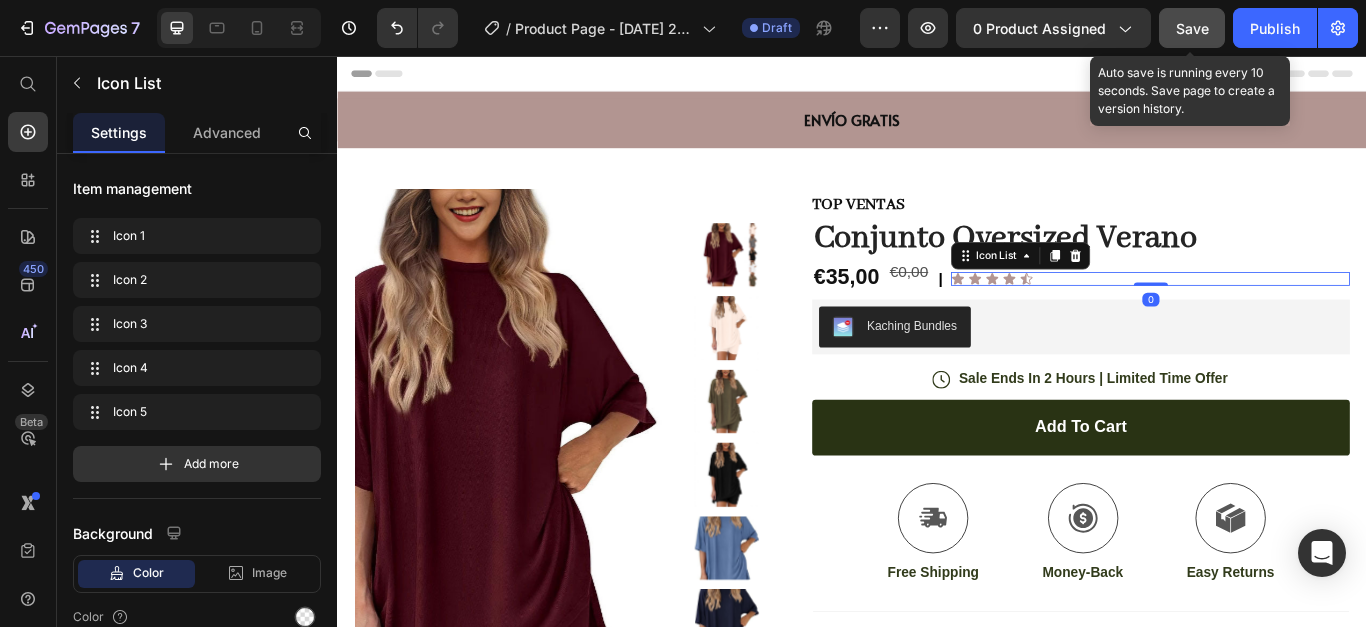 click on "Icon Icon Icon Icon Icon" at bounding box center [1284, 316] 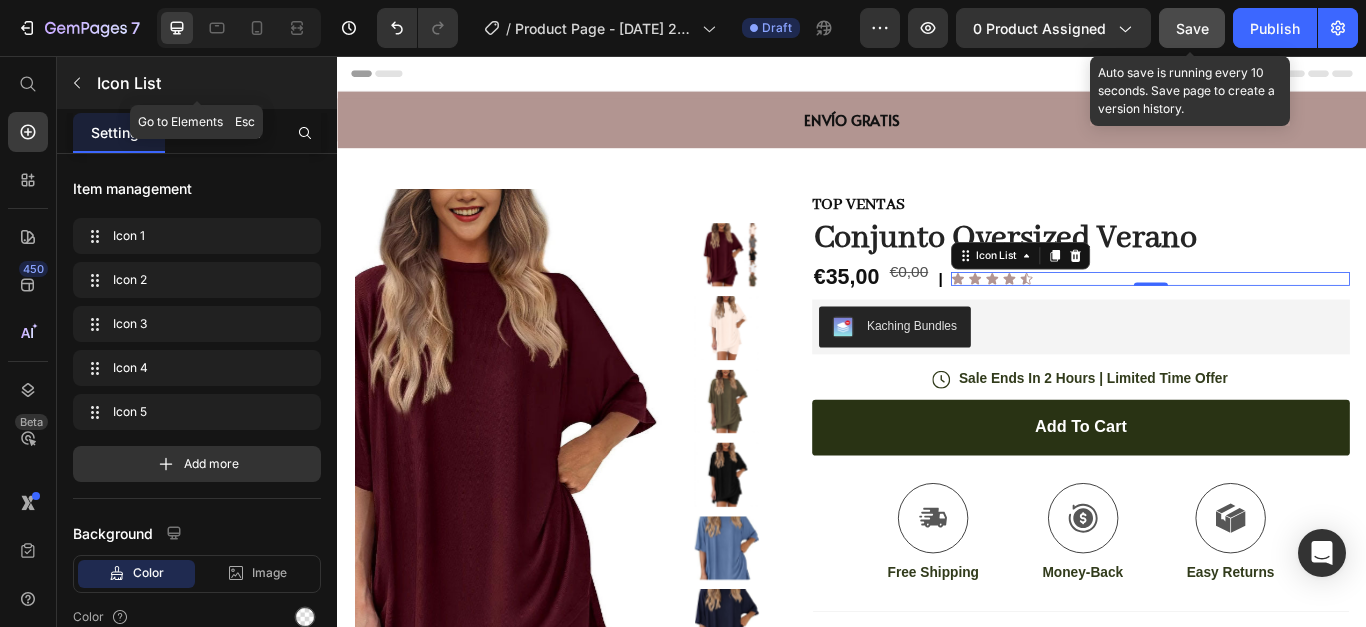 click 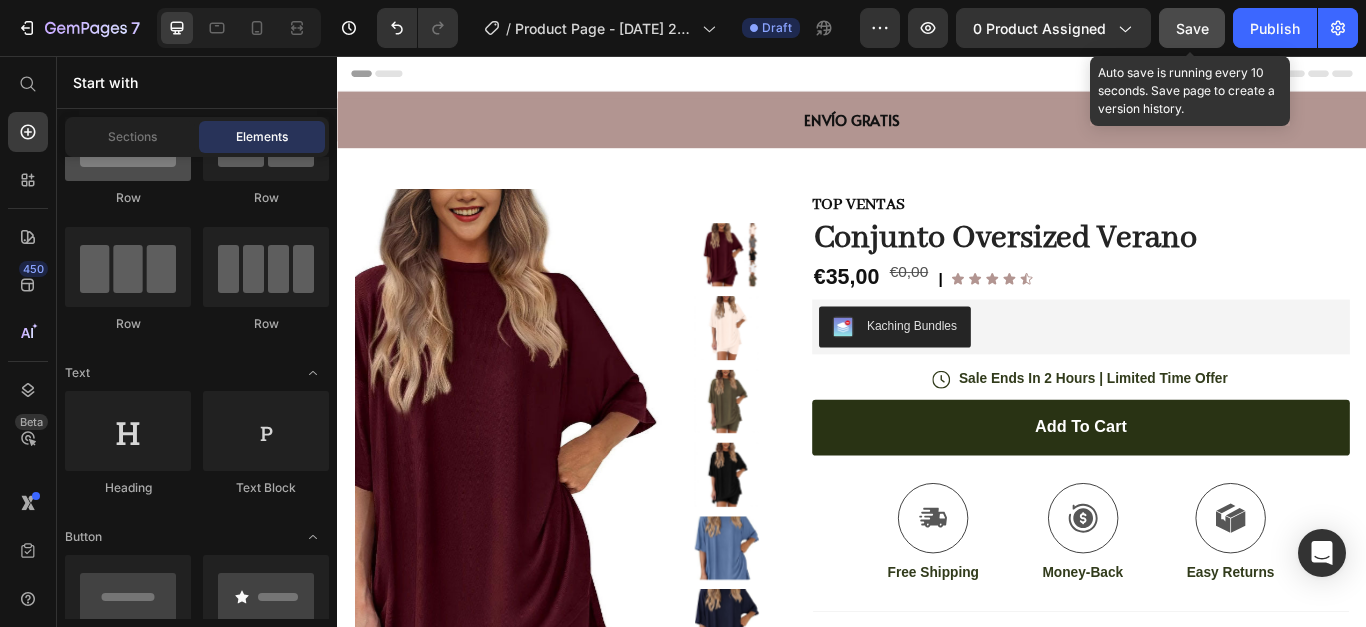 scroll, scrollTop: 0, scrollLeft: 0, axis: both 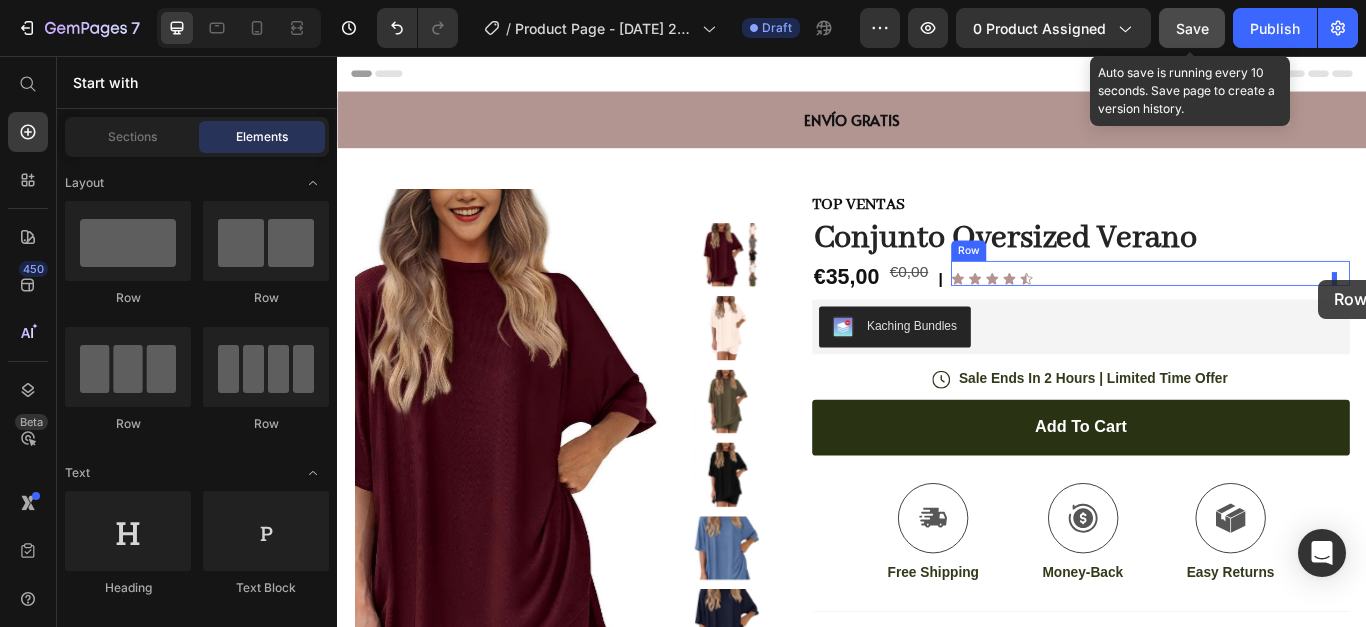 drag, startPoint x: 481, startPoint y: 310, endPoint x: 1484, endPoint y: 314, distance: 1003.008 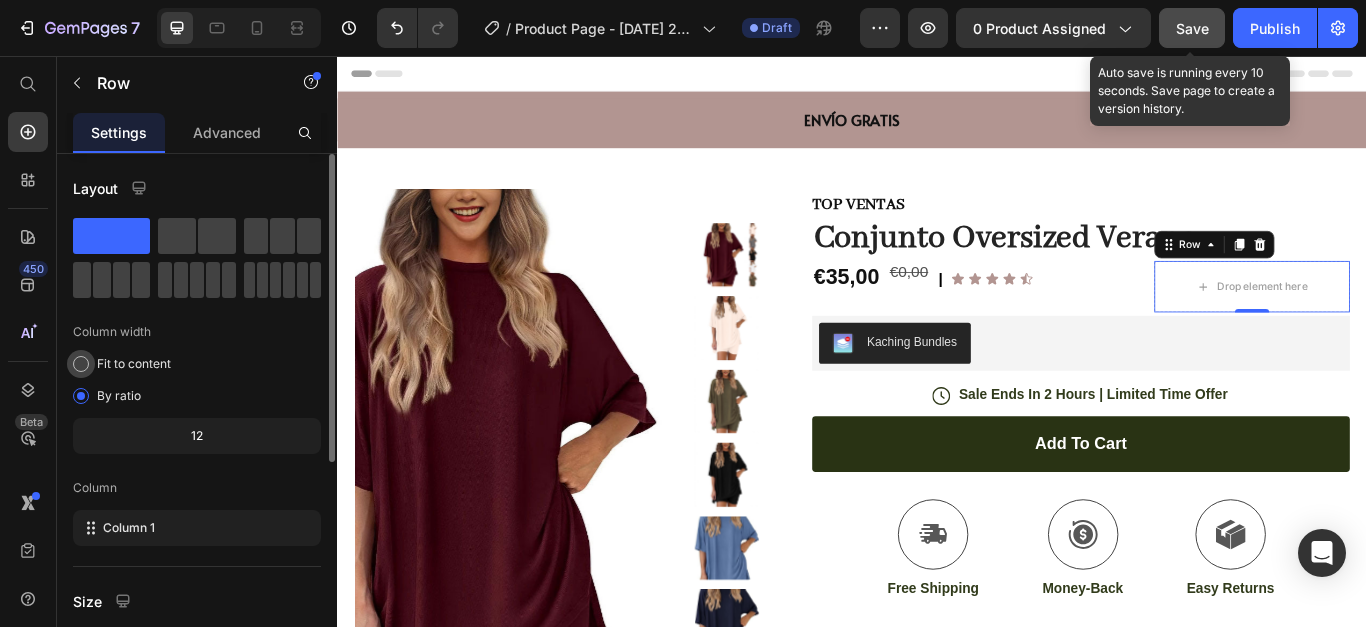 click on "Fit to content" at bounding box center [134, 364] 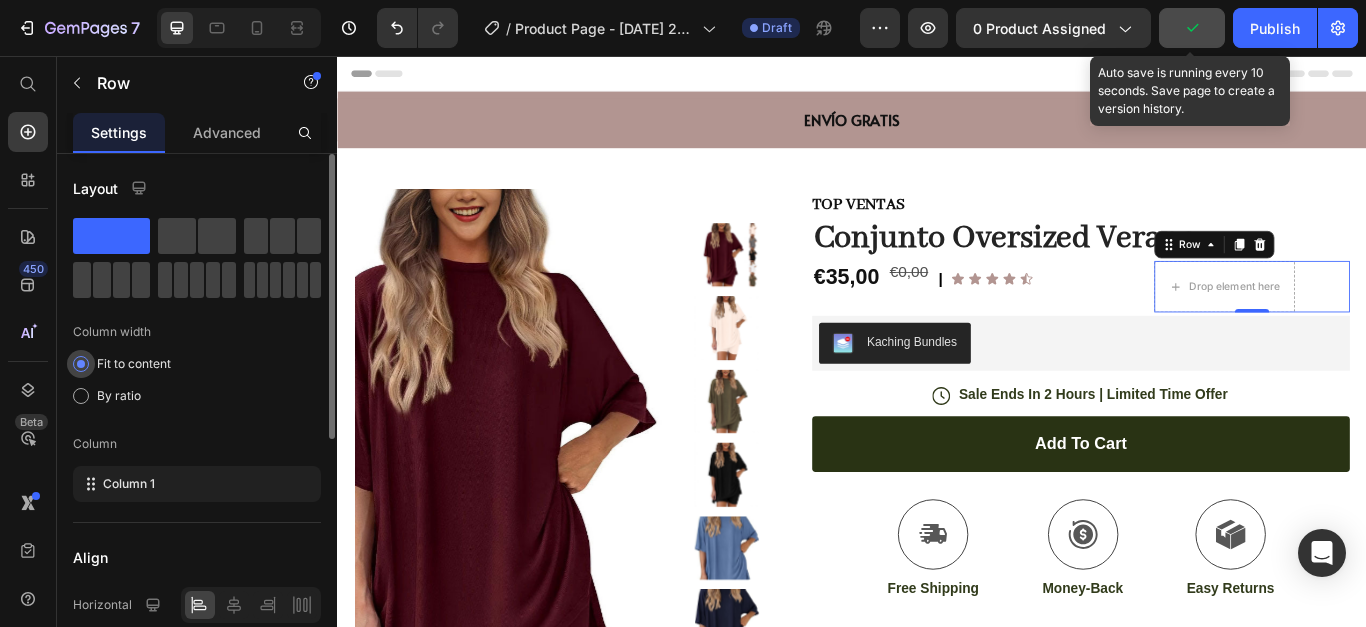 click on "Fit to content" at bounding box center [134, 364] 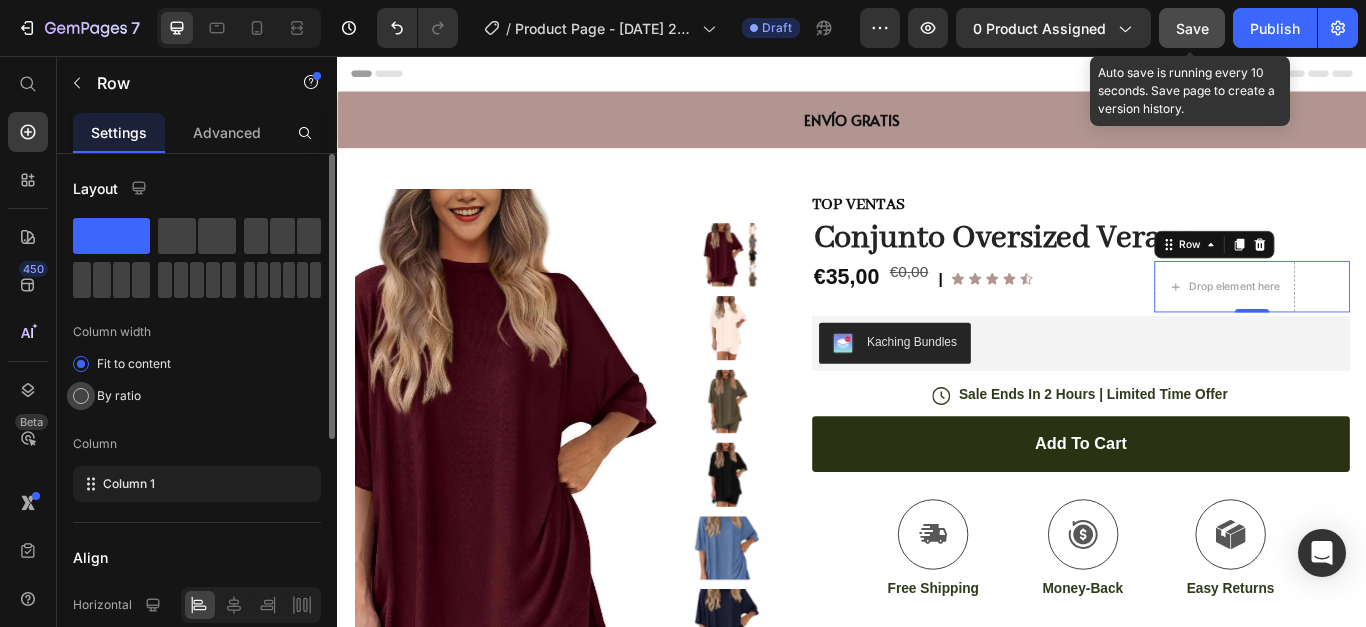 click on "By ratio" at bounding box center [119, 396] 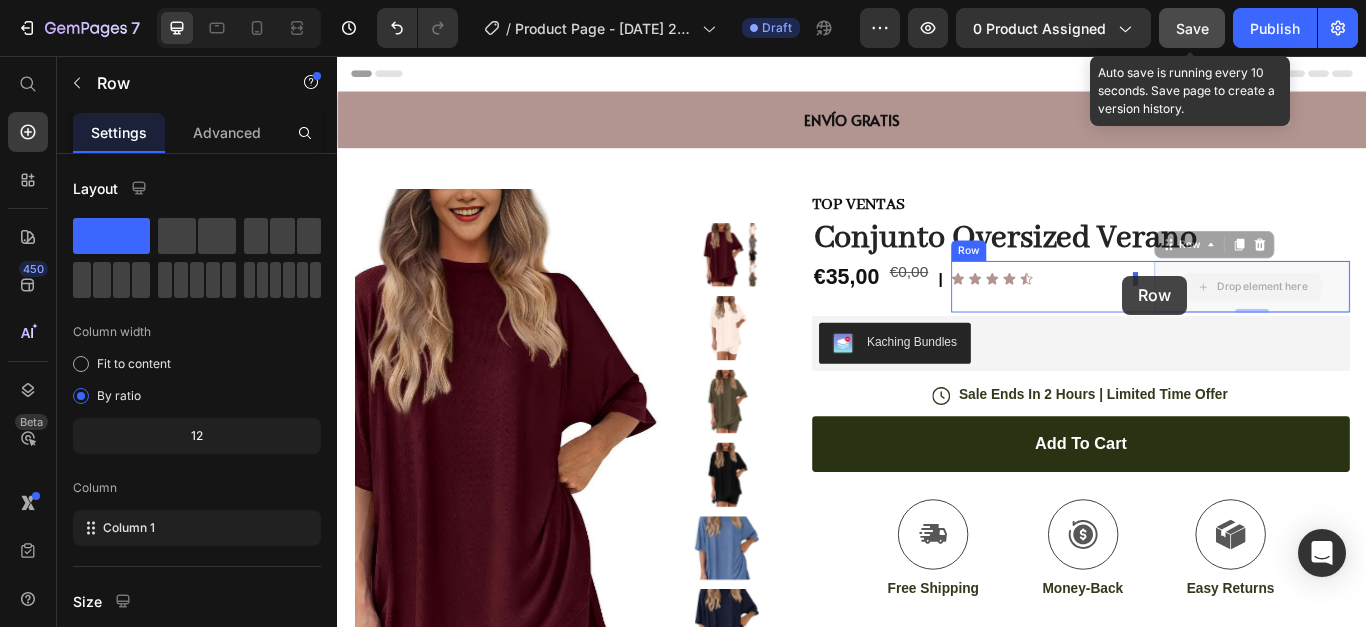drag, startPoint x: 1292, startPoint y: 307, endPoint x: 1252, endPoint y: 314, distance: 40.60788 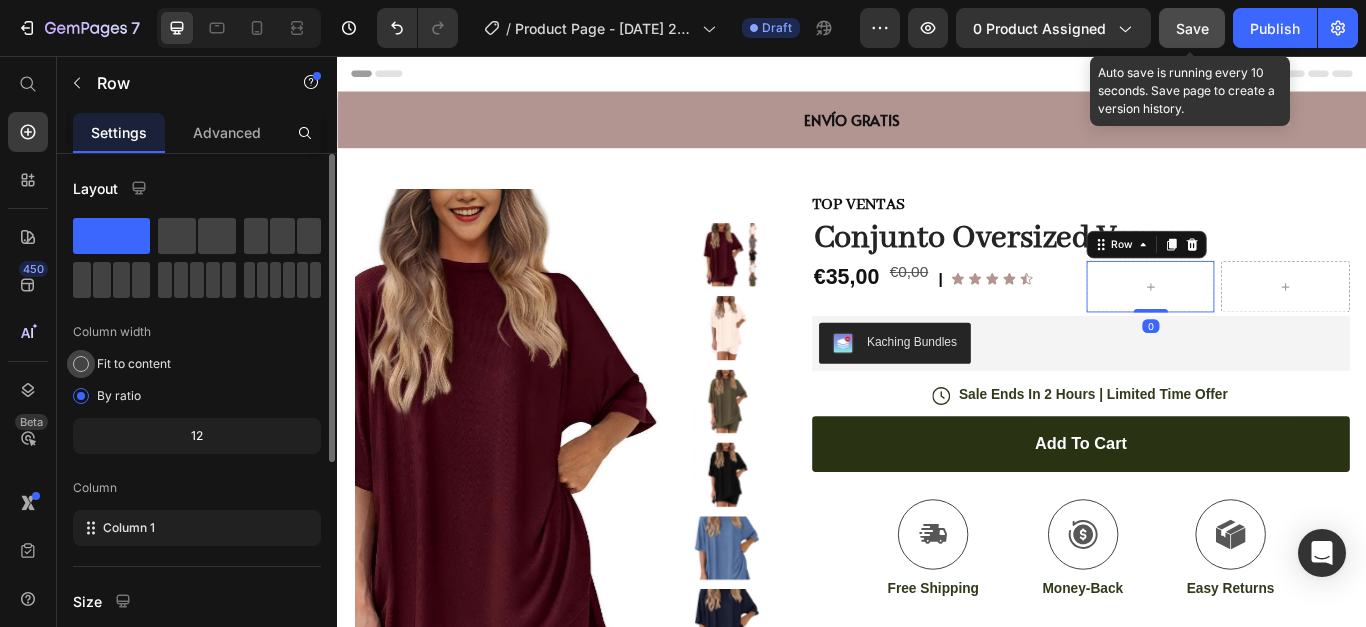 click on "Fit to content" at bounding box center (134, 364) 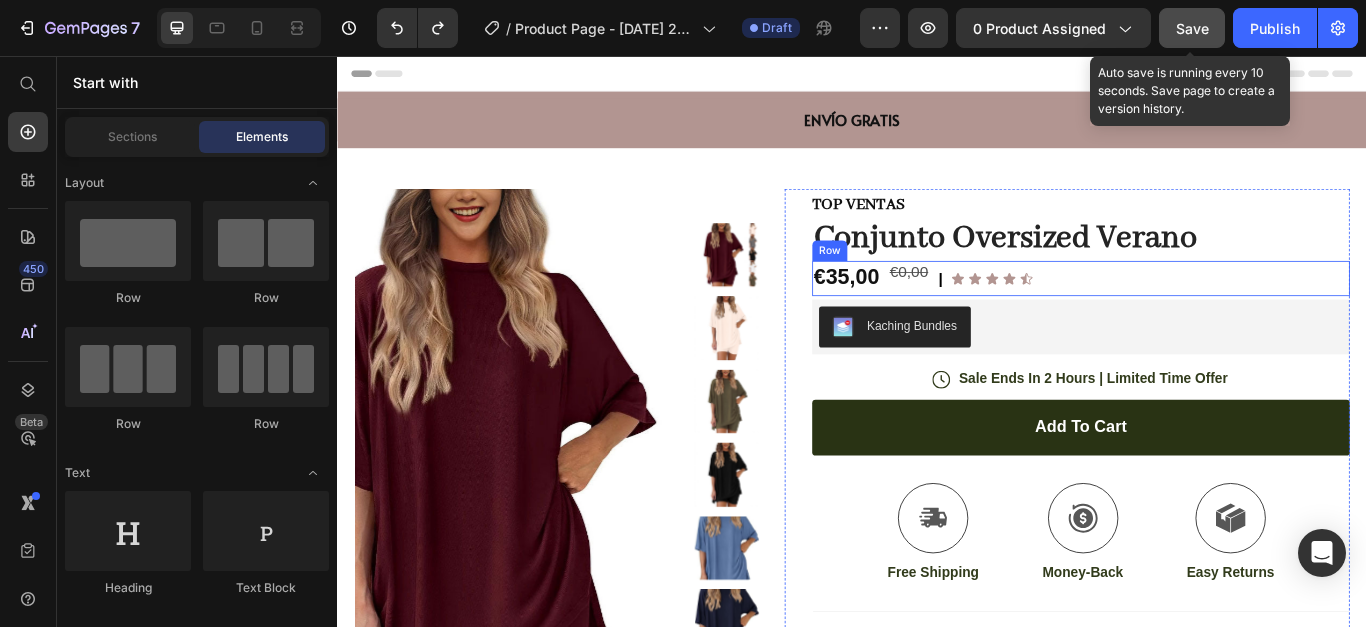 click on "Icon Icon Icon Icon Icon Icon List Row" at bounding box center [1284, 315] 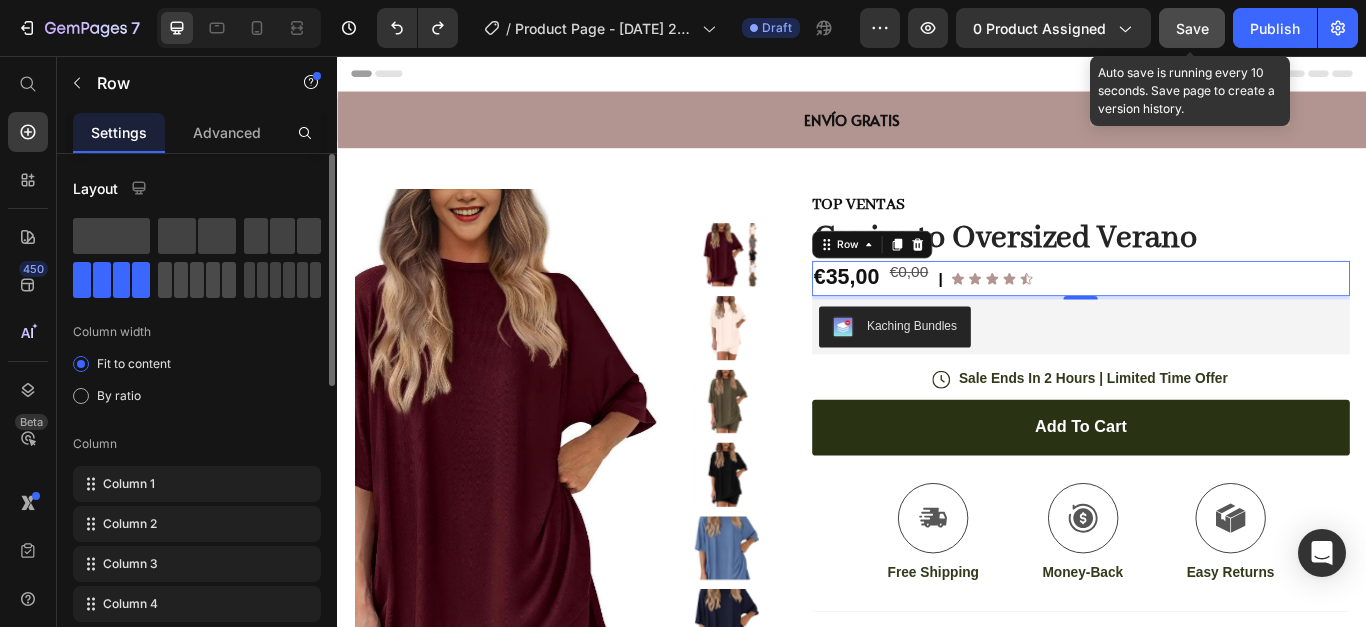 click 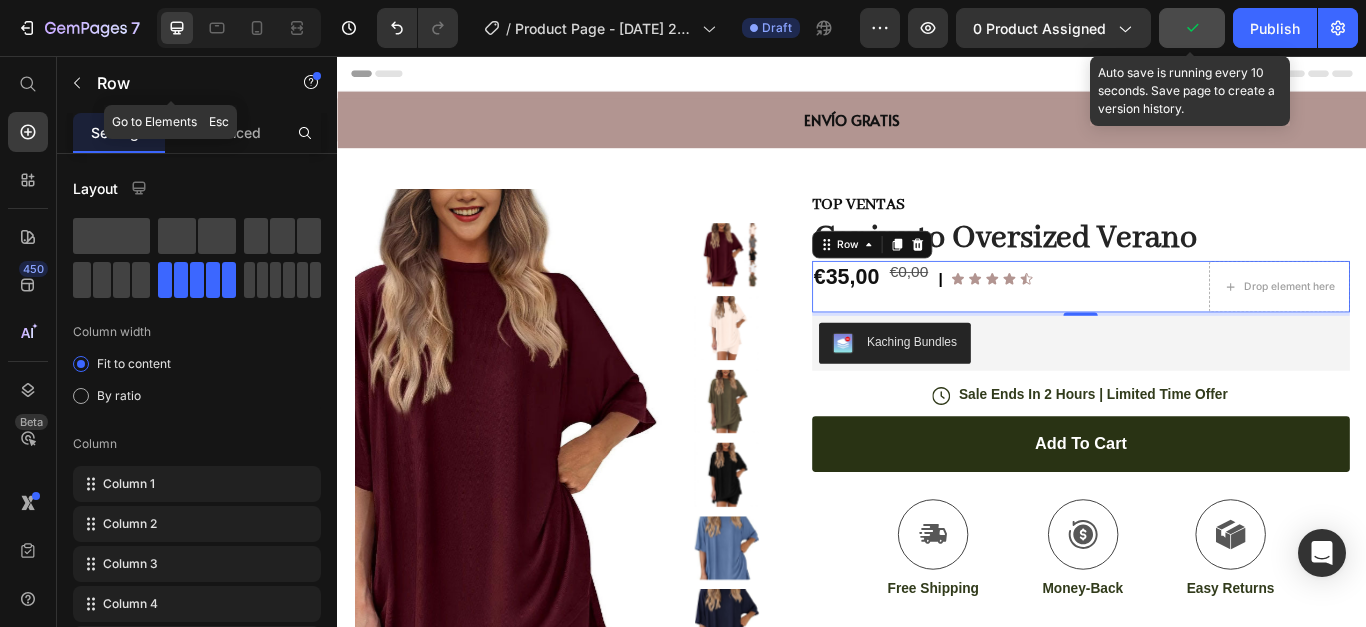 click 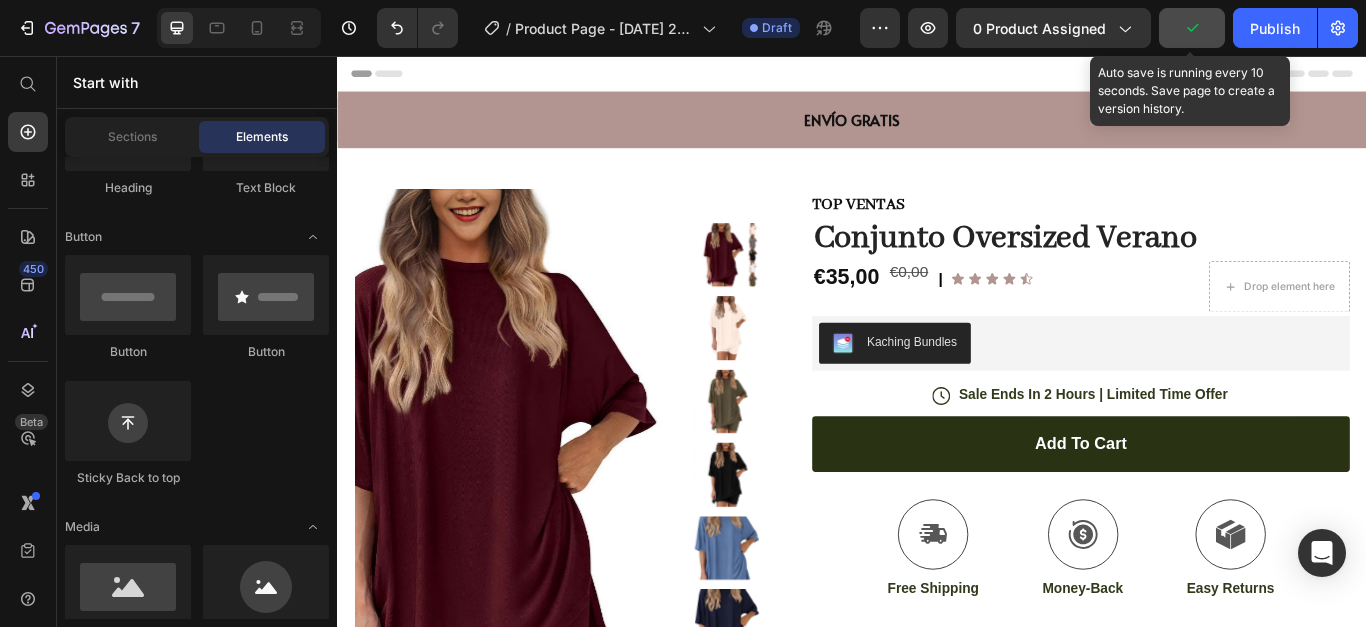 scroll, scrollTop: 200, scrollLeft: 0, axis: vertical 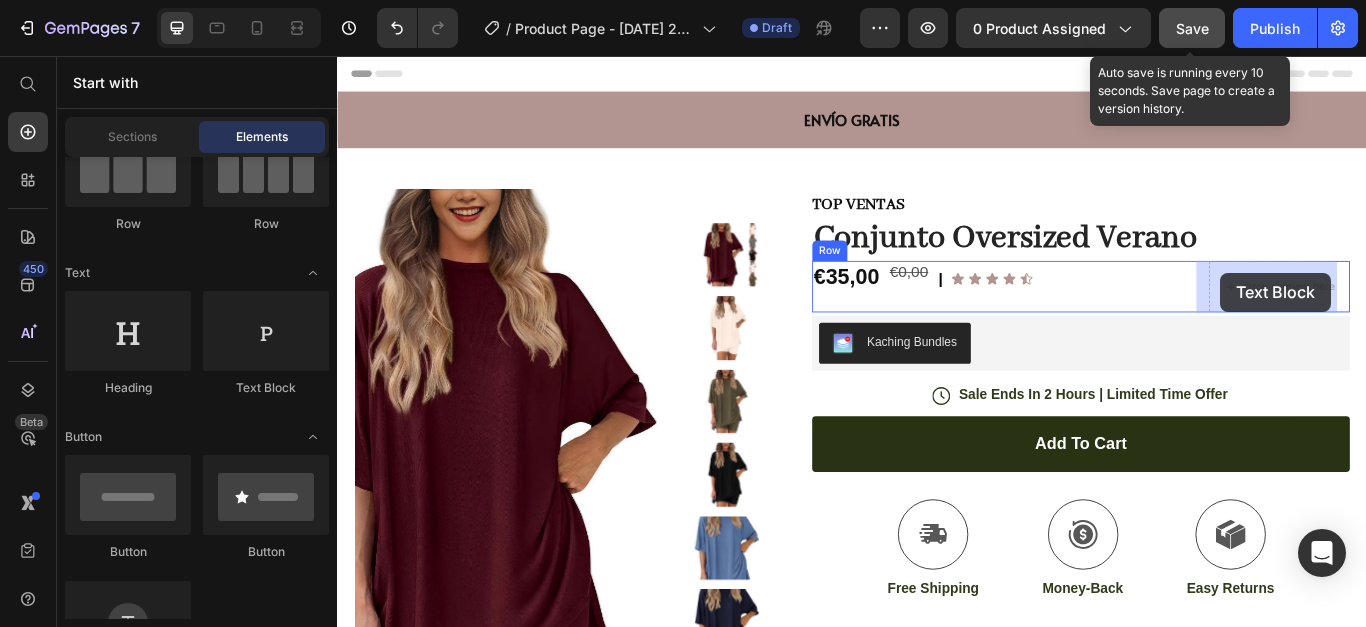 drag, startPoint x: 620, startPoint y: 391, endPoint x: 1367, endPoint y: 309, distance: 751.4872 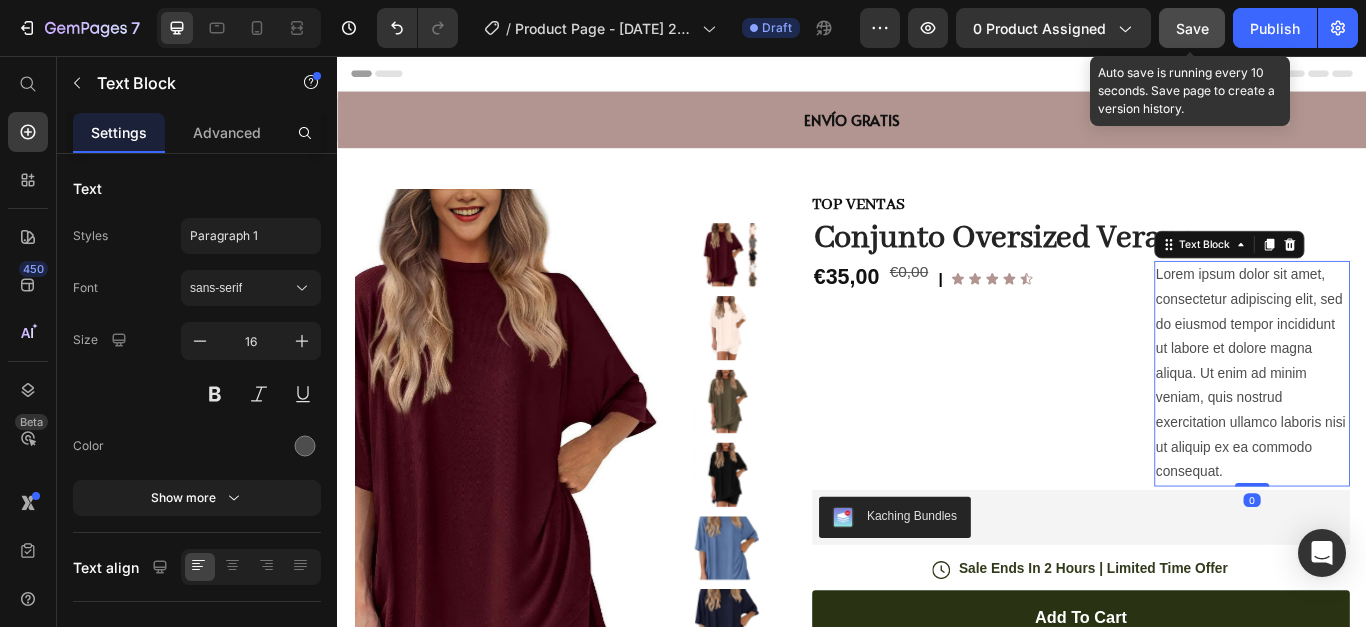 click on "Lorem ipsum dolor sit amet, consectetur adipiscing elit, sed do eiusmod tempor incididunt ut labore et dolore magna aliqua. Ut enim ad minim veniam, quis nostrud exercitation ullamco laboris nisi ut aliquip ex ea commodo consequat." at bounding box center [1403, 426] 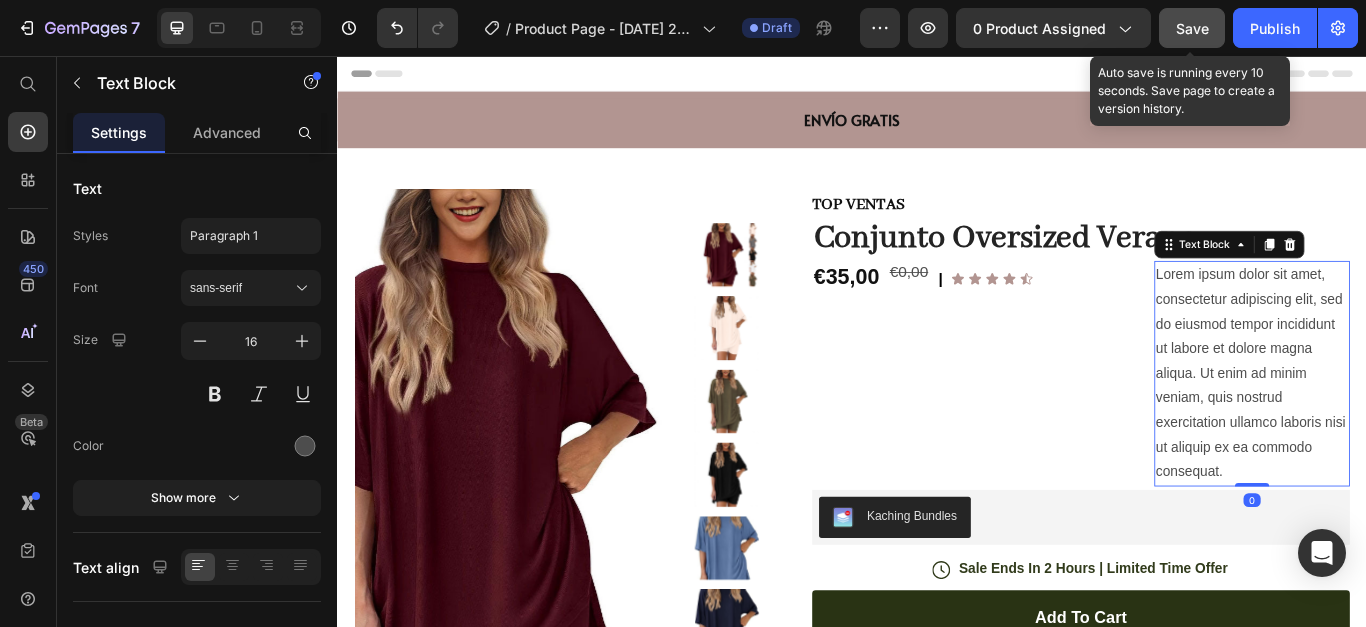 click on "Lorem ipsum dolor sit amet, consectetur adipiscing elit, sed do eiusmod tempor incididunt ut labore et dolore magna aliqua. Ut enim ad minim veniam, quis nostrud exercitation ullamco laboris nisi ut aliquip ex ea commodo consequat." at bounding box center (1403, 426) 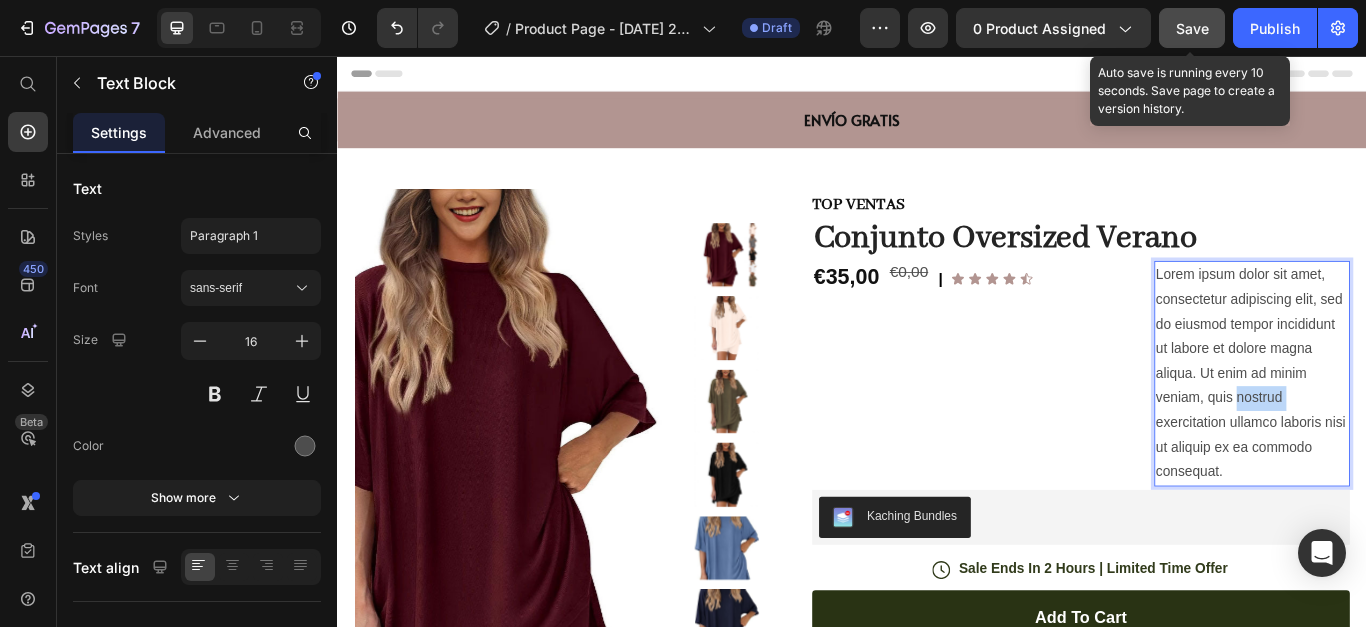 click on "Lorem ipsum dolor sit amet, consectetur adipiscing elit, sed do eiusmod tempor incididunt ut labore et dolore magna aliqua. Ut enim ad minim veniam, quis nostrud exercitation ullamco laboris nisi ut aliquip ex ea commodo consequat." at bounding box center [1403, 426] 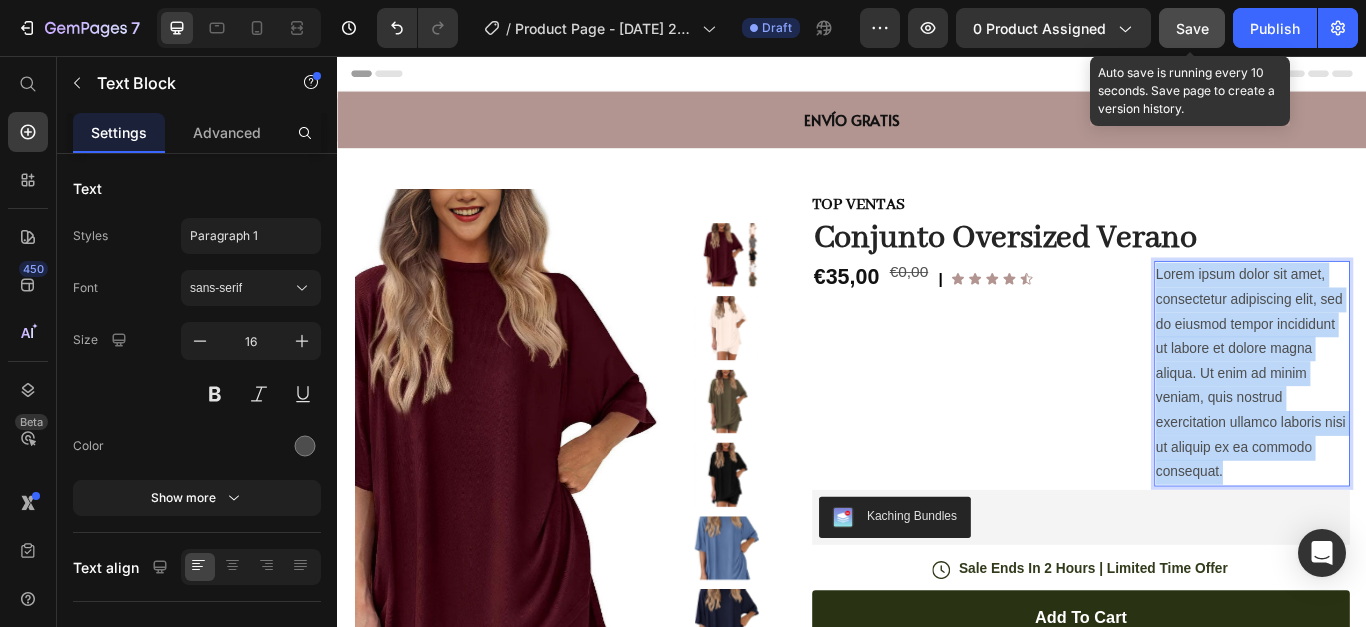 click on "Lorem ipsum dolor sit amet, consectetur adipiscing elit, sed do eiusmod tempor incididunt ut labore et dolore magna aliqua. Ut enim ad minim veniam, quis nostrud exercitation ullamco laboris nisi ut aliquip ex ea commodo consequat." at bounding box center (1403, 426) 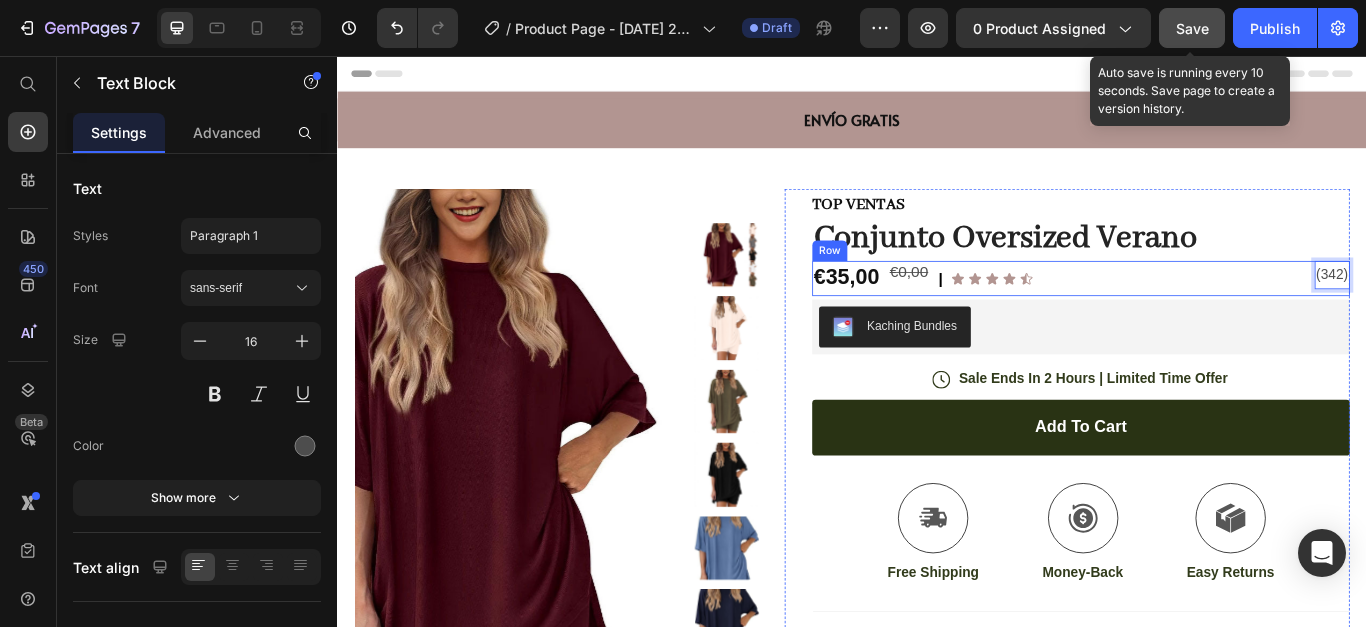 click on "Icon Icon Icon Icon Icon Icon List Row" at bounding box center (1259, 315) 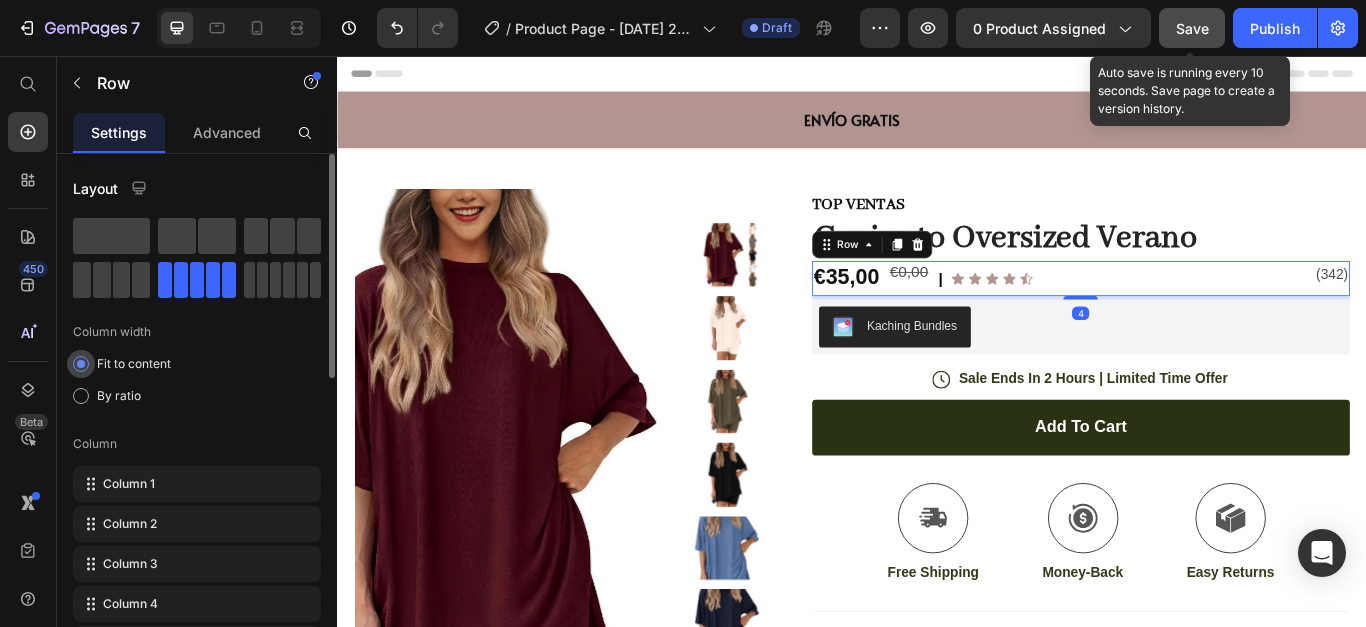click on "Fit to content" at bounding box center (134, 364) 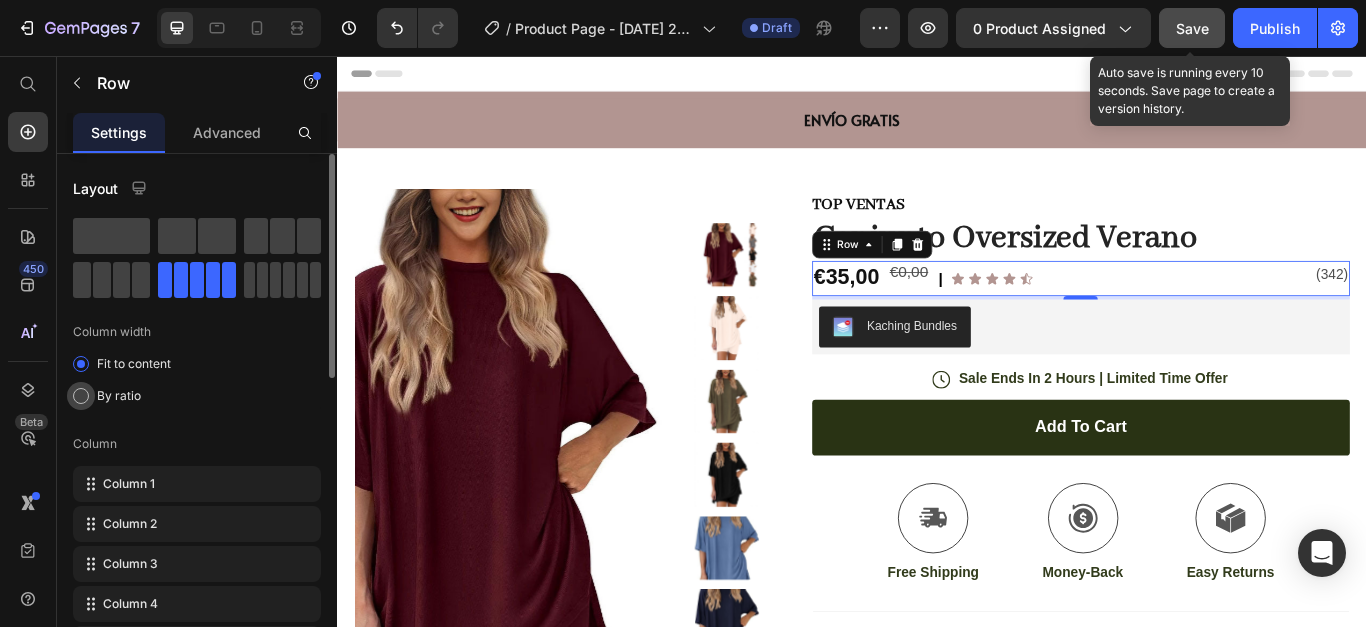 click on "By ratio" at bounding box center (119, 396) 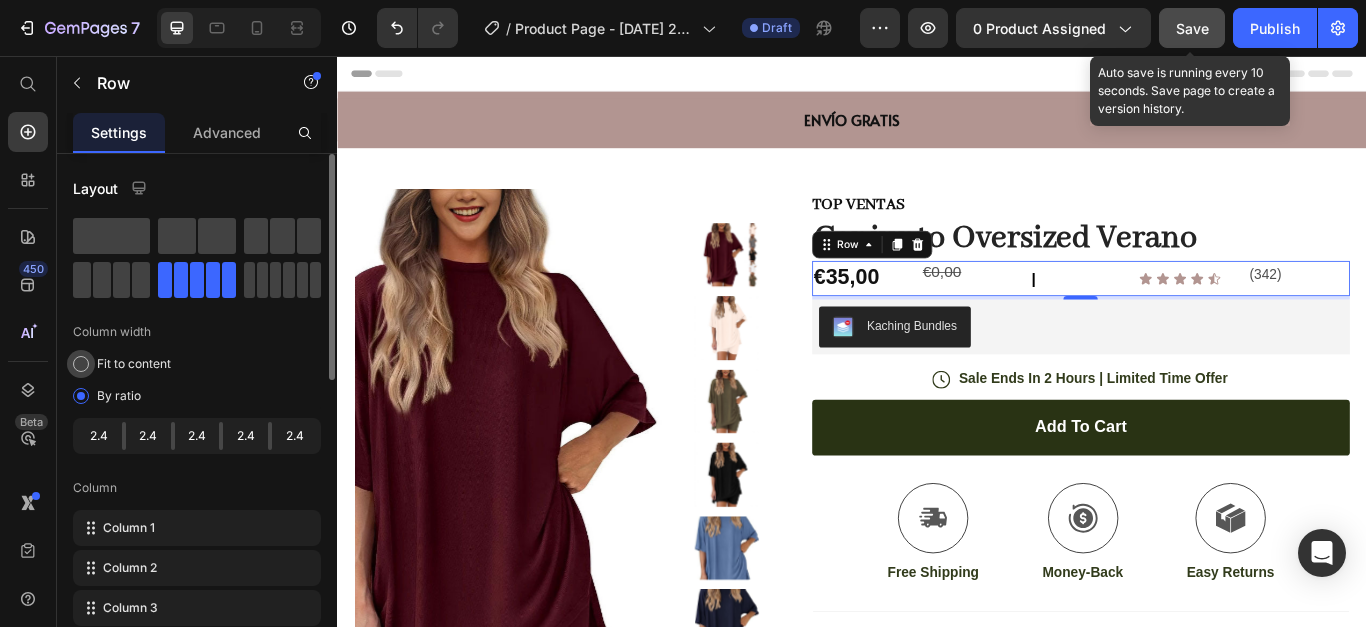 click on "Fit to content" at bounding box center [134, 364] 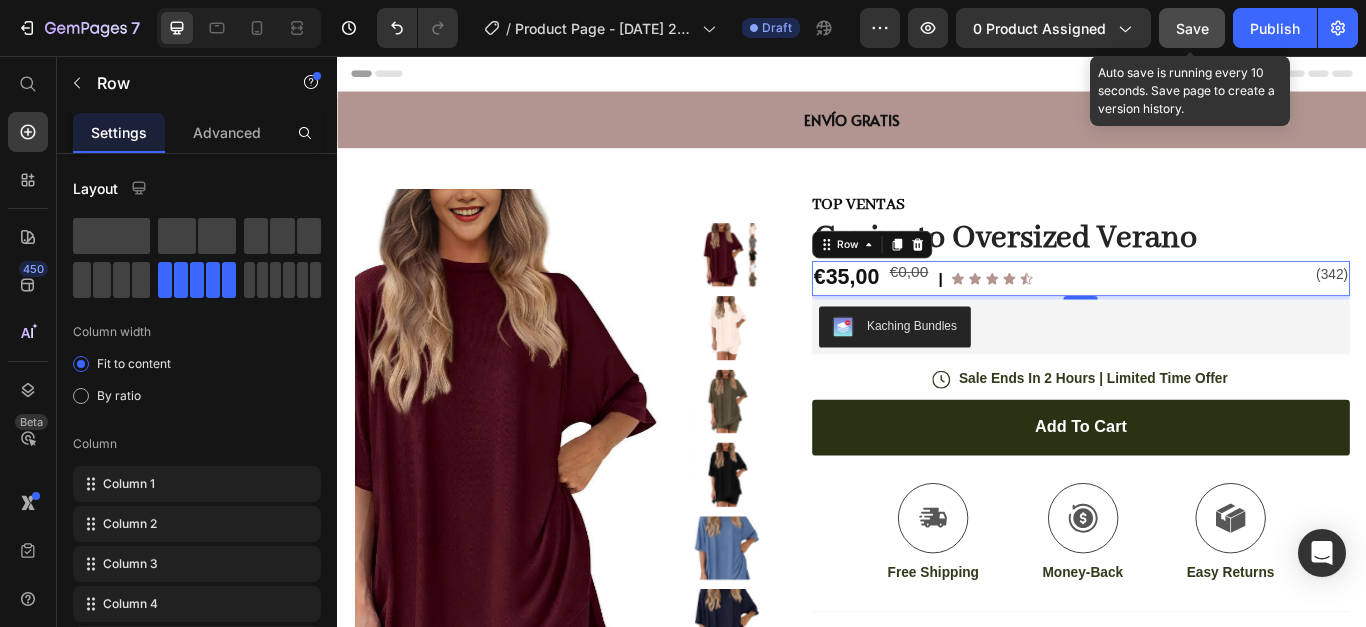 click on "€35,00 Product Price €0,00 Product Price | Text Block Icon Icon Icon Icon Icon Icon List Row (342) Text Block Row   4" at bounding box center [1203, 315] 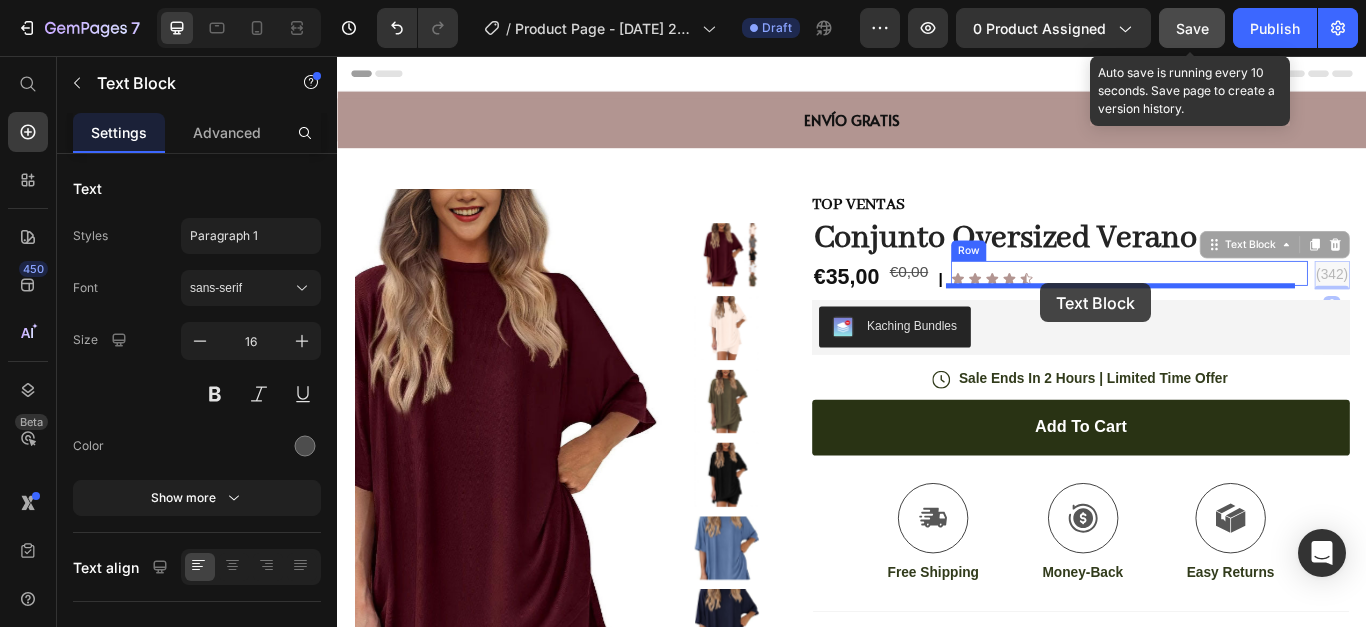 drag, startPoint x: 1482, startPoint y: 307, endPoint x: 1156, endPoint y: 321, distance: 326.30048 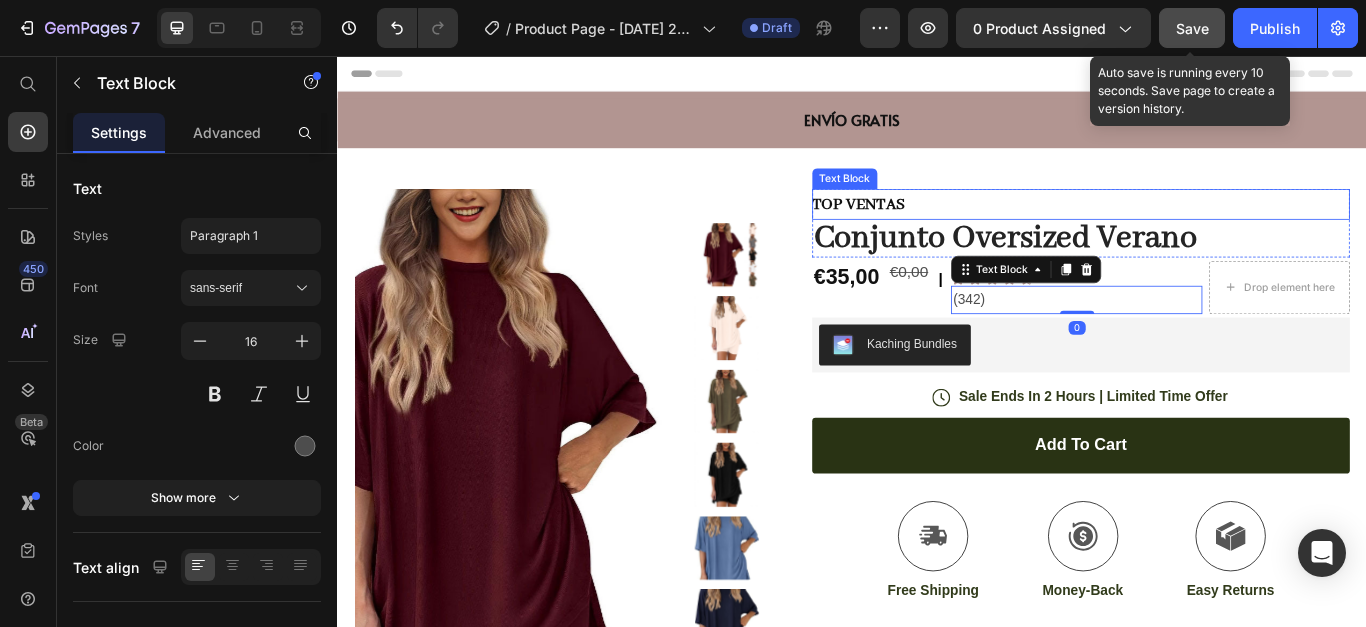click on "TOP VENTAS" at bounding box center (1203, 229) 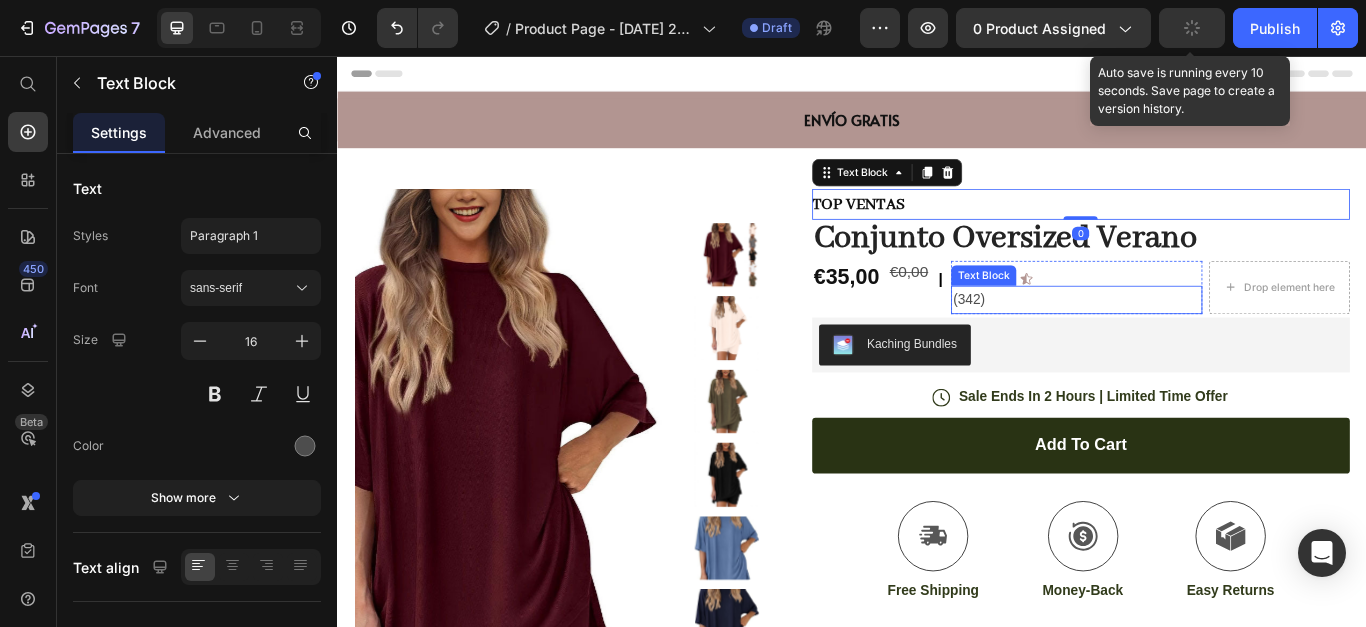 click on "(342)" at bounding box center [1198, 340] 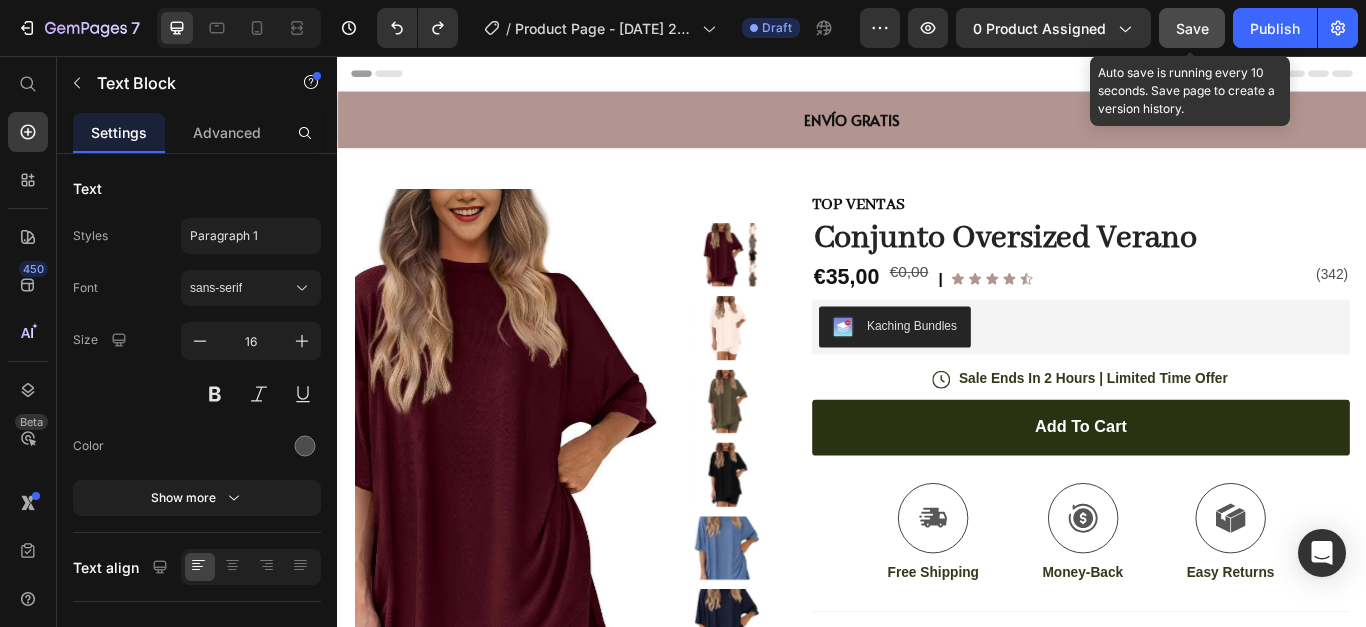 click on "(342)" at bounding box center (1496, 311) 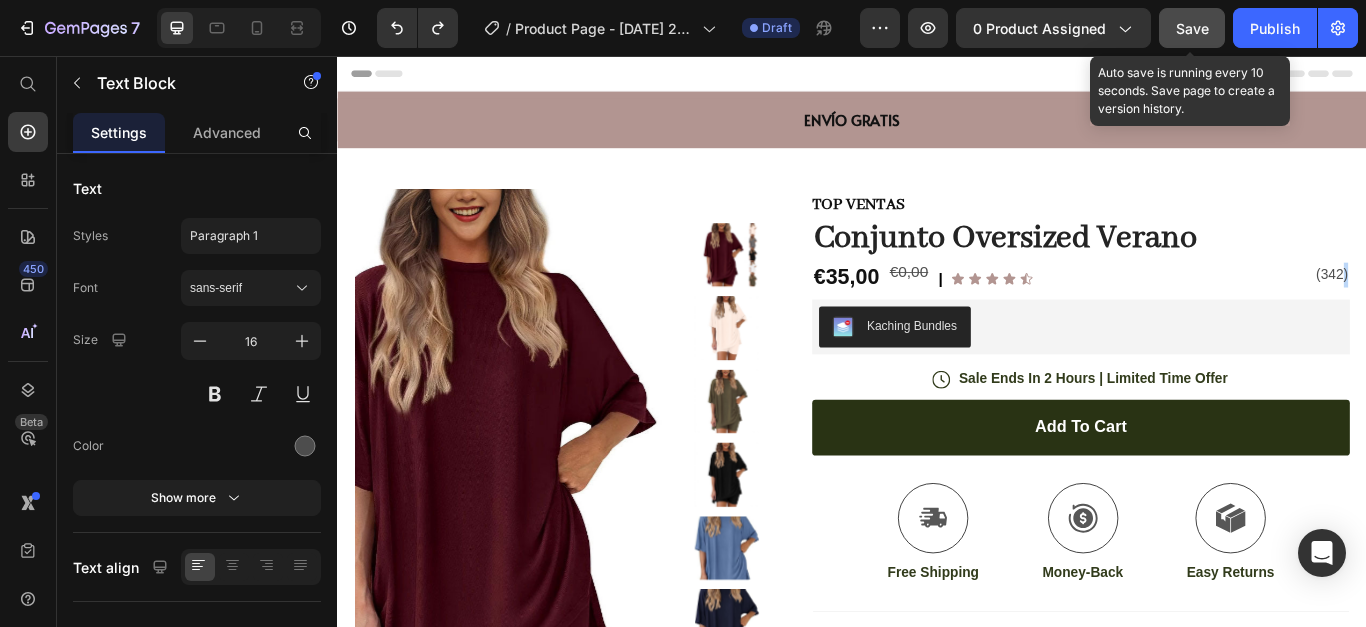 click on "(342)" at bounding box center (1496, 311) 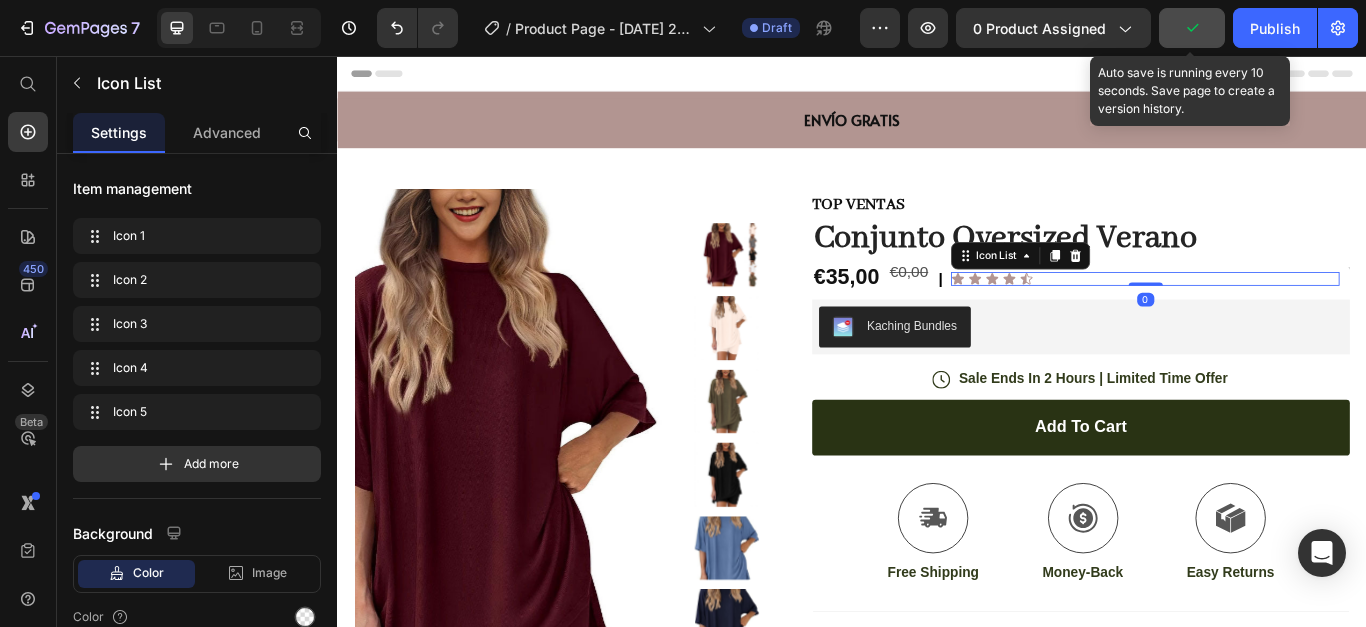 click on "Icon Icon Icon Icon Icon" at bounding box center [1278, 316] 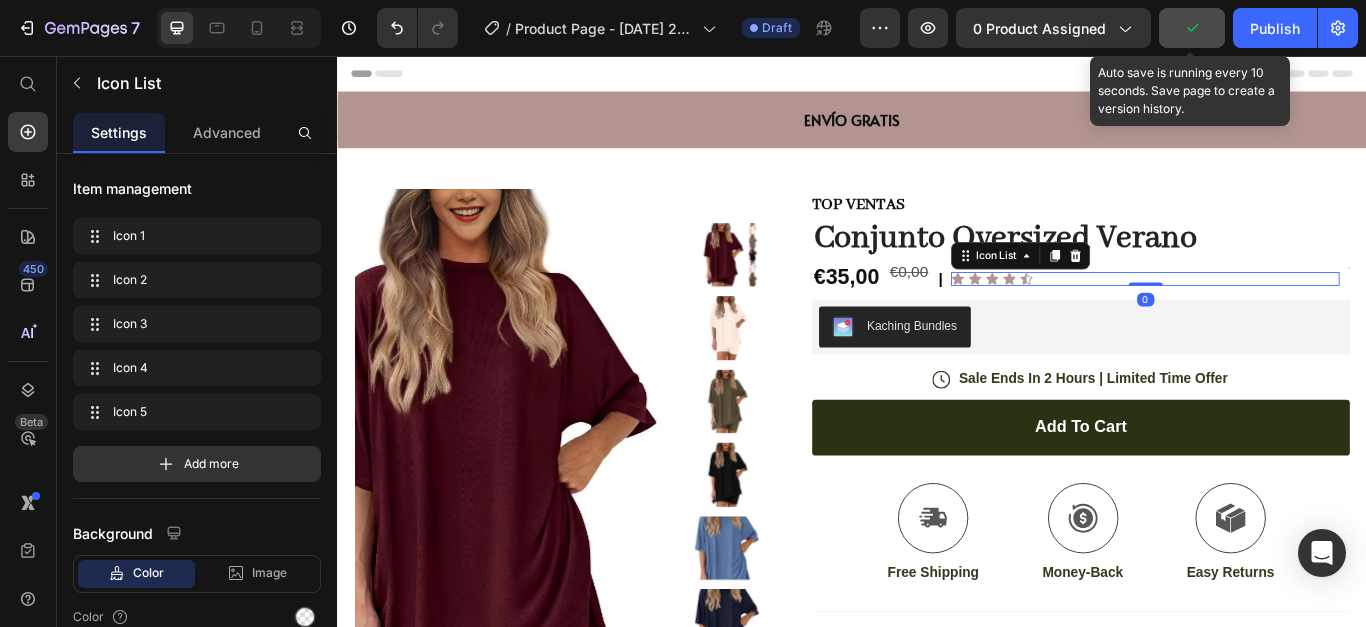 click on "Icon Icon Icon Icon Icon" at bounding box center [1278, 316] 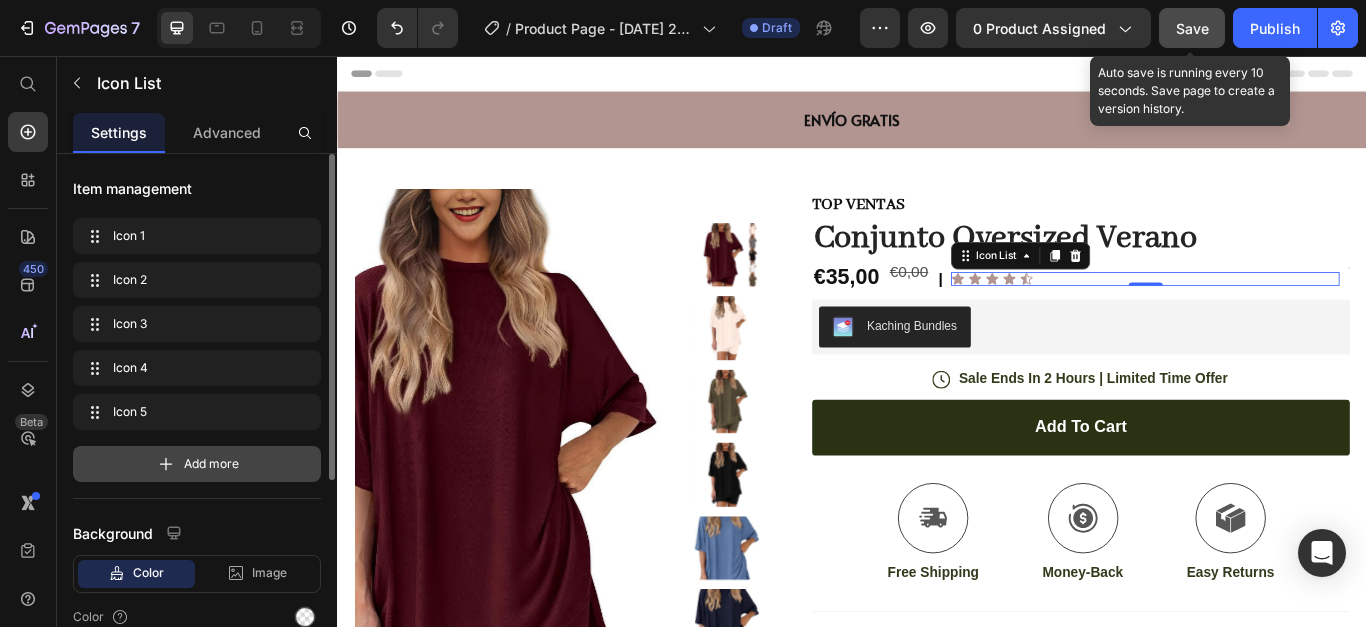 click on "Add more" at bounding box center [197, 464] 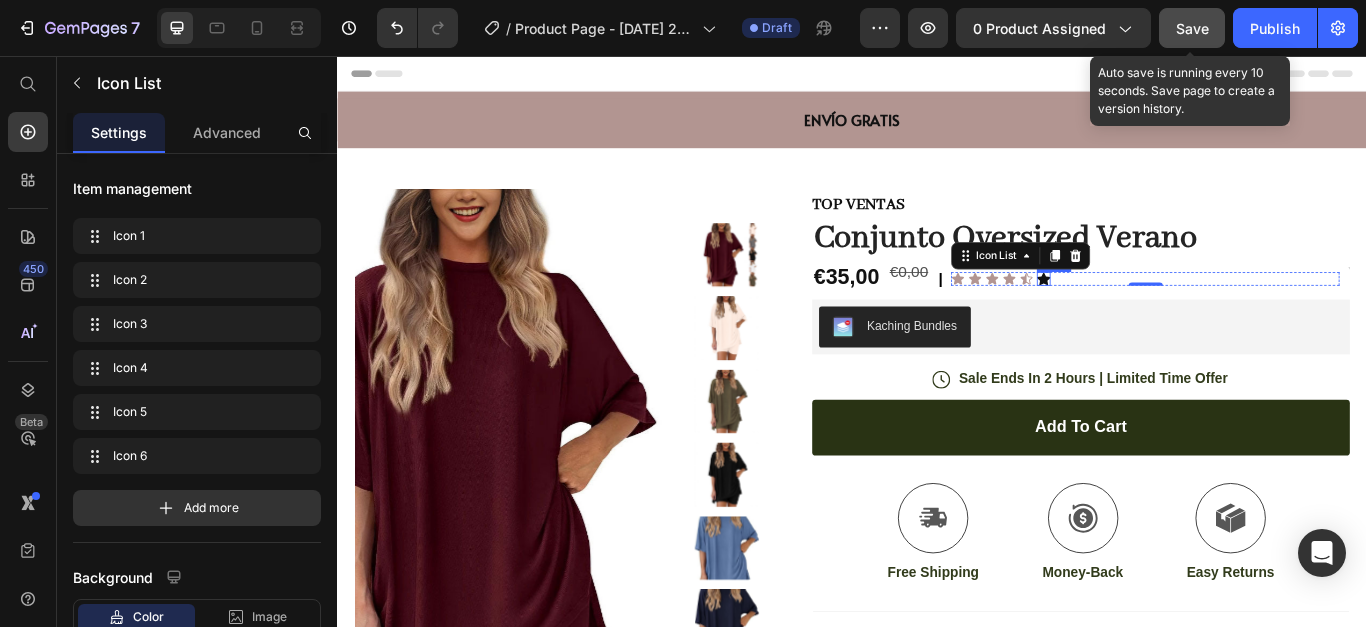 click 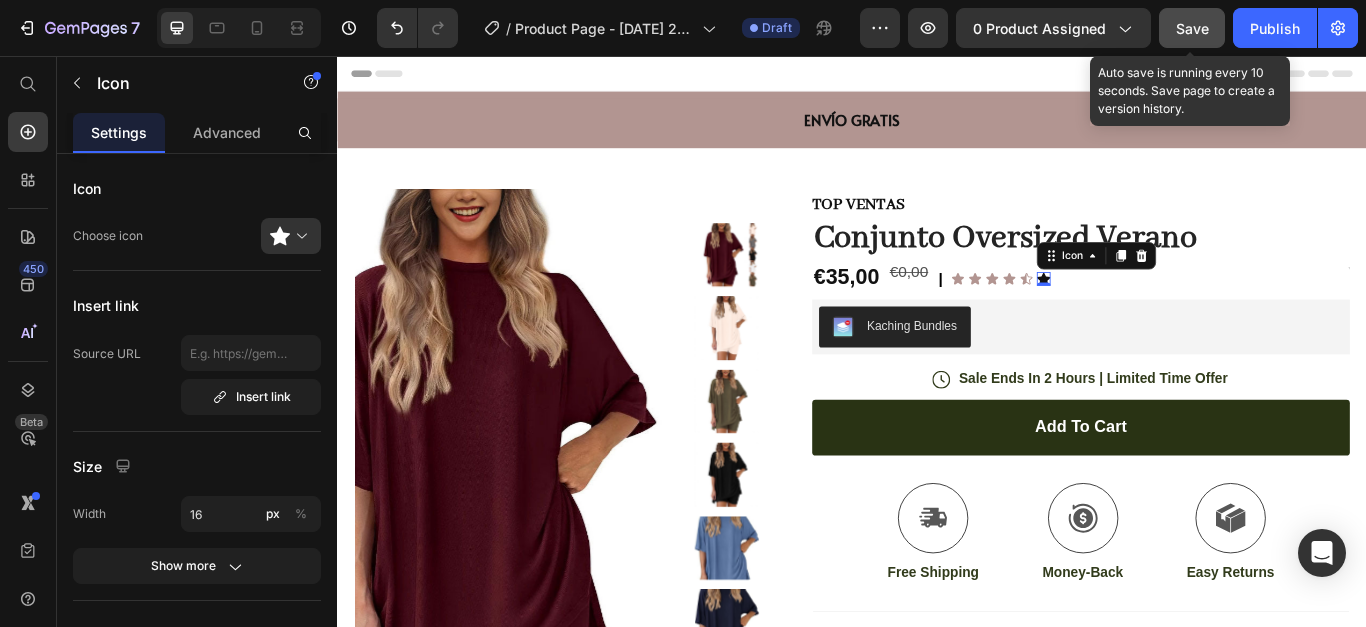 click on "0" at bounding box center (1160, 324) 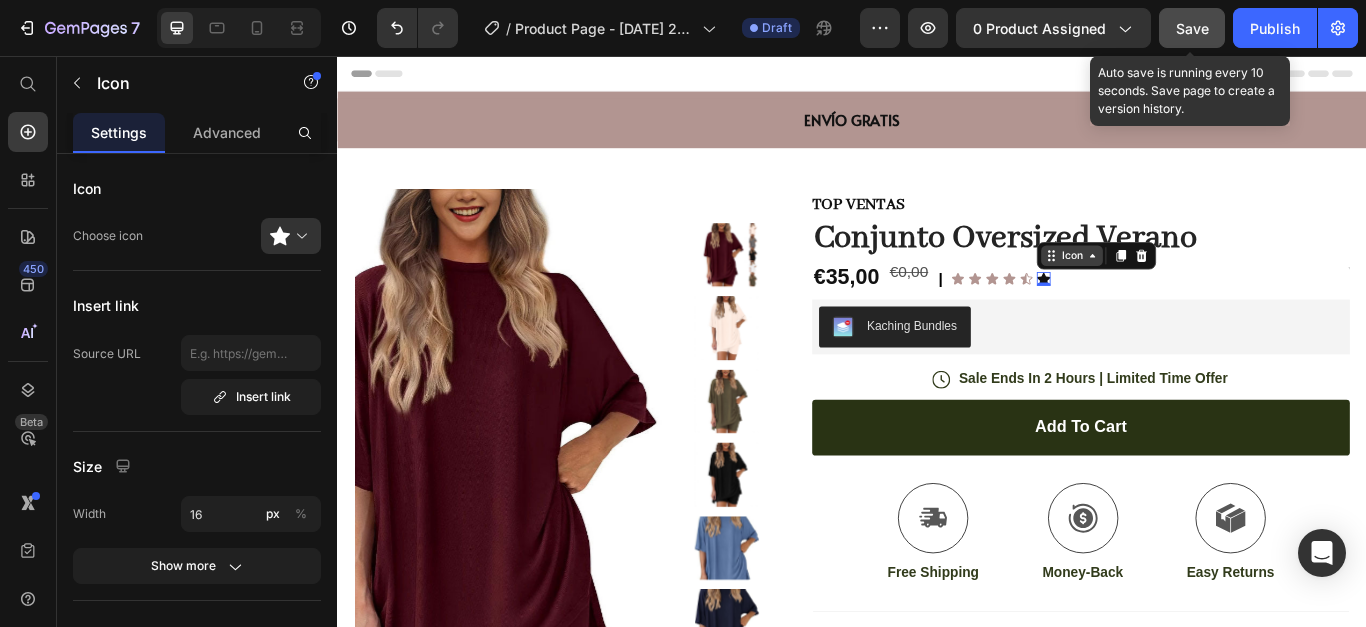 click on "Icon" at bounding box center [1193, 289] 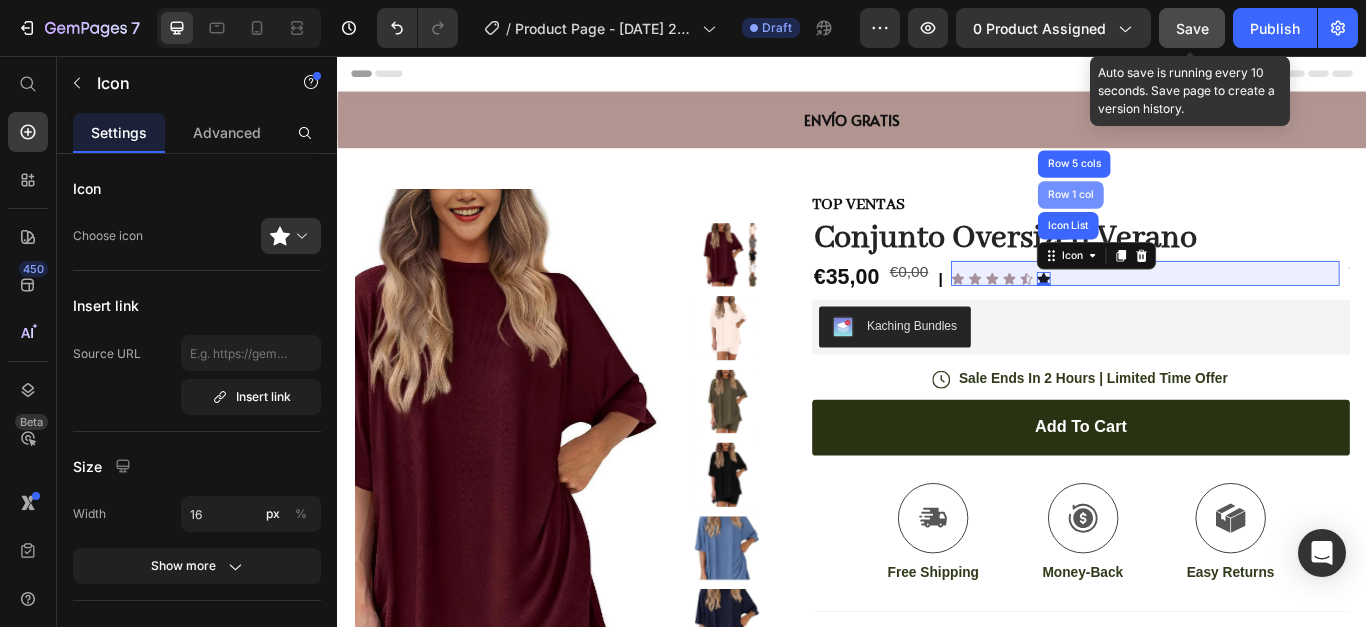 click on "Row 1 col" at bounding box center [1191, 218] 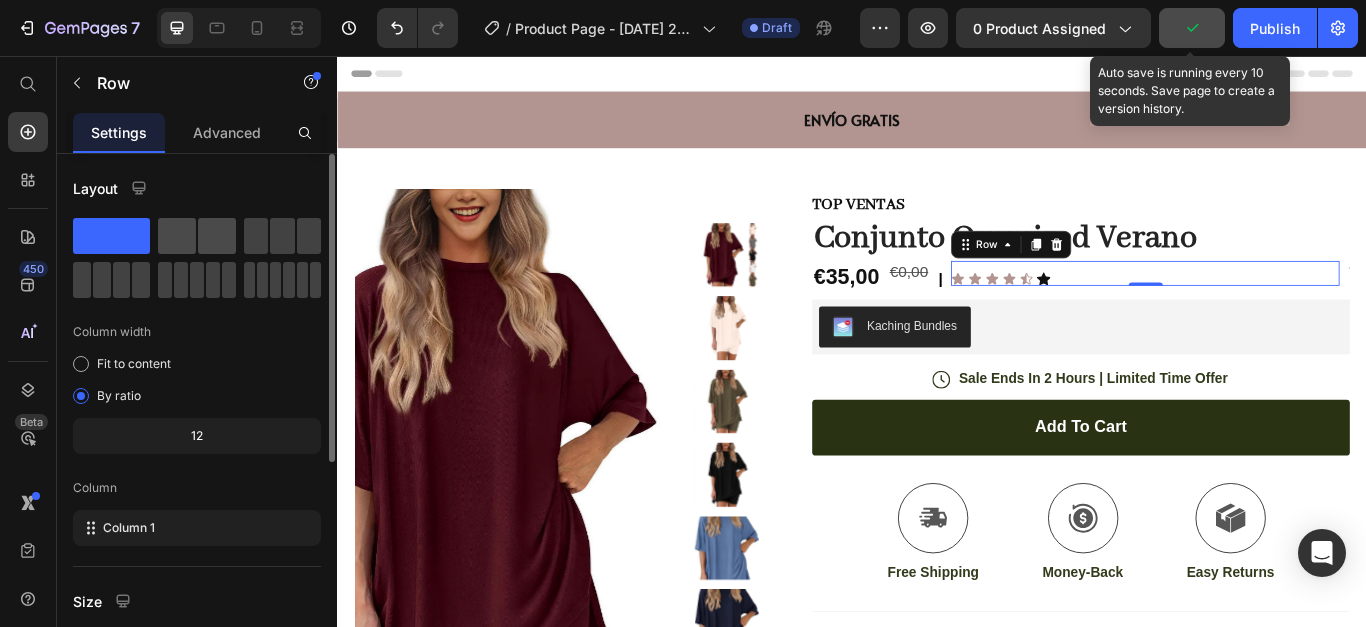 click 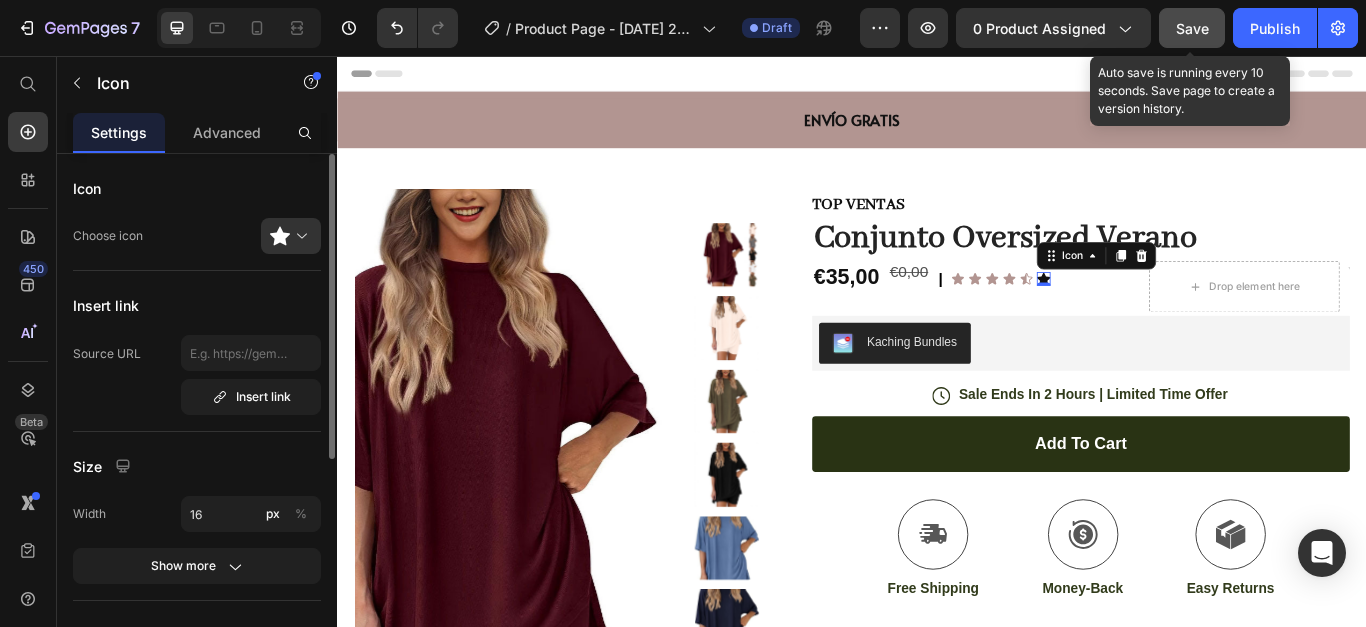 click on "Icon   0" at bounding box center [1160, 316] 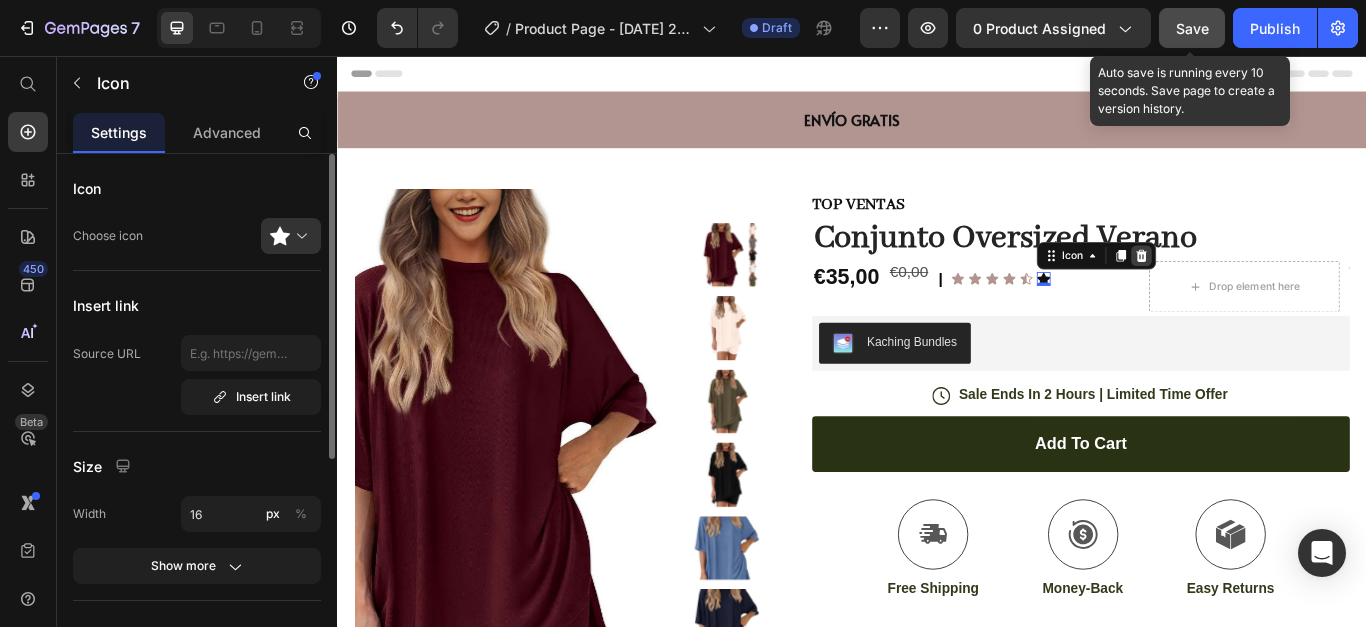 click 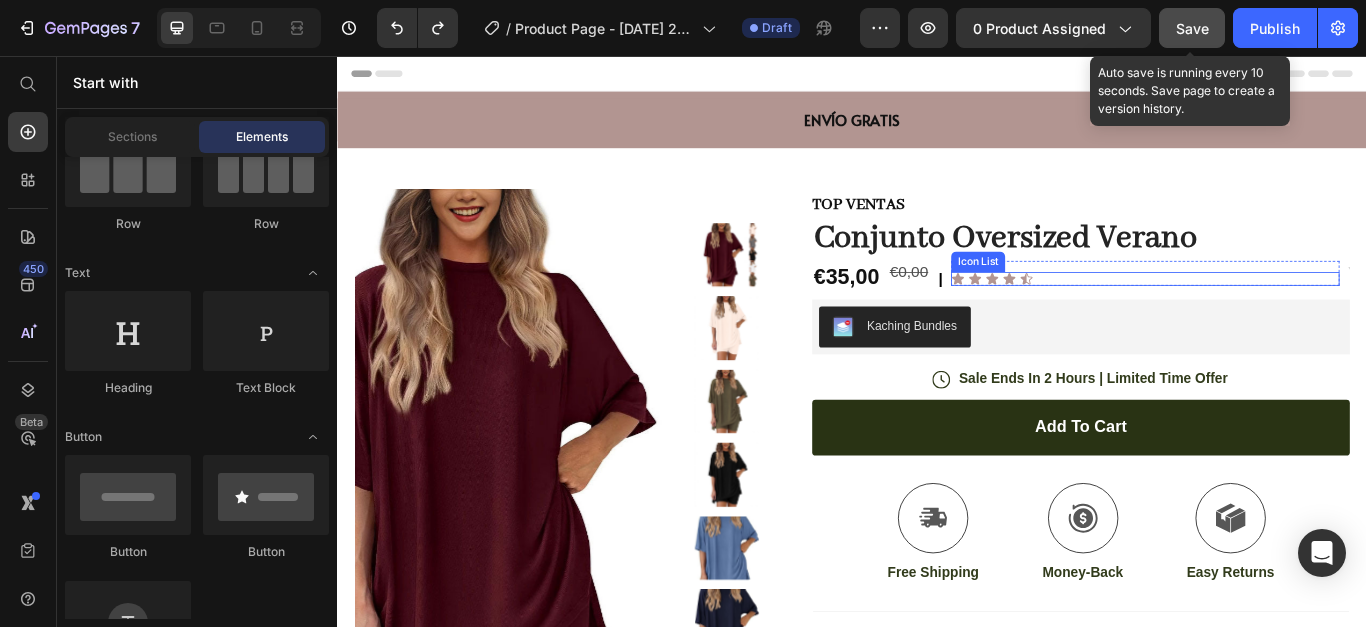 click on "Icon Icon Icon Icon Icon" at bounding box center (1278, 316) 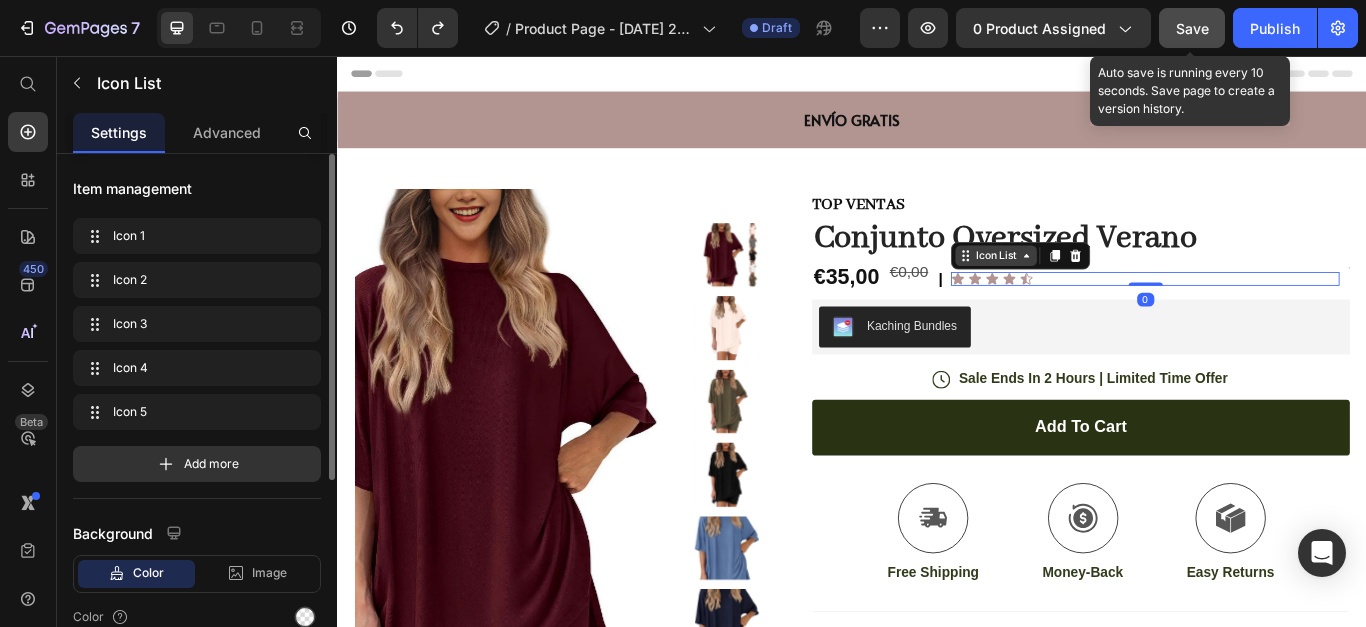 click 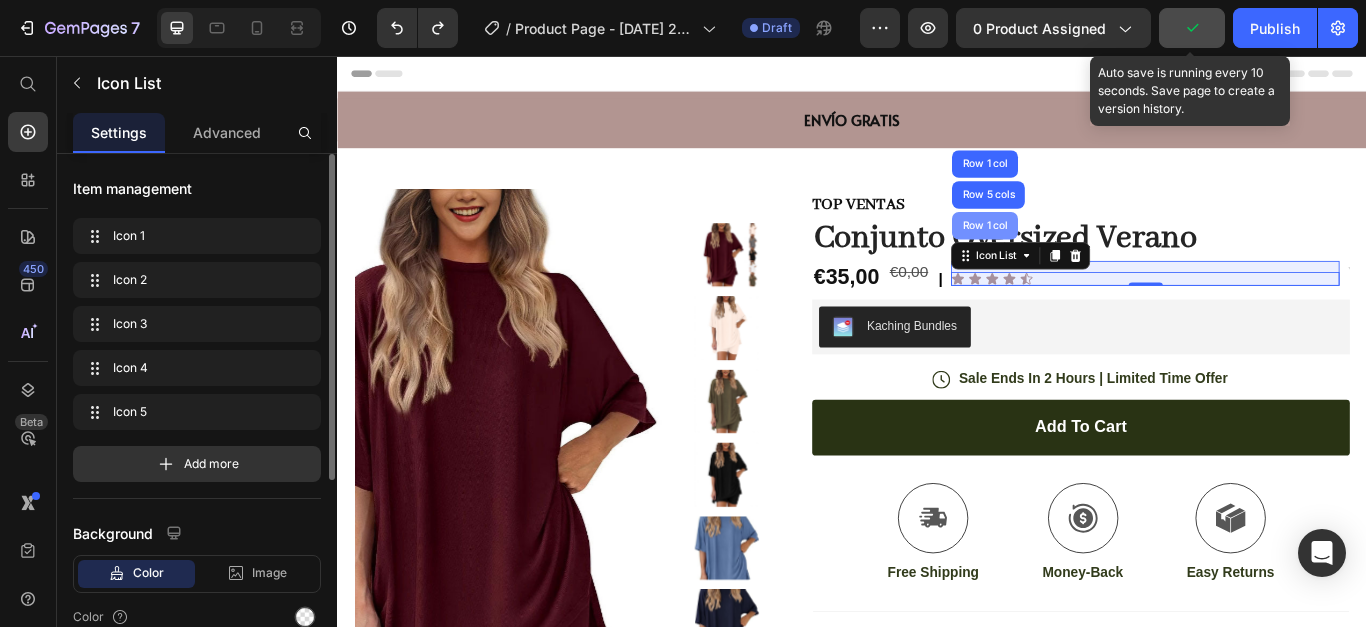 click on "Row 1 col" at bounding box center [1091, 254] 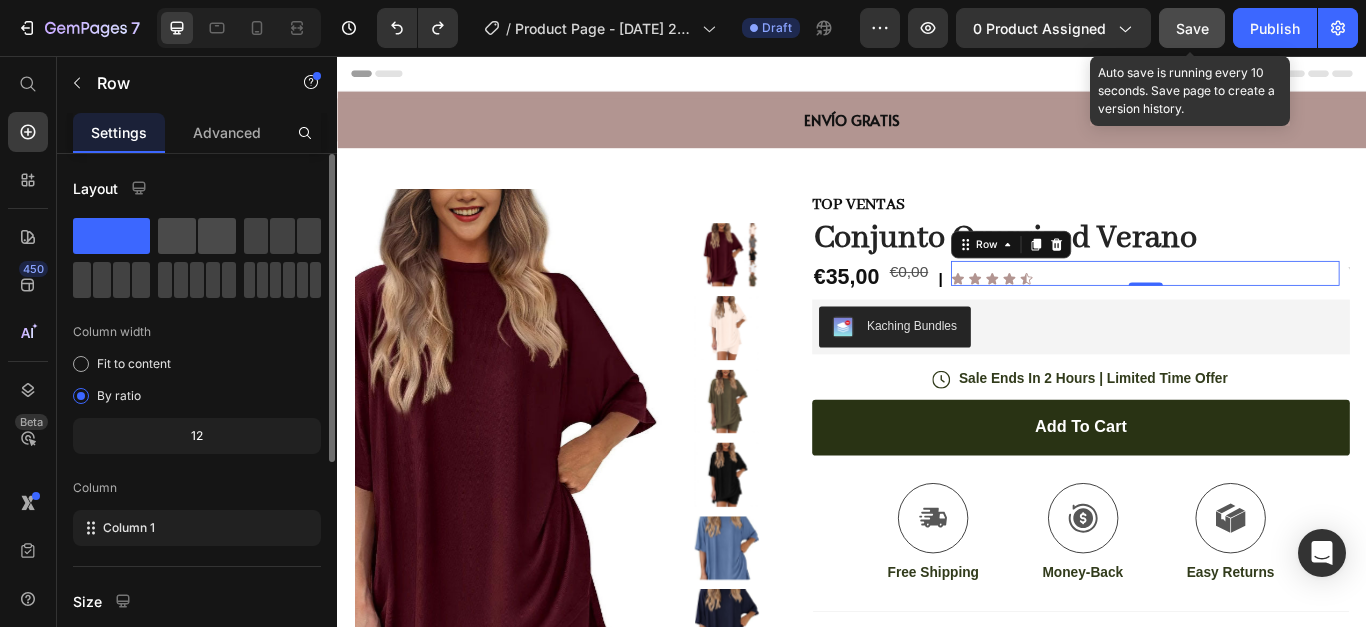 click 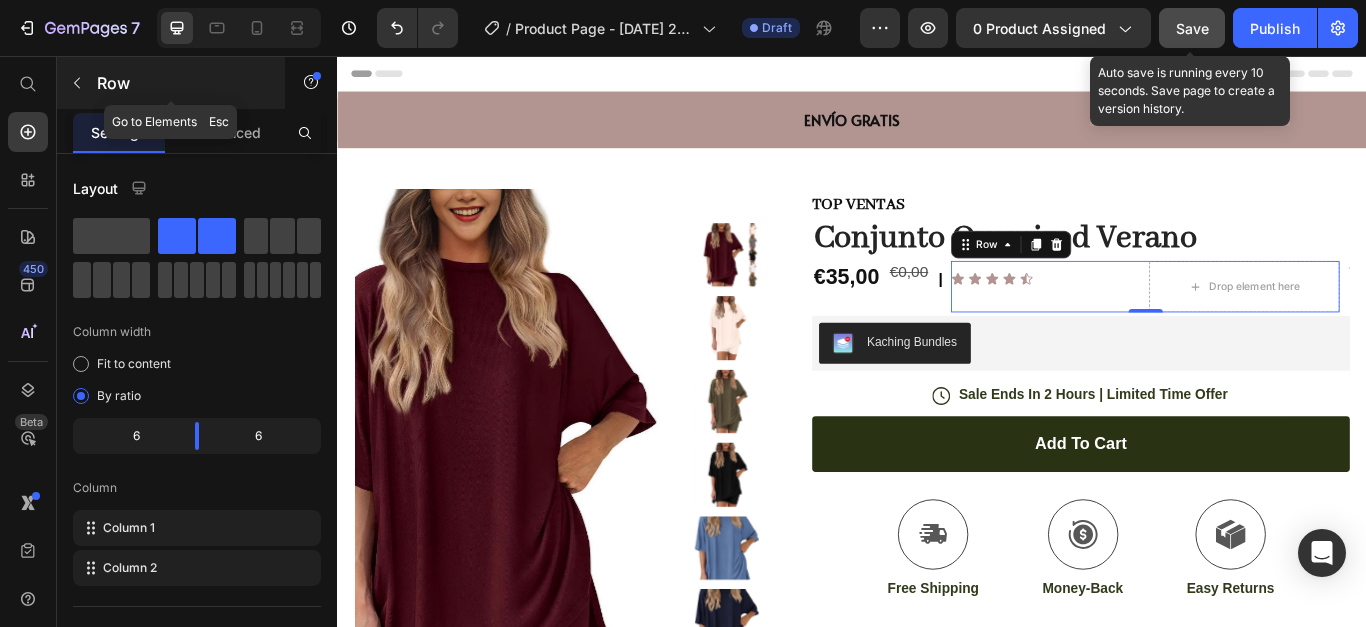 click at bounding box center [77, 83] 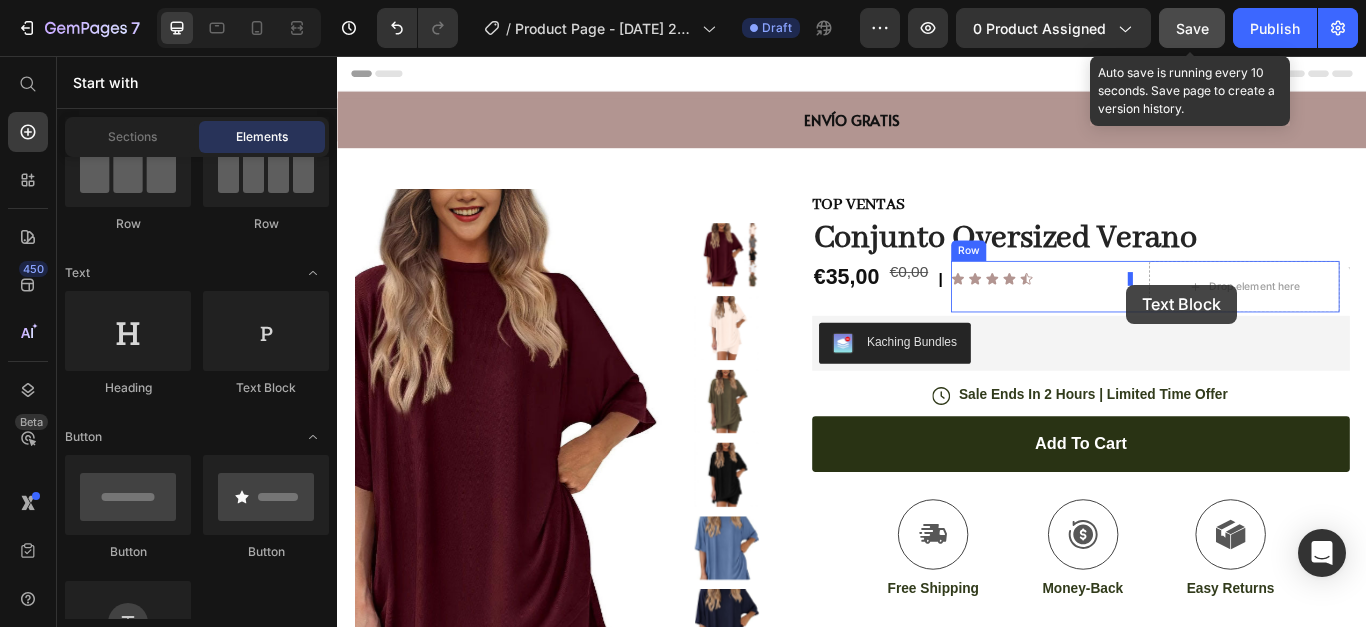 drag, startPoint x: 612, startPoint y: 403, endPoint x: 1257, endPoint y: 323, distance: 649.9423 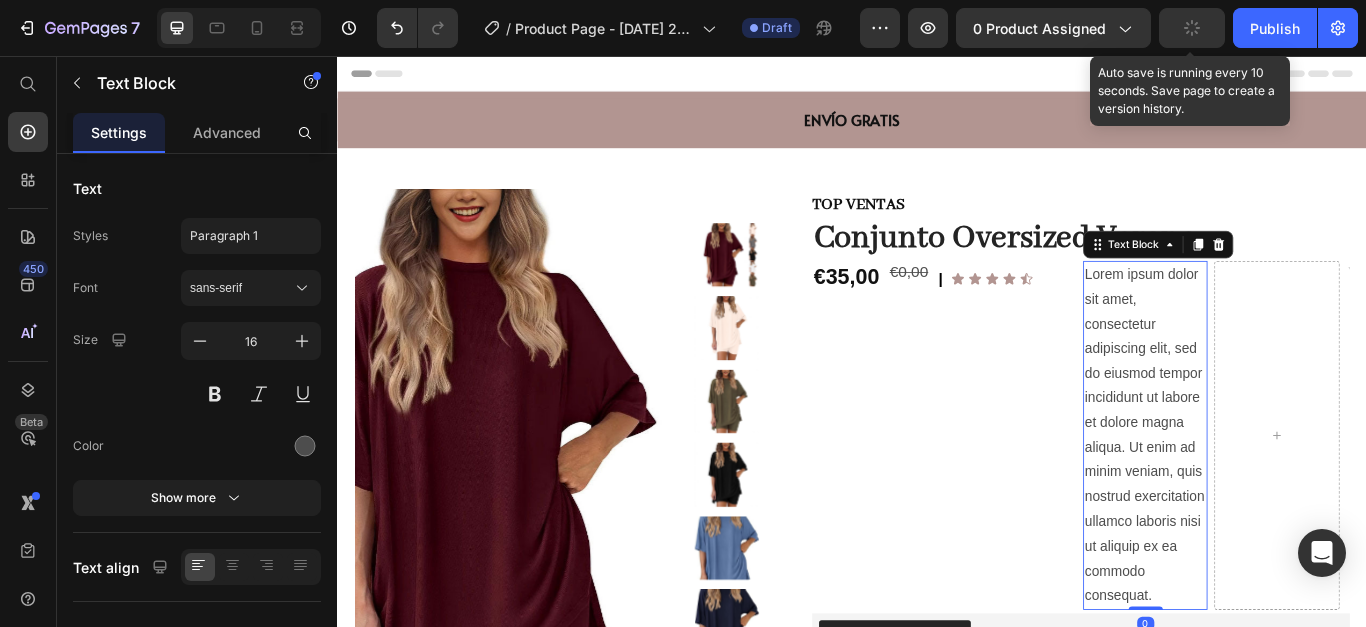 click on "Lorem ipsum dolor sit amet, consectetur adipiscing elit, sed do eiusmod tempor incididunt ut labore et dolore magna aliqua. Ut enim ad minim veniam, quis nostrud exercitation ullamco laboris nisi ut aliquip ex ea commodo consequat." at bounding box center [1279, 498] 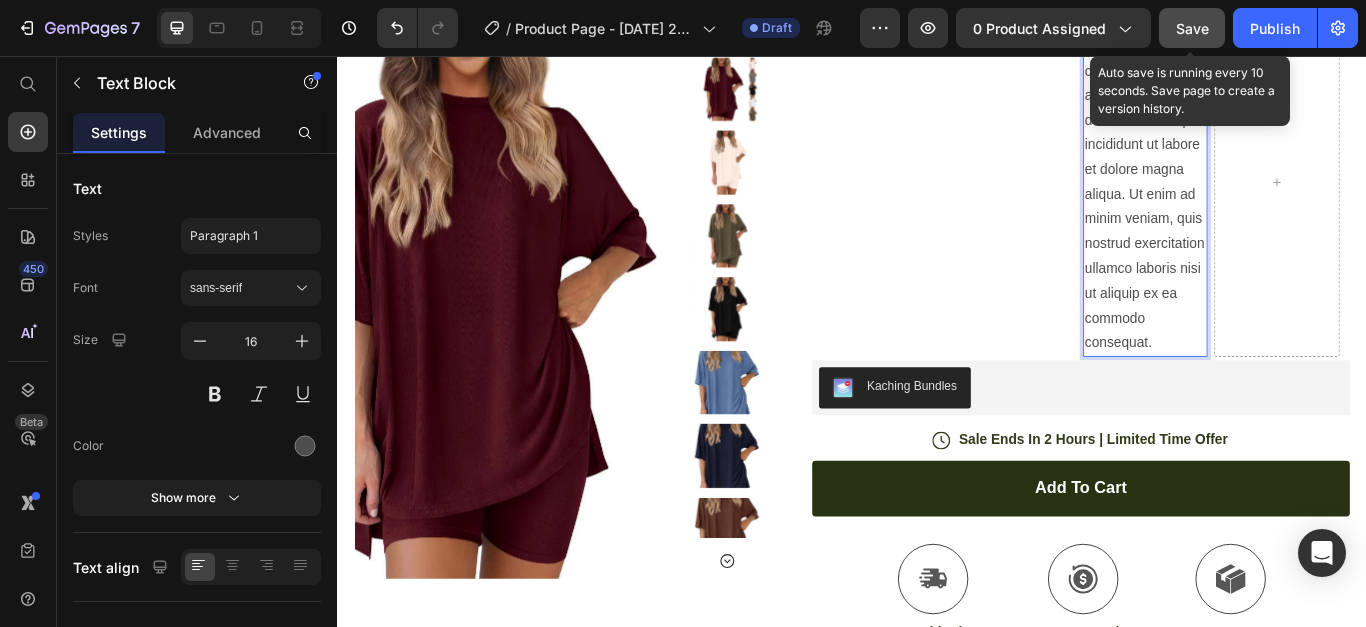 scroll, scrollTop: 300, scrollLeft: 0, axis: vertical 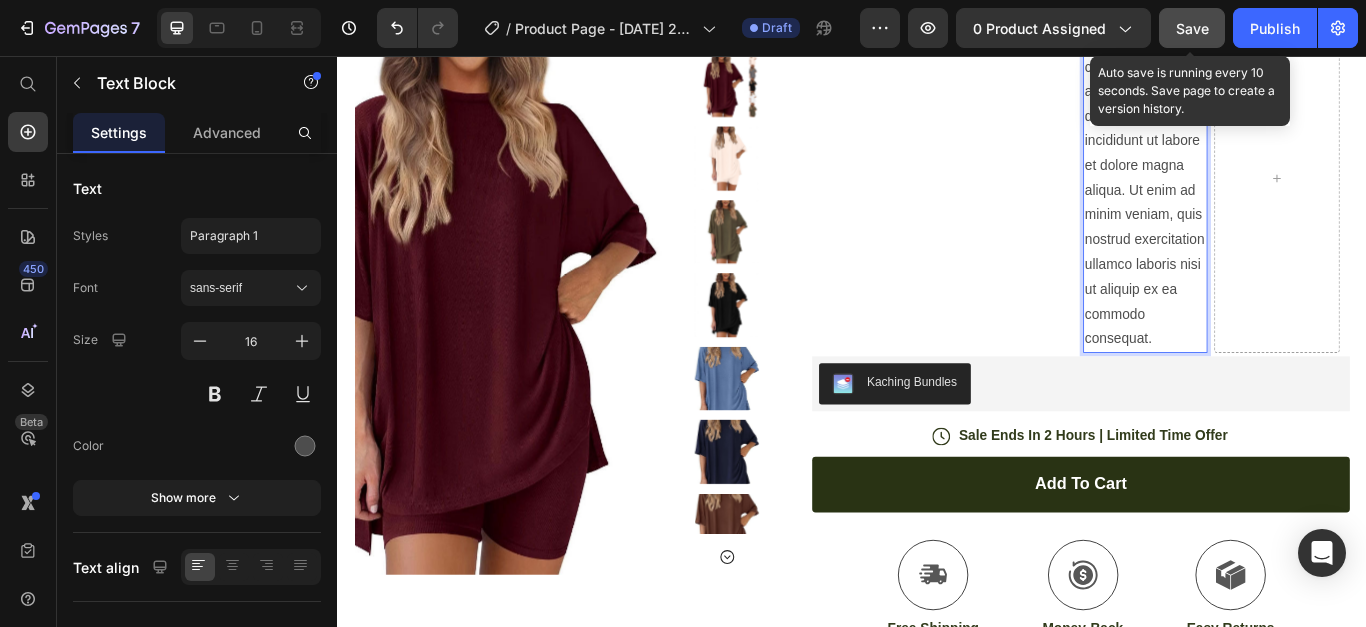 drag, startPoint x: 1275, startPoint y: 391, endPoint x: 1285, endPoint y: 388, distance: 10.440307 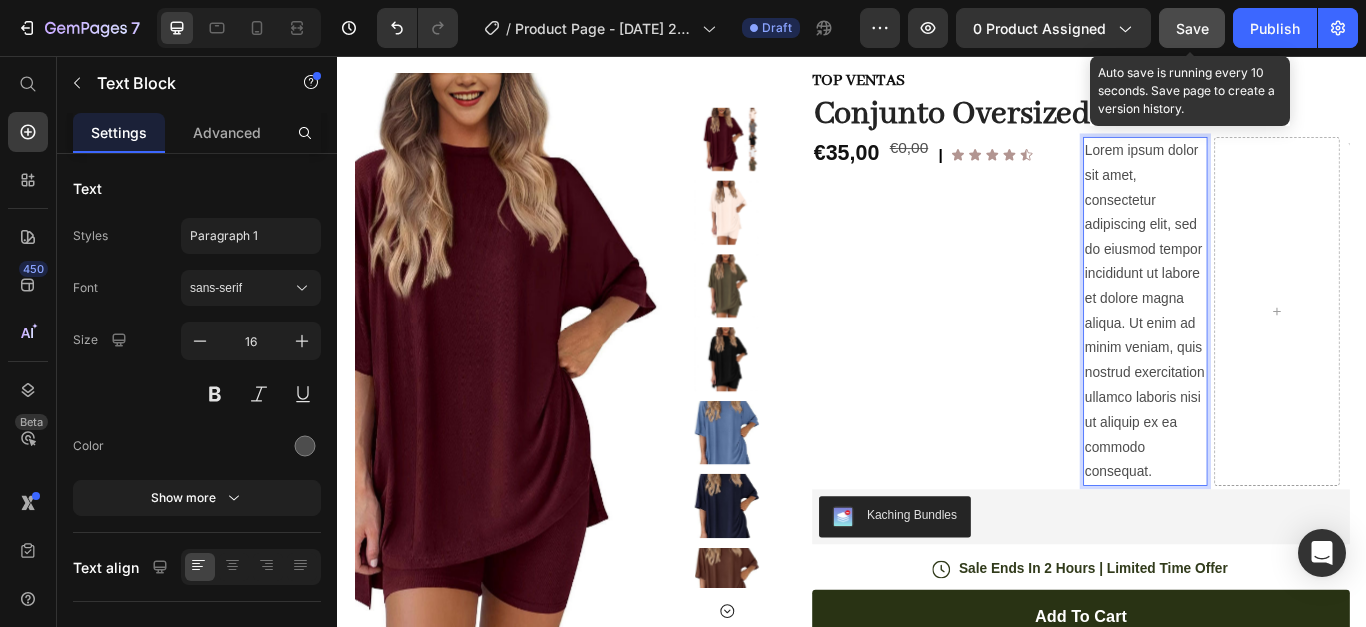 scroll, scrollTop: 0, scrollLeft: 0, axis: both 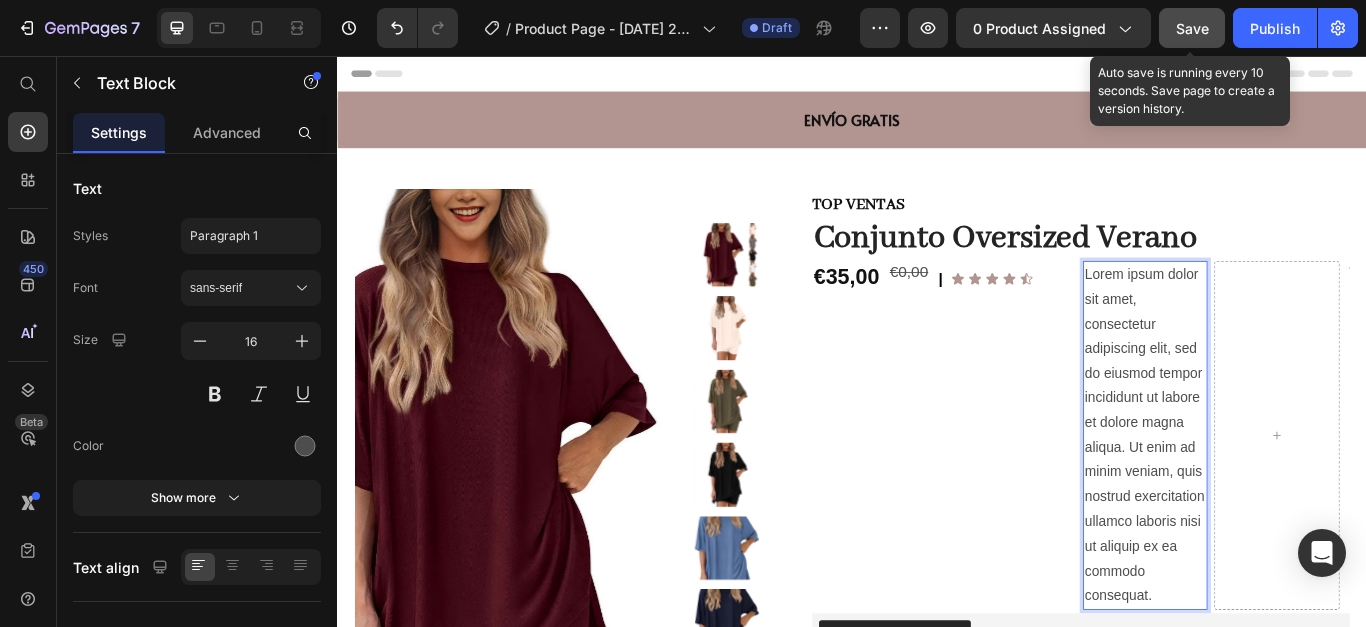 click on "Lorem ipsum dolor sit amet, consectetur adipiscing elit, sed do eiusmod tempor incididunt ut labore et dolore magna aliqua. Ut enim ad minim veniam, quis nostrud exercitation ullamco laboris nisi ut aliquip ex ea commodo consequat." at bounding box center [1279, 498] 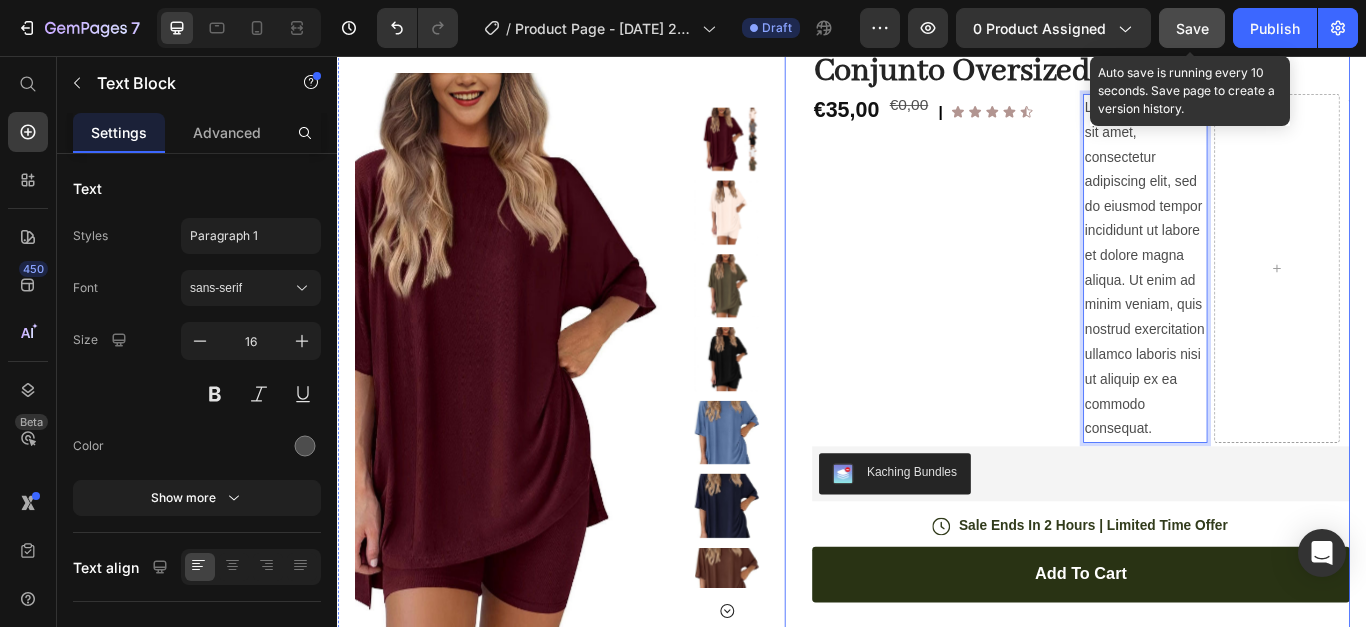 scroll, scrollTop: 200, scrollLeft: 0, axis: vertical 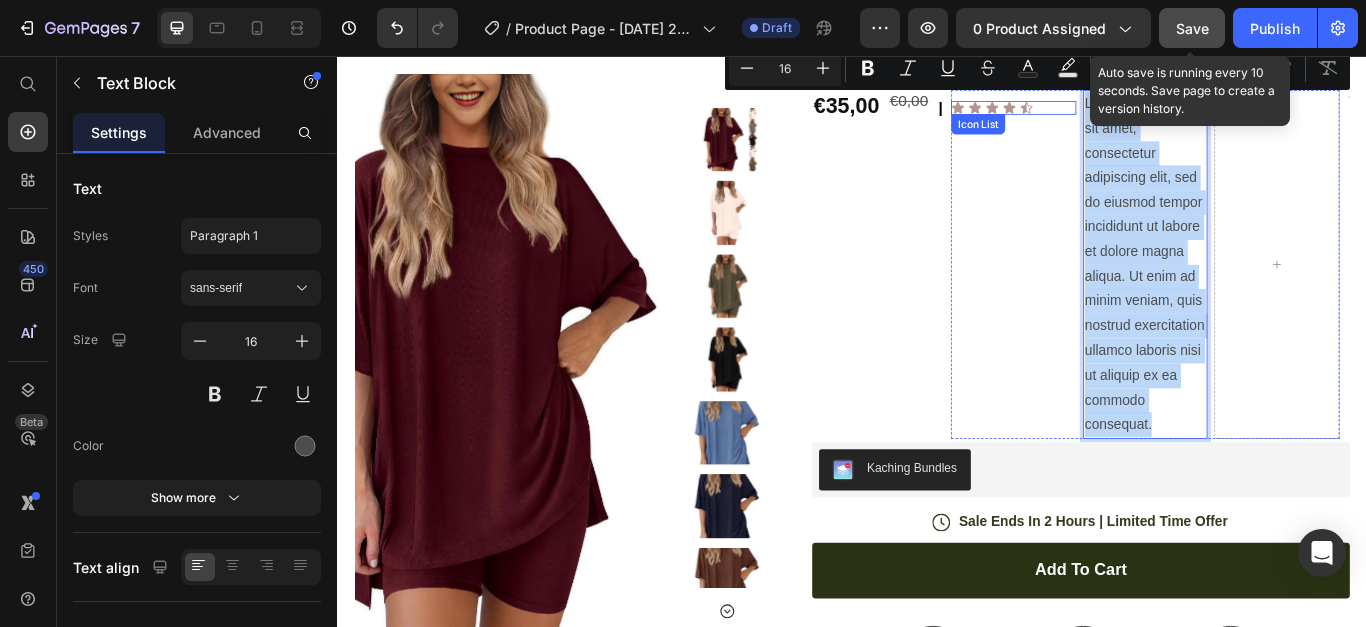 drag, startPoint x: 1297, startPoint y: 511, endPoint x: 1185, endPoint y: 123, distance: 403.84155 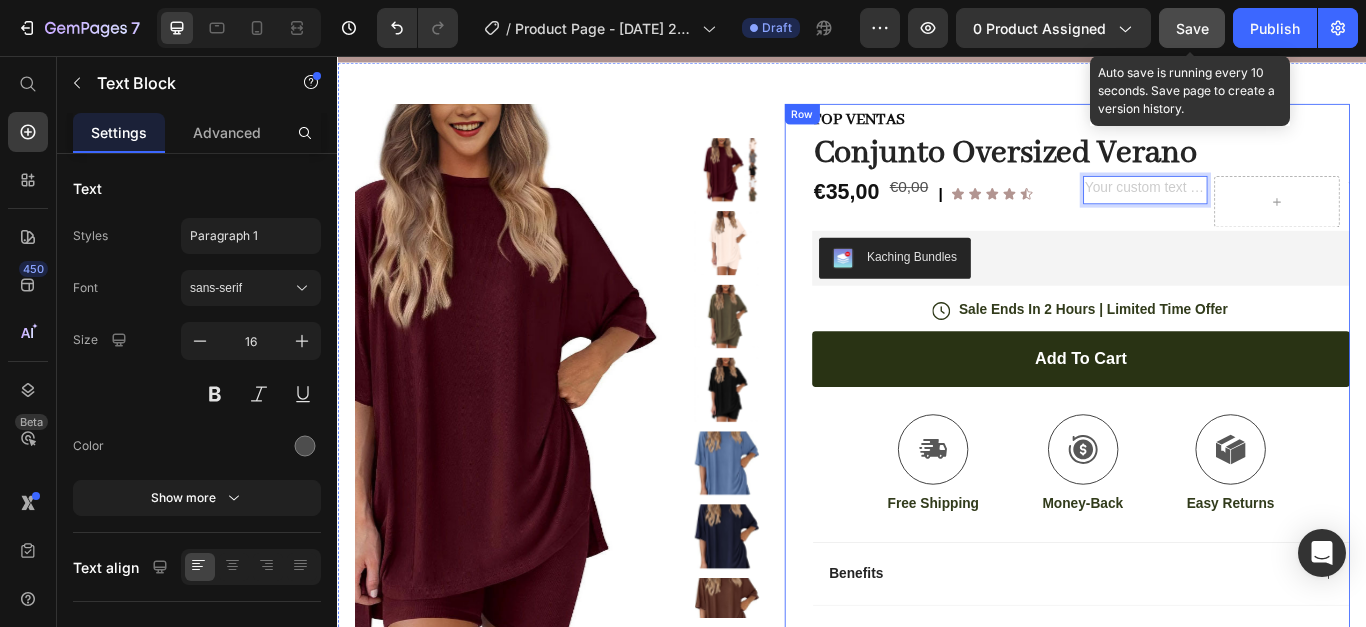 scroll, scrollTop: 0, scrollLeft: 0, axis: both 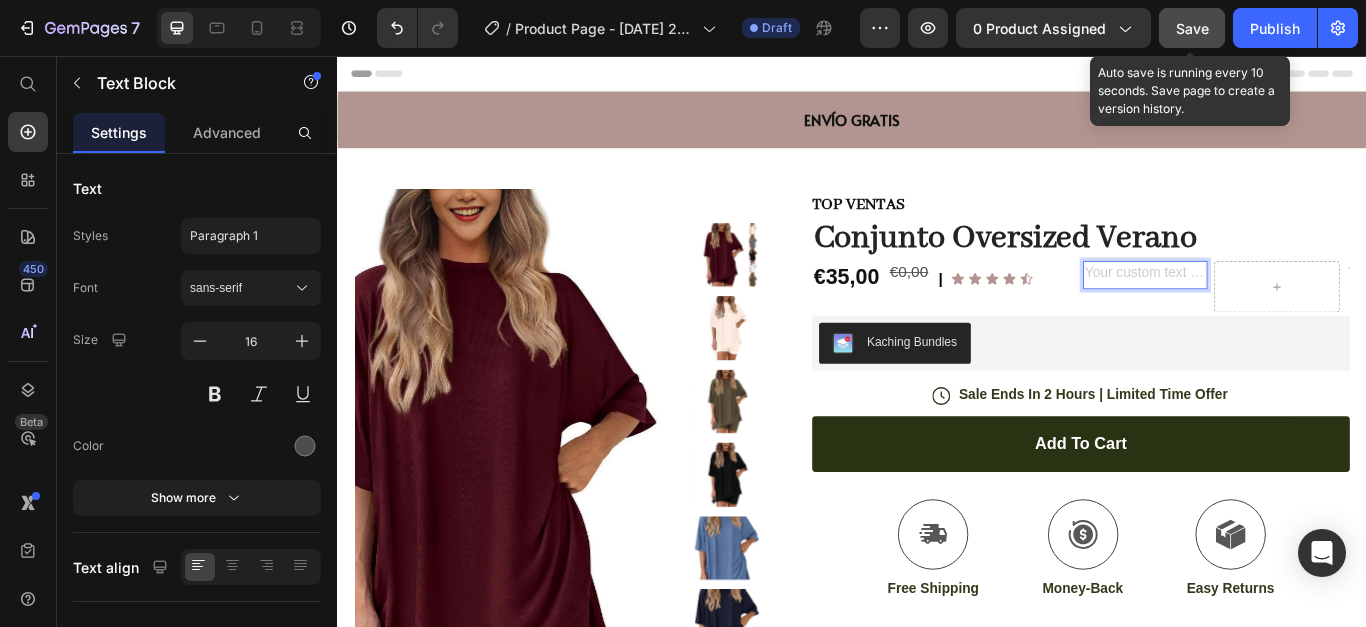 click at bounding box center [1279, 311] 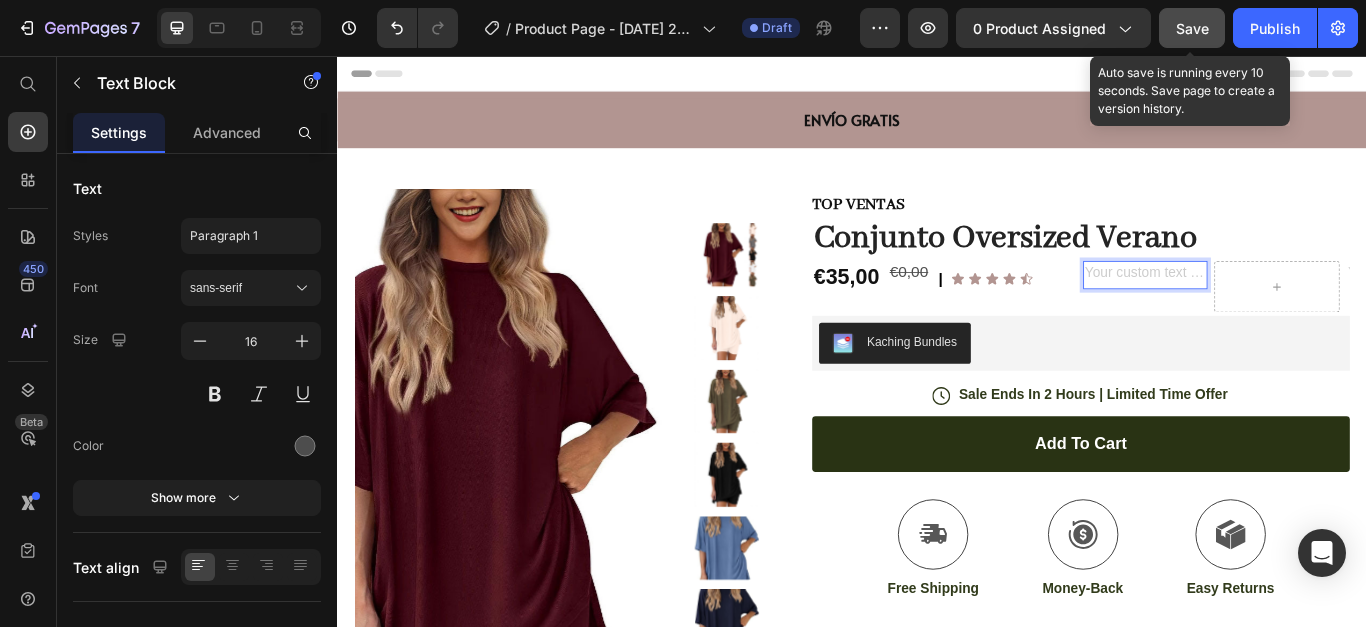 drag, startPoint x: 1265, startPoint y: 305, endPoint x: 1274, endPoint y: 330, distance: 26.57066 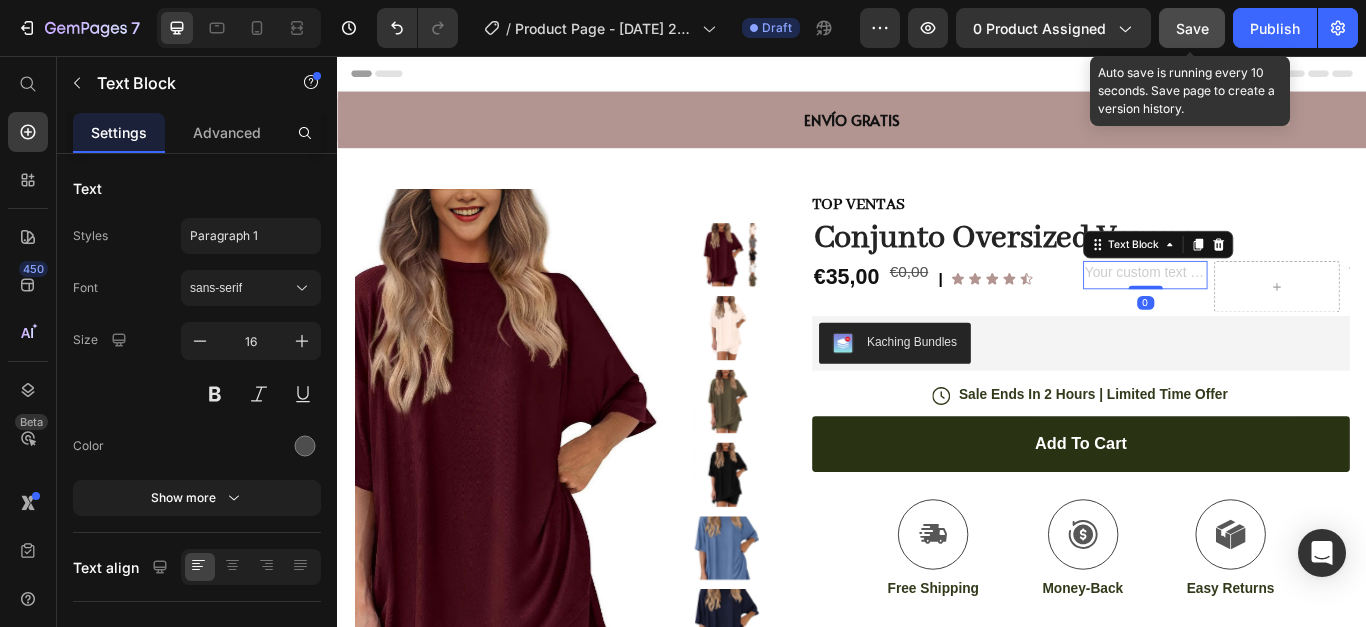 click at bounding box center [1279, 311] 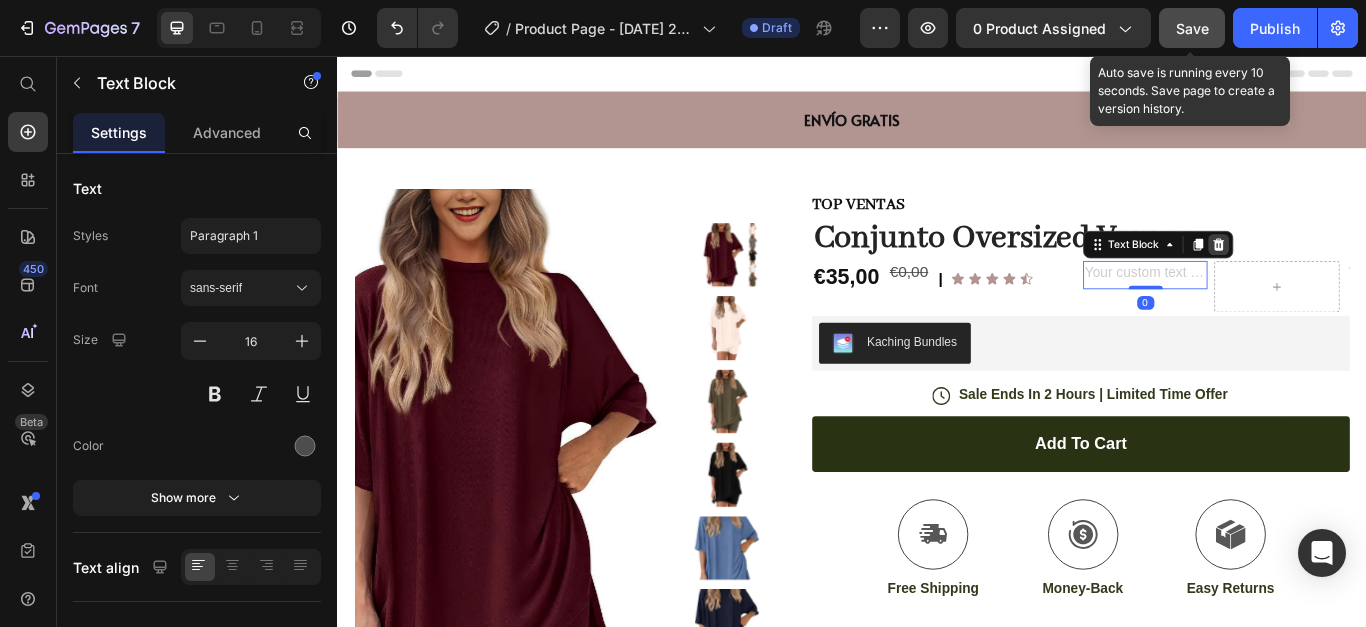 click 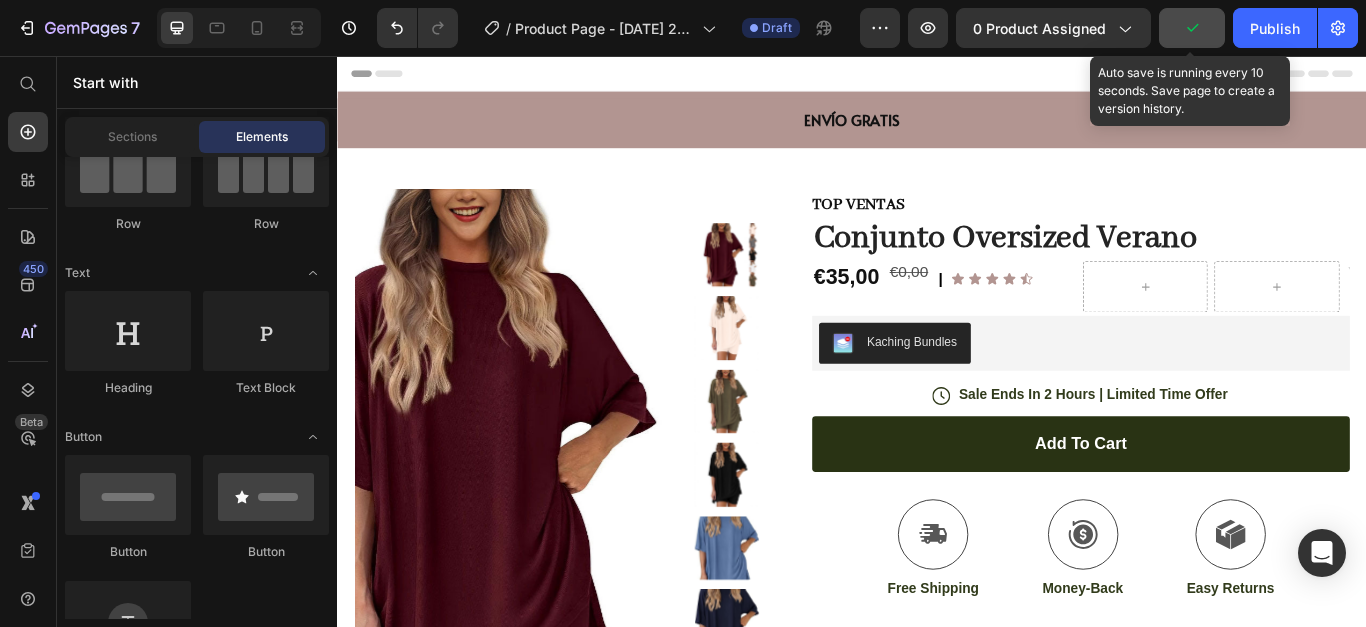 scroll, scrollTop: 0, scrollLeft: 0, axis: both 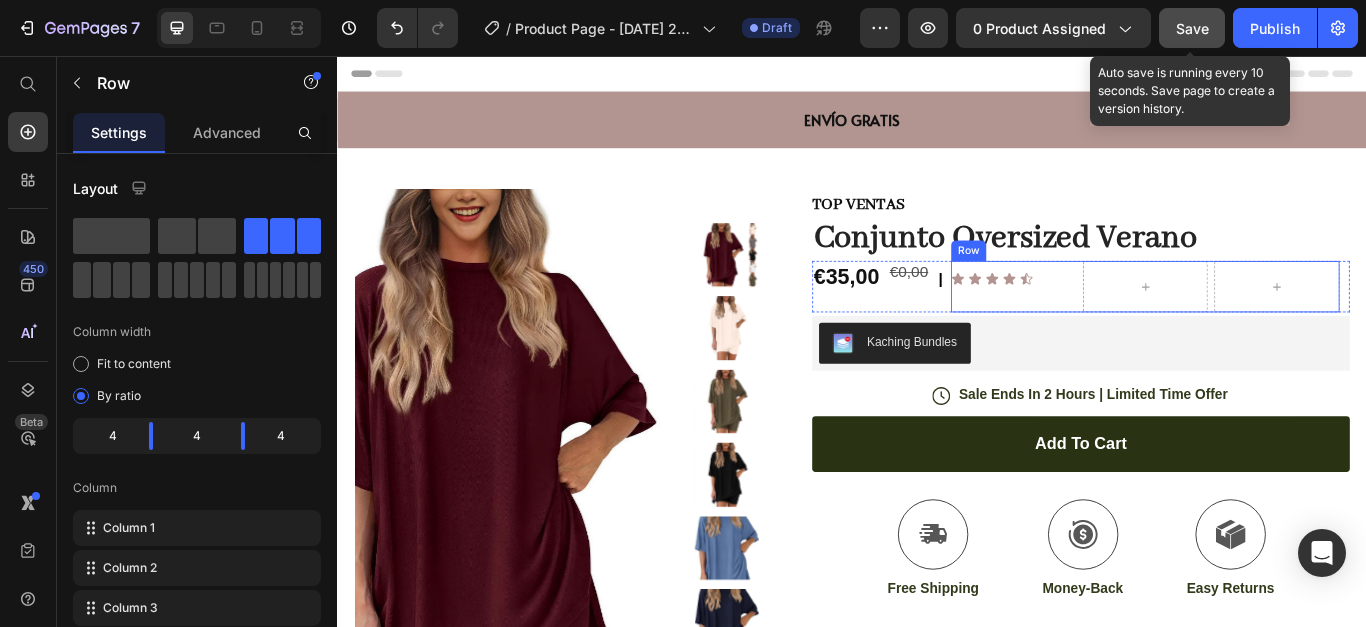 click on "Icon Icon Icon Icon Icon Icon List" at bounding box center (1125, 325) 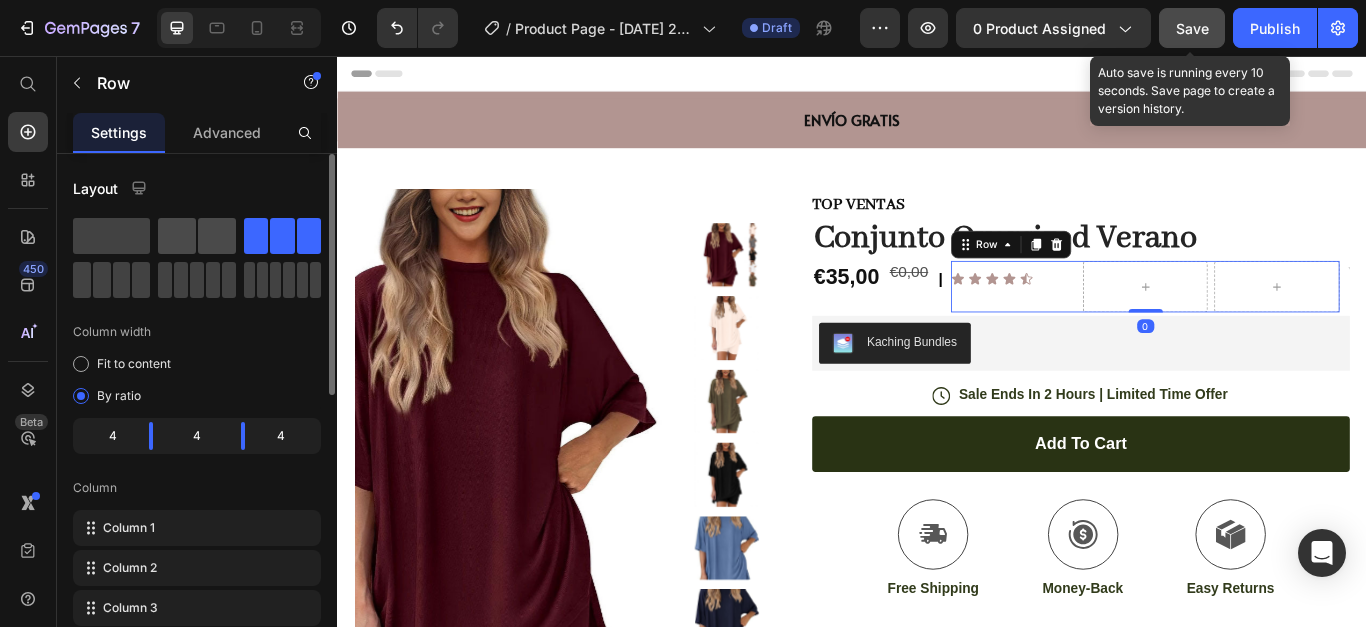 click 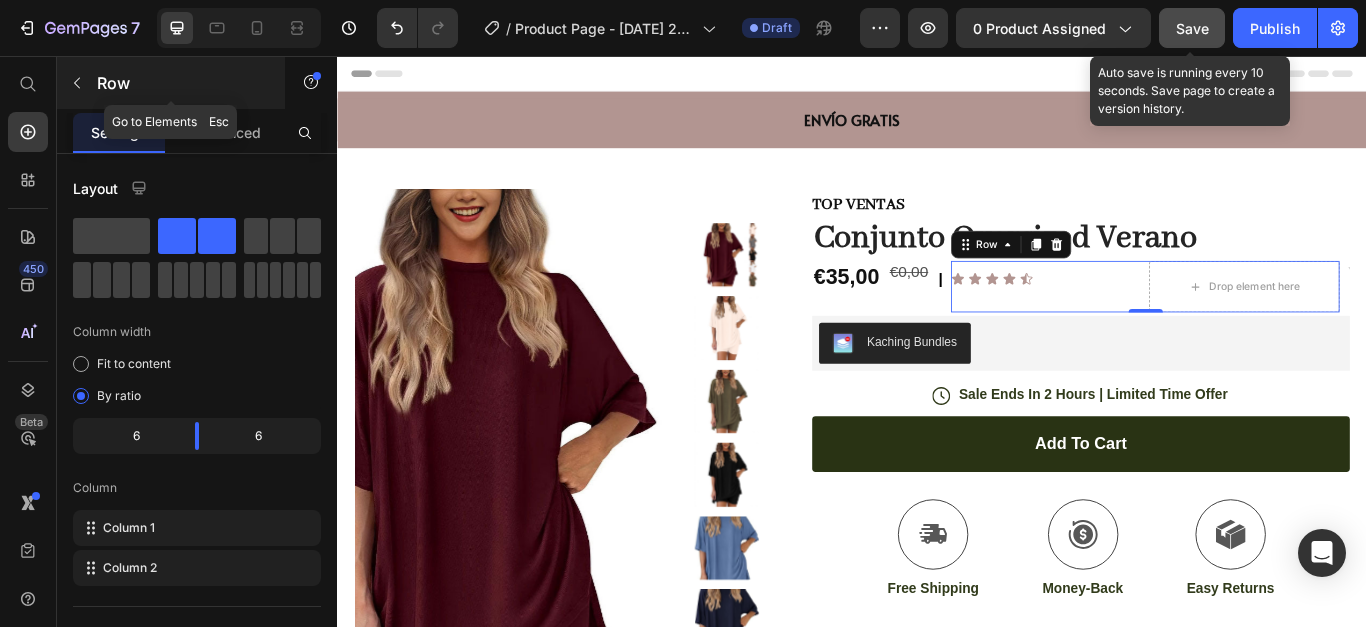 click 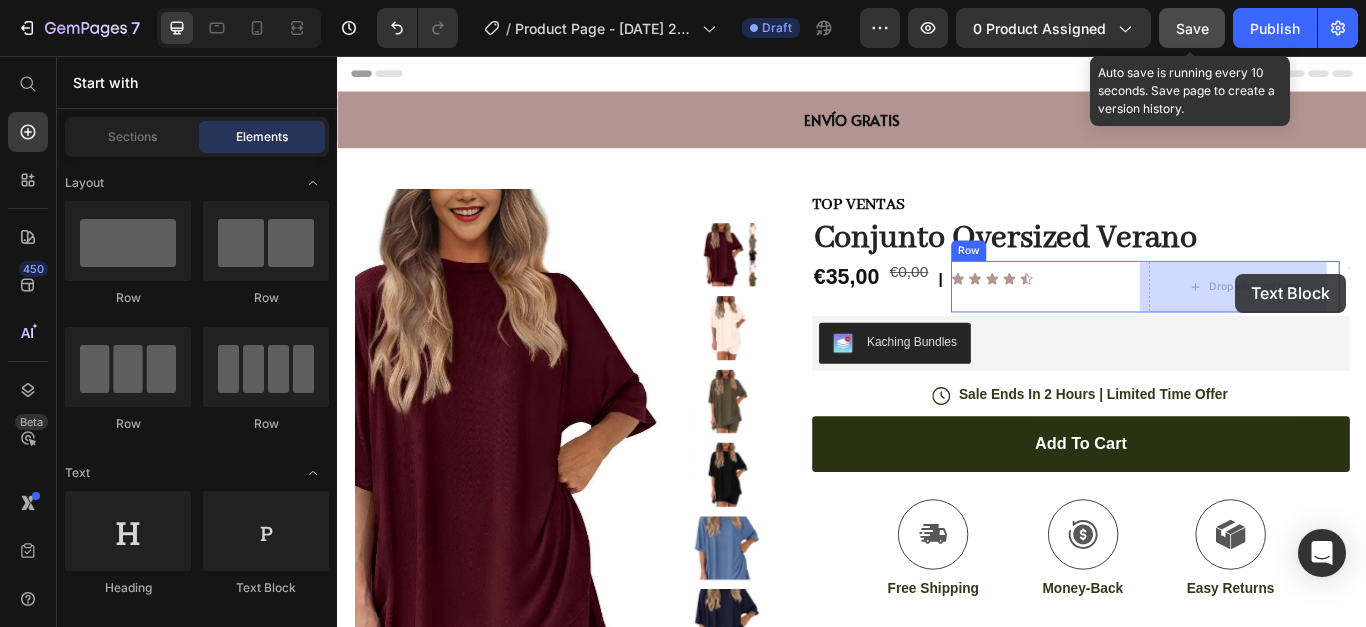 drag, startPoint x: 651, startPoint y: 588, endPoint x: 1384, endPoint y: 311, distance: 783.593 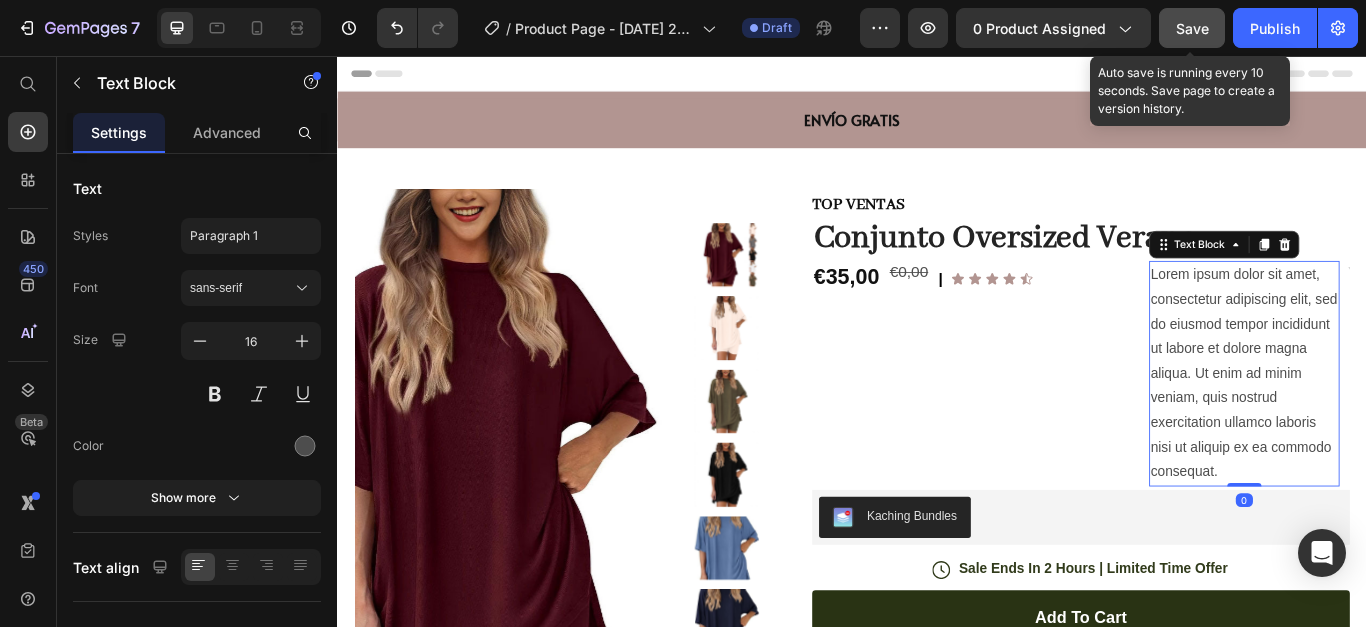 click on "Lorem ipsum dolor sit amet, consectetur adipiscing elit, sed do eiusmod tempor incididunt ut labore et dolore magna aliqua. Ut enim ad minim veniam, quis nostrud exercitation ullamco laboris nisi ut aliquip ex ea commodo consequat." at bounding box center [1394, 426] 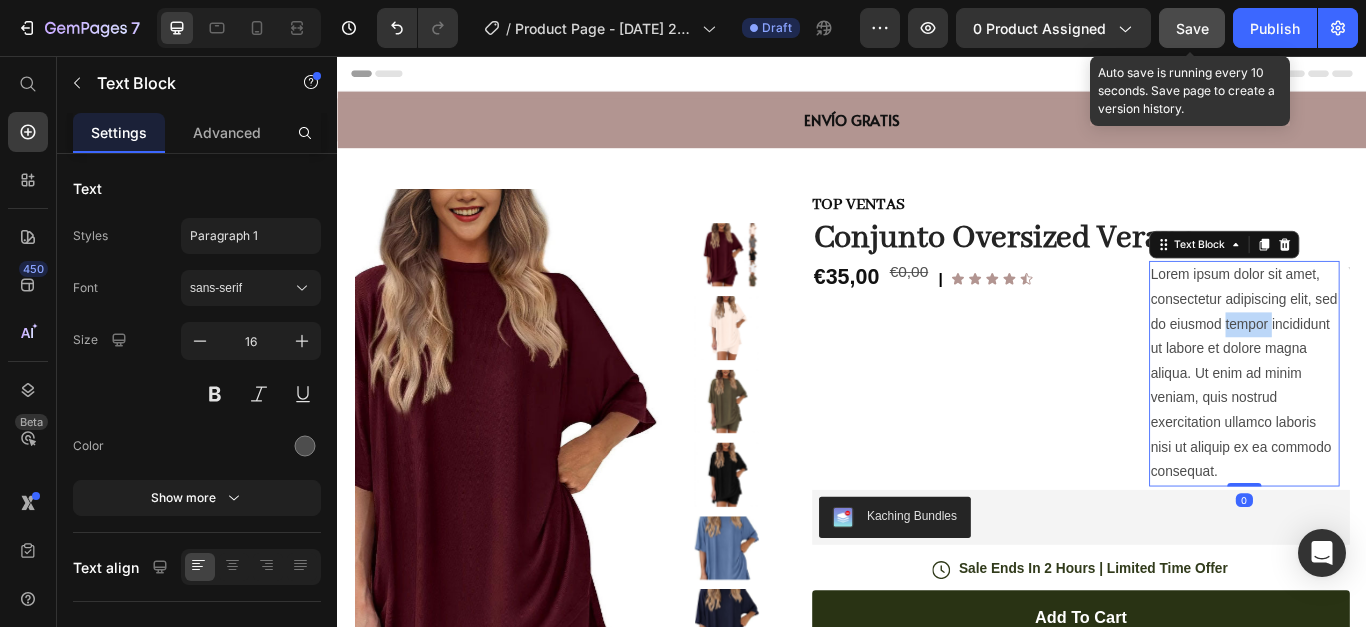 click on "Lorem ipsum dolor sit amet, consectetur adipiscing elit, sed do eiusmod tempor incididunt ut labore et dolore magna aliqua. Ut enim ad minim veniam, quis nostrud exercitation ullamco laboris nisi ut aliquip ex ea commodo consequat." at bounding box center (1394, 426) 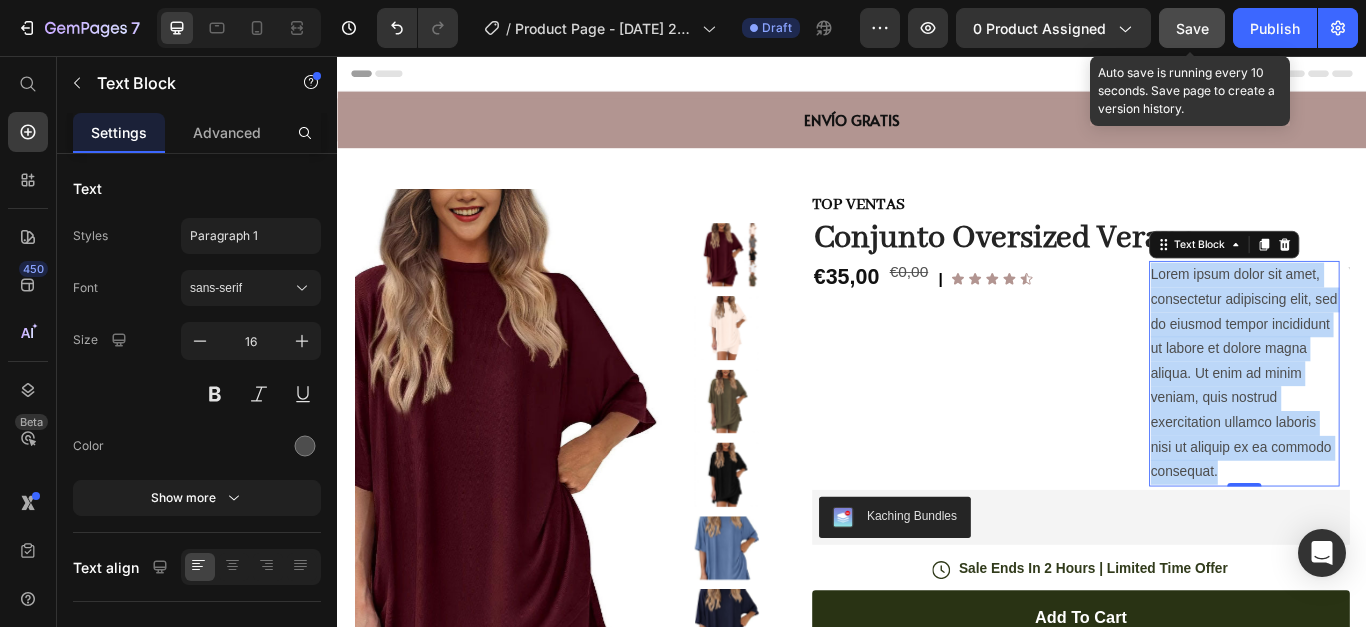 click on "Lorem ipsum dolor sit amet, consectetur adipiscing elit, sed do eiusmod tempor incididunt ut labore et dolore magna aliqua. Ut enim ad minim veniam, quis nostrud exercitation ullamco laboris nisi ut aliquip ex ea commodo consequat." at bounding box center [1394, 426] 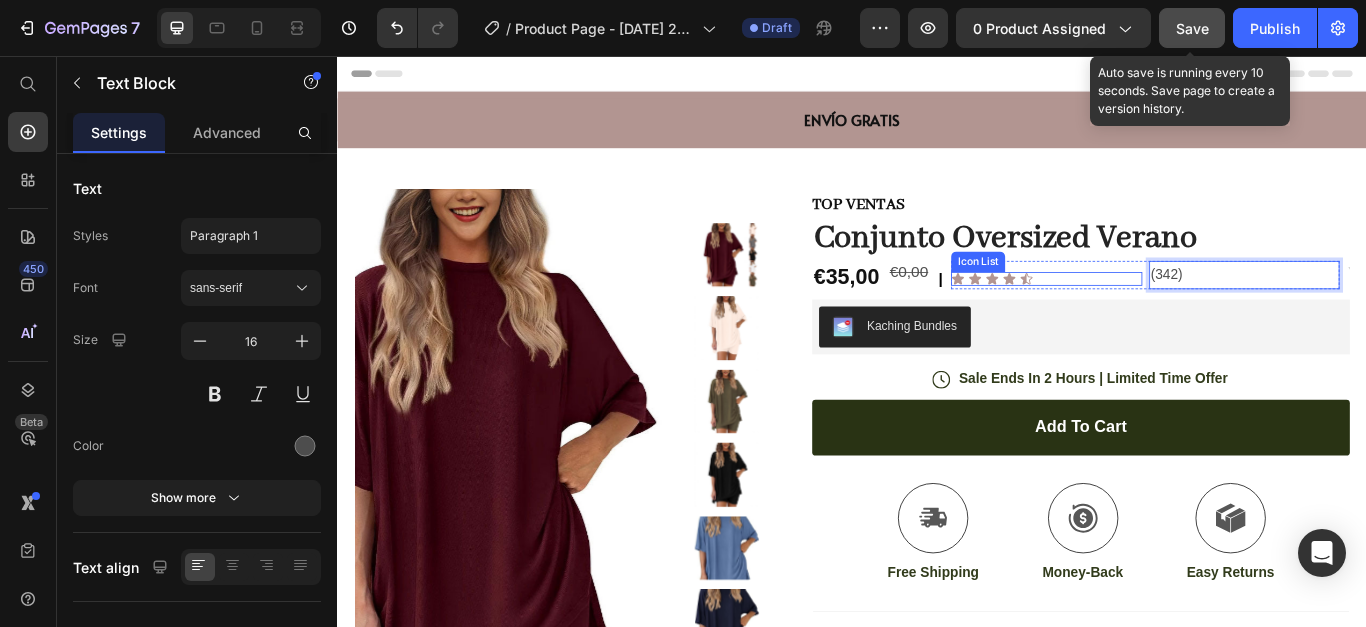 drag, startPoint x: 1241, startPoint y: 313, endPoint x: 1238, endPoint y: 326, distance: 13.341664 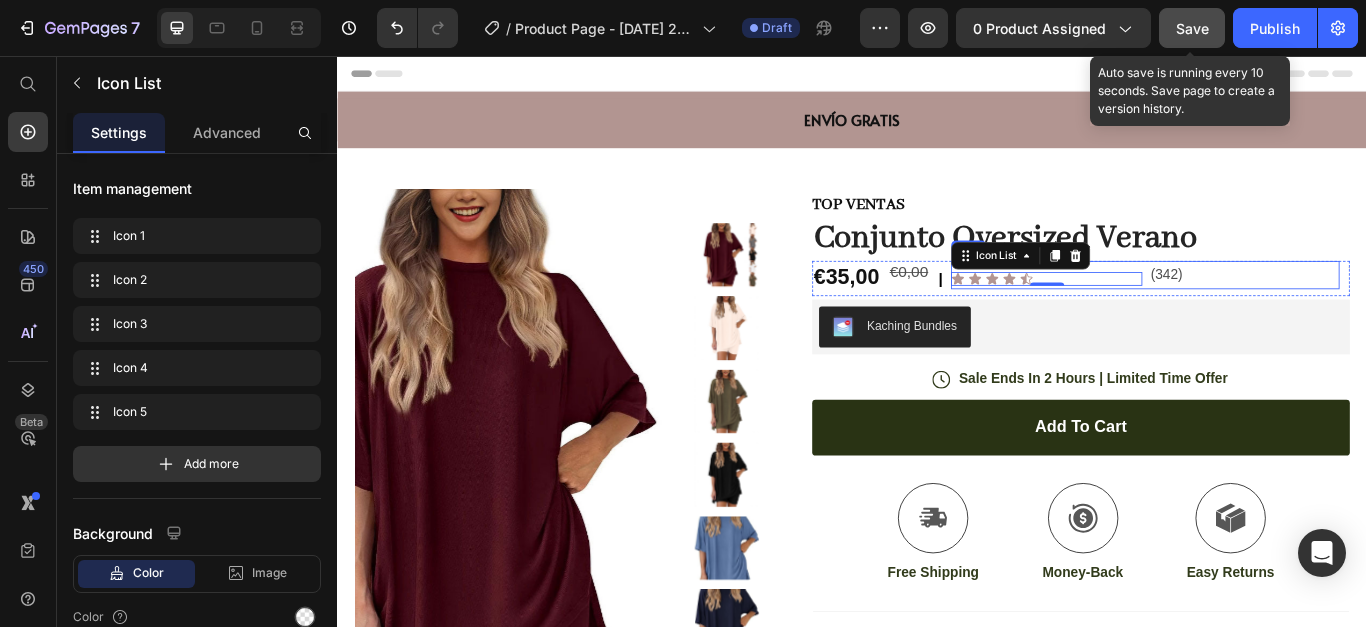 click on "Icon Icon Icon Icon Icon Icon List   0 (342) Text Block Row" at bounding box center [1278, 311] 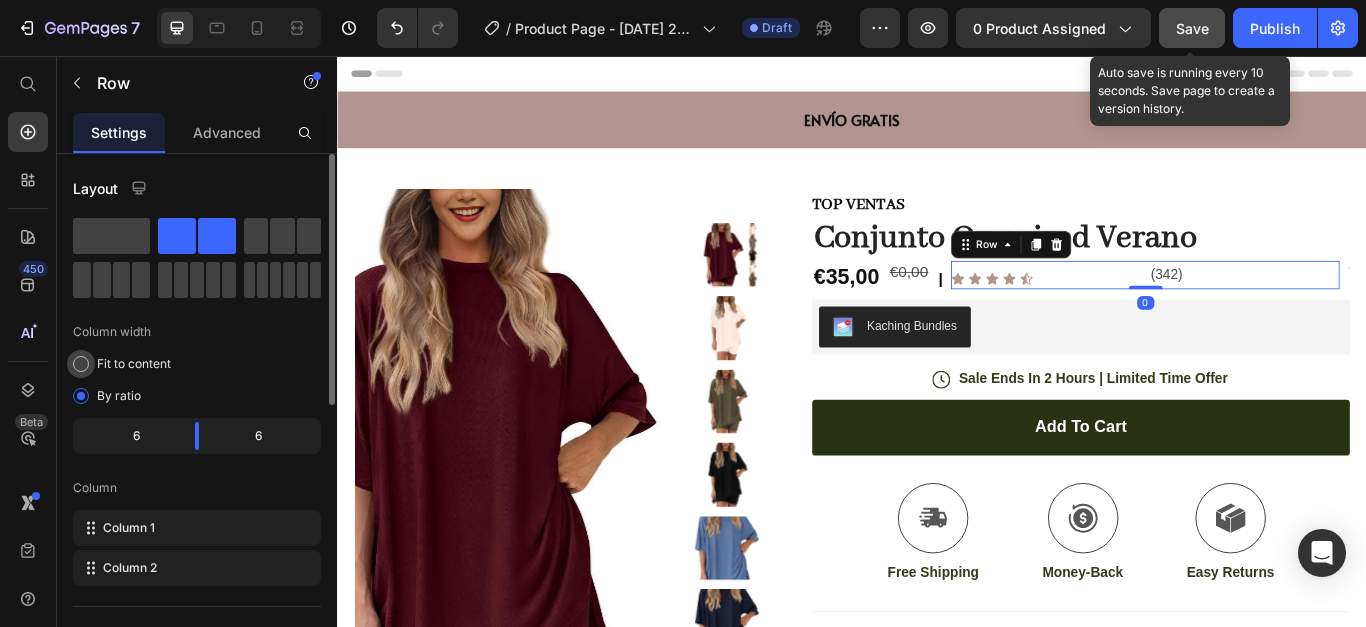 click on "Fit to content" at bounding box center [134, 364] 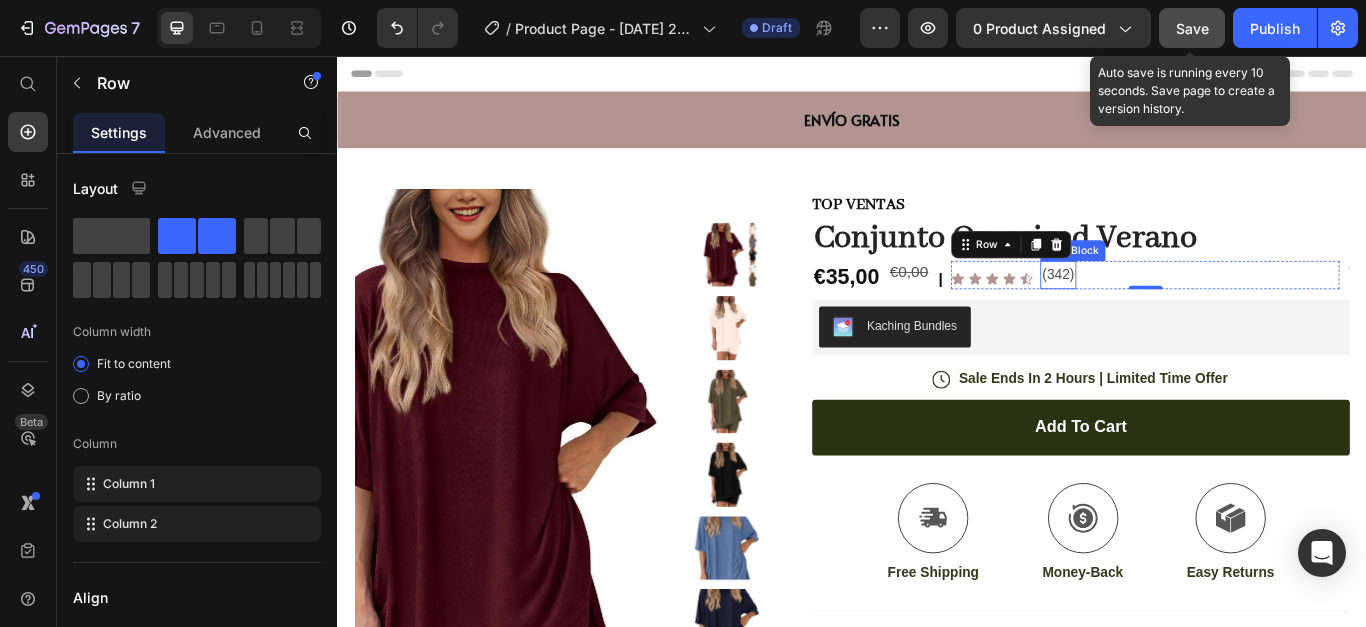 click on "(342)" at bounding box center (1176, 311) 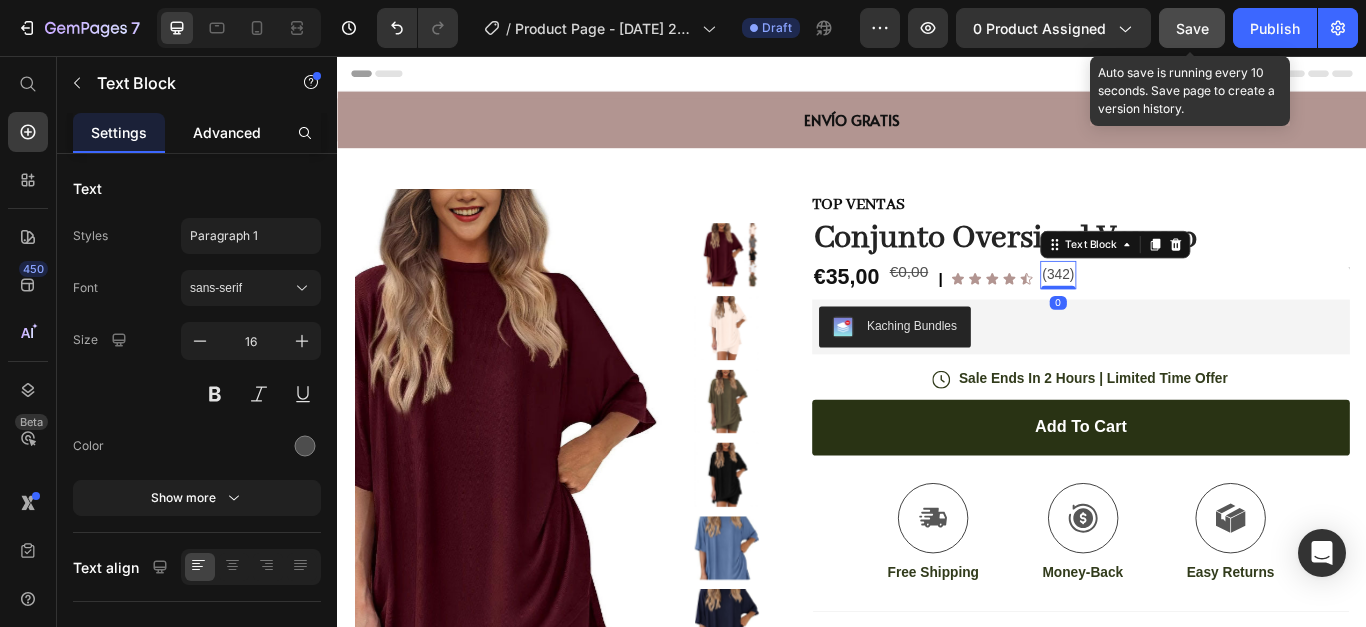 click on "Advanced" at bounding box center (227, 132) 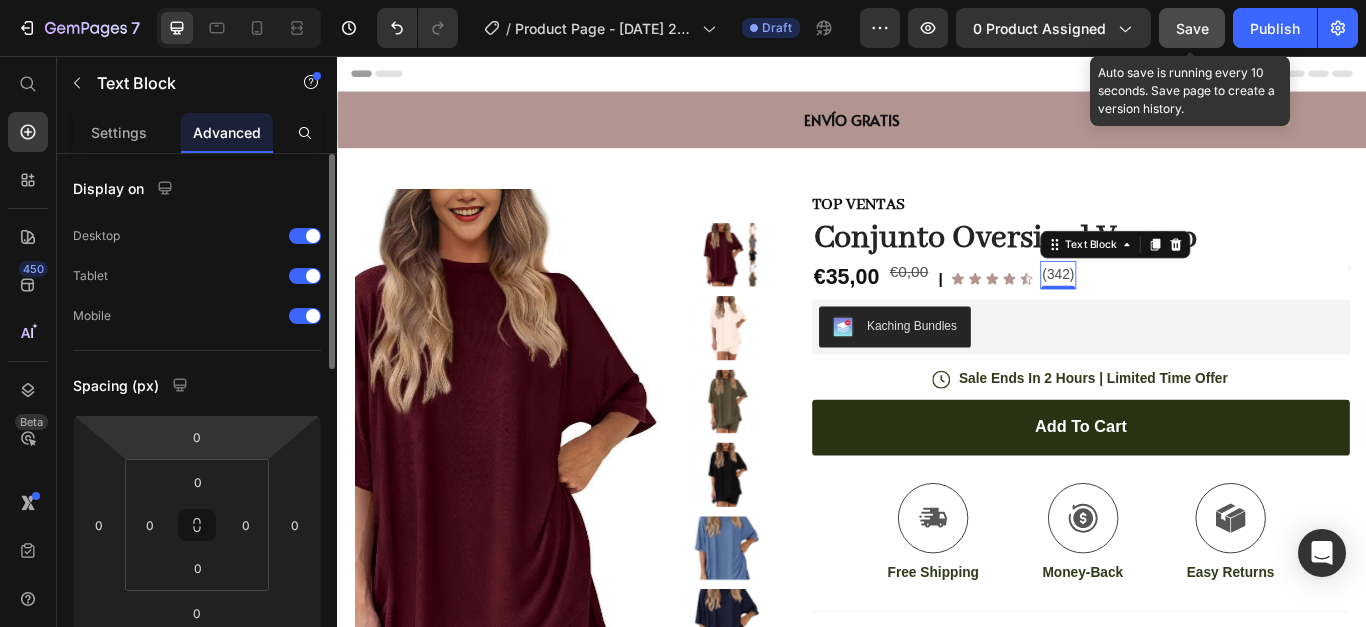 click on "7   /  Product Page - [DATE] 23:38:13 Draft Preview 0 product assigned  Save  Auto save is running every 10 seconds. Save page to create a version history.  Publish  450 Beta Start with Sections Elements Hero Section Product Detail Brands Trusted Badges Guarantee Product Breakdown How to use Testimonials Compare Bundle FAQs Social Proof Brand Story Product List Collection Blog List Contact Sticky Add to Cart Custom Footer Browse Library 450 Layout
Row
Row
Row
Row Text
Heading
Text Block Button
Button
Button
Sticky Back to top Media" at bounding box center [683, 0] 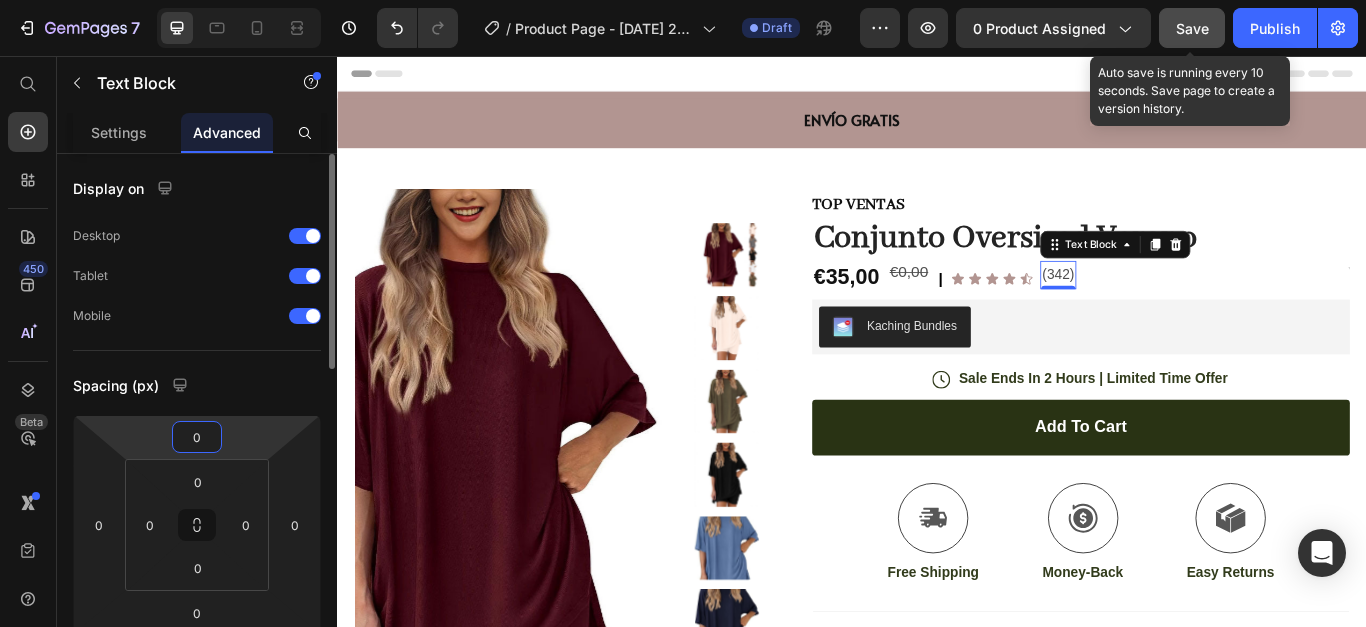 type on "2" 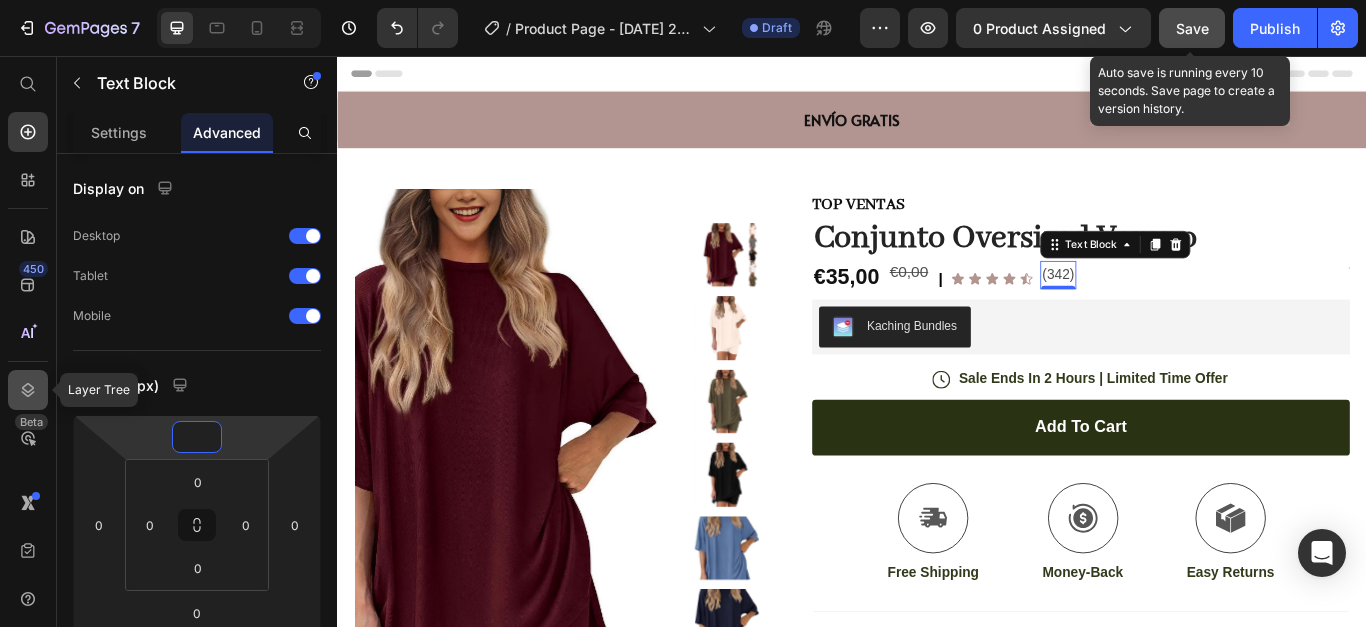 type on "4" 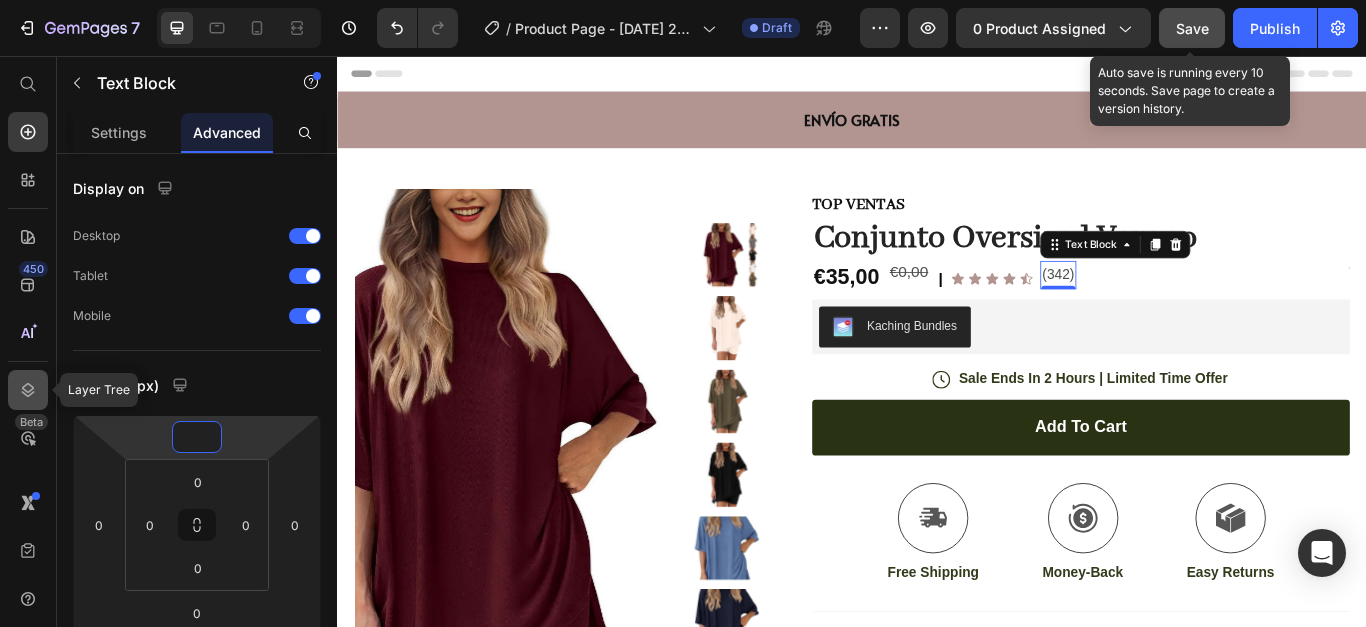 type on "5" 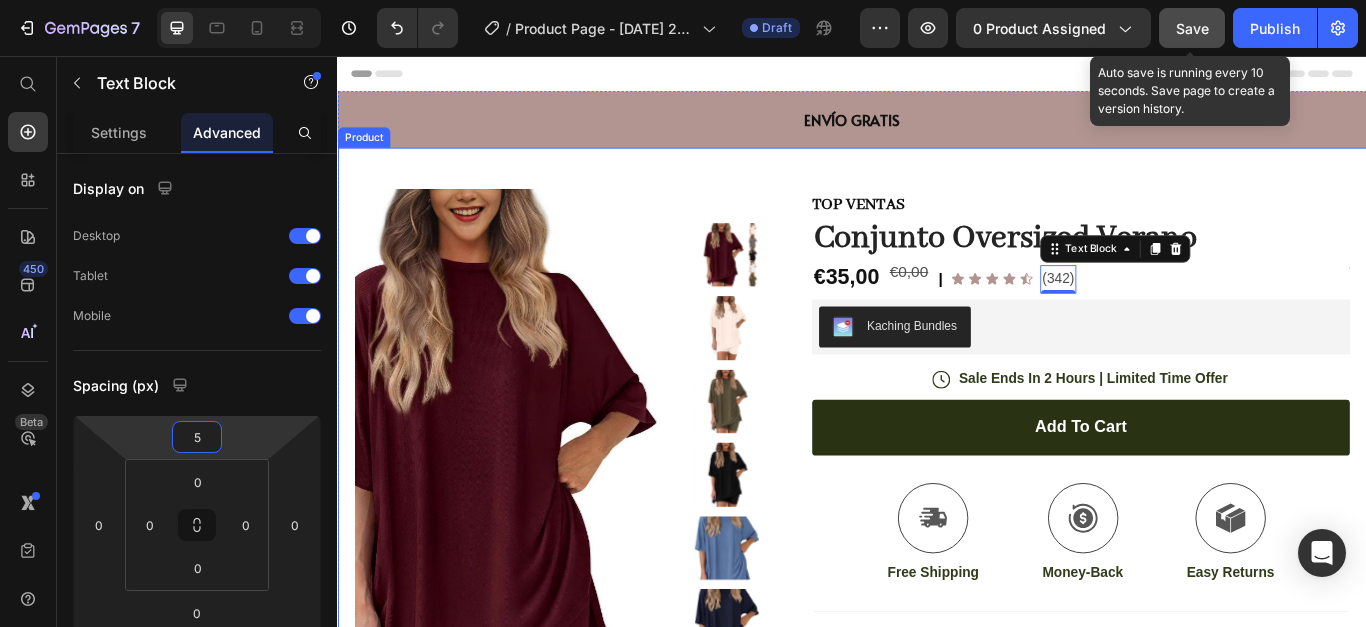 drag, startPoint x: 1469, startPoint y: 162, endPoint x: 1455, endPoint y: 205, distance: 45.221676 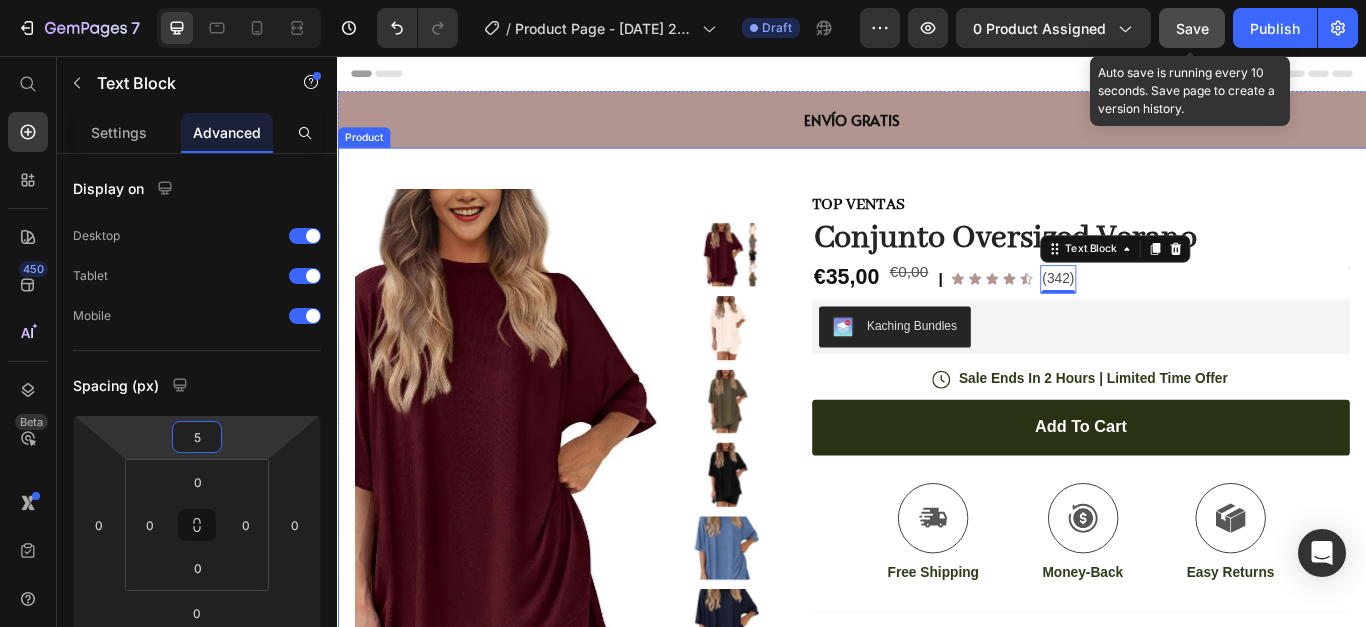 click on "Product Images Image Icon Icon Icon Icon Icon Icon List “This skin cream is a game-changer! It has transformed my dry, lackluster skin into a hydrated and radiant complexion. I love how it absorbs quickly and leaves no greasy residue. Highly recommend” Text Block
Icon [PERSON_NAME] ([GEOGRAPHIC_DATA], [GEOGRAPHIC_DATA]) Text Block Row Row Row TOP VENTAS Text Block Conjunto Oversized Verano Product Title Row €35,00 Product Price €0,00 Product Price | Text Block Icon Icon Icon Icon Icon Icon List (342) Text Block   0 Row Text Block Row Kaching Bundles Kaching Bundles
Icon Sale Ends In 2 Hours | Limited Time Offer Text Block Row add to cart Add to Cart
Icon Free Shipping Text Block
Icon Money-Back Text Block
Icon Easy Returns Text Block Row Image Icon Icon Icon Icon Icon Icon List Text Block
Icon [PERSON_NAME] ([GEOGRAPHIC_DATA], [GEOGRAPHIC_DATA]) Text Block Row Row
Benefits
Image" at bounding box center (937, 692) 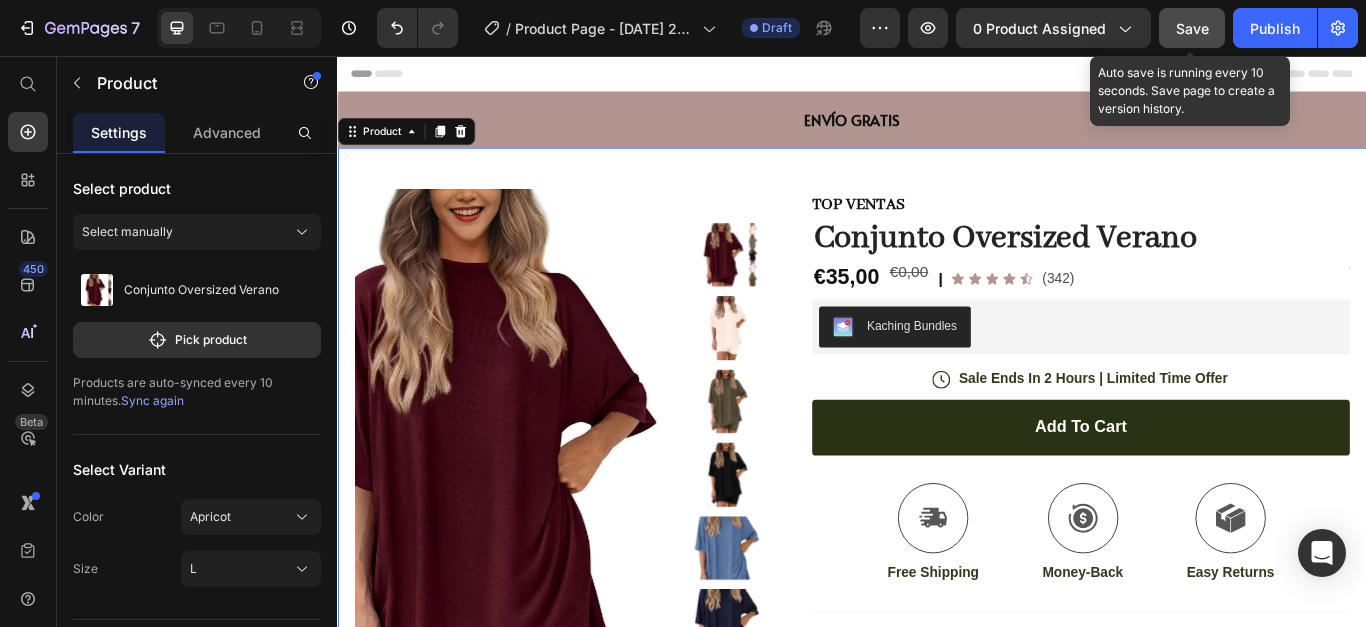 click on "TOP VENTAS" at bounding box center [1203, 229] 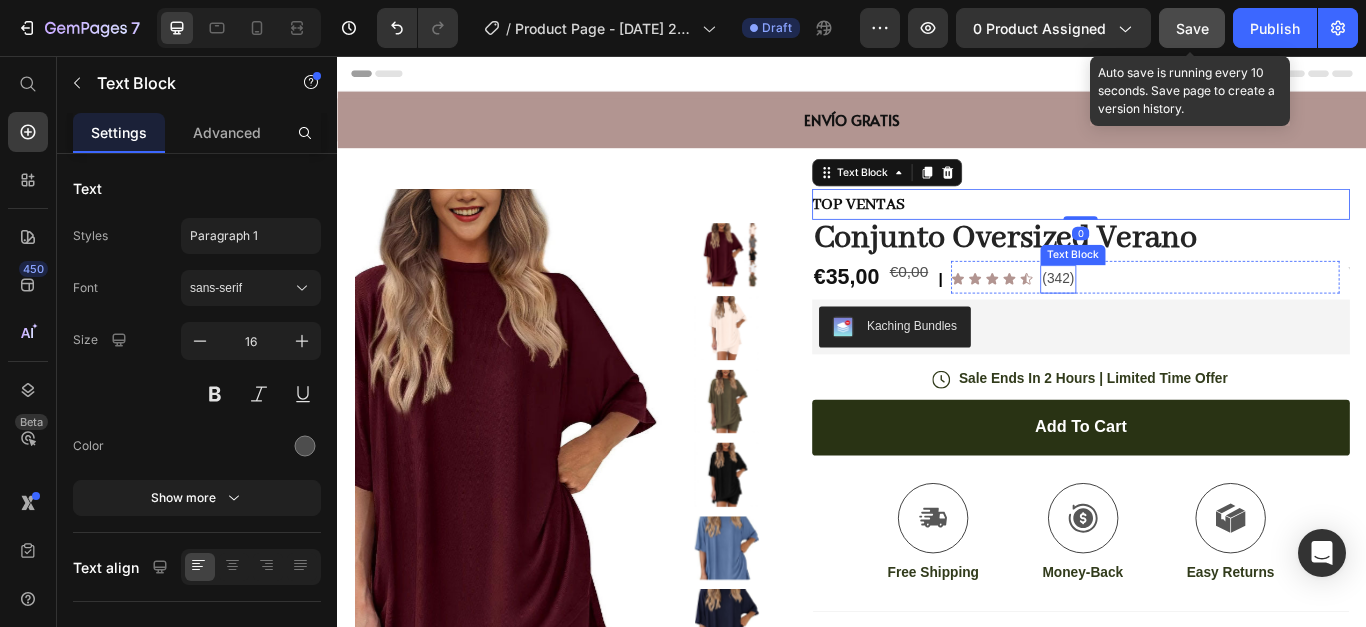 click on "(342)" at bounding box center (1176, 316) 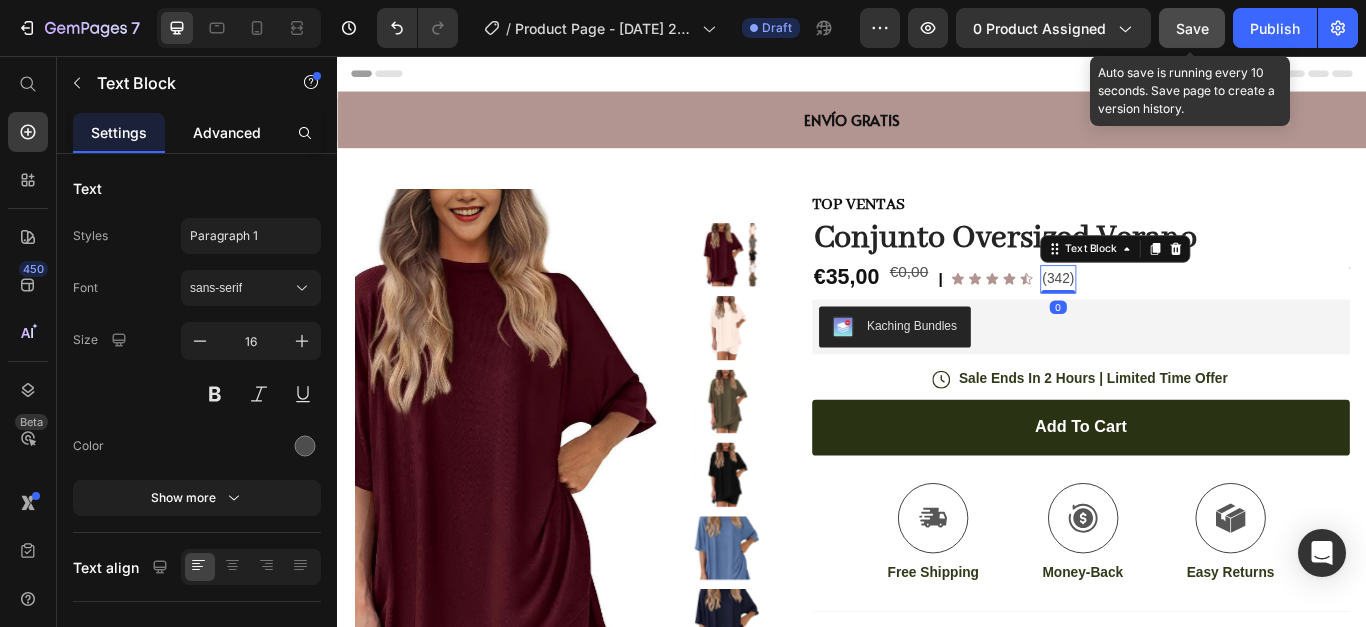 click on "Advanced" at bounding box center [227, 132] 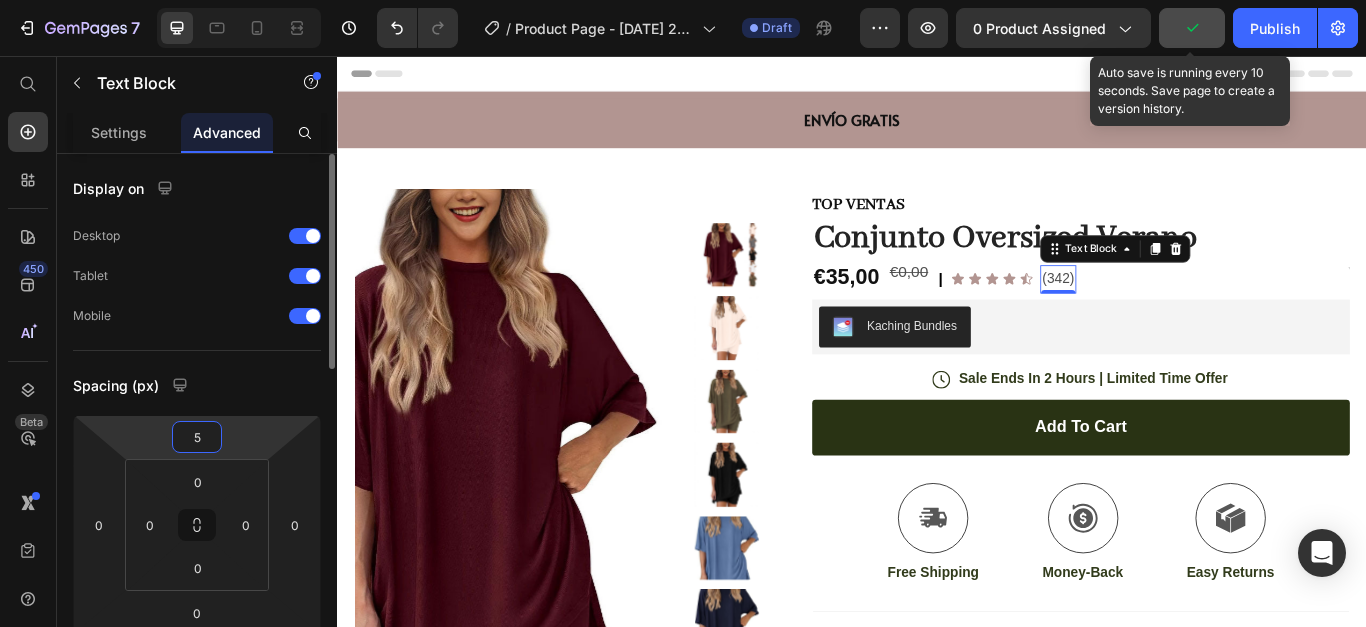 click on "5" at bounding box center [197, 437] 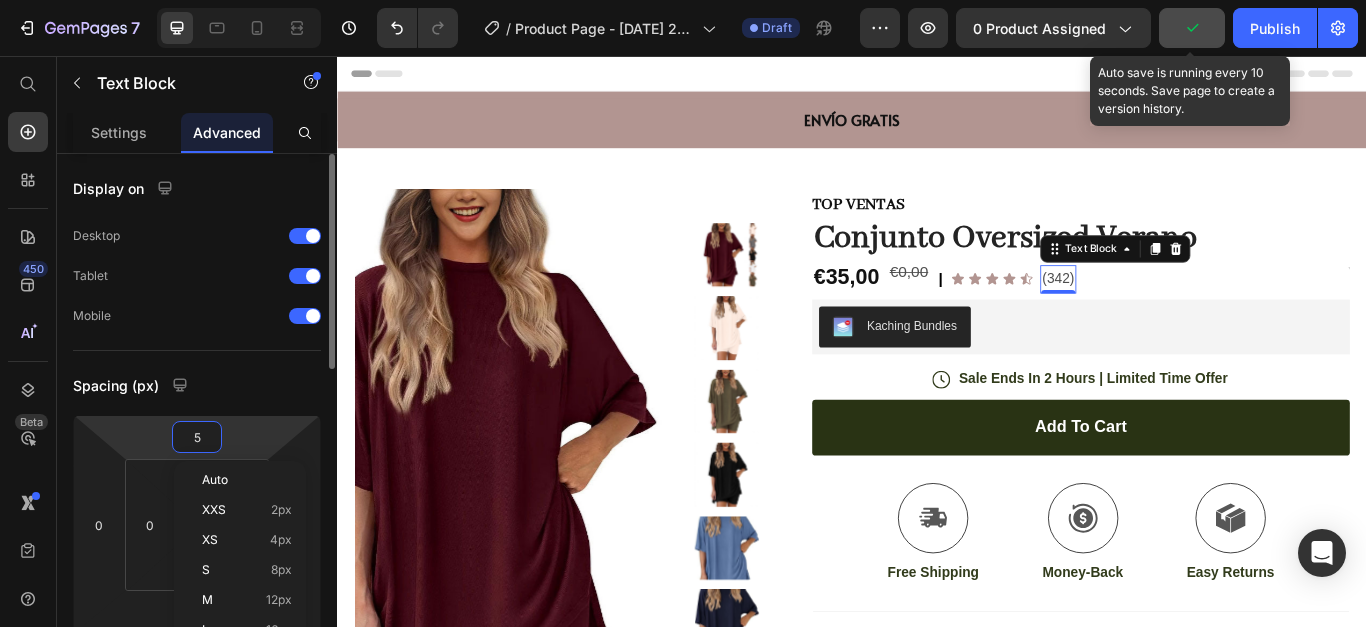 type on "4" 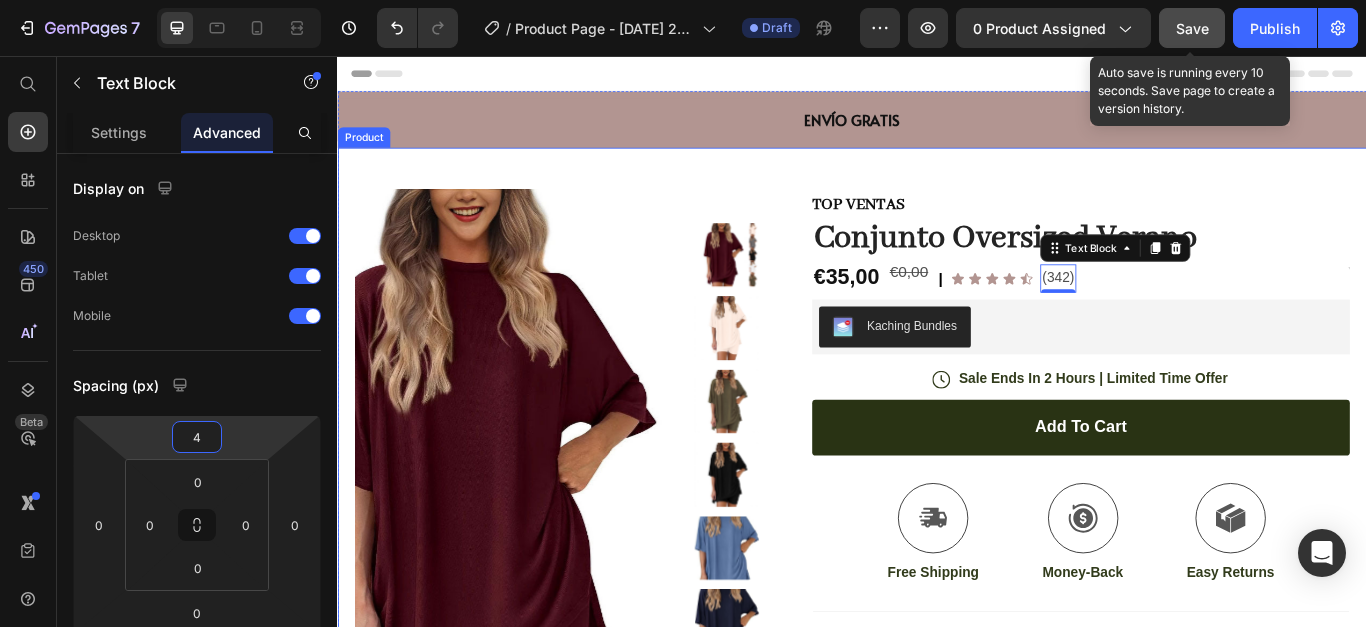 click on "Product Images Image Icon Icon Icon Icon Icon Icon List “This skin cream is a game-changer! It has transformed my dry, lackluster skin into a hydrated and radiant complexion. I love how it absorbs quickly and leaves no greasy residue. Highly recommend” Text Block
Icon [PERSON_NAME] ([GEOGRAPHIC_DATA], [GEOGRAPHIC_DATA]) Text Block Row Row Row TOP VENTAS Text Block Conjunto Oversized Verano Product Title Row €35,00 Product Price €0,00 Product Price | Text Block Icon Icon Icon Icon Icon Icon List (342) Text Block   0 Row Text Block Row Kaching Bundles Kaching Bundles
Icon Sale Ends In 2 Hours | Limited Time Offer Text Block Row add to cart Add to Cart
Icon Free Shipping Text Block
Icon Money-Back Text Block
Icon Easy Returns Text Block Row Image Icon Icon Icon Icon Icon Icon List Text Block
Icon [PERSON_NAME] ([GEOGRAPHIC_DATA], [GEOGRAPHIC_DATA]) Text Block Row Row
Benefits
Image" at bounding box center [937, 692] 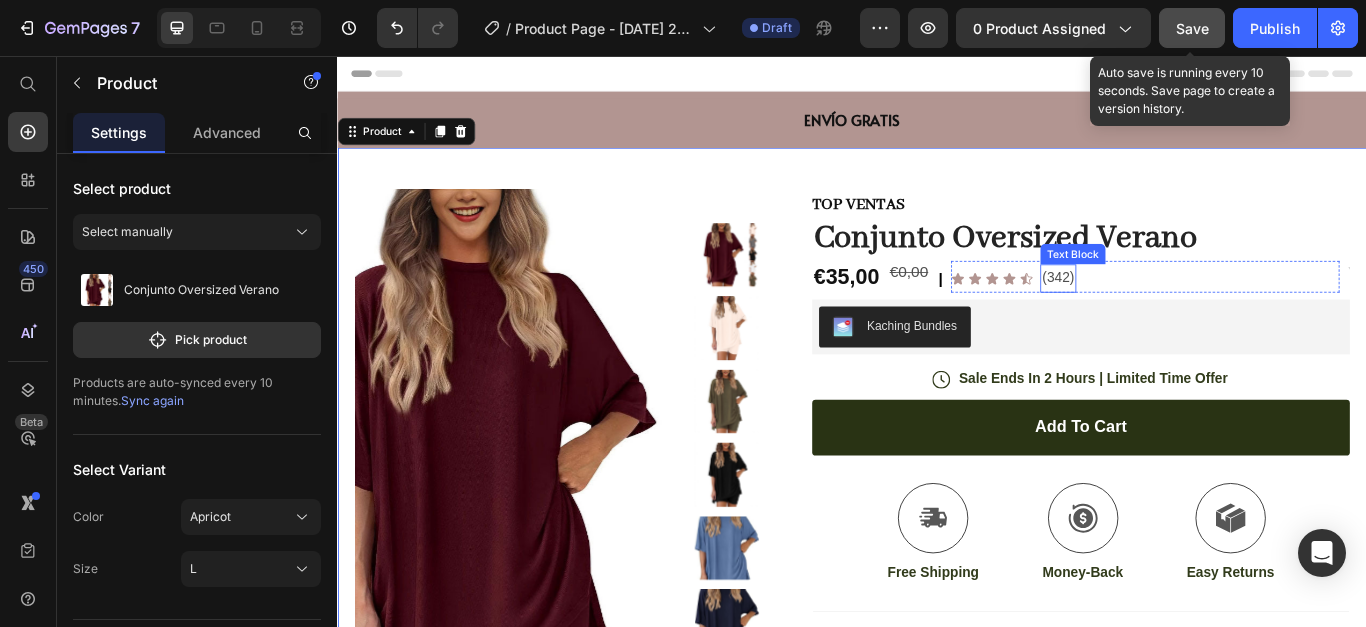 drag, startPoint x: 1159, startPoint y: 306, endPoint x: 1159, endPoint y: 318, distance: 12 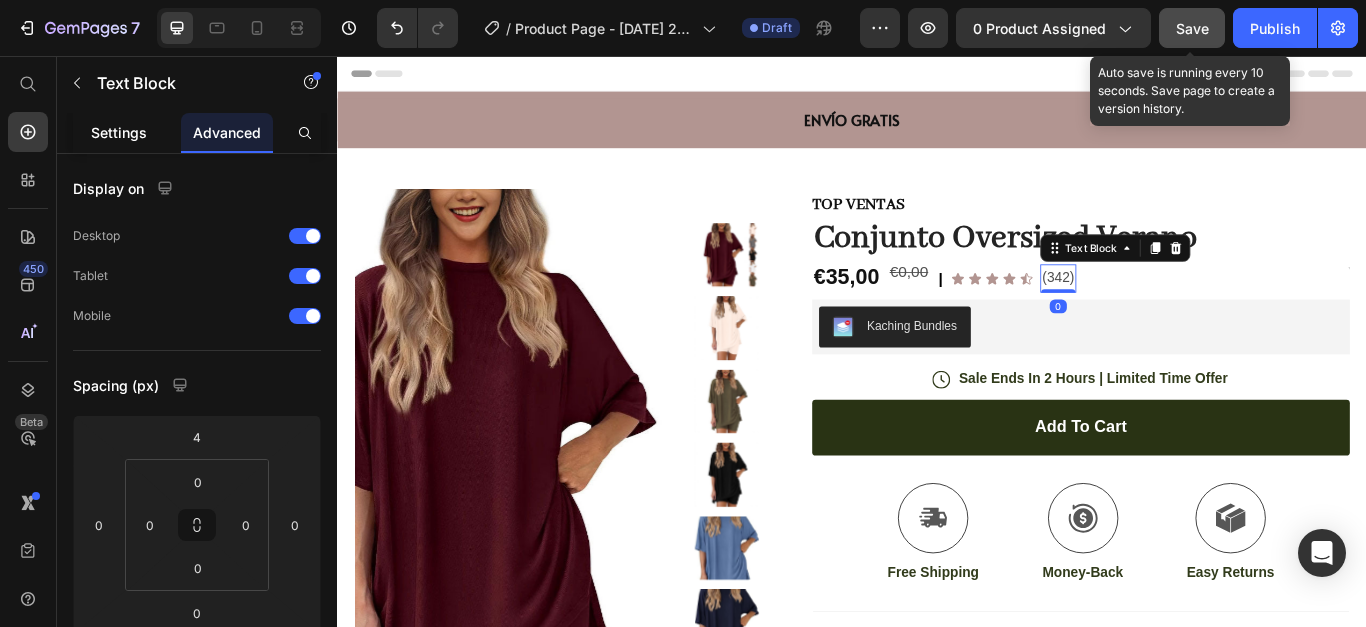 click on "Settings" at bounding box center (119, 132) 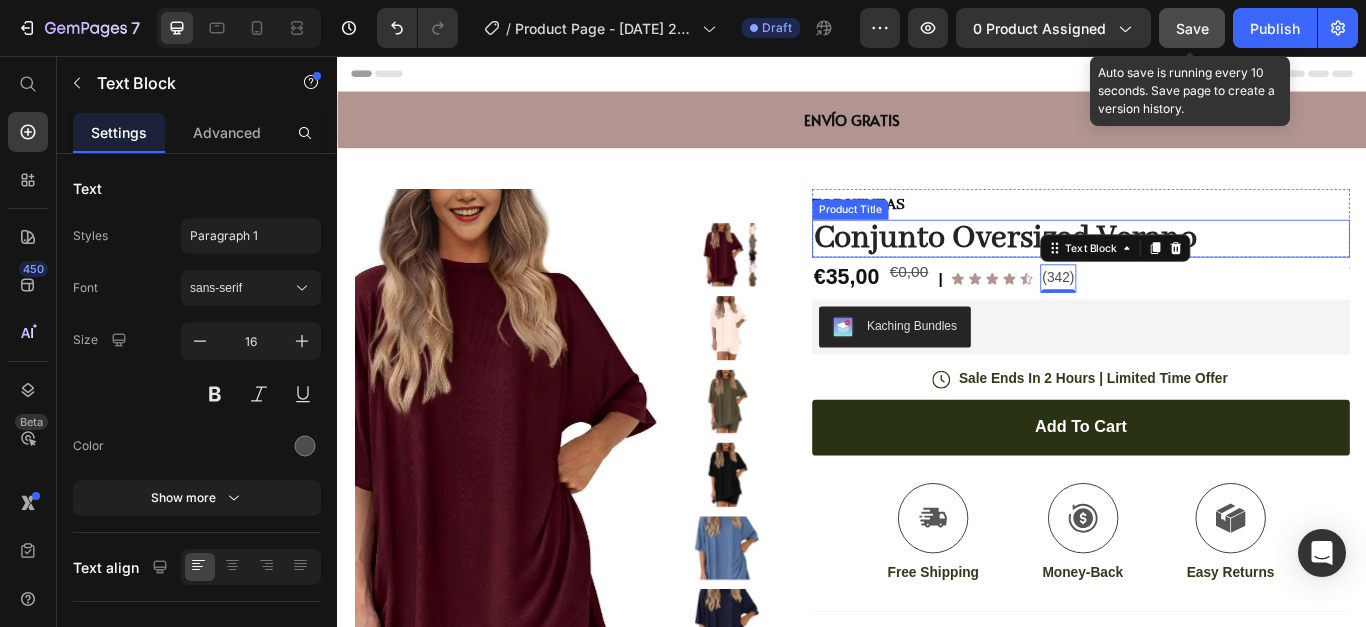 click on "Conjunto Oversized Verano" at bounding box center (1203, 269) 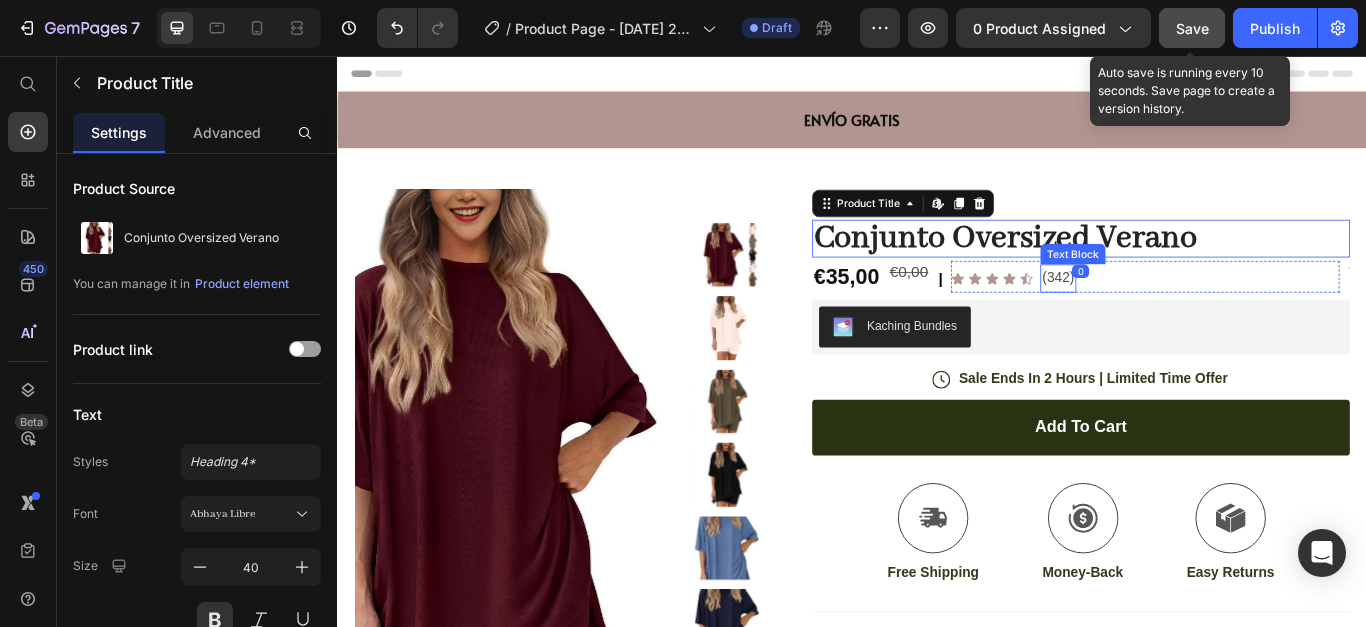 click on "(342)" at bounding box center [1176, 315] 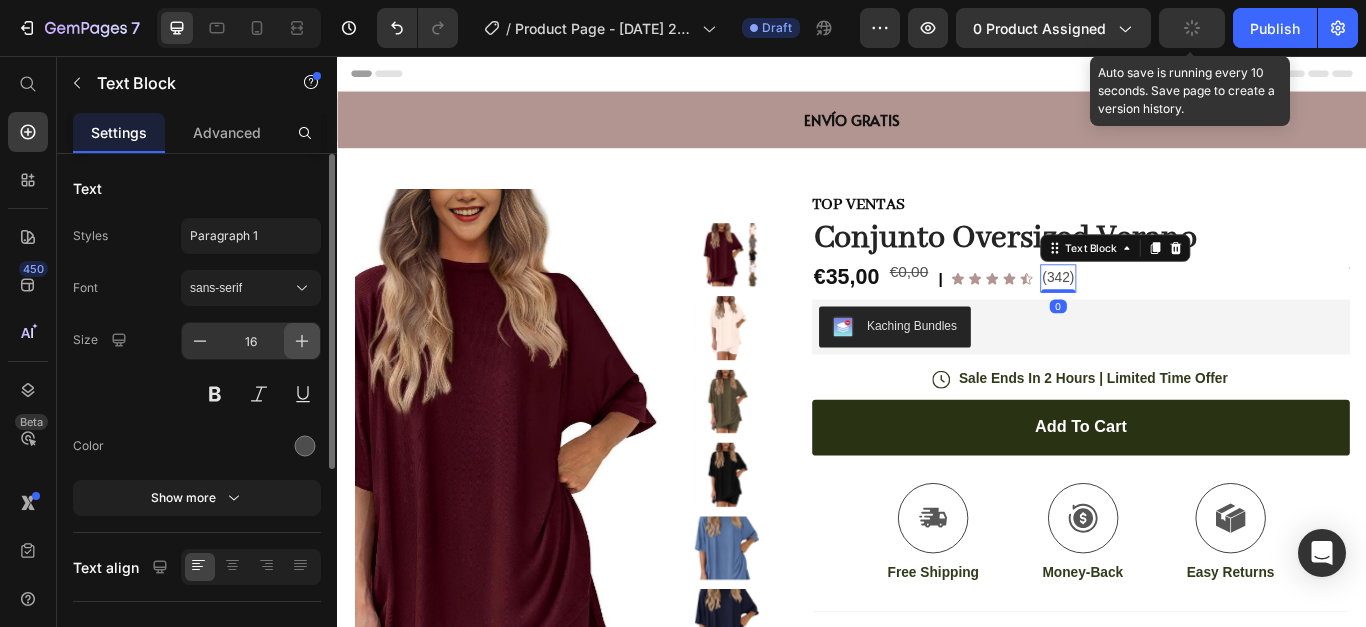 click 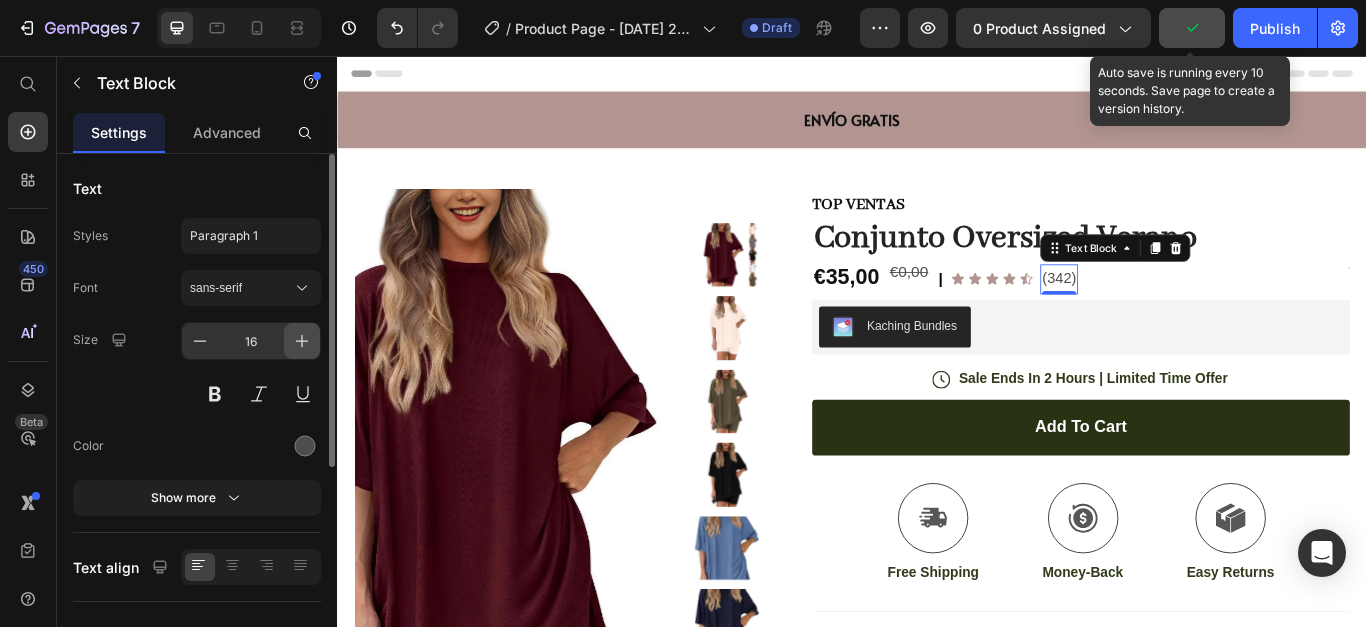 type on "17" 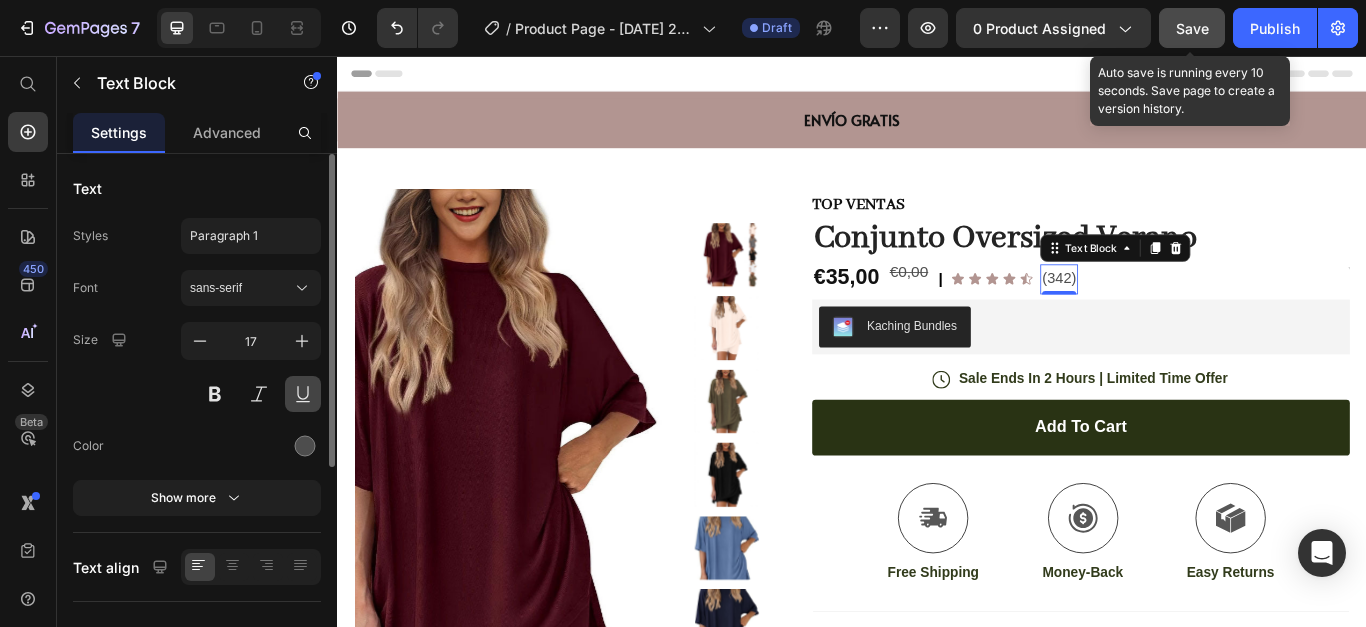 click at bounding box center (303, 394) 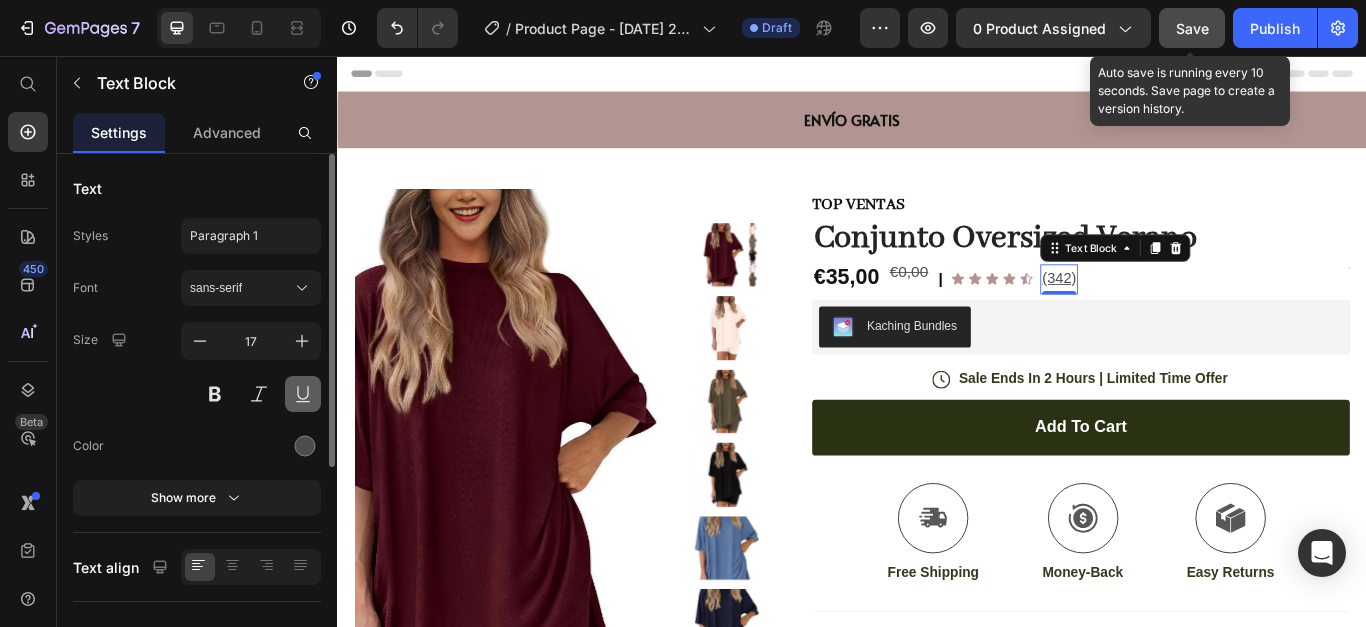 type 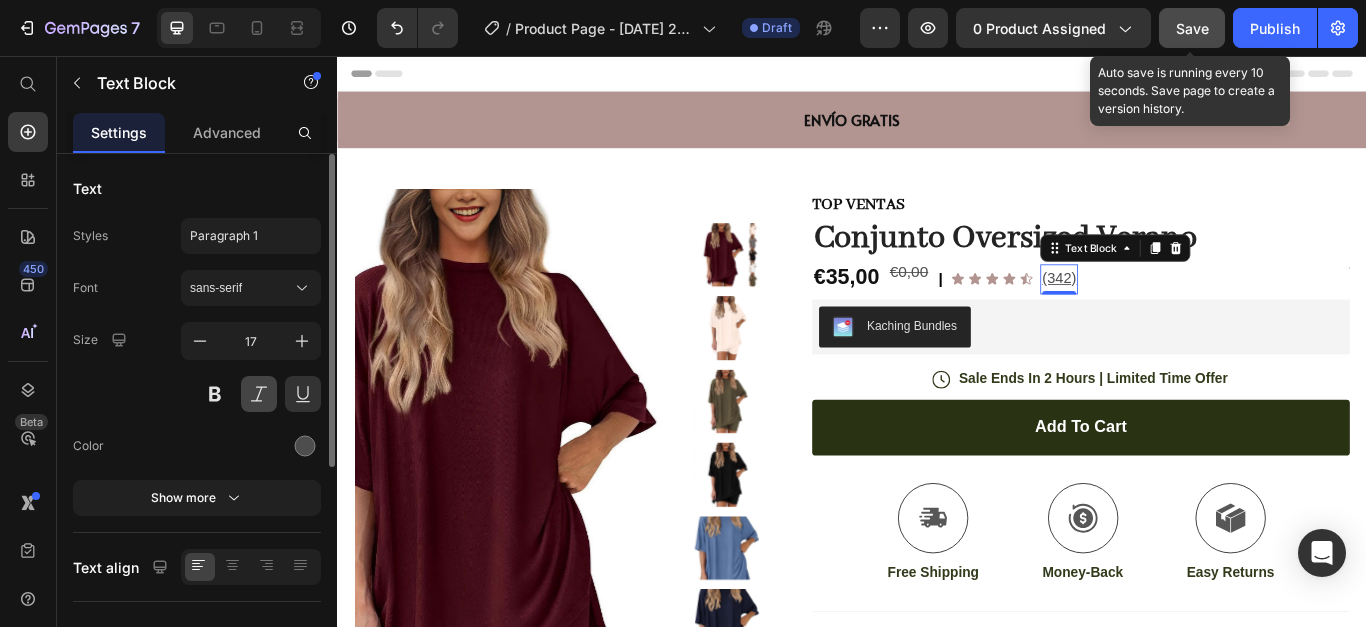 click at bounding box center (259, 394) 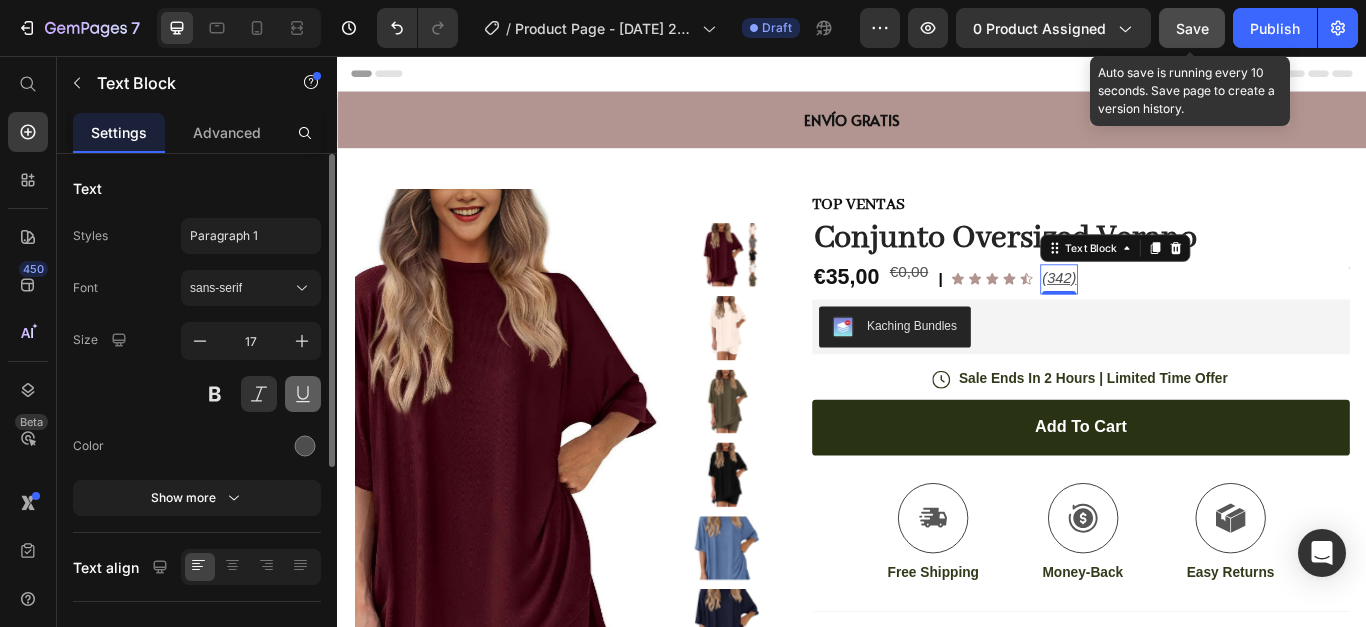 click at bounding box center [303, 394] 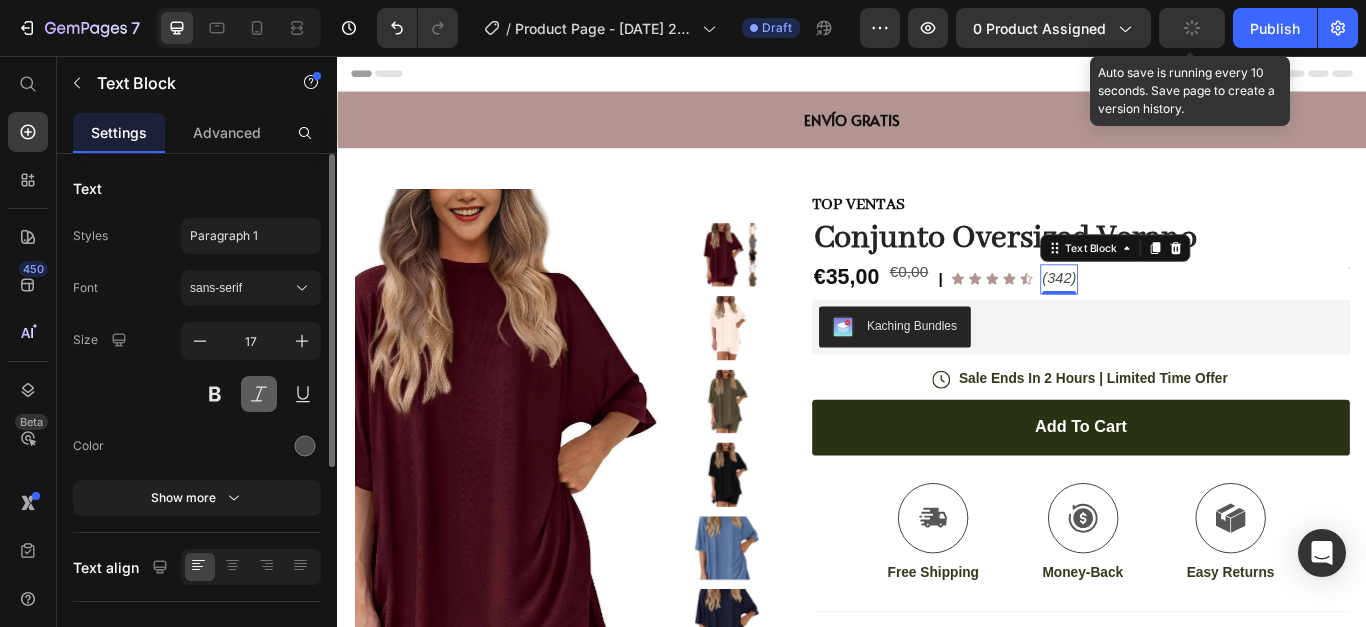 click at bounding box center (259, 394) 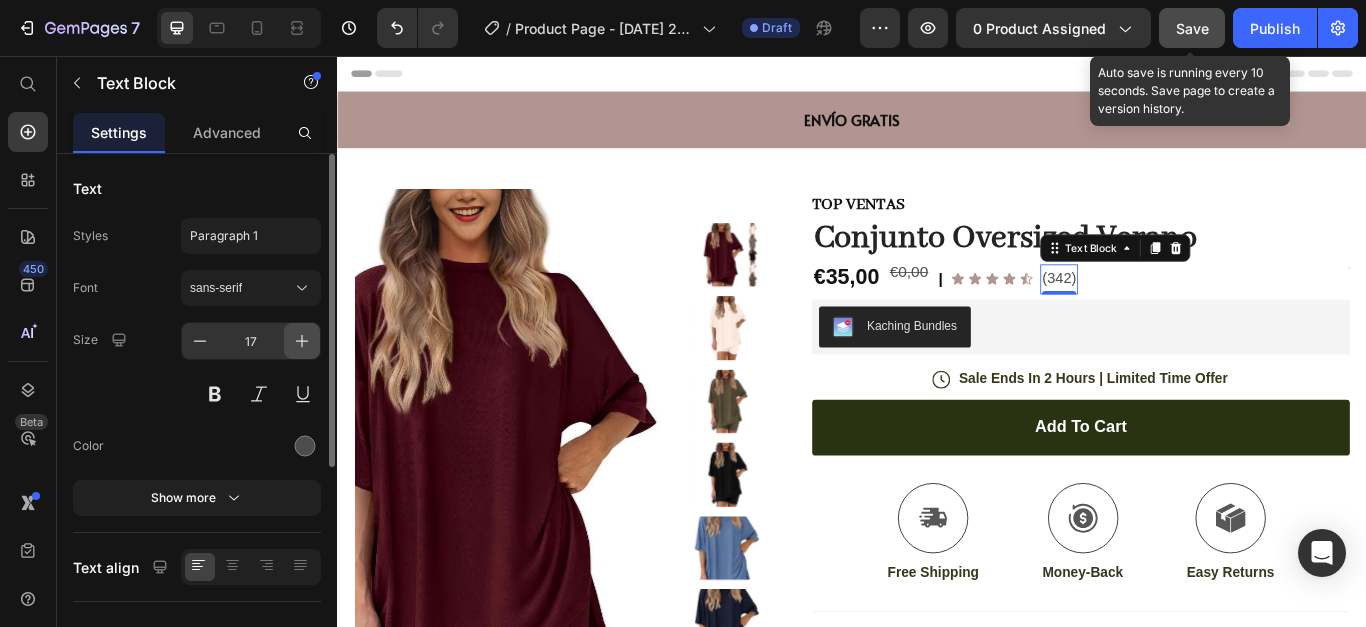 click 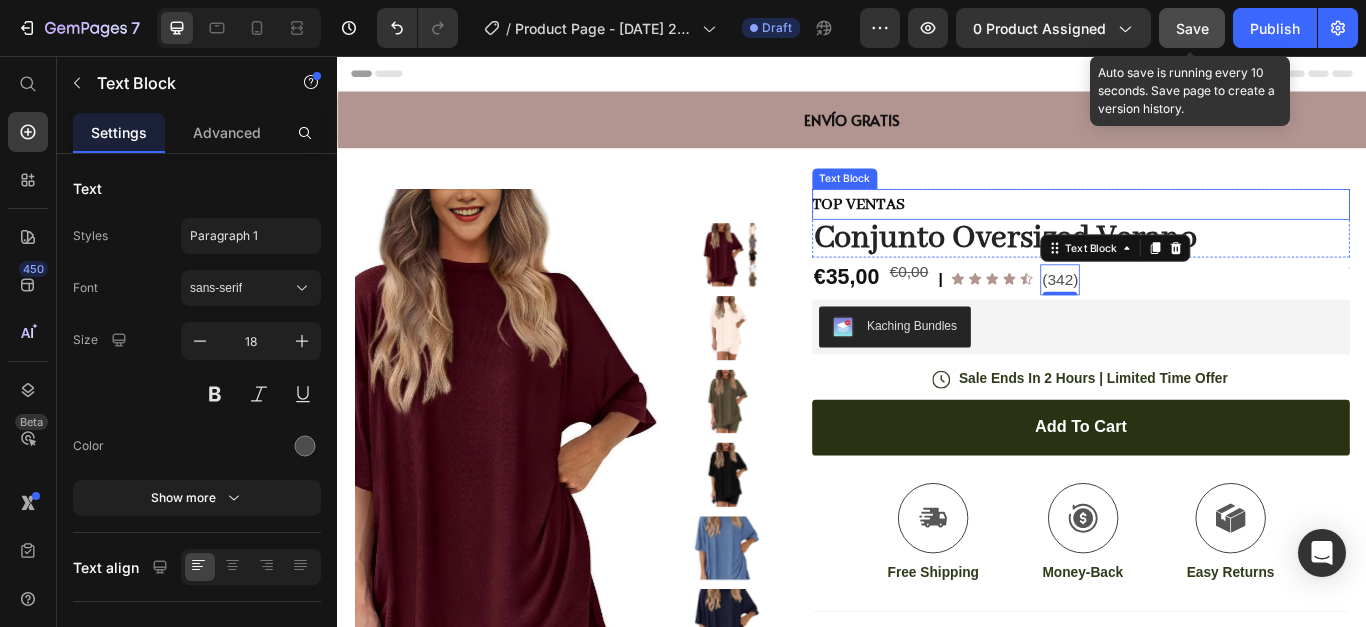 click on "TOP VENTAS" at bounding box center [1203, 229] 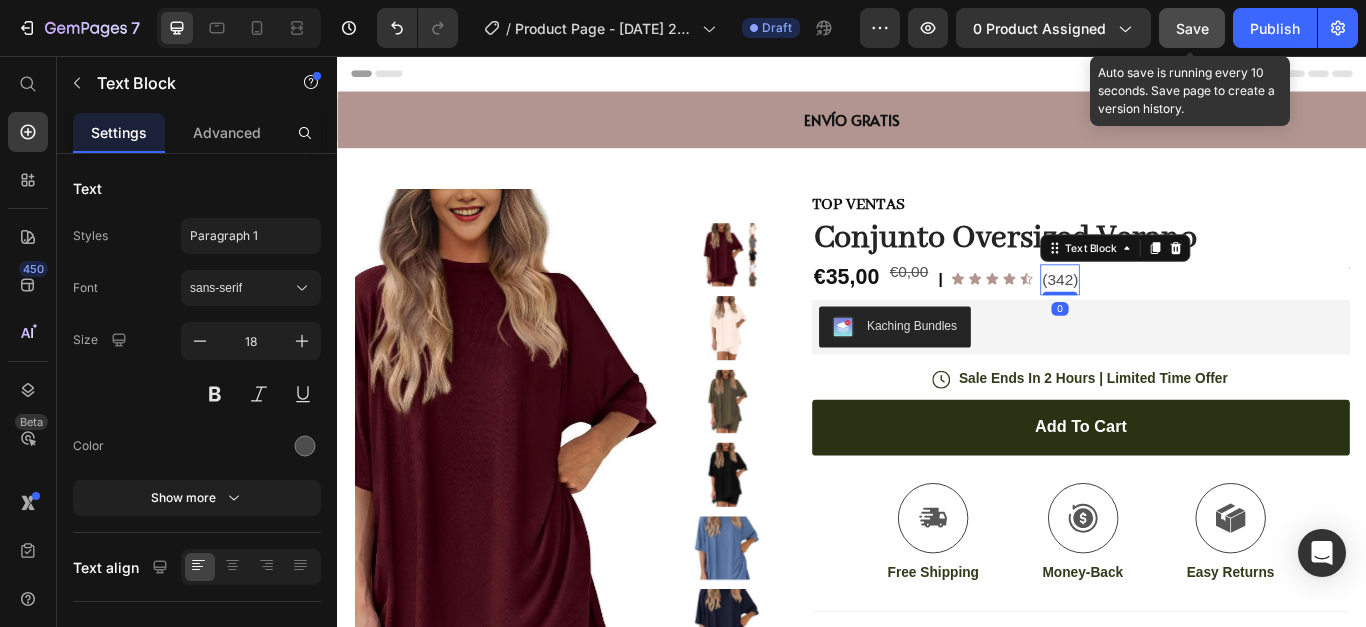 click on "(342)" at bounding box center (1179, 317) 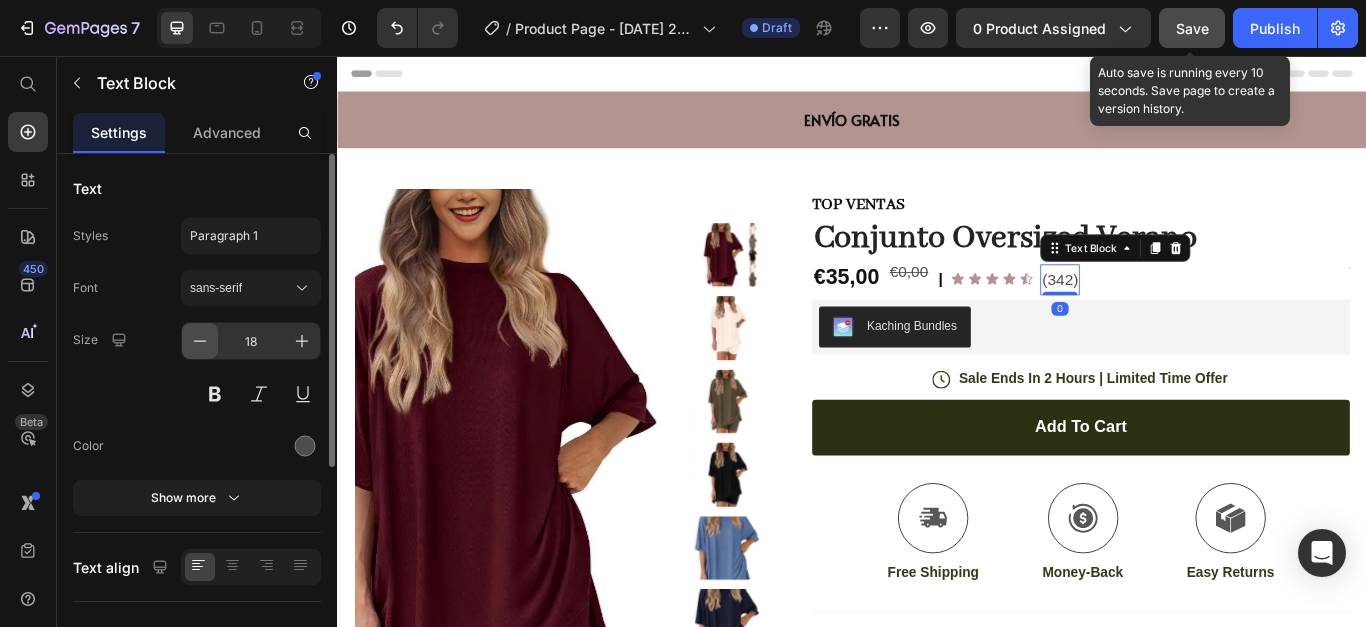click 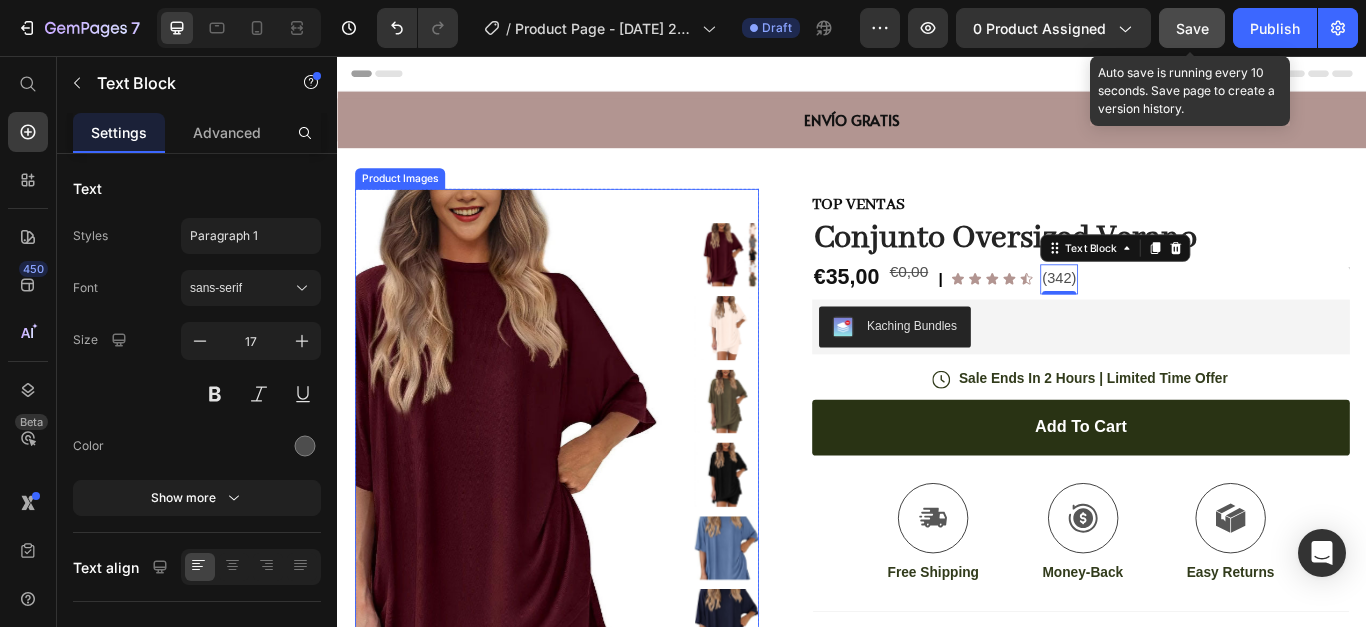 type 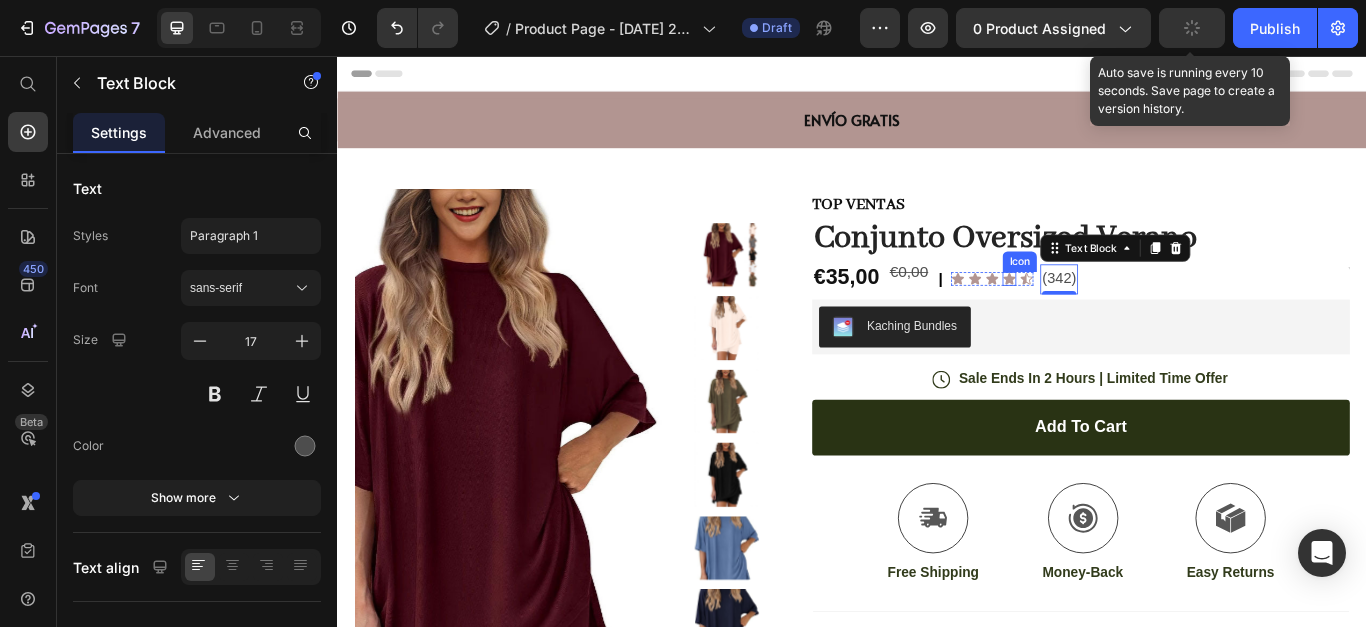 click 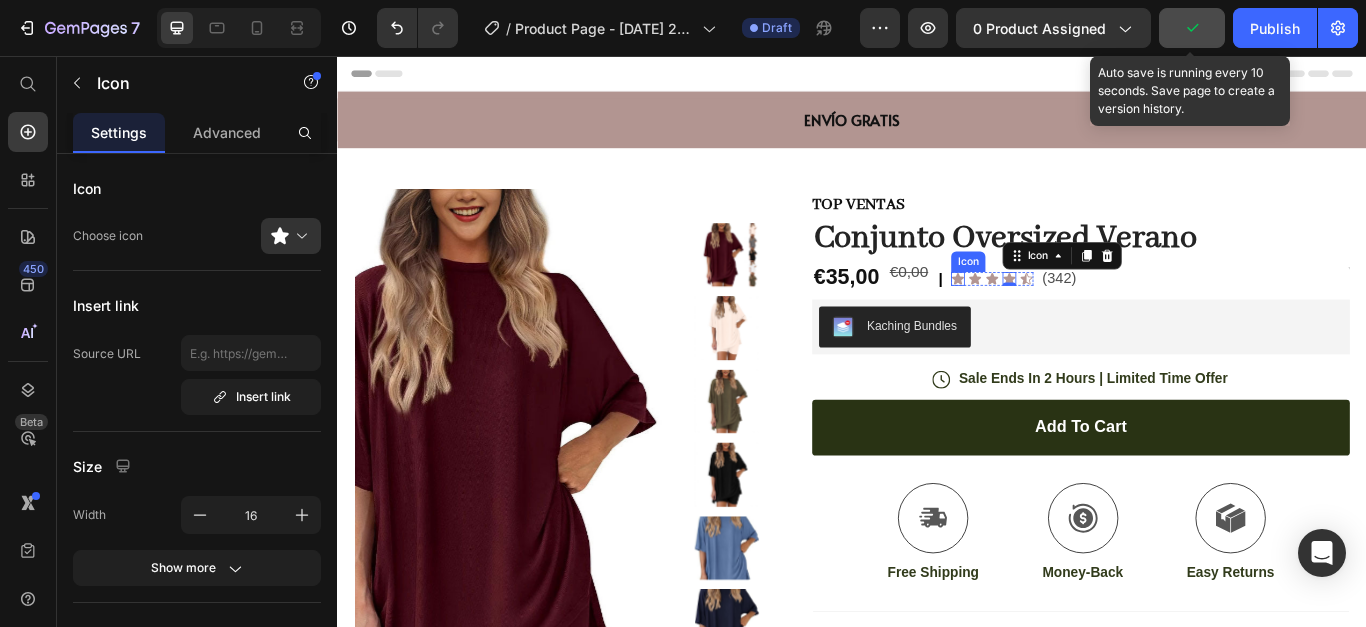 click on "Icon" at bounding box center [1060, 316] 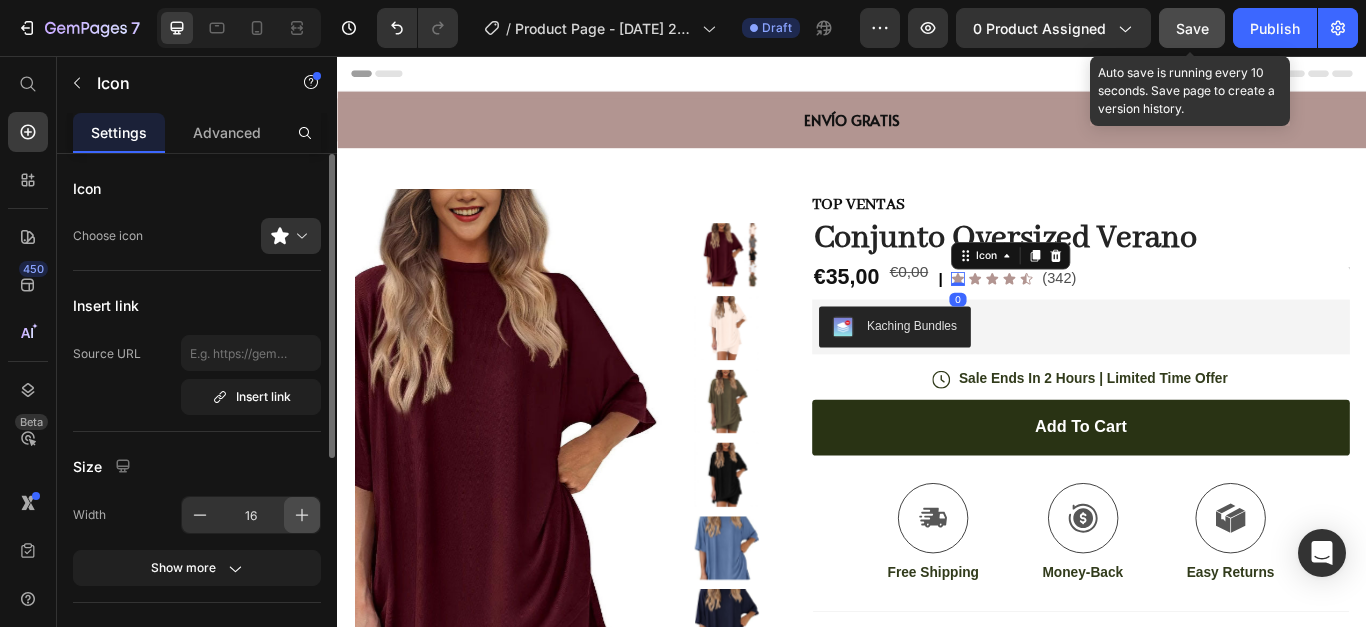 click 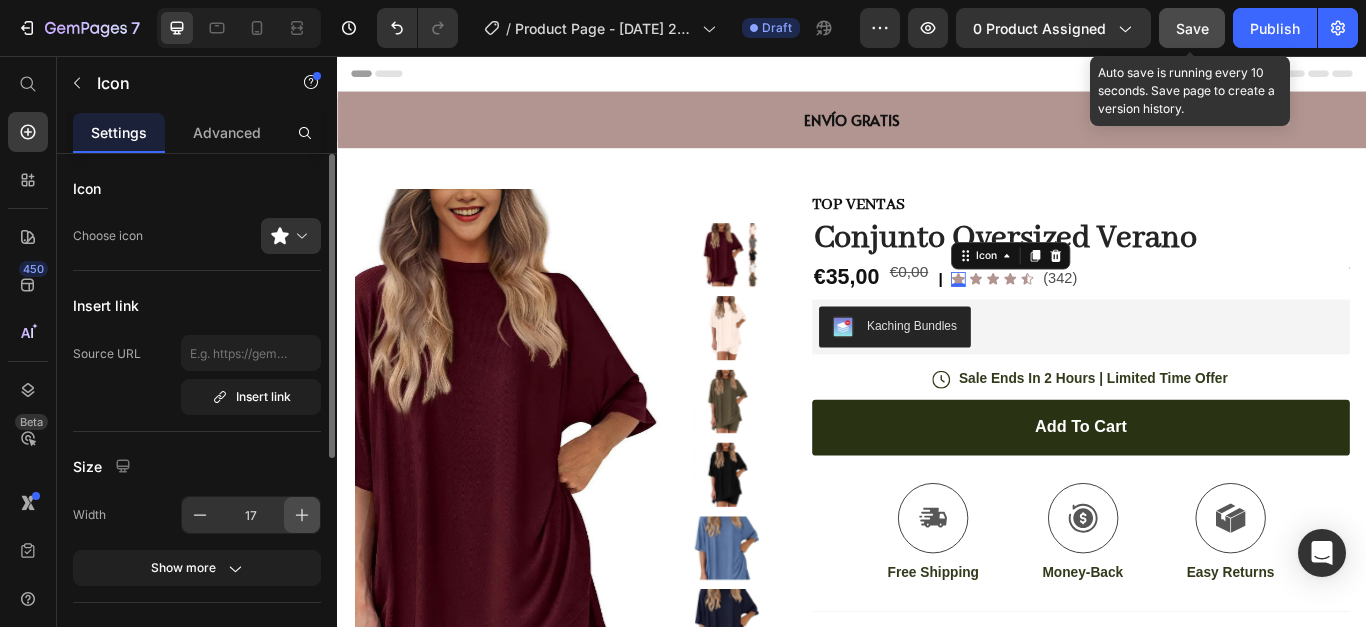 click 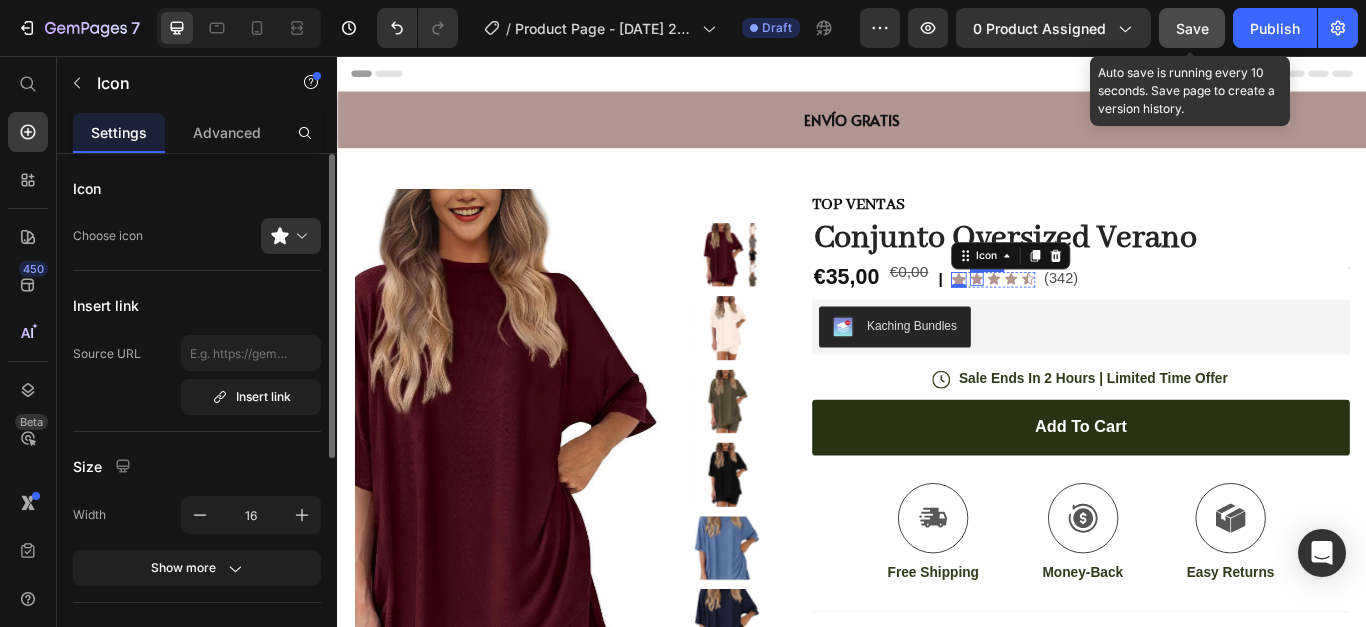 click on "Icon" at bounding box center [1082, 316] 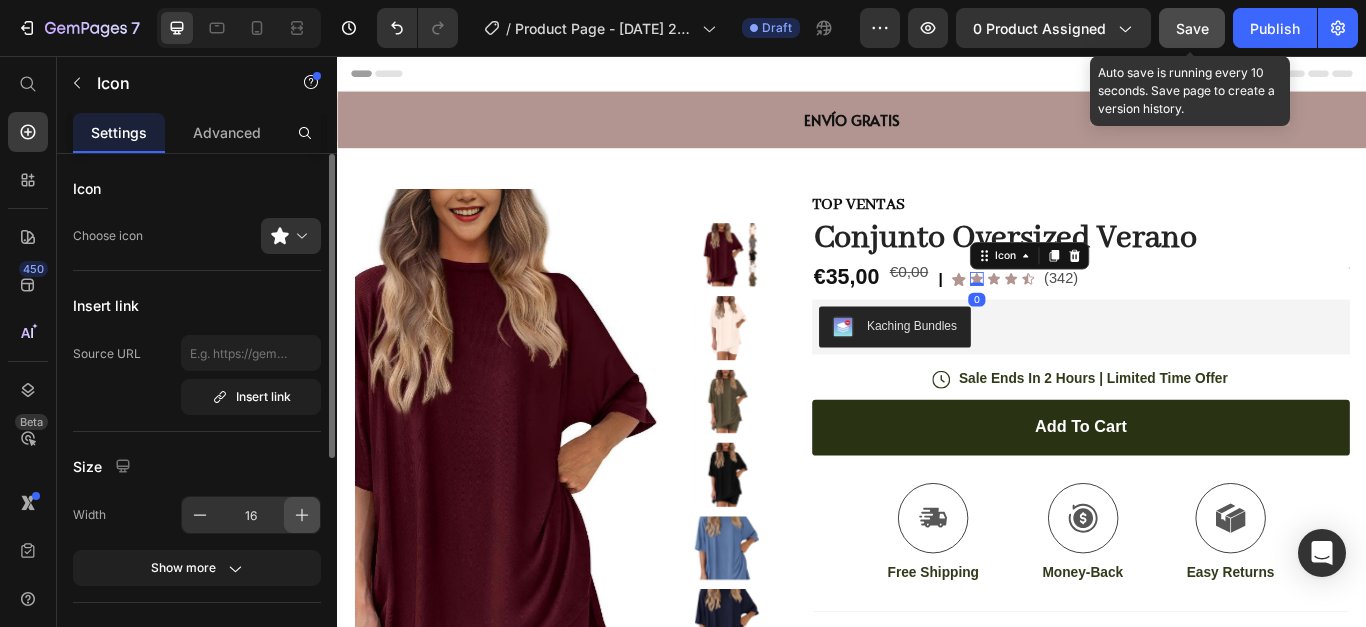 click 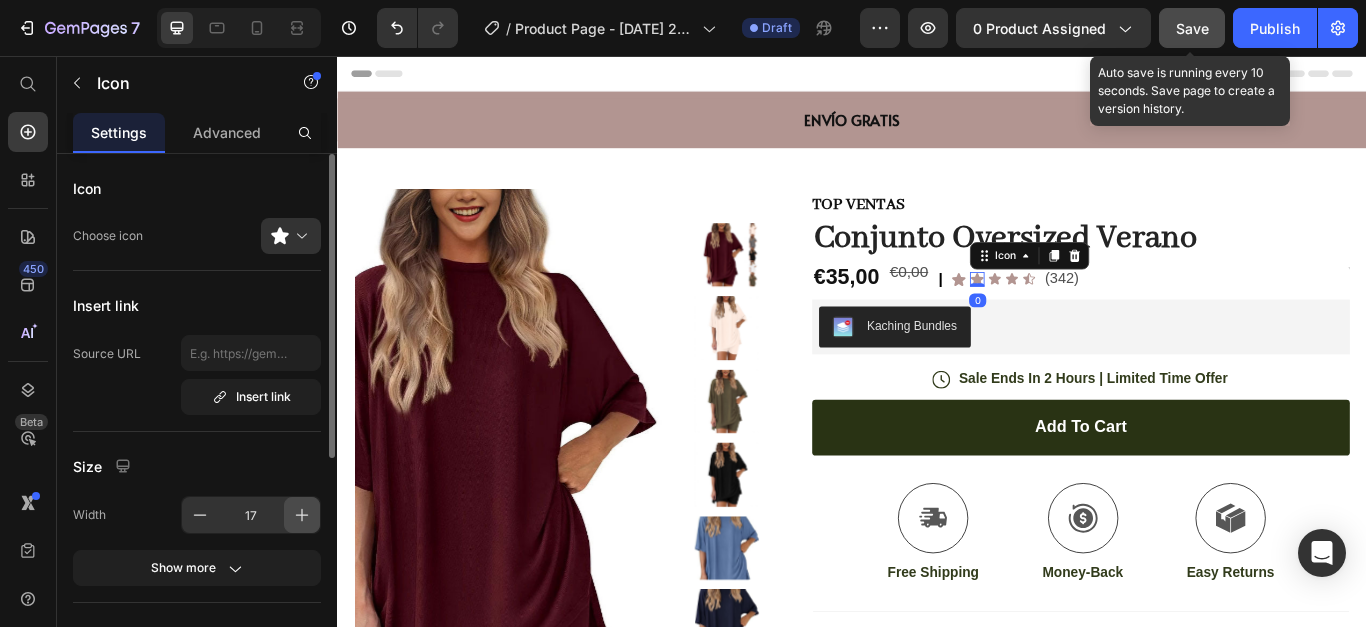 click 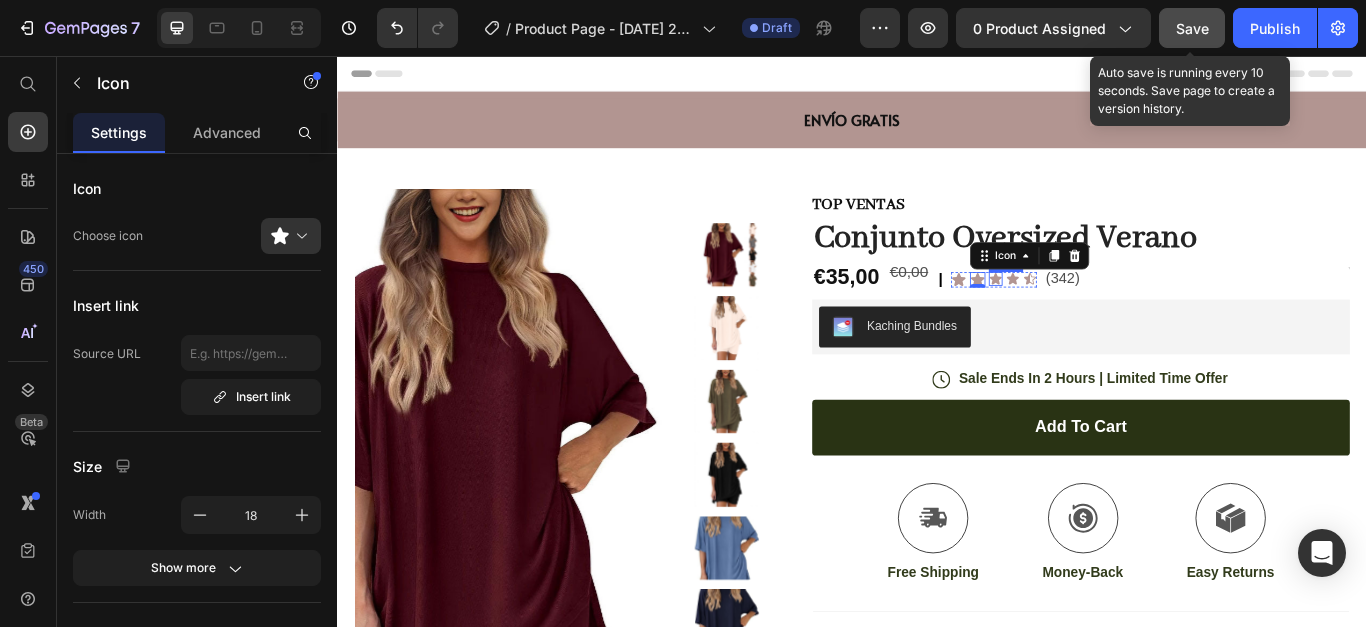 click 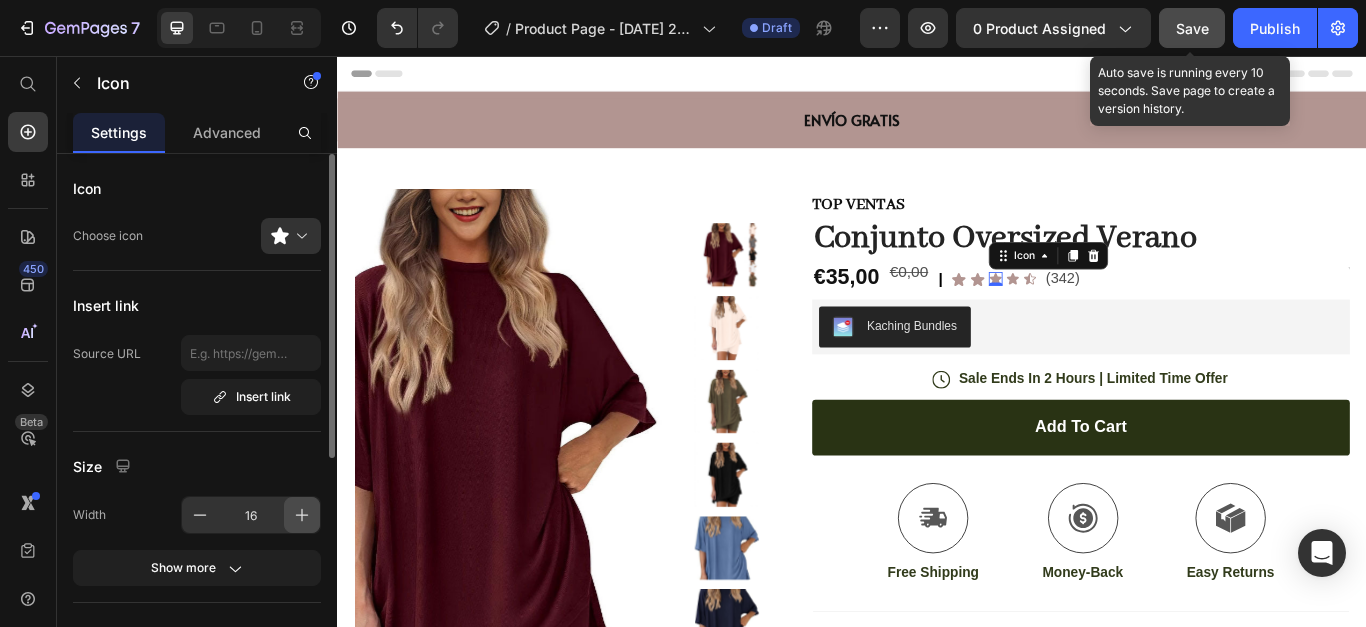click 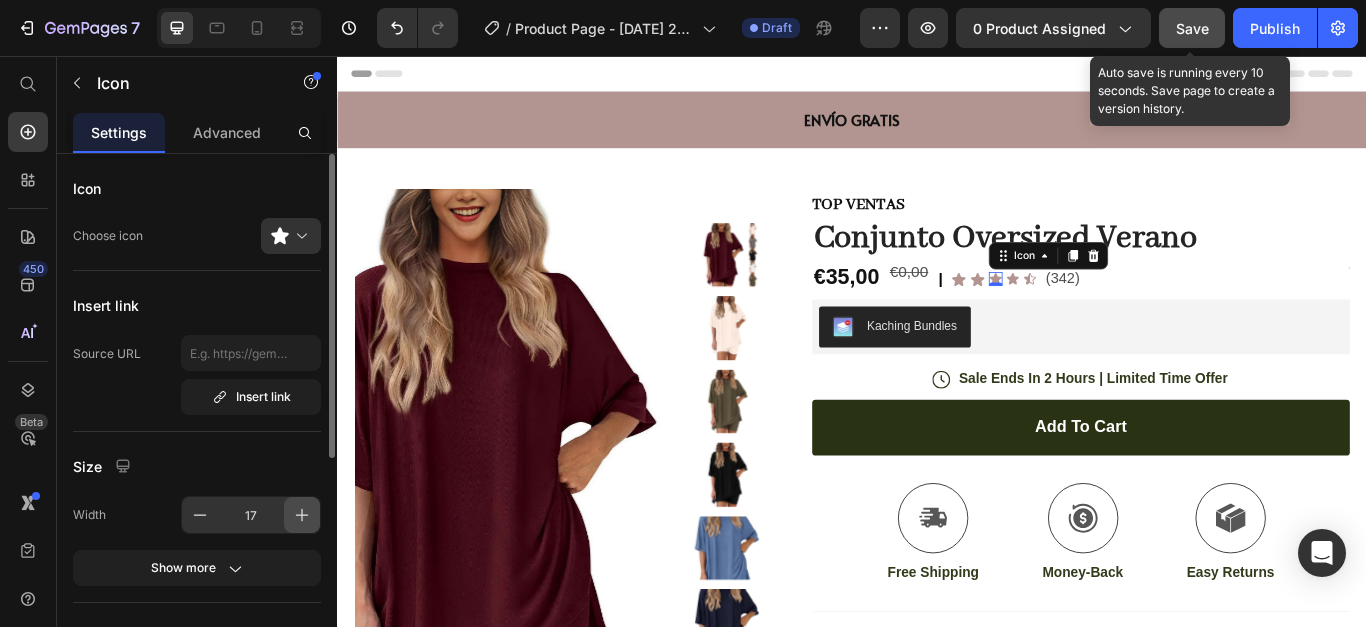 drag, startPoint x: 294, startPoint y: 516, endPoint x: 315, endPoint y: 517, distance: 21.023796 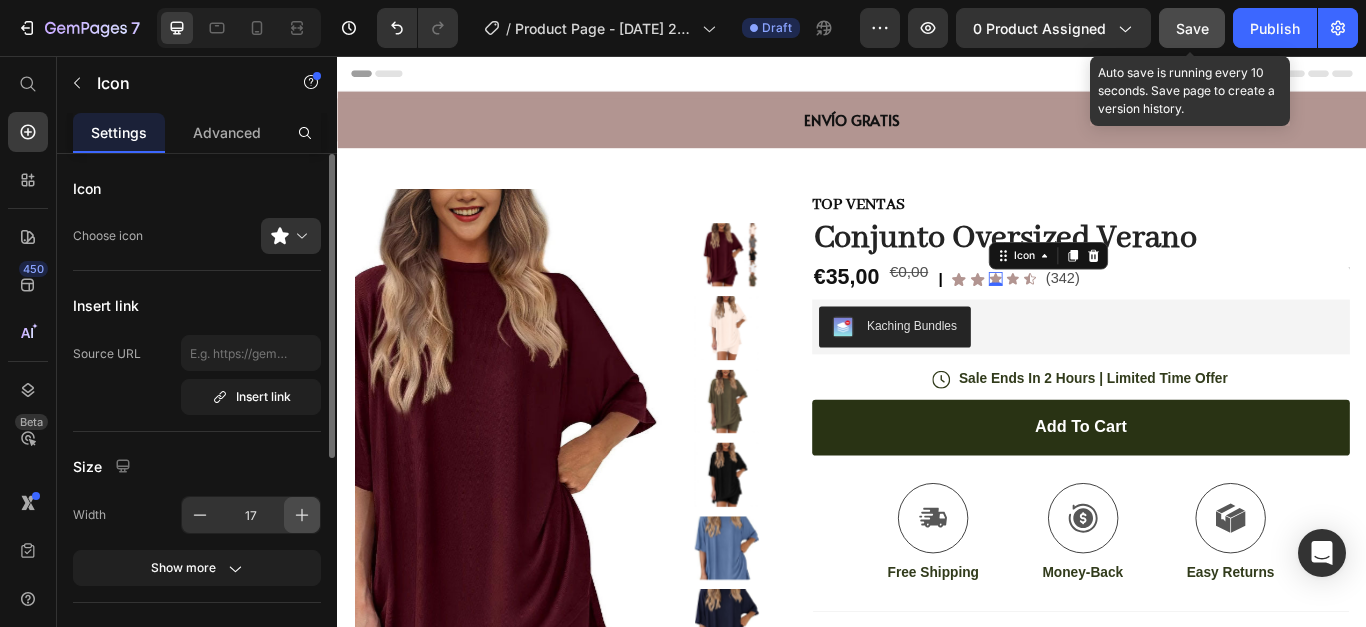 click 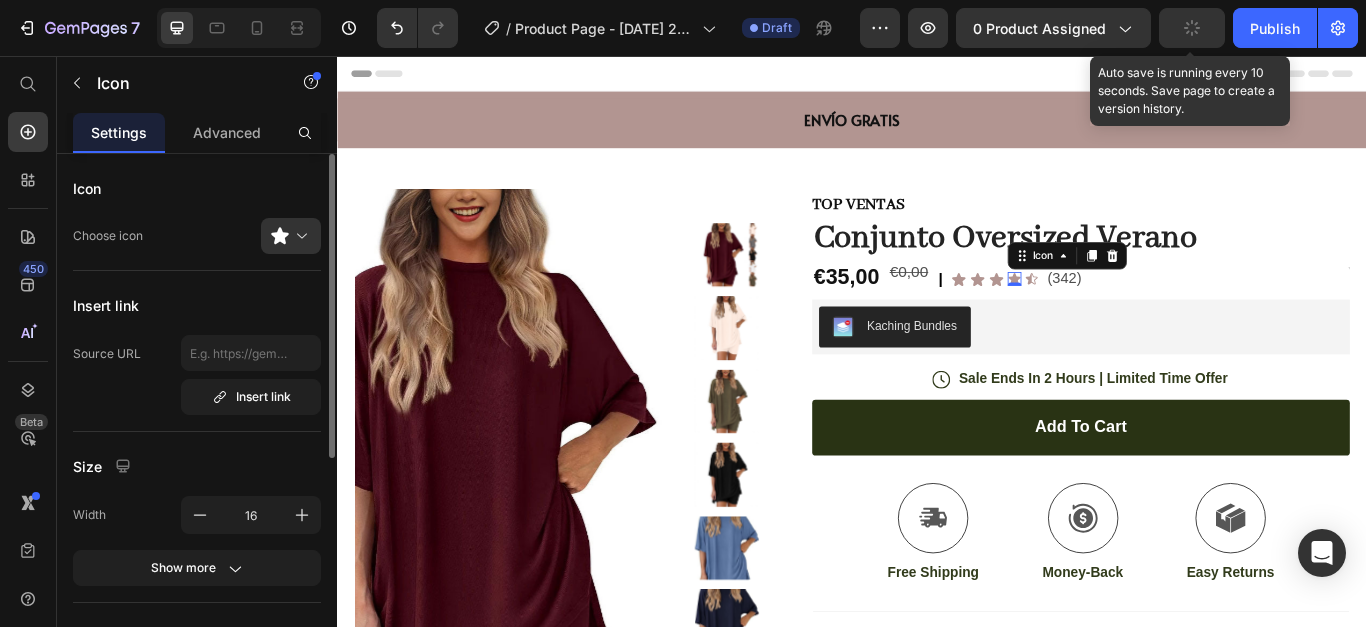 click on "Icon   0" at bounding box center (1126, 316) 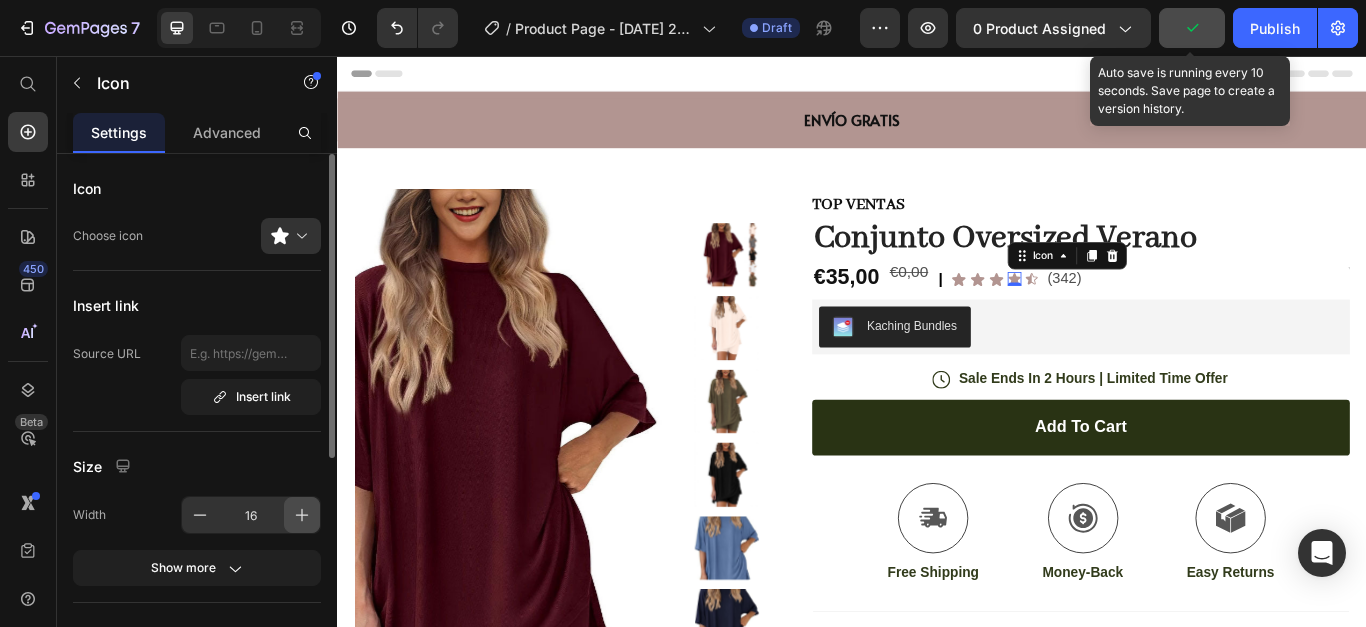 click at bounding box center [302, 515] 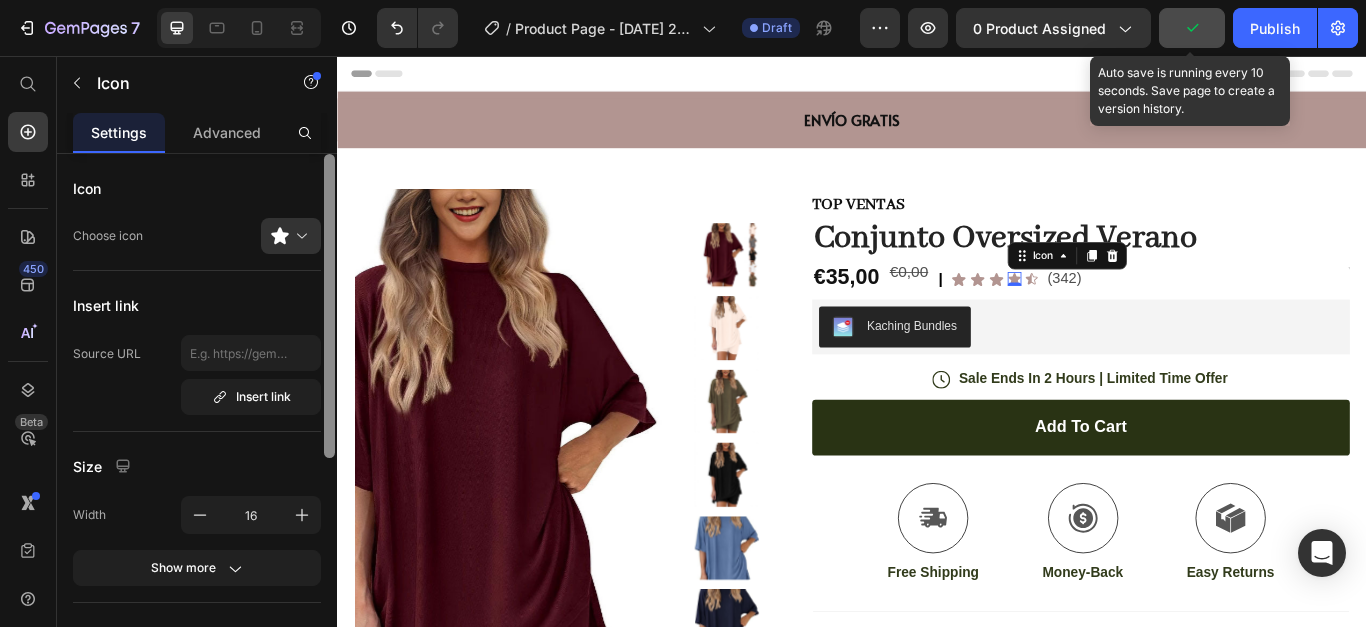 click at bounding box center (302, 515) 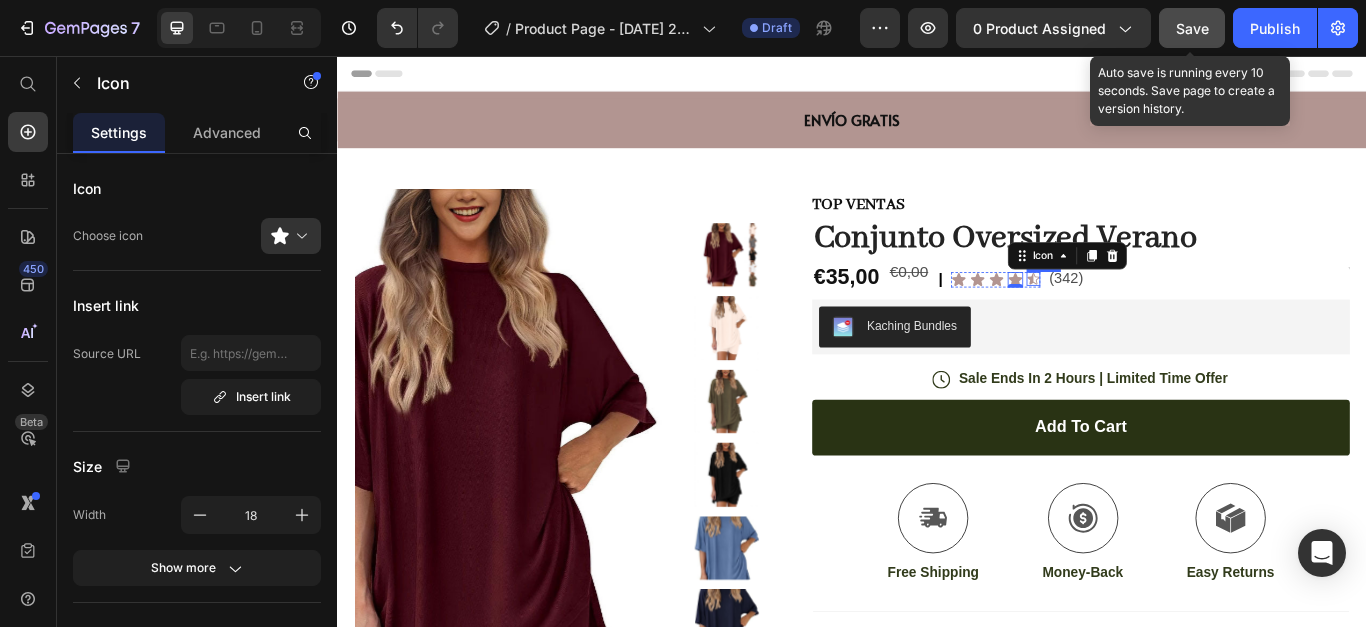 click 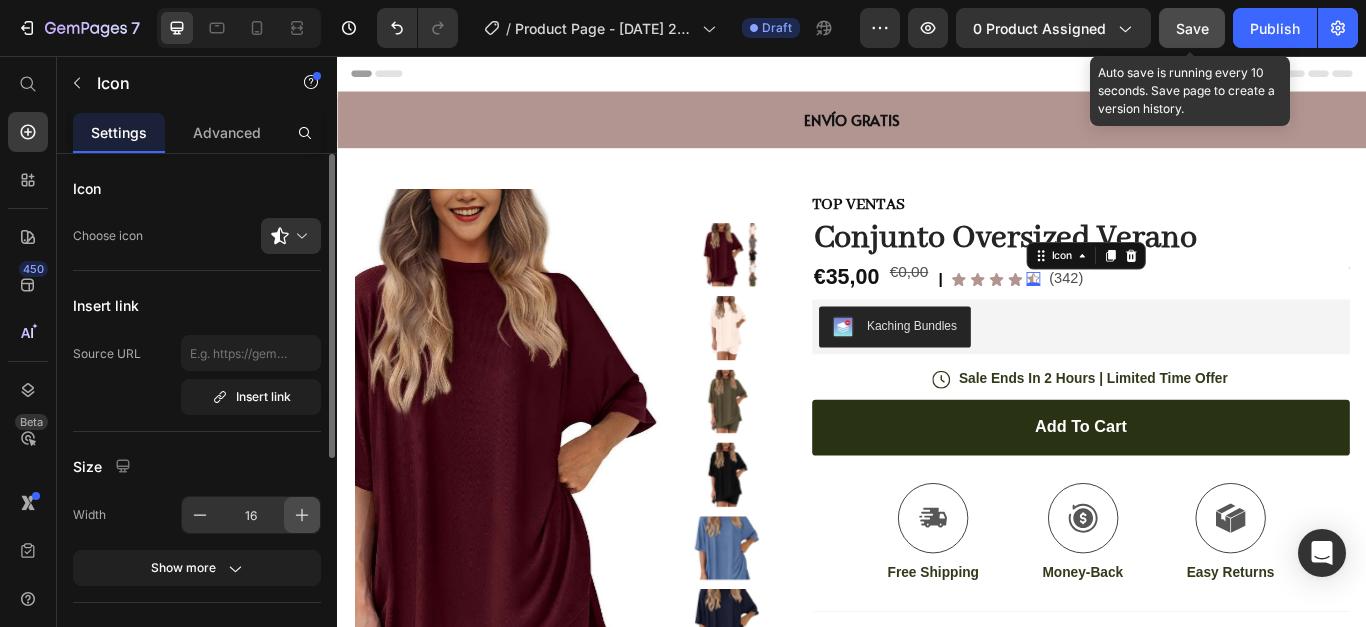 click 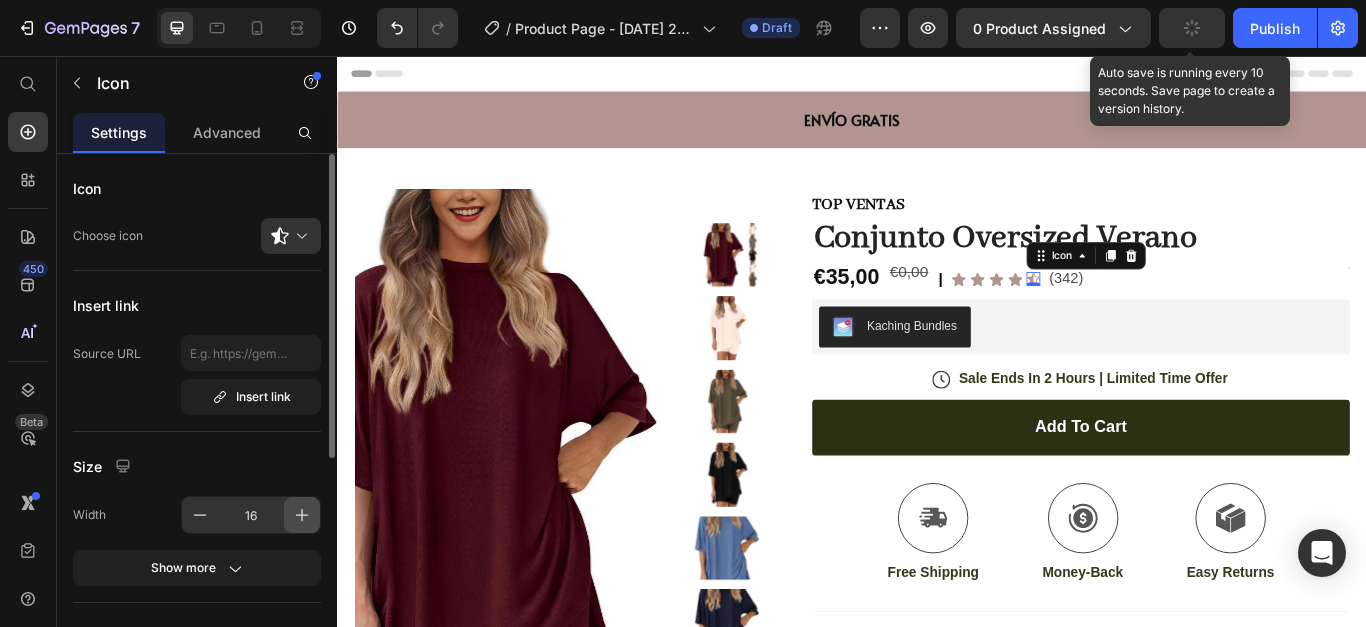 click 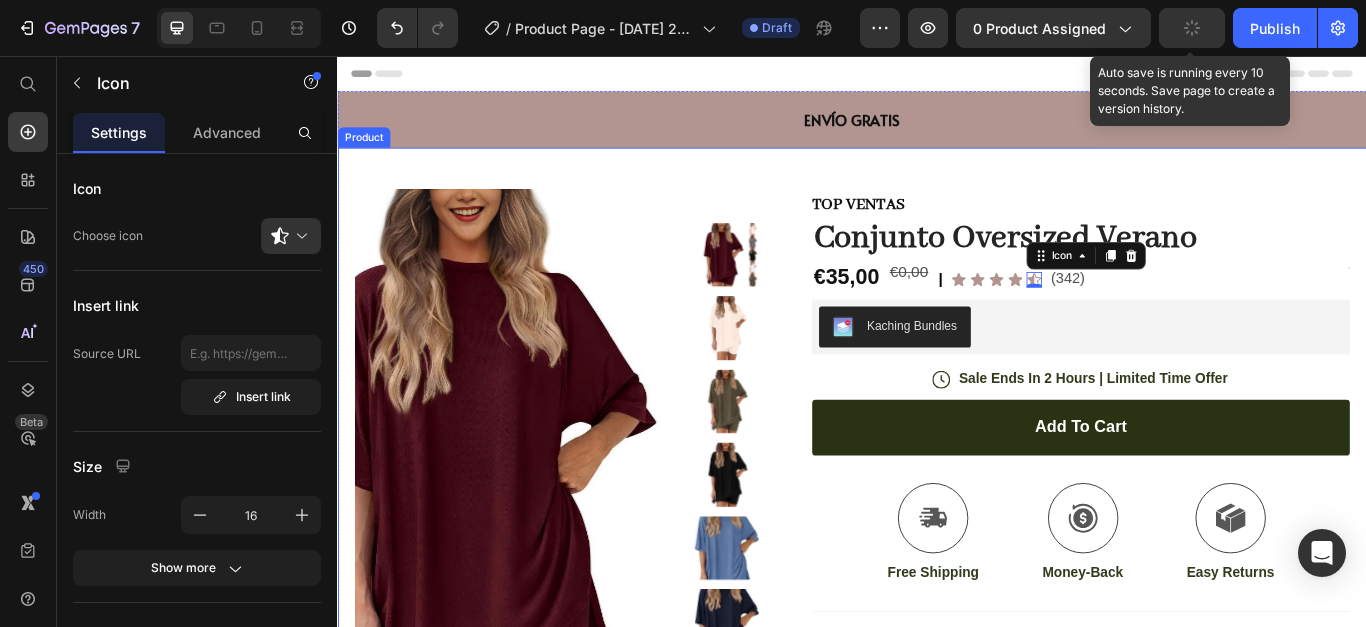 type on "18" 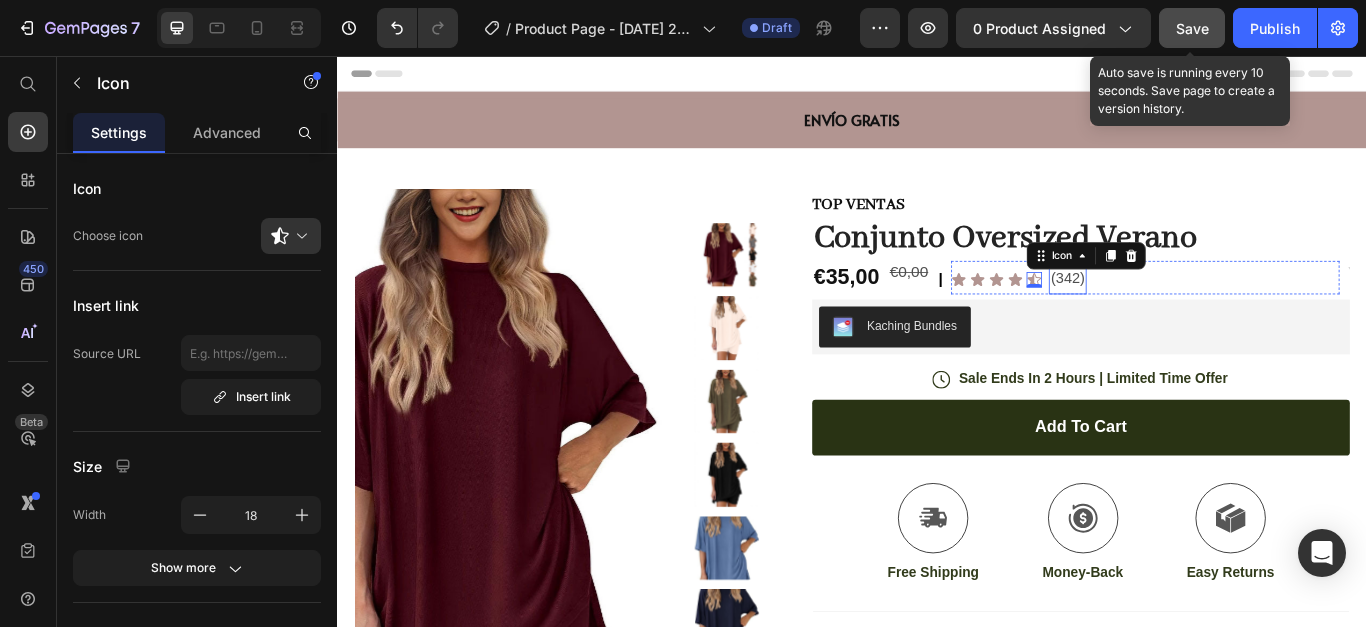 click on "(342)" at bounding box center [1188, 316] 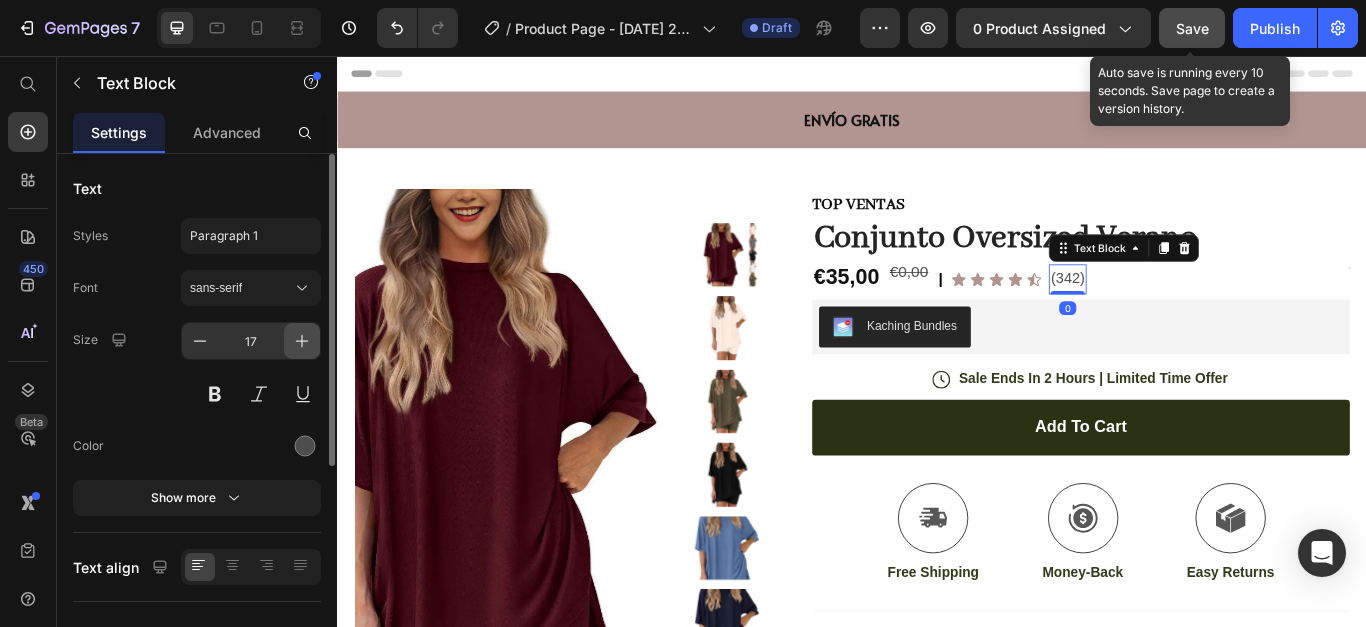 click 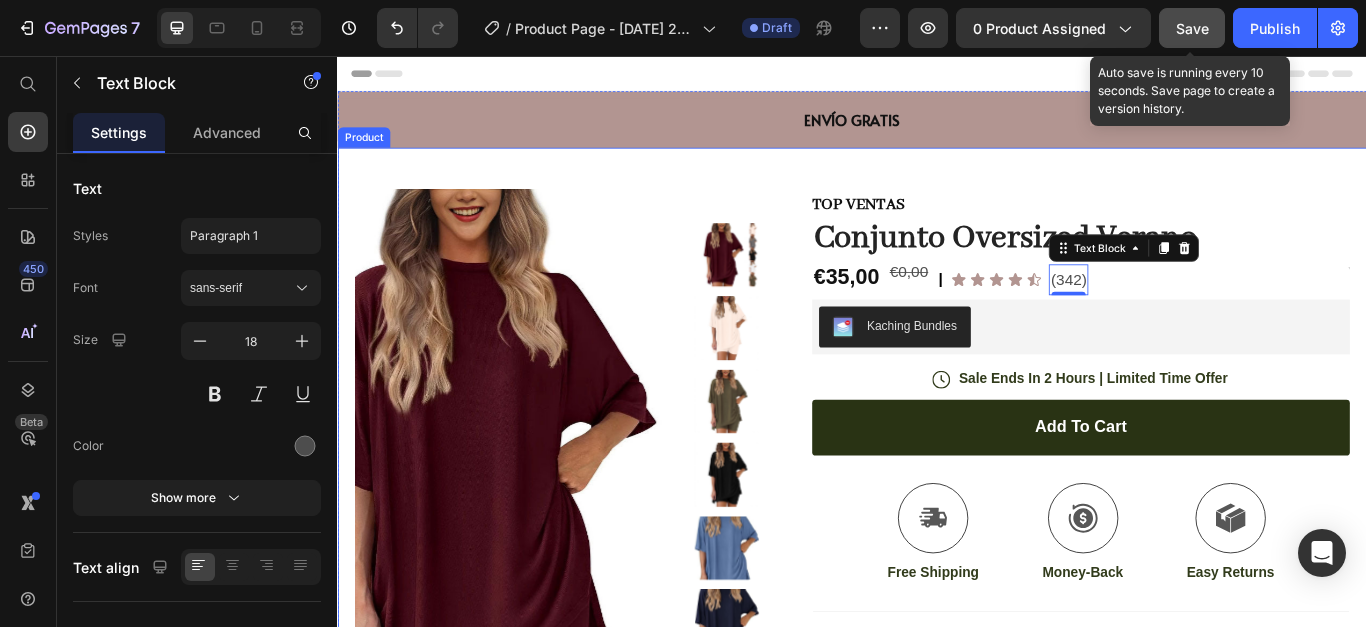 click on "Product Images Image Icon Icon Icon Icon Icon Icon List “This skin cream is a game-changer! It has transformed my dry, lackluster skin into a hydrated and radiant complexion. I love how it absorbs quickly and leaves no greasy residue. Highly recommend” Text Block
Icon [PERSON_NAME] ([GEOGRAPHIC_DATA], [GEOGRAPHIC_DATA]) Text Block Row Row Row TOP VENTAS Text Block Conjunto Oversized Verano Product Title Row €35,00 Product Price €0,00 Product Price | Text Block Icon Icon Icon Icon Icon Icon List (342) Text Block   0 Row Text Block Row Kaching Bundles Kaching Bundles
Icon Sale Ends In 2 Hours | Limited Time Offer Text Block Row add to cart Add to Cart
Icon Free Shipping Text Block
Icon Money-Back Text Block
Icon Easy Returns Text Block Row Image Icon Icon Icon Icon Icon Icon List Text Block
Icon [PERSON_NAME] ([GEOGRAPHIC_DATA], [GEOGRAPHIC_DATA]) Text Block Row Row
Benefits
Image" at bounding box center [937, 692] 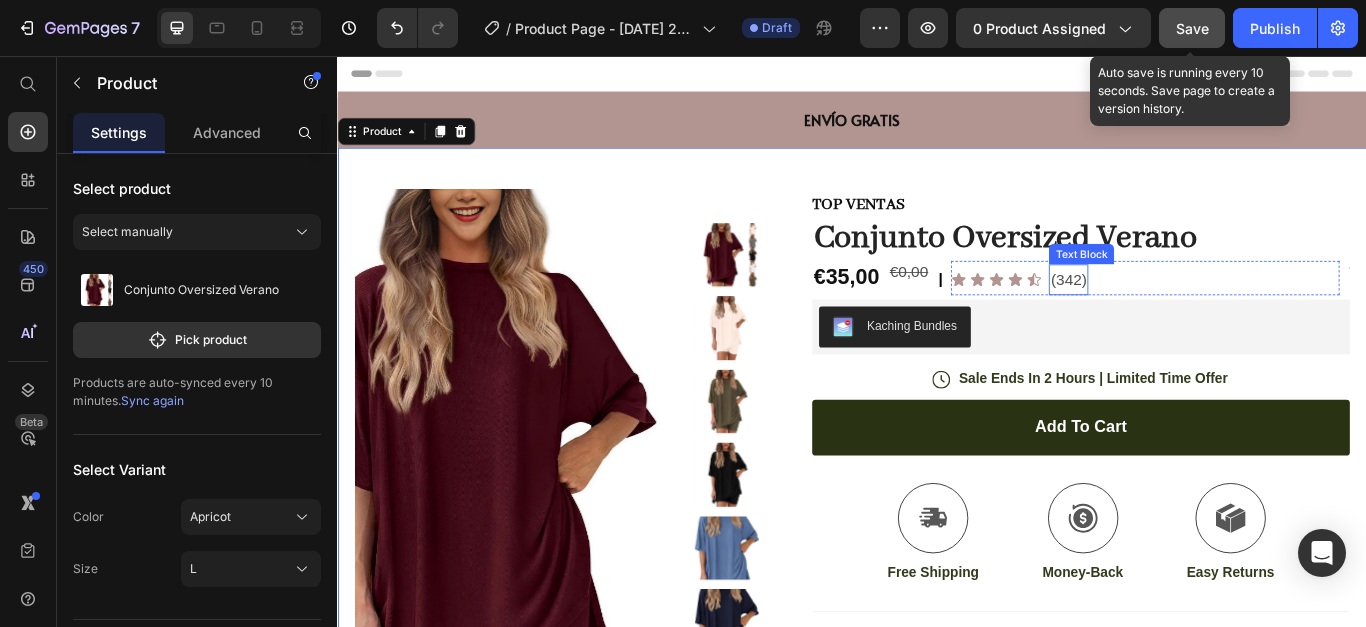 click on "(342)" at bounding box center (1189, 317) 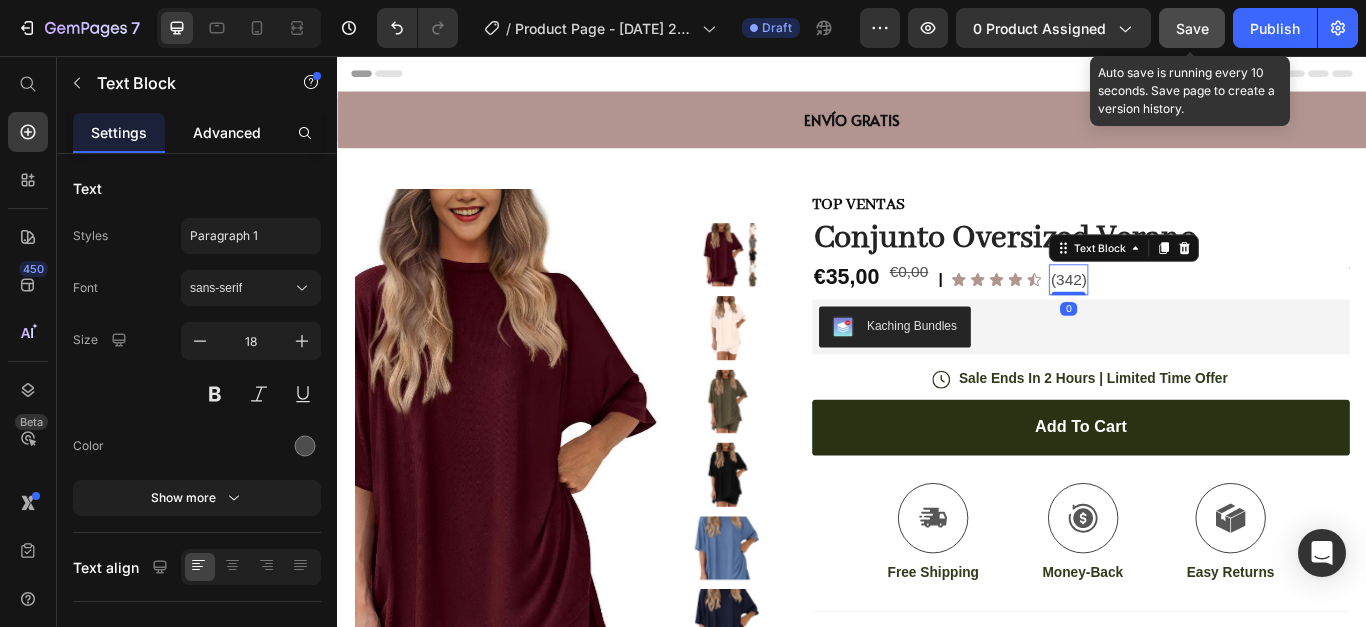 click on "Advanced" at bounding box center (227, 132) 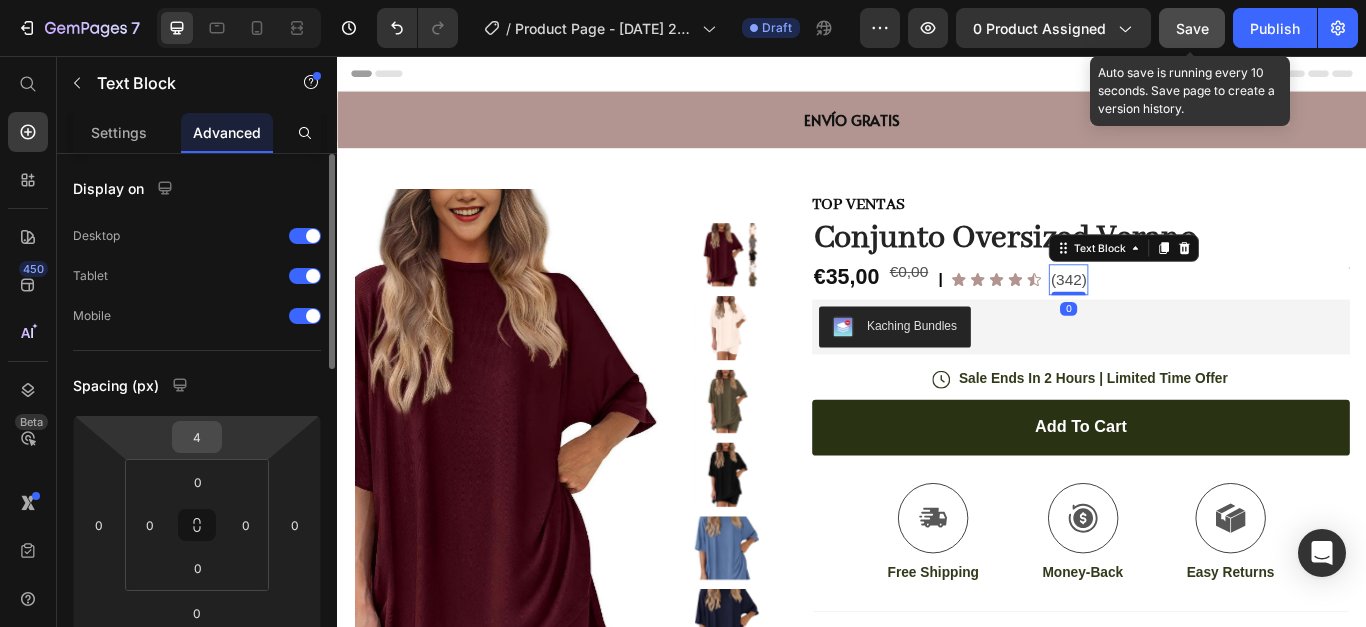 click on "4" at bounding box center [197, 437] 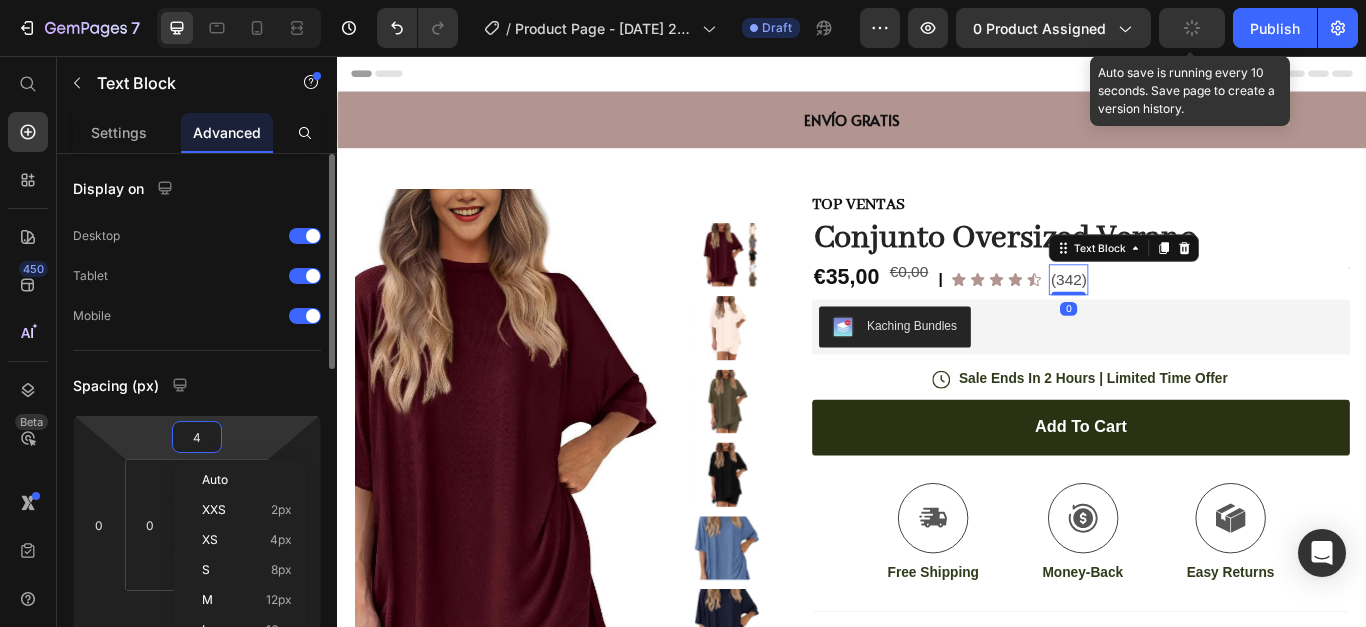 type on "3" 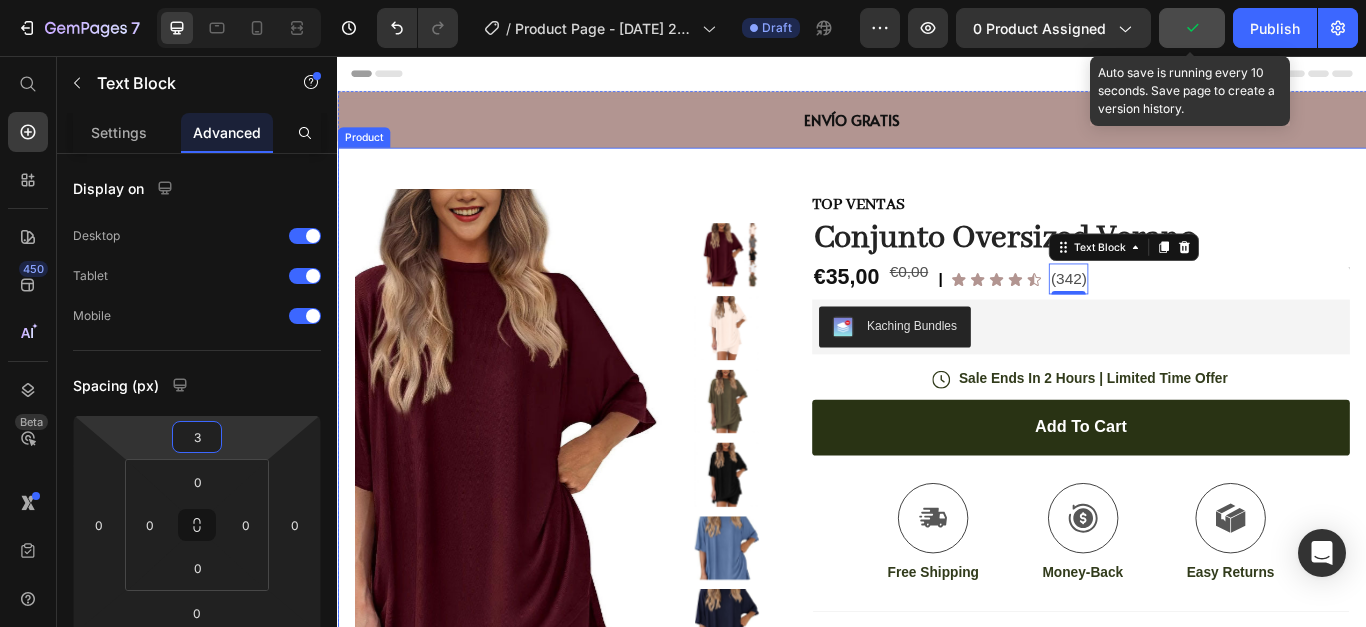 click on "Product Images Image Icon Icon Icon Icon Icon Icon List “This skin cream is a game-changer! It has transformed my dry, lackluster skin into a hydrated and radiant complexion. I love how it absorbs quickly and leaves no greasy residue. Highly recommend” Text Block
Icon [PERSON_NAME] ([GEOGRAPHIC_DATA], [GEOGRAPHIC_DATA]) Text Block Row Row Row TOP VENTAS Text Block Conjunto Oversized Verano Product Title Row €35,00 Product Price €0,00 Product Price | Text Block Icon Icon Icon Icon Icon Icon List (342) Text Block   0 Row Text Block Row Kaching Bundles Kaching Bundles
Icon Sale Ends In 2 Hours | Limited Time Offer Text Block Row add to cart Add to Cart
Icon Free Shipping Text Block
Icon Money-Back Text Block
Icon Easy Returns Text Block Row Image Icon Icon Icon Icon Icon Icon List Text Block
Icon [PERSON_NAME] ([GEOGRAPHIC_DATA], [GEOGRAPHIC_DATA]) Text Block Row Row
Benefits
Image" at bounding box center (937, 692) 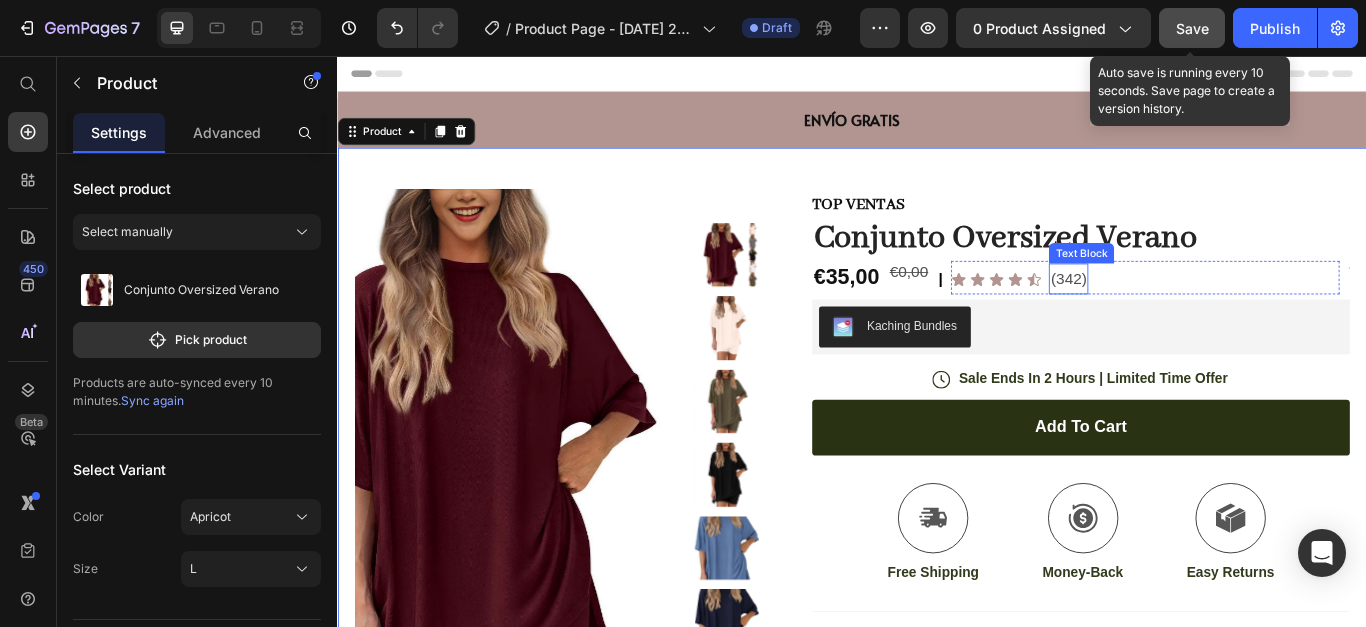 click on "(342)" at bounding box center [1189, 316] 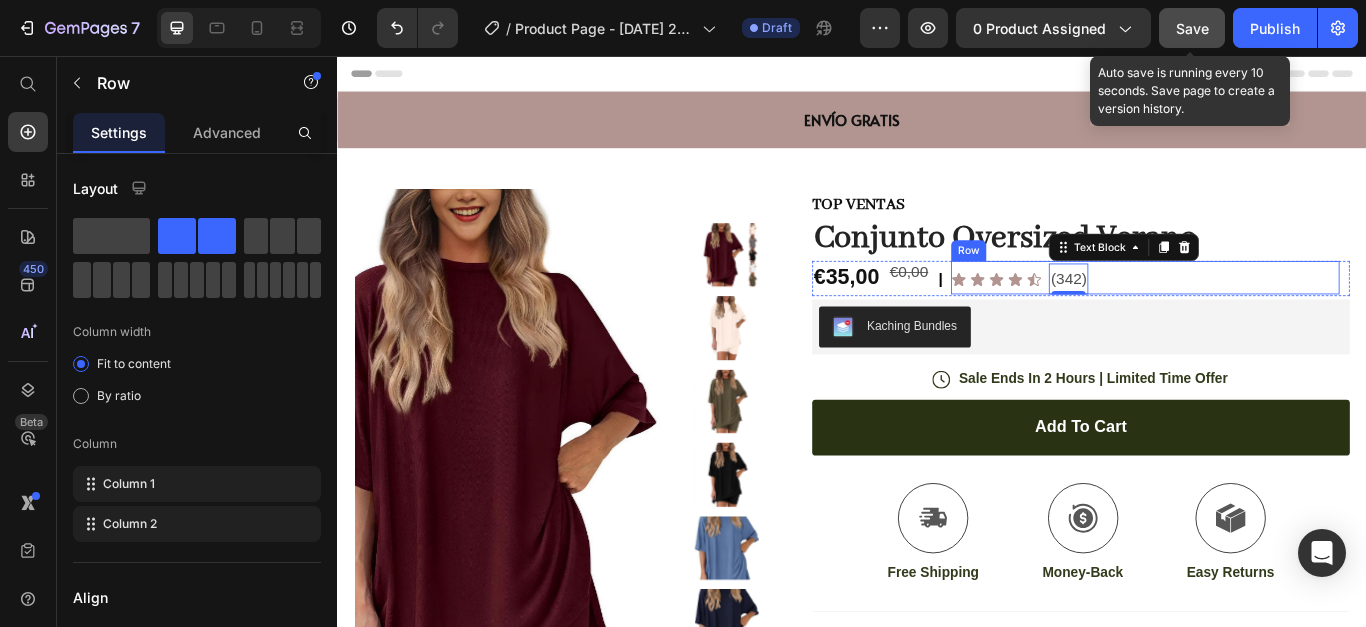 click on "Icon Icon Icon Icon Icon Icon List (342) Text Block   0 Row" at bounding box center [1278, 314] 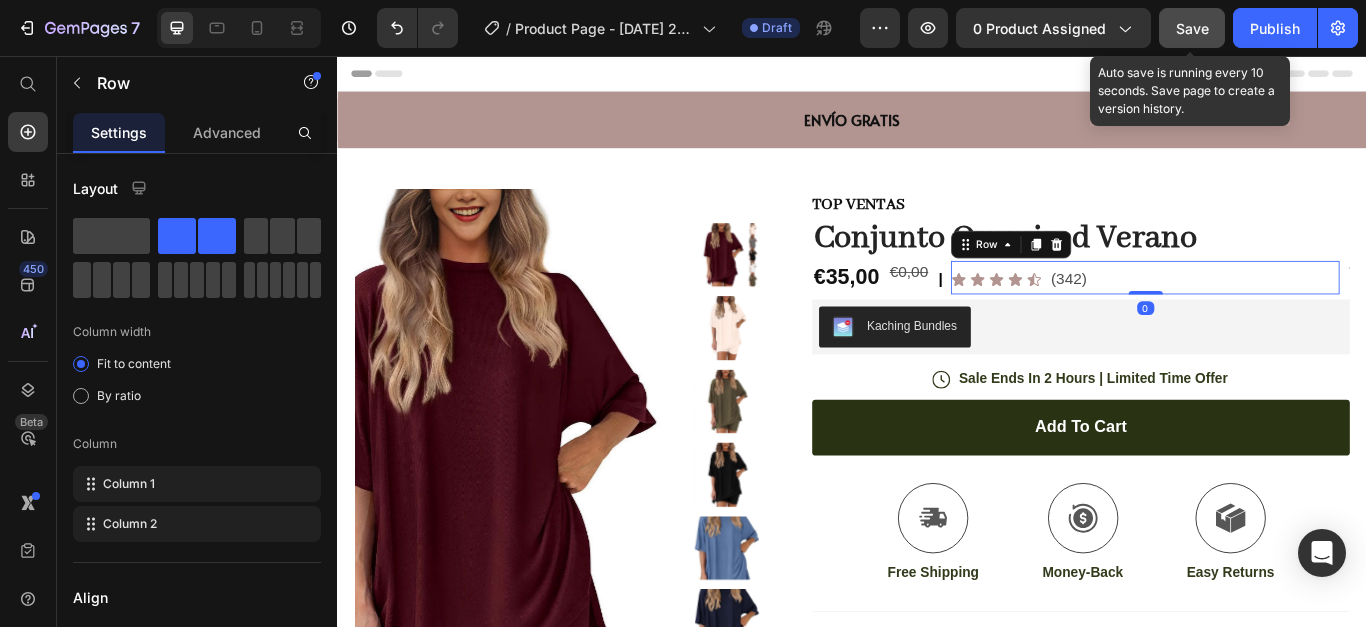 click on "Icon Icon Icon Icon Icon Icon List (342) Text Block Row   0" at bounding box center (1278, 314) 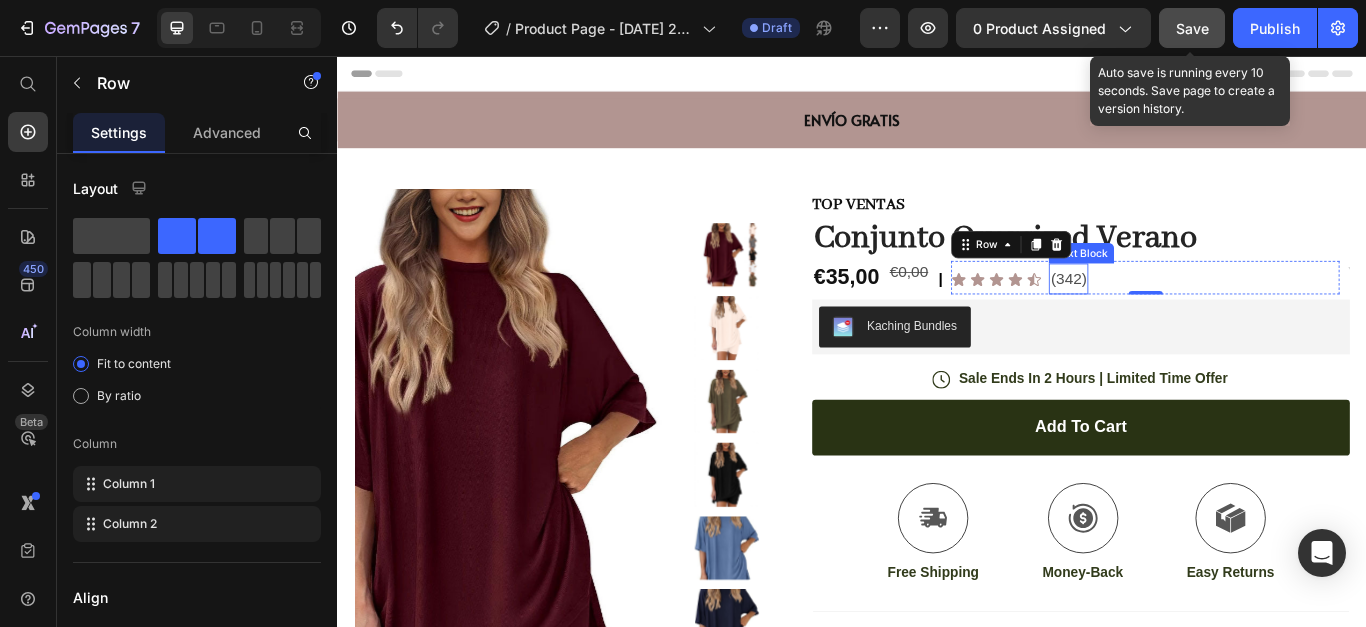 click on "(342)" at bounding box center [1189, 316] 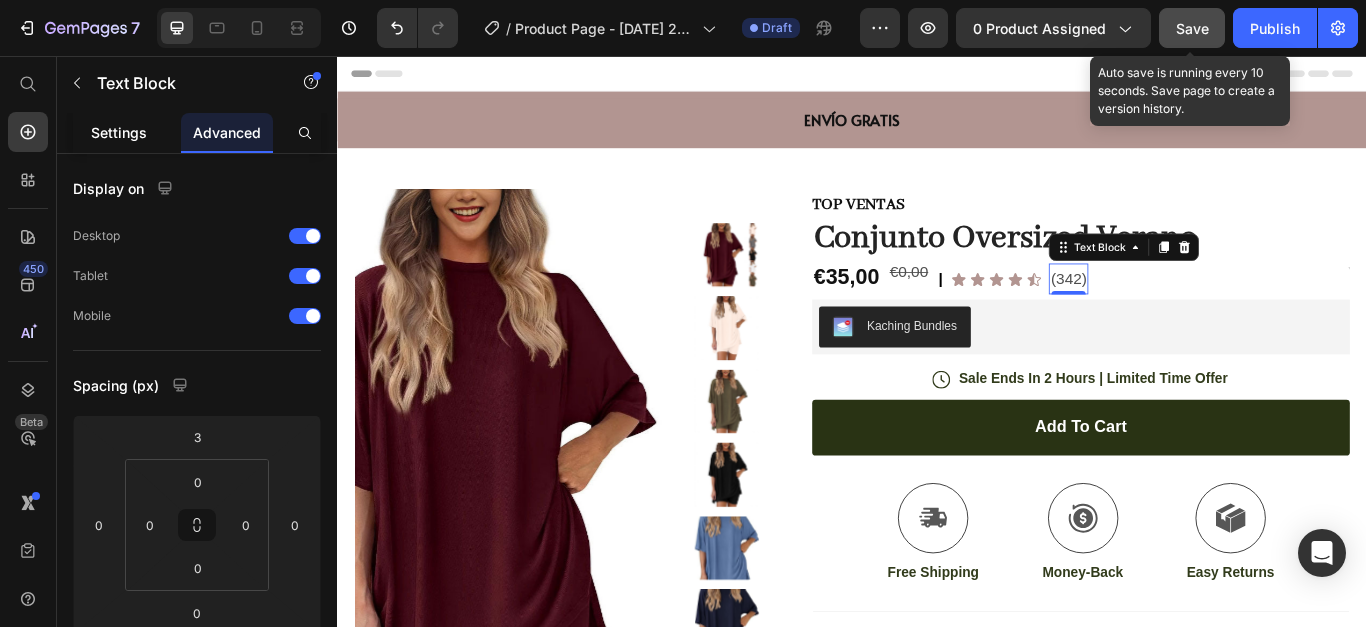 click on "Settings" 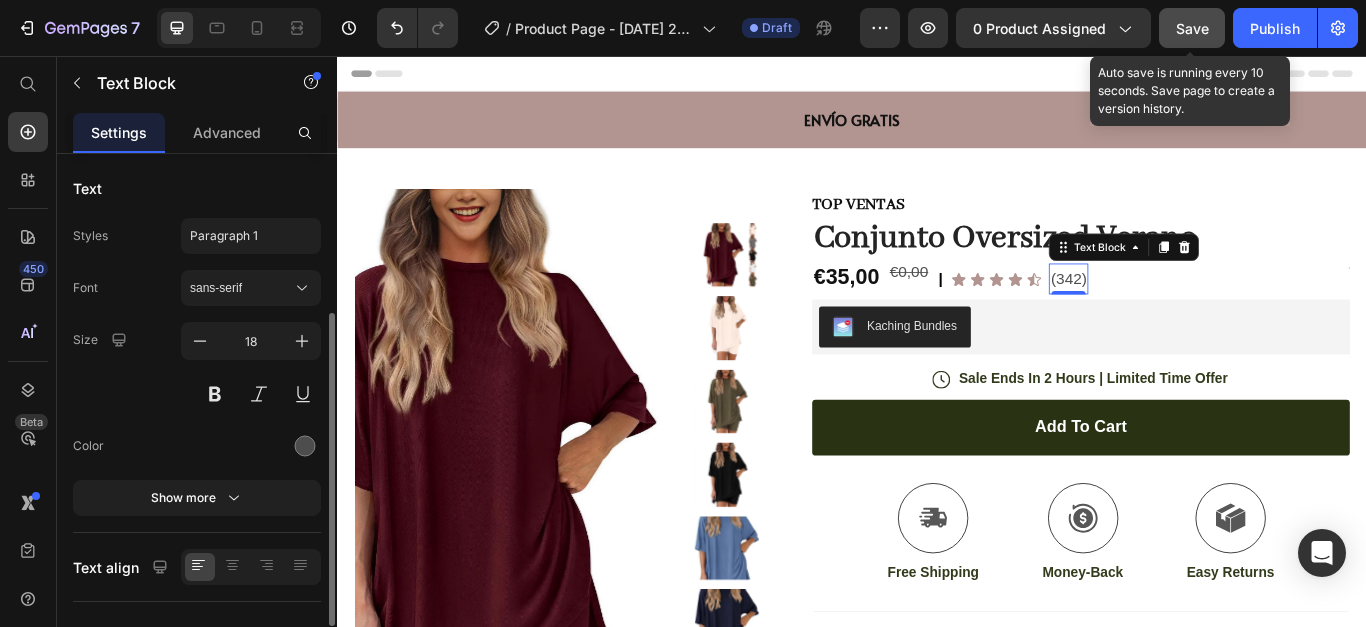 scroll, scrollTop: 100, scrollLeft: 0, axis: vertical 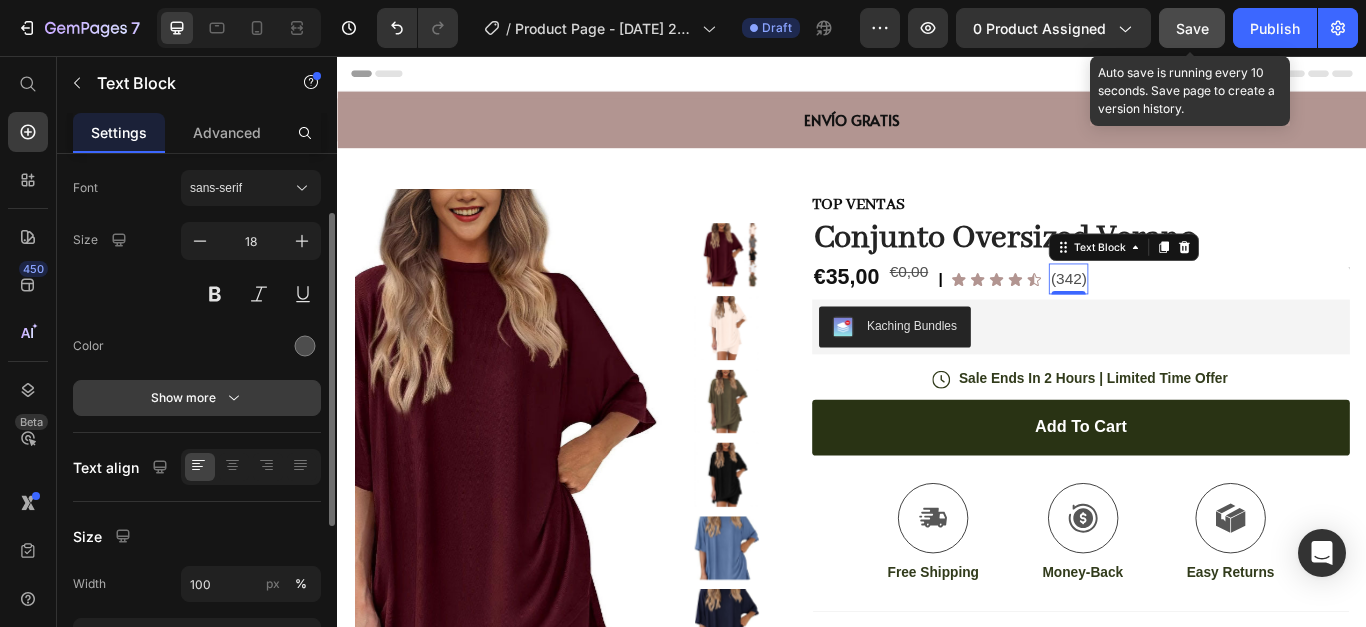 click on "Show more" at bounding box center [197, 398] 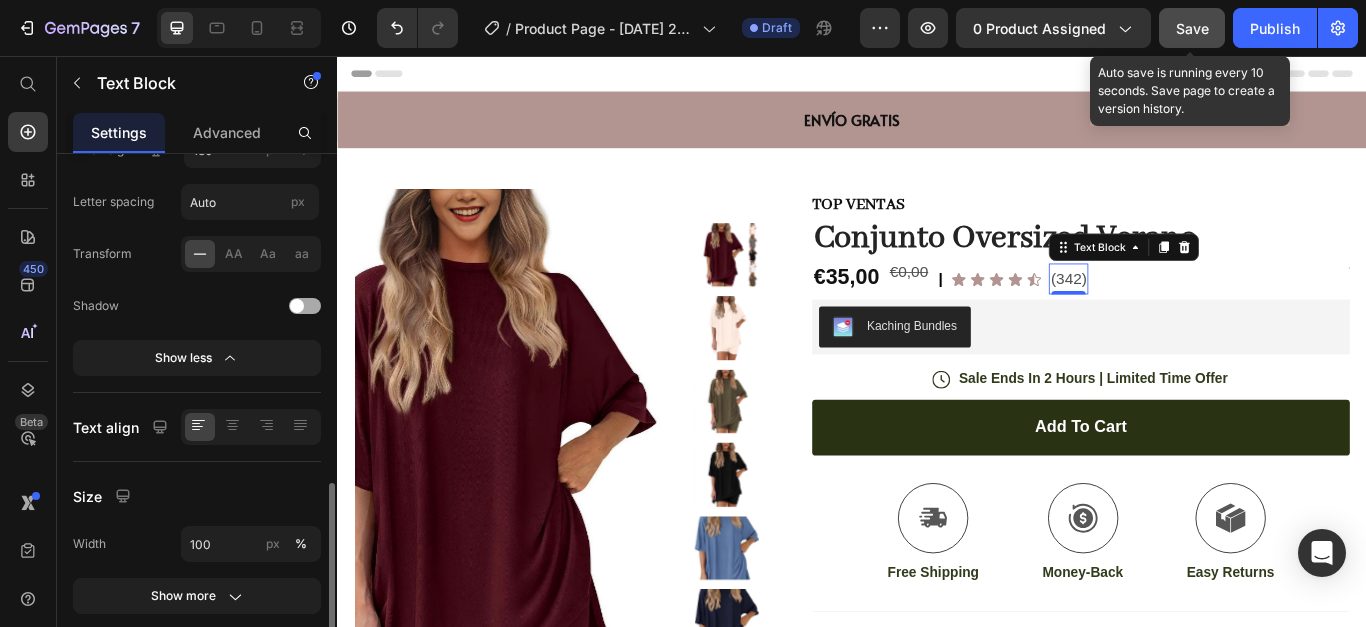 scroll, scrollTop: 625, scrollLeft: 0, axis: vertical 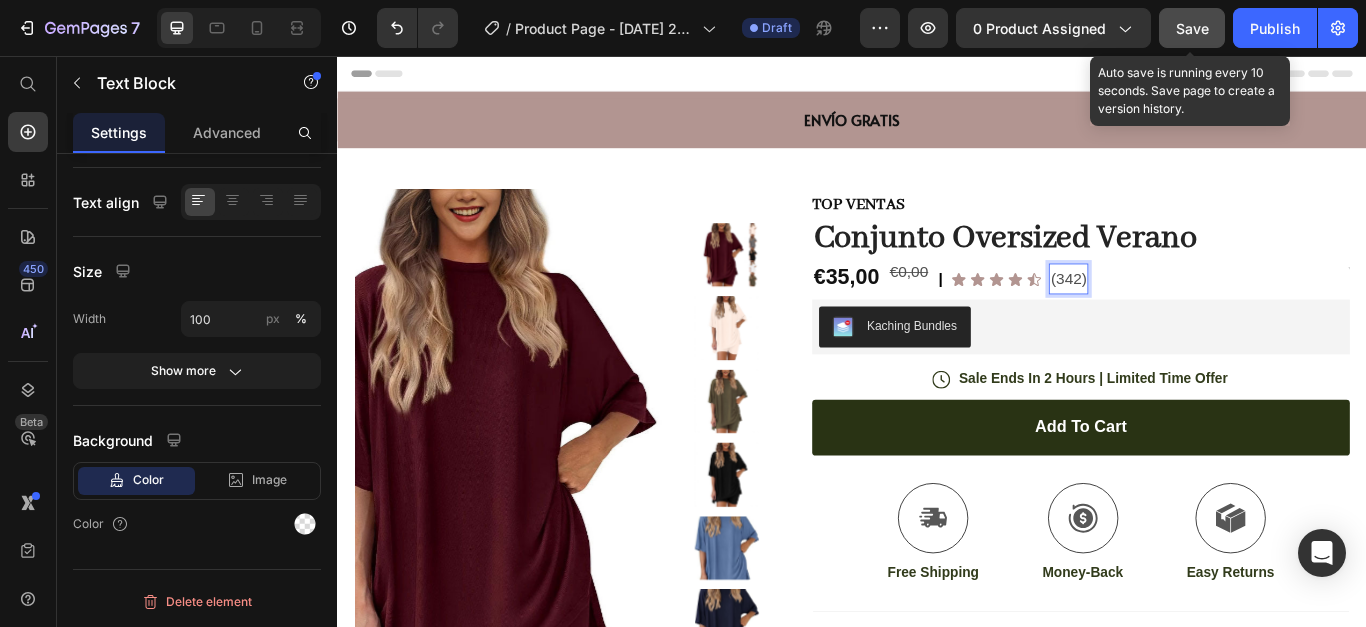 click on "(342)" at bounding box center [1189, 316] 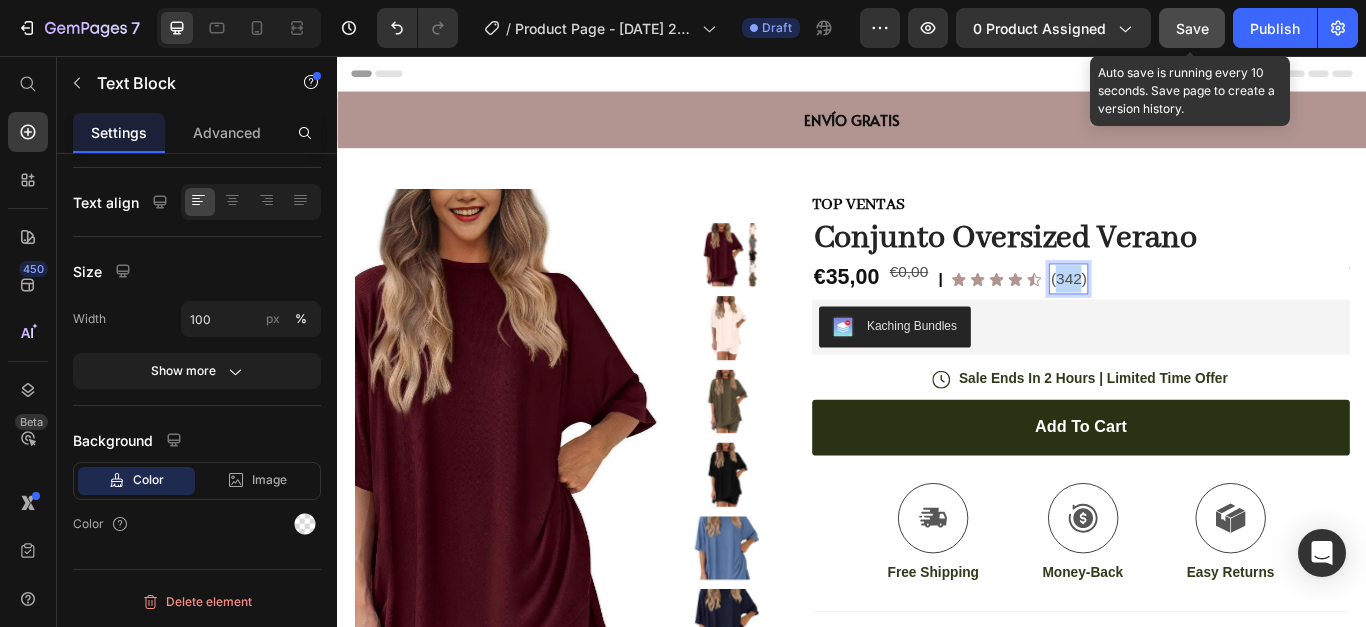 click on "(342)" at bounding box center (1189, 316) 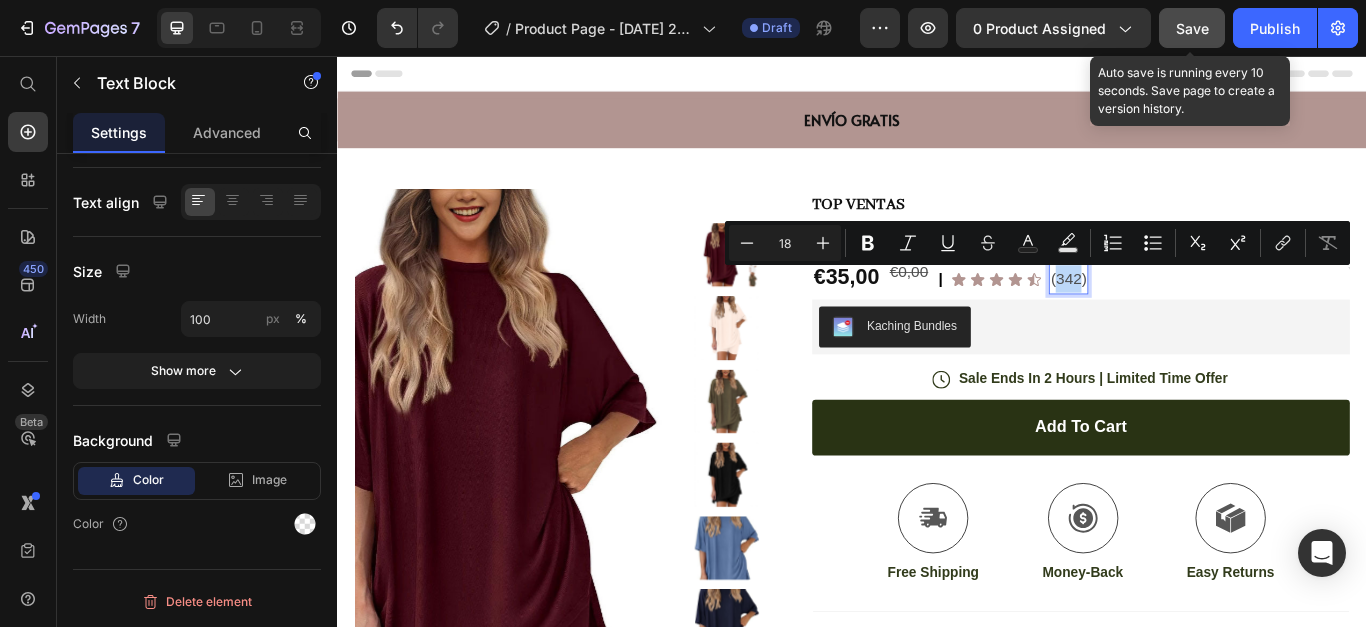 click on "(342)" at bounding box center [1189, 316] 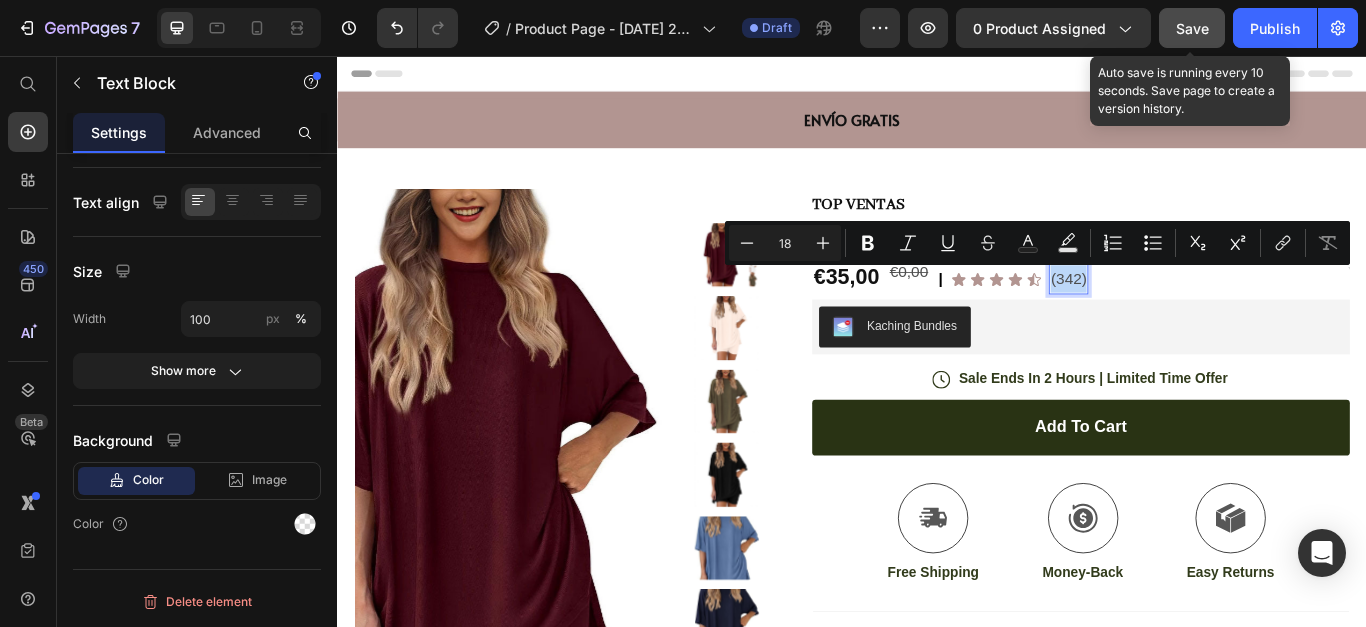 drag, startPoint x: 1164, startPoint y: 314, endPoint x: 1203, endPoint y: 312, distance: 39.051247 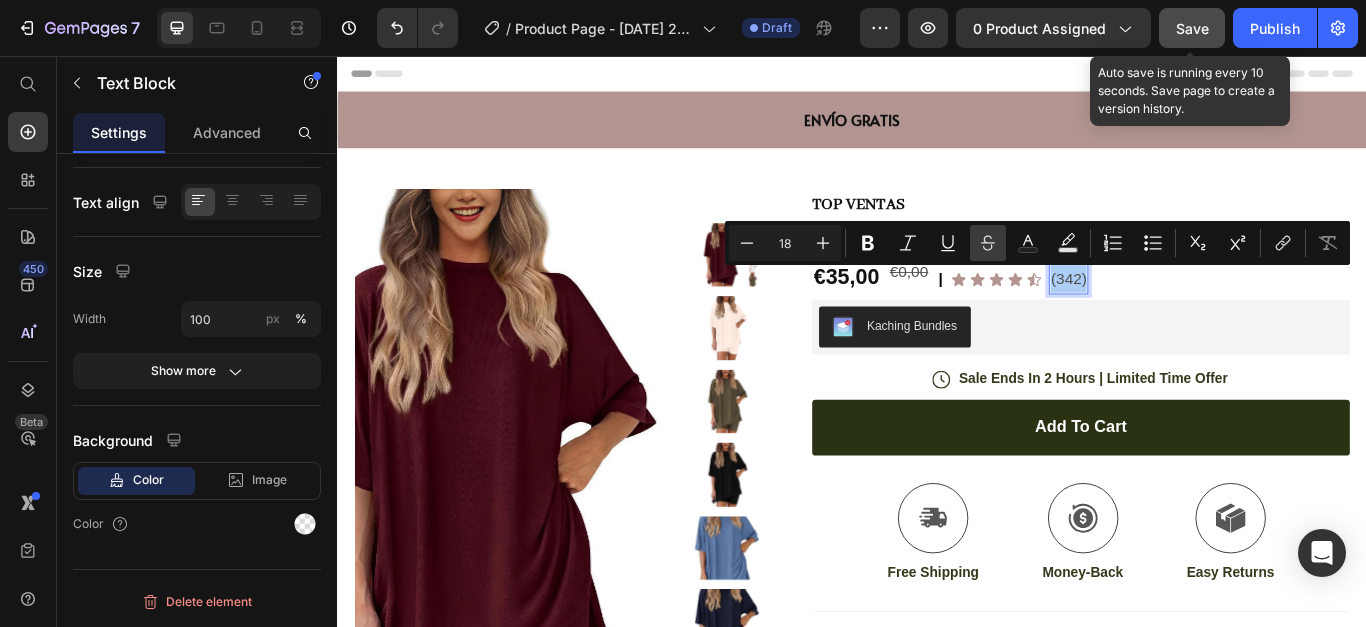 click 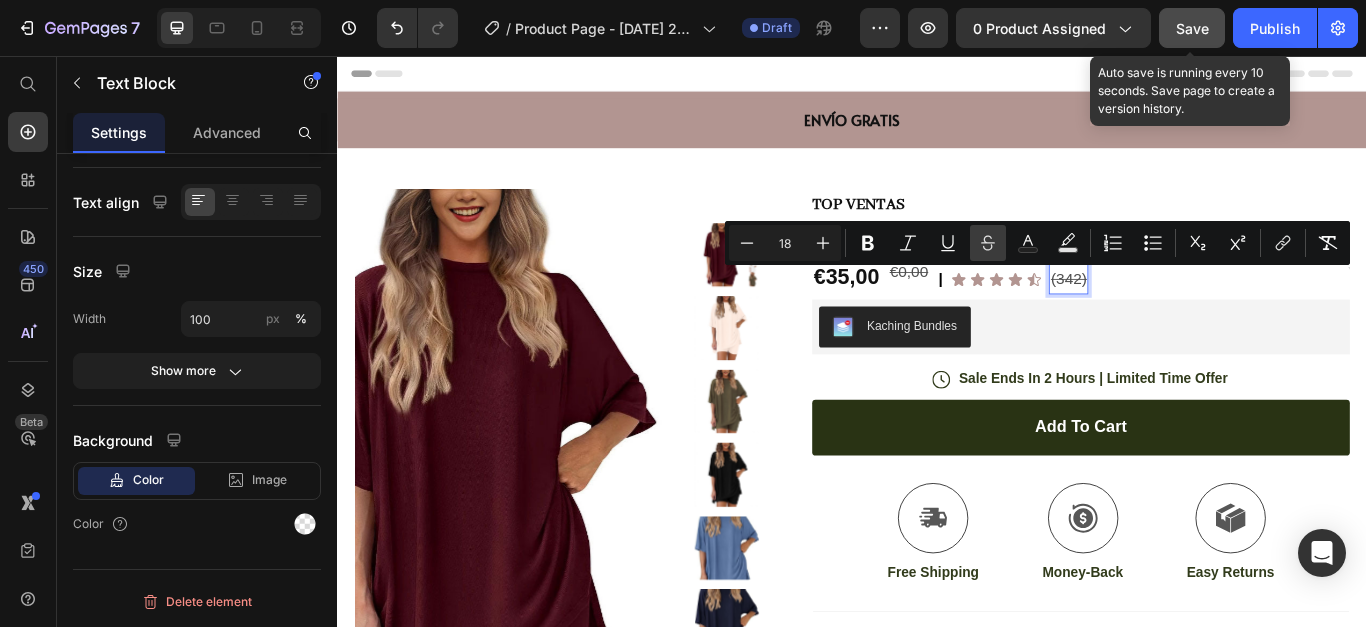 click 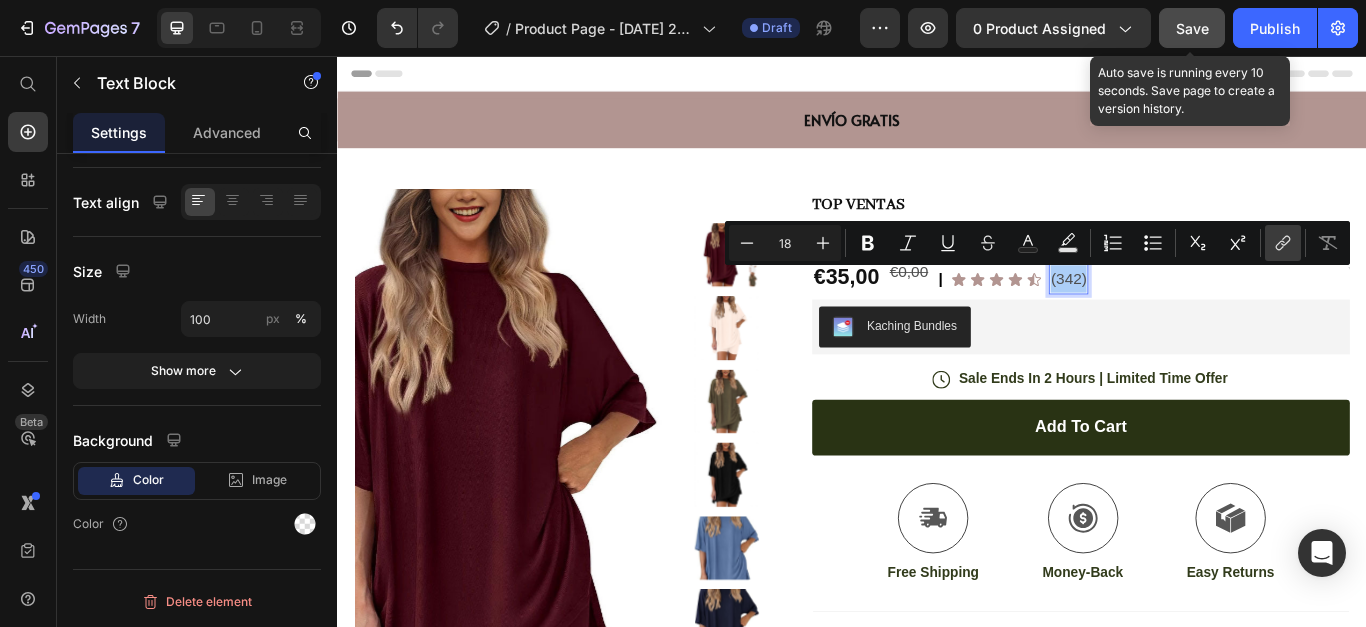 click 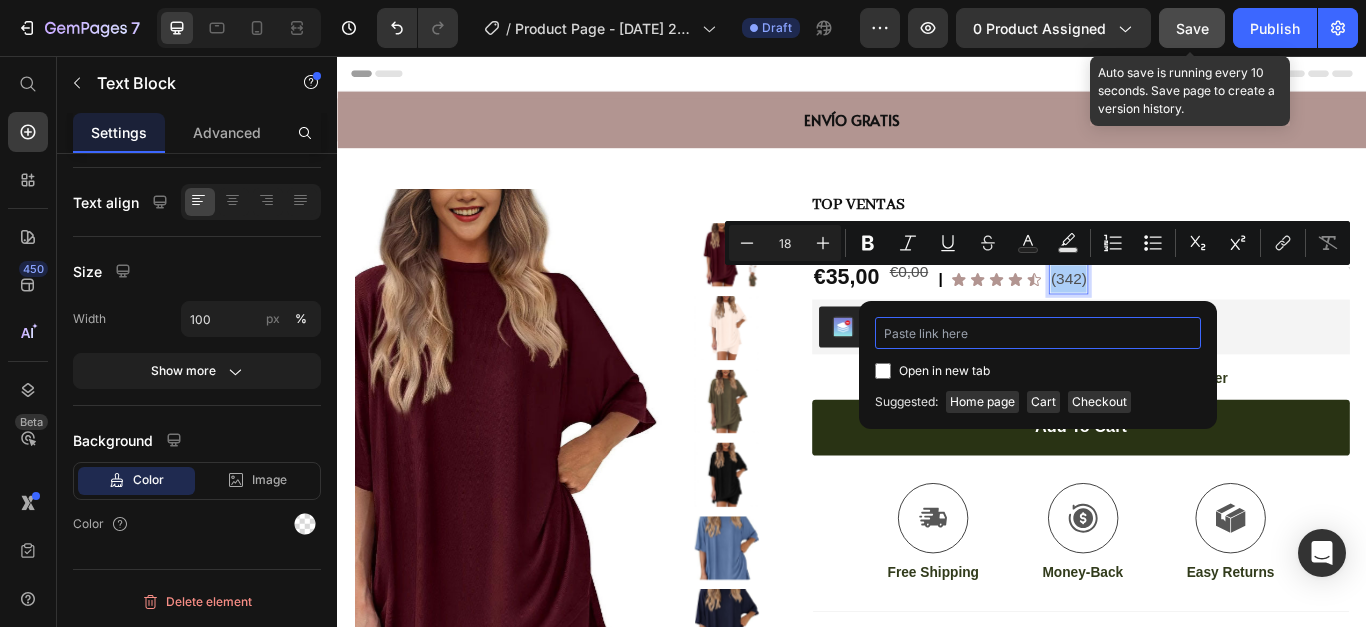 click at bounding box center [1038, 333] 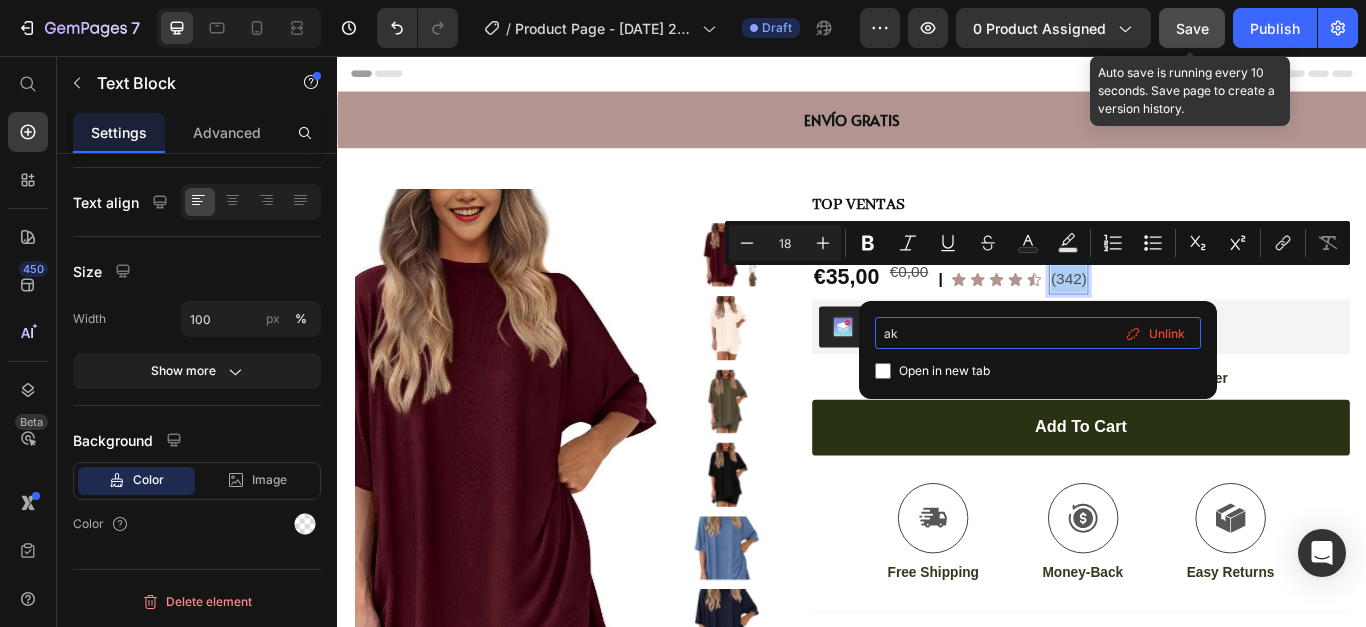type on "a" 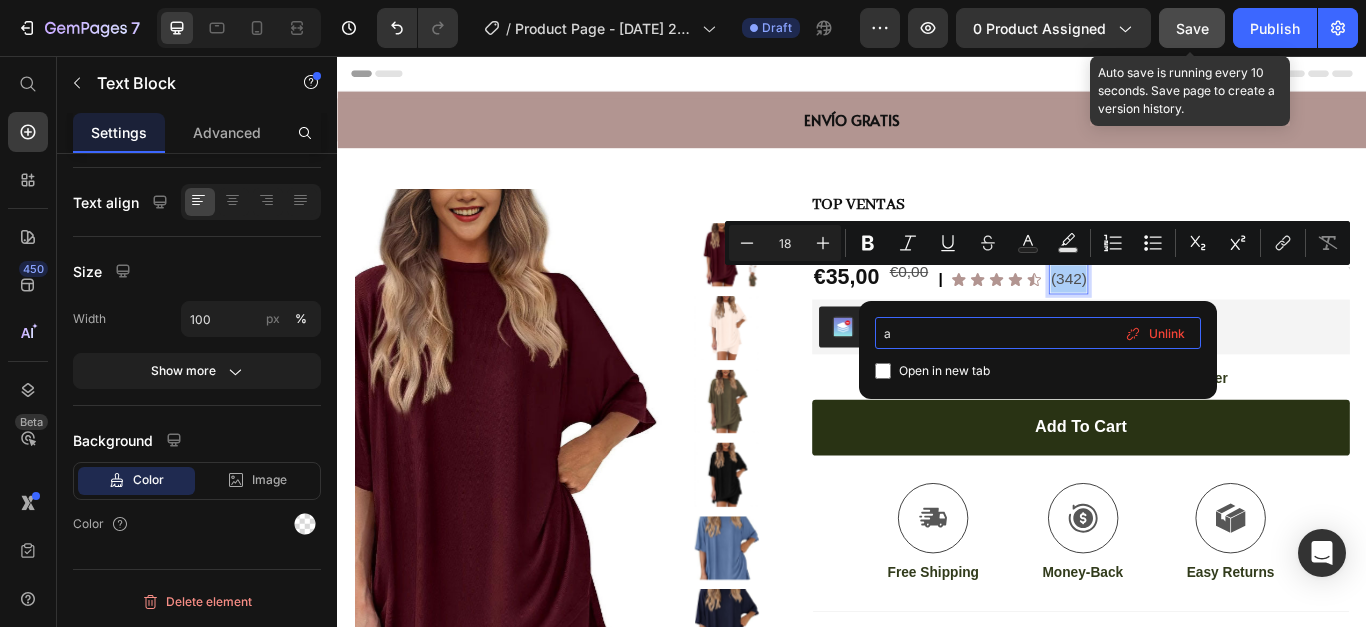 type 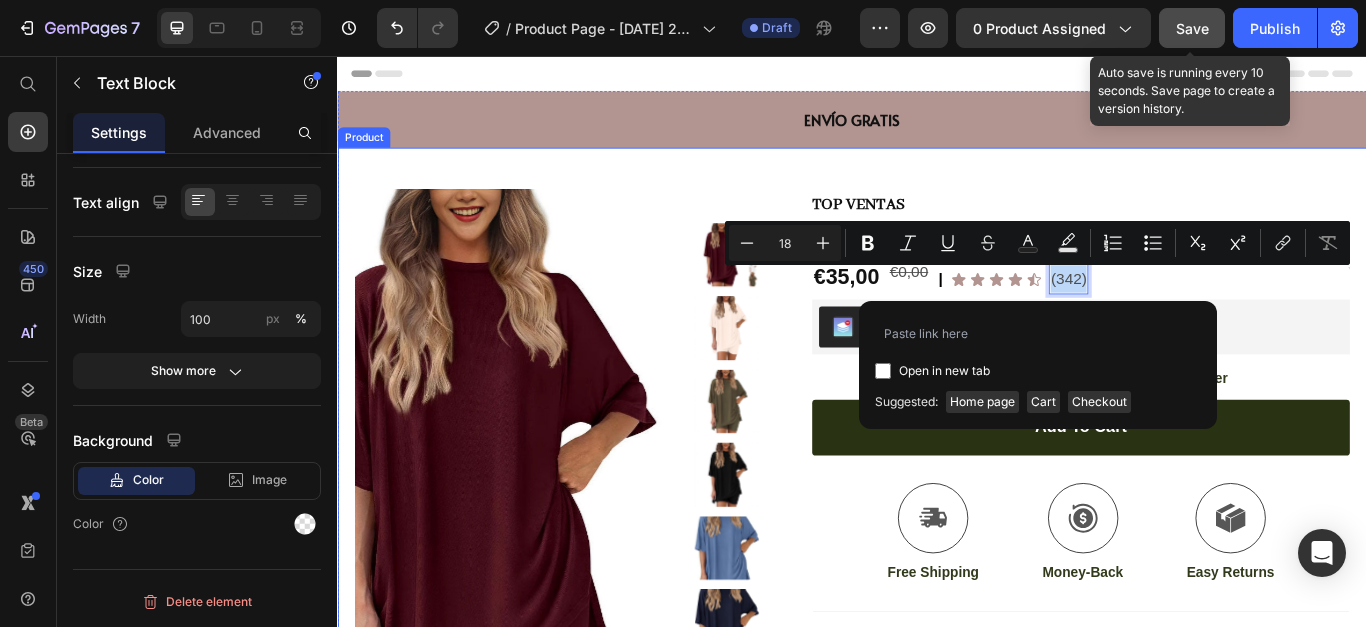 click on "Product Images Image Icon Icon Icon Icon Icon Icon List “This skin cream is a game-changer! It has transformed my dry, lackluster skin into a hydrated and radiant complexion. I love how it absorbs quickly and leaves no greasy residue. Highly recommend” Text Block
Icon [PERSON_NAME] ([GEOGRAPHIC_DATA], [GEOGRAPHIC_DATA]) Text Block Row Row Row TOP VENTAS Text Block Conjunto Oversized Verano Product Title Row €35,00 Product Price €0,00 Product Price | Text Block Icon Icon Icon Icon Icon Icon List (342) Text Block   0 Row Text Block Row Kaching Bundles Kaching Bundles
Icon Sale Ends In 2 Hours | Limited Time Offer Text Block Row add to cart Add to Cart
Icon Free Shipping Text Block
Icon Money-Back Text Block
Icon Easy Returns Text Block Row Image Icon Icon Icon Icon Icon Icon List Text Block
Icon [PERSON_NAME] ([GEOGRAPHIC_DATA], [GEOGRAPHIC_DATA]) Text Block Row Row
Benefits
Image" at bounding box center (937, 692) 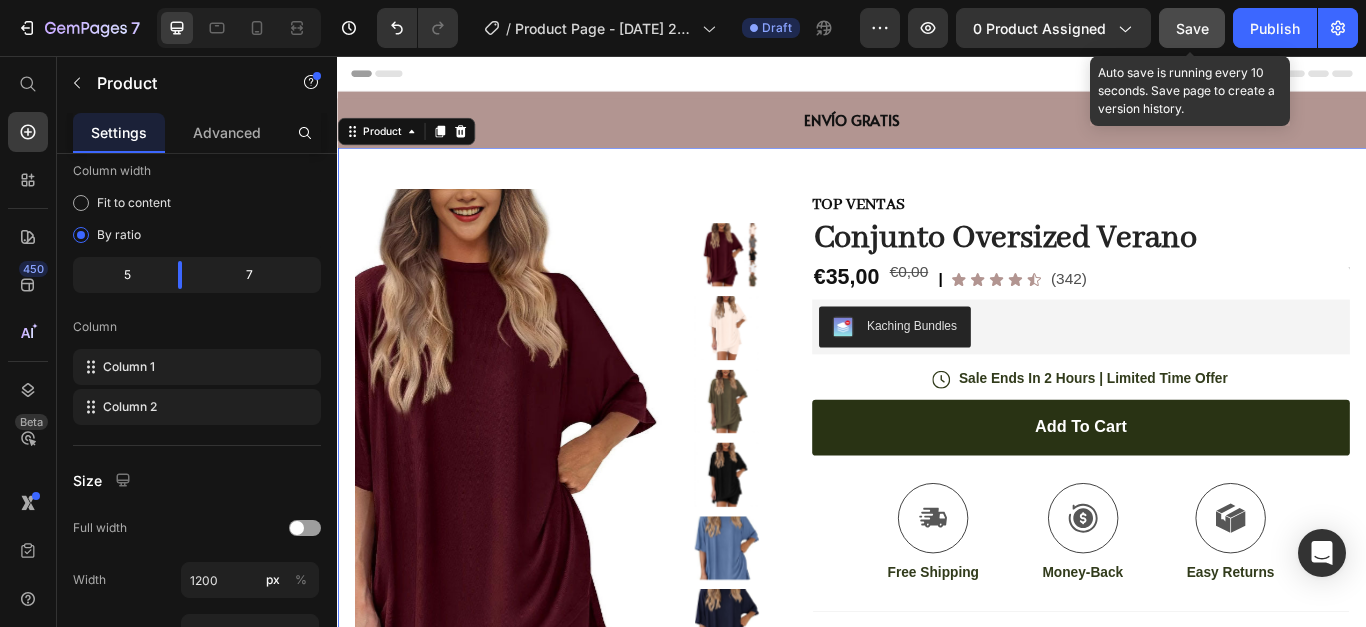 scroll, scrollTop: 0, scrollLeft: 0, axis: both 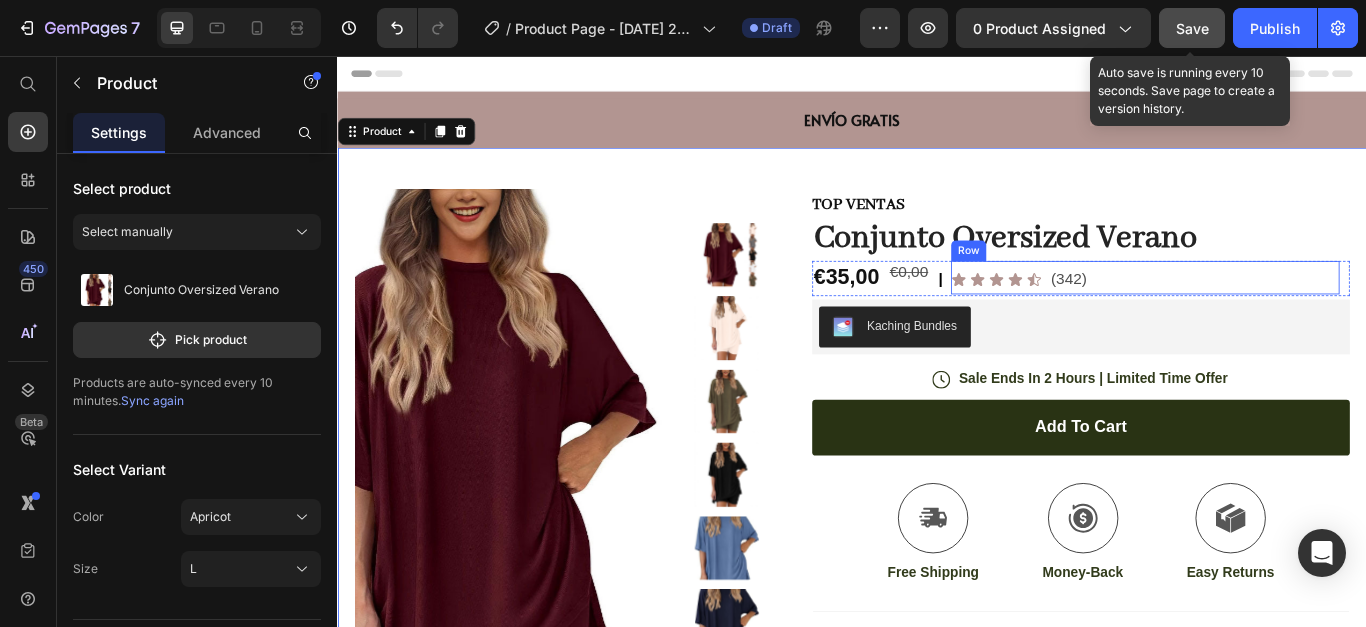 click on "Icon Icon Icon Icon Icon Icon List (342) Text Block Row" at bounding box center (1278, 314) 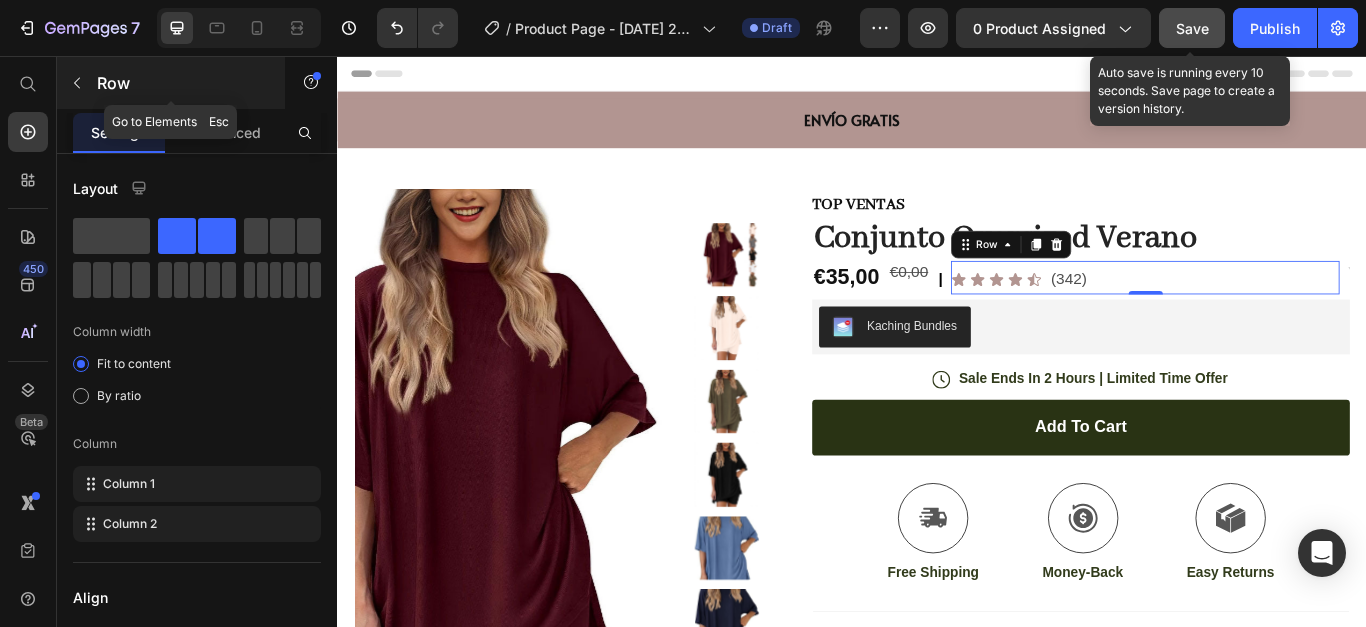 click 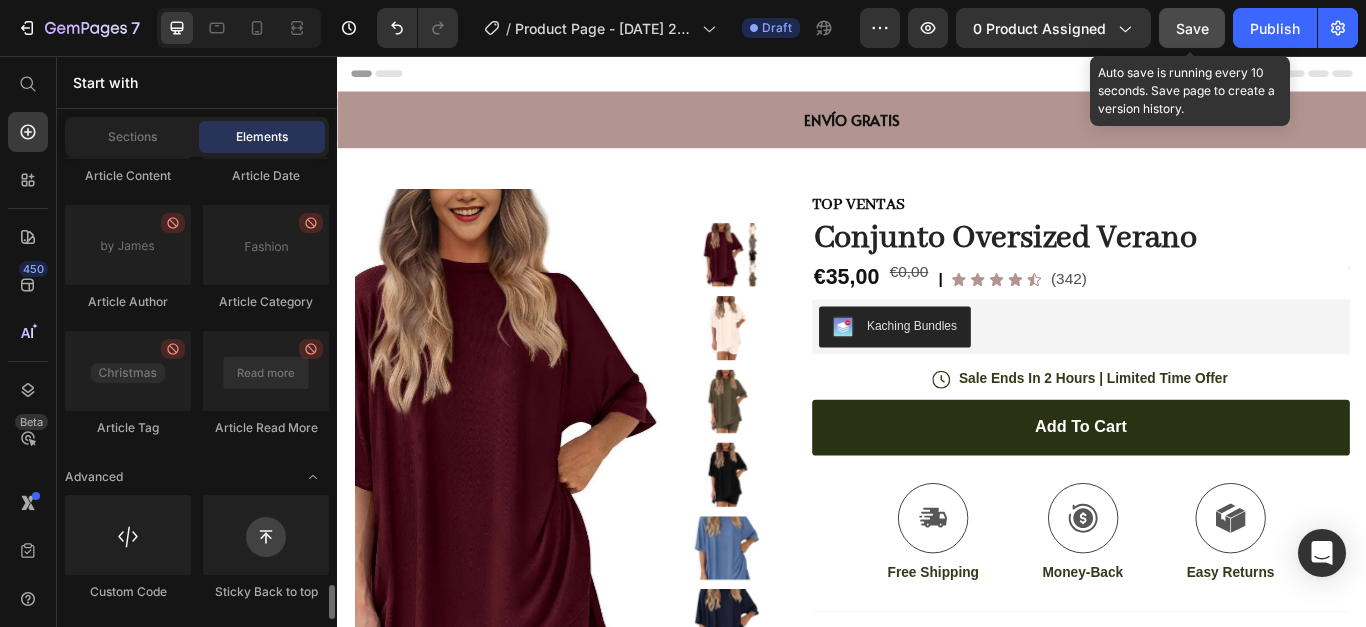 scroll, scrollTop: 5222, scrollLeft: 0, axis: vertical 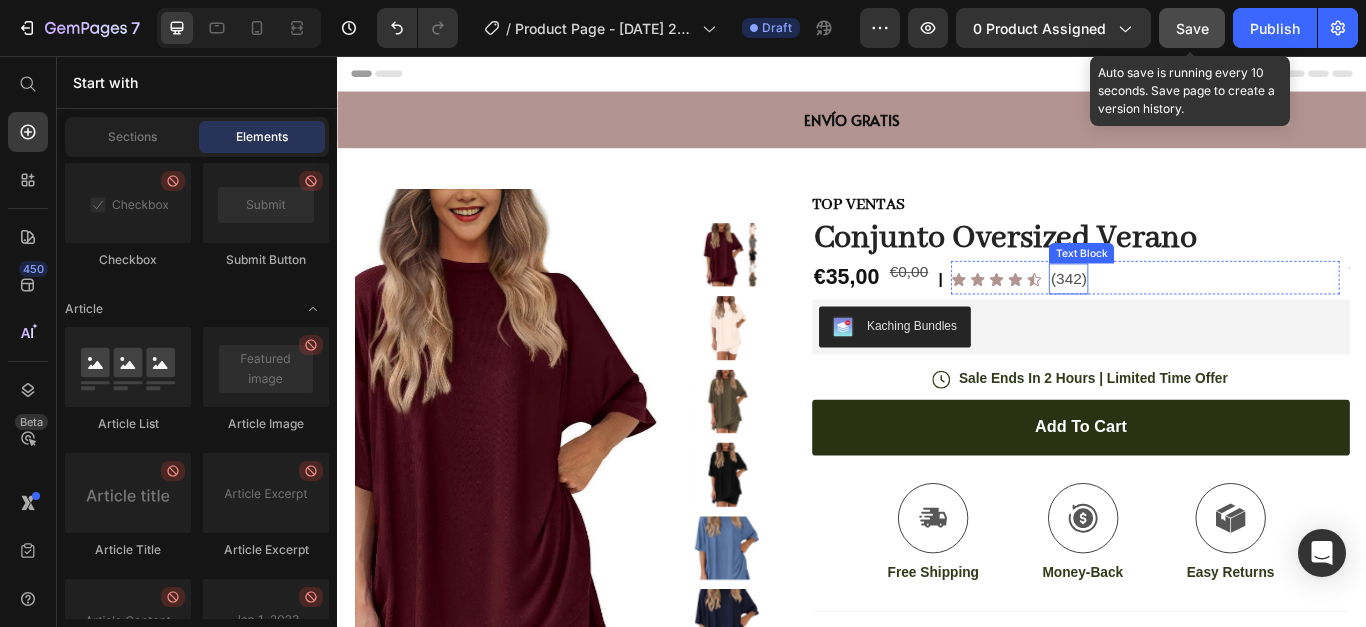 click on "(342)" at bounding box center (1189, 316) 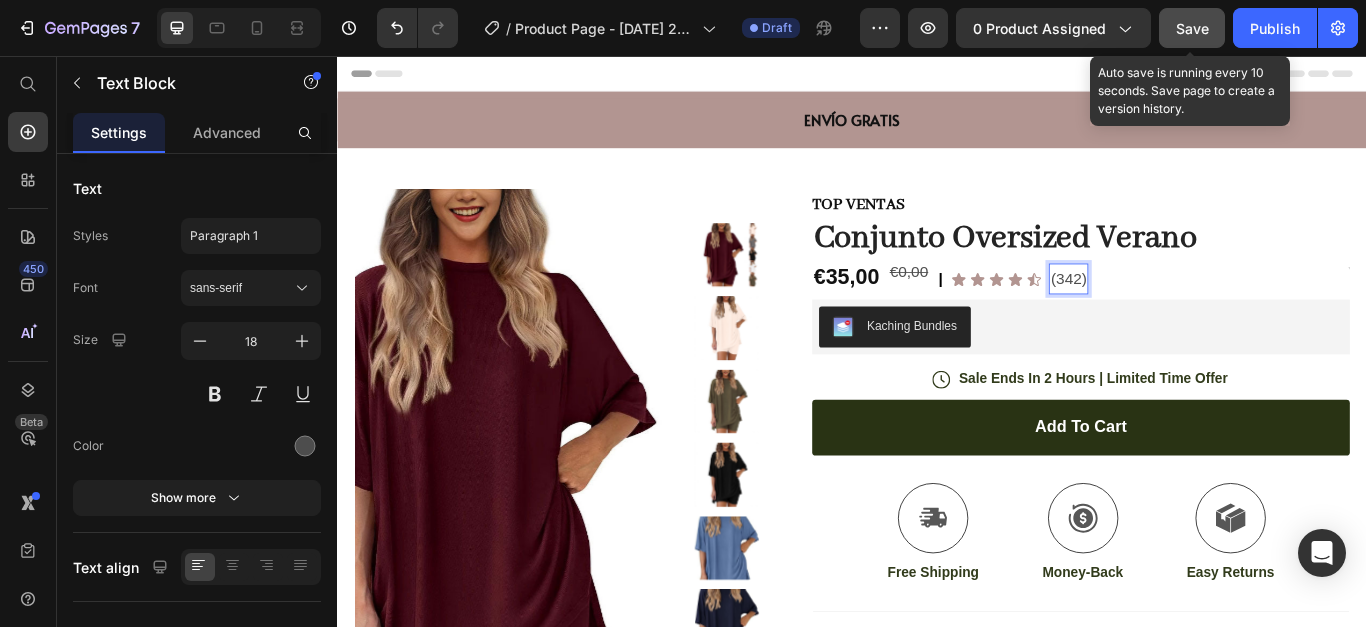 click on "(342)" at bounding box center [1189, 316] 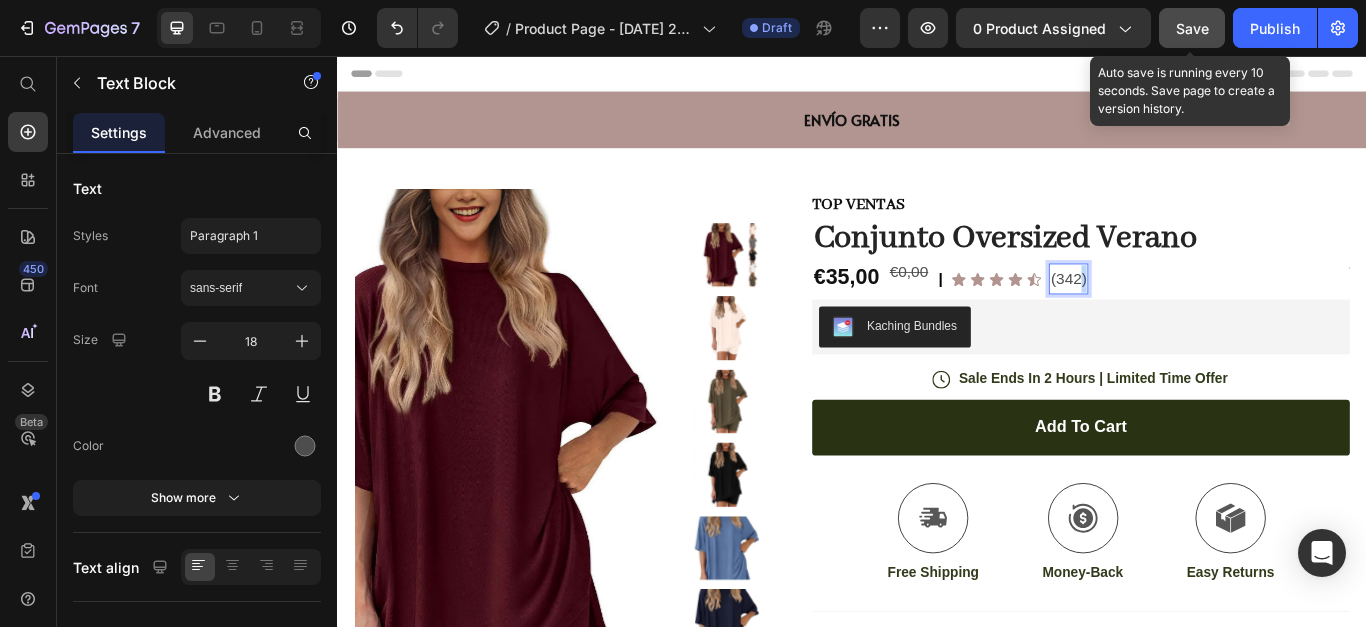 click on "(342)" at bounding box center (1189, 316) 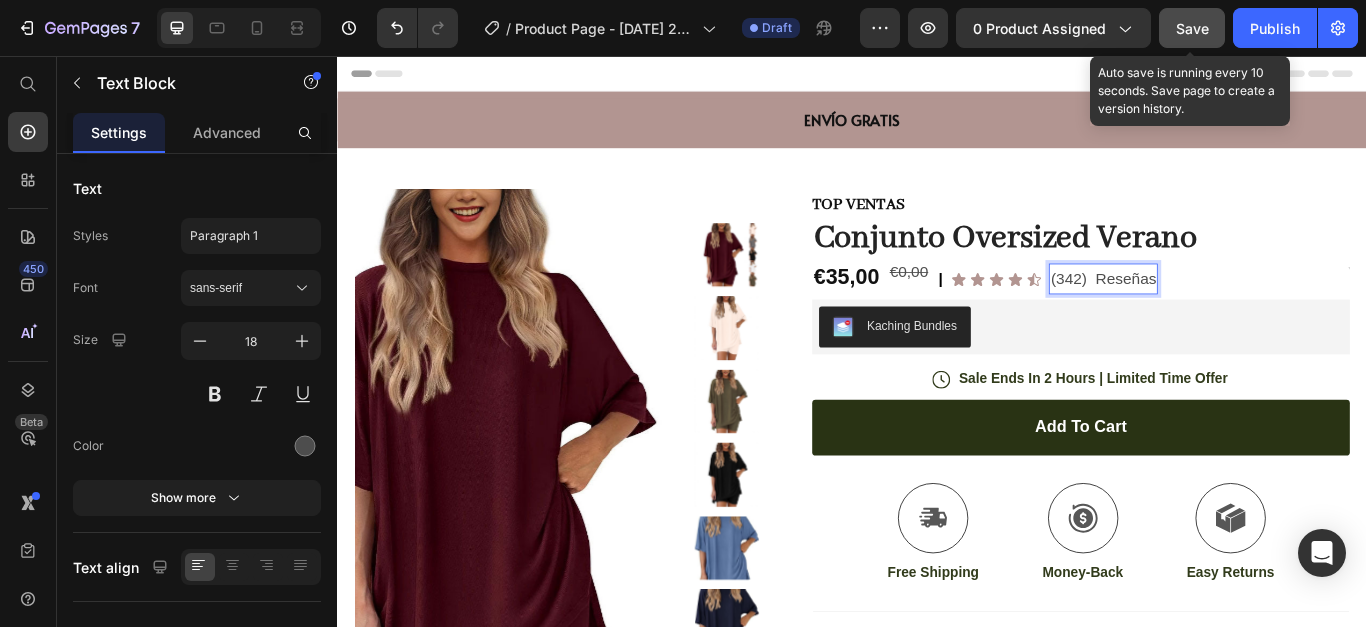 click on "(342)  Reseñas" at bounding box center (1229, 316) 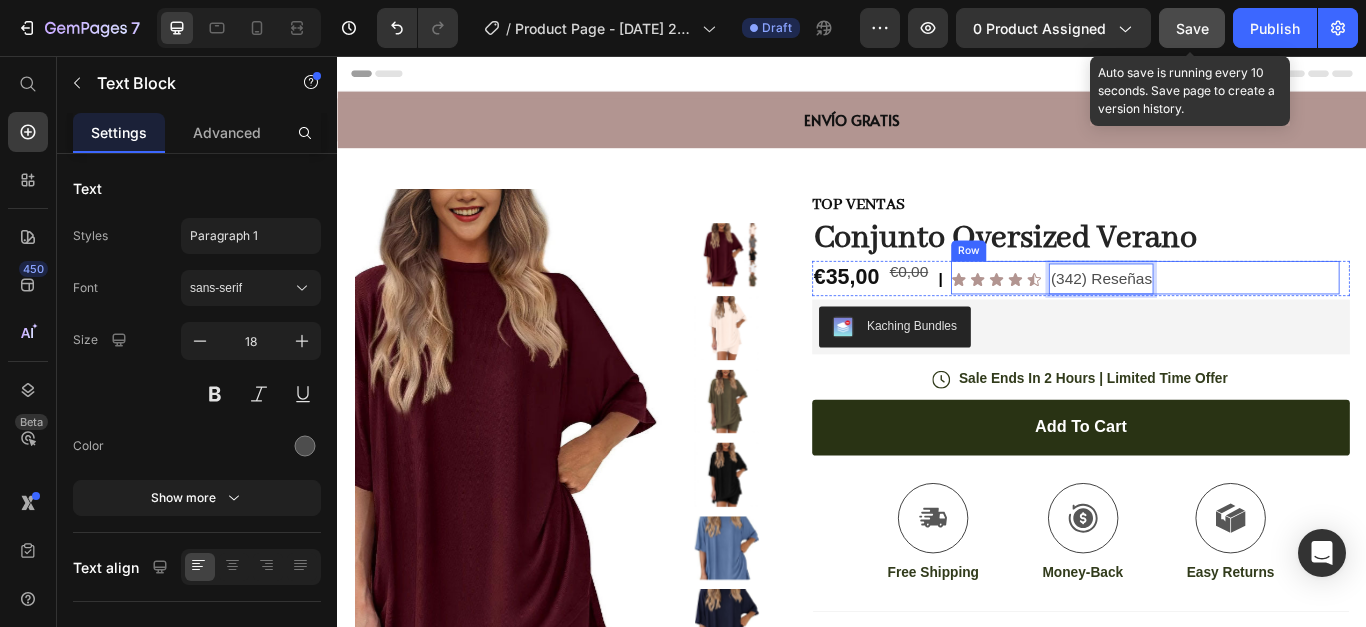 click on "Icon Icon Icon Icon Icon Icon List (342) Reseñas Text Block   0 Row" at bounding box center (1278, 314) 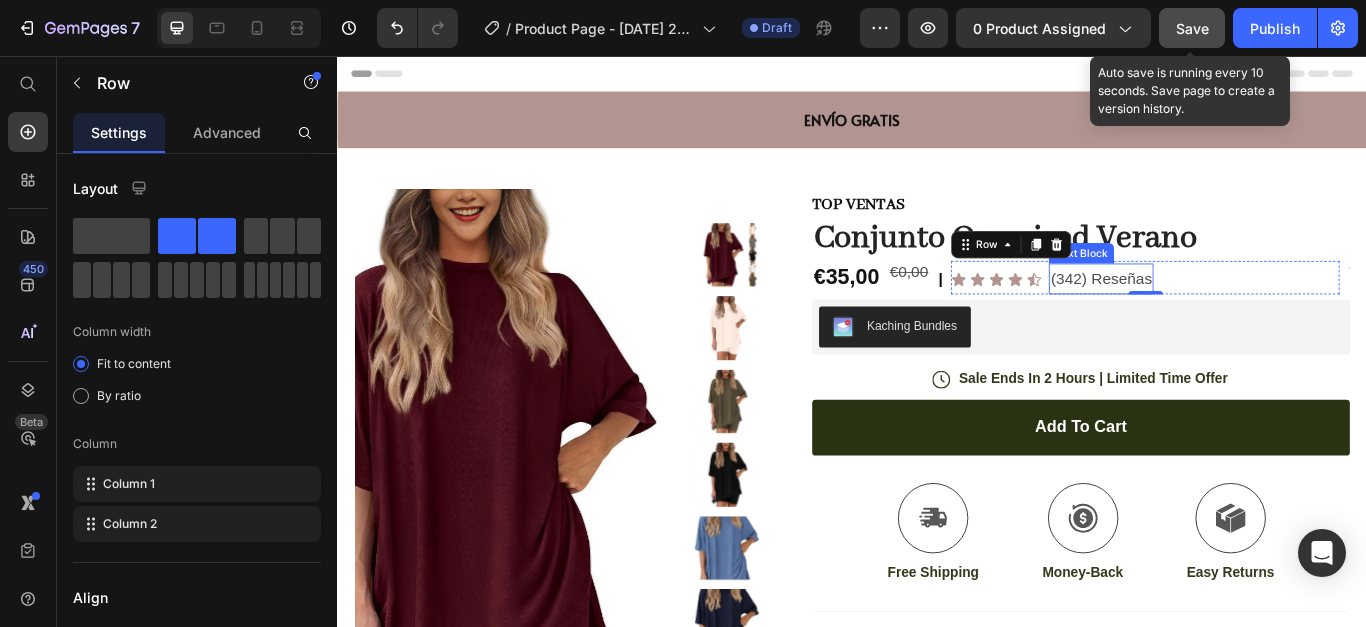 click on "(342) Reseñas" at bounding box center [1227, 316] 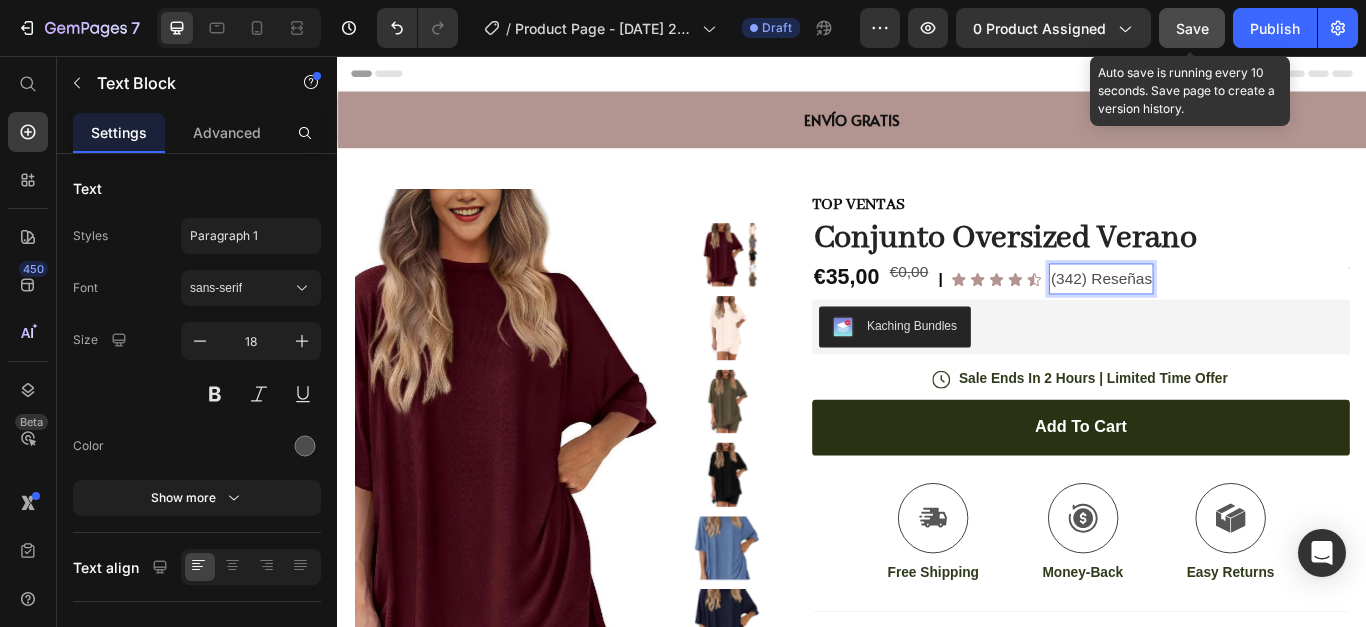 click on "(342) Reseñas" at bounding box center [1227, 316] 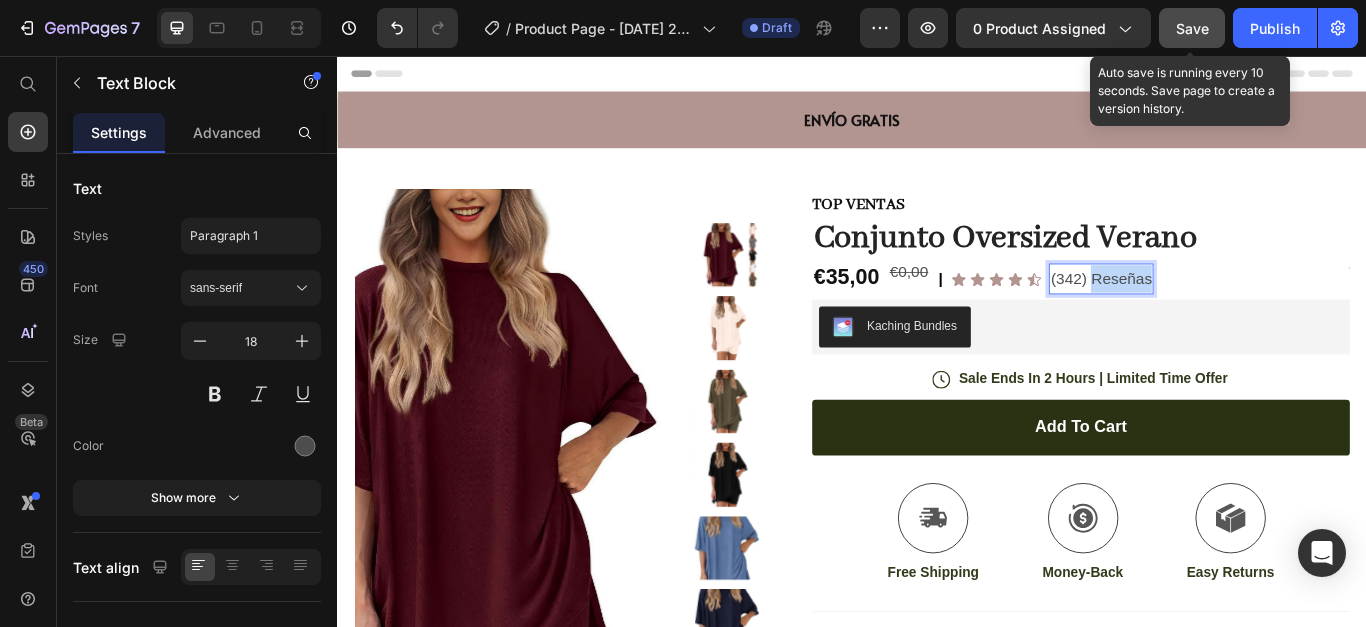 click on "(342) Reseñas" at bounding box center [1227, 316] 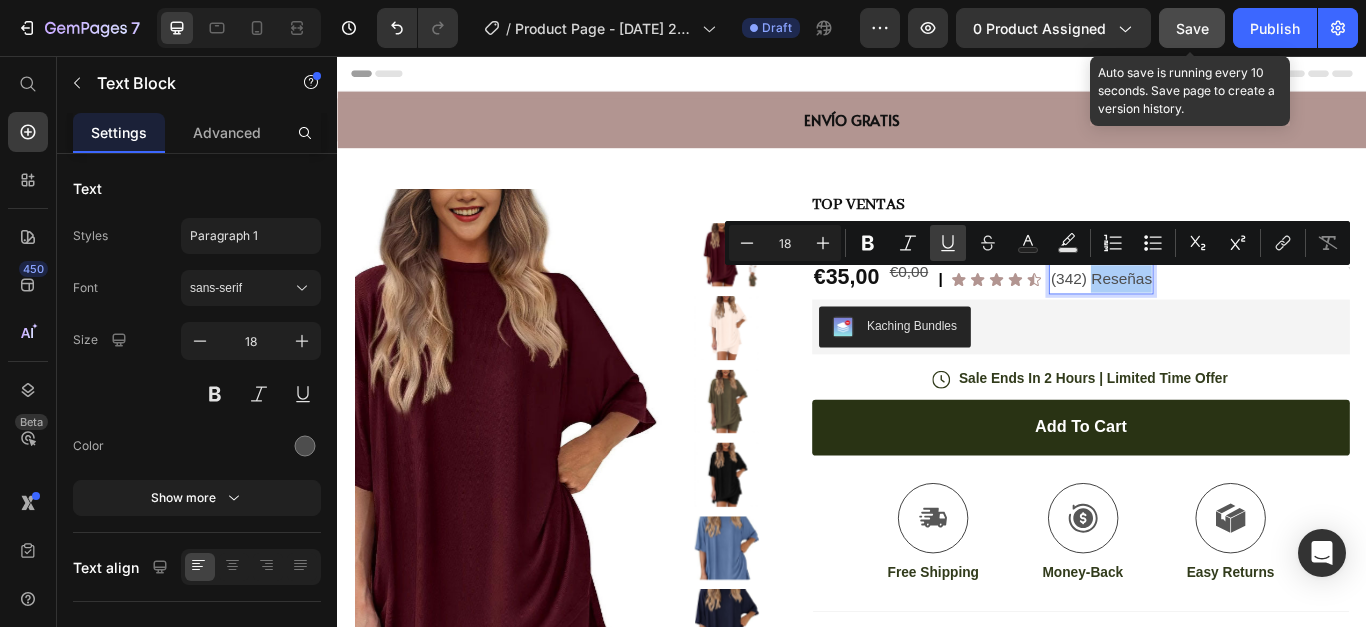 click on "Underline" at bounding box center (948, 243) 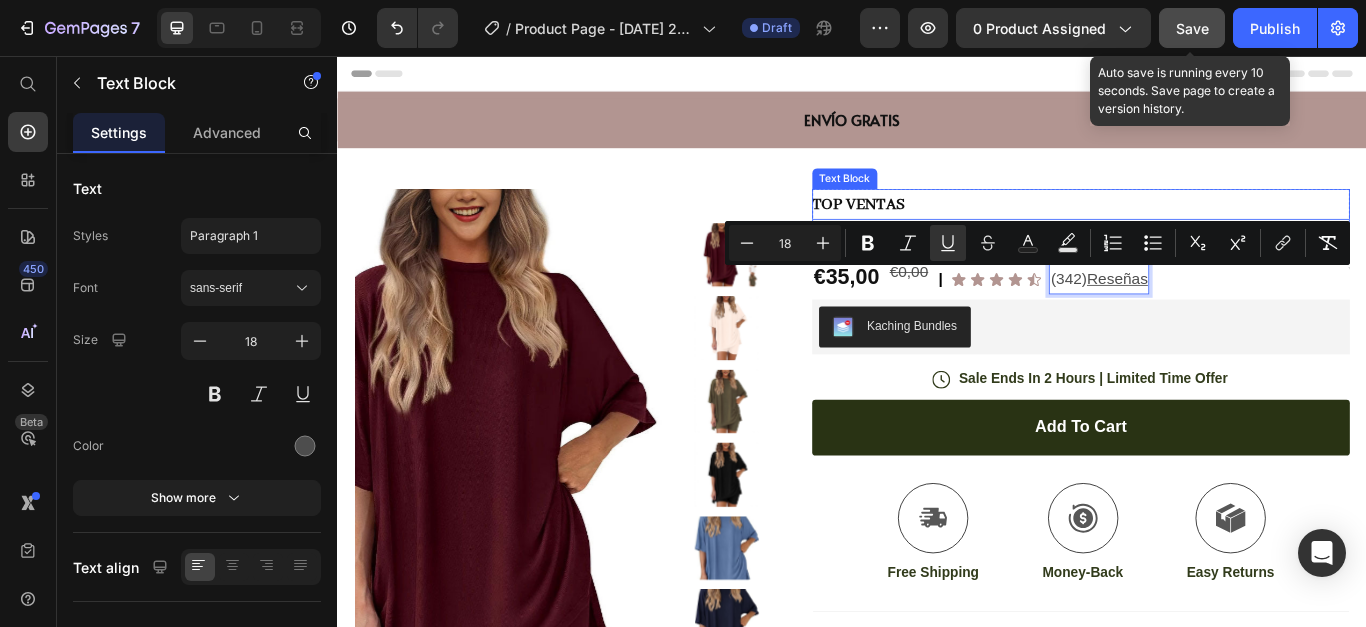 click on "TOP VENTAS" at bounding box center [1203, 229] 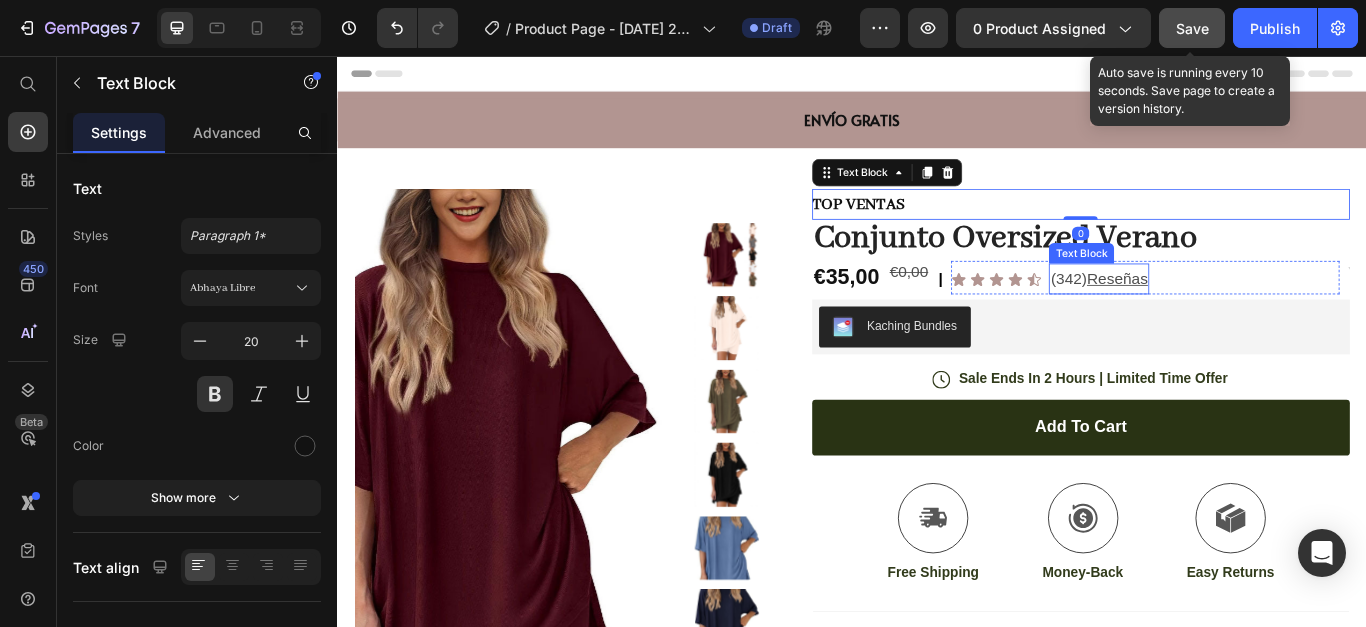 click on "Reseñas" at bounding box center [1245, 316] 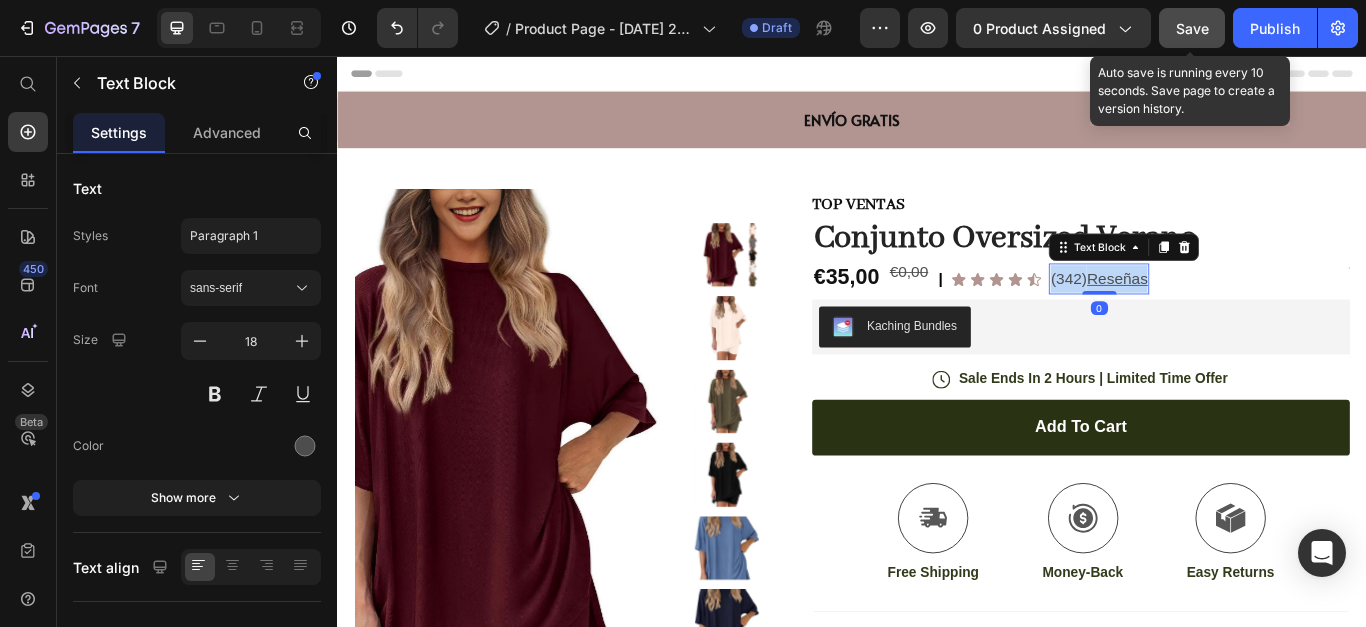 click on "Reseñas" at bounding box center [1245, 316] 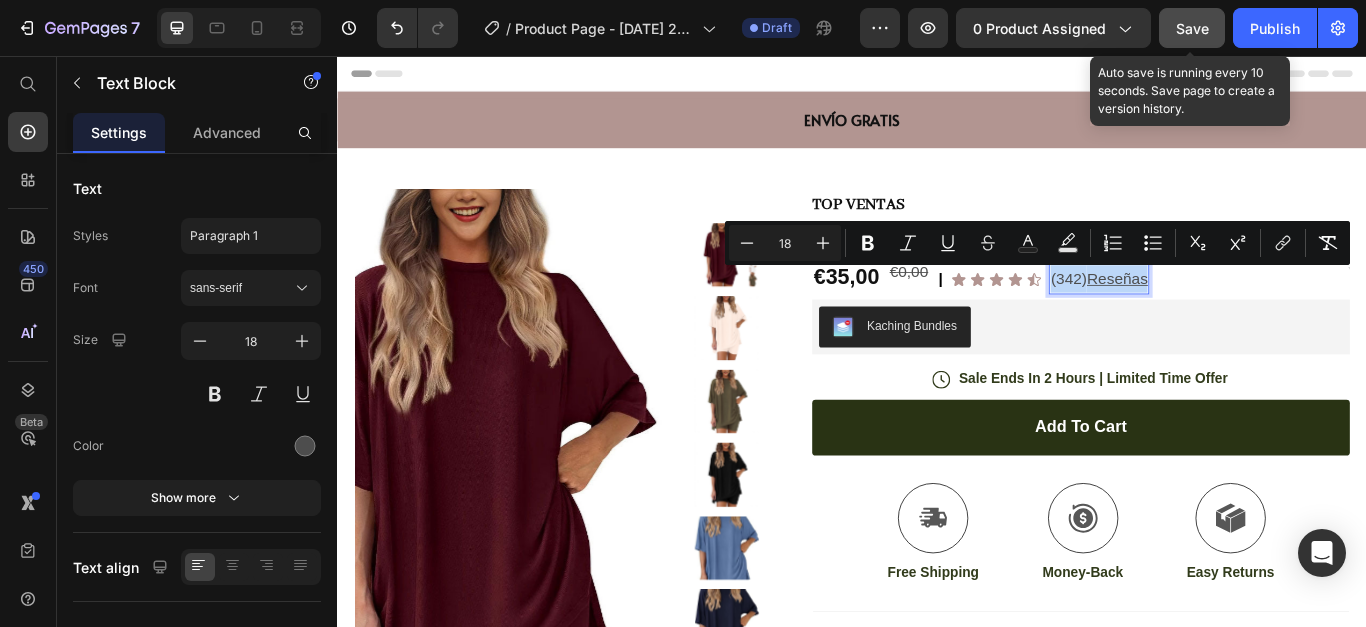 click on "Reseñas" at bounding box center (1245, 316) 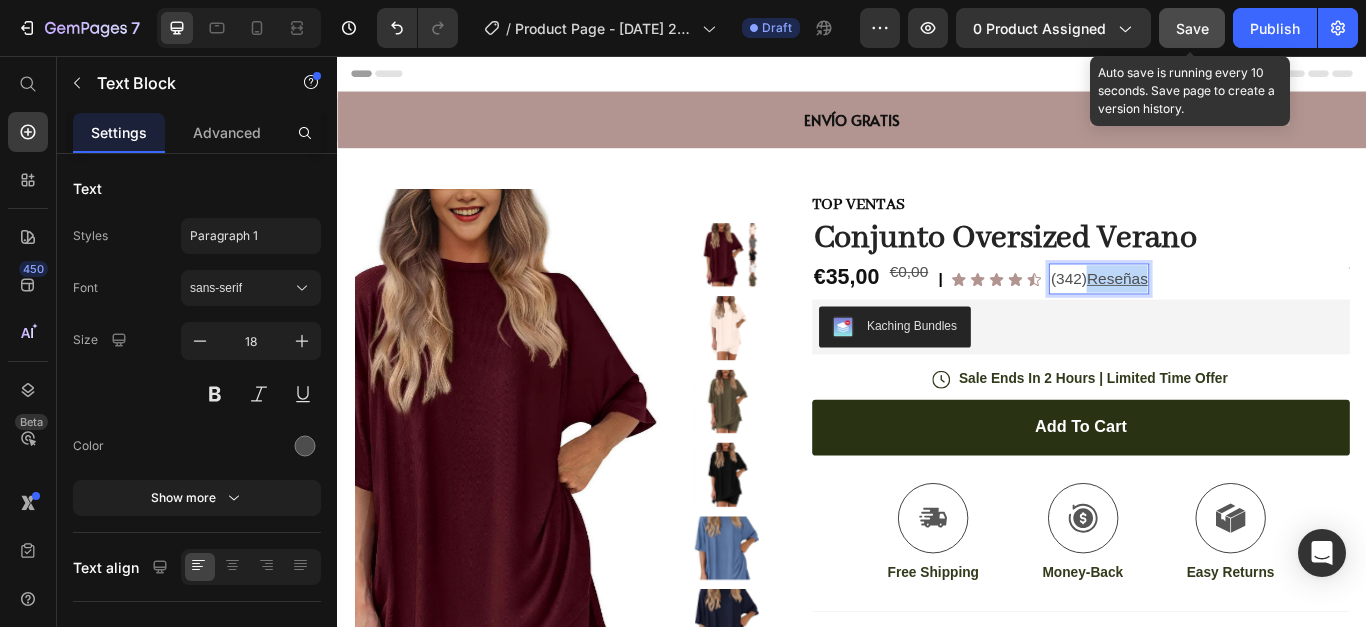 drag, startPoint x: 1215, startPoint y: 317, endPoint x: 1276, endPoint y: 323, distance: 61.294373 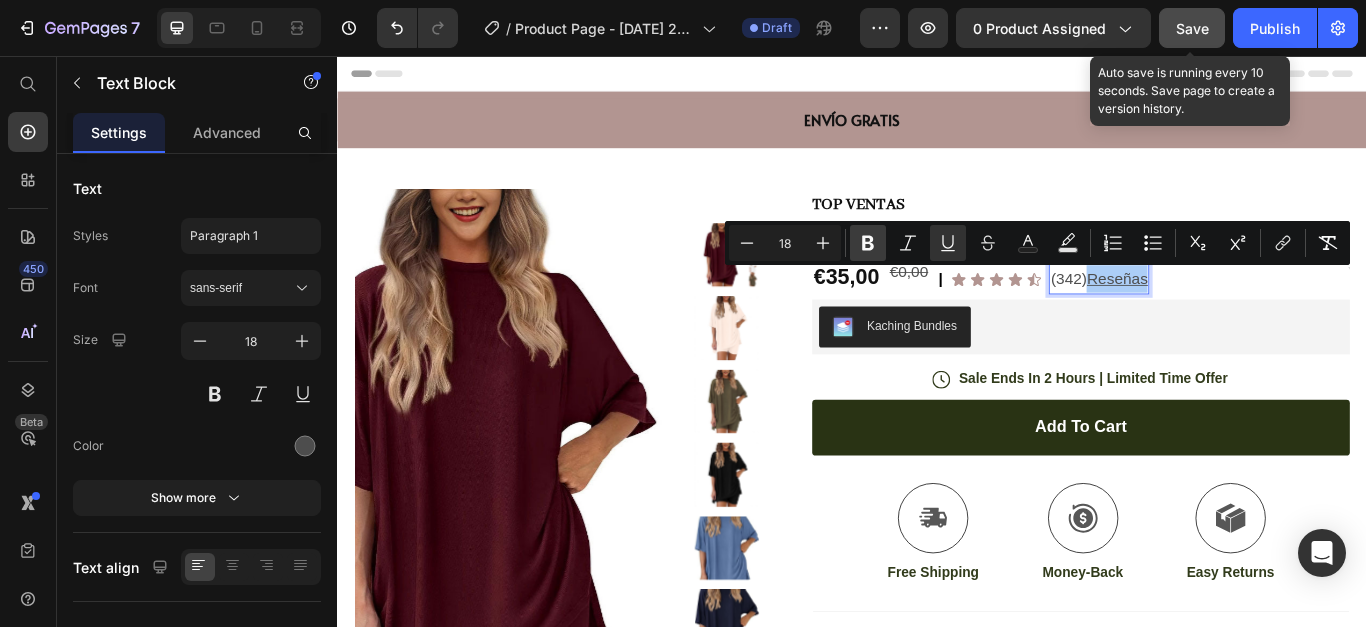 click 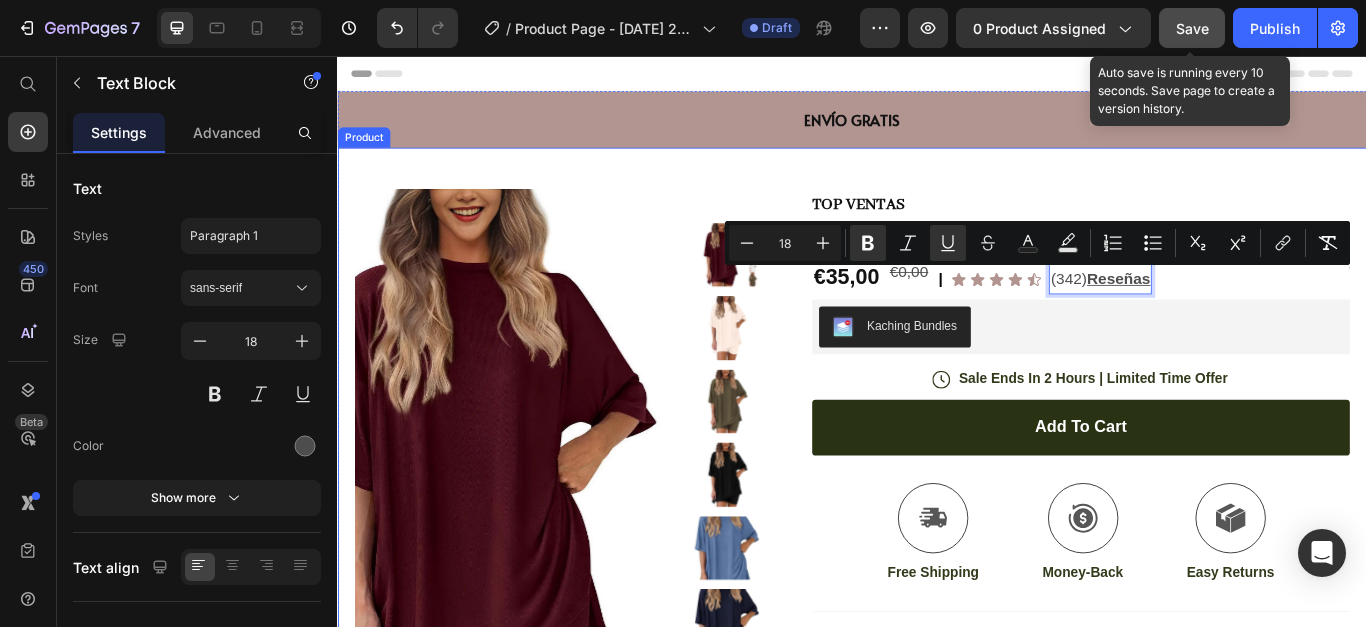click on "Product Images Image Icon Icon Icon Icon Icon Icon List “This skin cream is a game-changer! It has transformed my dry, lackluster skin into a hydrated and radiant complexion. I love how it absorbs quickly and leaves no greasy residue. Highly recommend” Text Block
Icon [PERSON_NAME] ([GEOGRAPHIC_DATA], [GEOGRAPHIC_DATA]) Text Block Row Row Row TOP VENTAS Text Block Conjunto Oversized Verano Product Title Row €35,00 Product Price €0,00 Product Price | Text Block Icon Icon Icon Icon Icon Icon List (342)  Reseñas Text Block   0 Row Text Block Row Kaching Bundles Kaching Bundles
Icon Sale Ends In 2 Hours | Limited Time Offer Text Block Row add to cart Add to Cart
Icon Free Shipping Text Block
Icon Money-Back Text Block
Icon Easy Returns Text Block Row Image Icon Icon Icon Icon Icon Icon List Text Block
Icon [PERSON_NAME] ([GEOGRAPHIC_DATA], [GEOGRAPHIC_DATA]) Text Block Row Row
Benefits How to use" at bounding box center [937, 692] 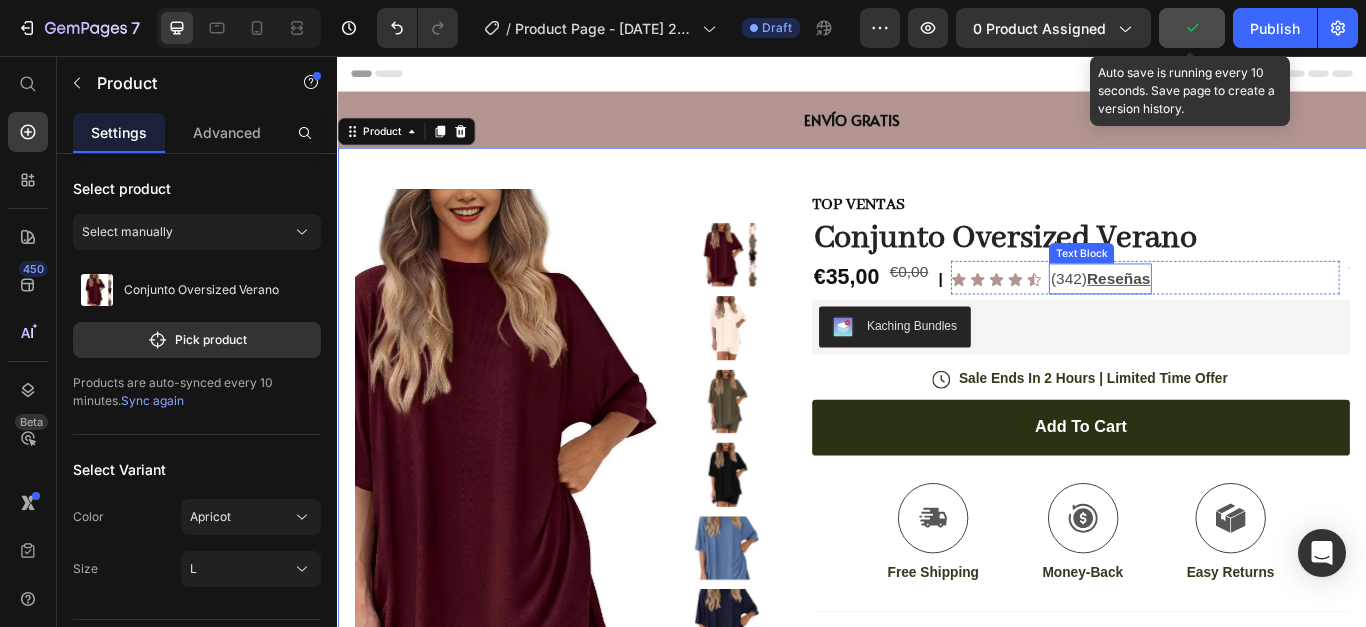 click on "Reseñas" at bounding box center [1247, 316] 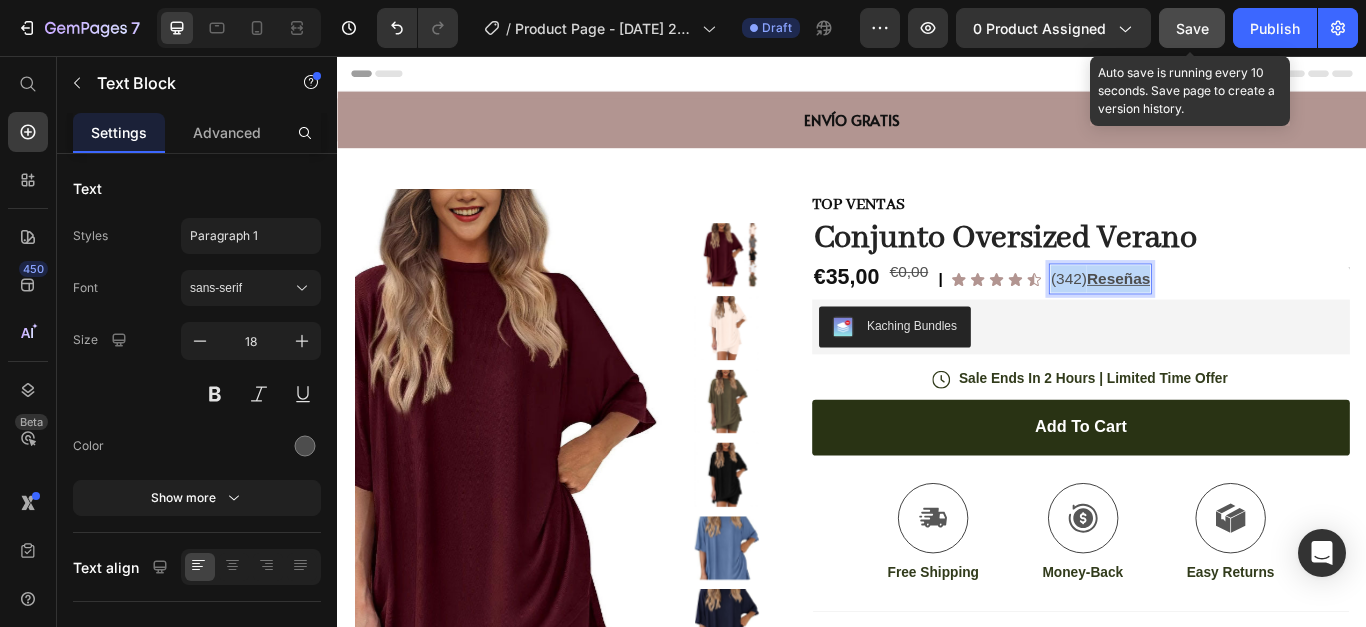 click on "Reseñas" at bounding box center [1247, 316] 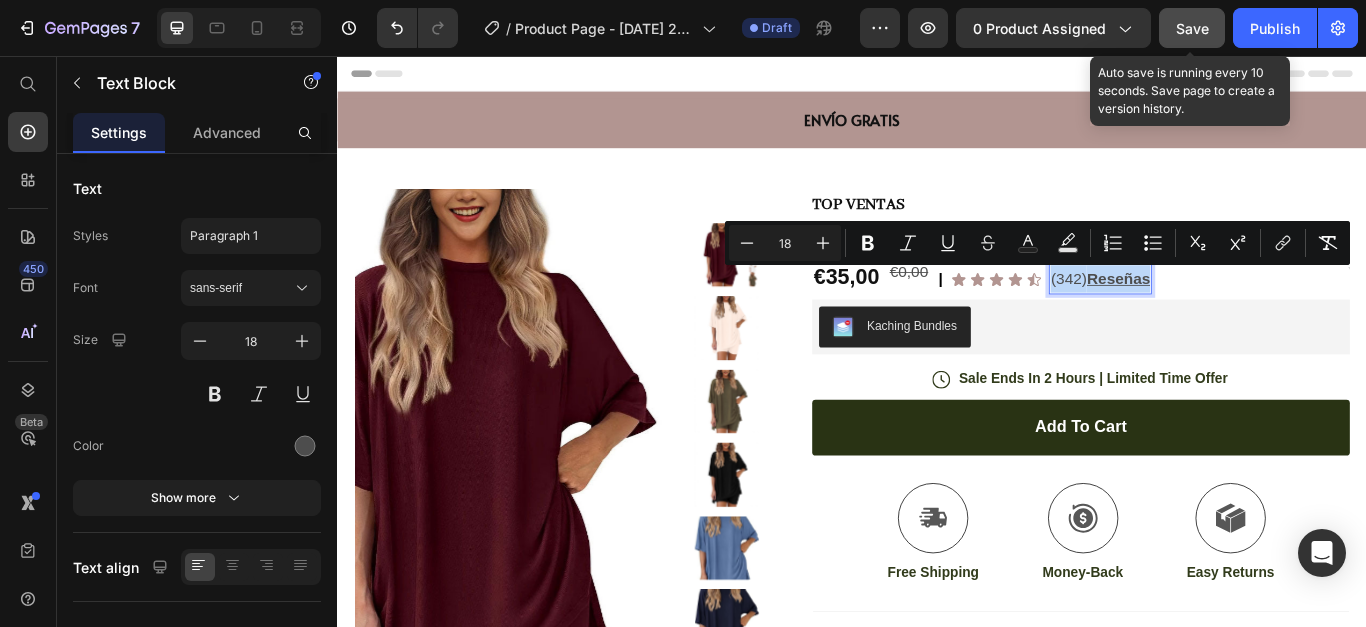 click on "Reseñas" at bounding box center (1247, 316) 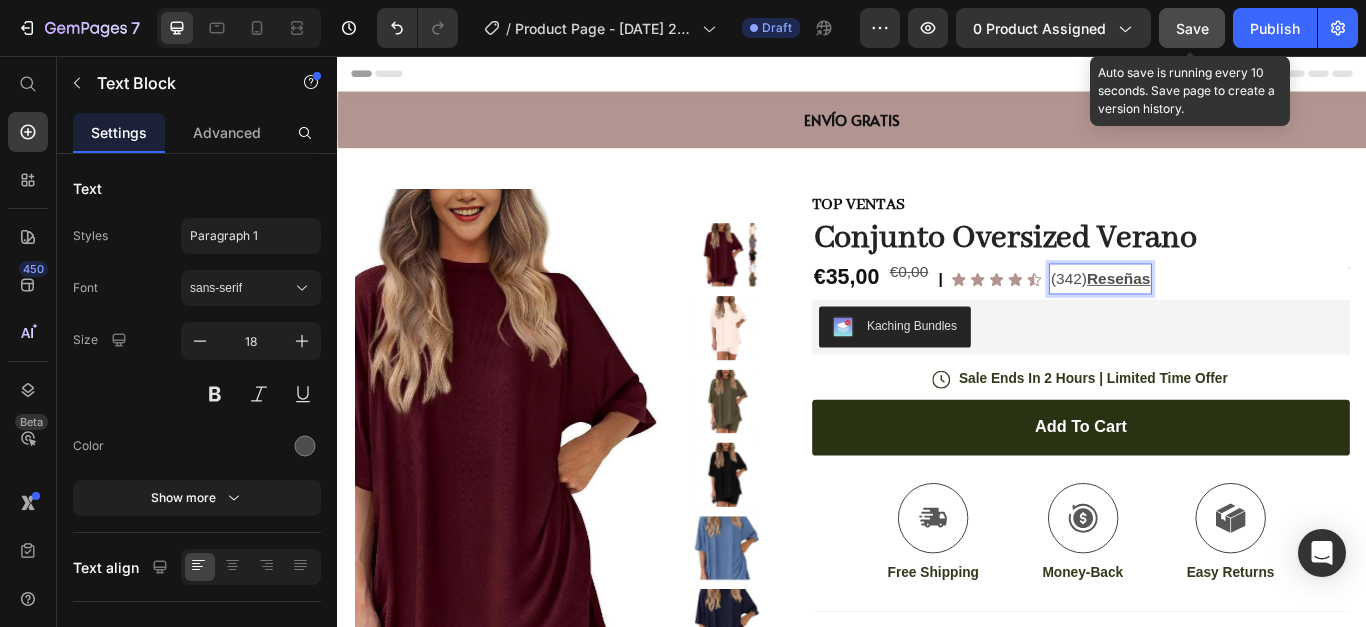 click on "Reseñas" at bounding box center [1247, 316] 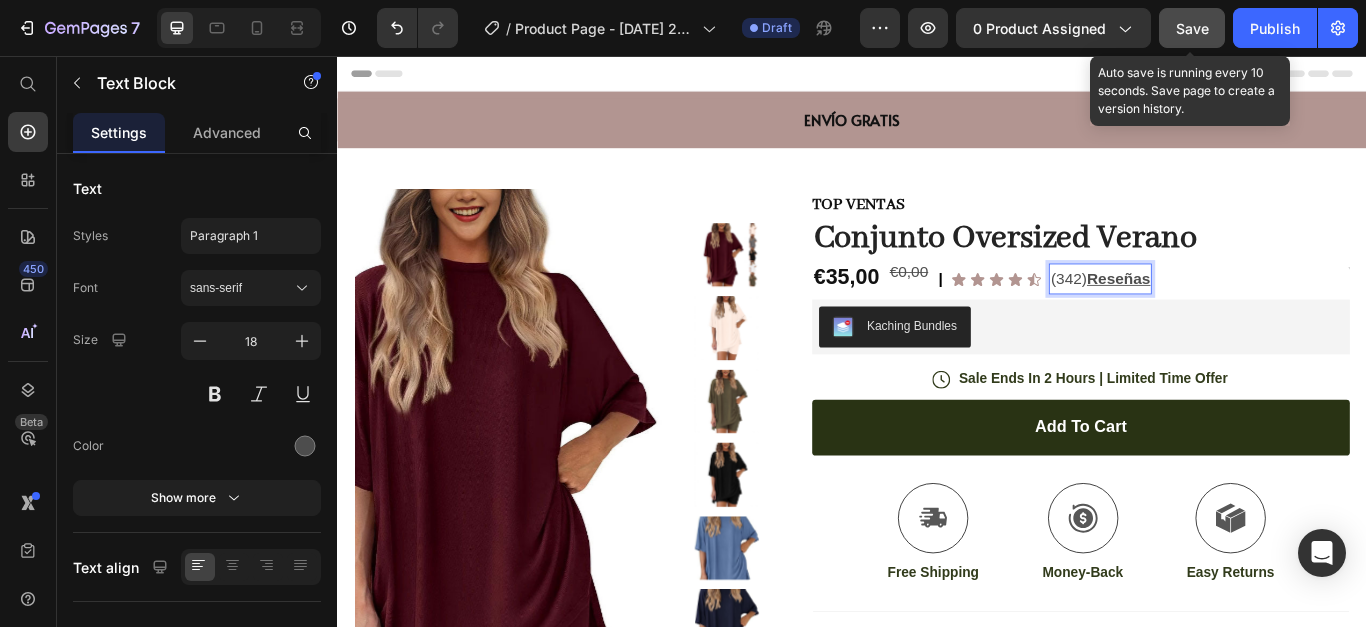 click on "Reseñas" at bounding box center (1247, 316) 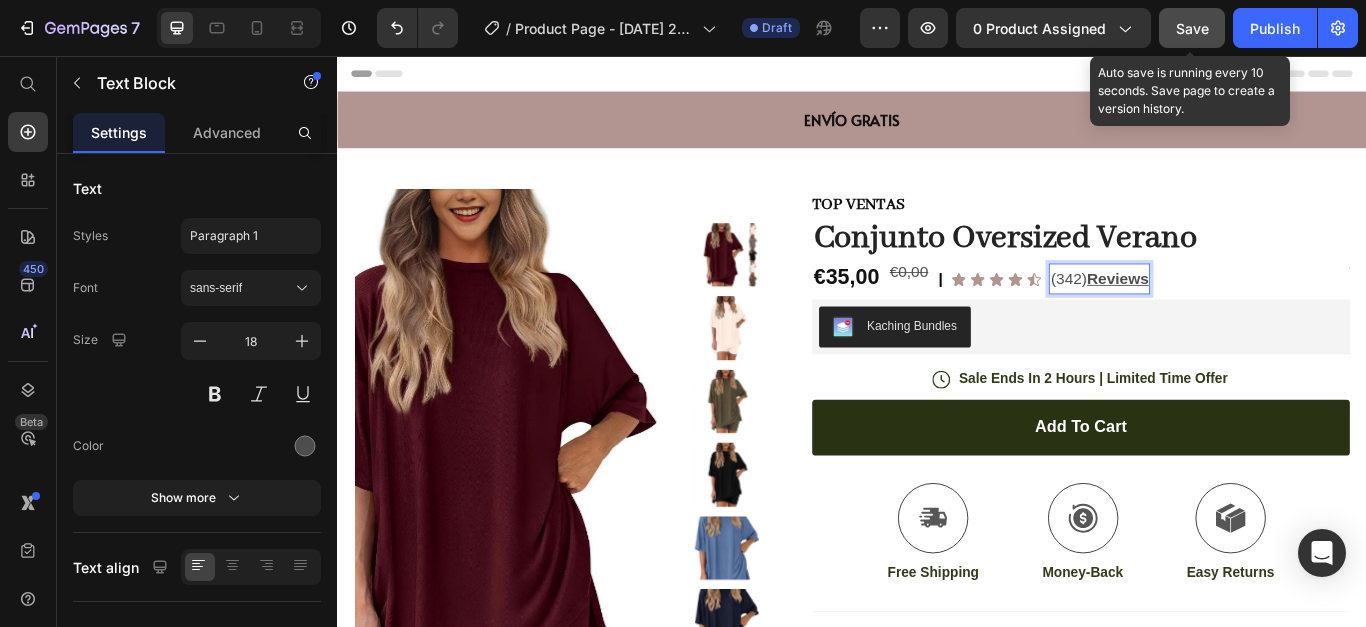 click on "(342)  Reviews" at bounding box center (1225, 316) 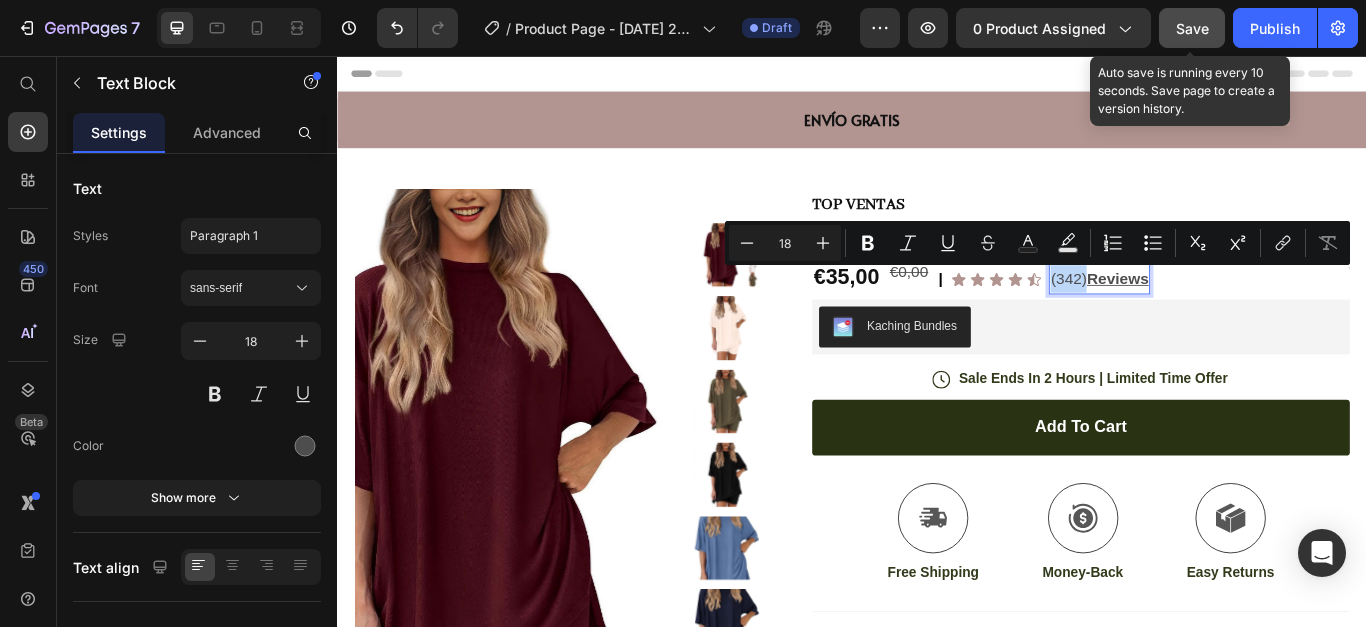 drag, startPoint x: 1205, startPoint y: 314, endPoint x: 1161, endPoint y: 309, distance: 44.28318 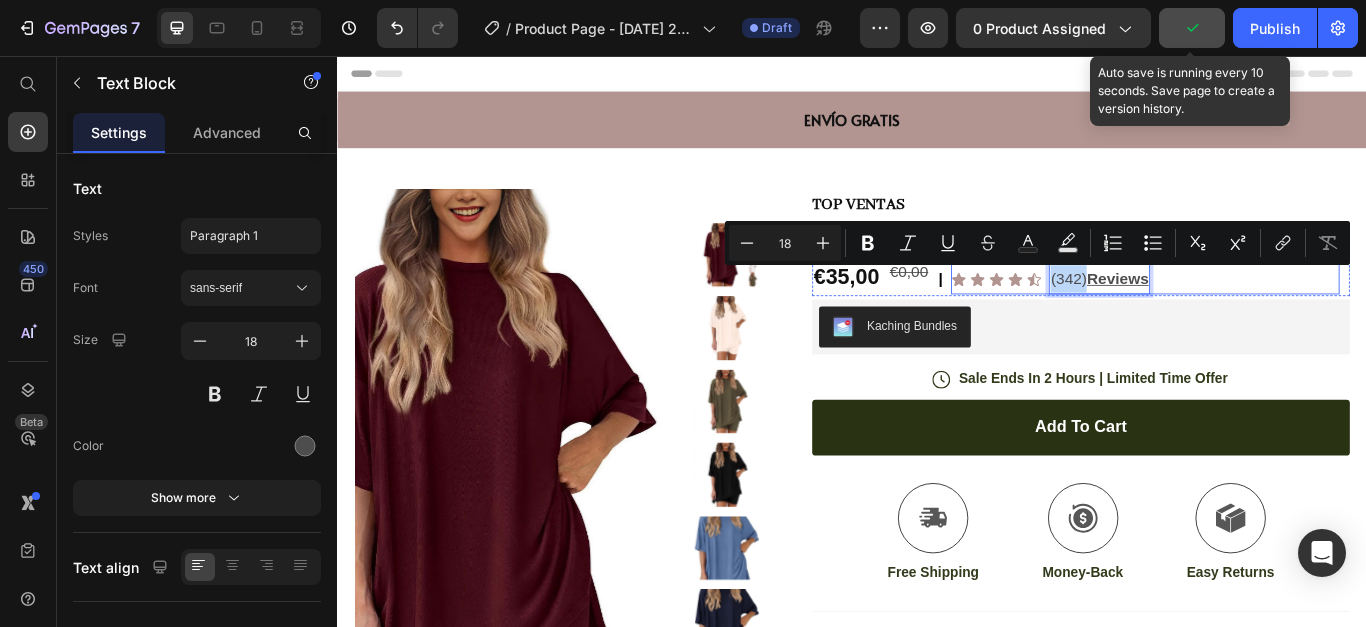 click on "Icon Icon Icon Icon Icon Icon List (342)  Reviews Text Block   0 Row" at bounding box center (1278, 314) 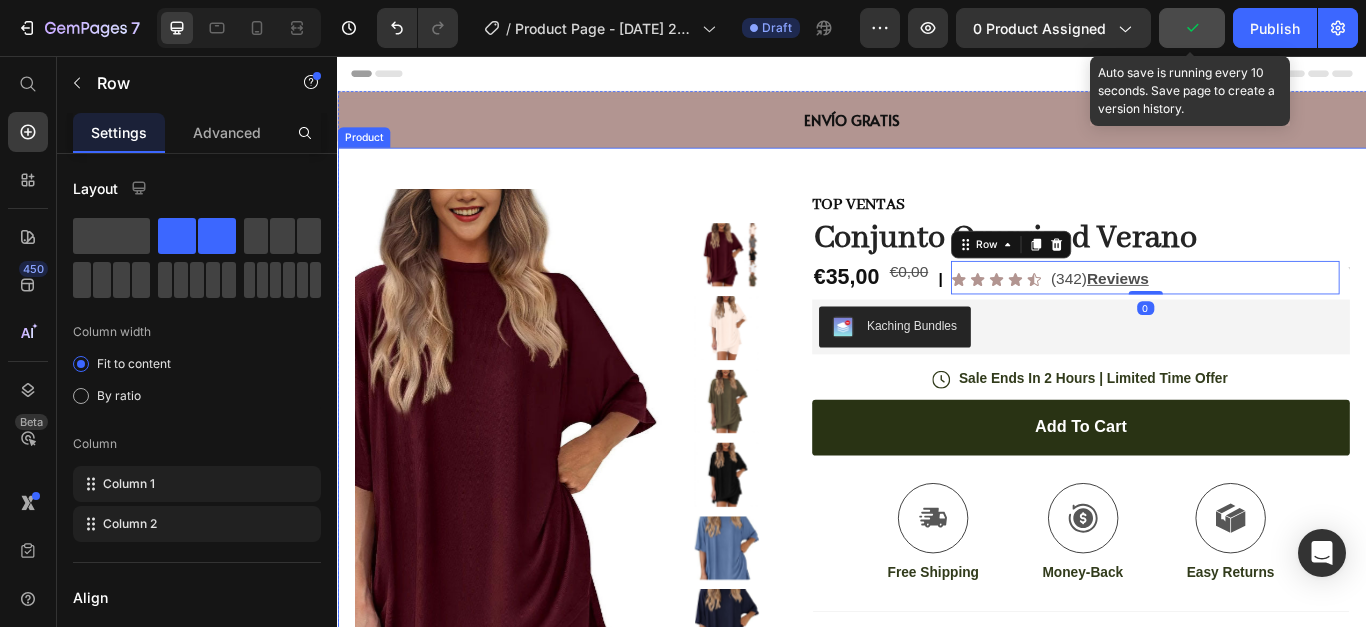 click on "Product Images Image Icon Icon Icon Icon Icon Icon List “This skin cream is a game-changer! It has transformed my dry, lackluster skin into a hydrated and radiant complexion. I love how it absorbs quickly and leaves no greasy residue. Highly recommend” Text Block
Icon [PERSON_NAME] ([GEOGRAPHIC_DATA], [GEOGRAPHIC_DATA]) Text Block Row Row Row TOP VENTAS Text Block Conjunto Oversized Verano Product Title Row €35,00 Product Price €0,00 Product Price | Text Block Icon Icon Icon Icon Icon Icon List (342)  Reviews Text Block Row   0 Text Block Row Kaching Bundles Kaching Bundles
Icon Sale Ends In 2 Hours | Limited Time Offer Text Block Row add to cart Add to Cart
Icon Free Shipping Text Block
Icon Money-Back Text Block
Icon Easy Returns Text Block Row Image Icon Icon Icon Icon Icon Icon List Text Block
Icon [PERSON_NAME] ([GEOGRAPHIC_DATA], [GEOGRAPHIC_DATA]) Text Block Row Row
Benefits Ingredients" at bounding box center [937, 692] 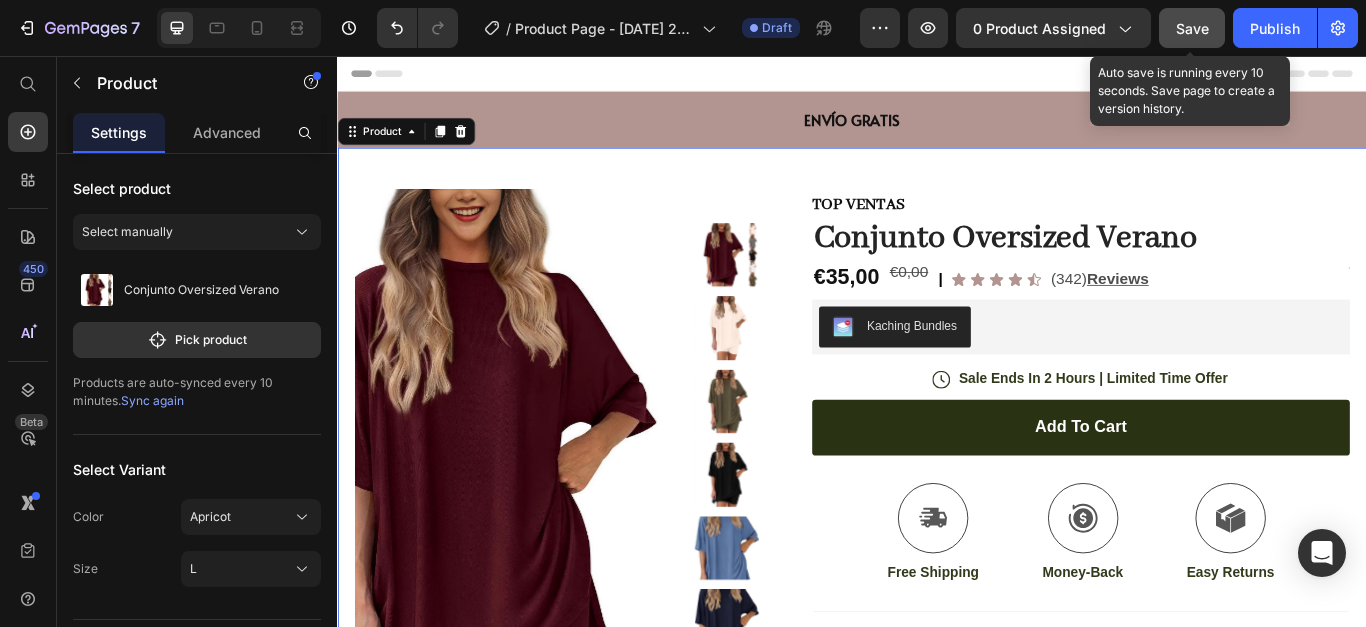 click on "Save" at bounding box center (1192, 28) 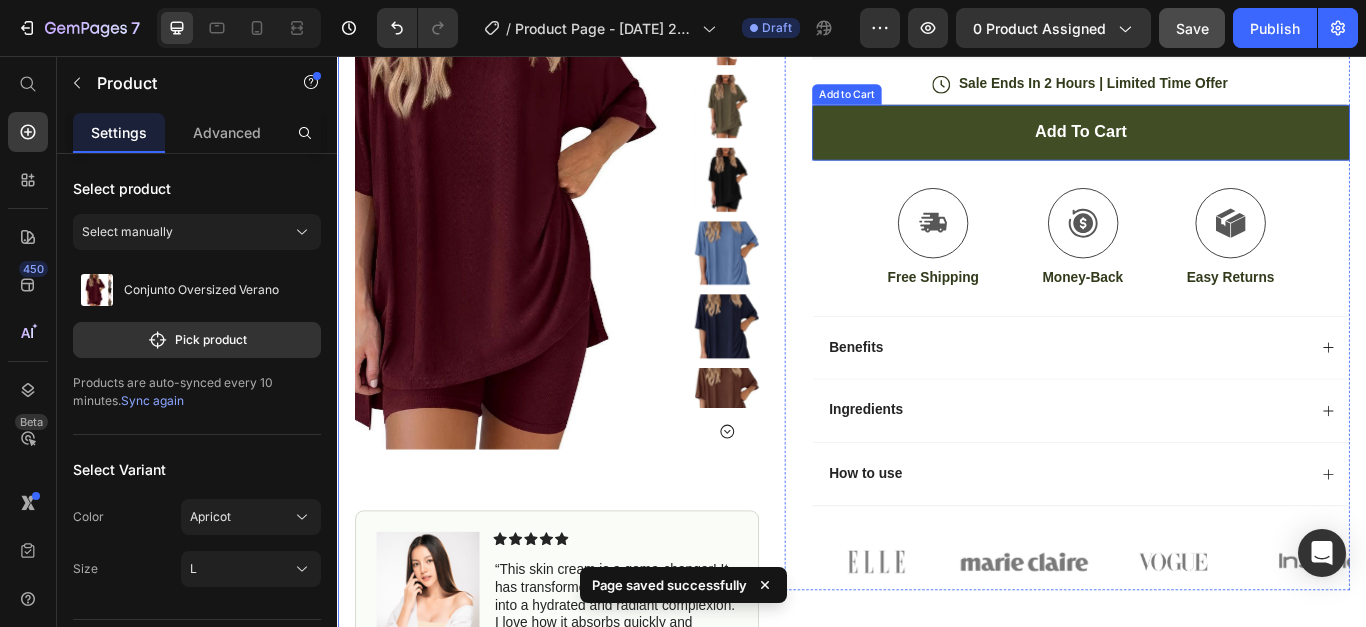 scroll, scrollTop: 500, scrollLeft: 0, axis: vertical 